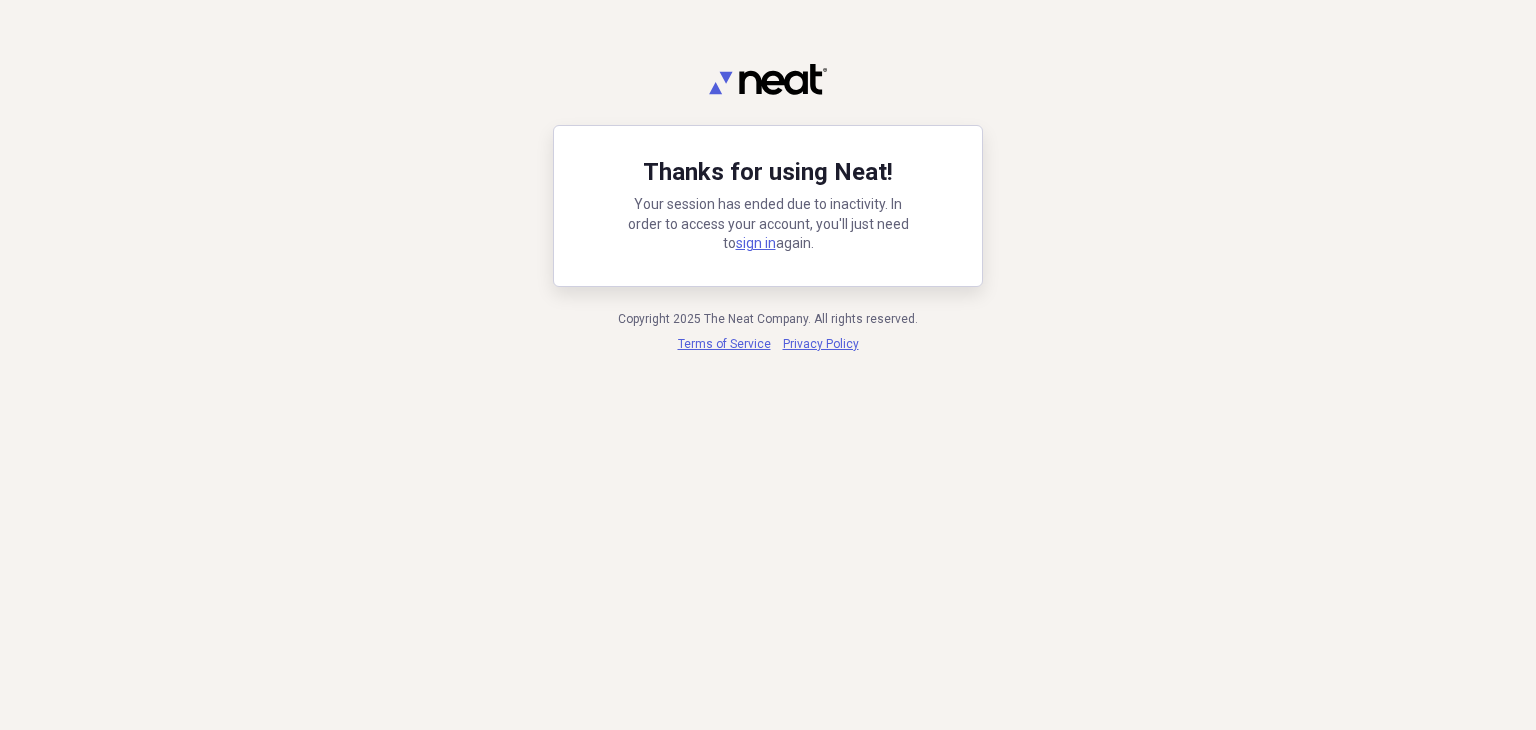 scroll, scrollTop: 0, scrollLeft: 0, axis: both 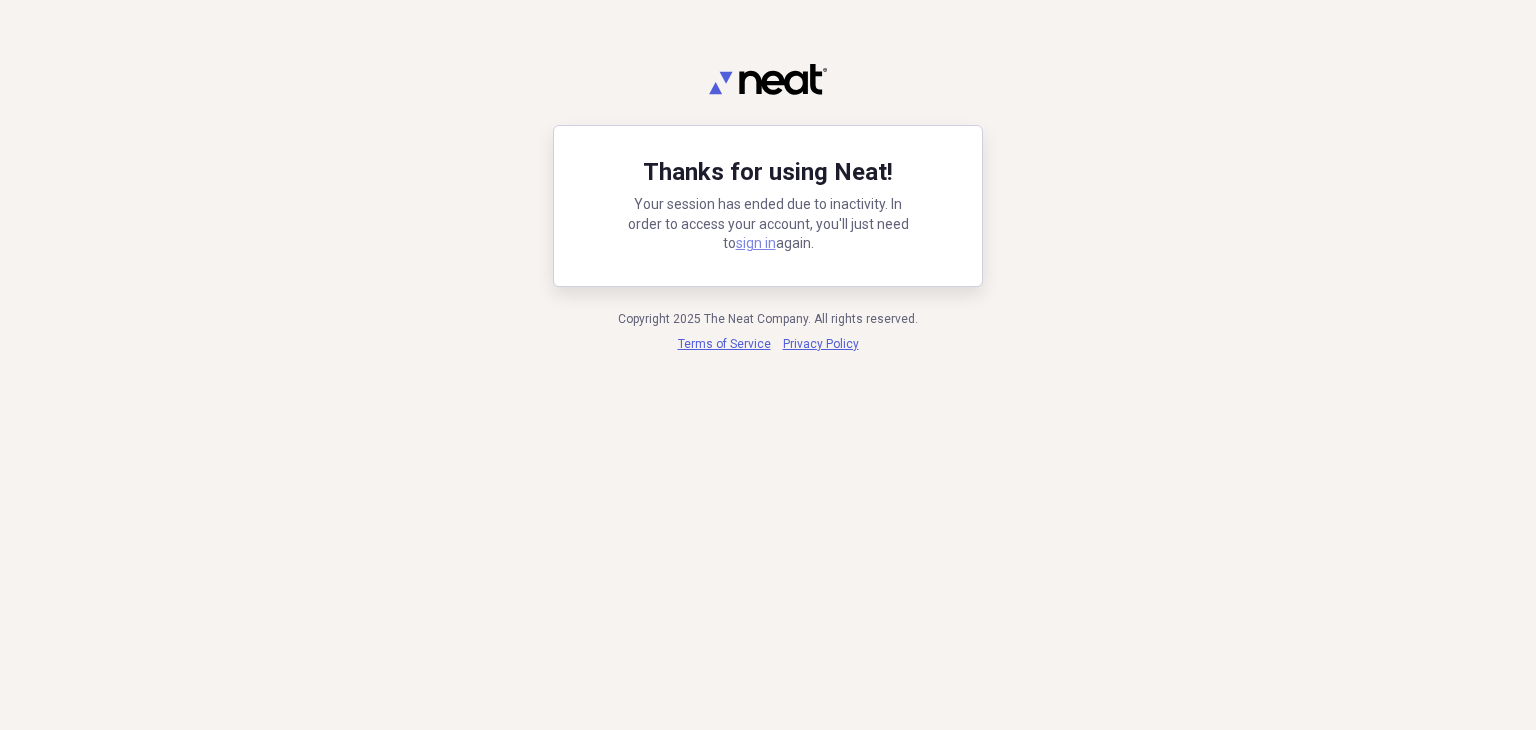 click on "sign in" at bounding box center (756, 243) 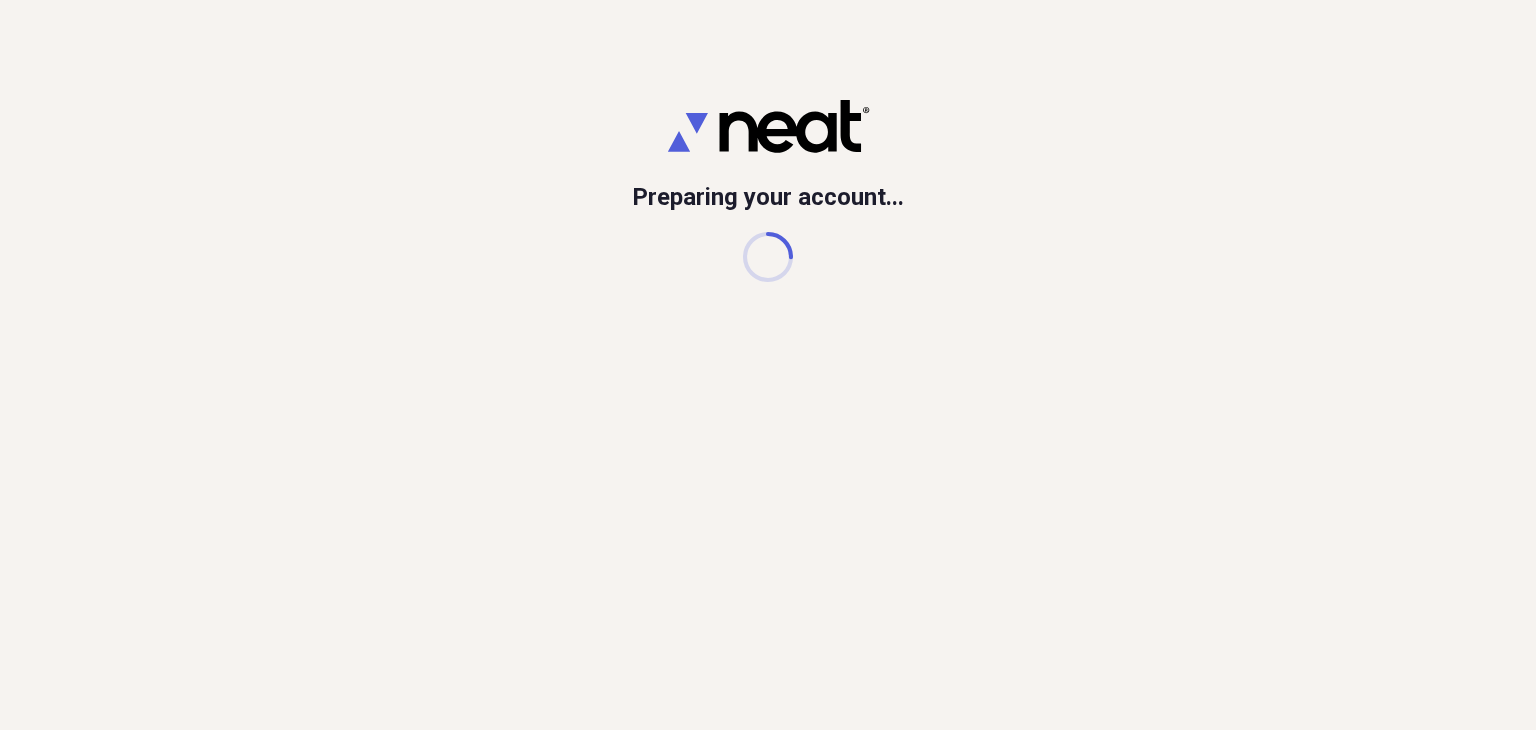 scroll, scrollTop: 0, scrollLeft: 0, axis: both 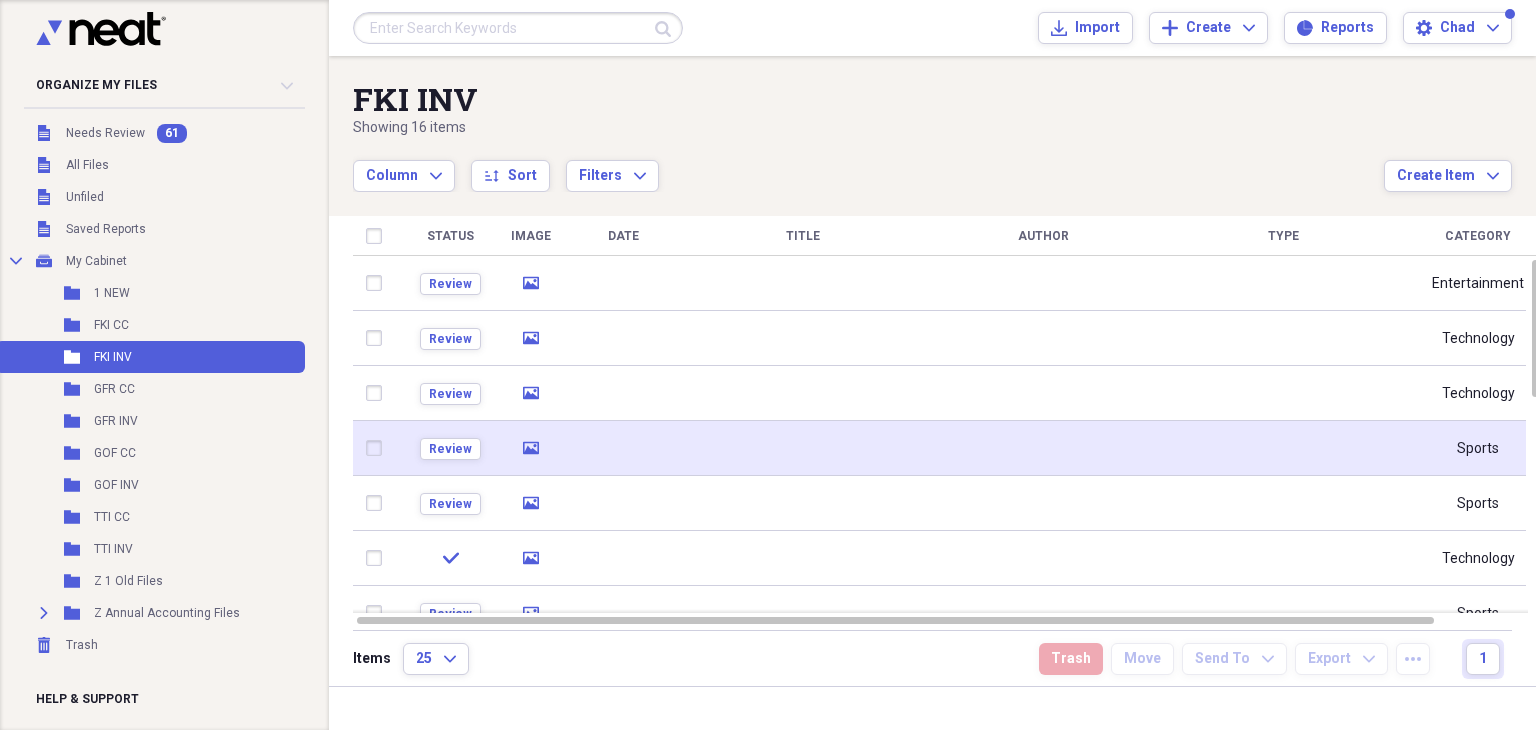 click on "media" at bounding box center [530, 448] 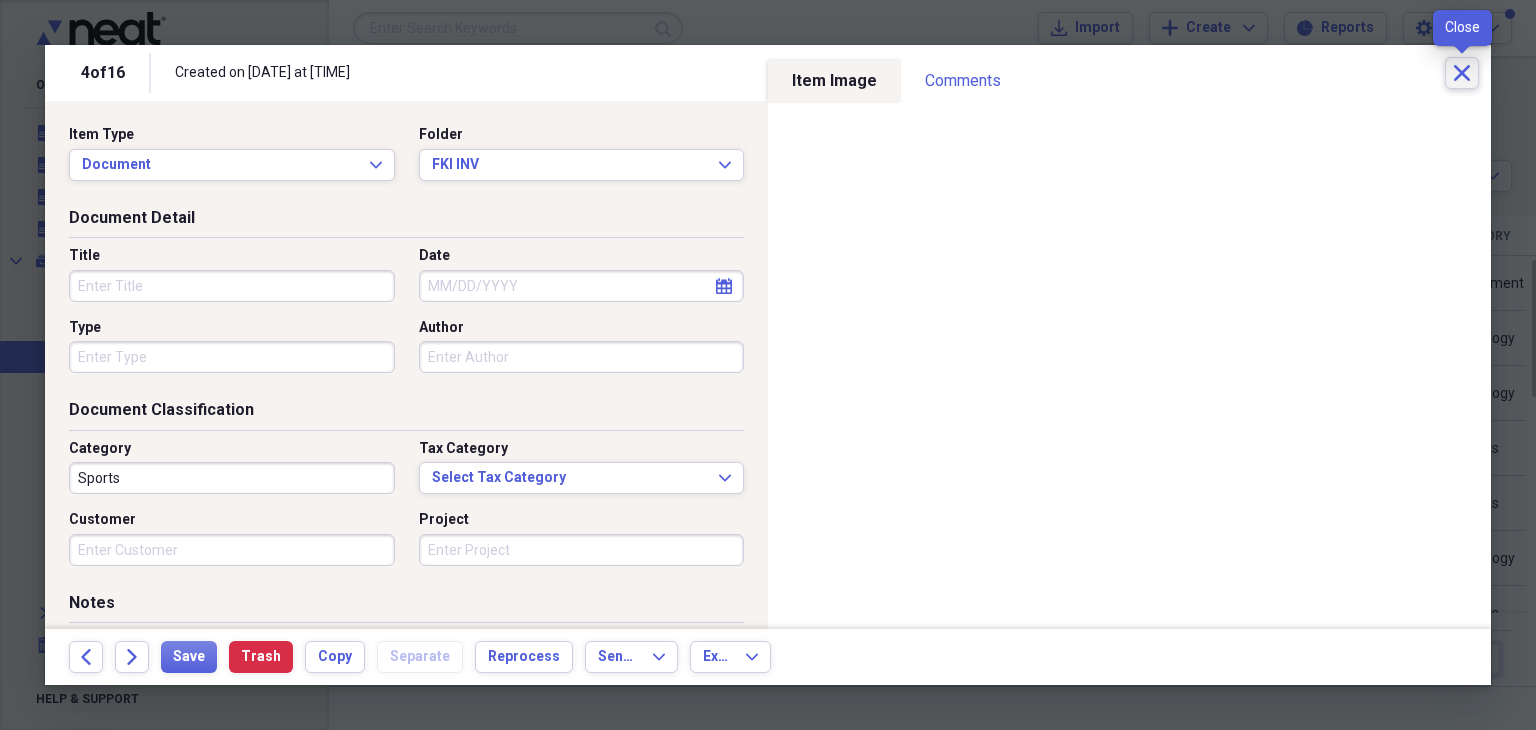 click on "Close" at bounding box center [1462, 73] 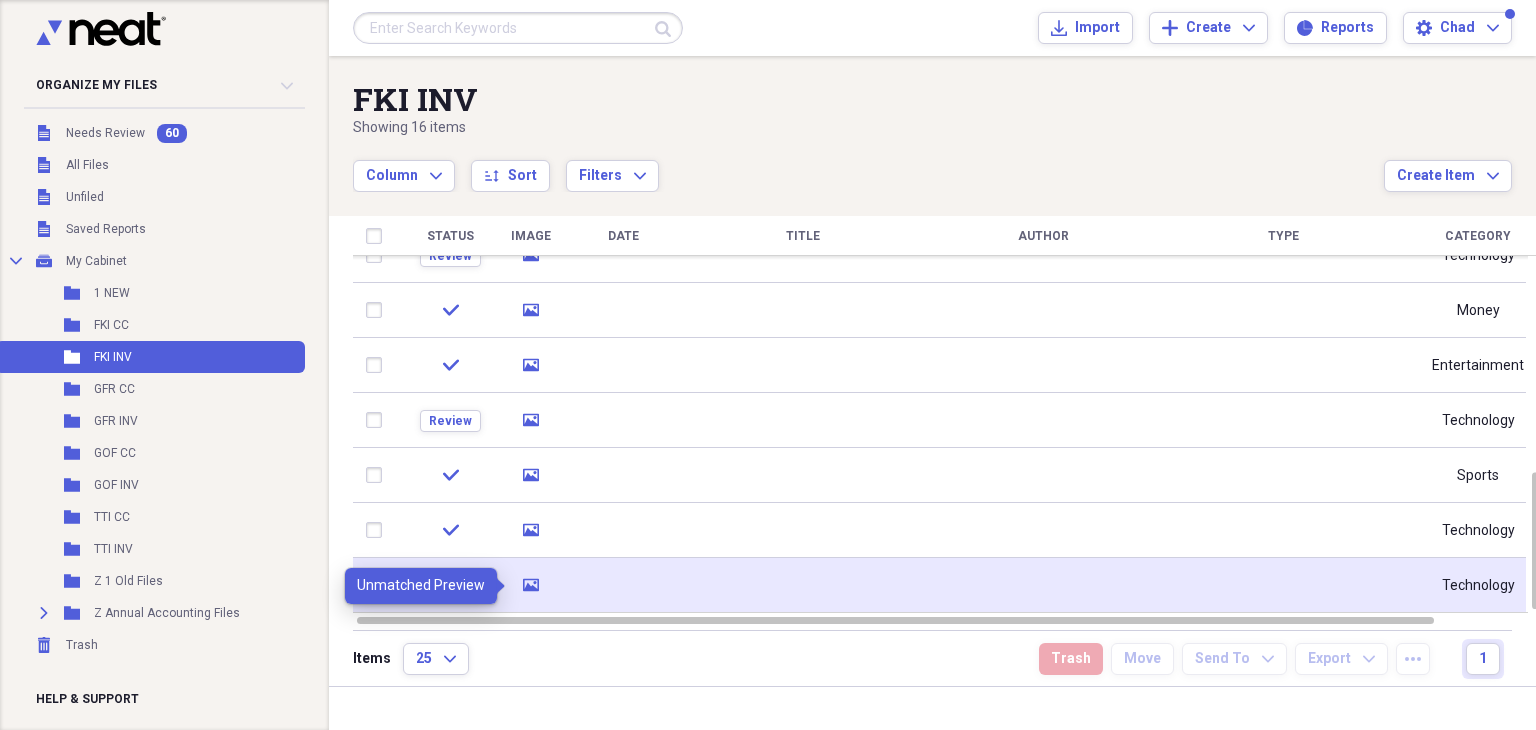 click 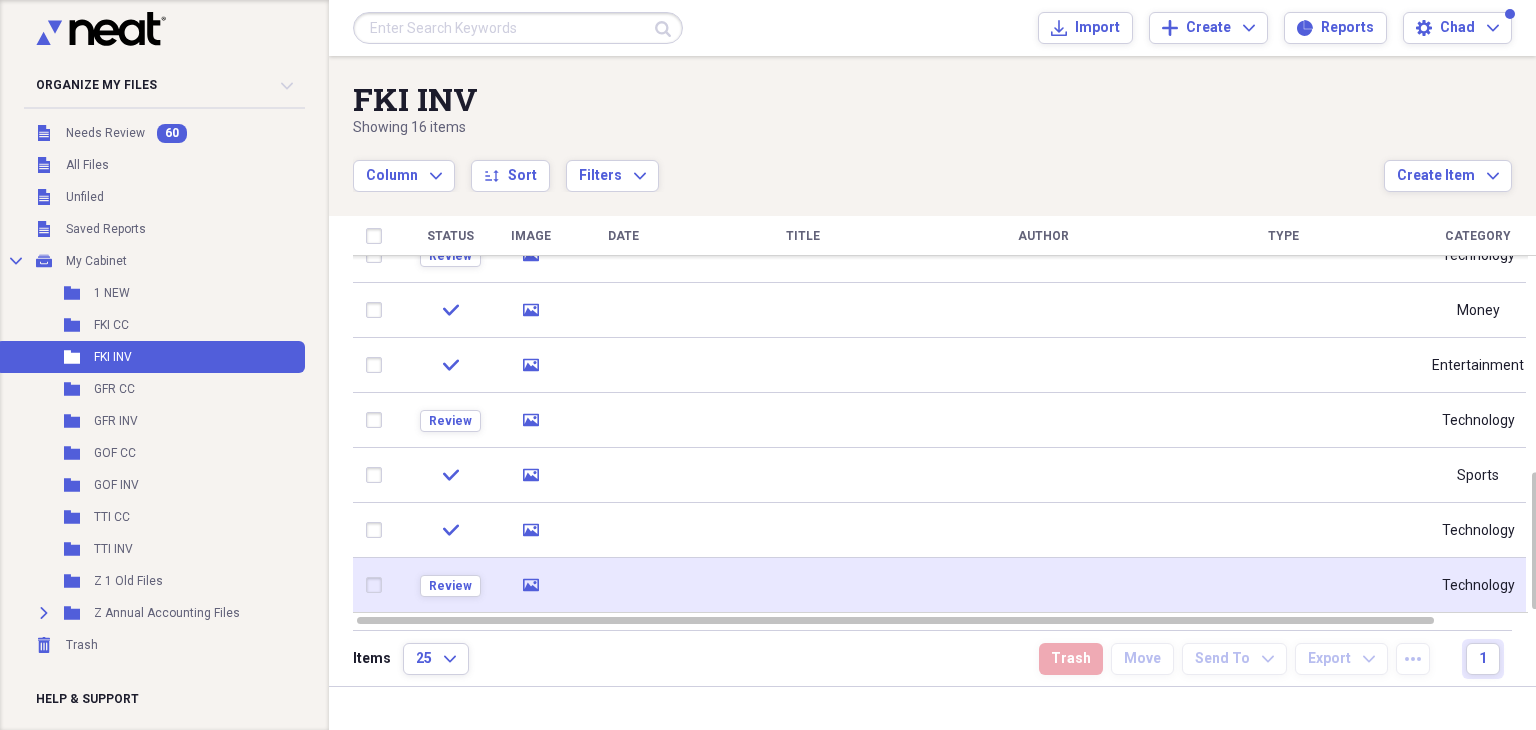 click at bounding box center [378, 585] 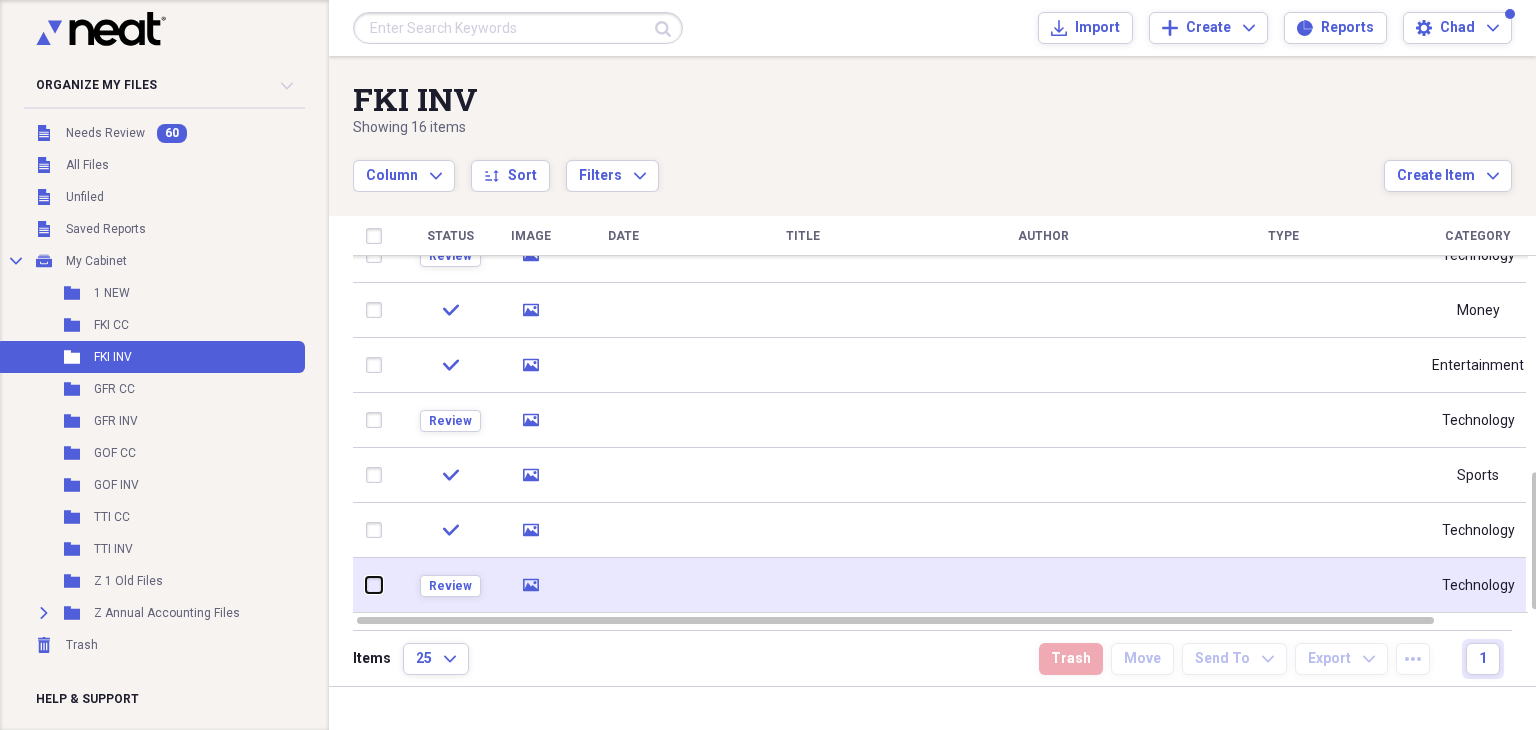 click at bounding box center [366, 585] 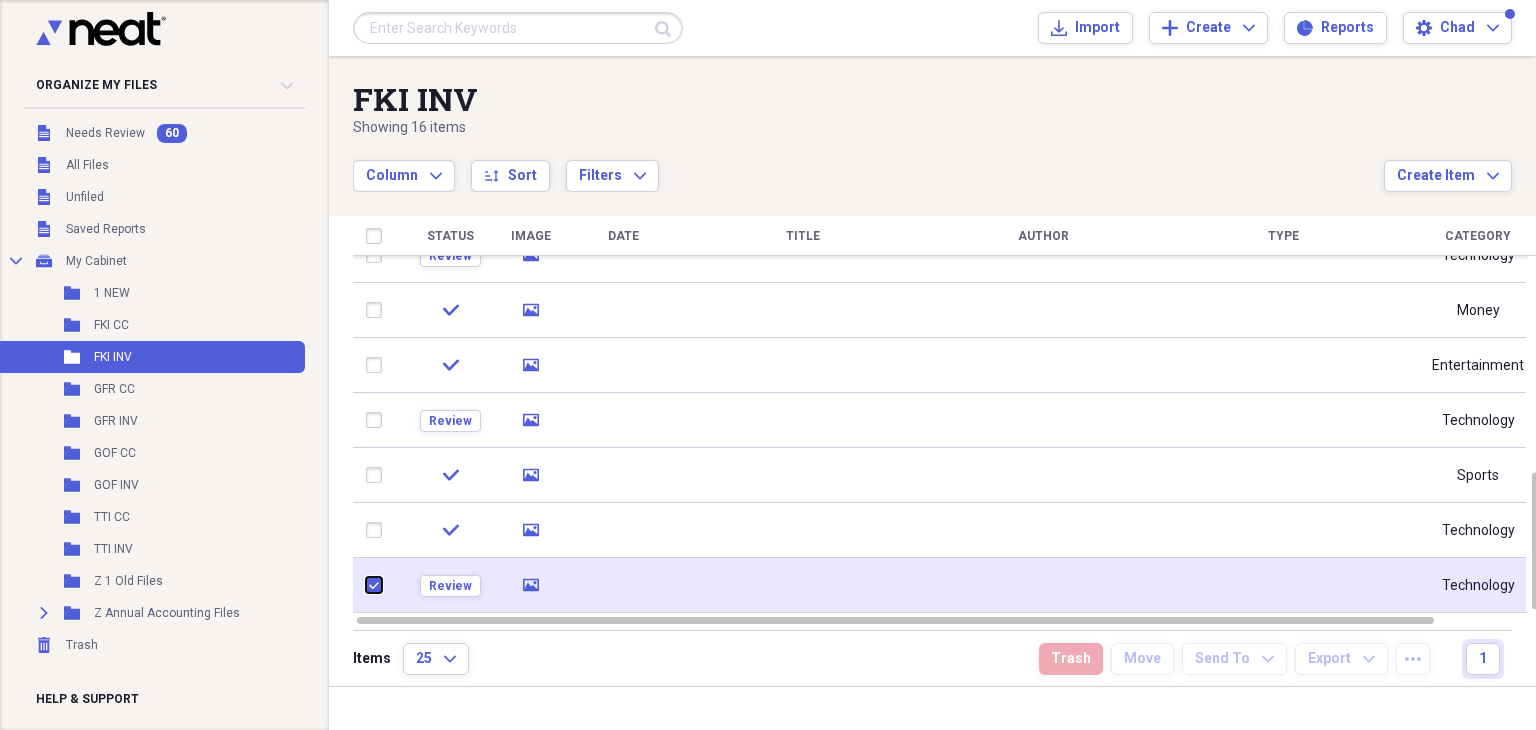 checkbox on "true" 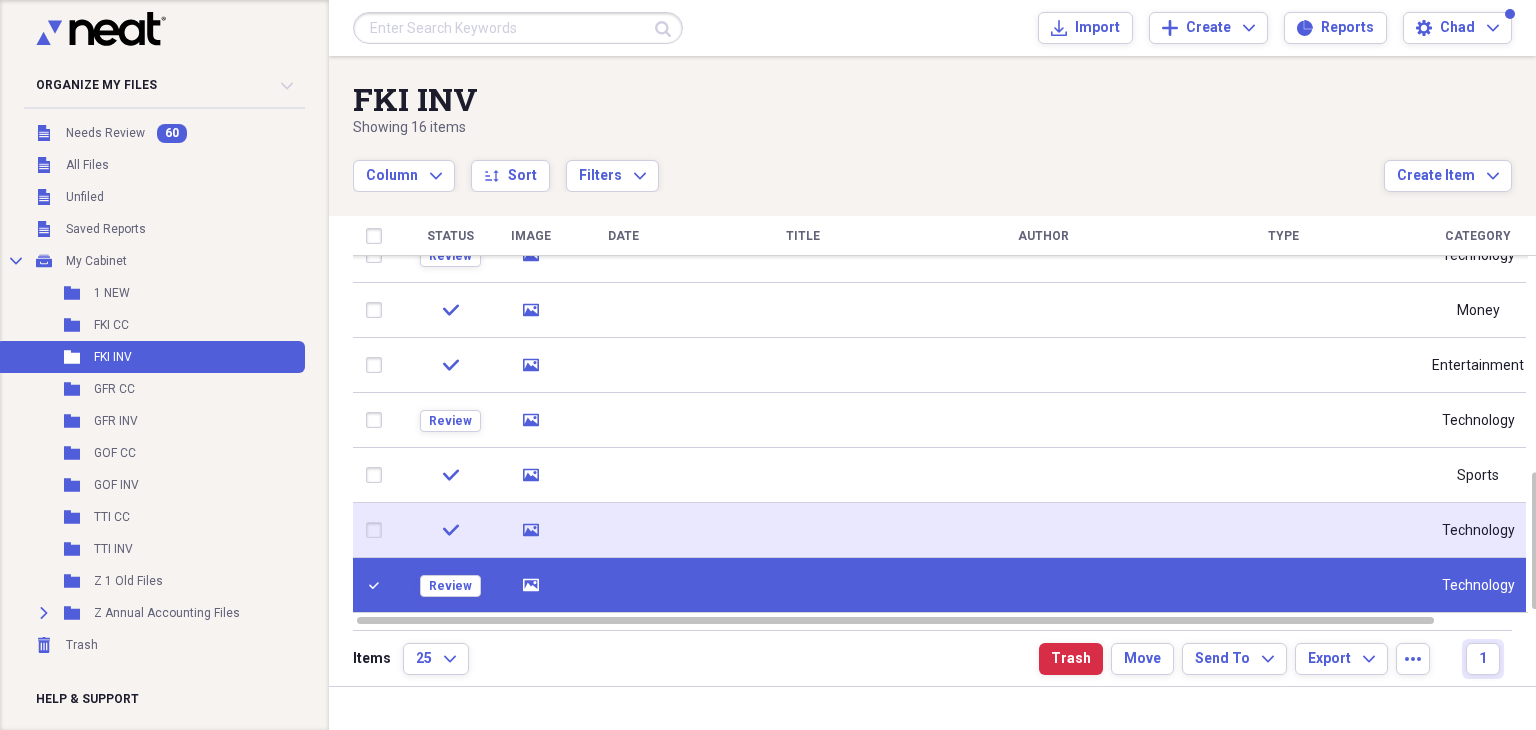 click on "media" 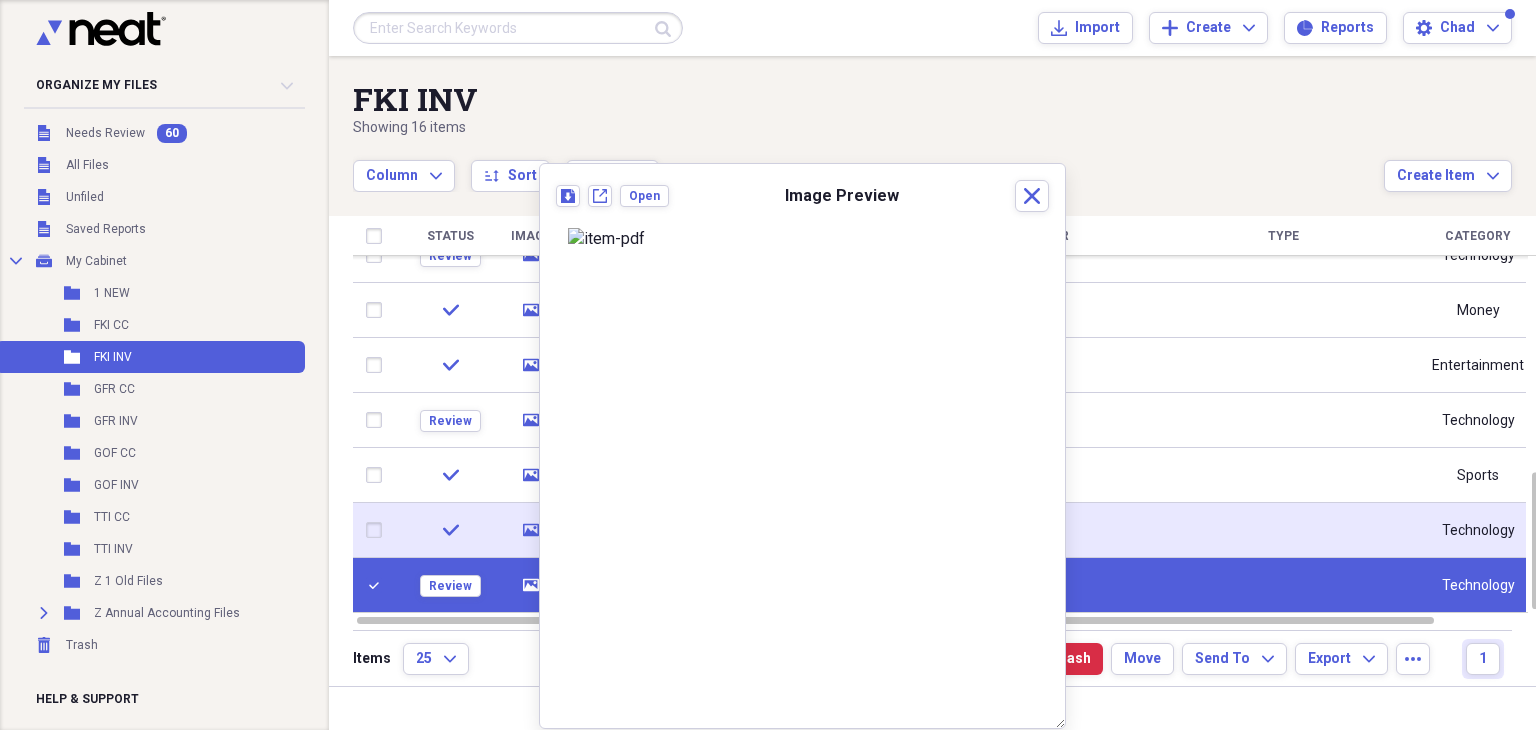 click at bounding box center (378, 530) 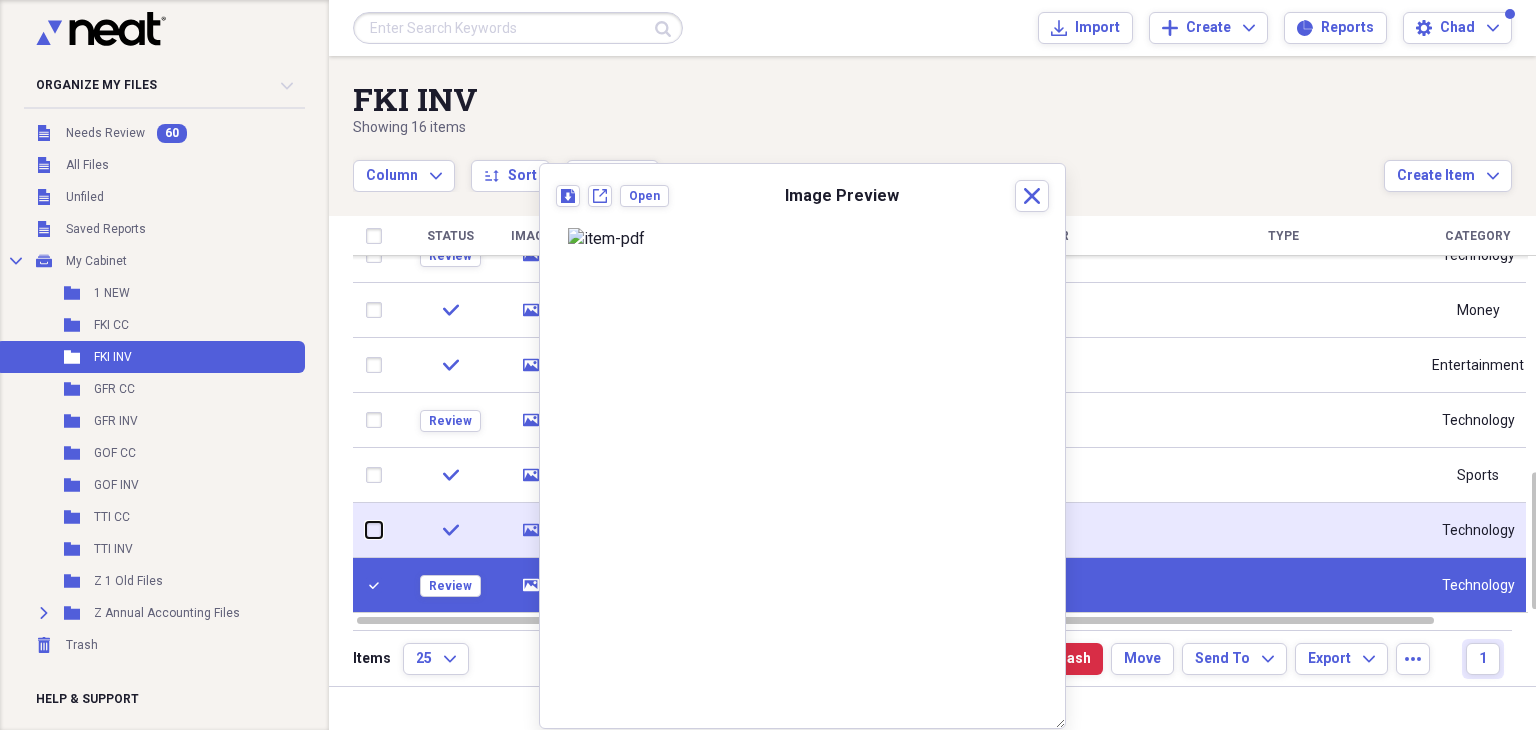 click at bounding box center (366, 530) 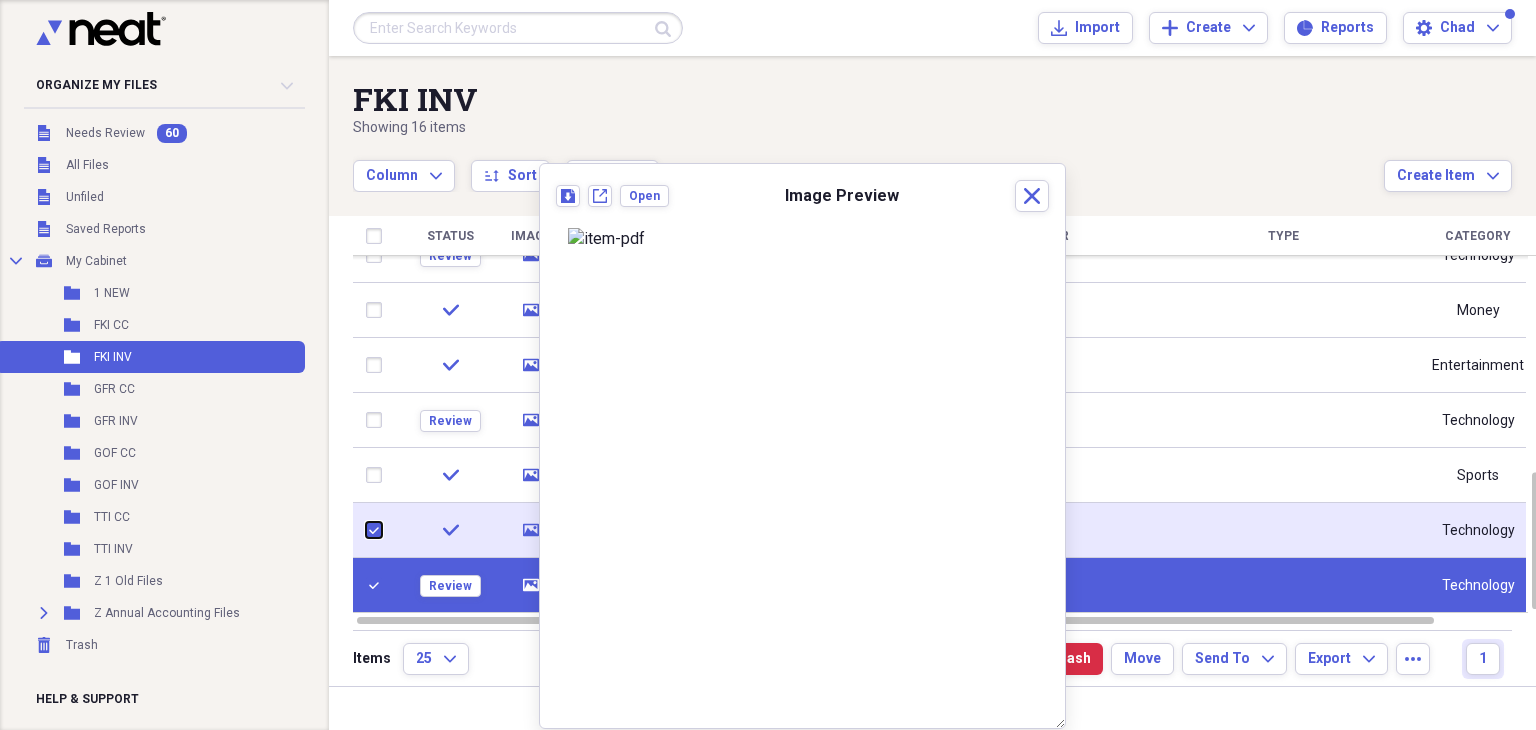 checkbox on "true" 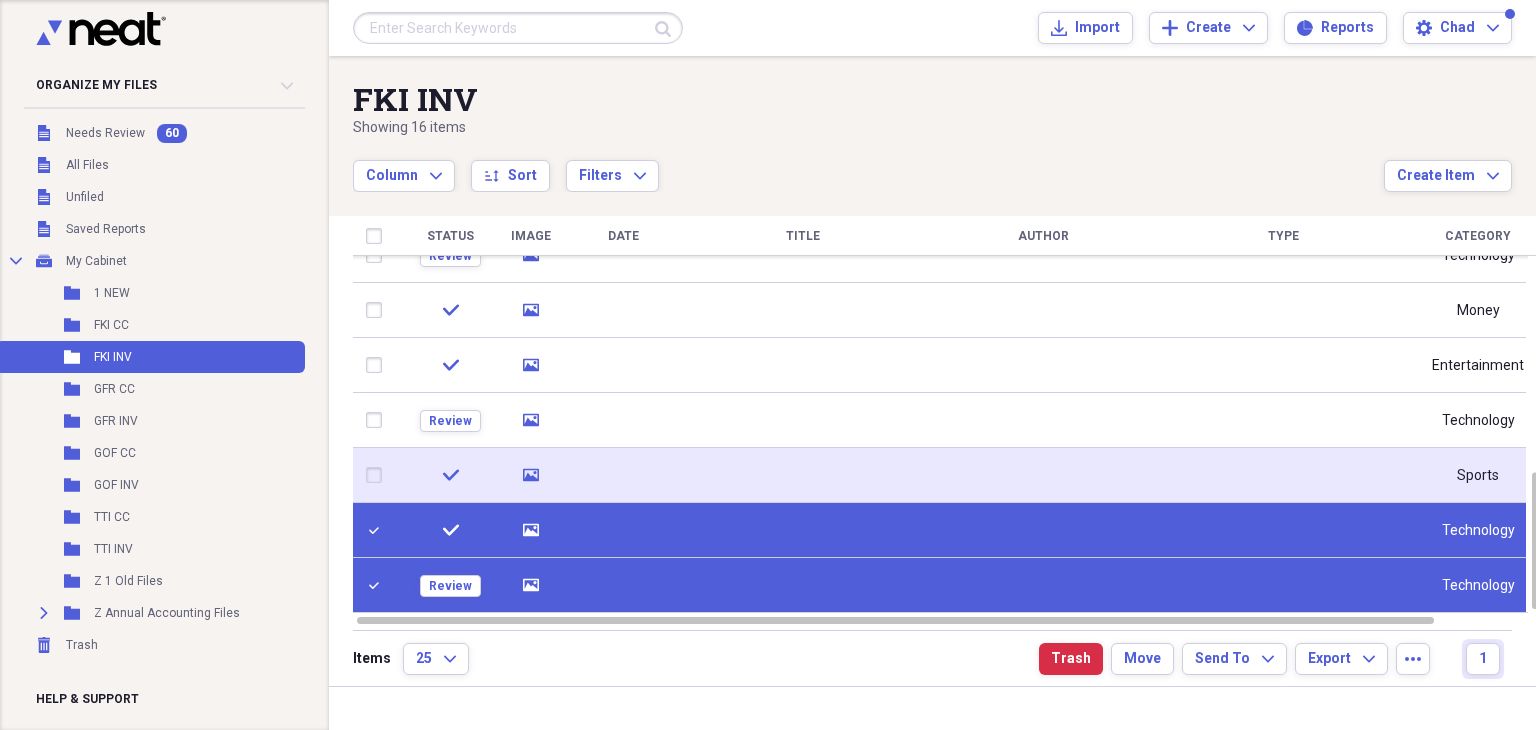 click on "media" 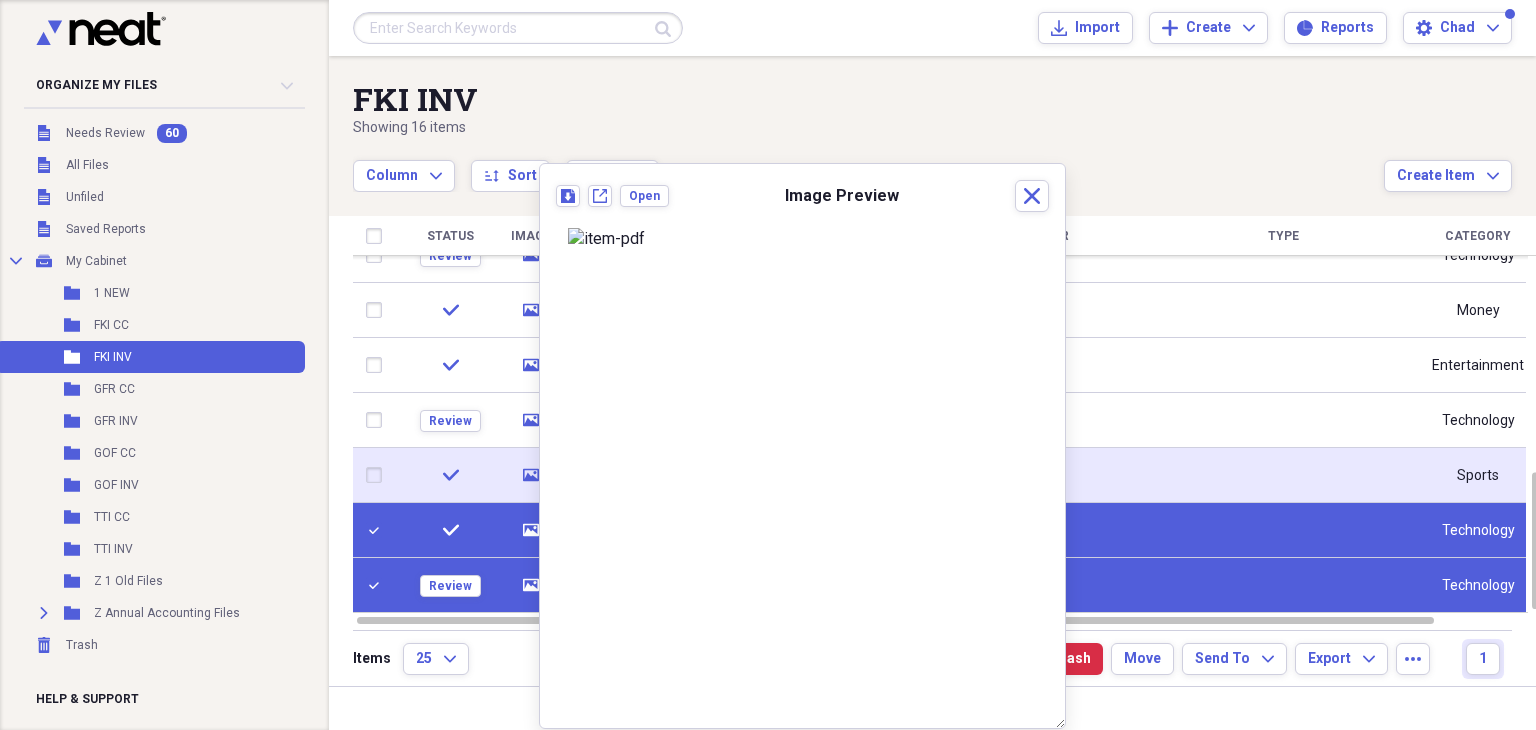 click at bounding box center (378, 475) 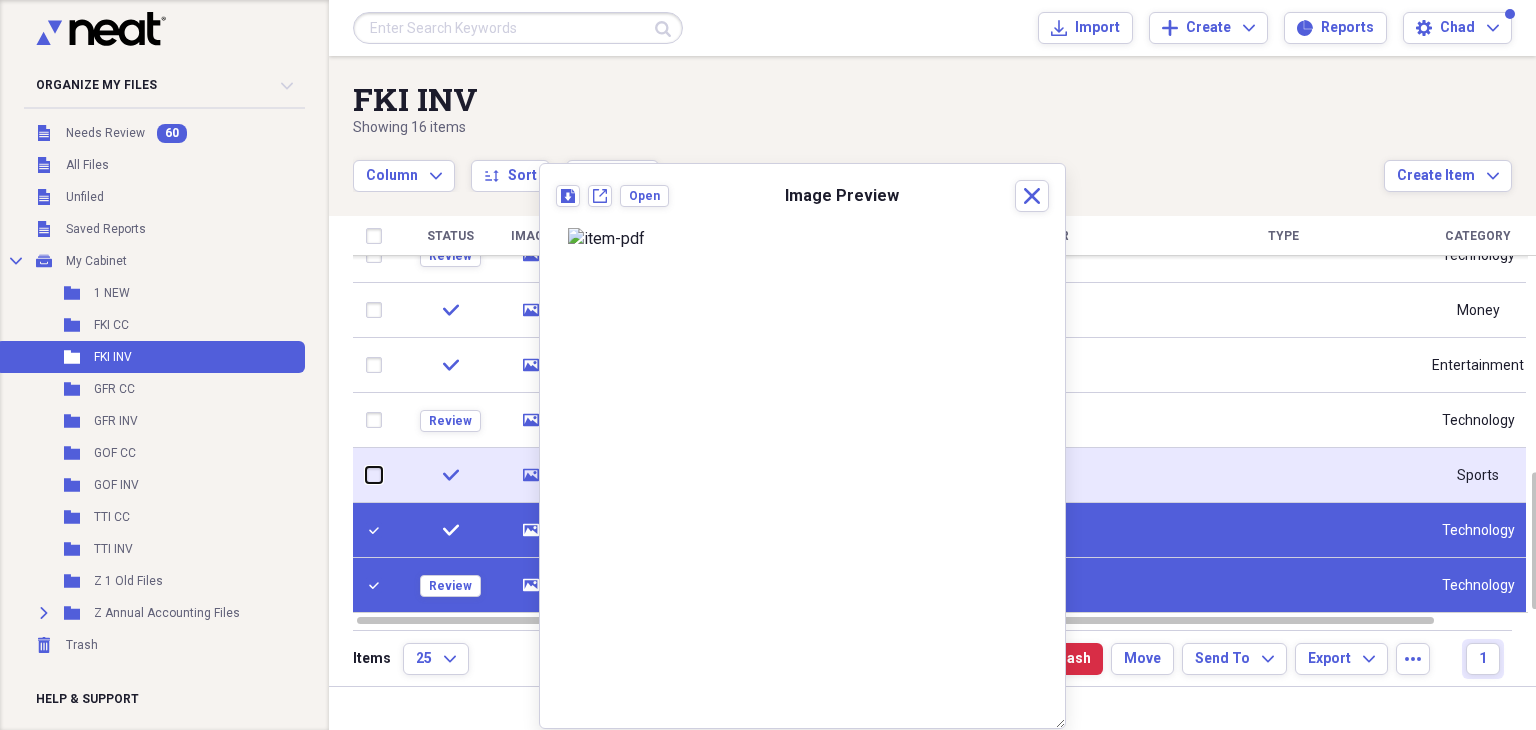 click at bounding box center [366, 475] 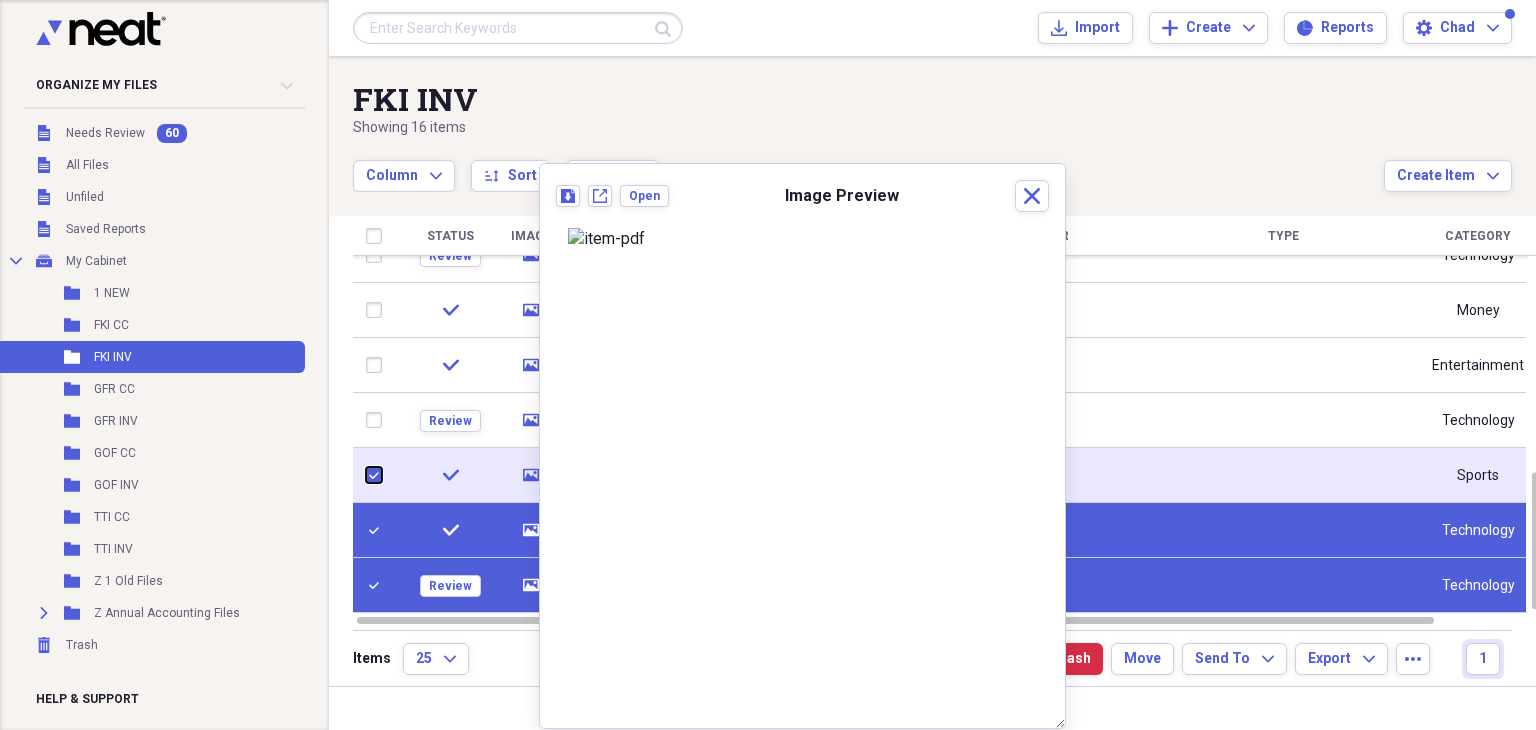 checkbox on "true" 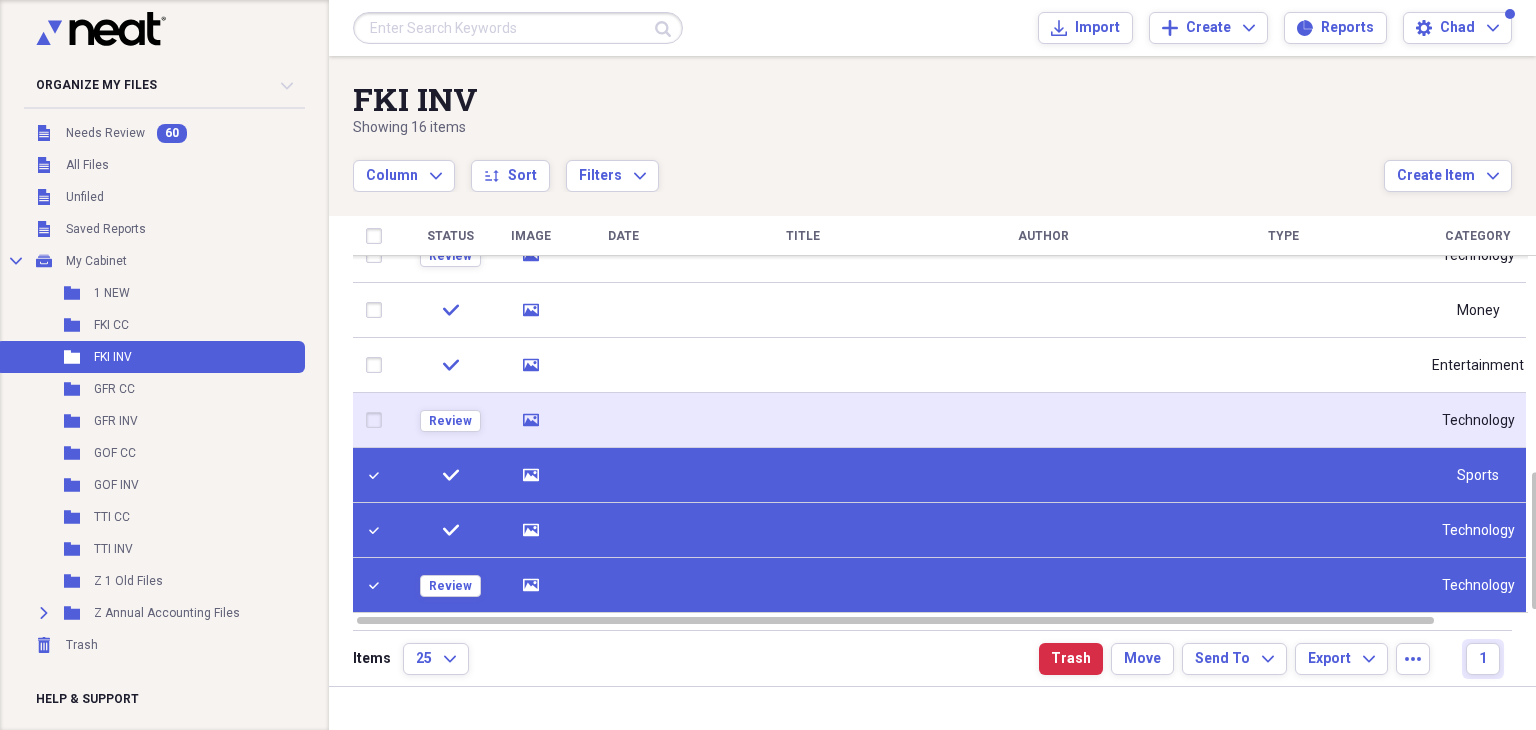 click on "media" at bounding box center [531, 420] 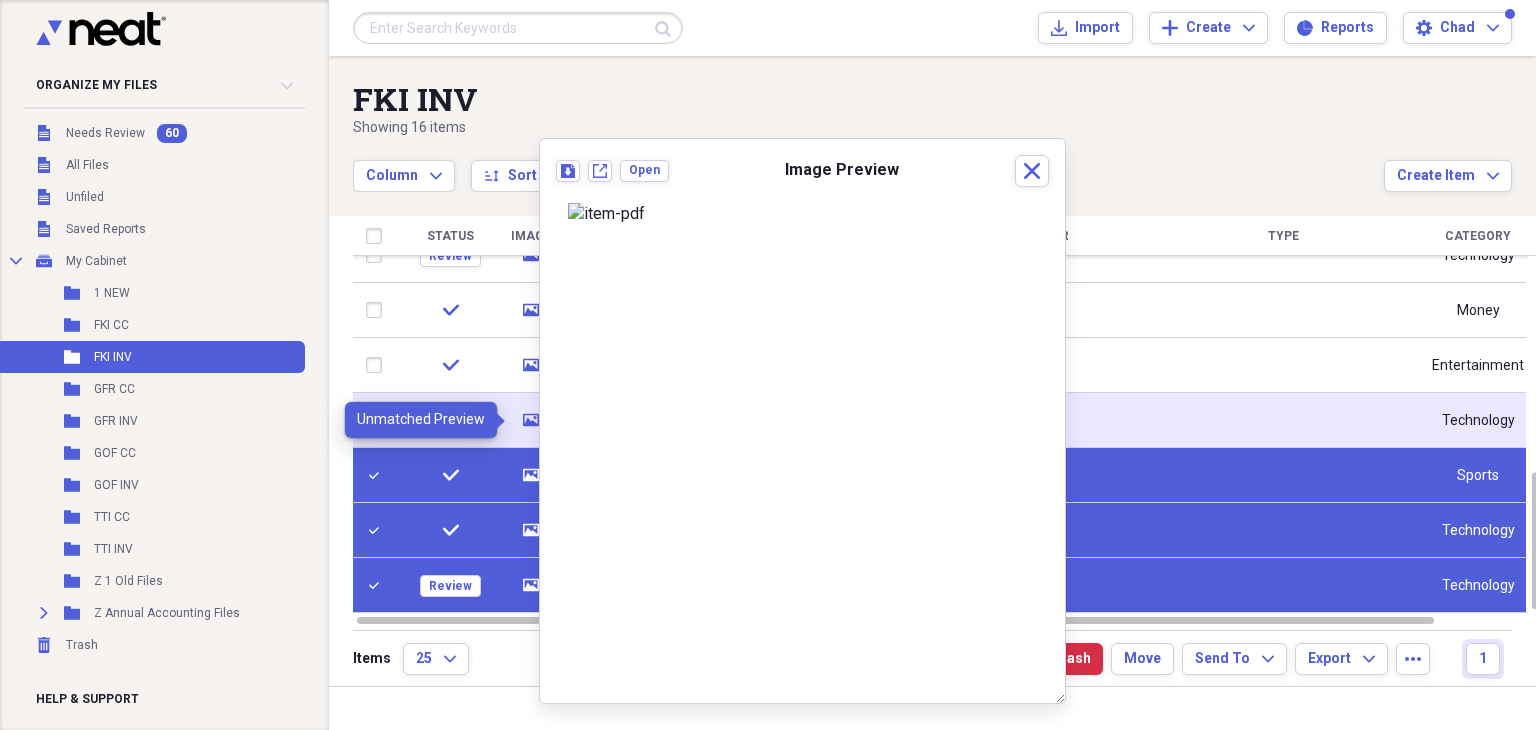 click on "media" 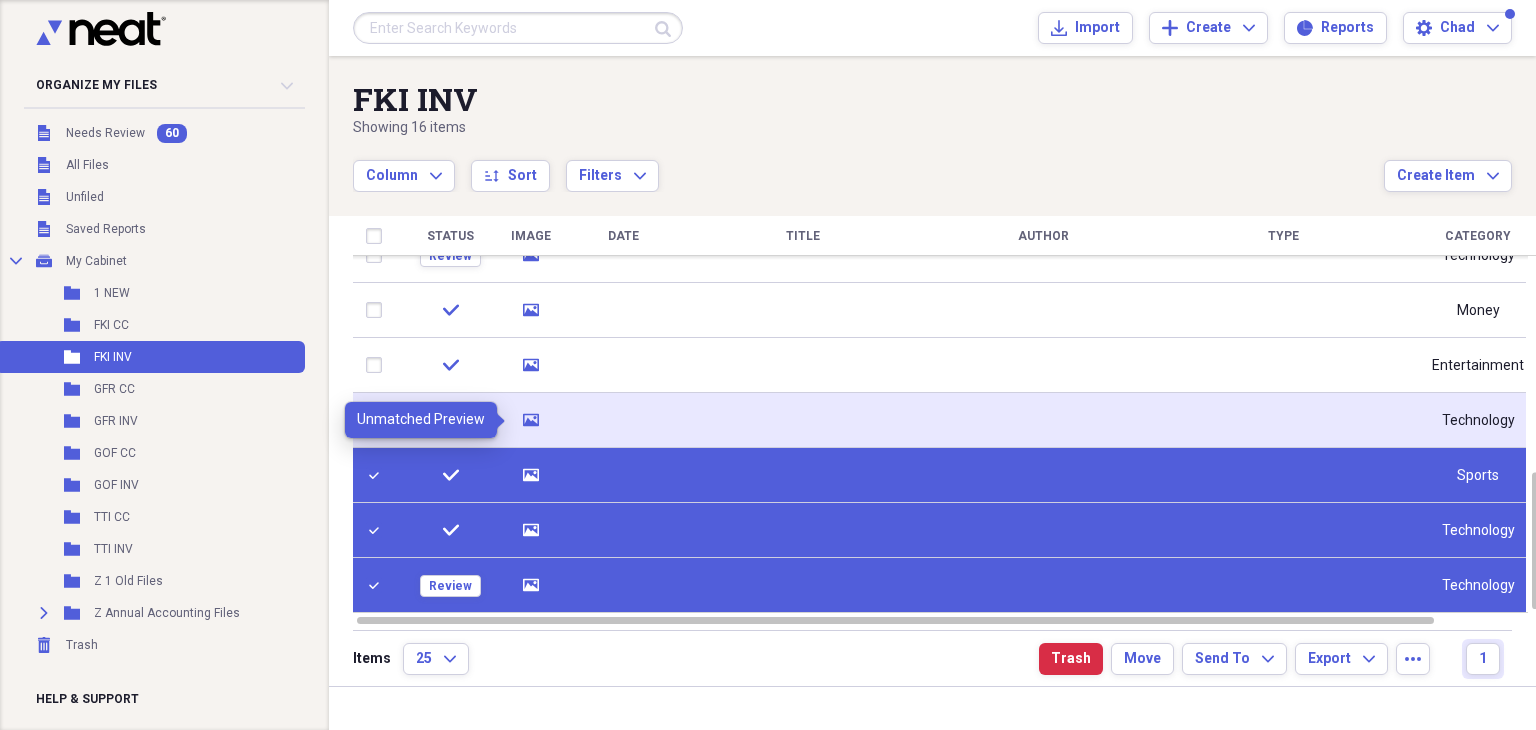 click on "media" 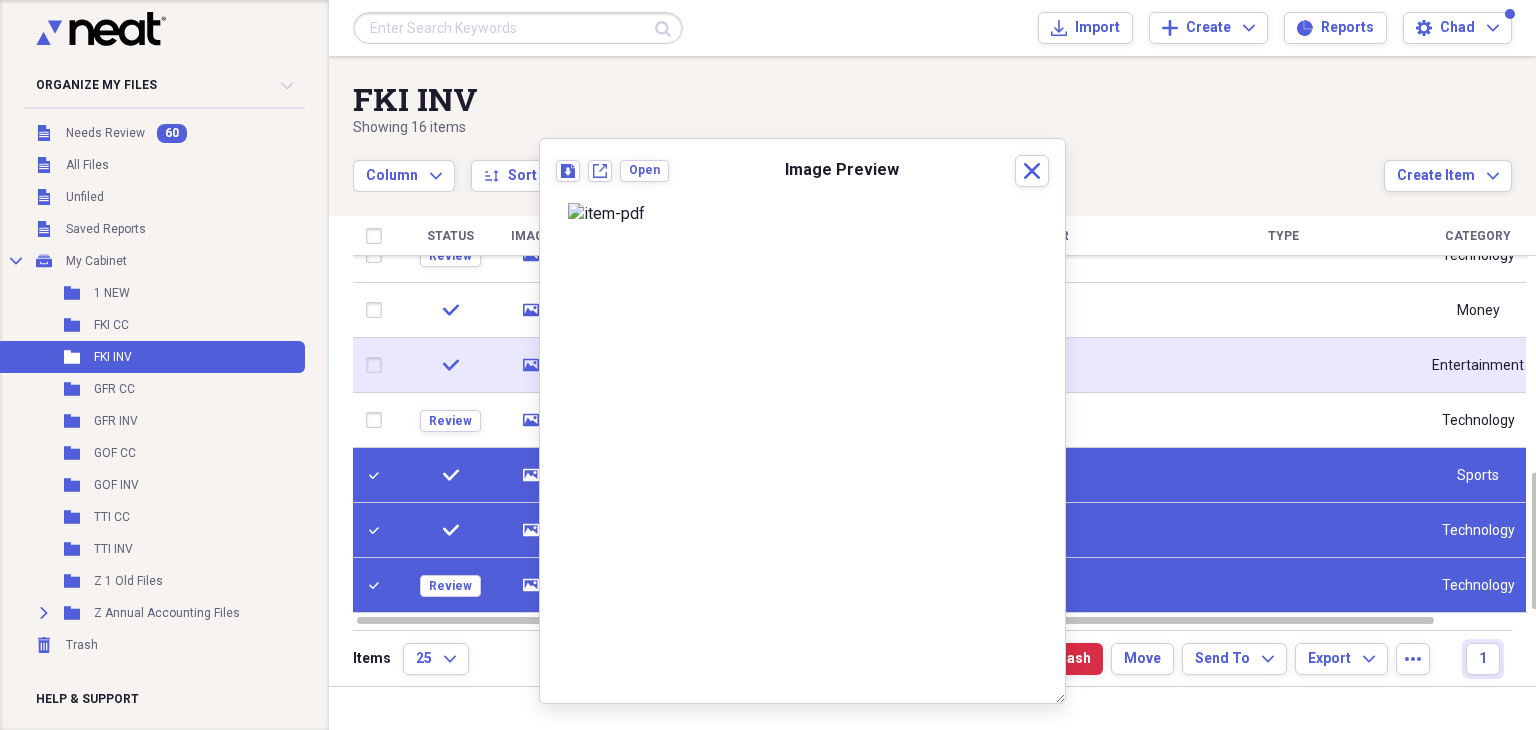click on "media" 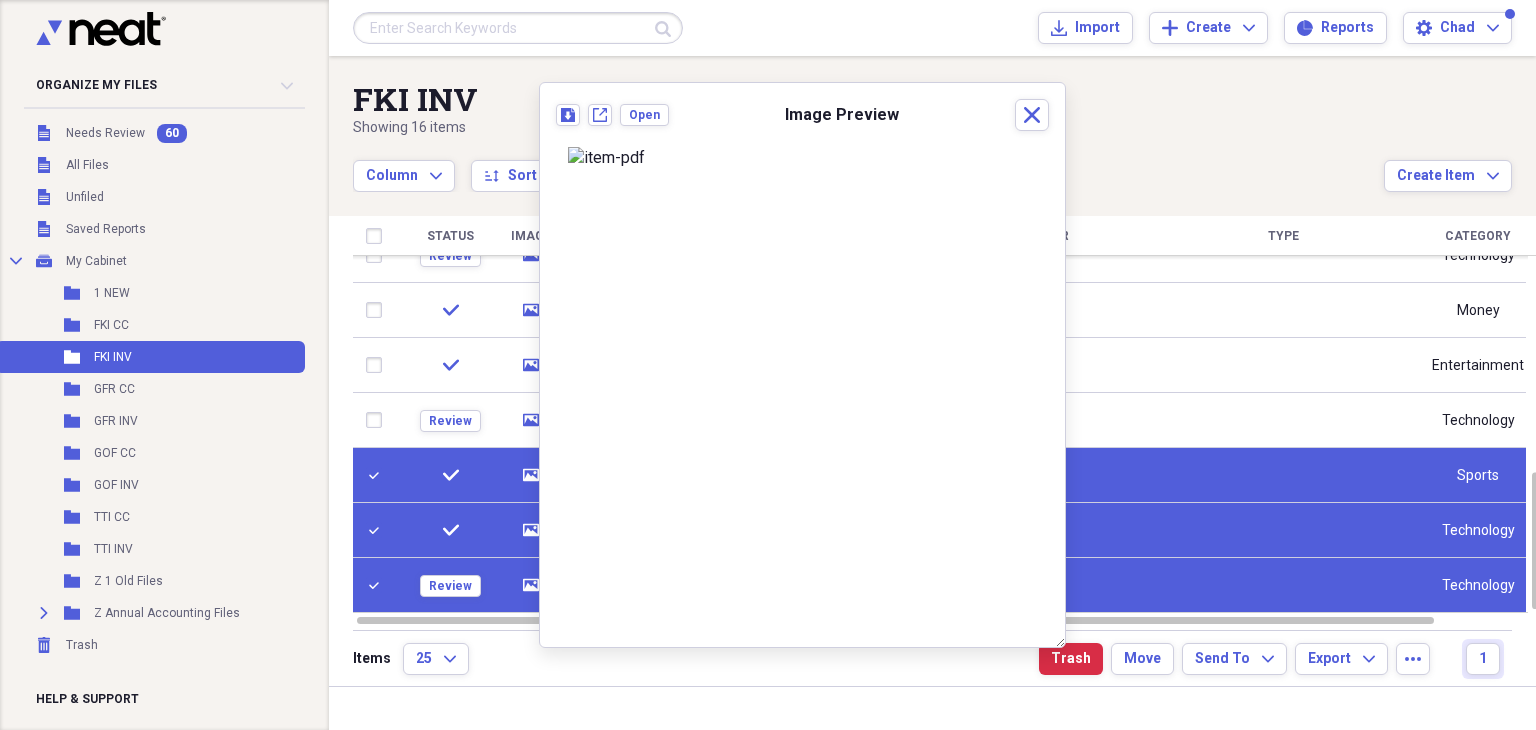 scroll, scrollTop: 292, scrollLeft: 0, axis: vertical 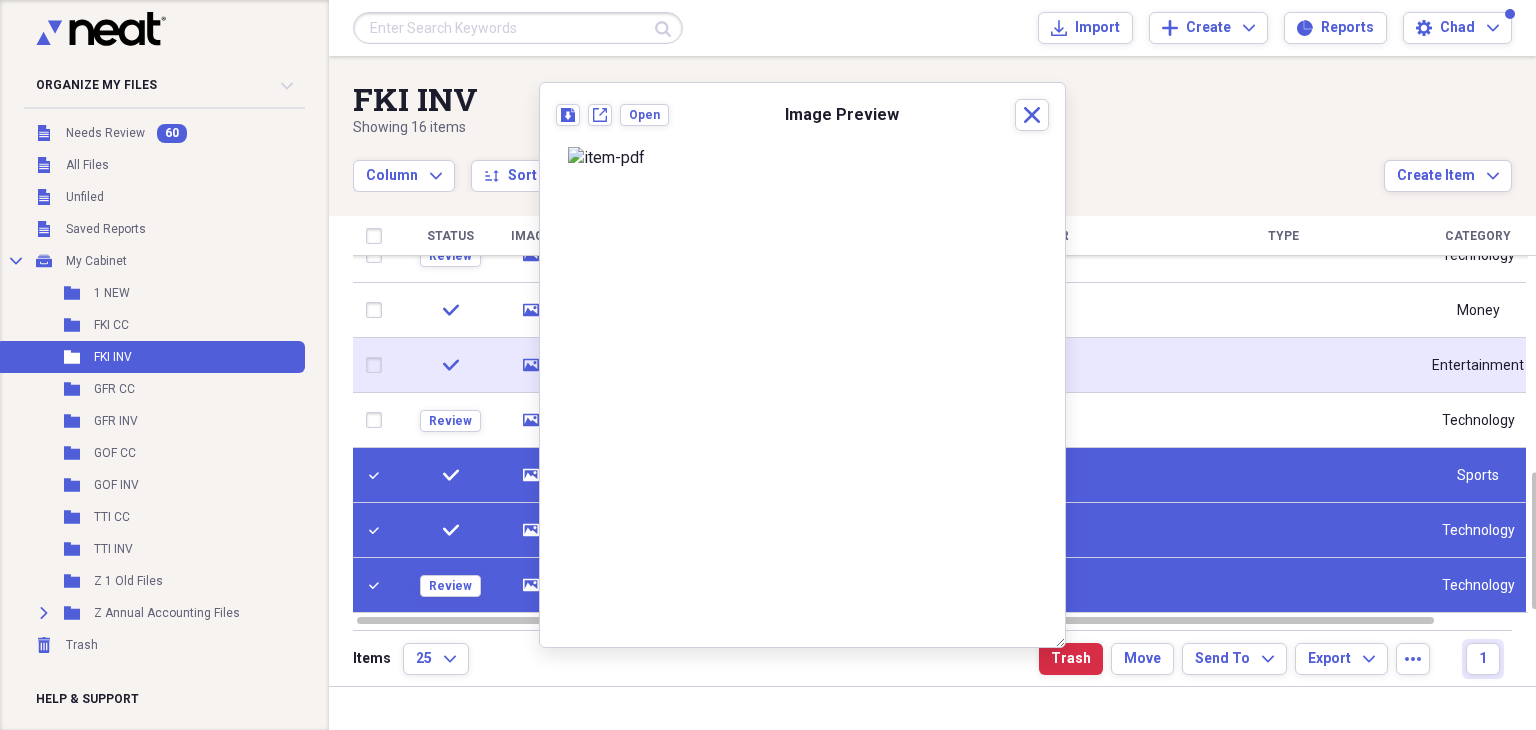 click on "media" 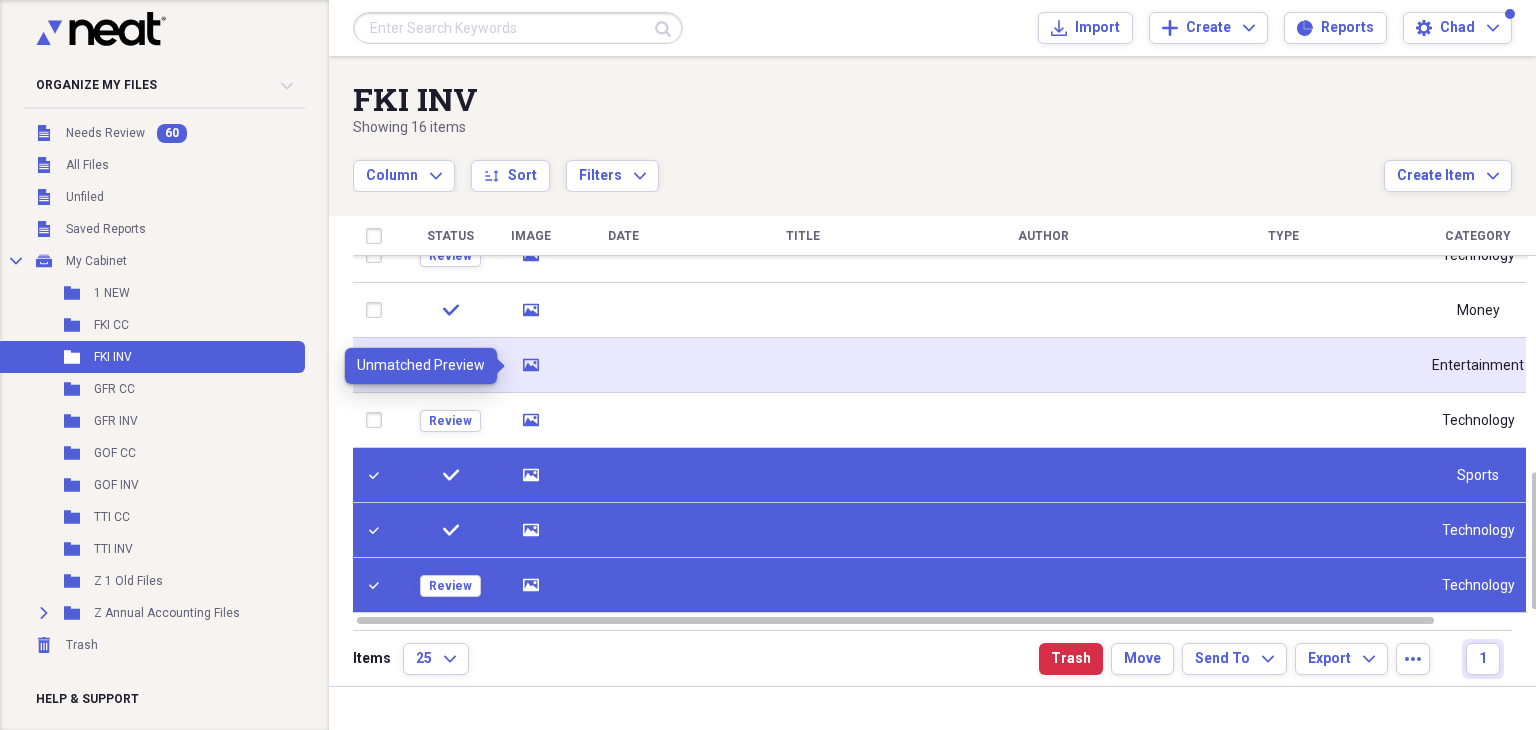 click on "media" 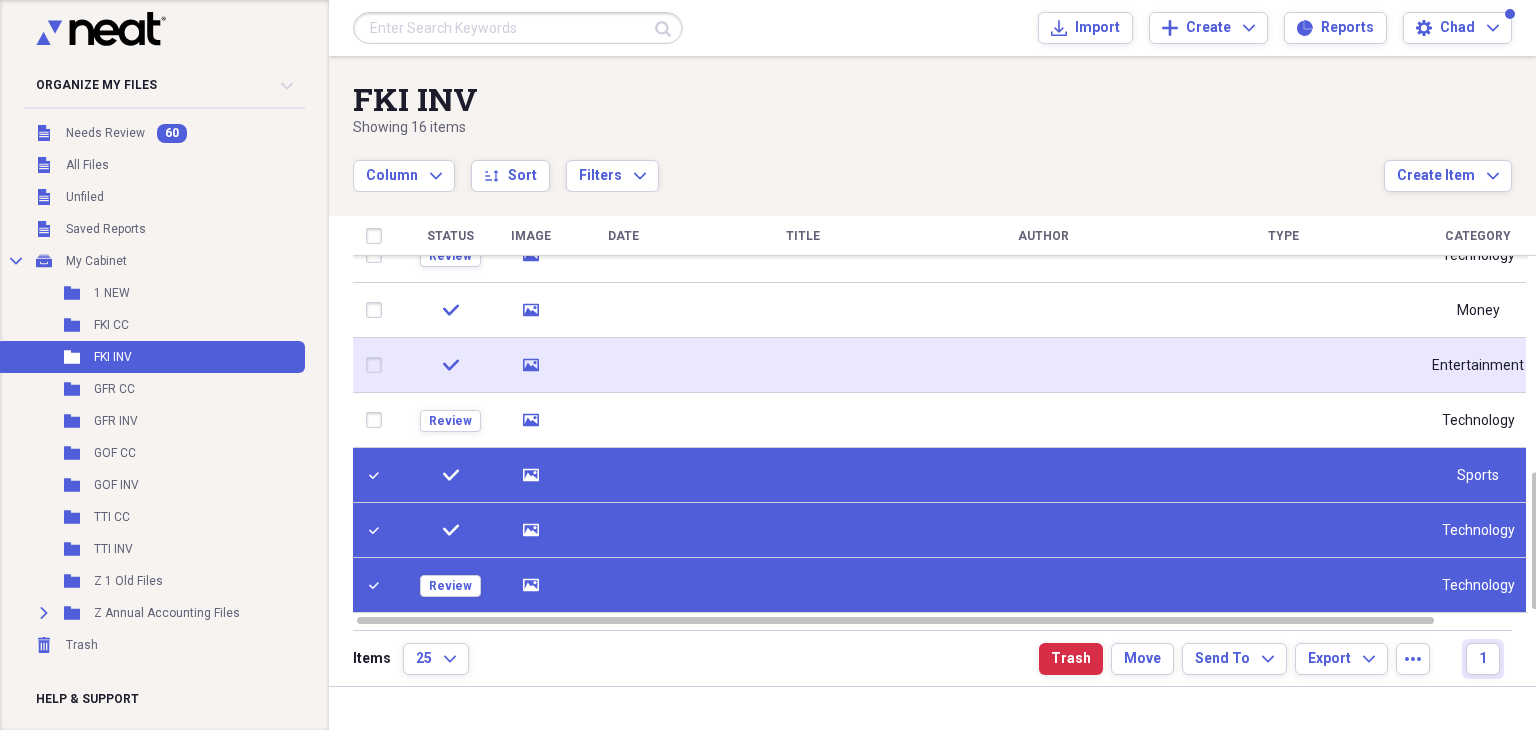 click at bounding box center (378, 365) 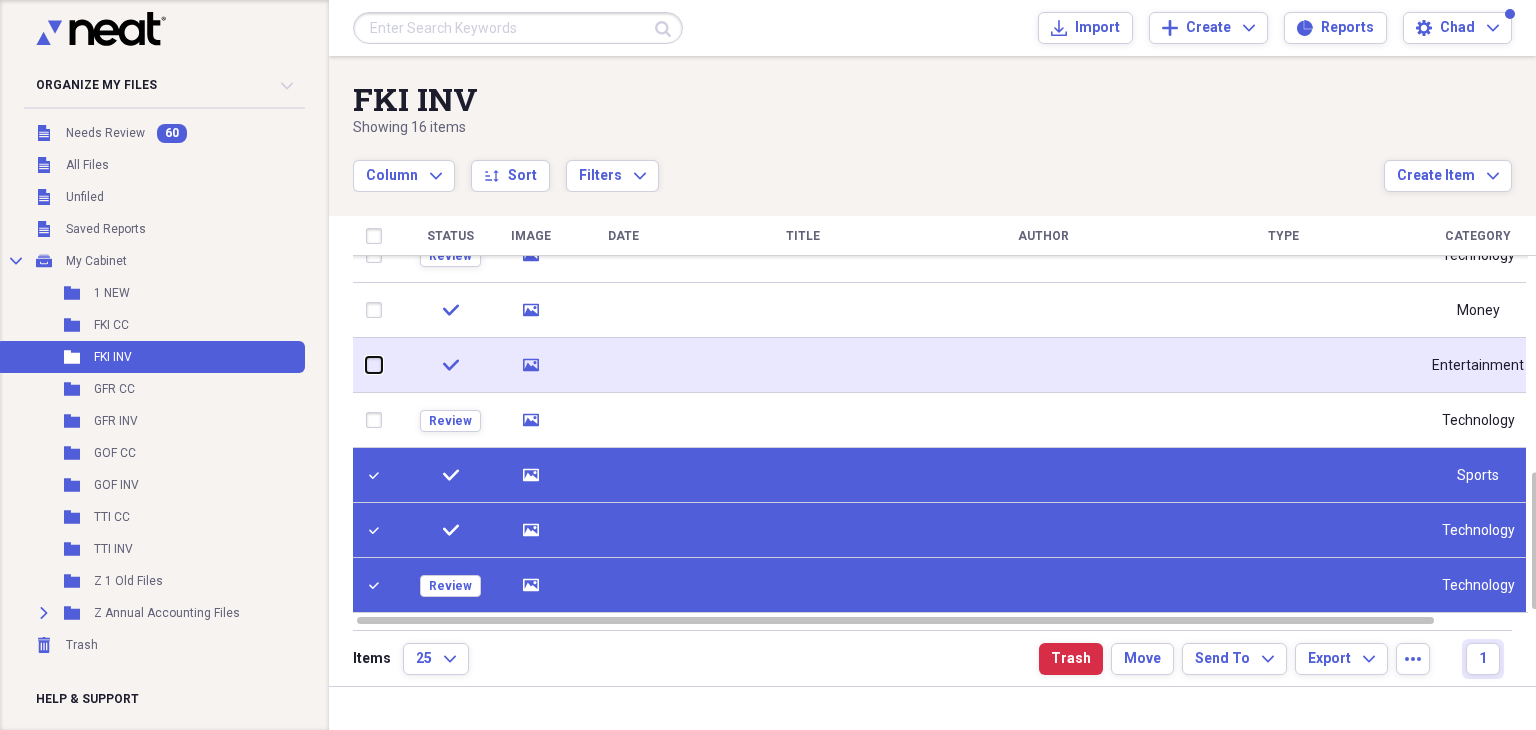 click at bounding box center [366, 365] 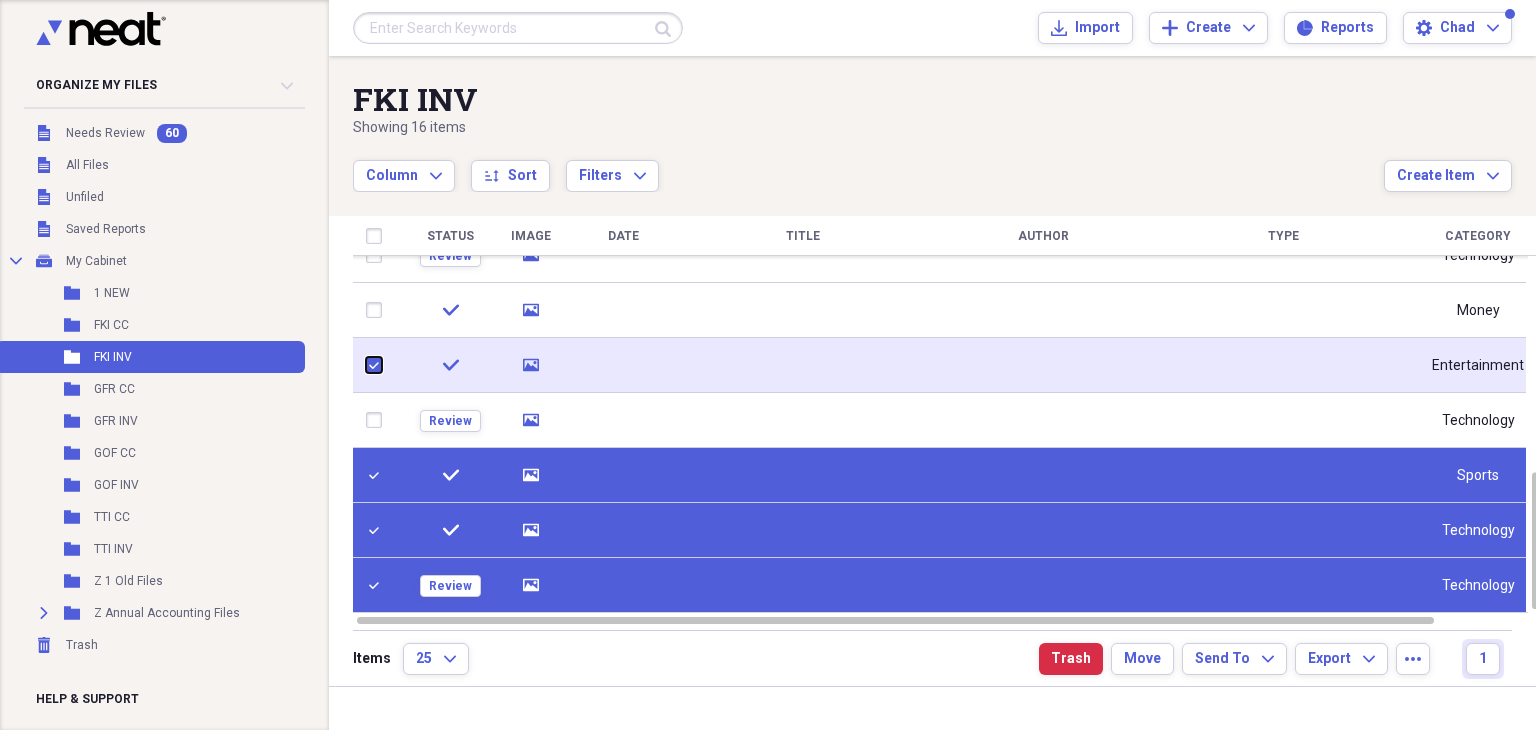 checkbox on "true" 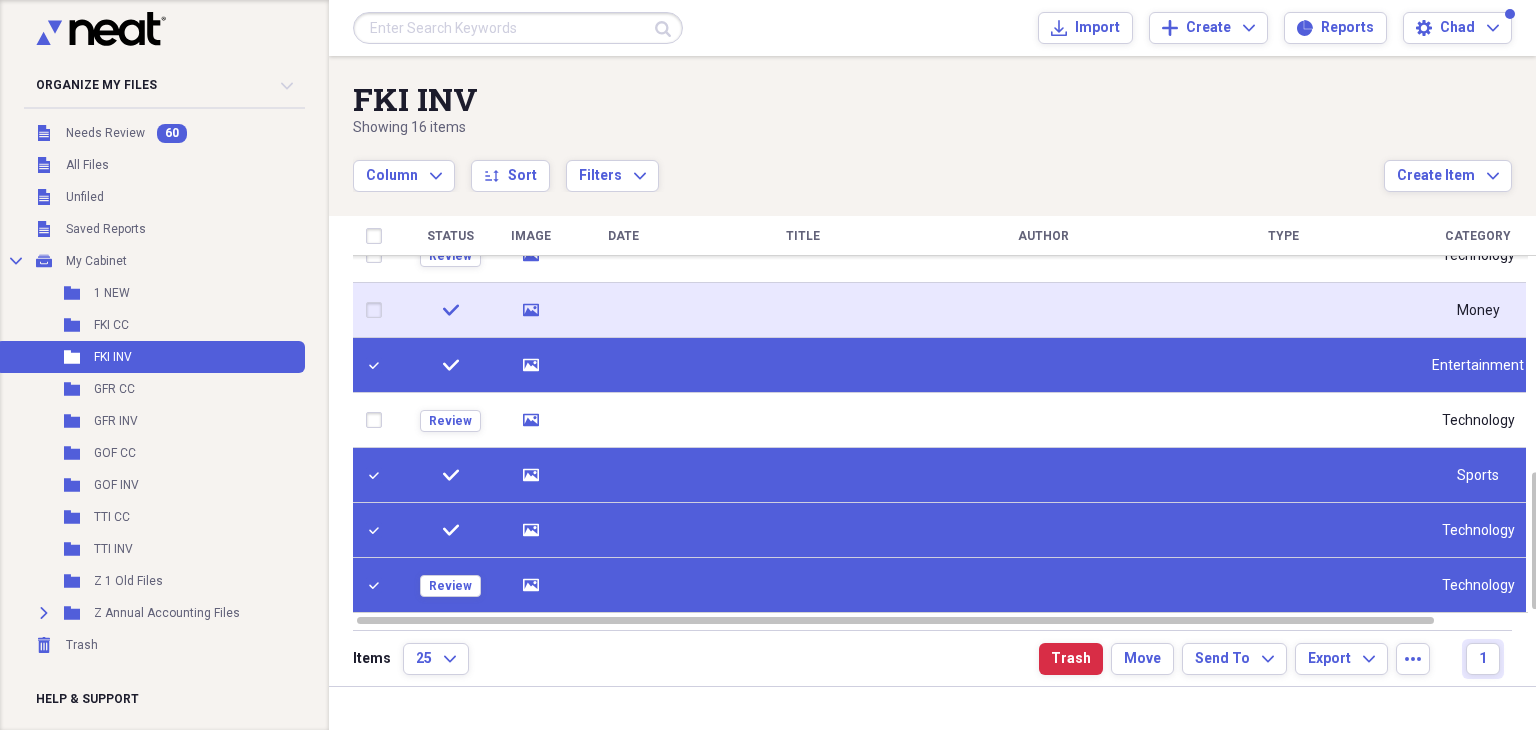 click on "media" 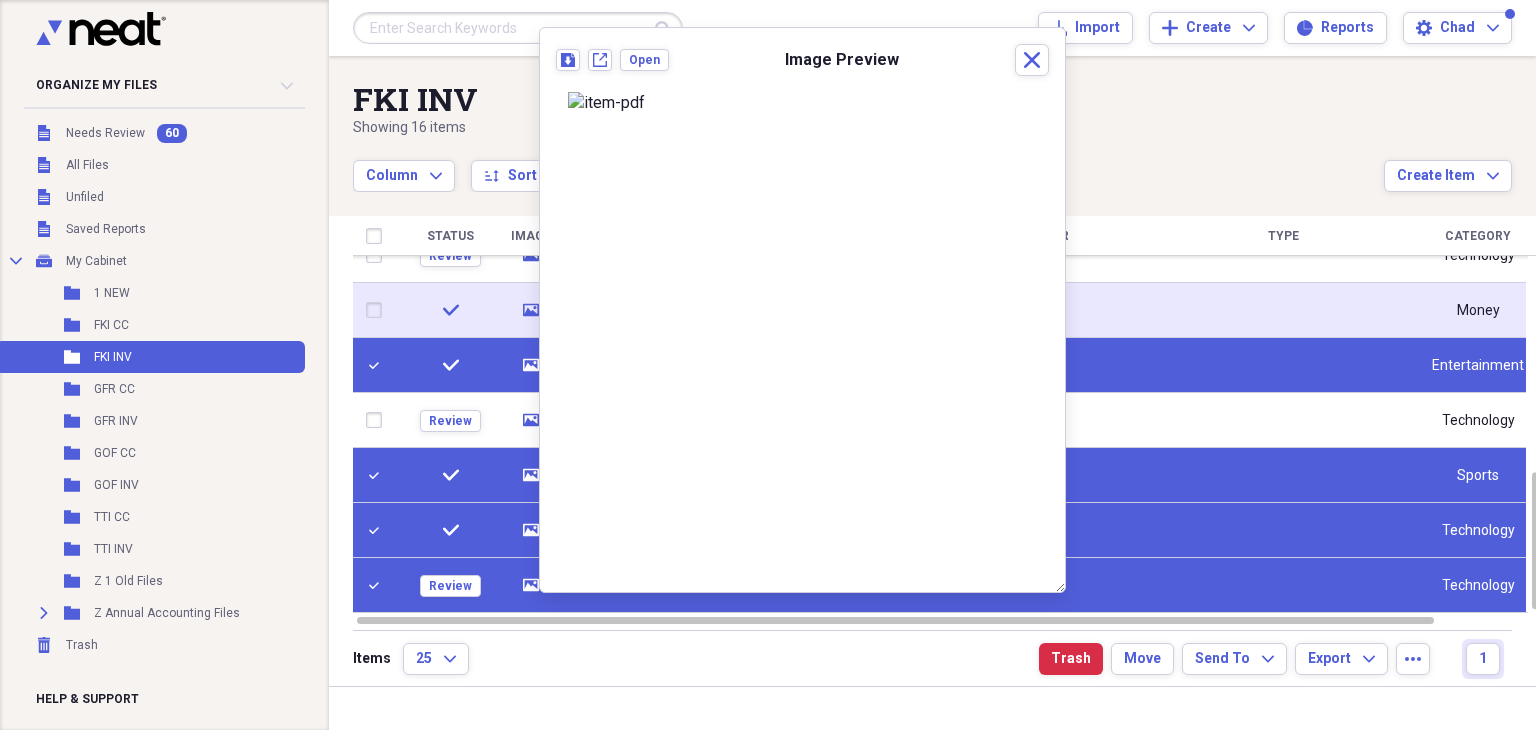 click at bounding box center [378, 310] 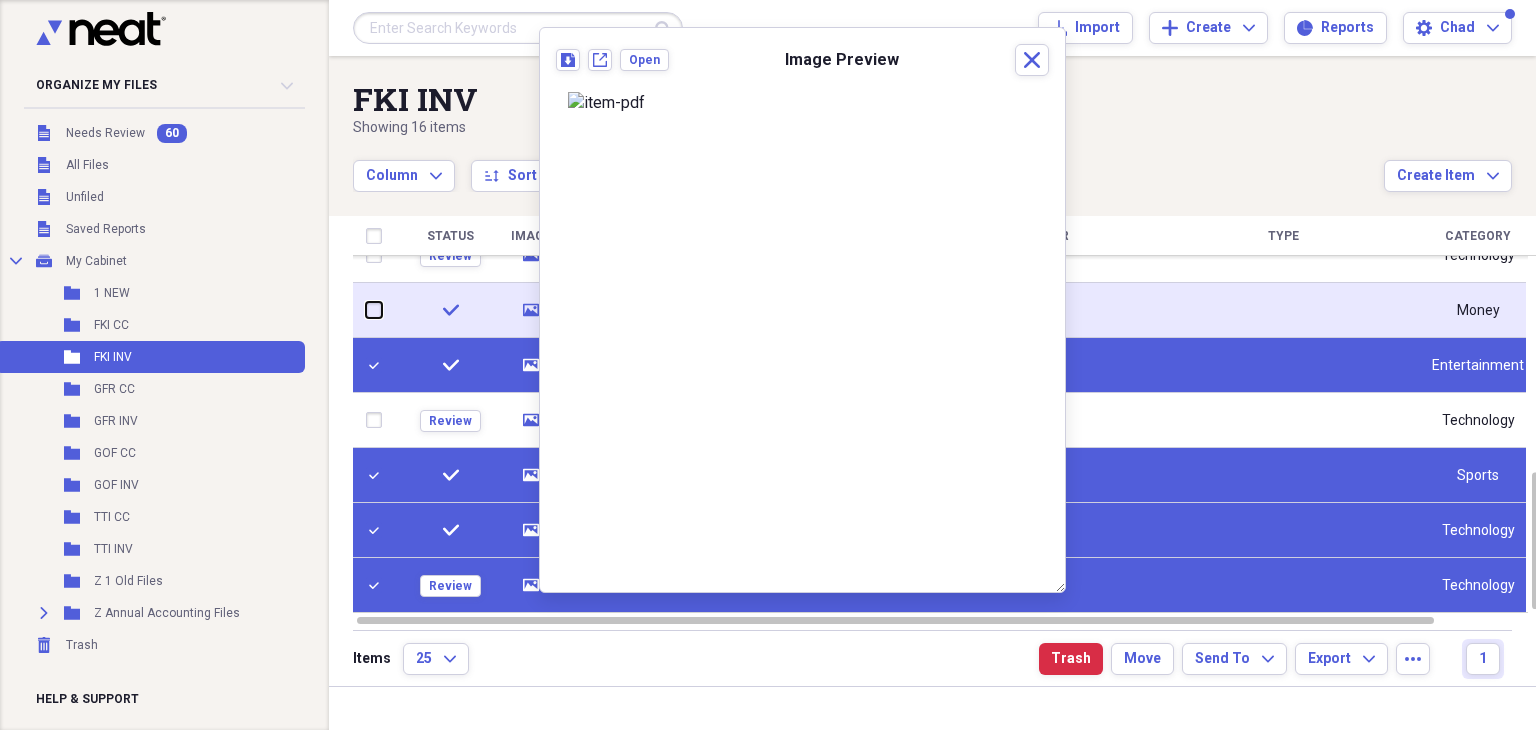 click at bounding box center [366, 310] 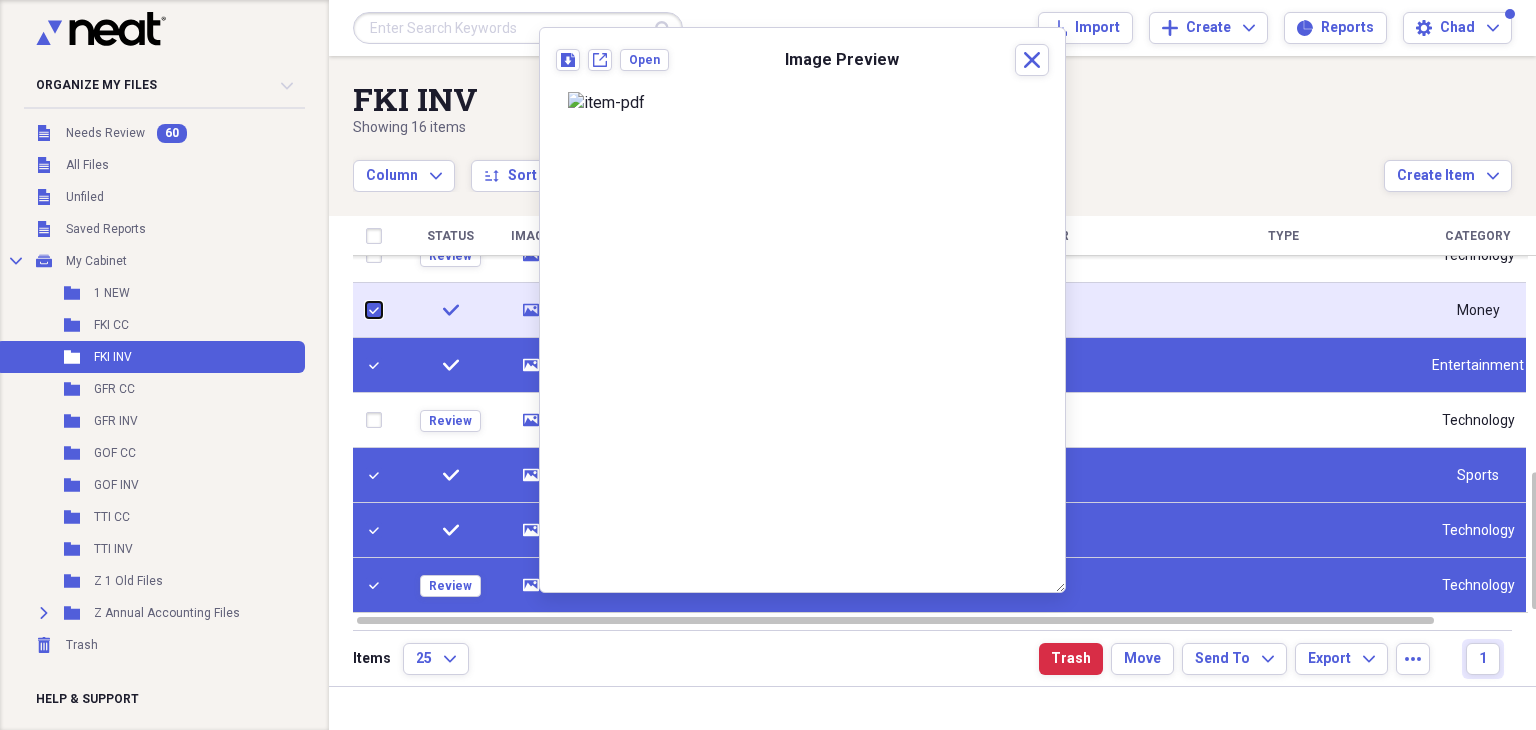 checkbox on "true" 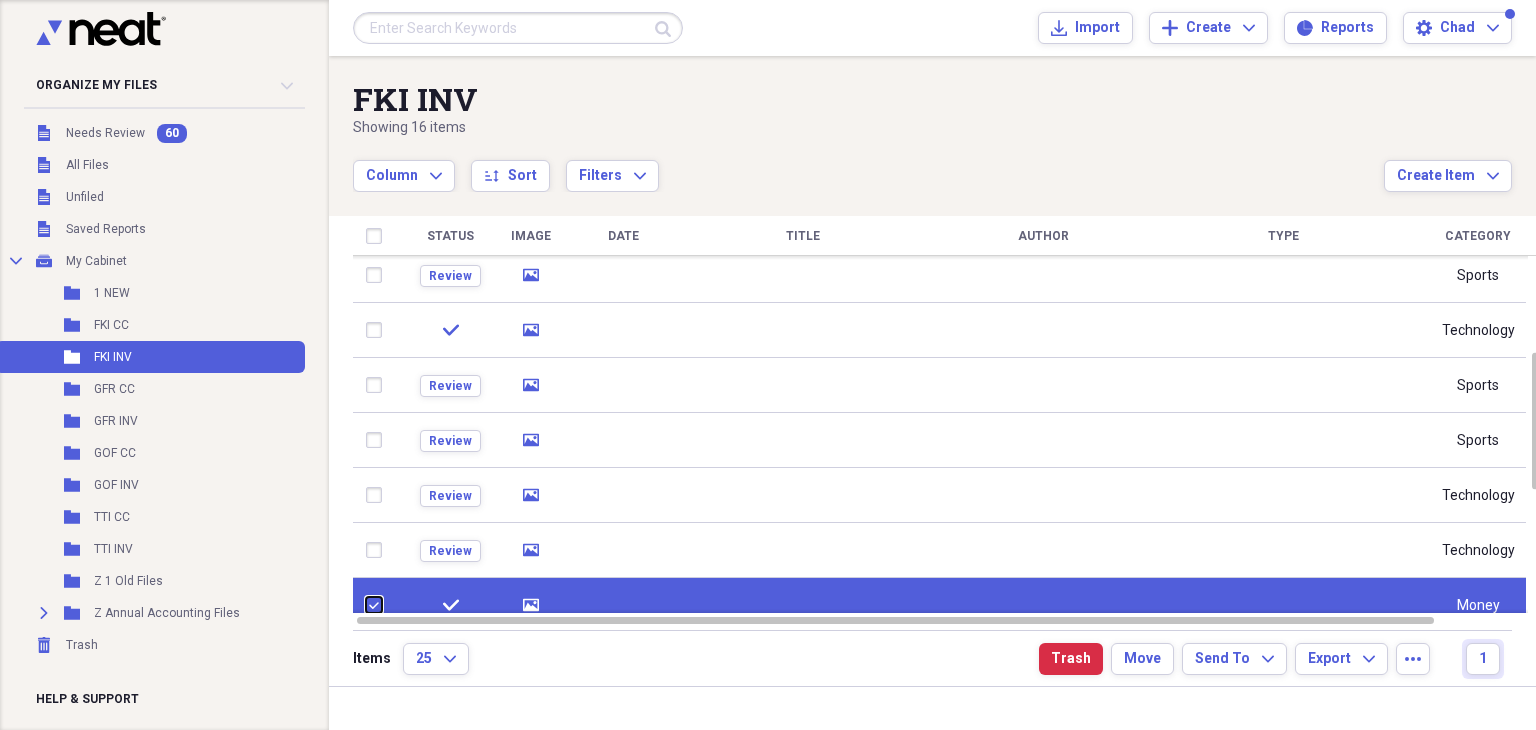 checkbox on "false" 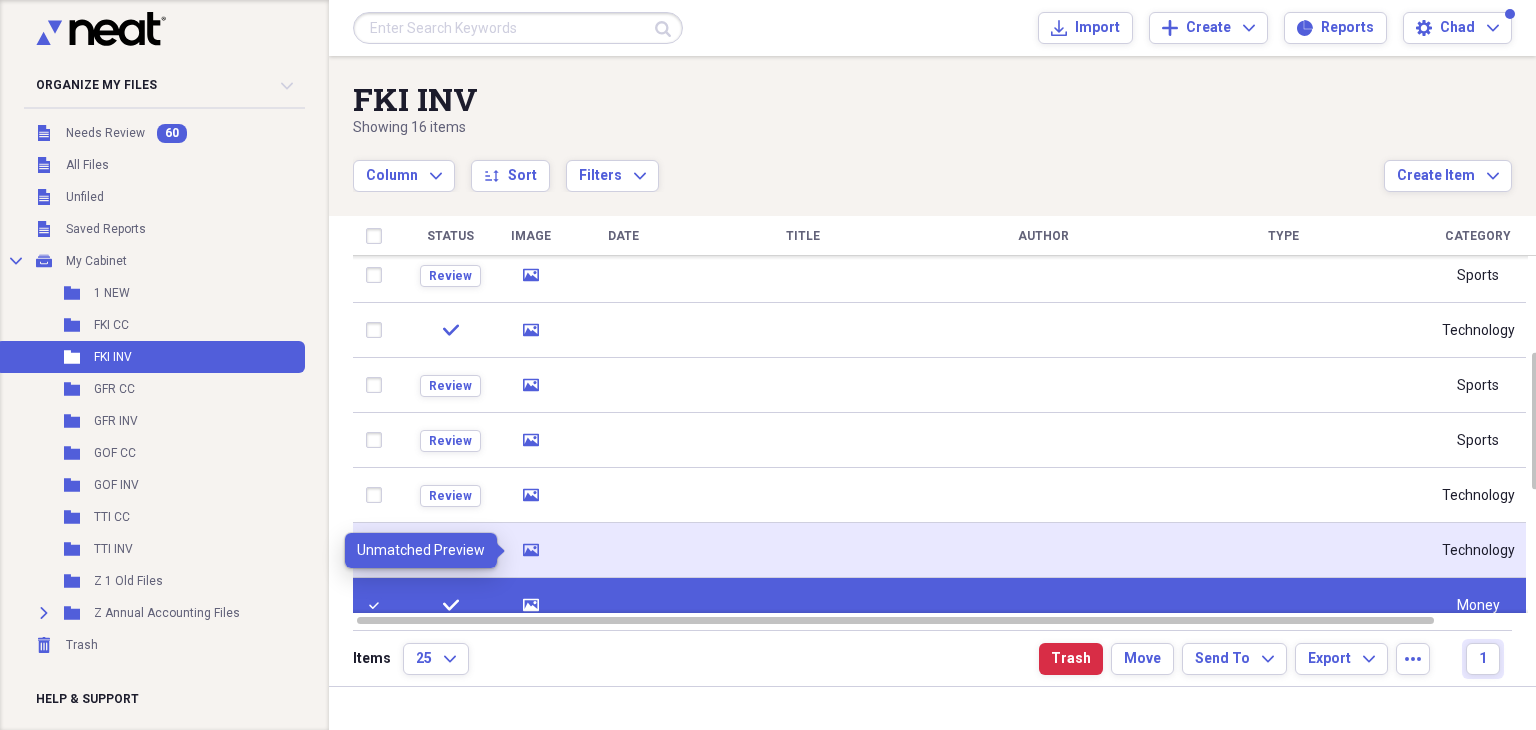 click 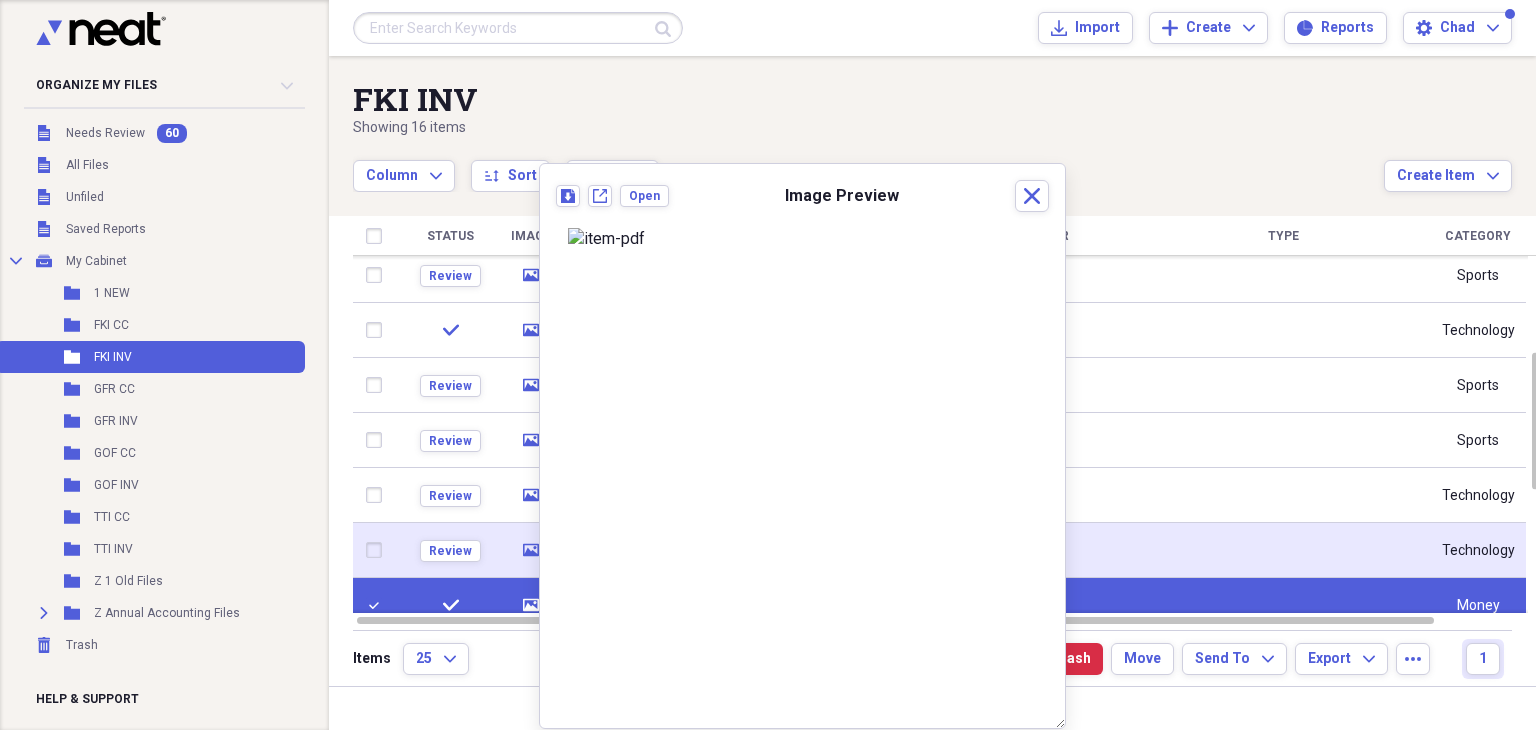 click at bounding box center [378, 550] 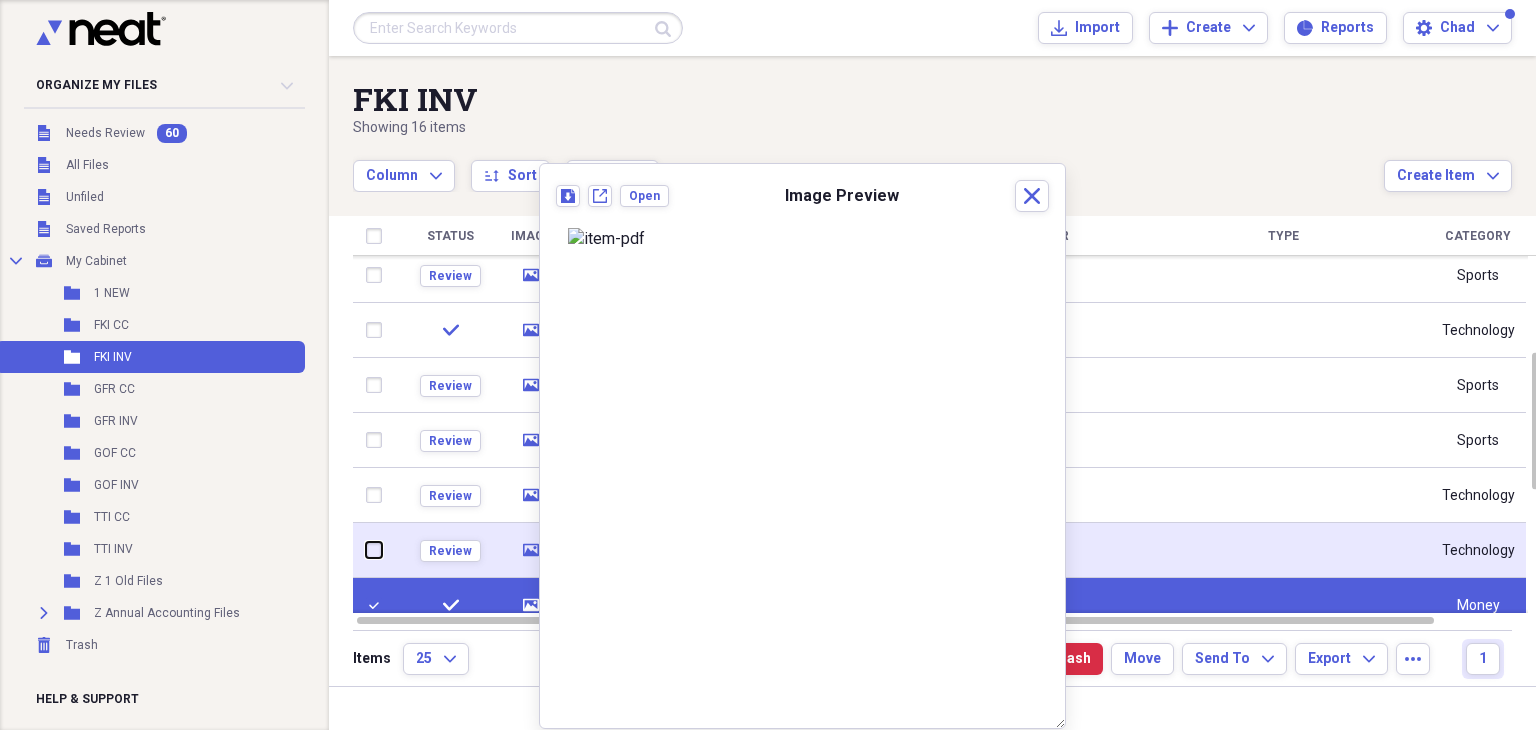 click at bounding box center (366, 550) 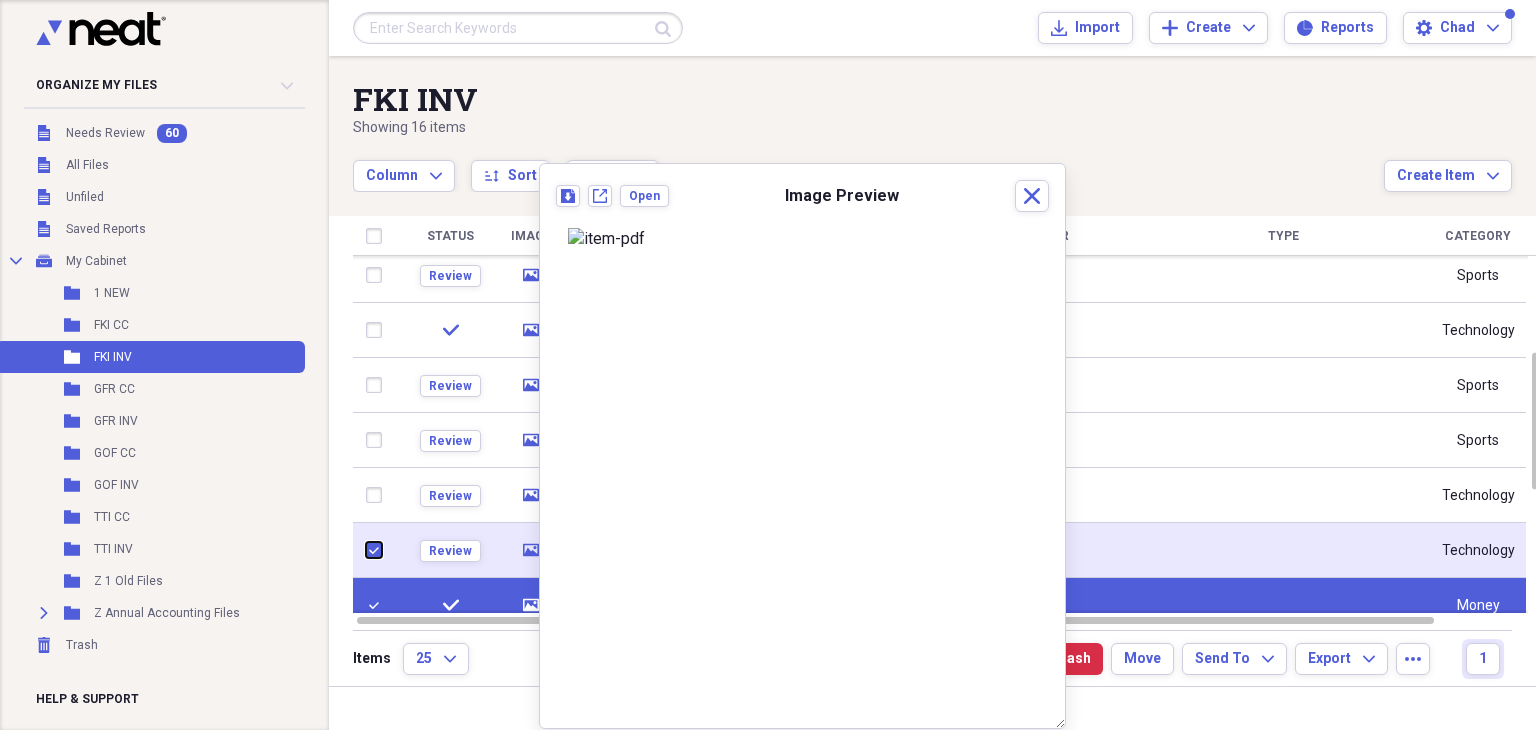 checkbox on "true" 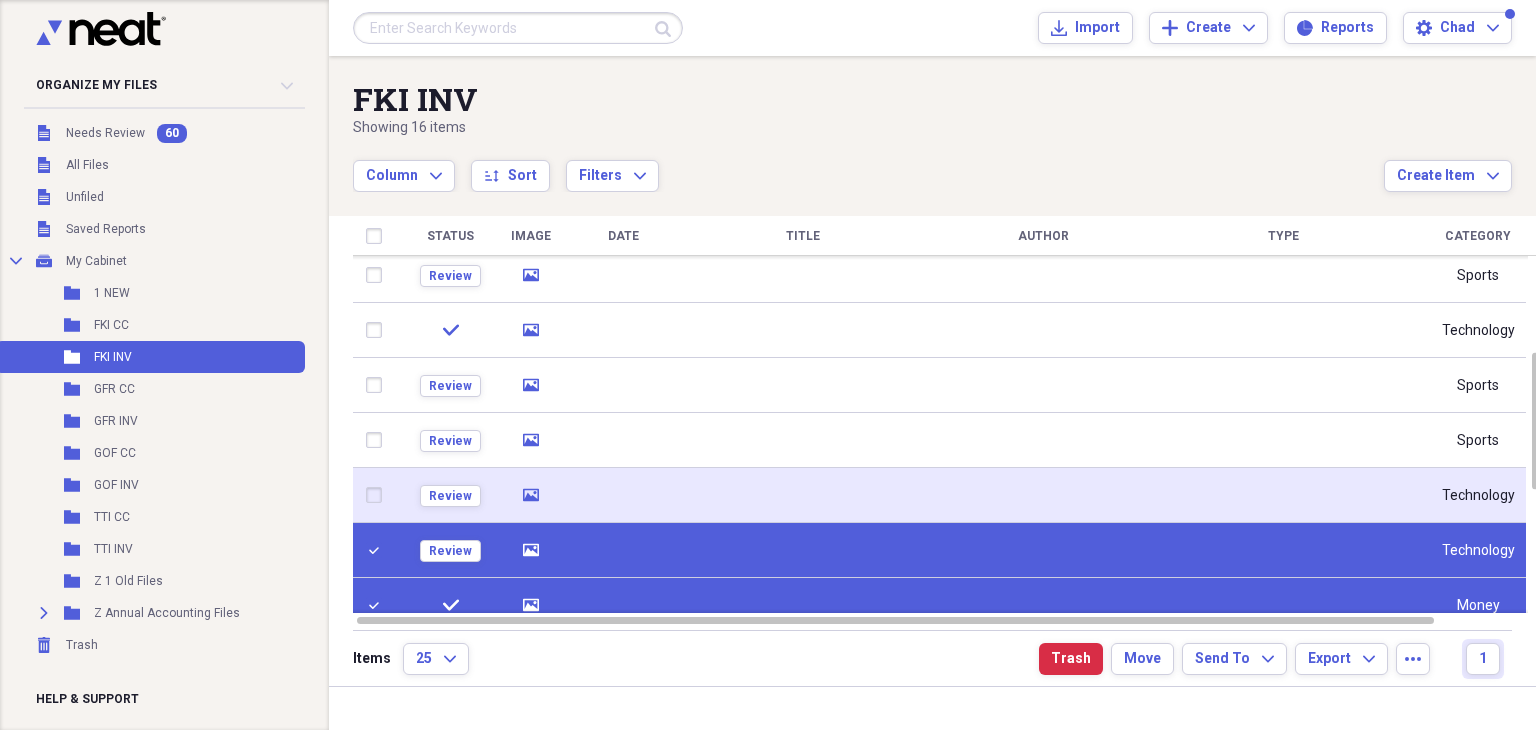 click 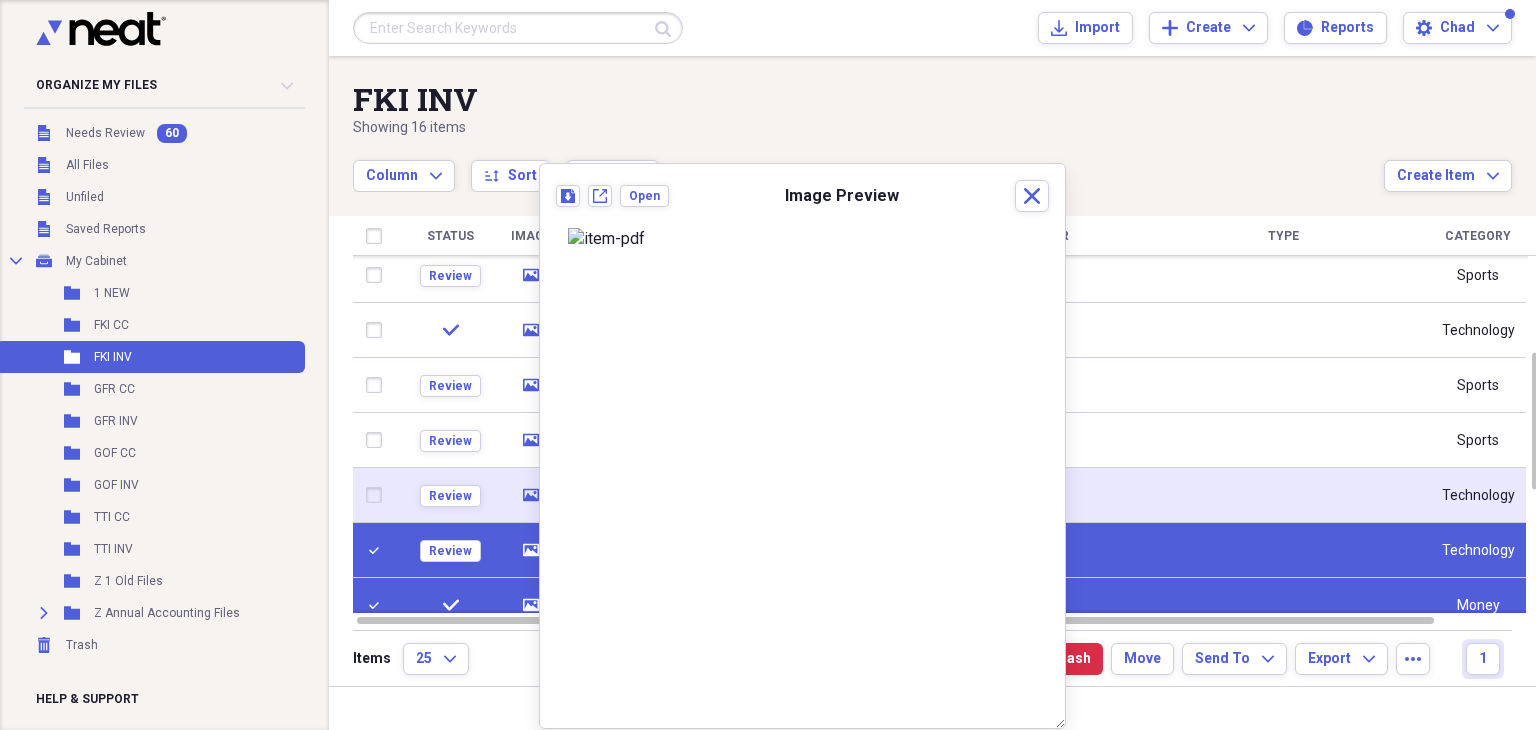 click at bounding box center [378, 495] 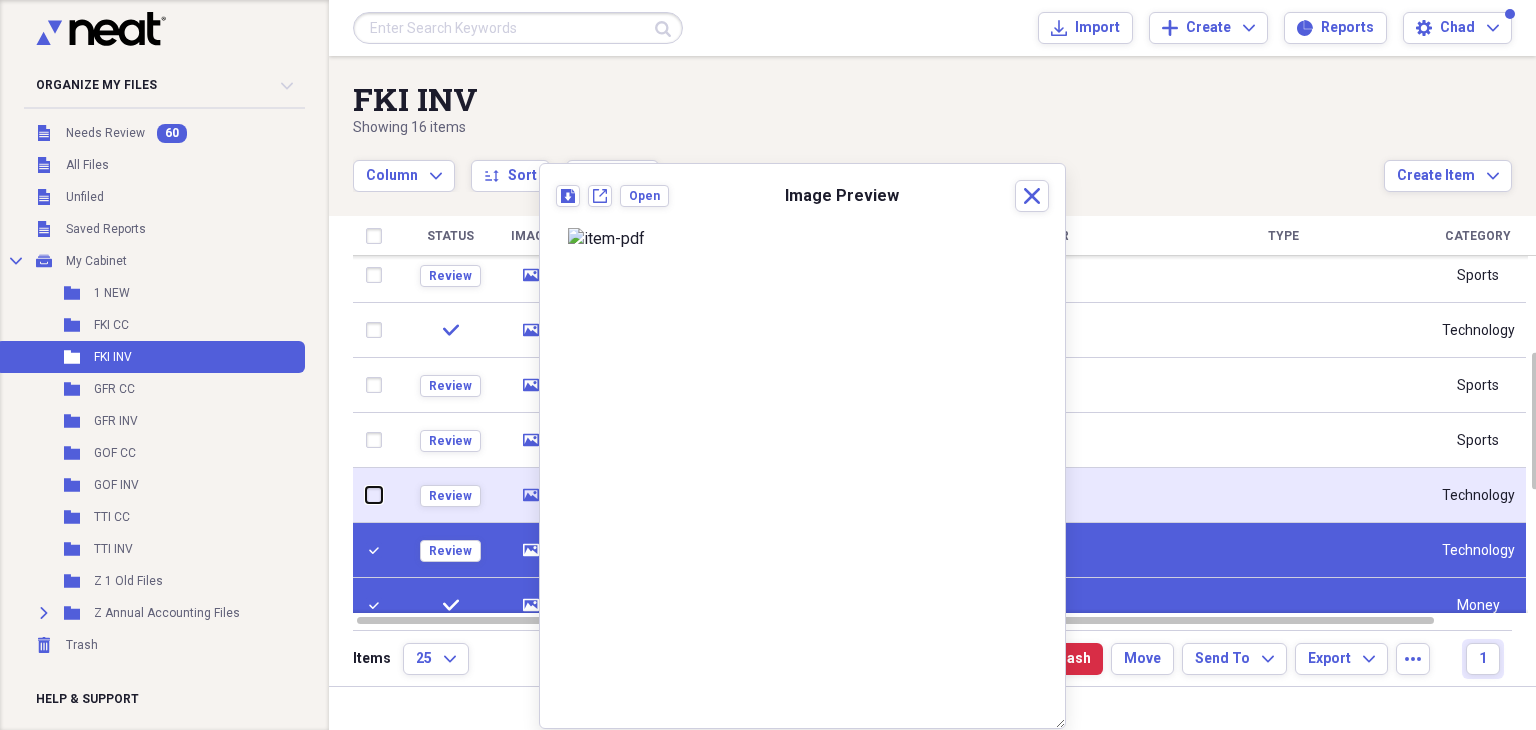 click at bounding box center (366, 495) 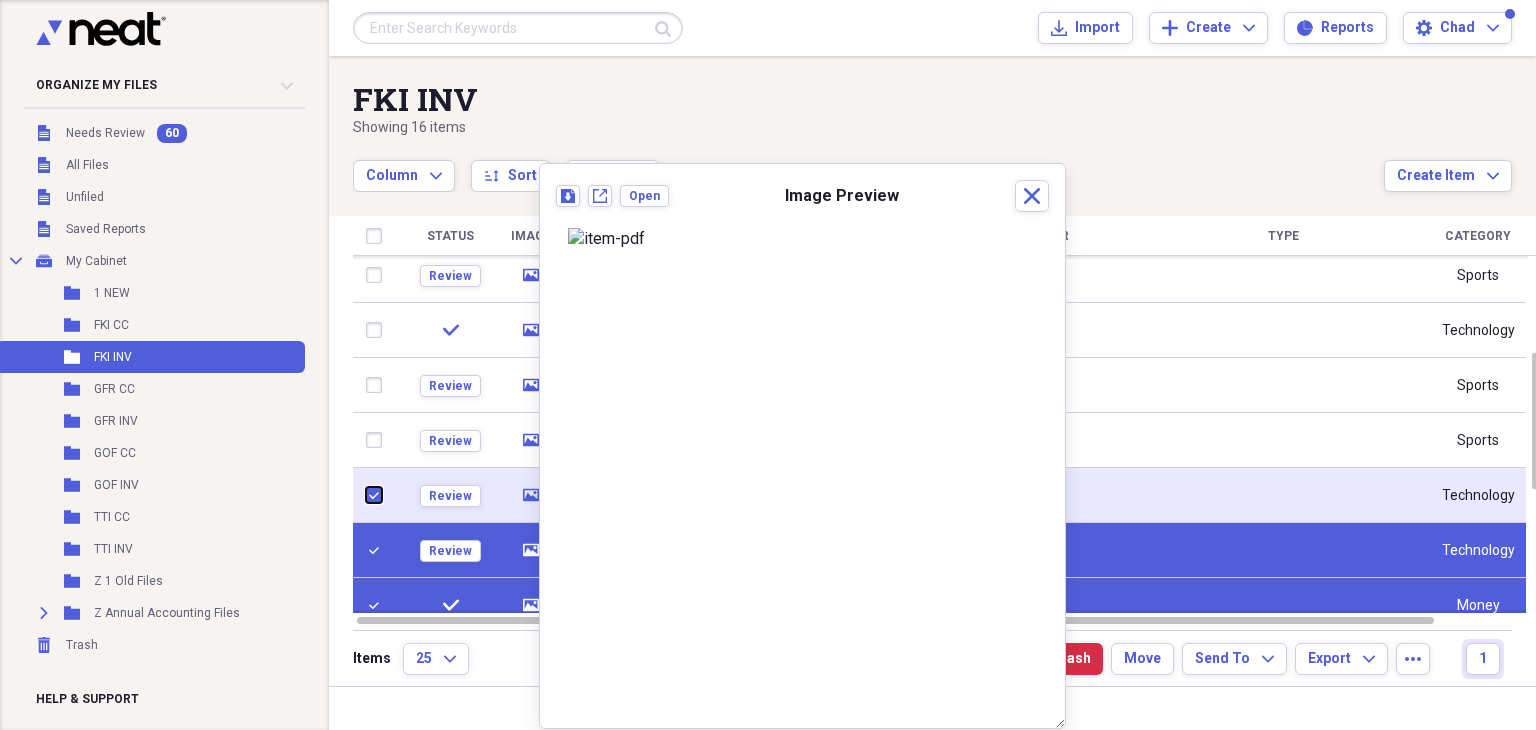 checkbox on "true" 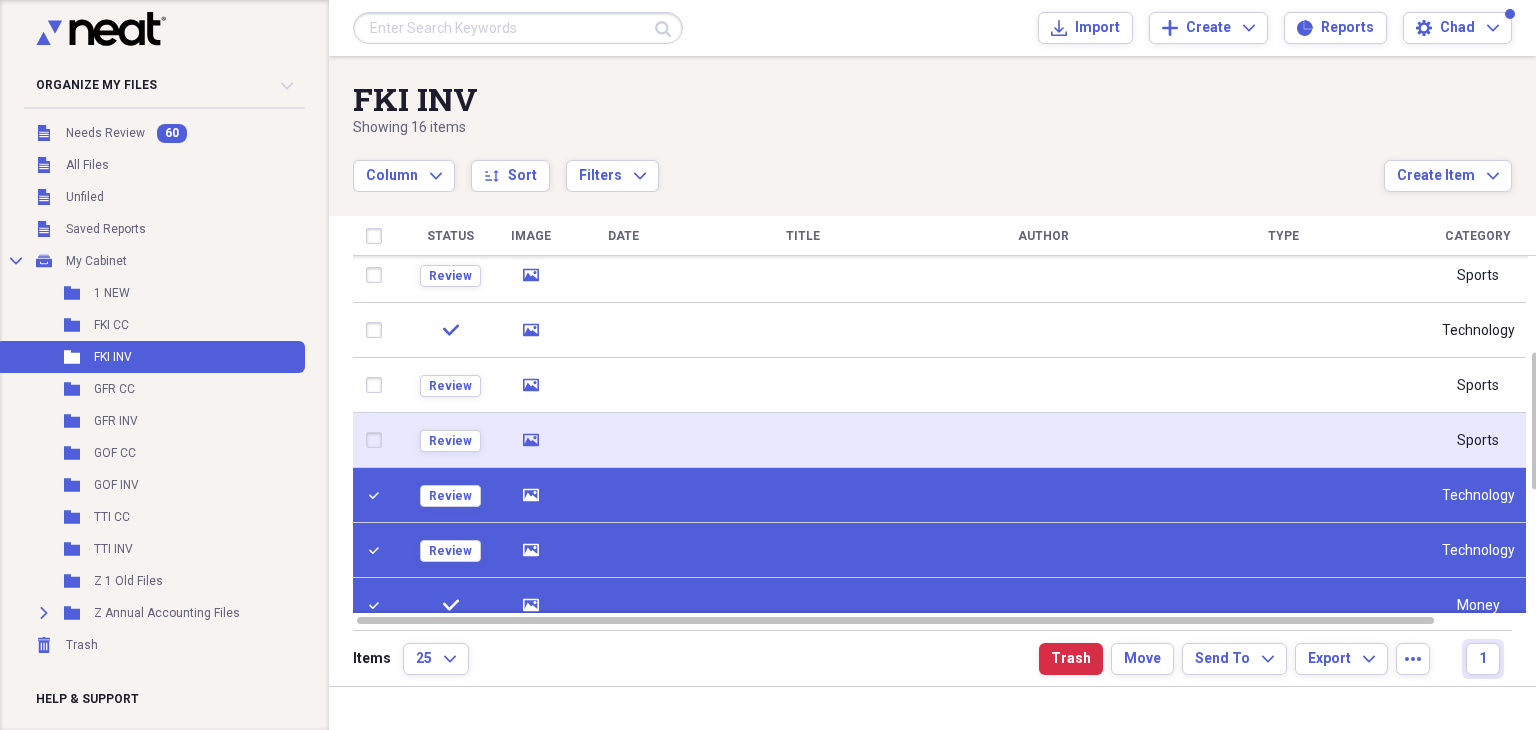 click on "media" 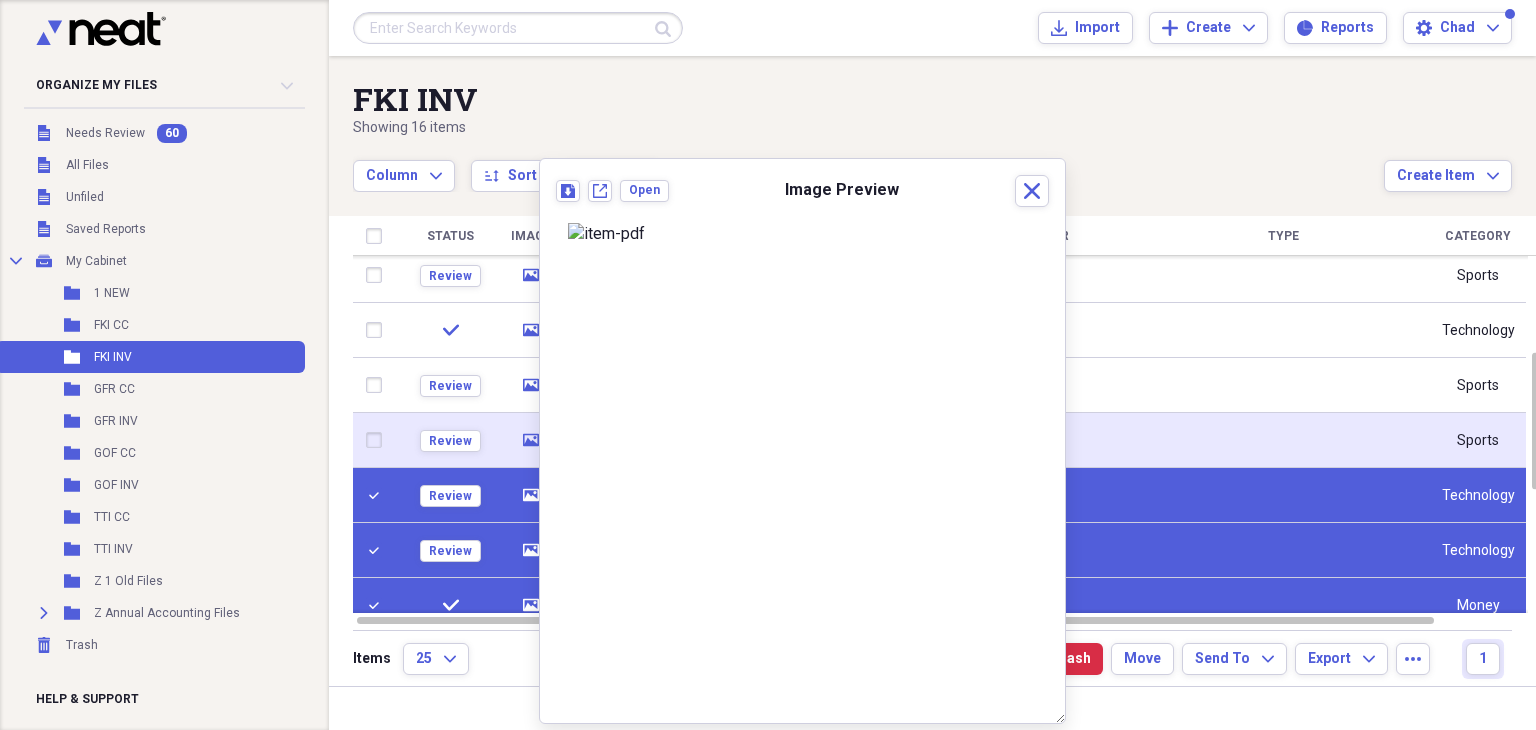 click at bounding box center (378, 440) 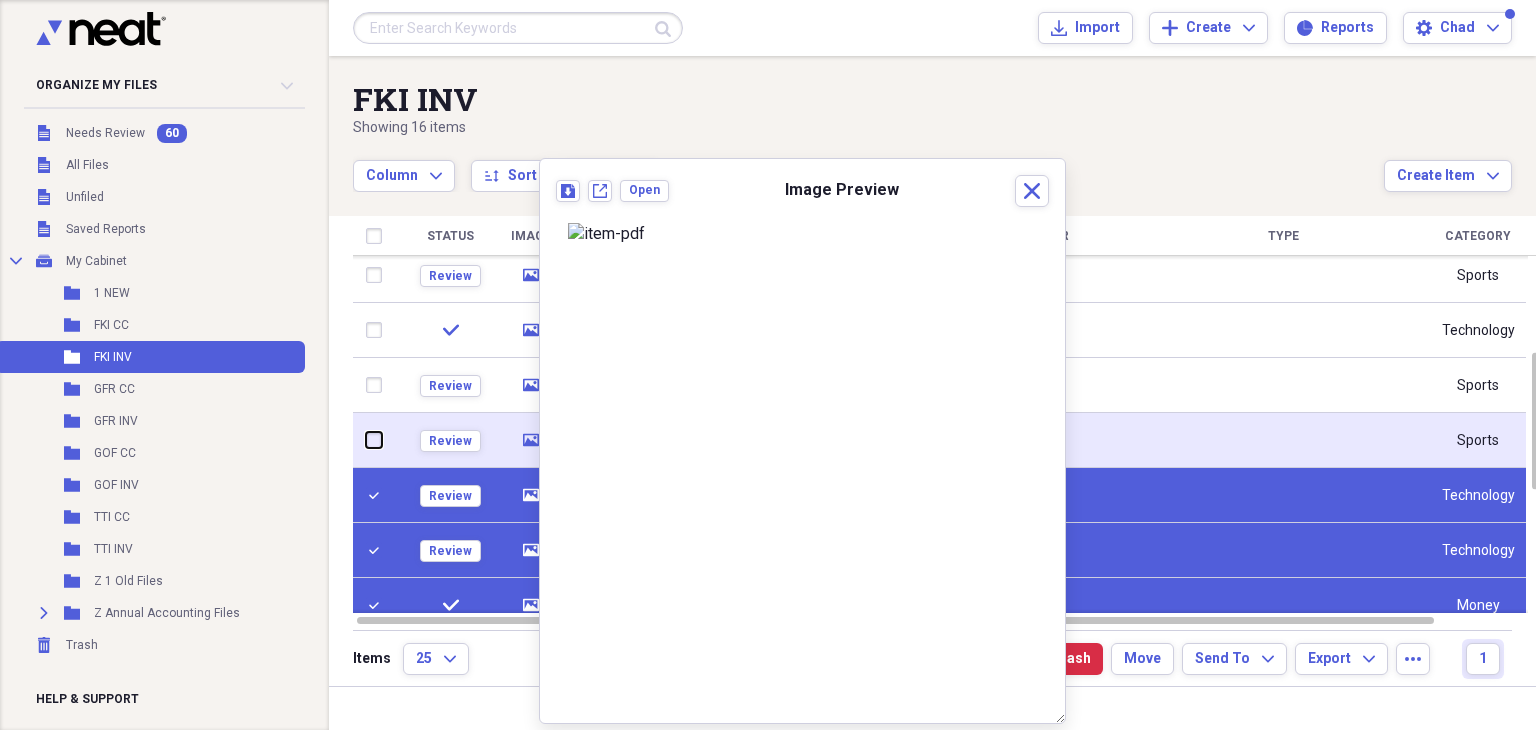 click at bounding box center (366, 440) 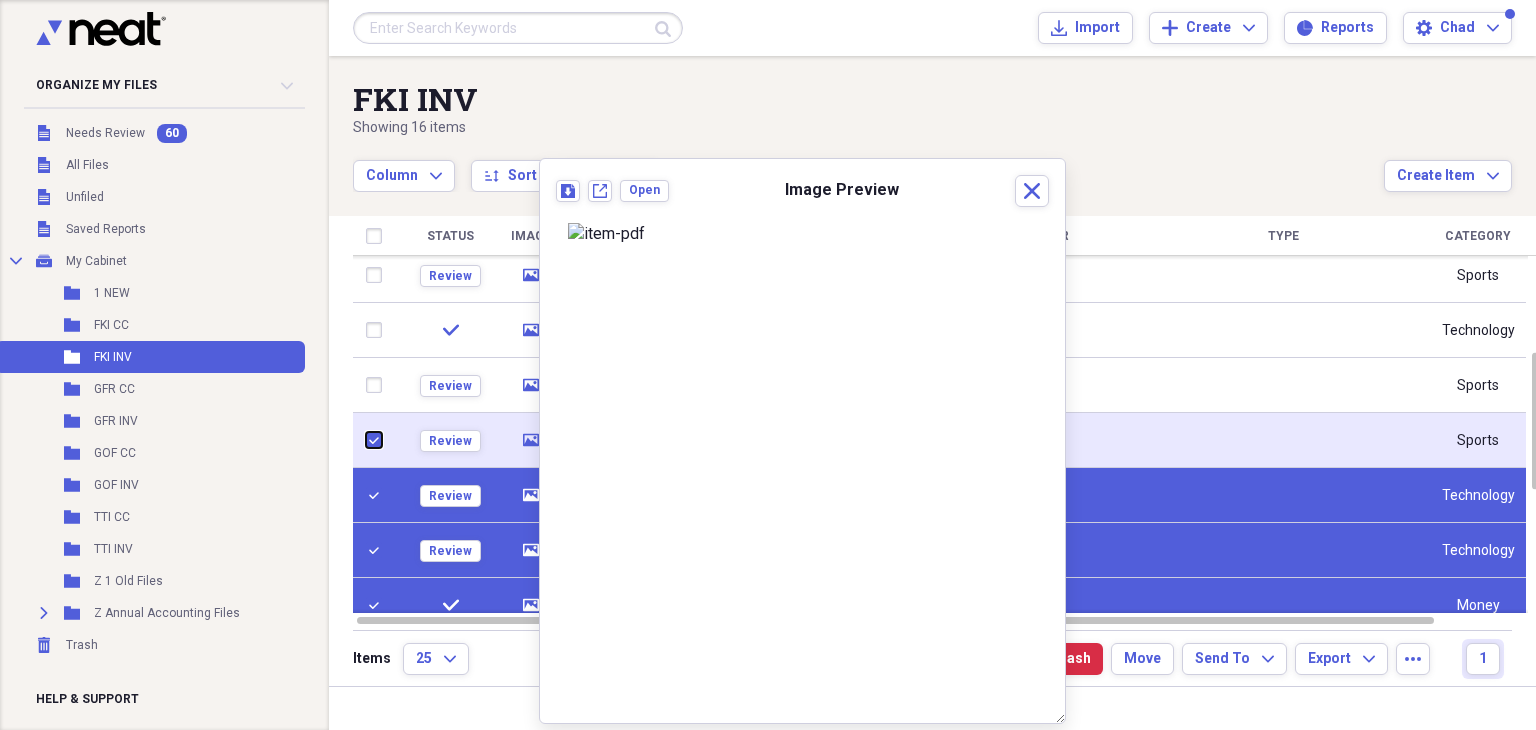 checkbox on "true" 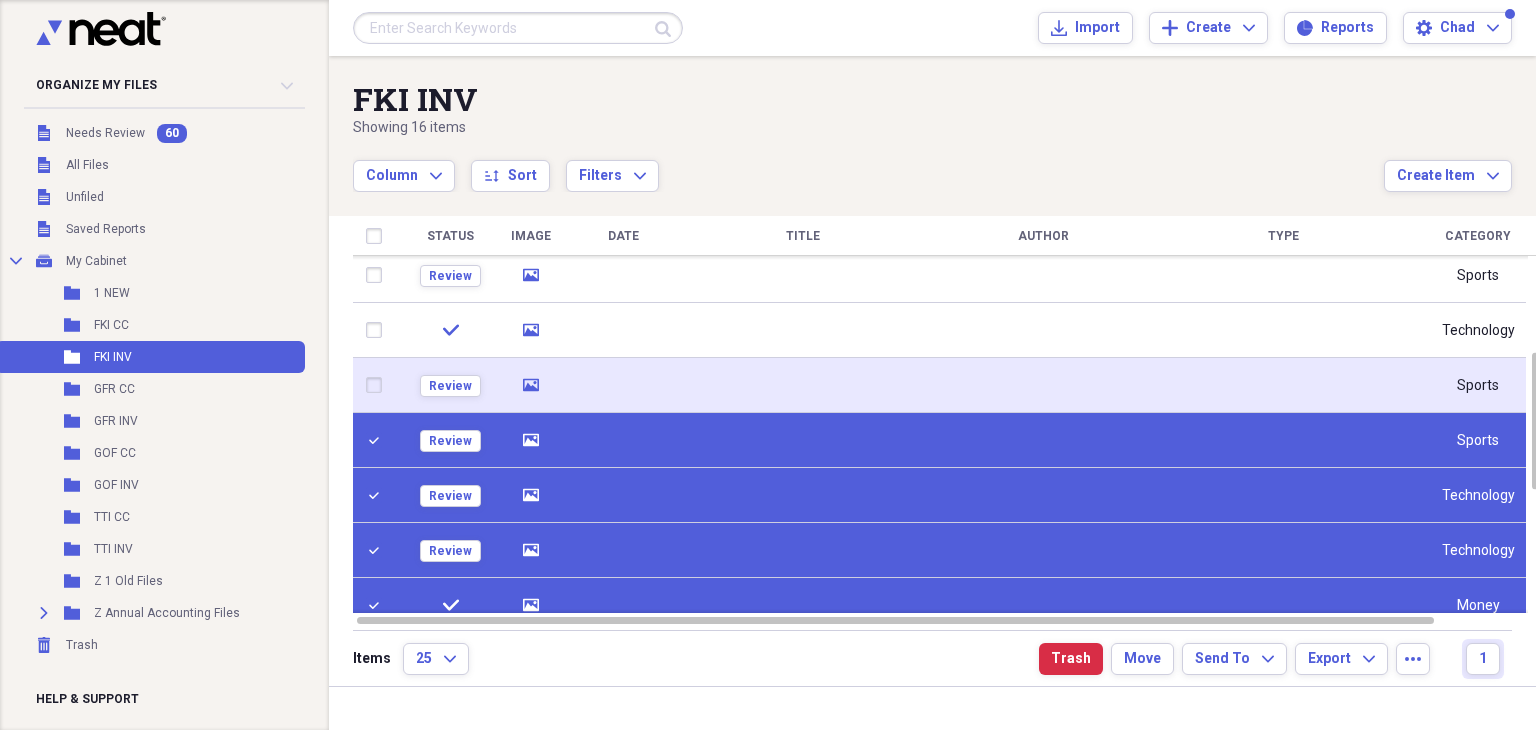 click on "media" 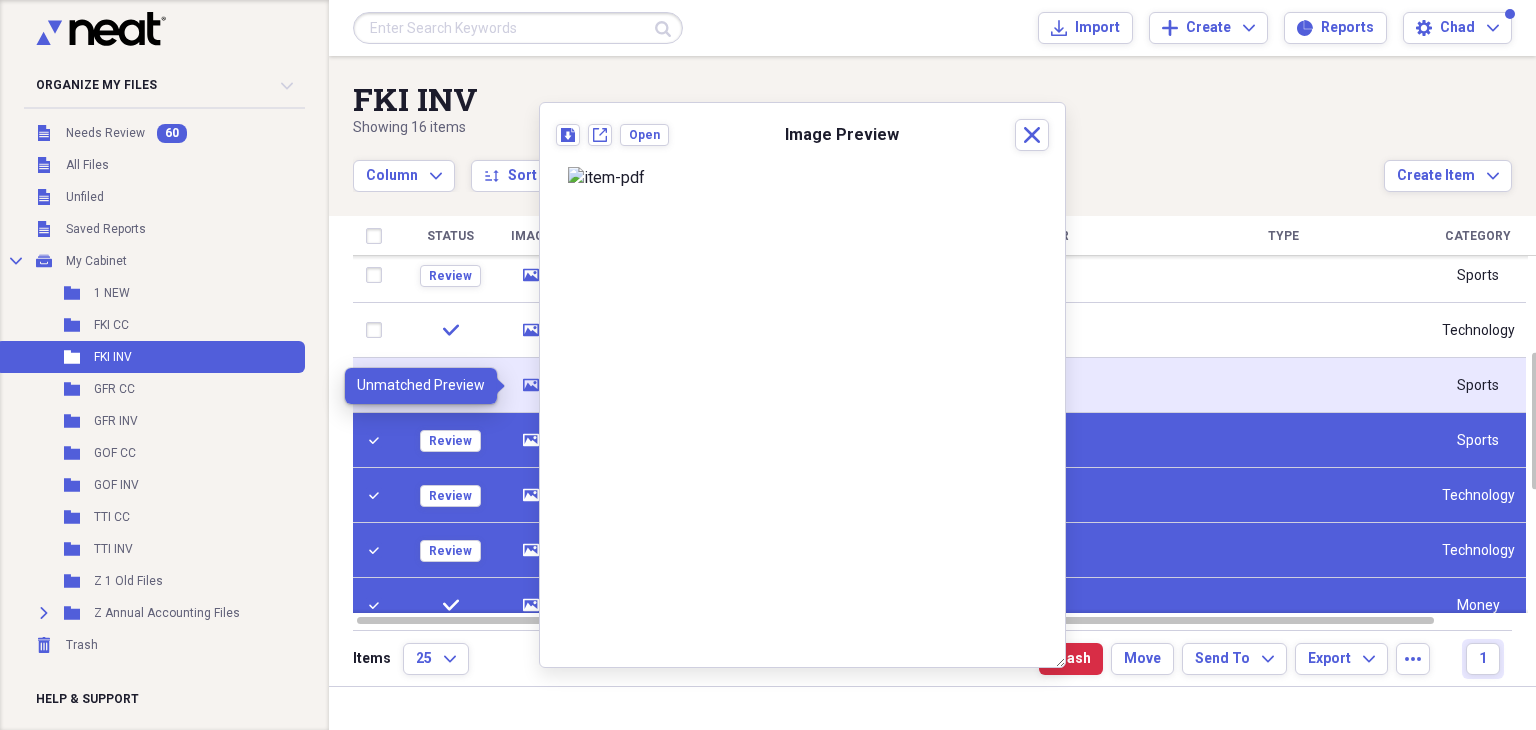 click on "media" 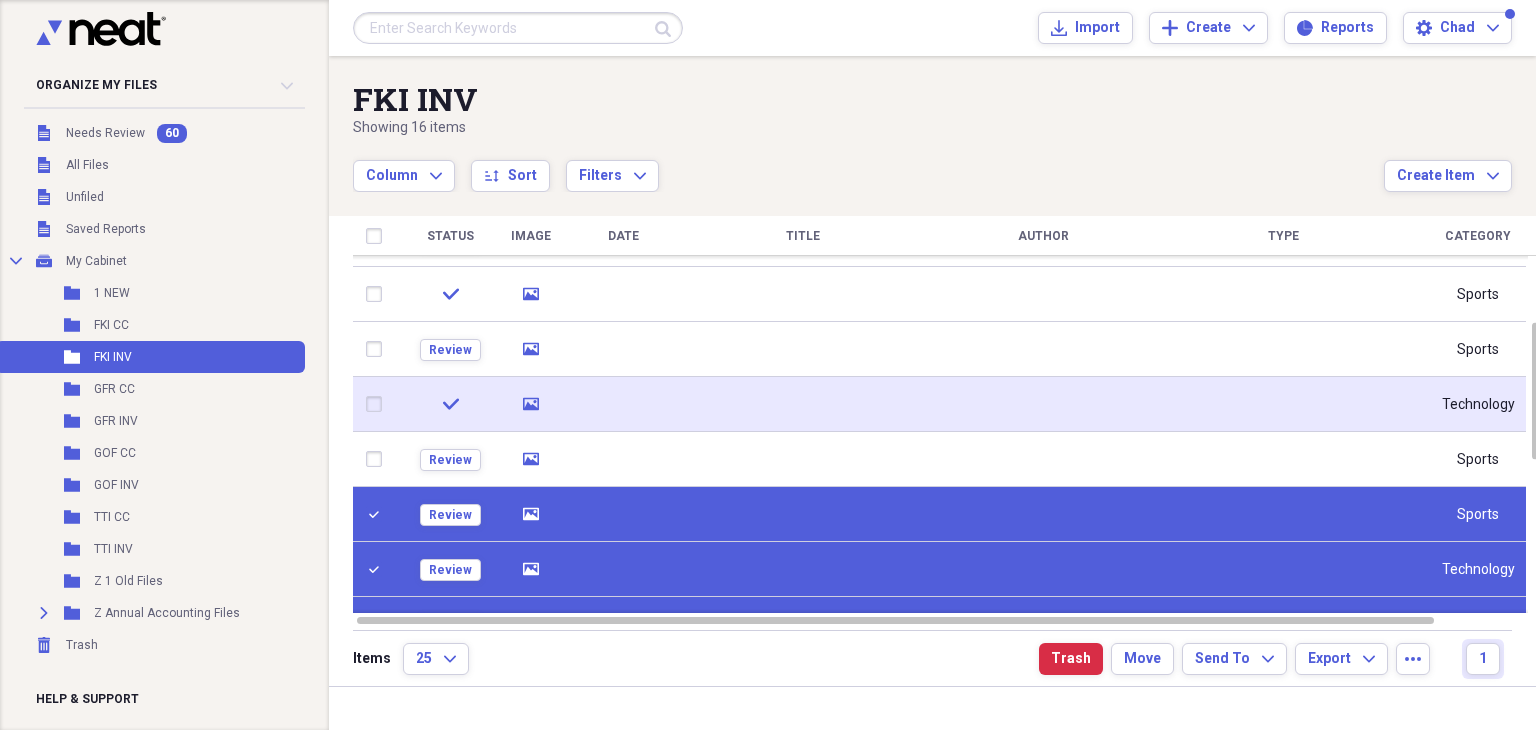 click 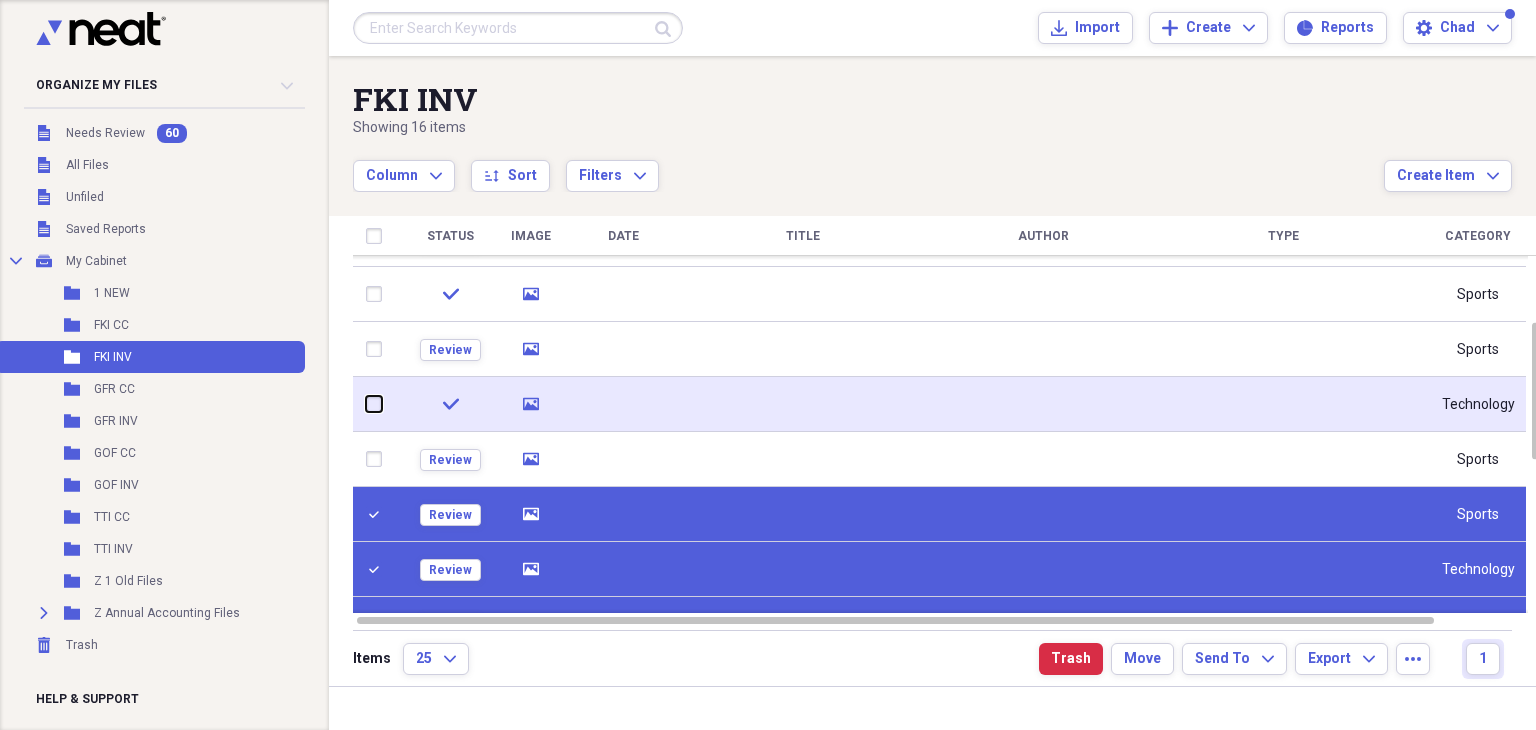 click at bounding box center (366, 404) 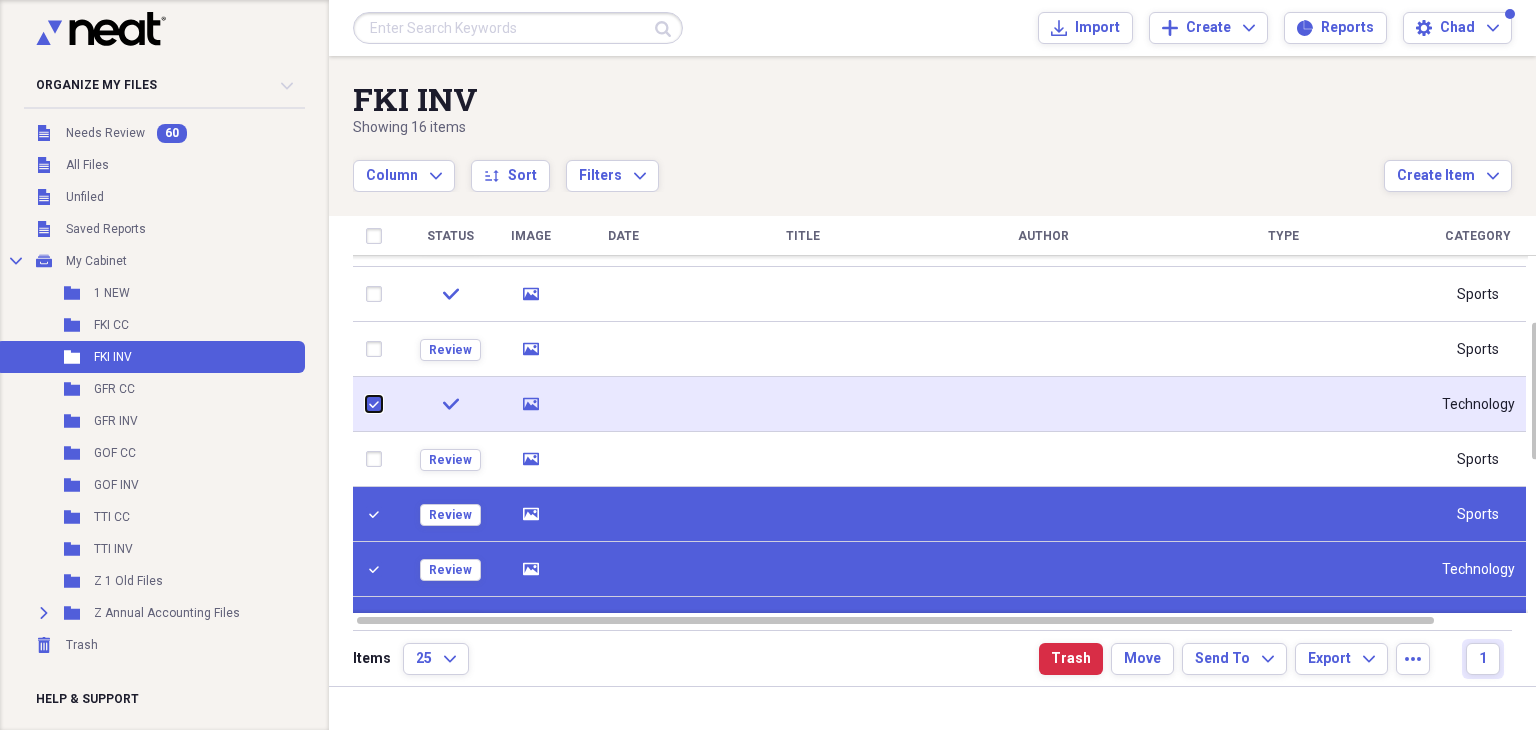 checkbox on "true" 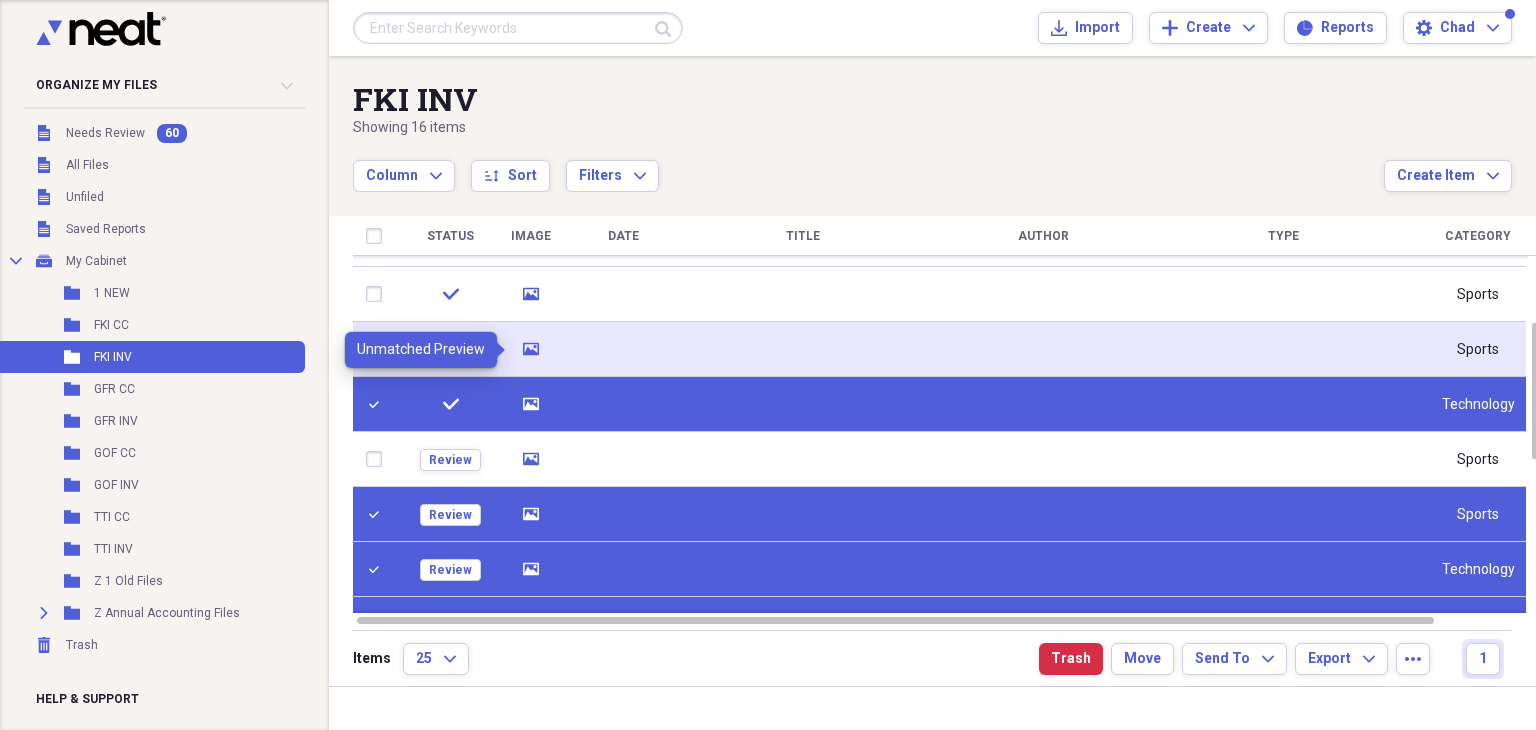 click 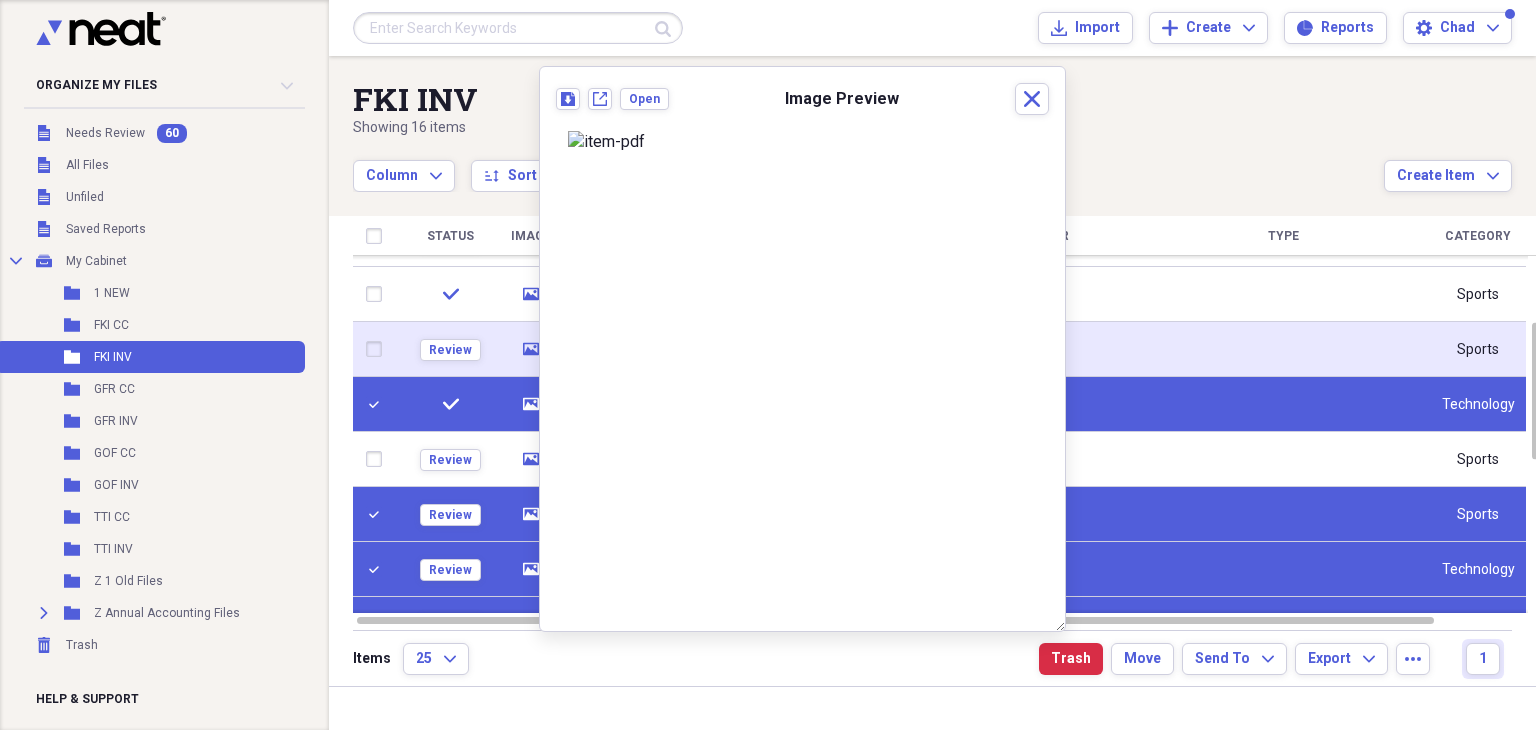 click at bounding box center [378, 349] 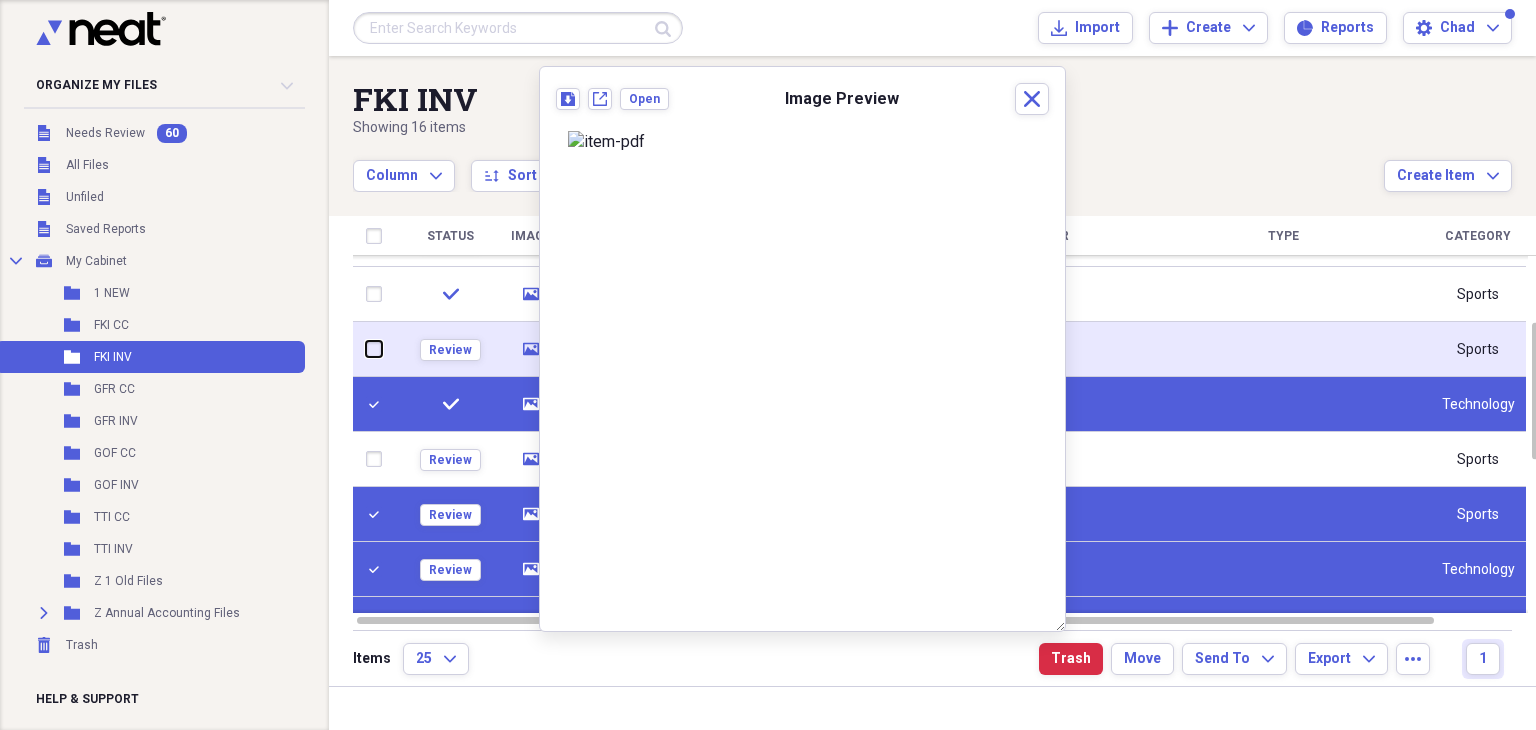 click at bounding box center (366, 349) 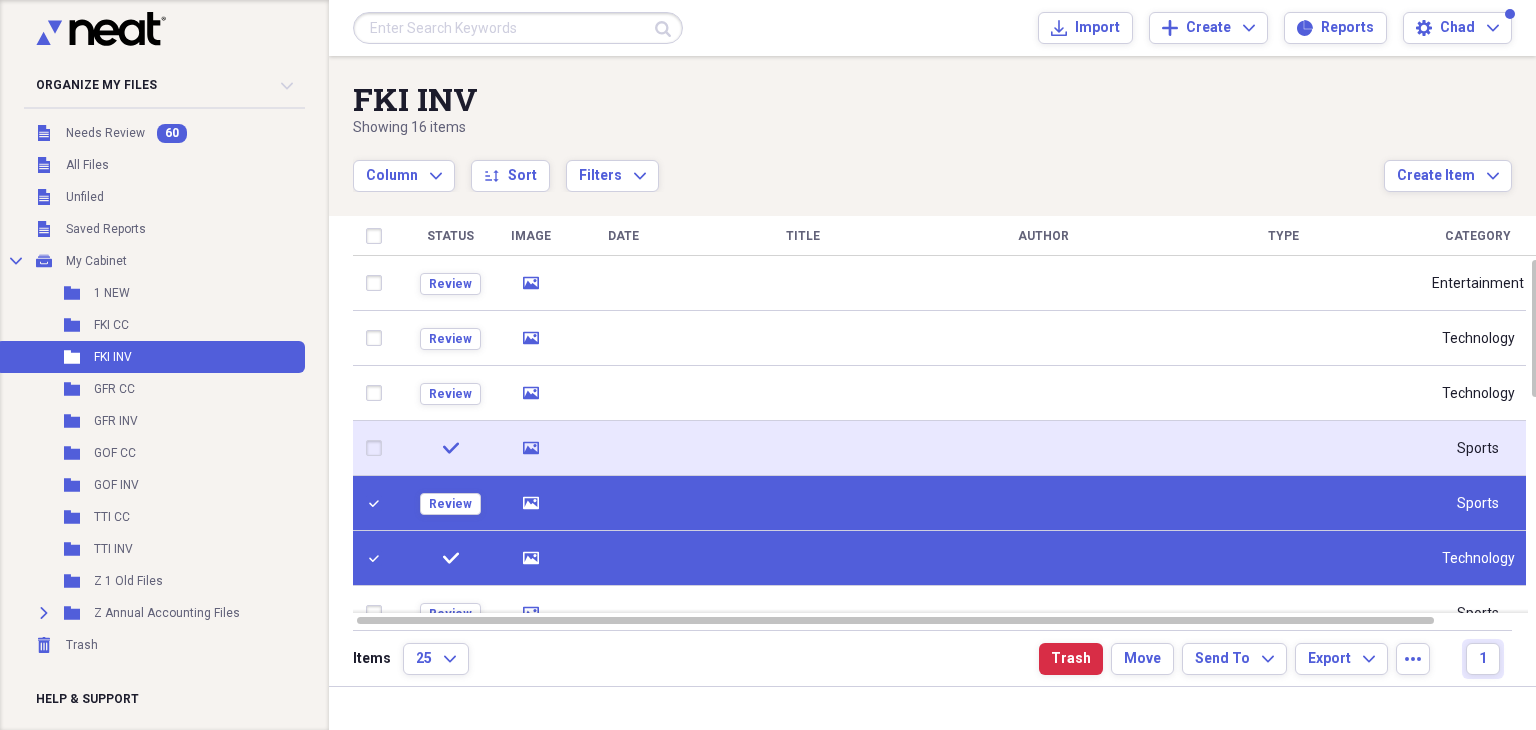 click 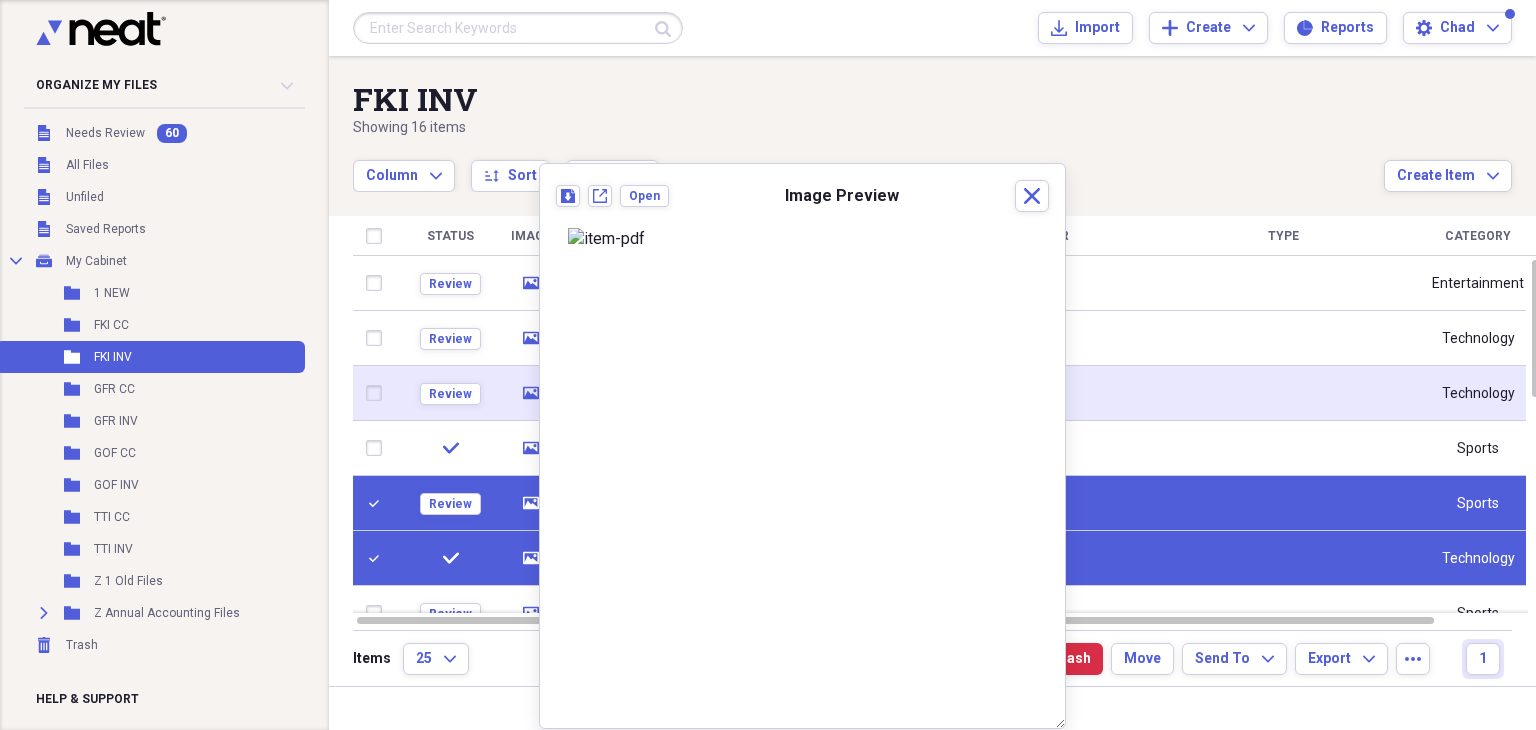 click on "media" 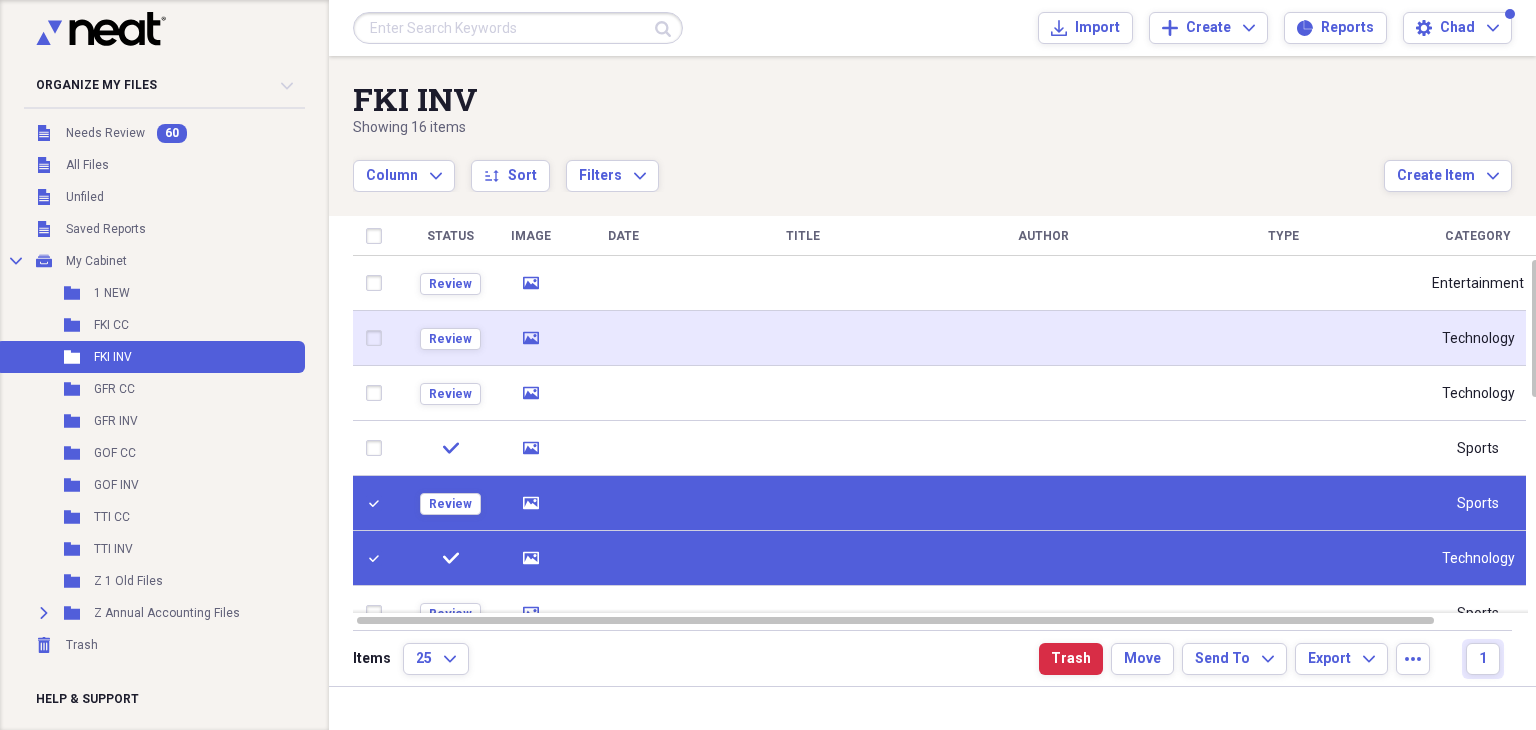 click 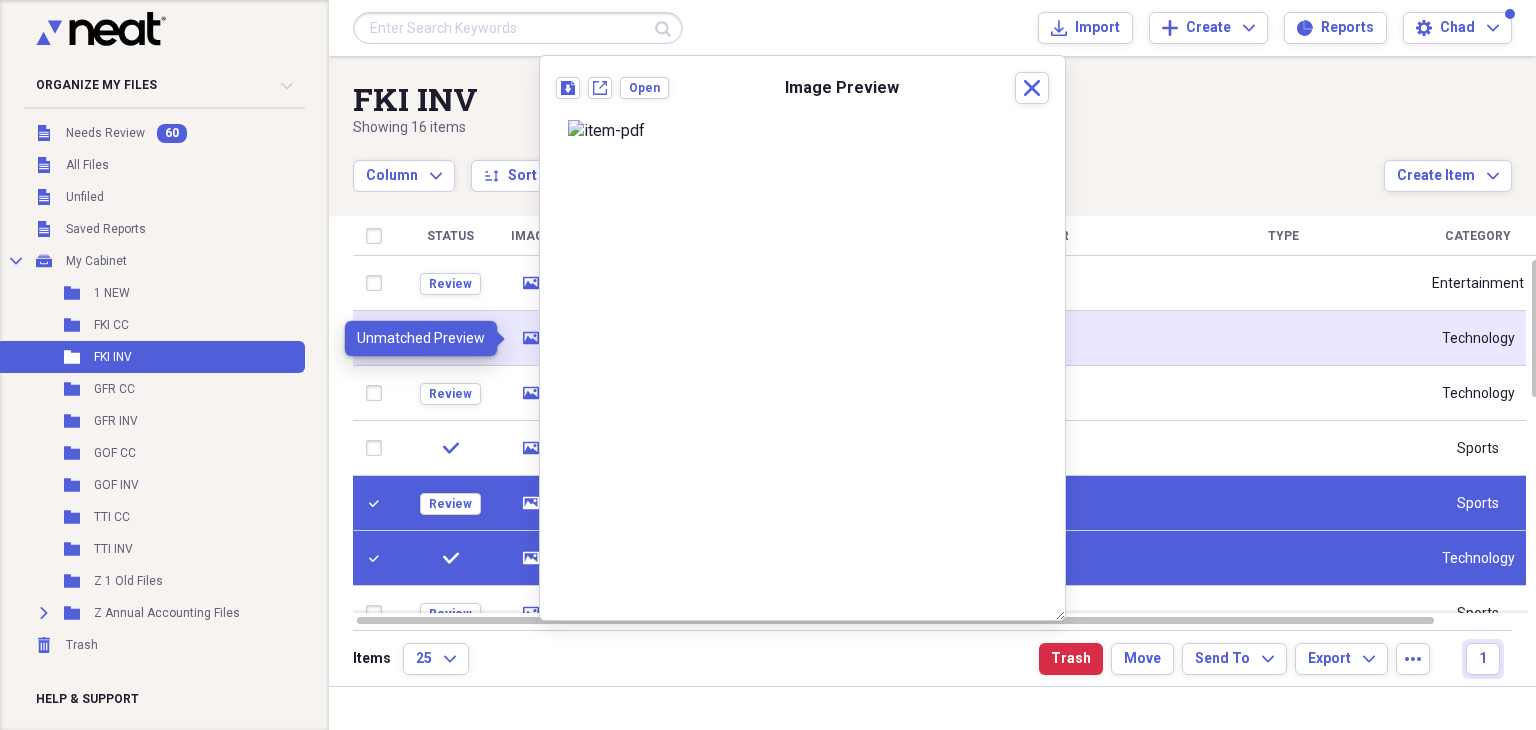 click 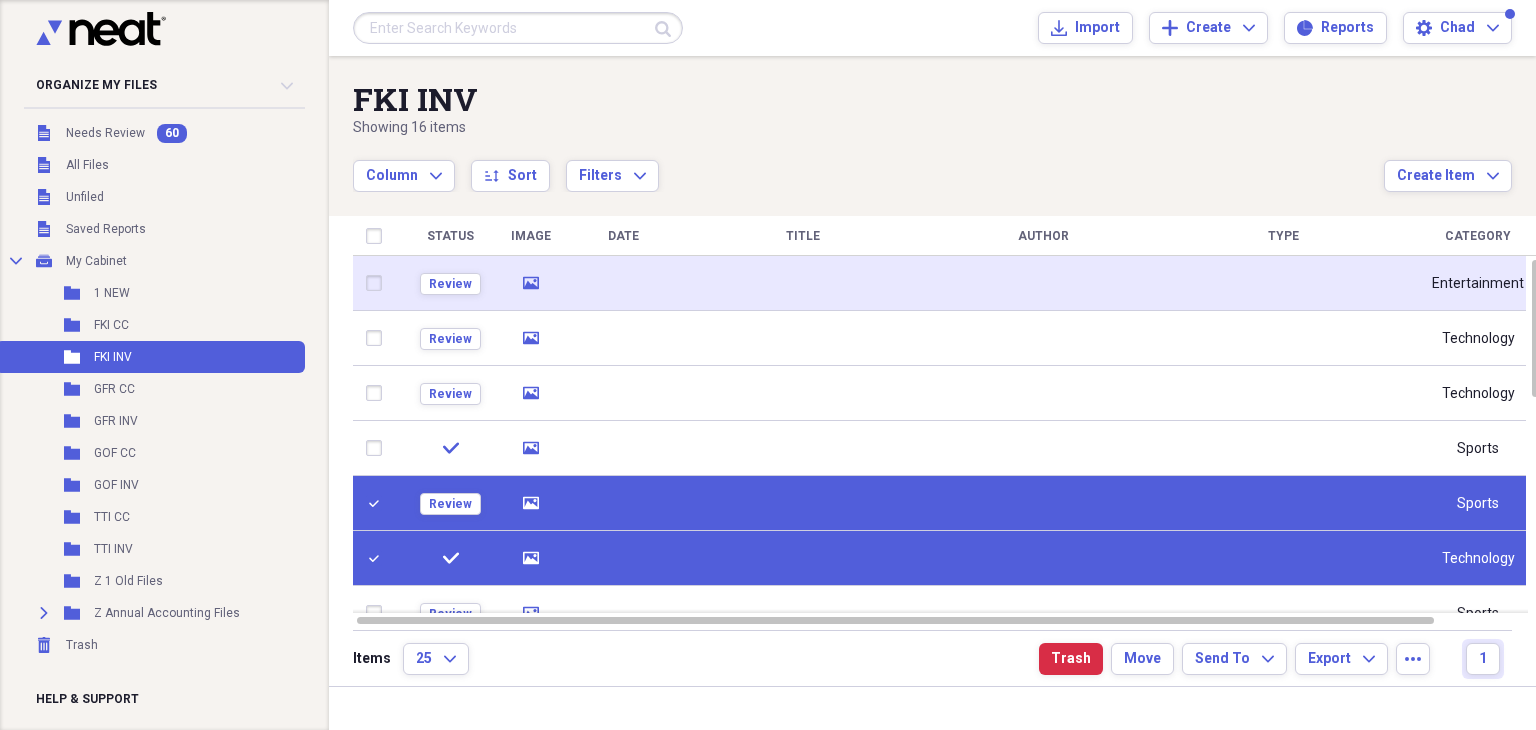 click 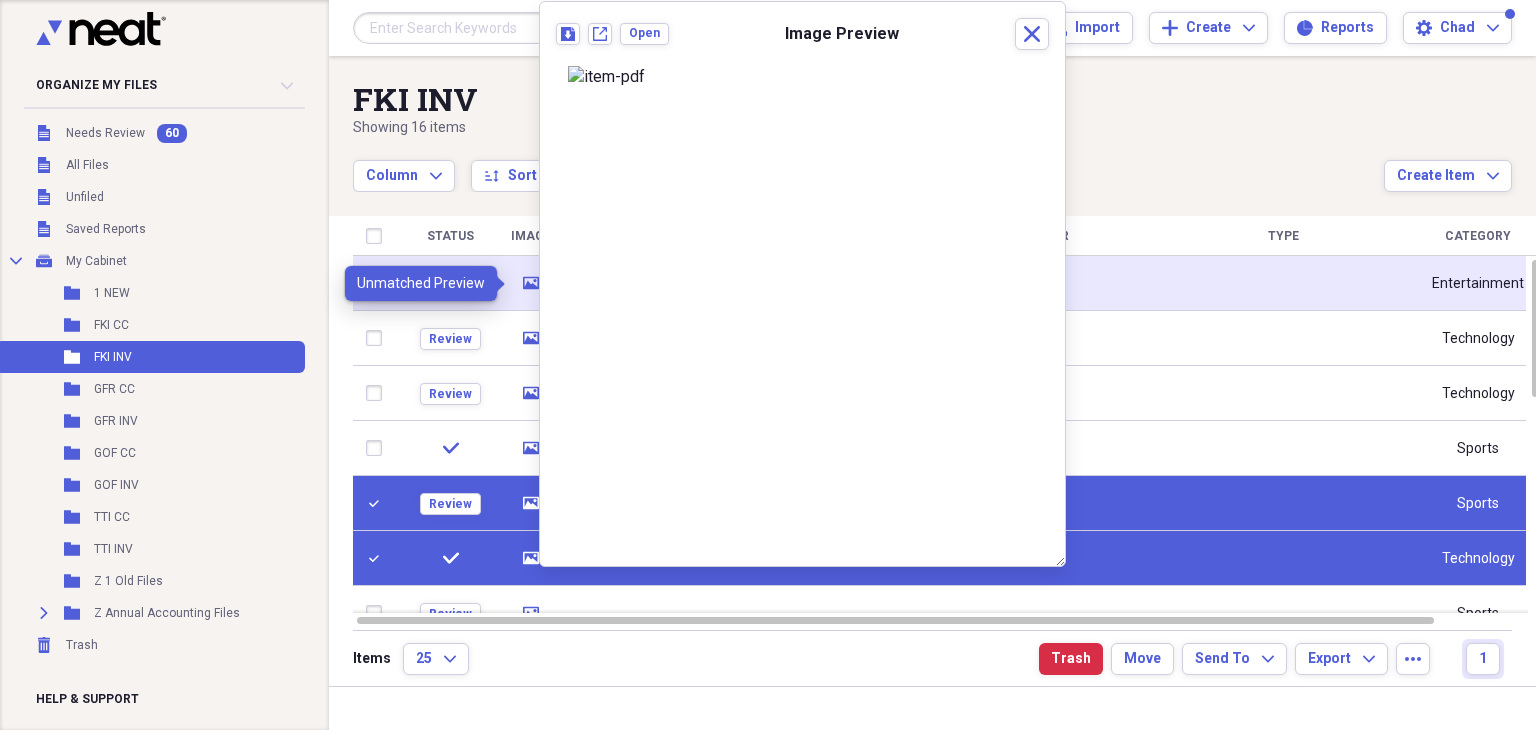 click 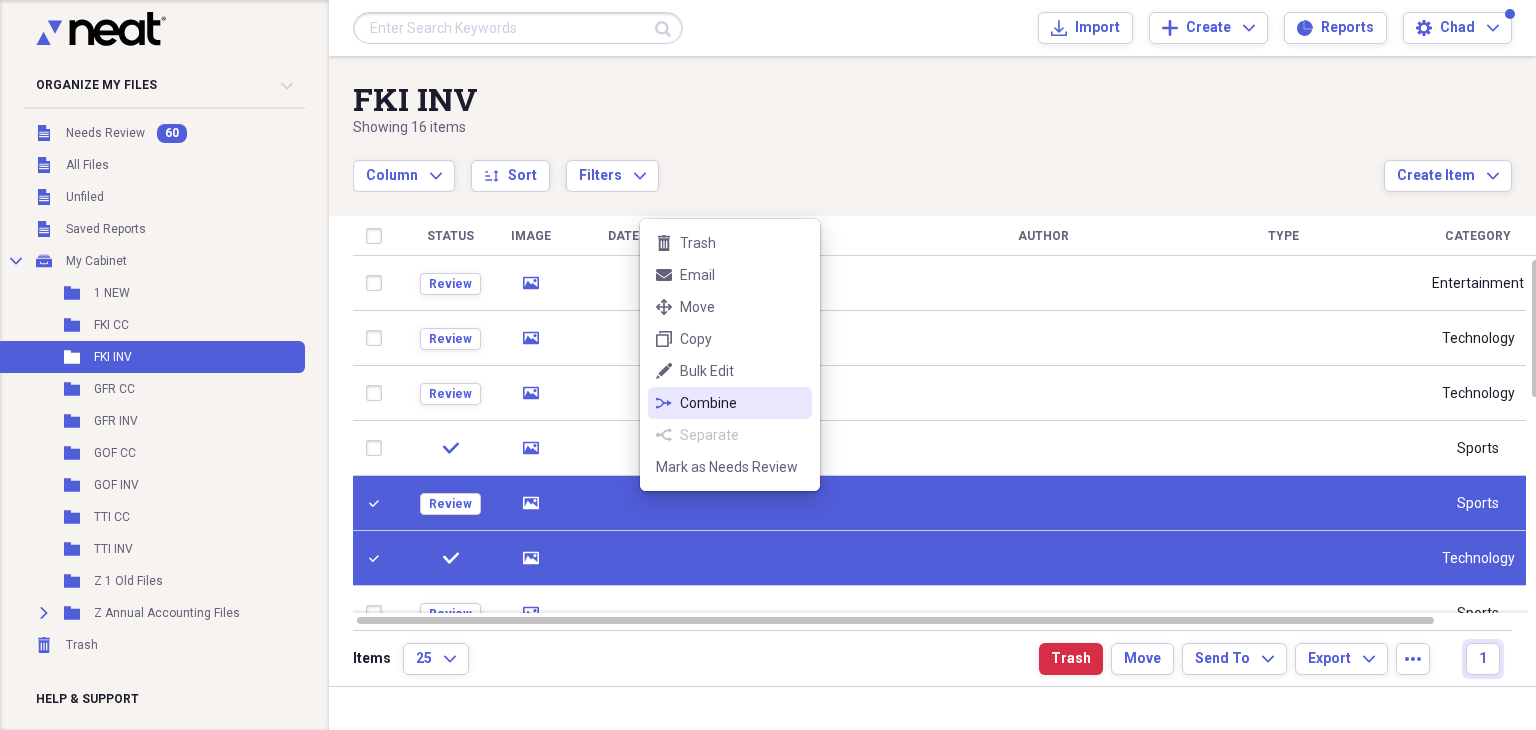 click on "combine Combine" at bounding box center [730, 403] 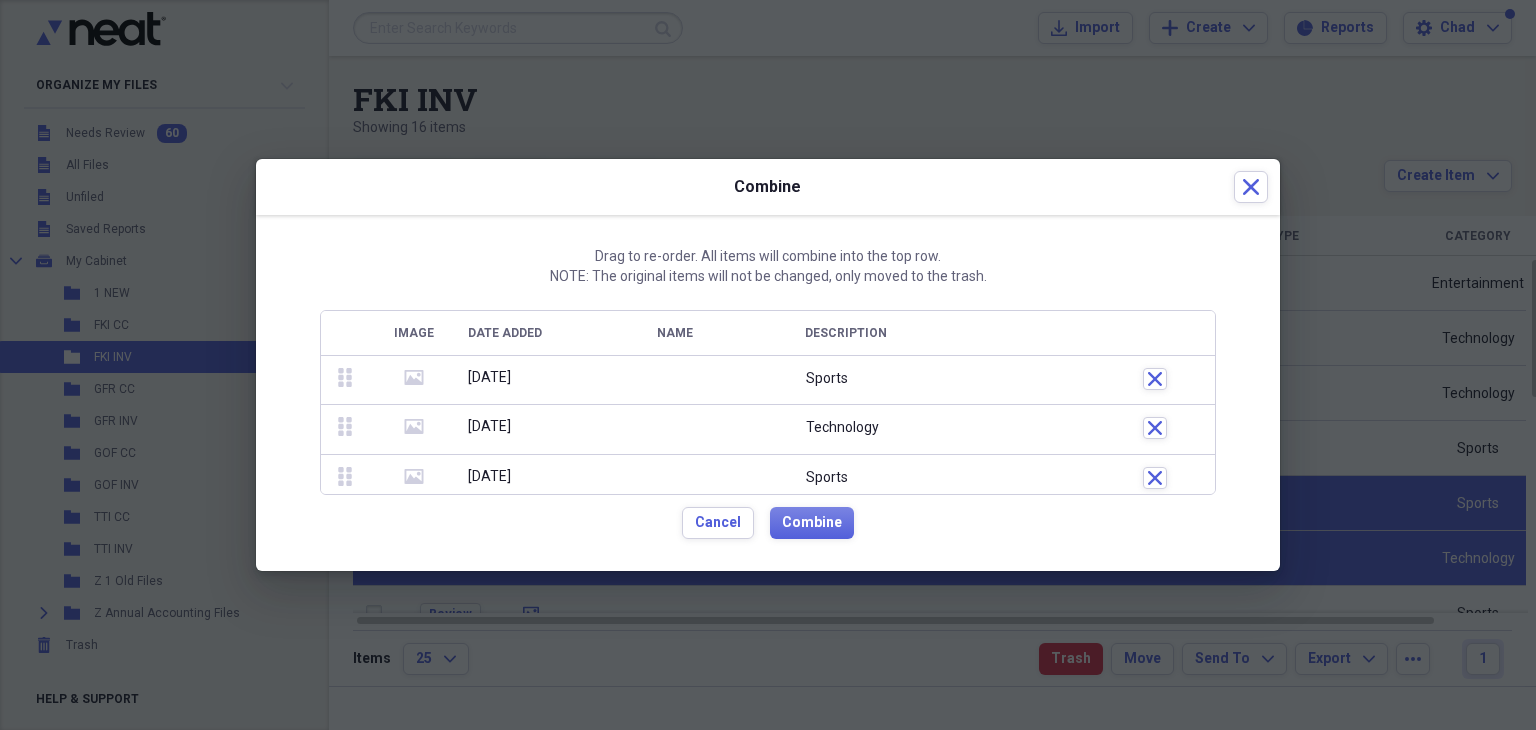 scroll, scrollTop: 350, scrollLeft: 0, axis: vertical 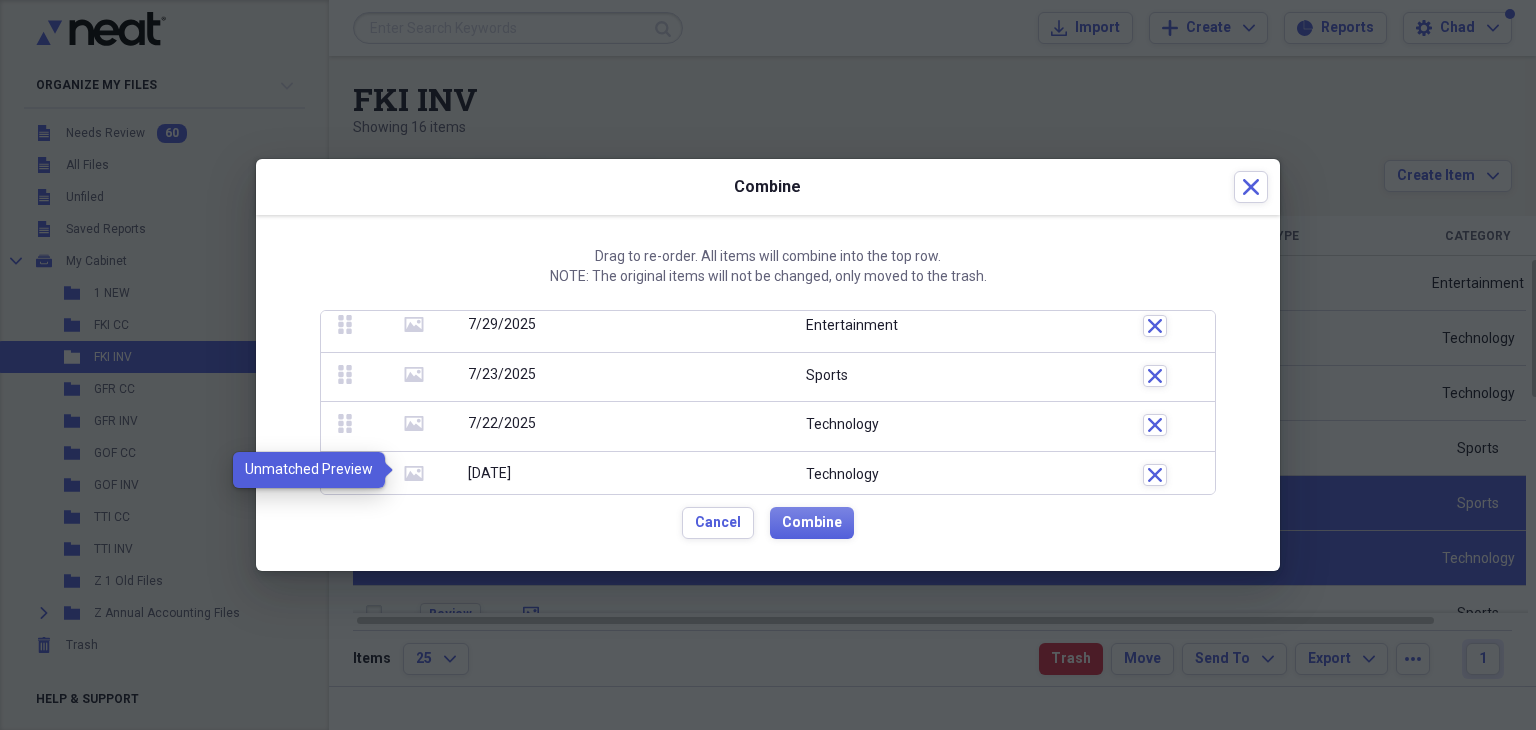 click 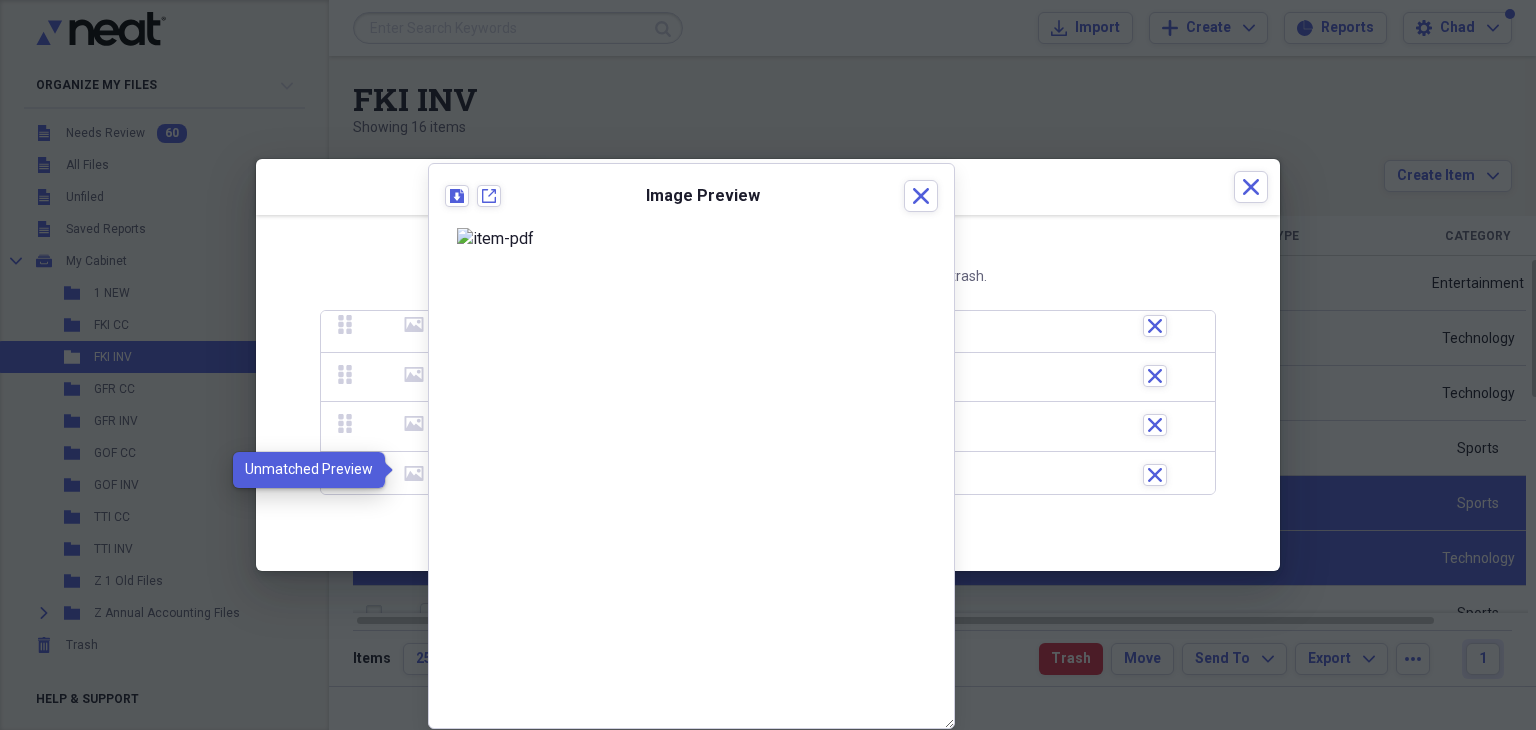 click 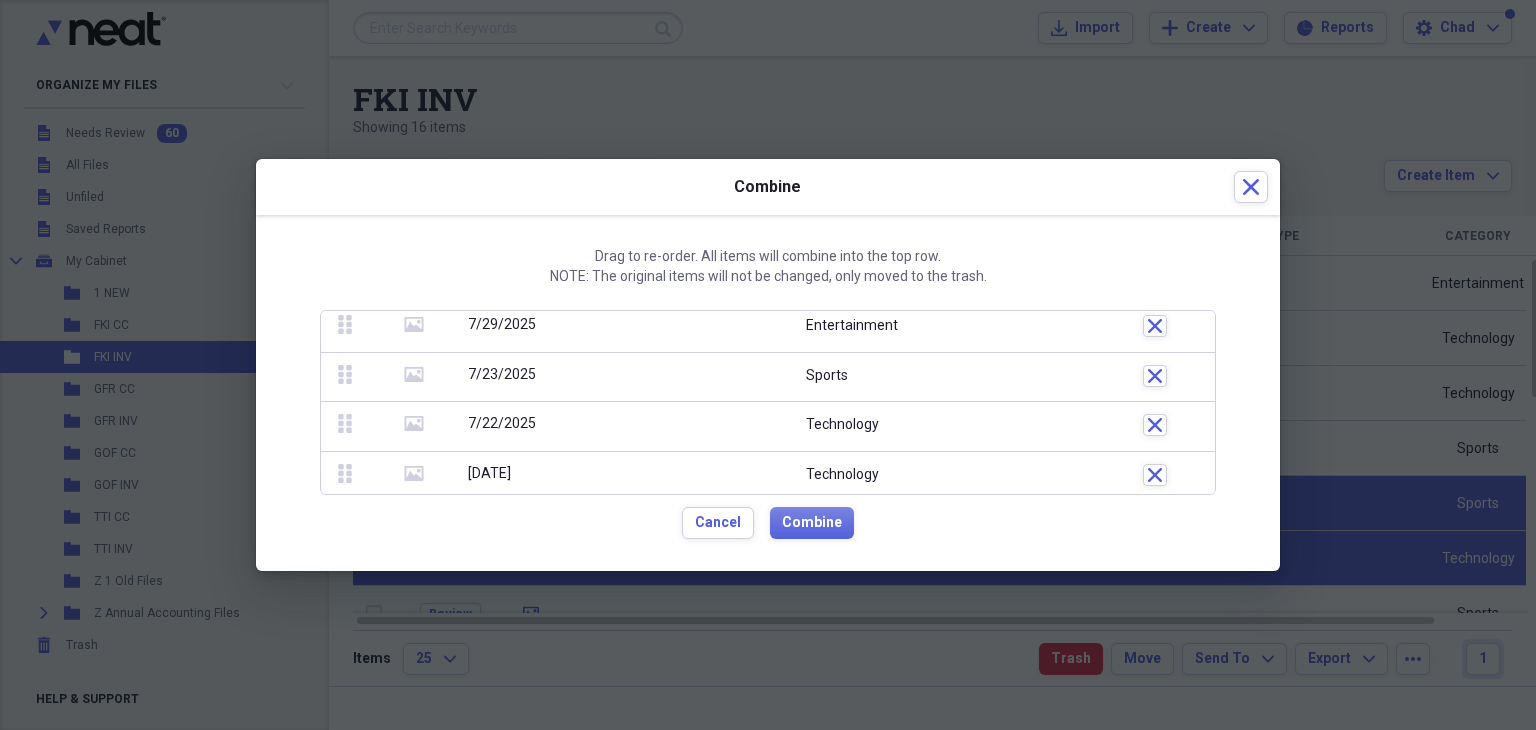 click 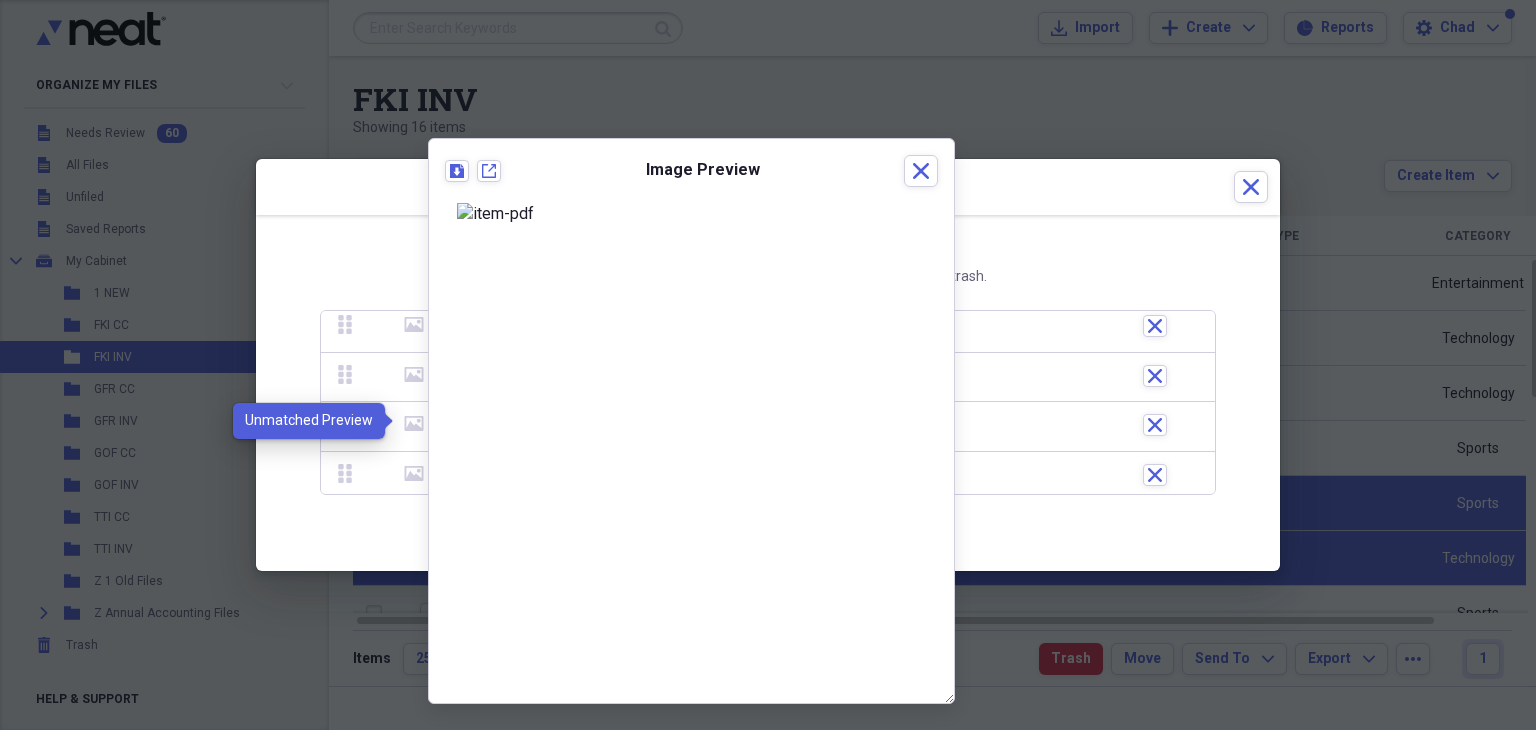 click 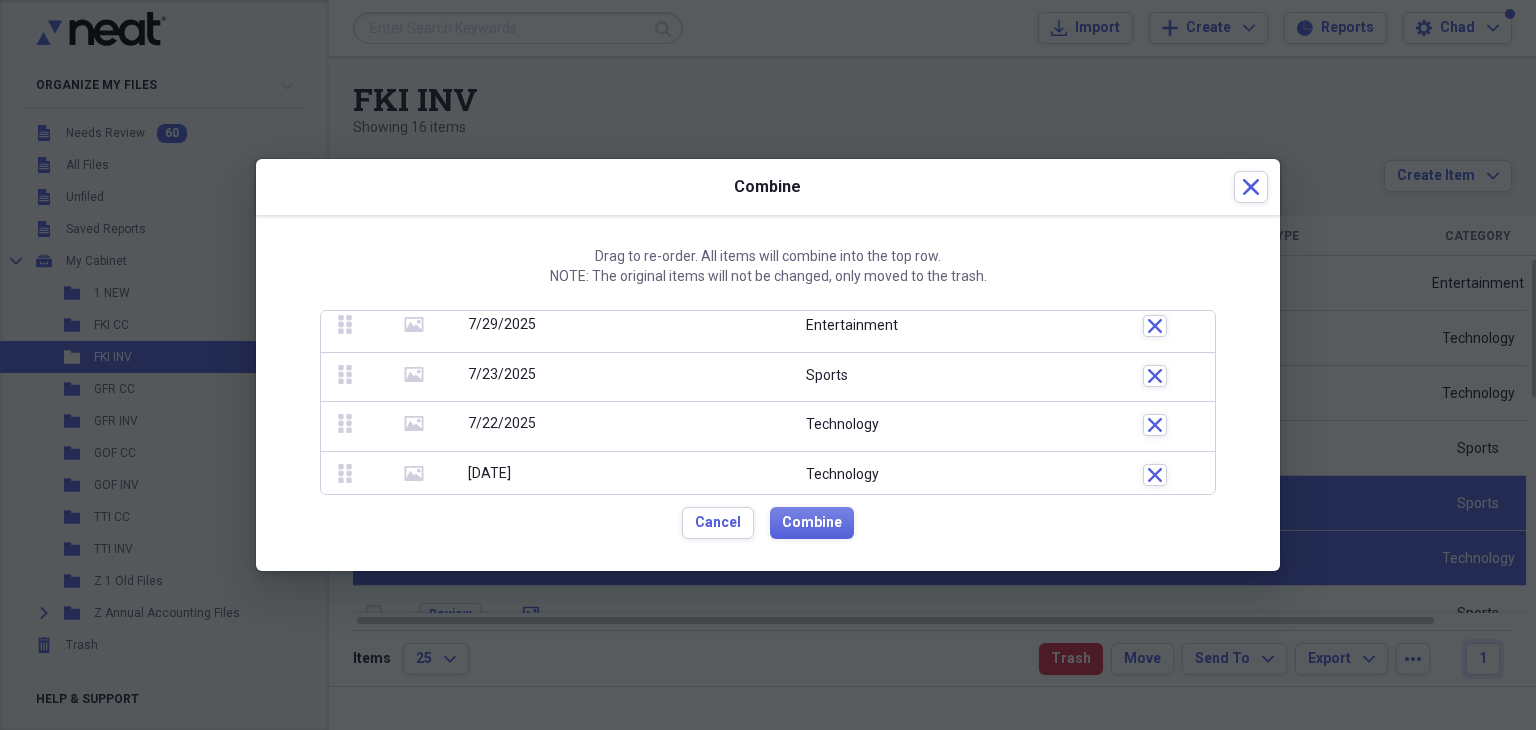 click 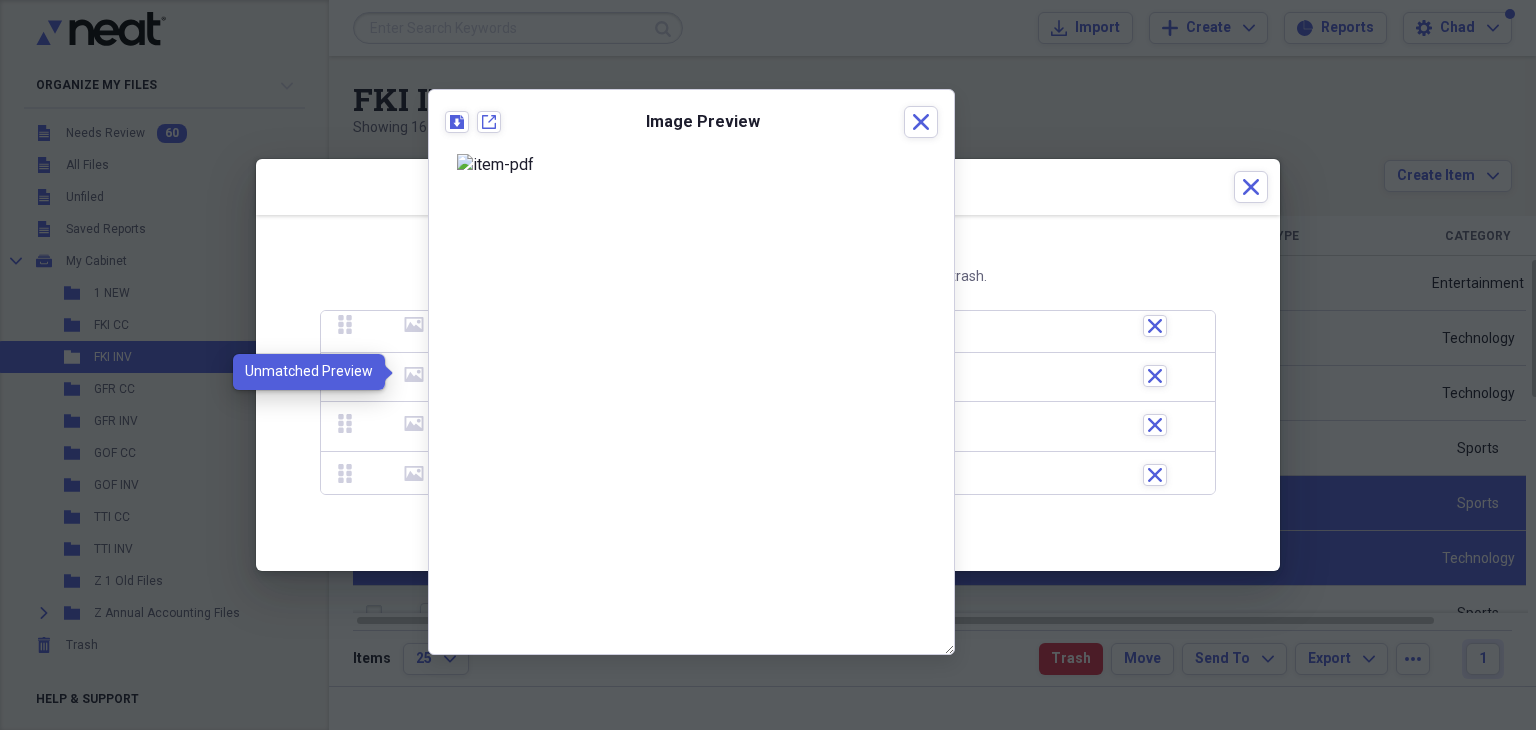 click 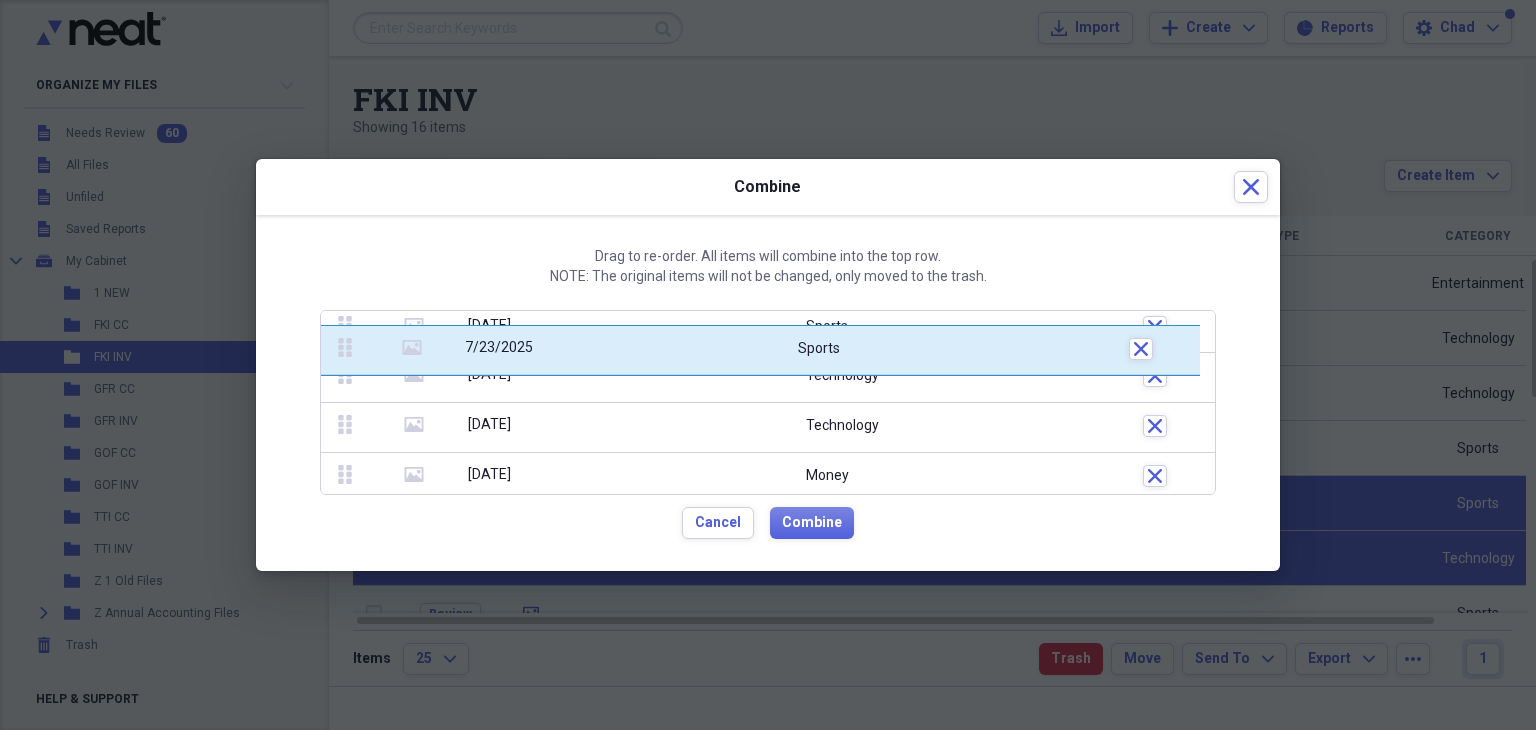 scroll, scrollTop: 0, scrollLeft: 0, axis: both 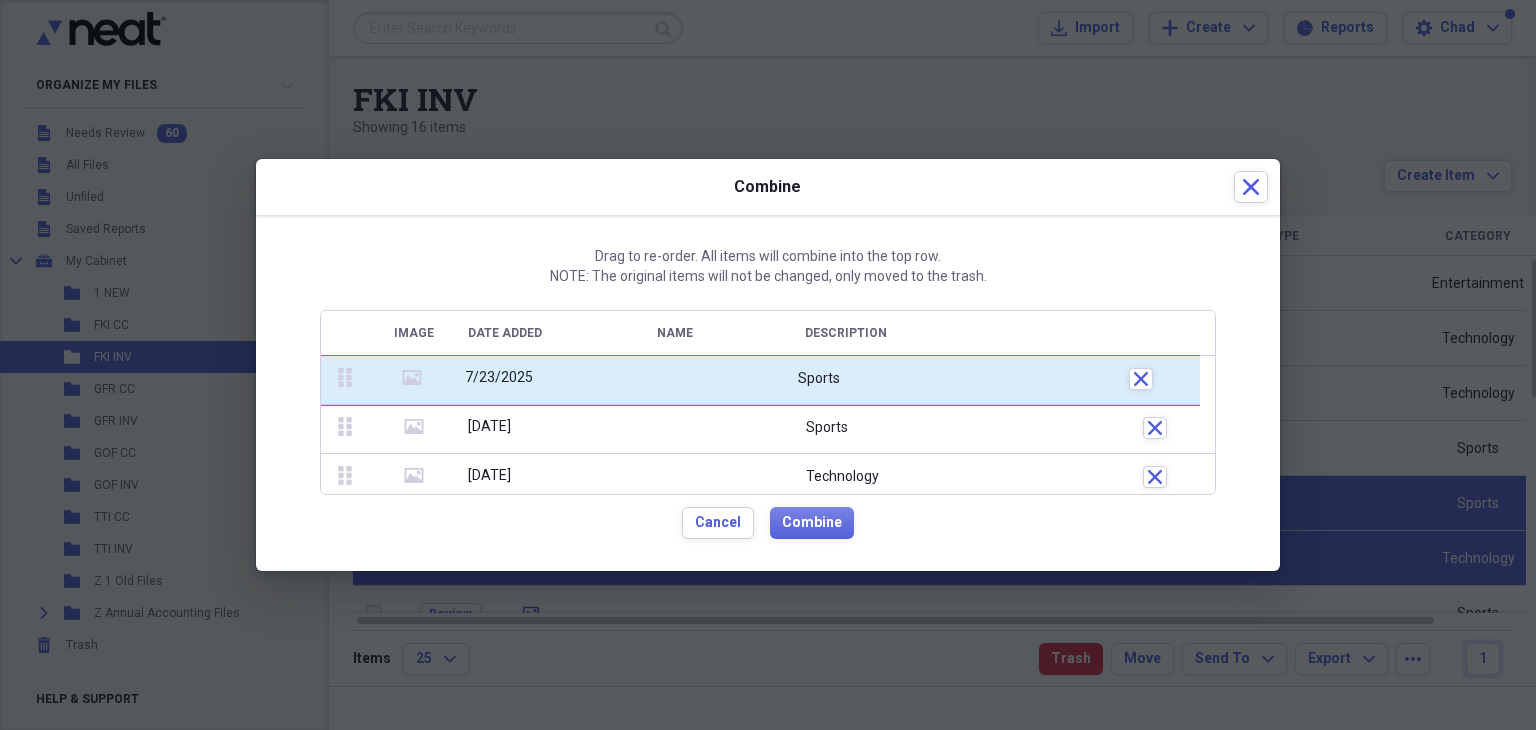 drag, startPoint x: 345, startPoint y: 373, endPoint x: 348, endPoint y: 223, distance: 150.03 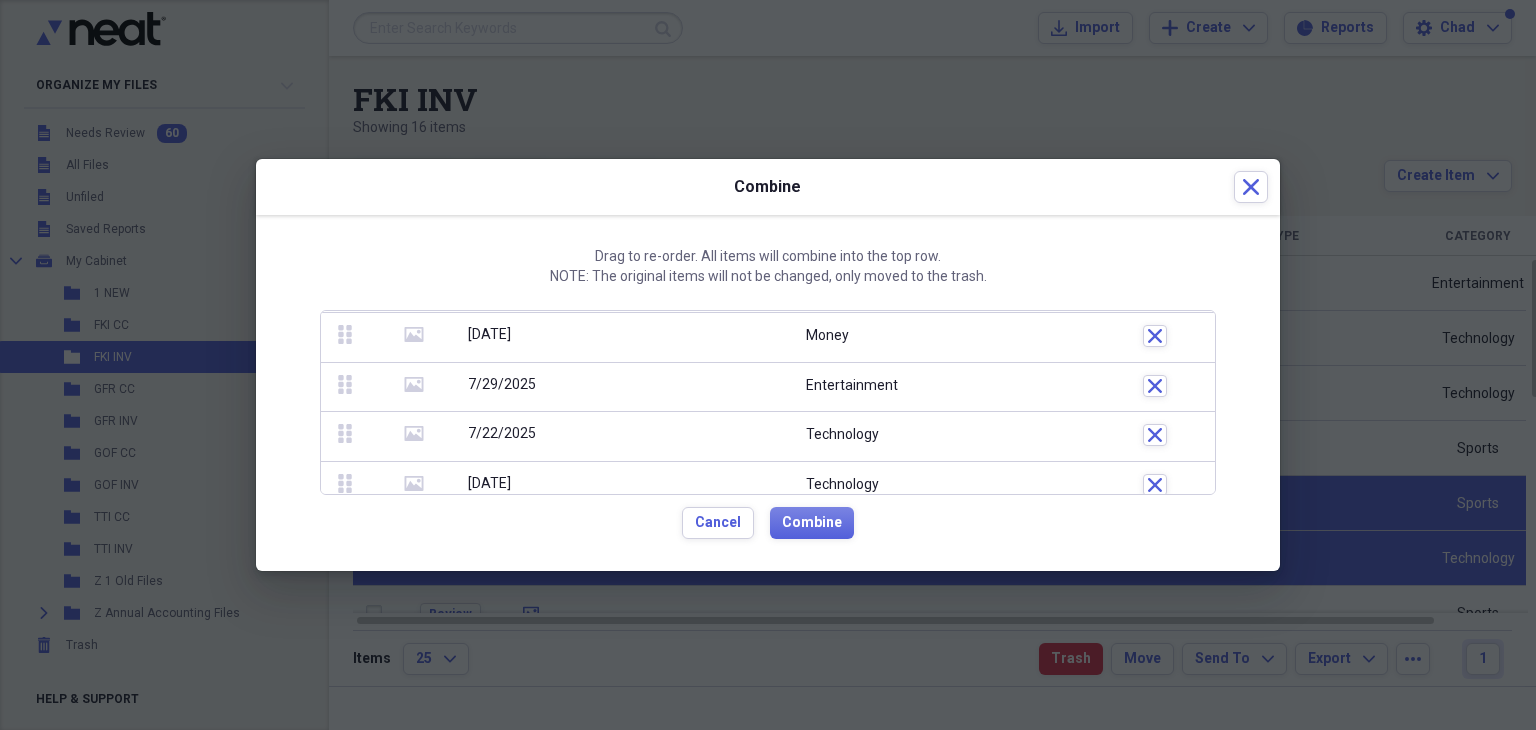 scroll, scrollTop: 350, scrollLeft: 0, axis: vertical 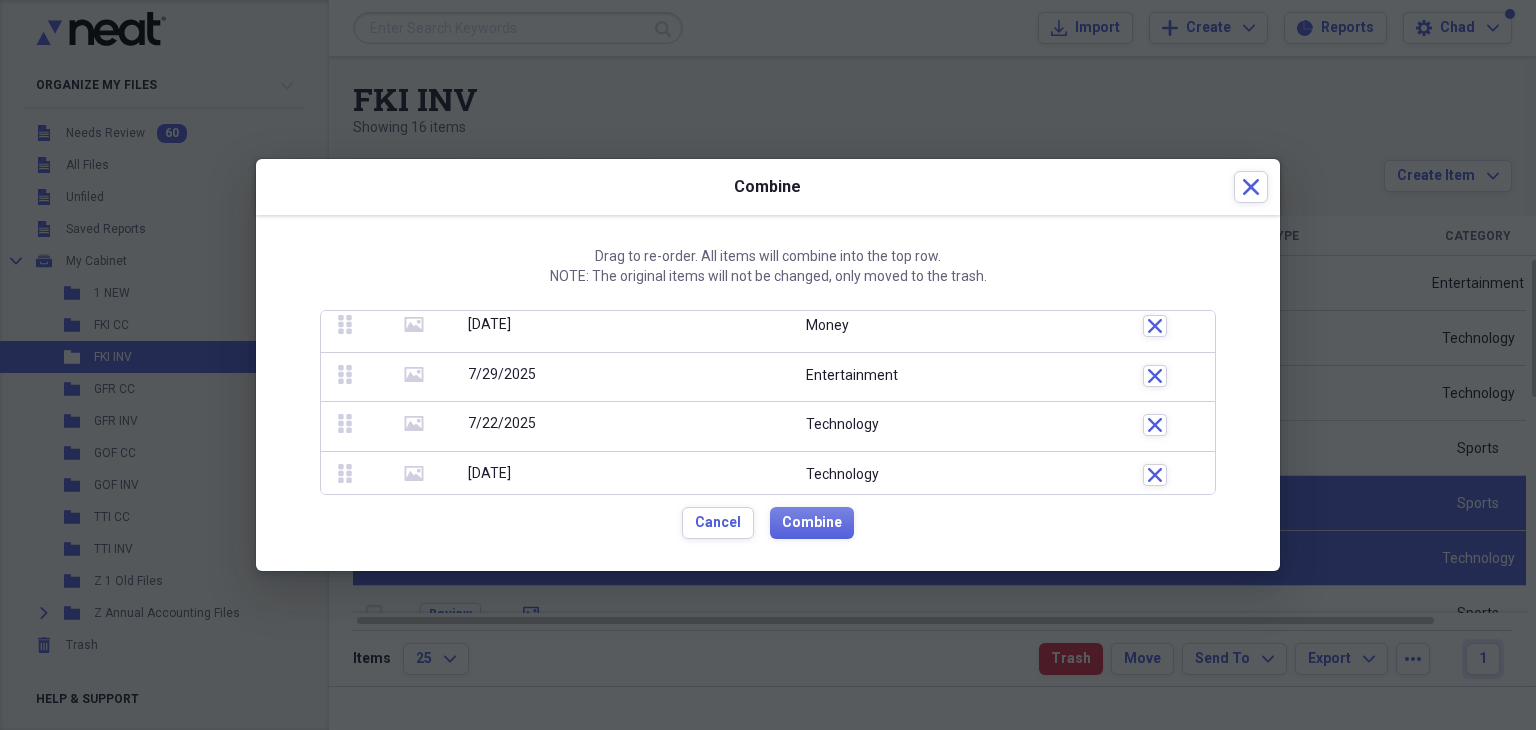 click 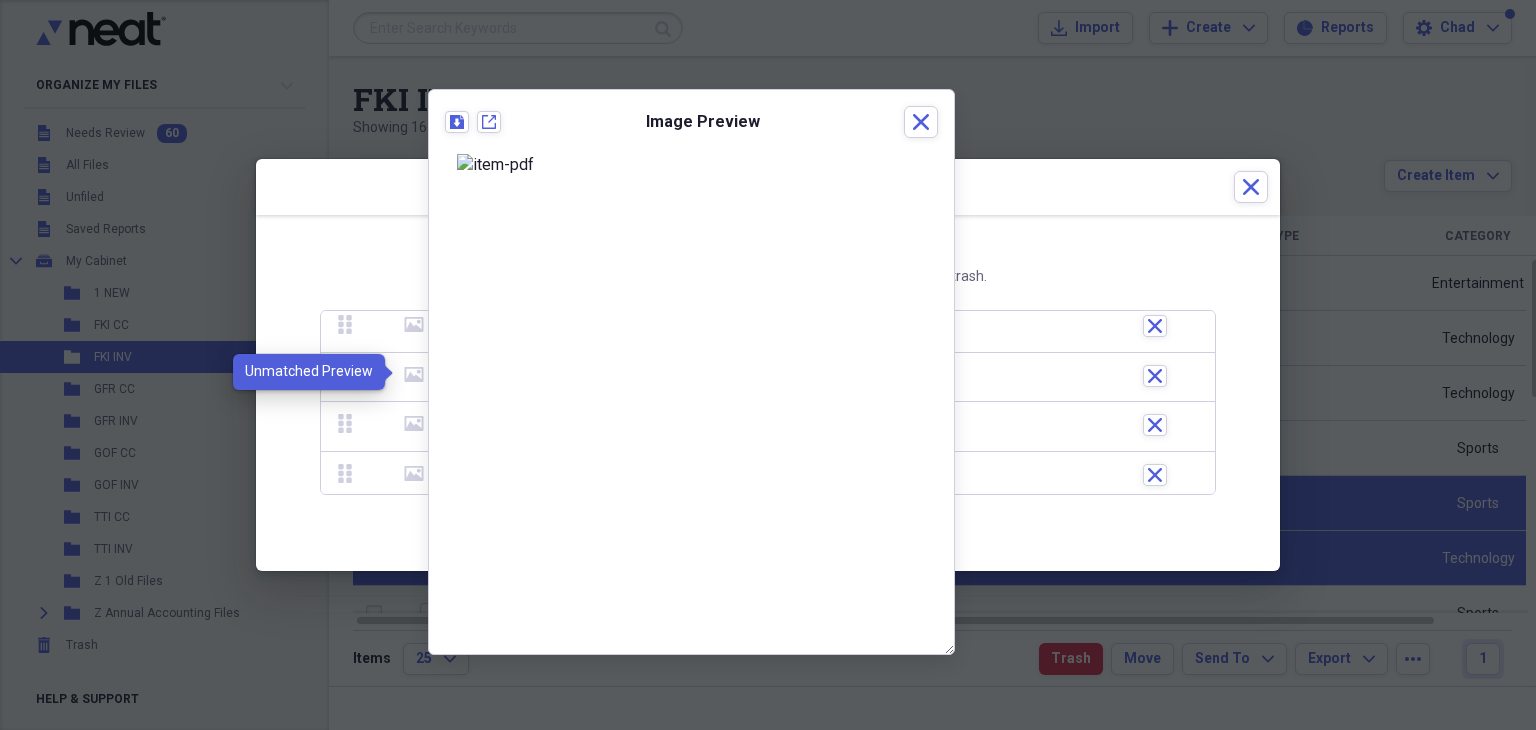 click 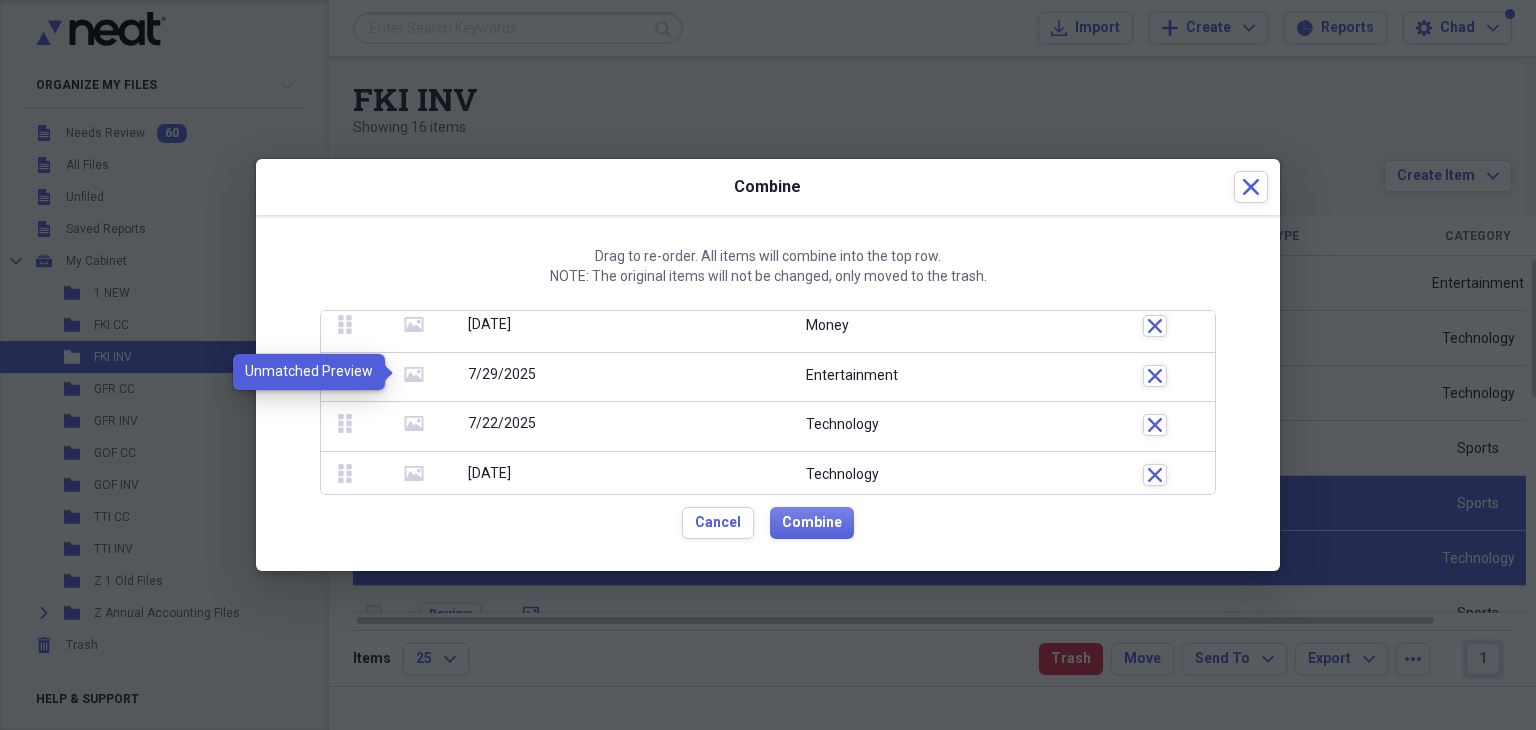 click 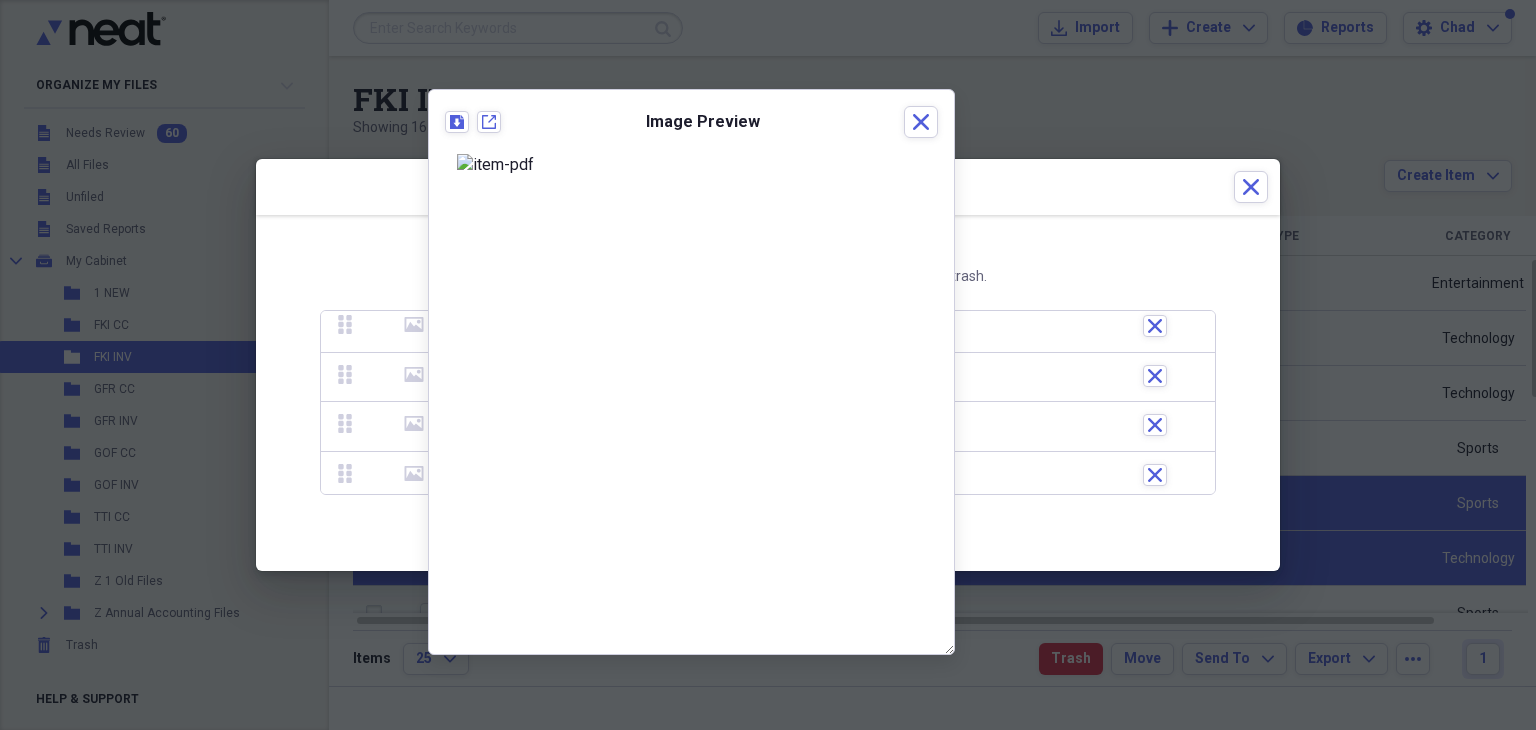 scroll, scrollTop: 328, scrollLeft: 0, axis: vertical 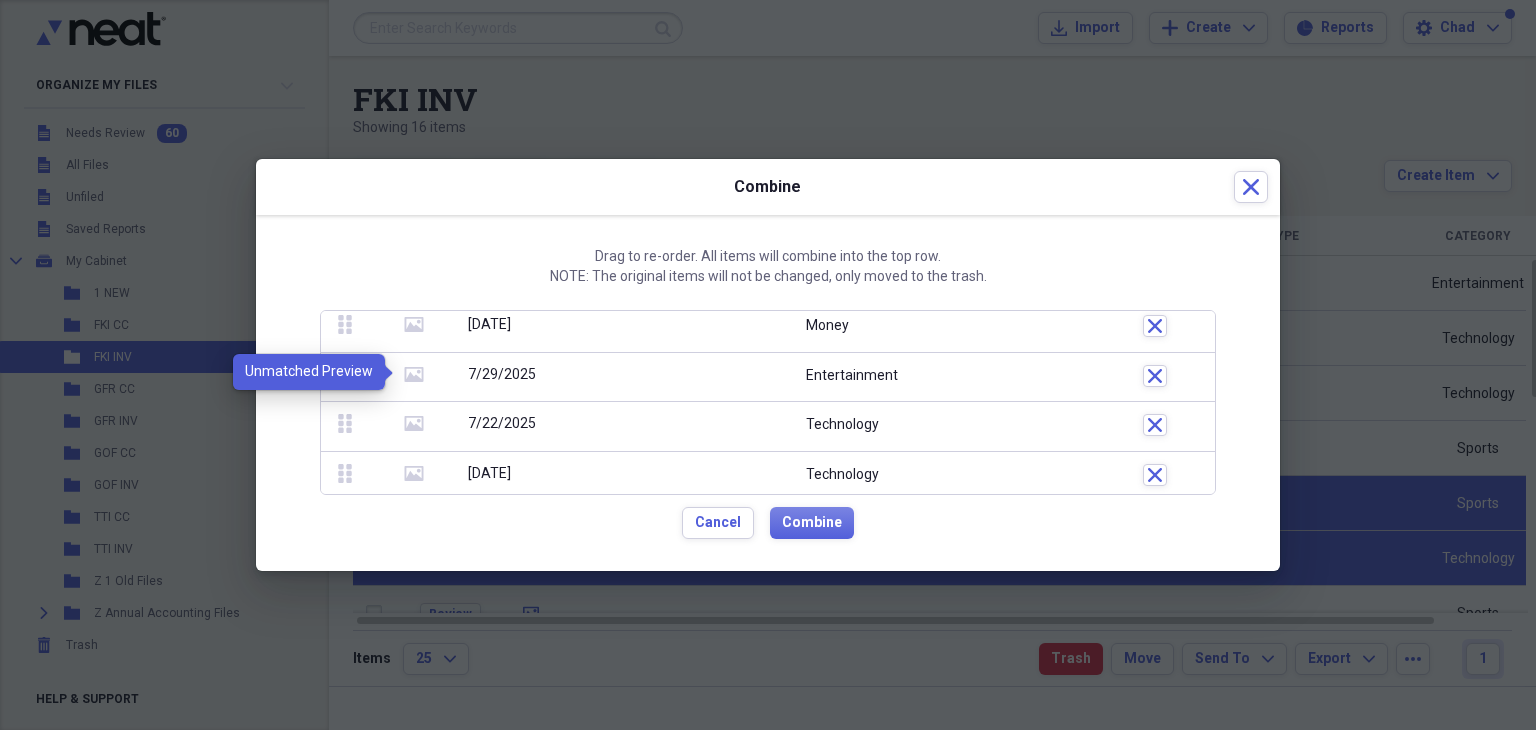 click 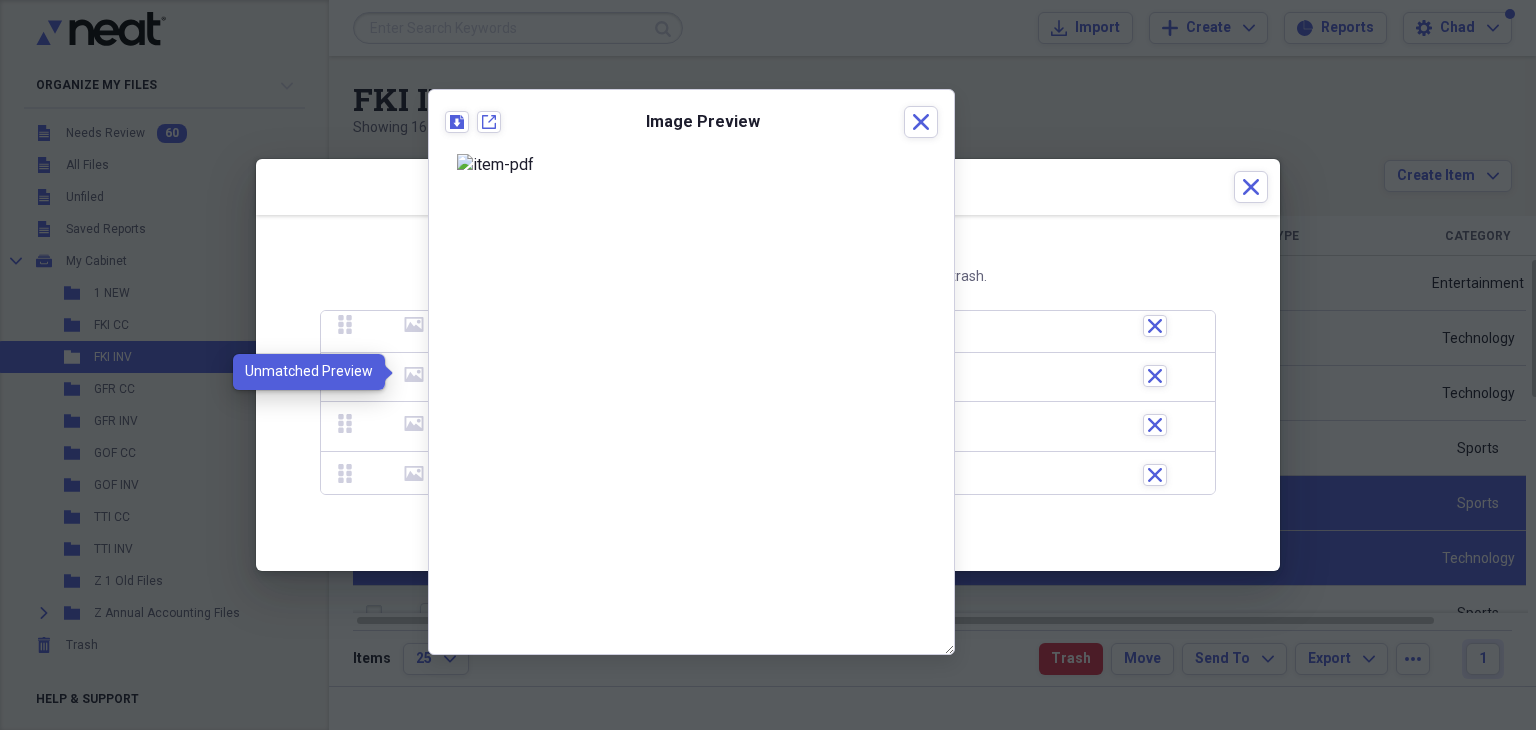 click 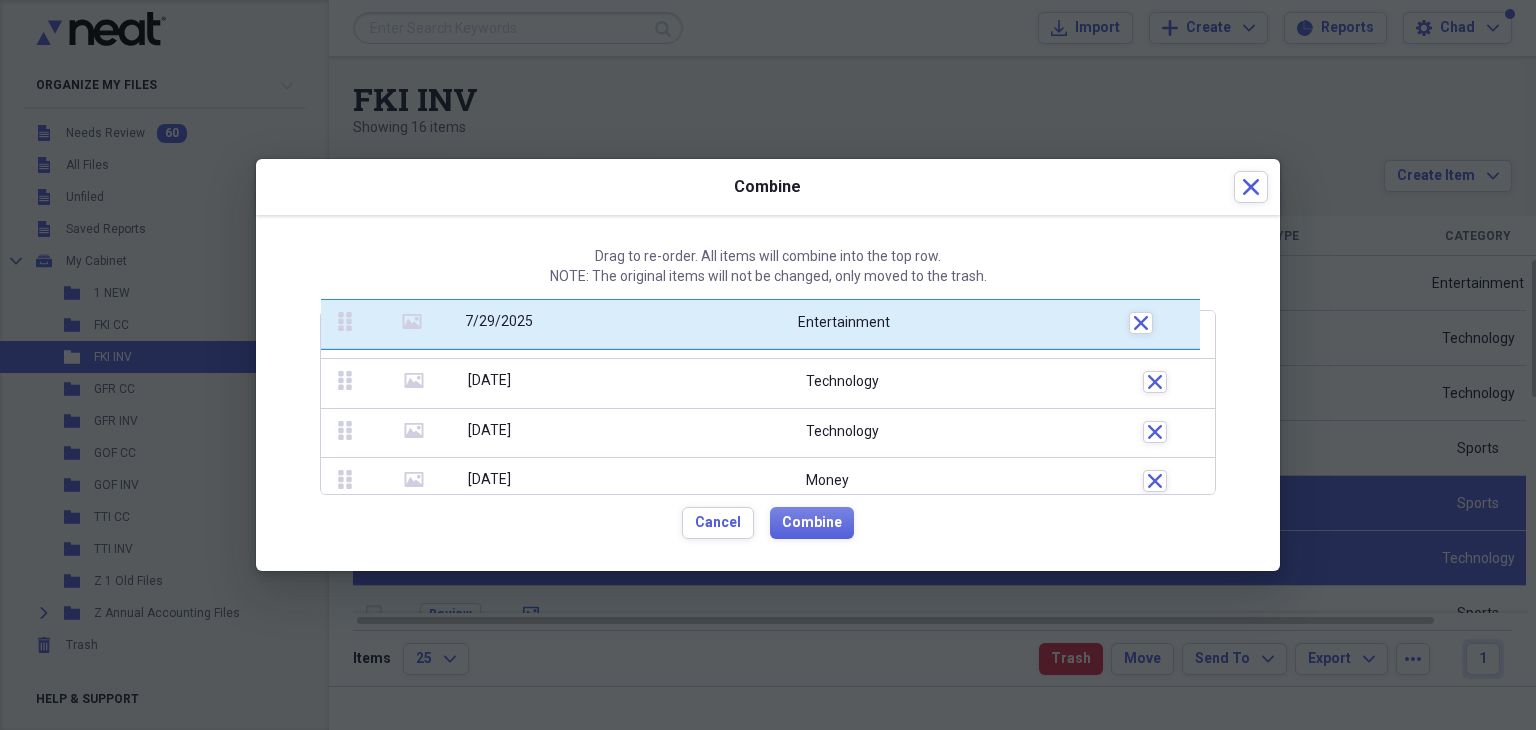 scroll, scrollTop: 0, scrollLeft: 0, axis: both 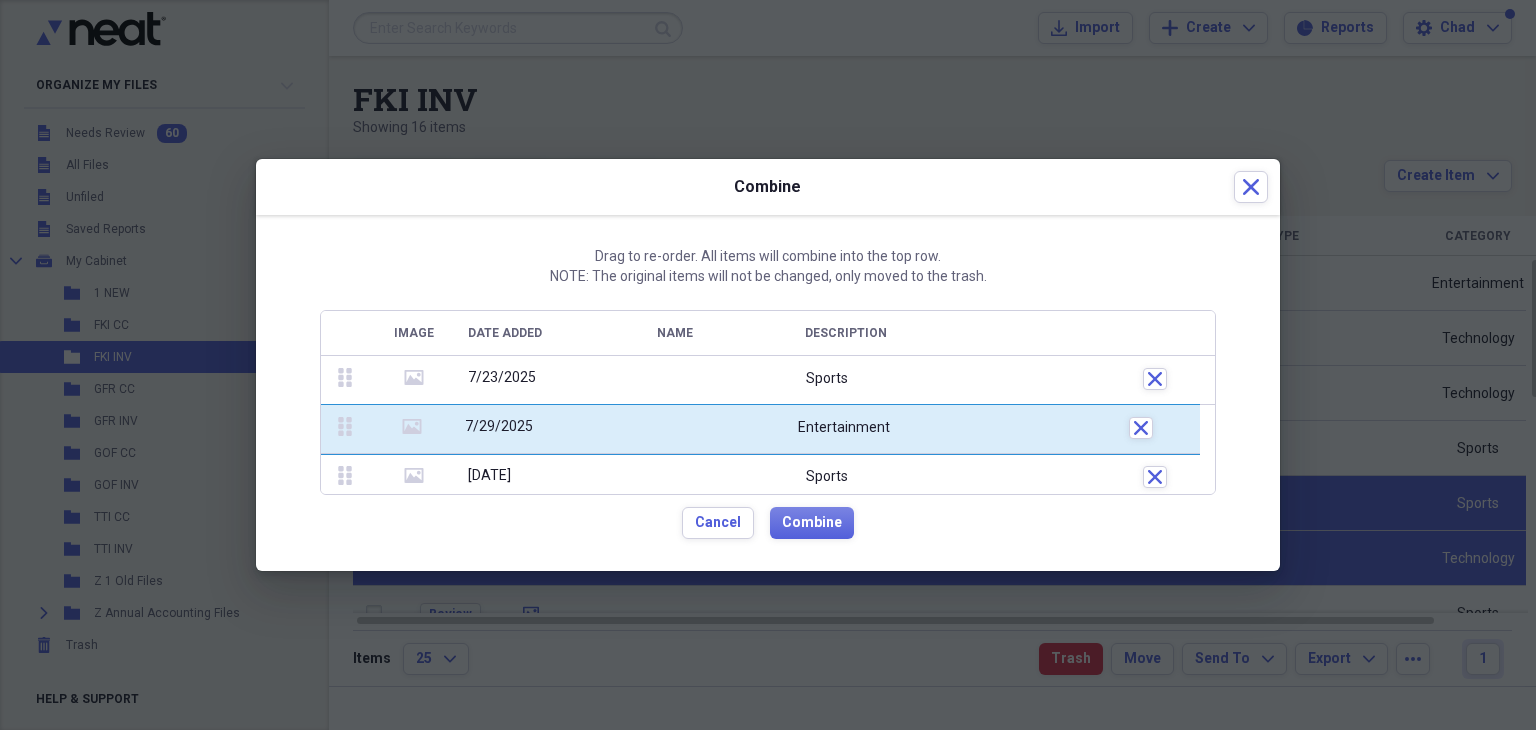 drag, startPoint x: 345, startPoint y: 369, endPoint x: 345, endPoint y: 421, distance: 52 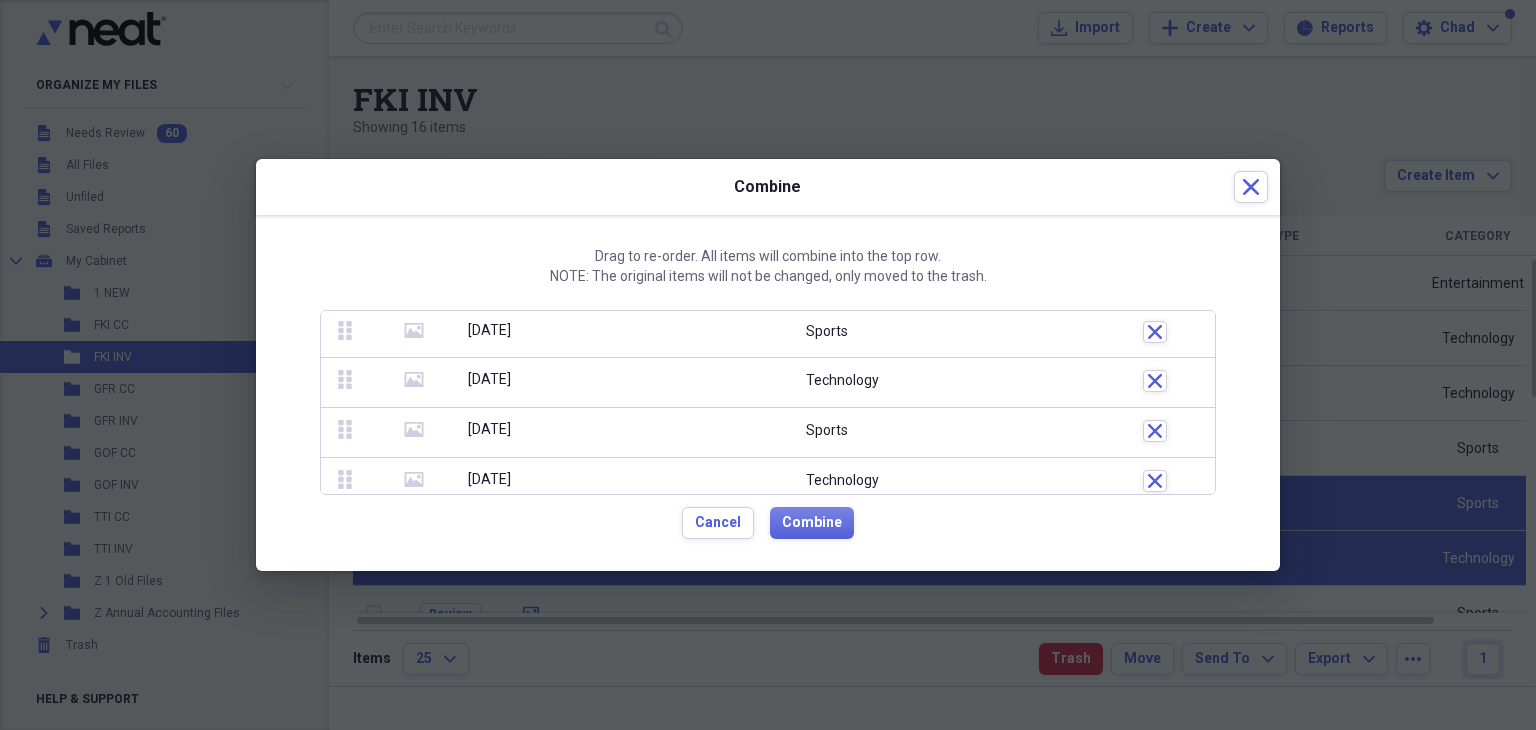scroll, scrollTop: 144, scrollLeft: 0, axis: vertical 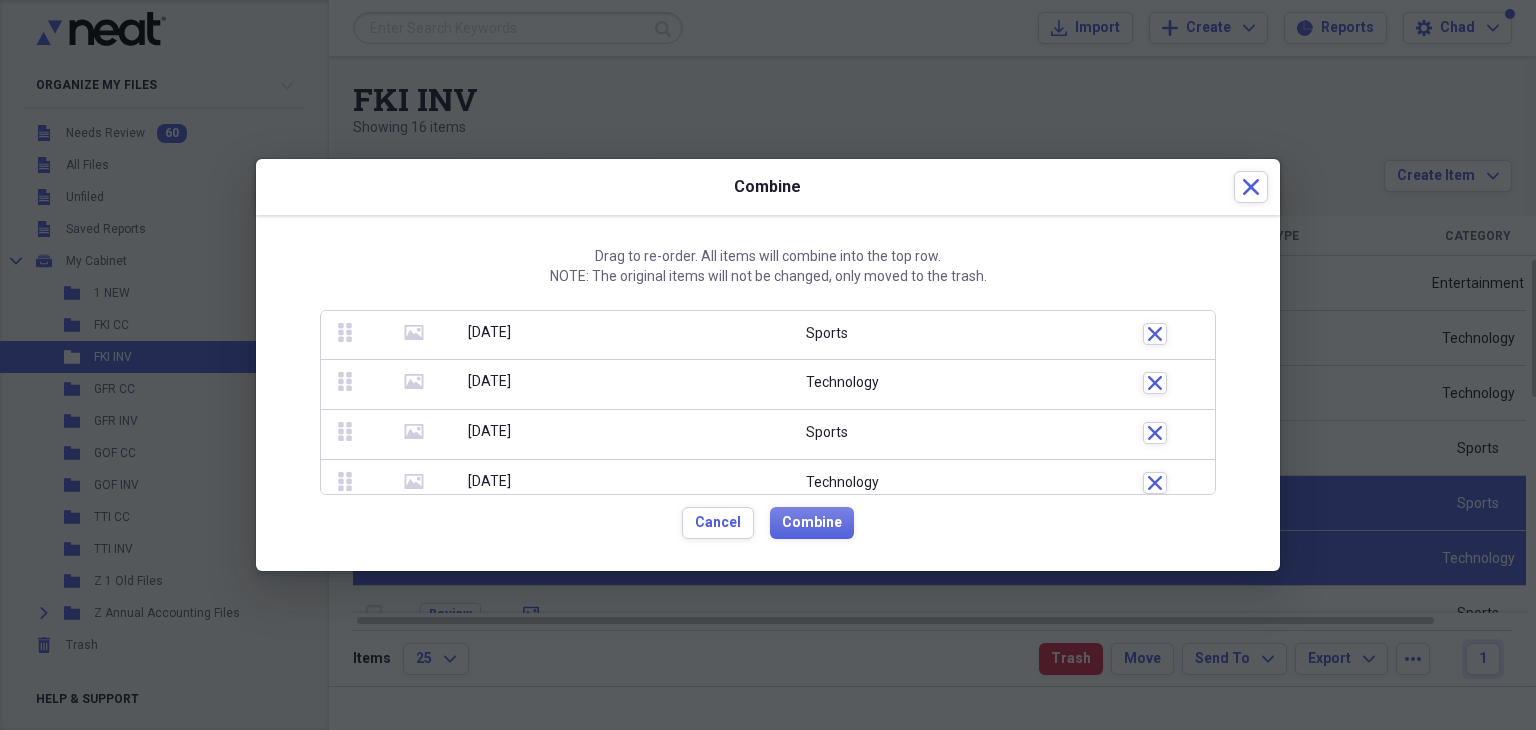 click 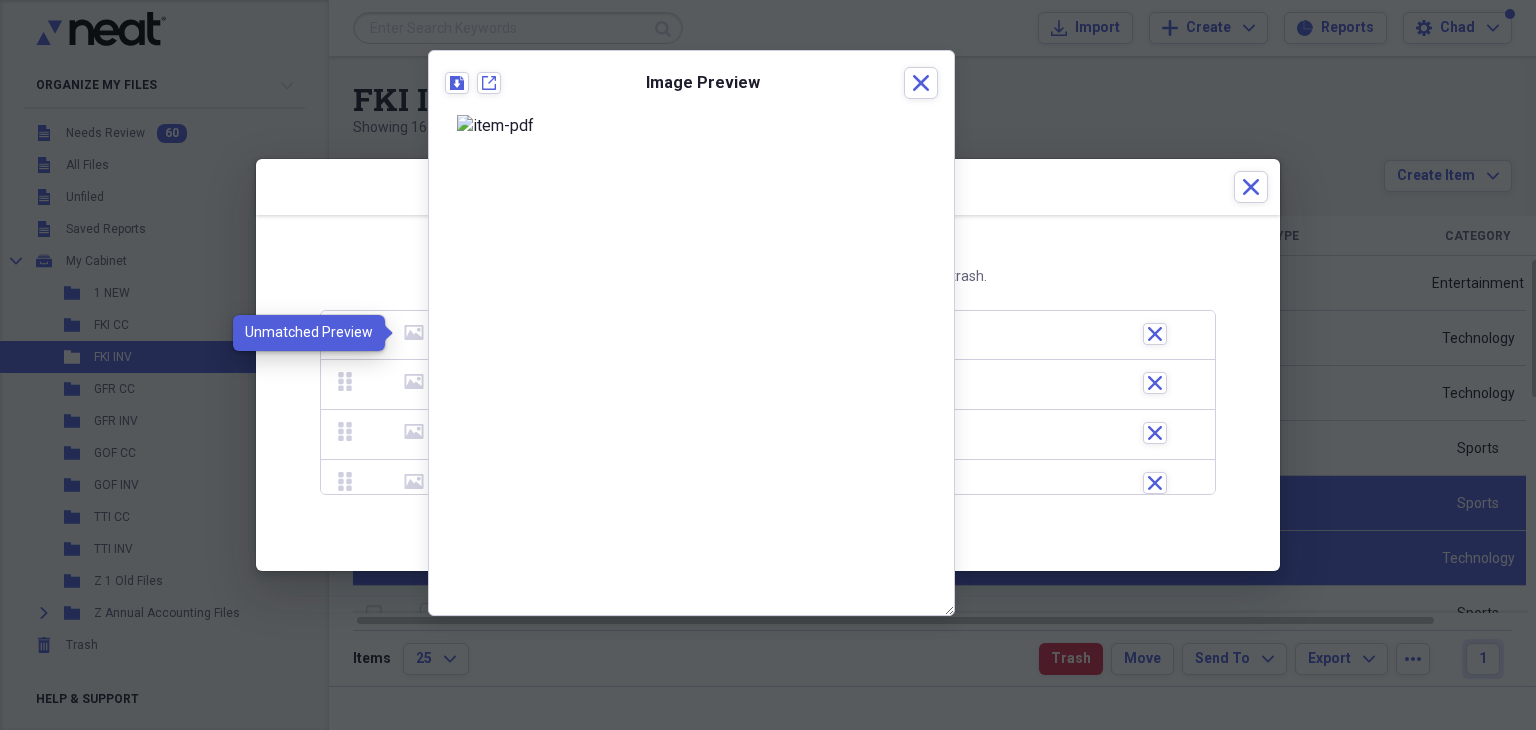 click 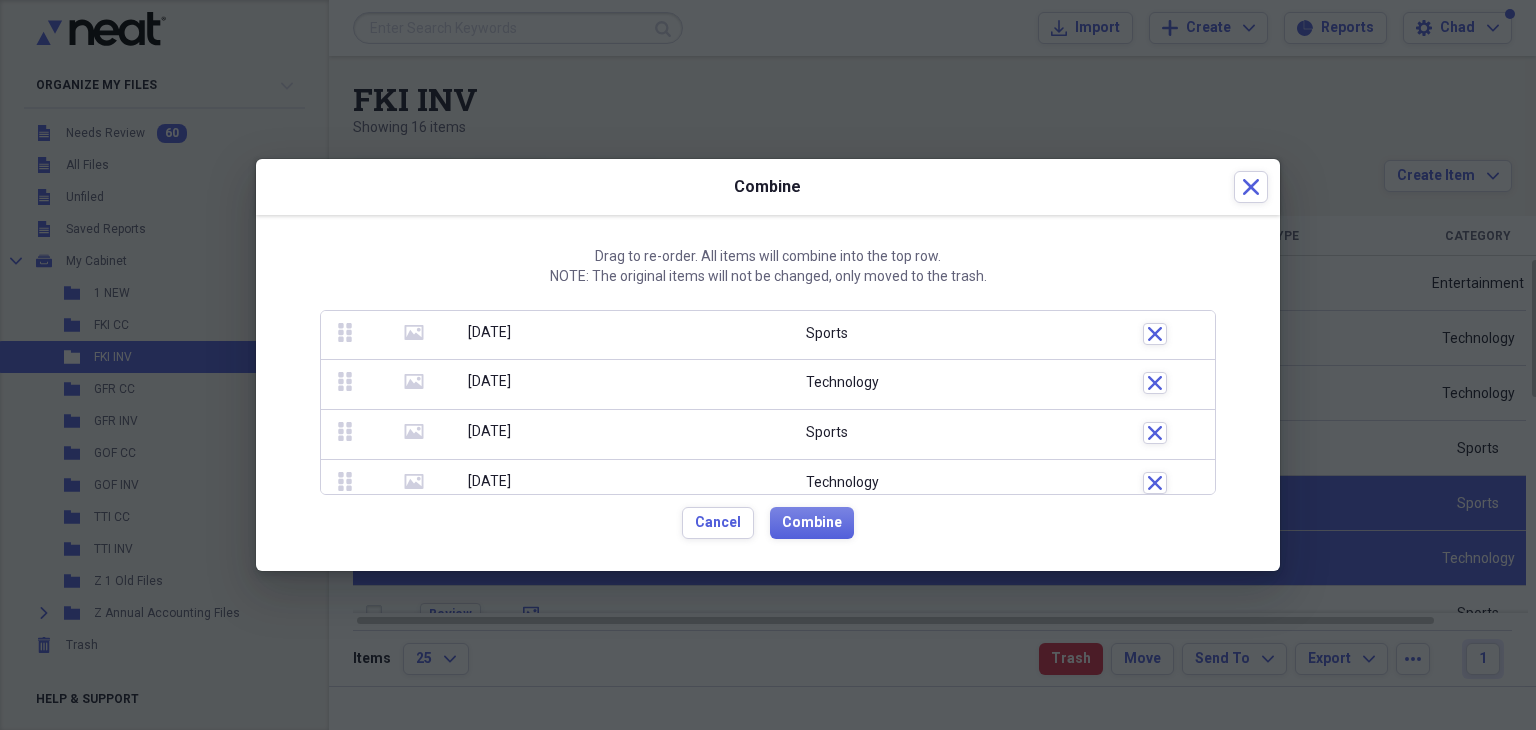 click 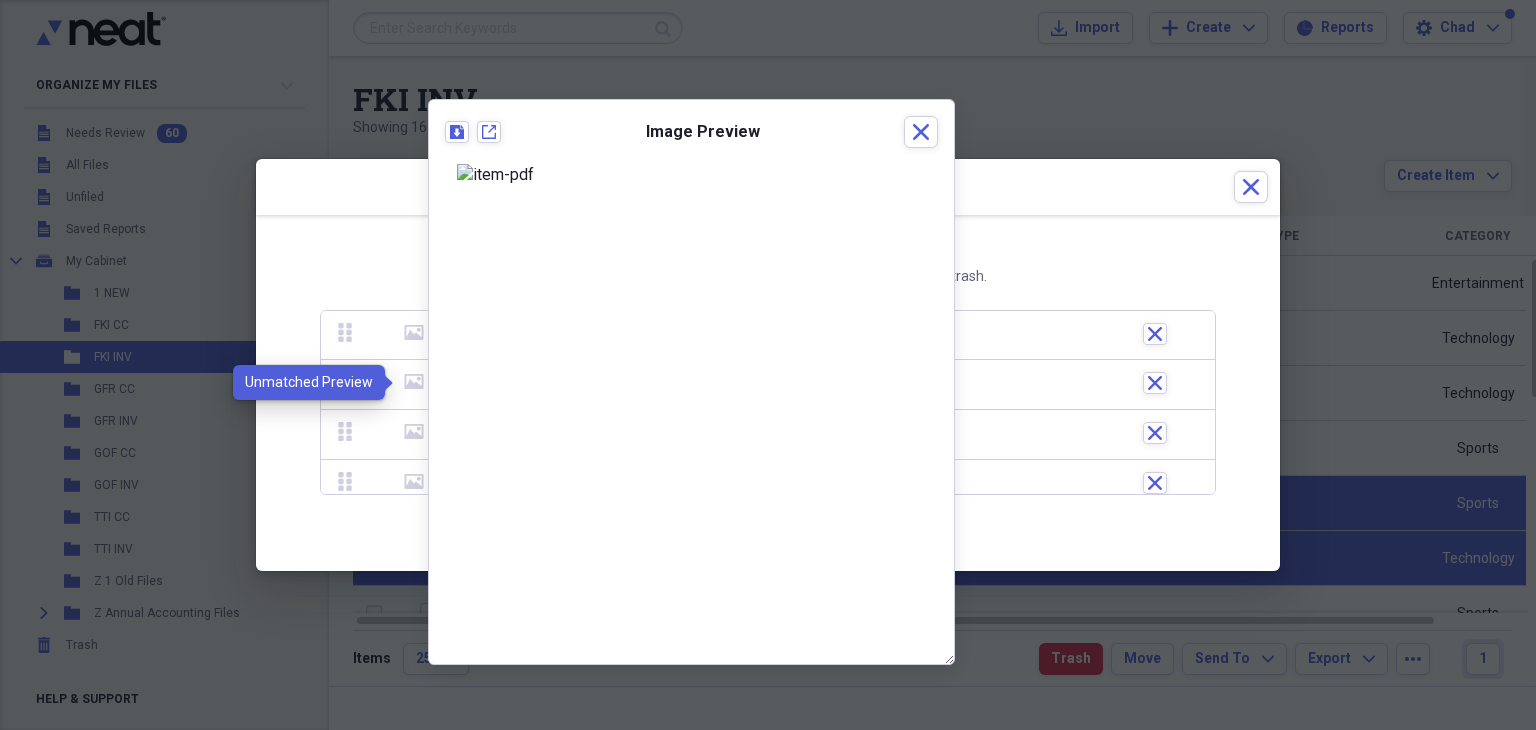 click 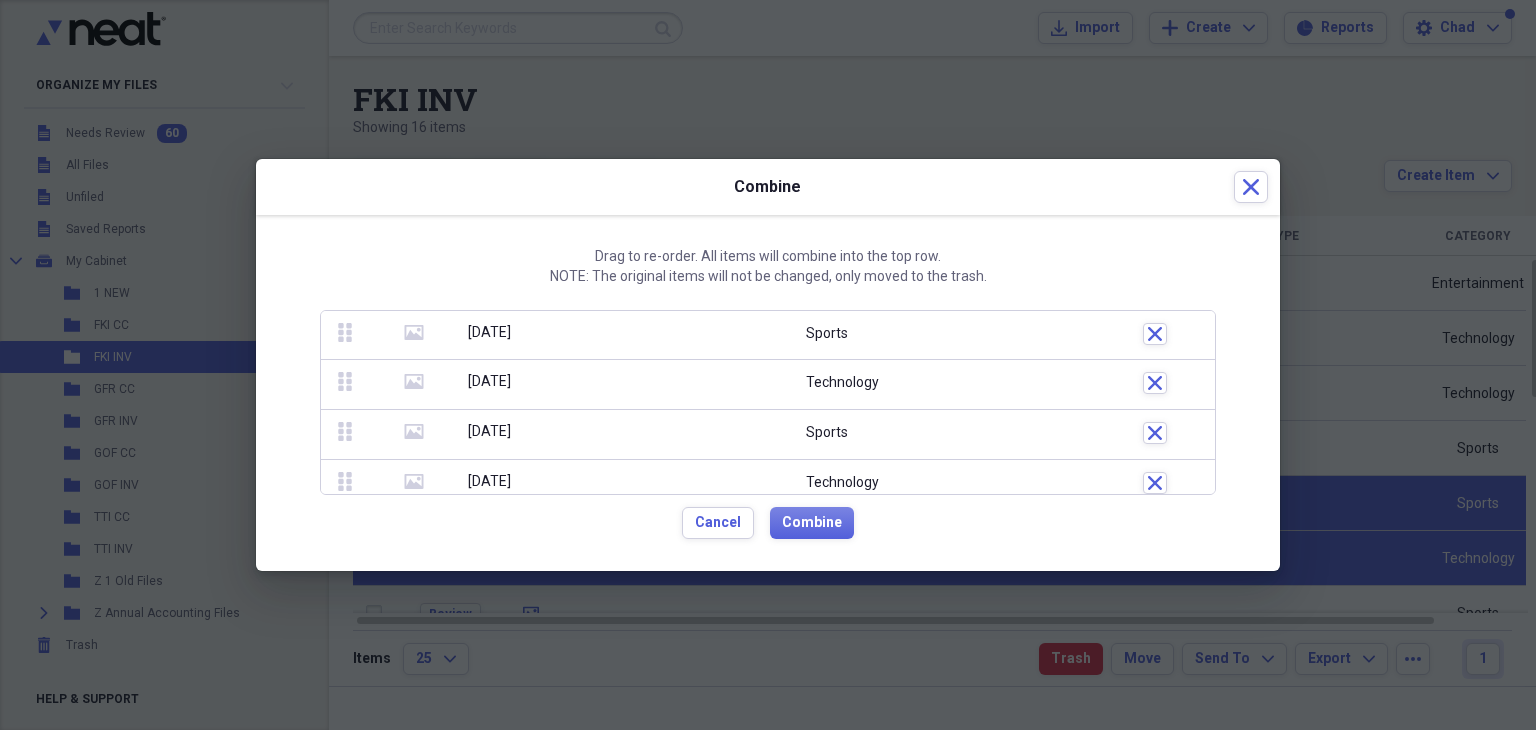 click on "media" 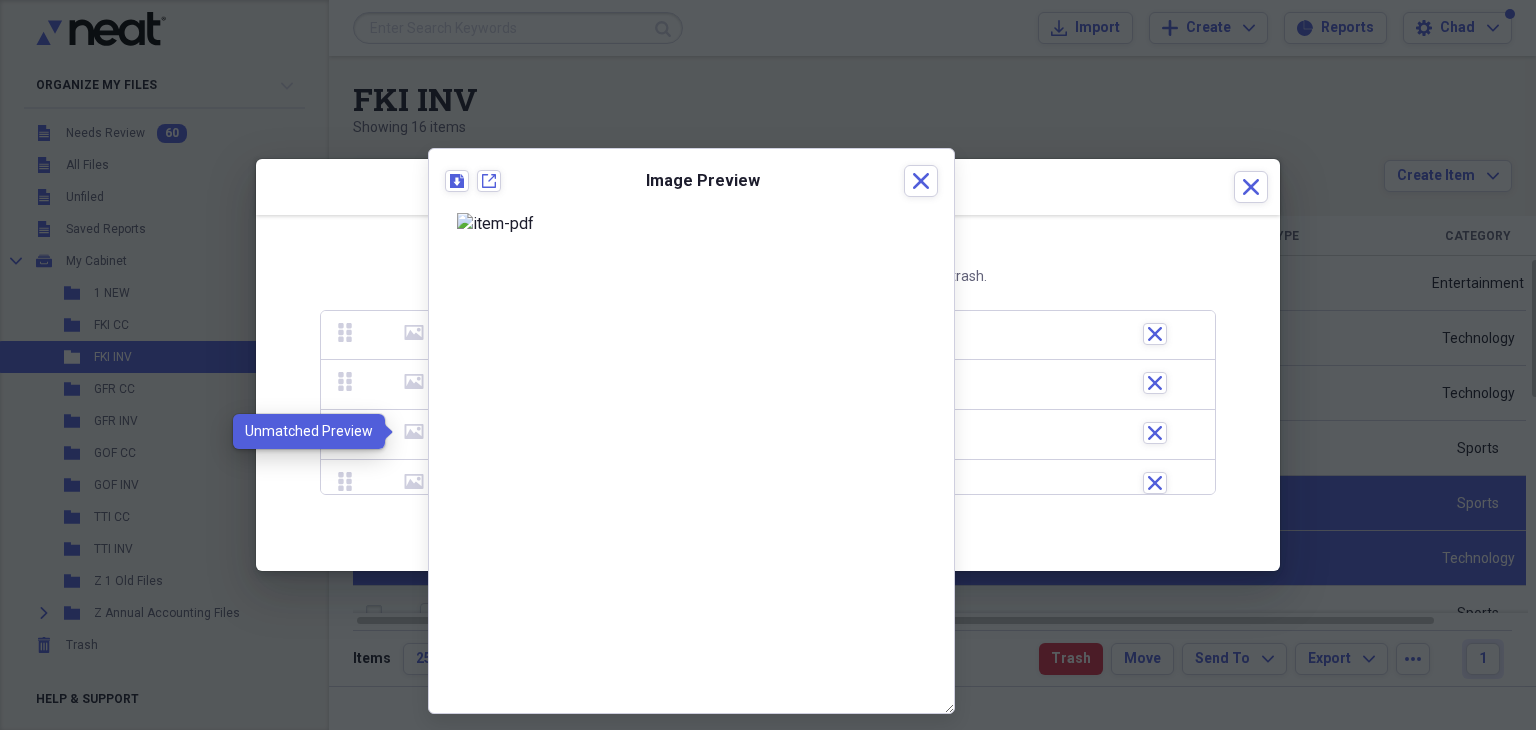 click on "media" 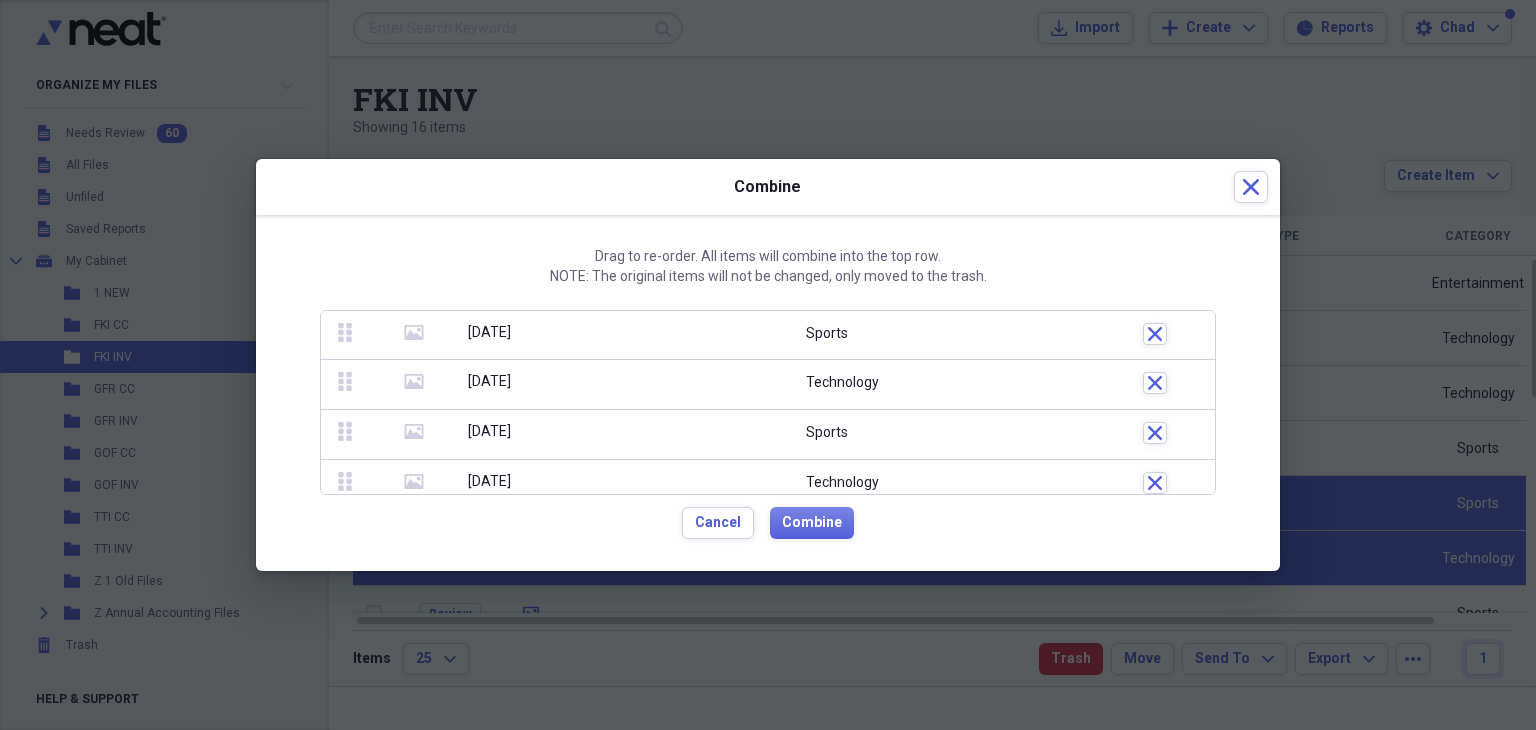click on "media" 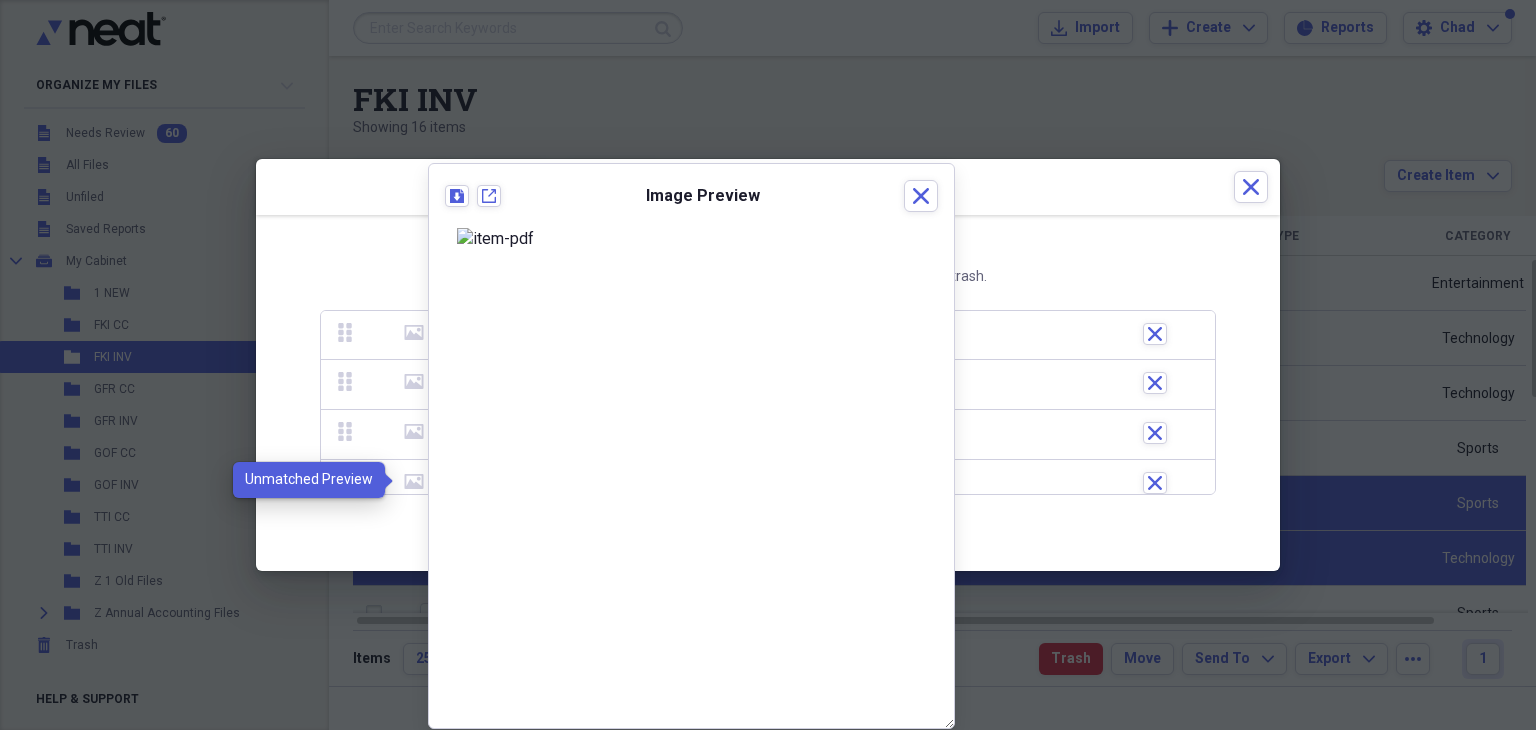 click on "media" 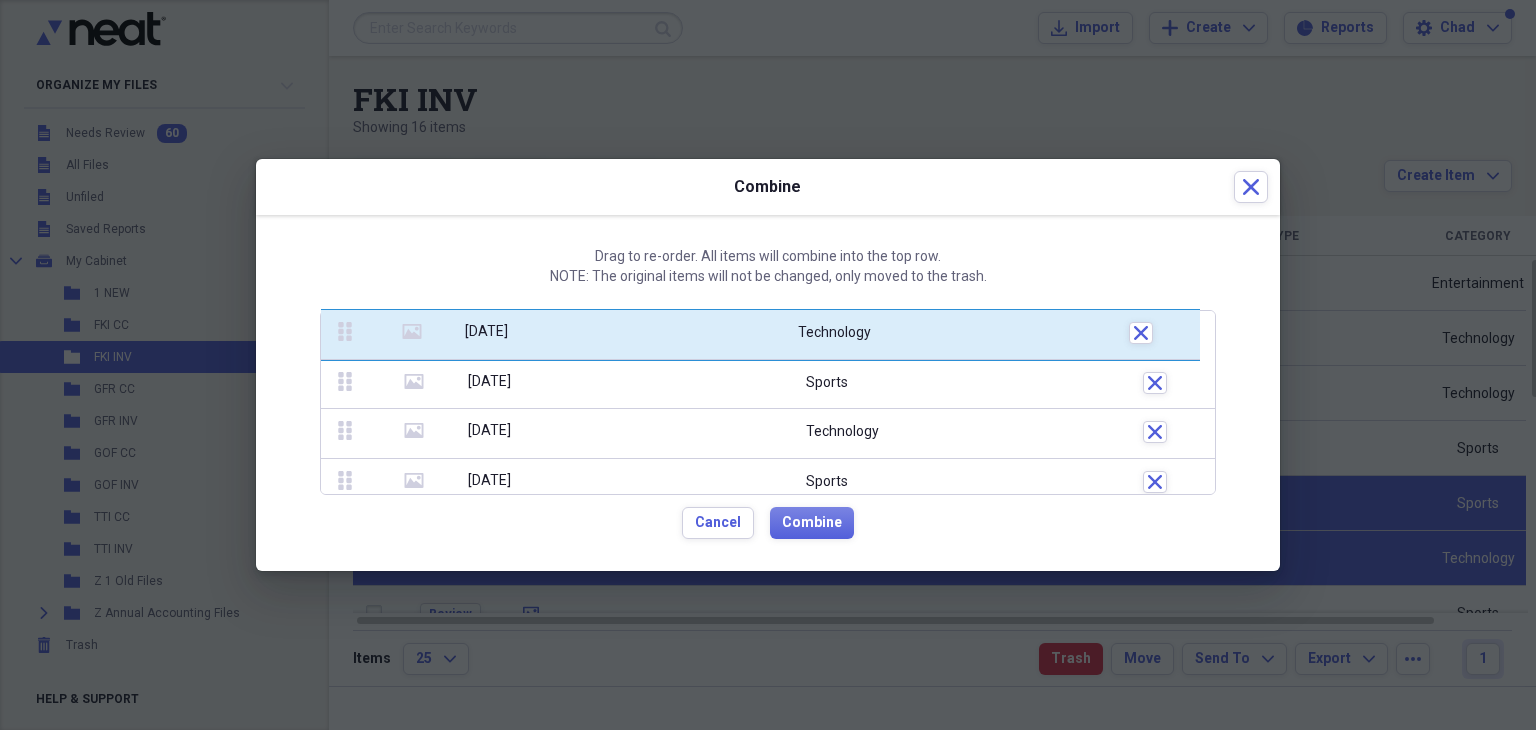 drag, startPoint x: 347, startPoint y: 477, endPoint x: 352, endPoint y: 347, distance: 130.09612 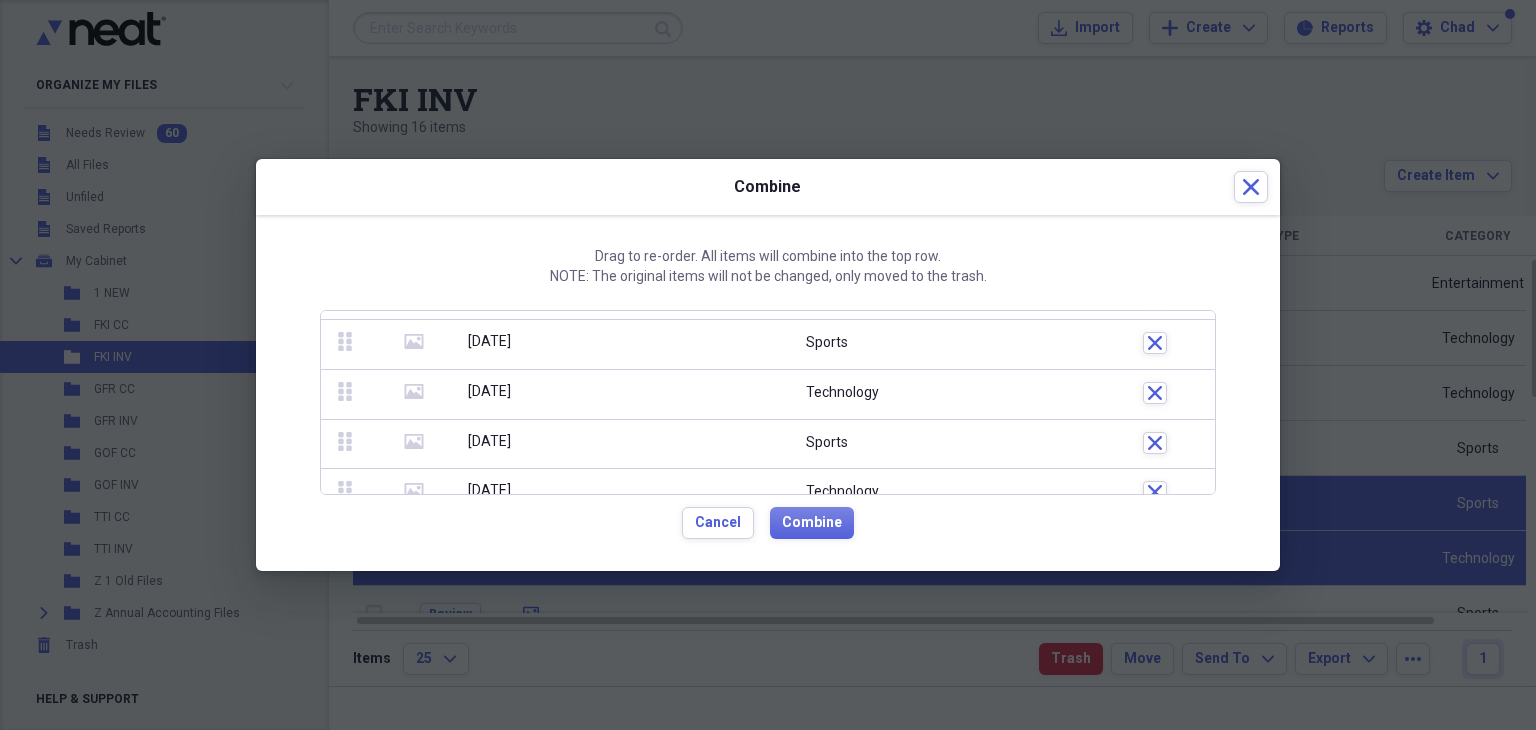 scroll, scrollTop: 191, scrollLeft: 0, axis: vertical 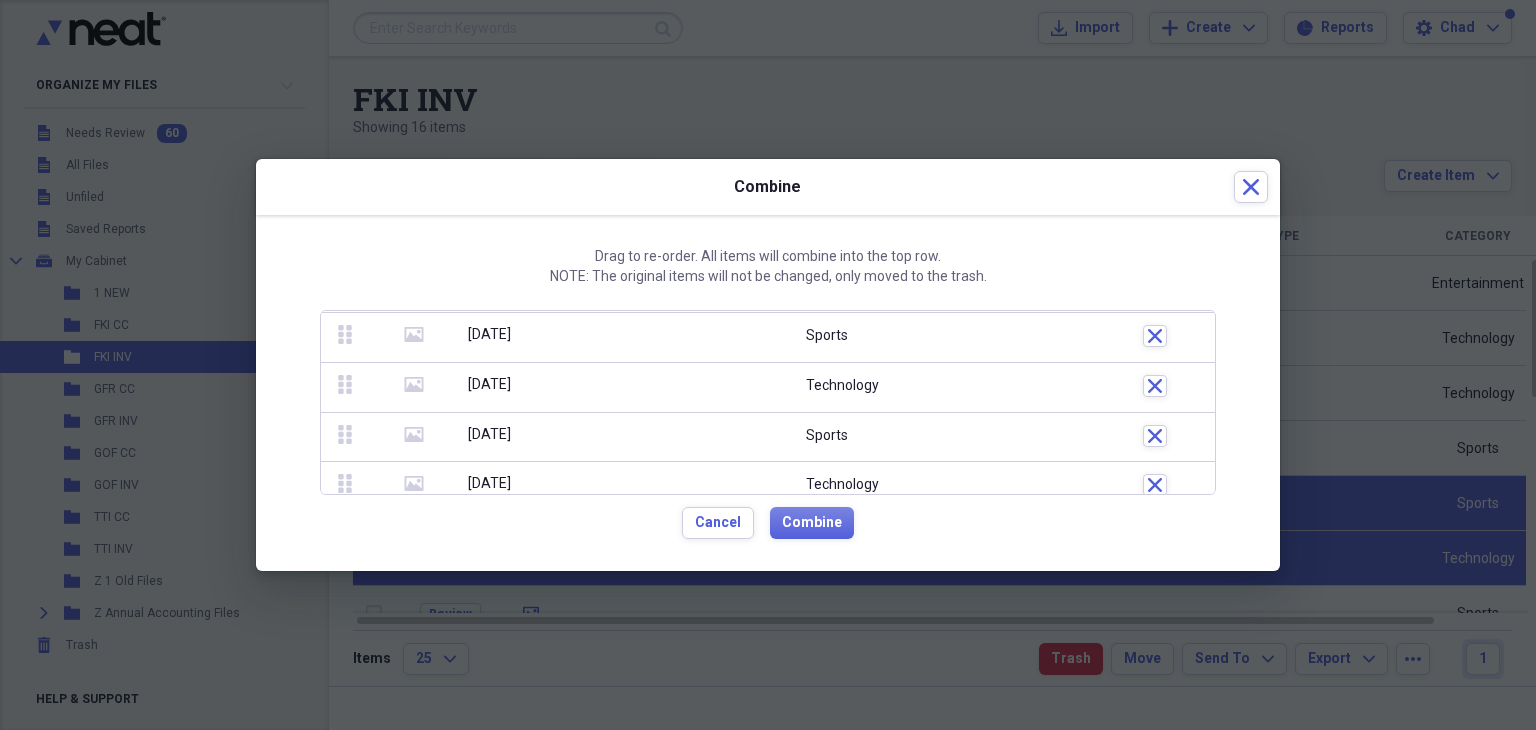 click 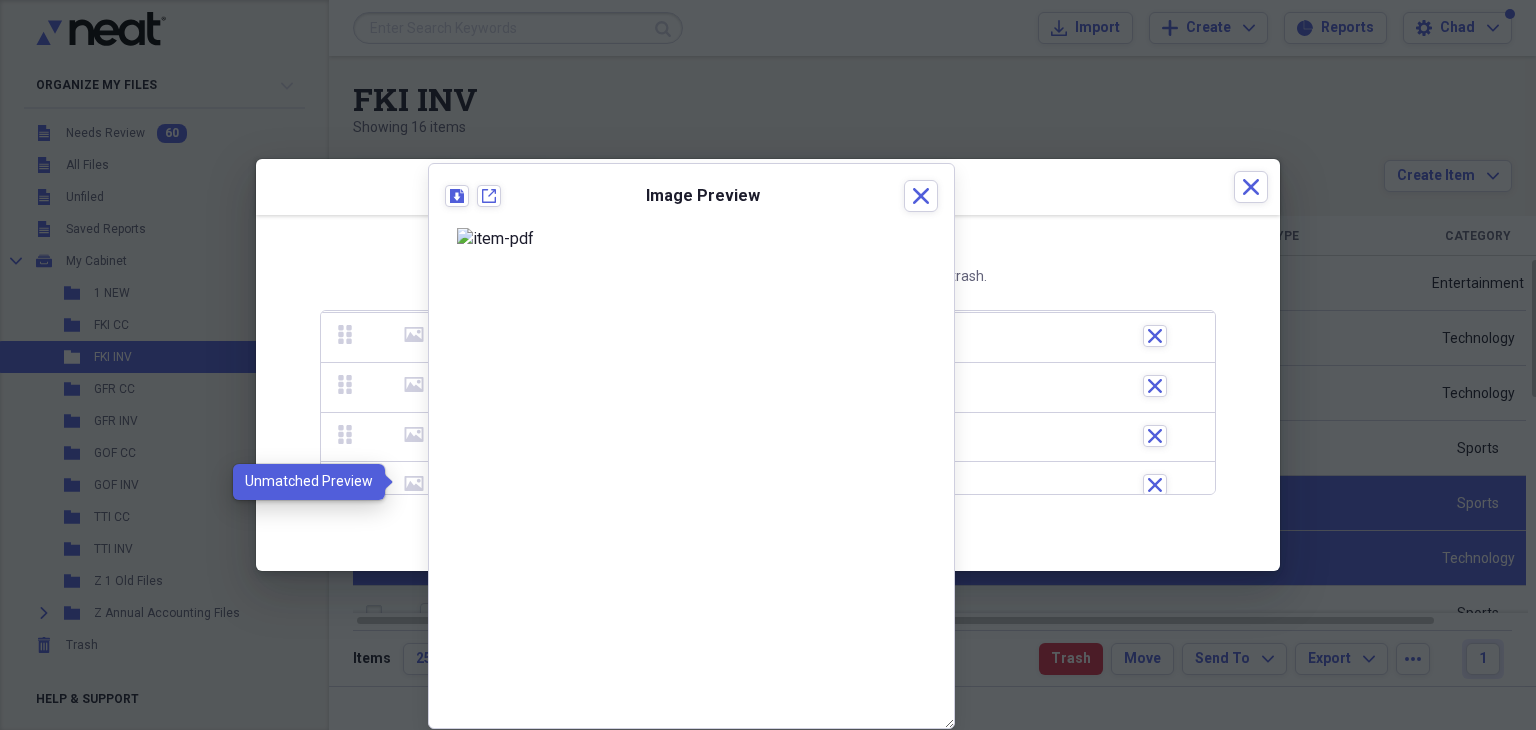 click 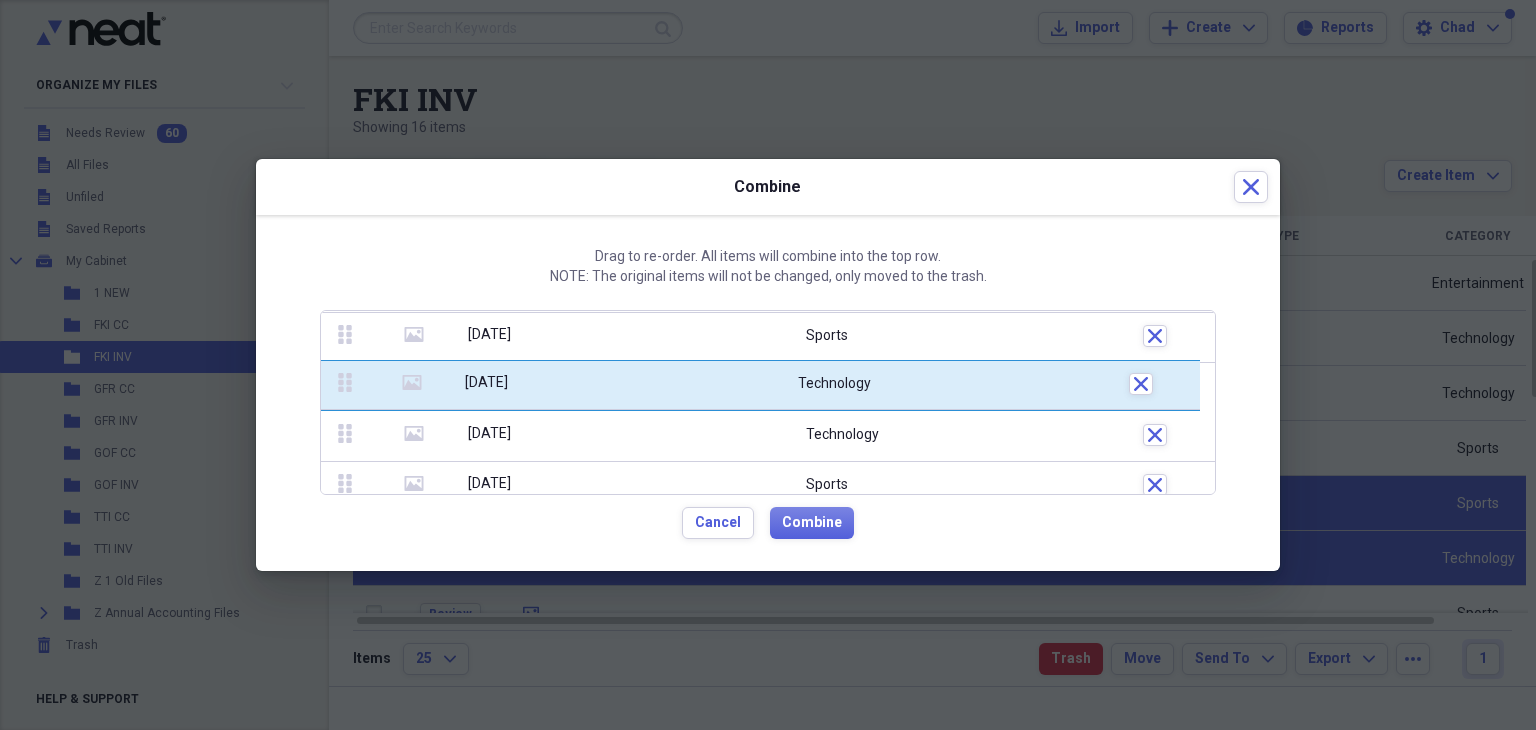 drag, startPoint x: 344, startPoint y: 476, endPoint x: 342, endPoint y: 355, distance: 121.016525 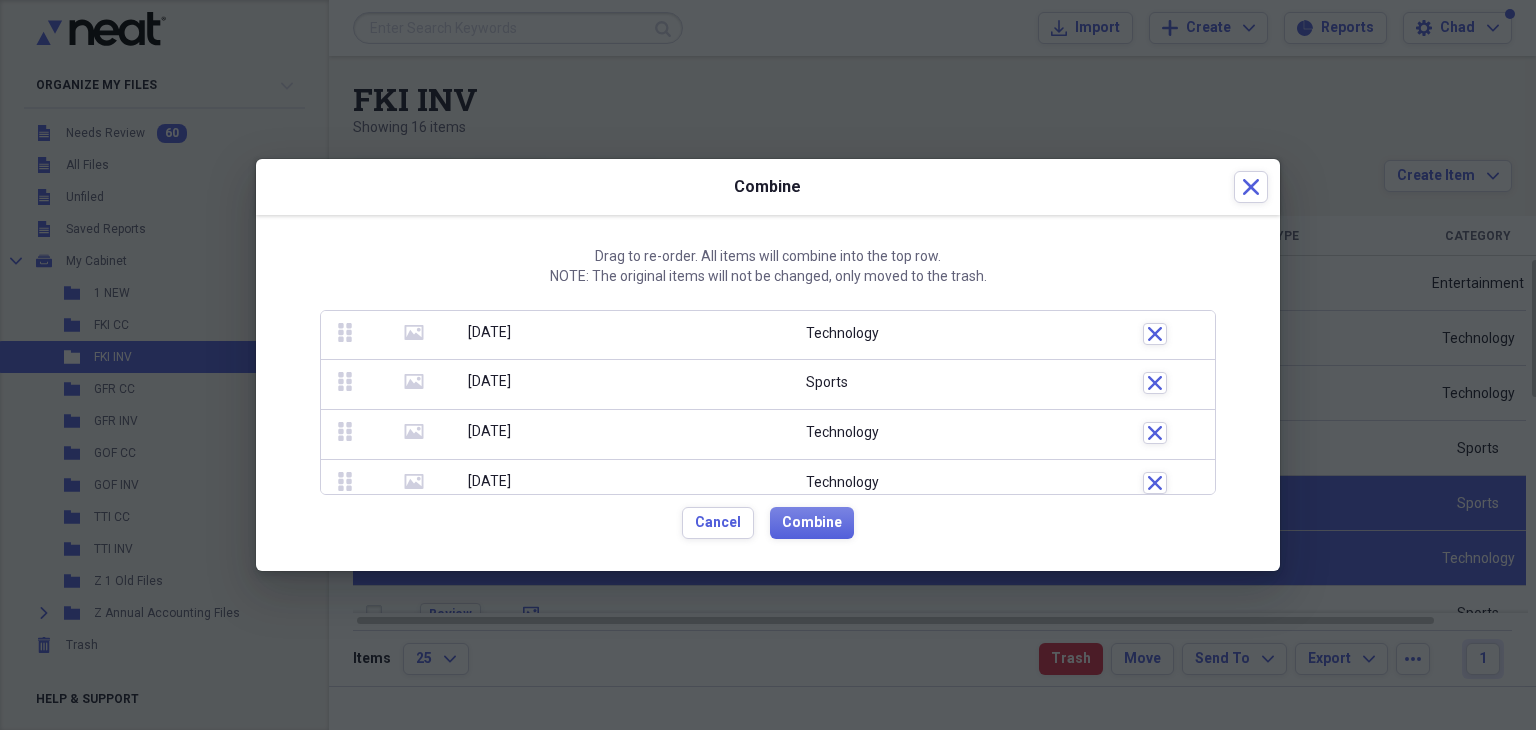 scroll, scrollTop: 136, scrollLeft: 0, axis: vertical 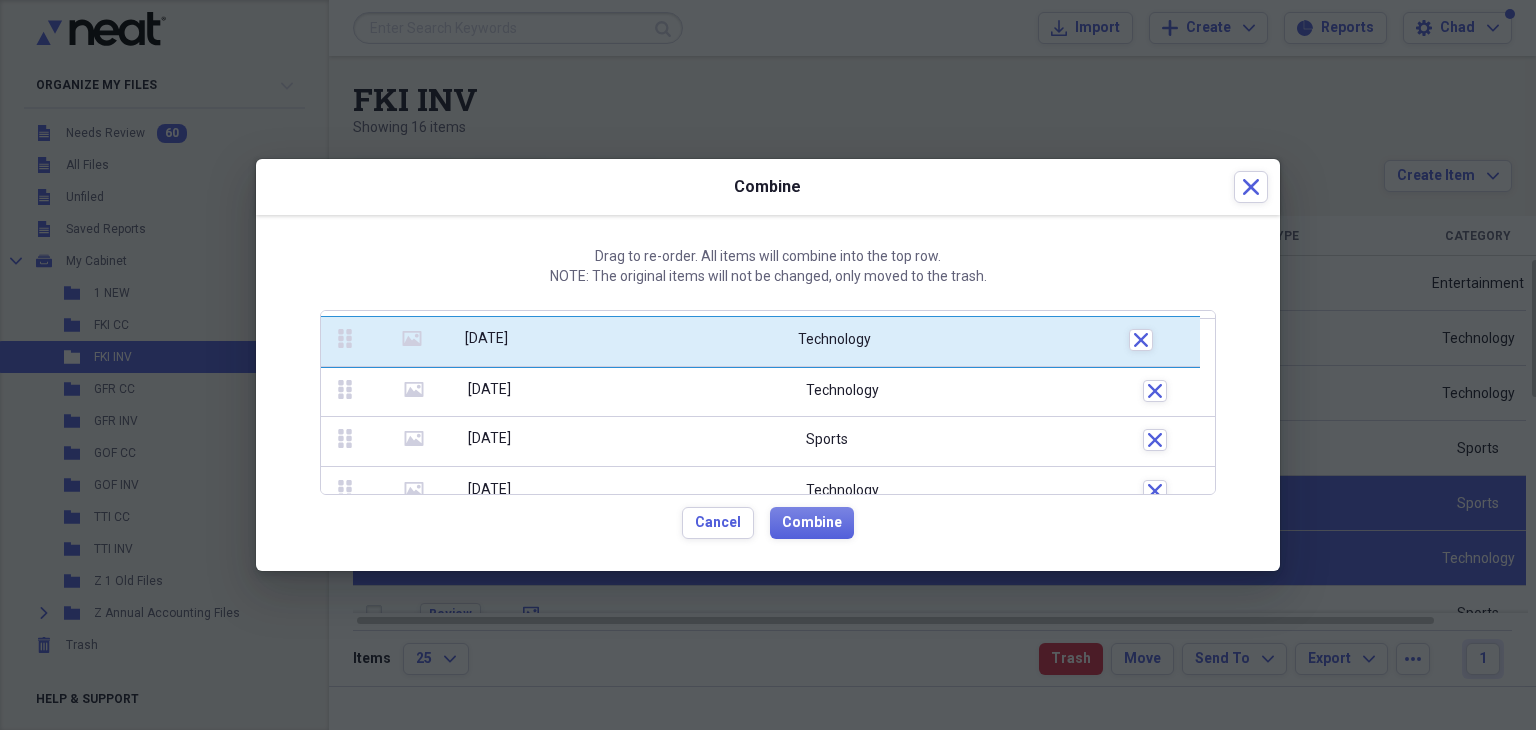 drag, startPoint x: 347, startPoint y: 442, endPoint x: 348, endPoint y: 363, distance: 79.00633 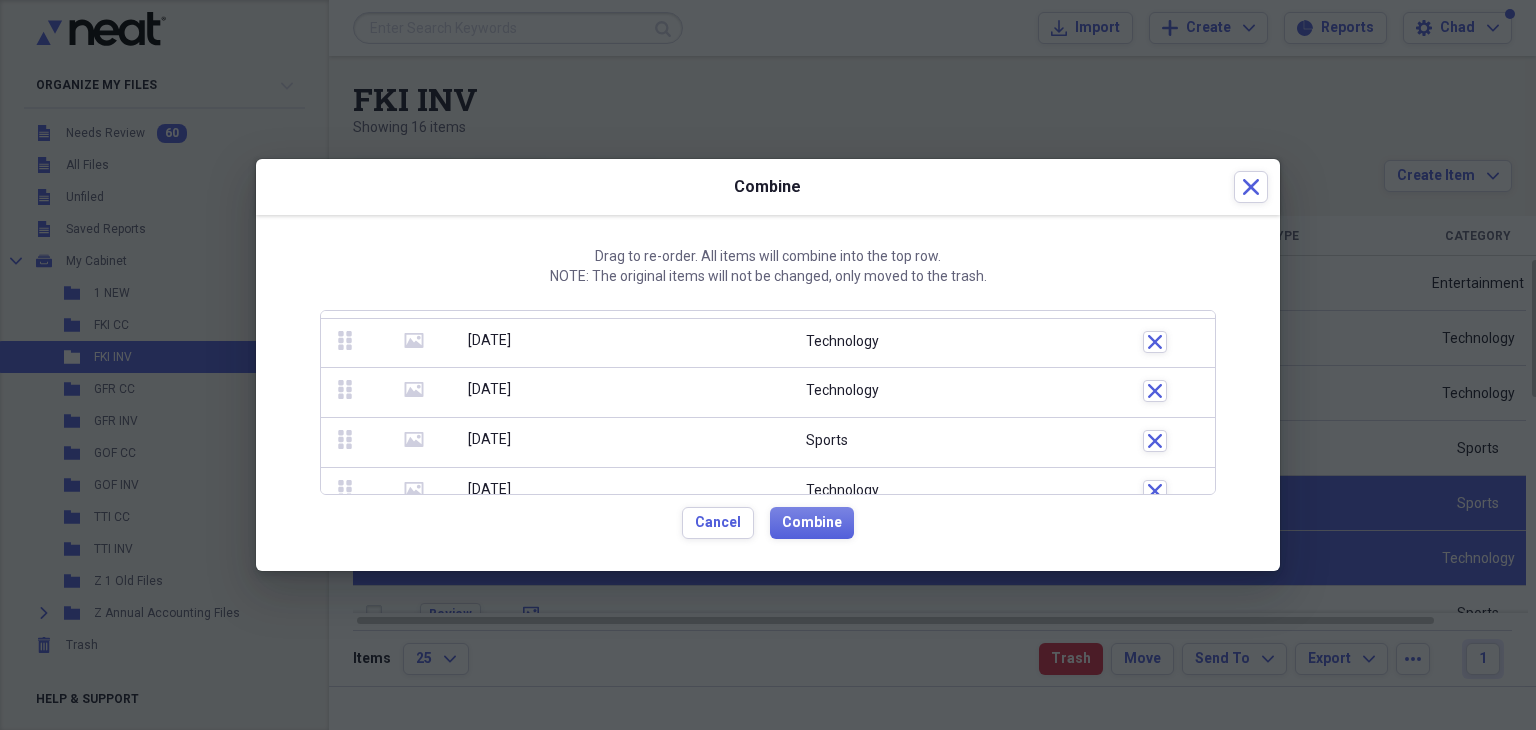 click on "media" 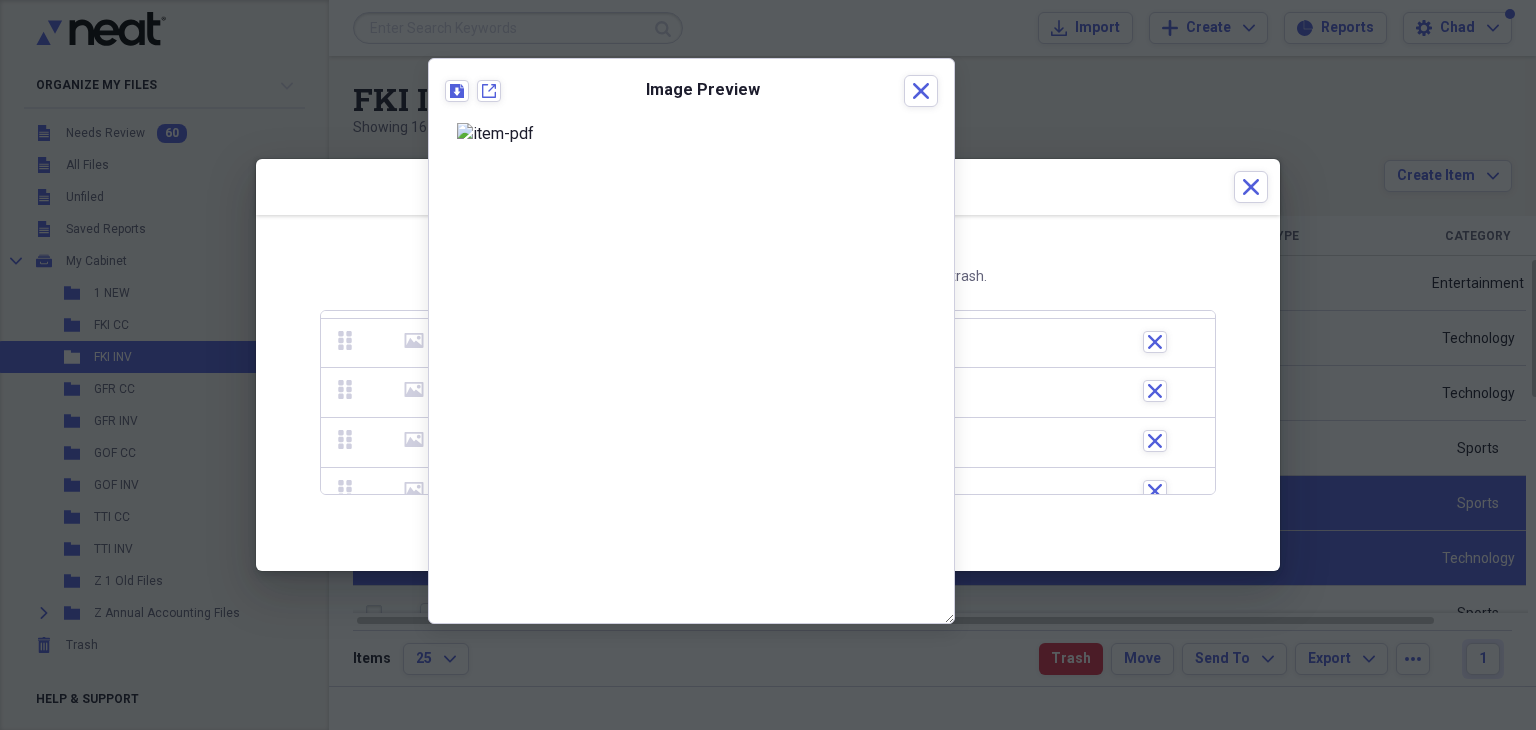 click on "media" 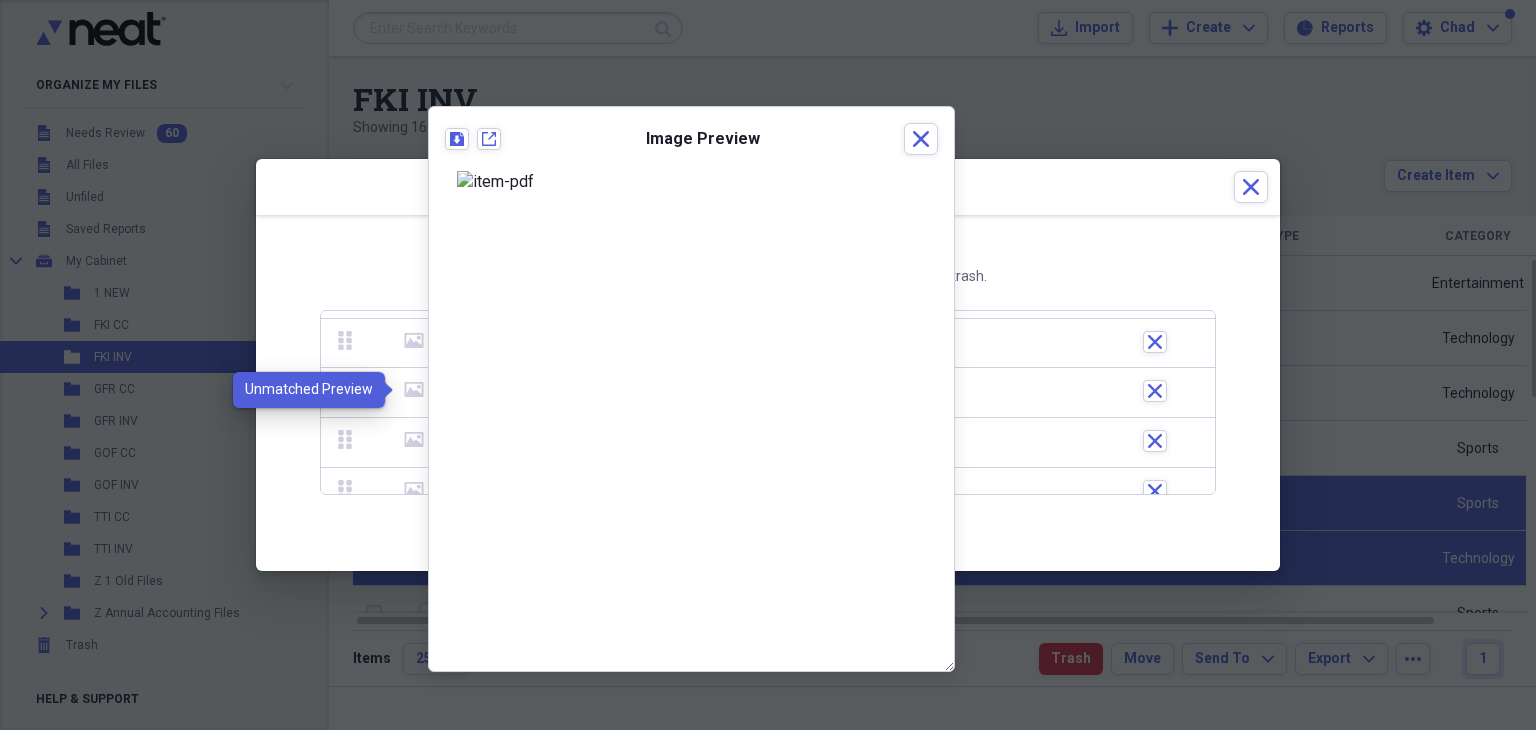 click on "media" 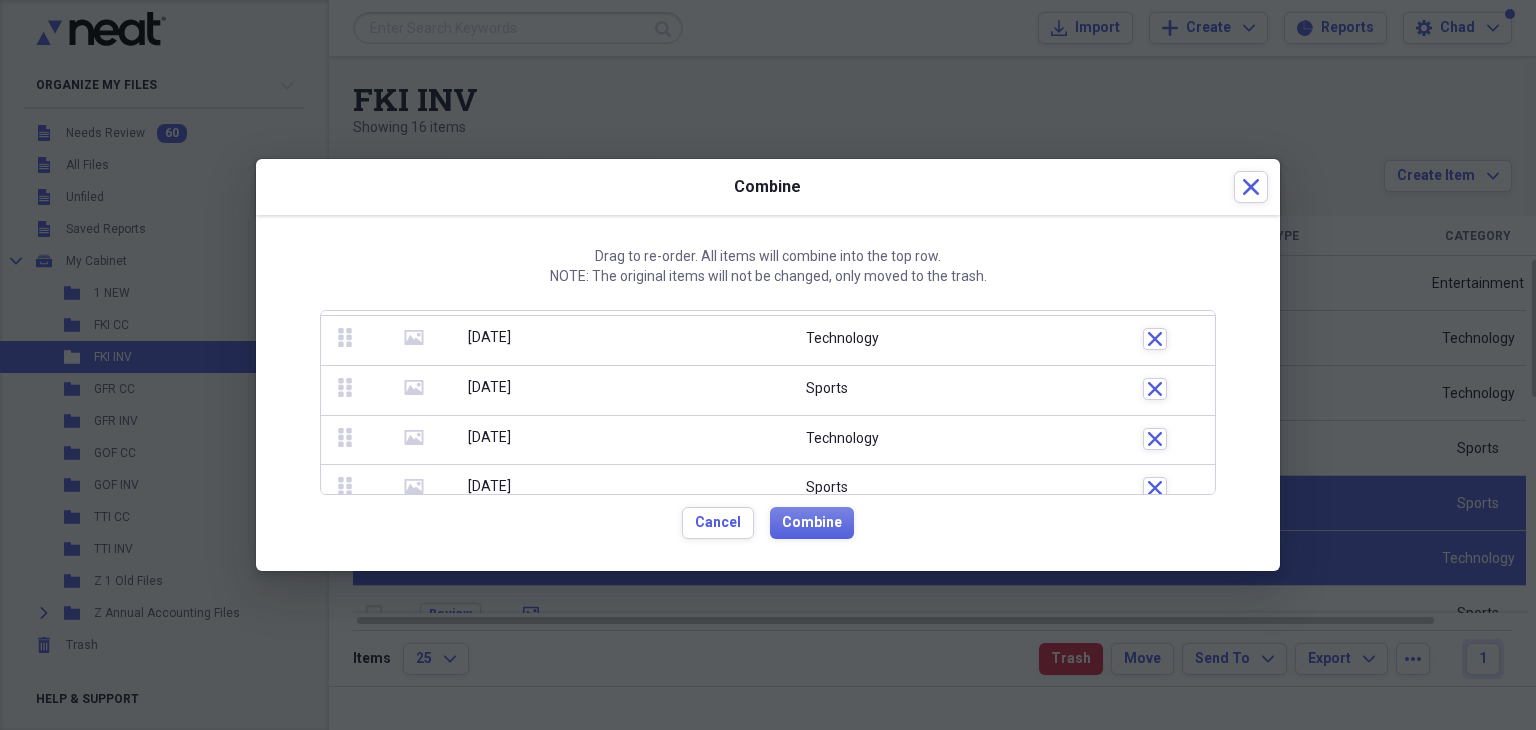 scroll, scrollTop: 188, scrollLeft: 0, axis: vertical 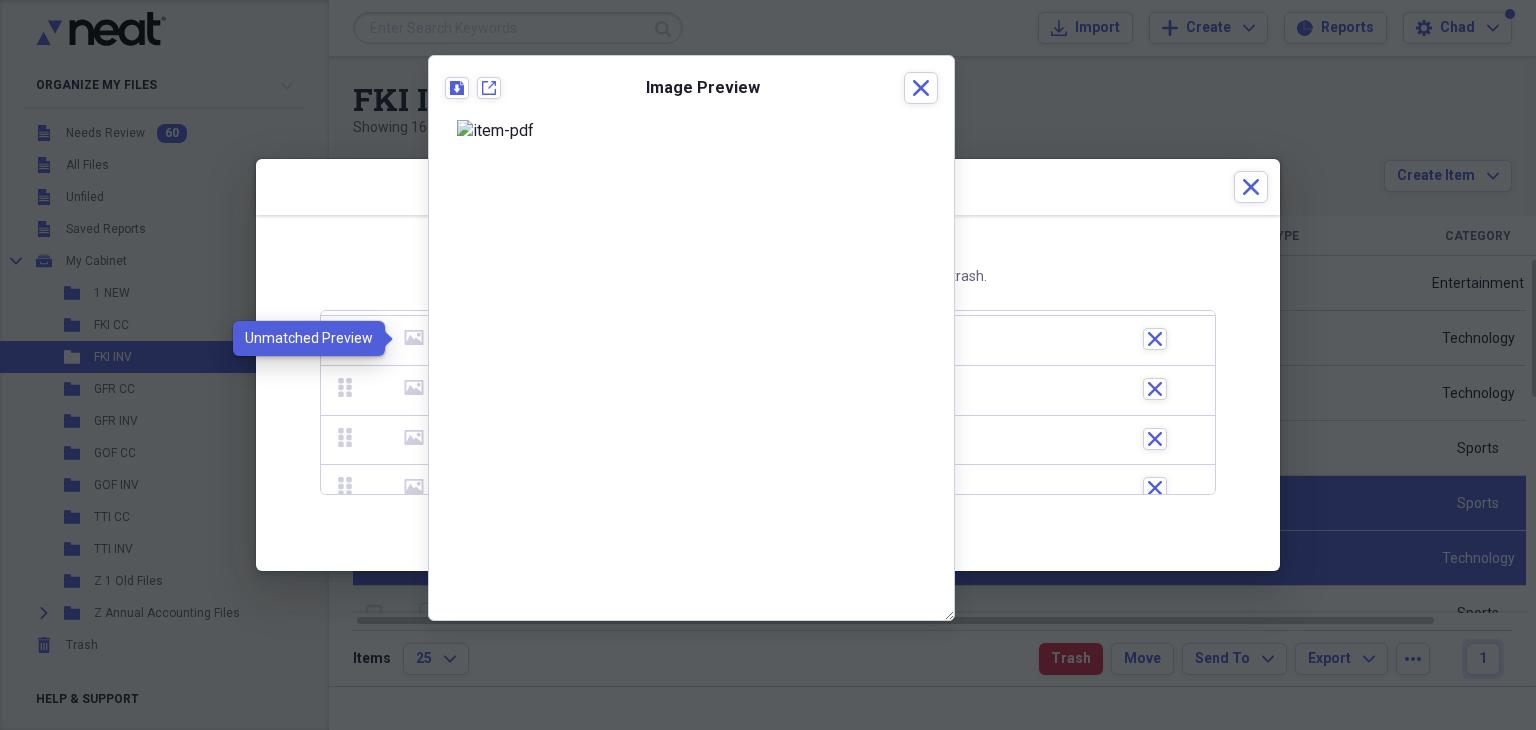click on "media" 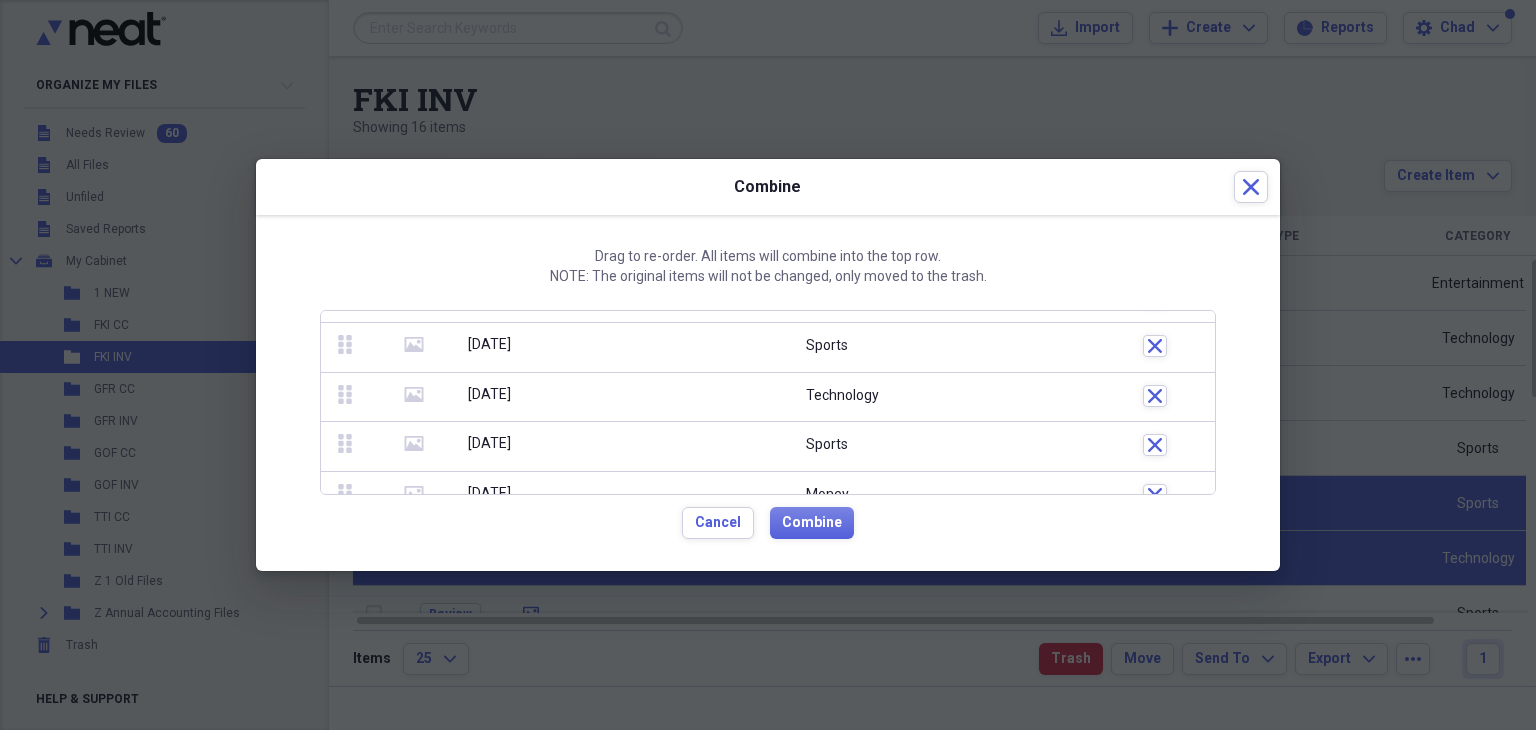 scroll, scrollTop: 236, scrollLeft: 0, axis: vertical 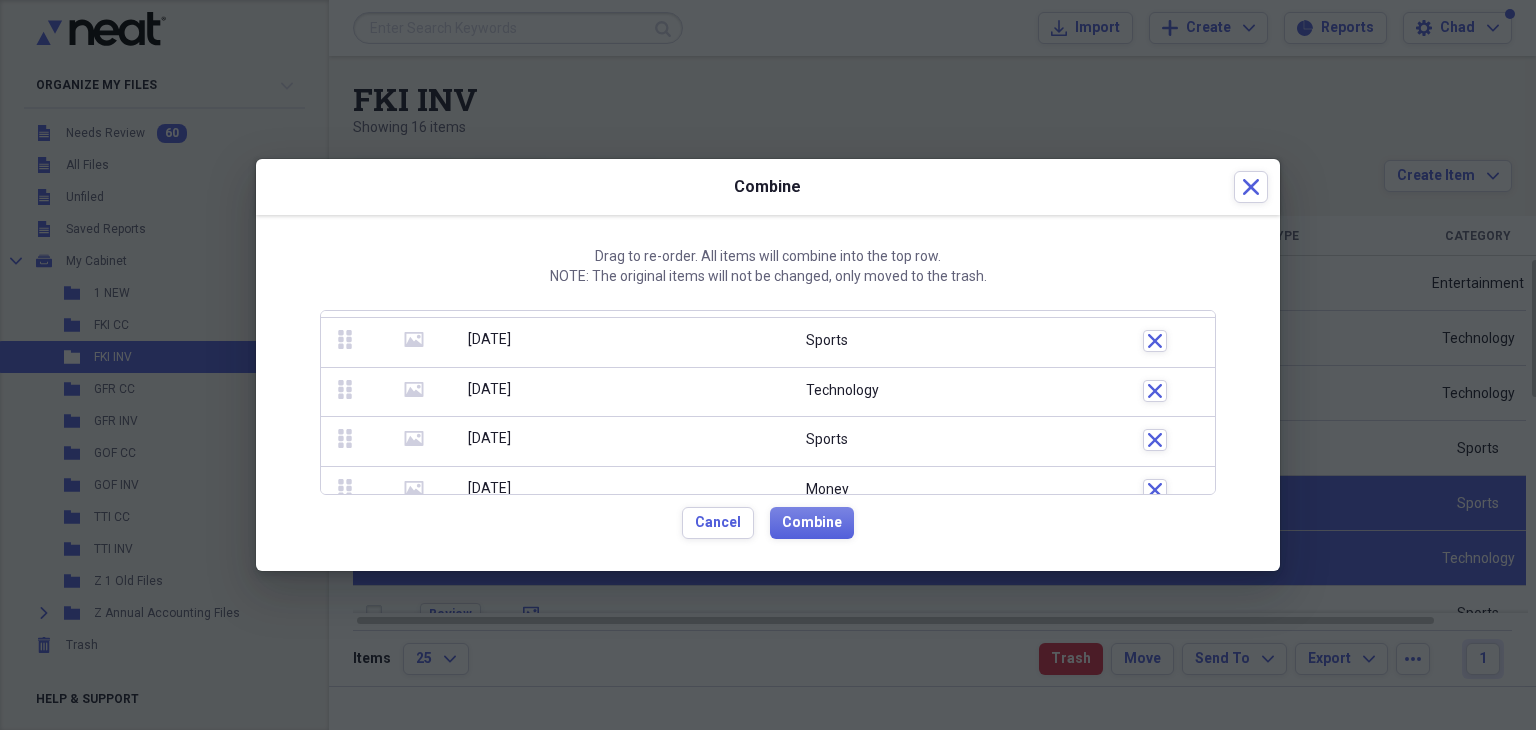 click on "media" 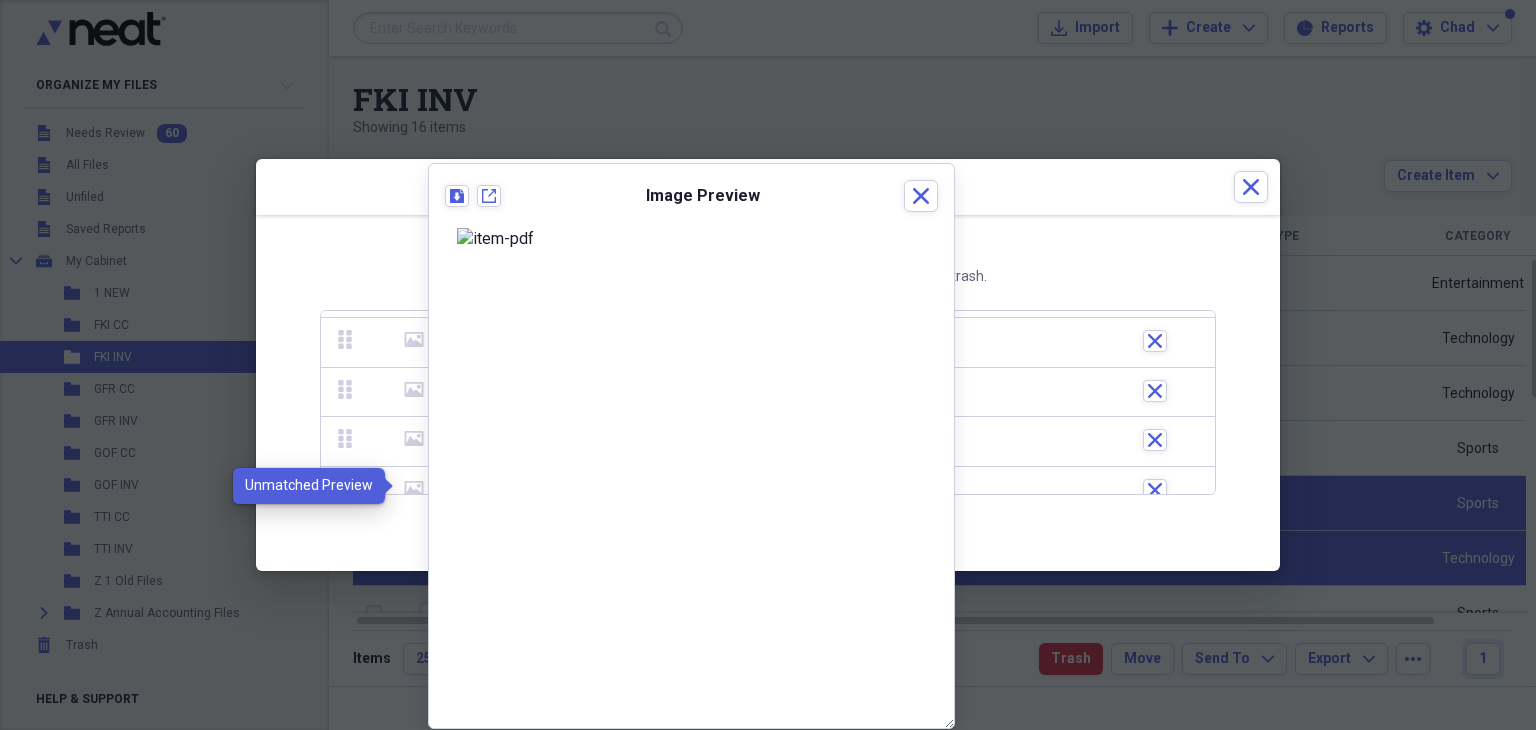 click on "media" 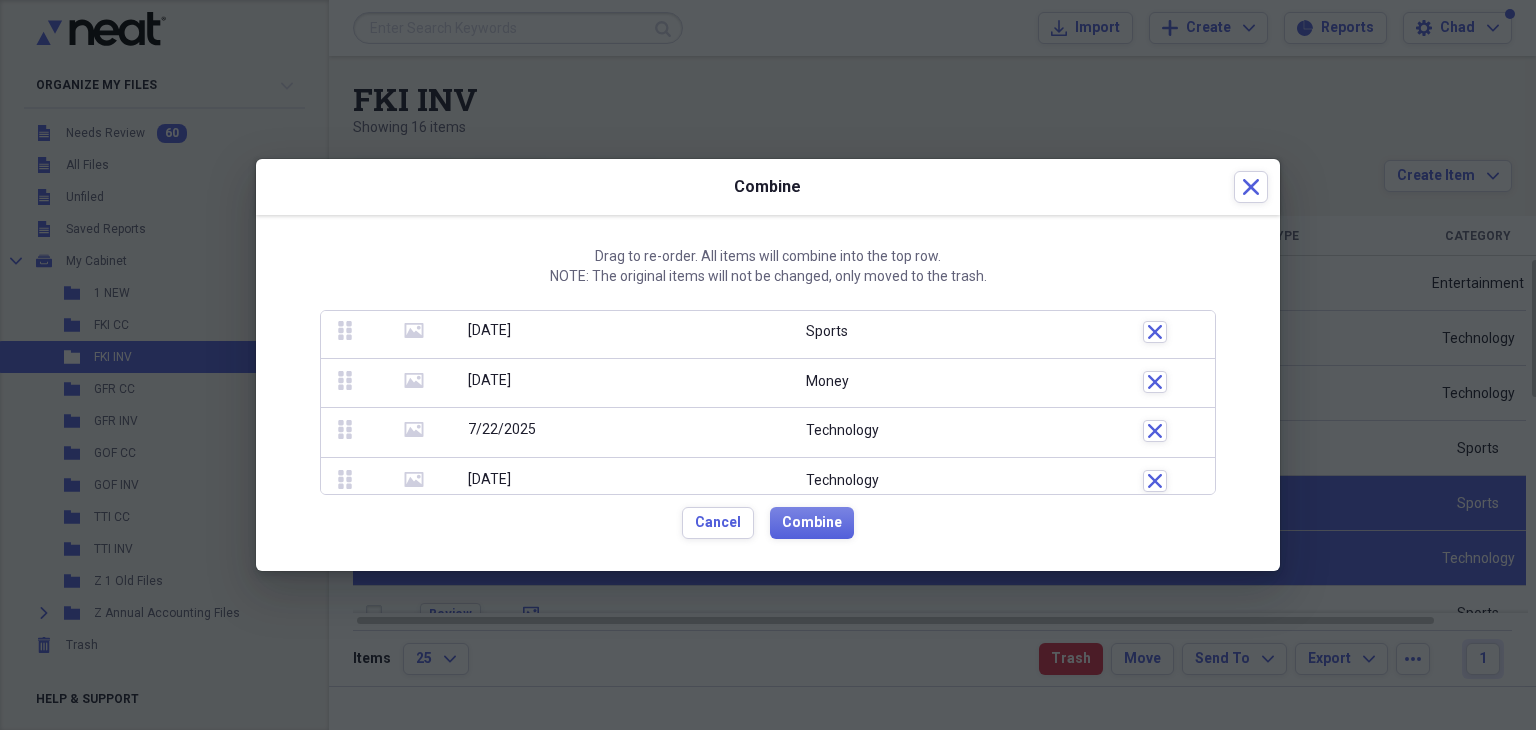 scroll, scrollTop: 350, scrollLeft: 0, axis: vertical 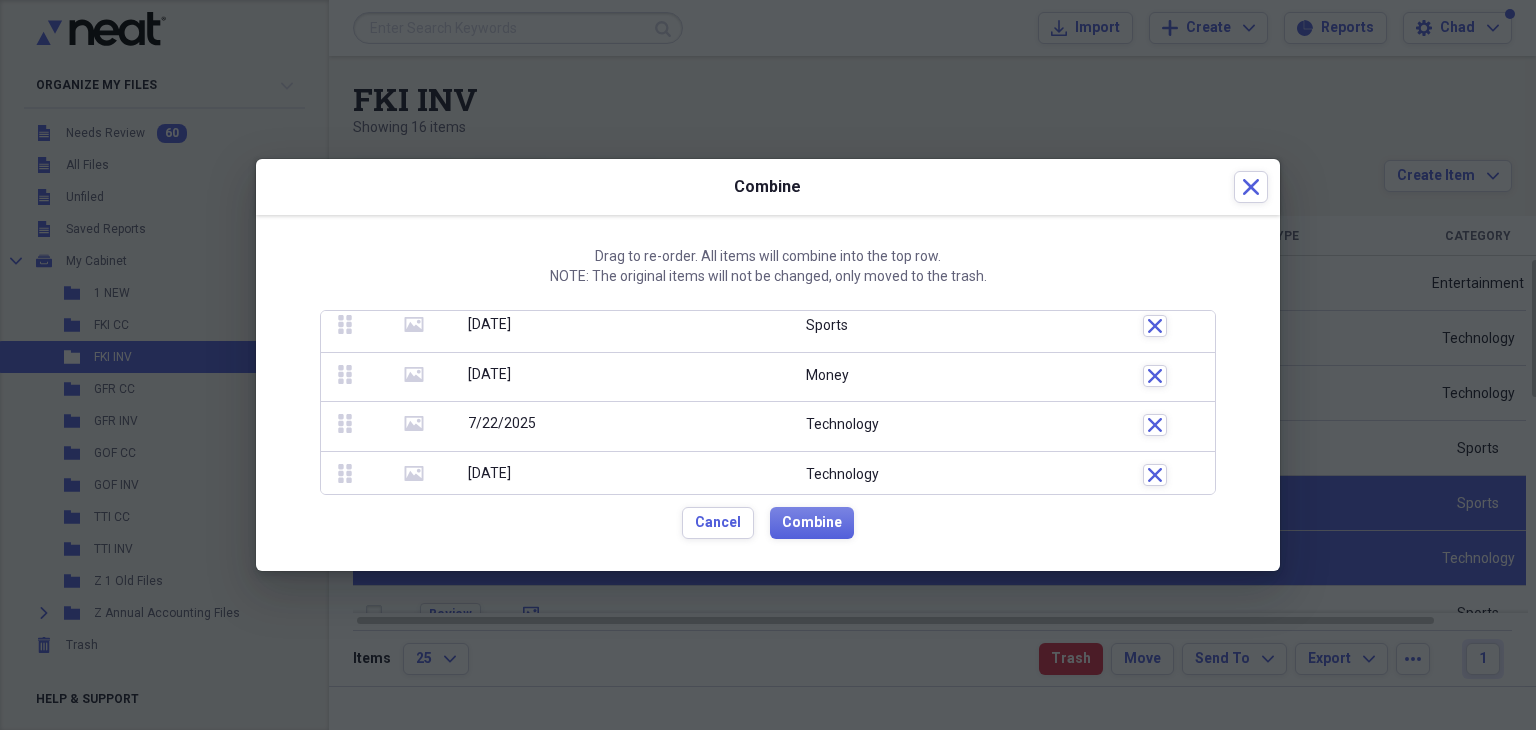 click on "media" 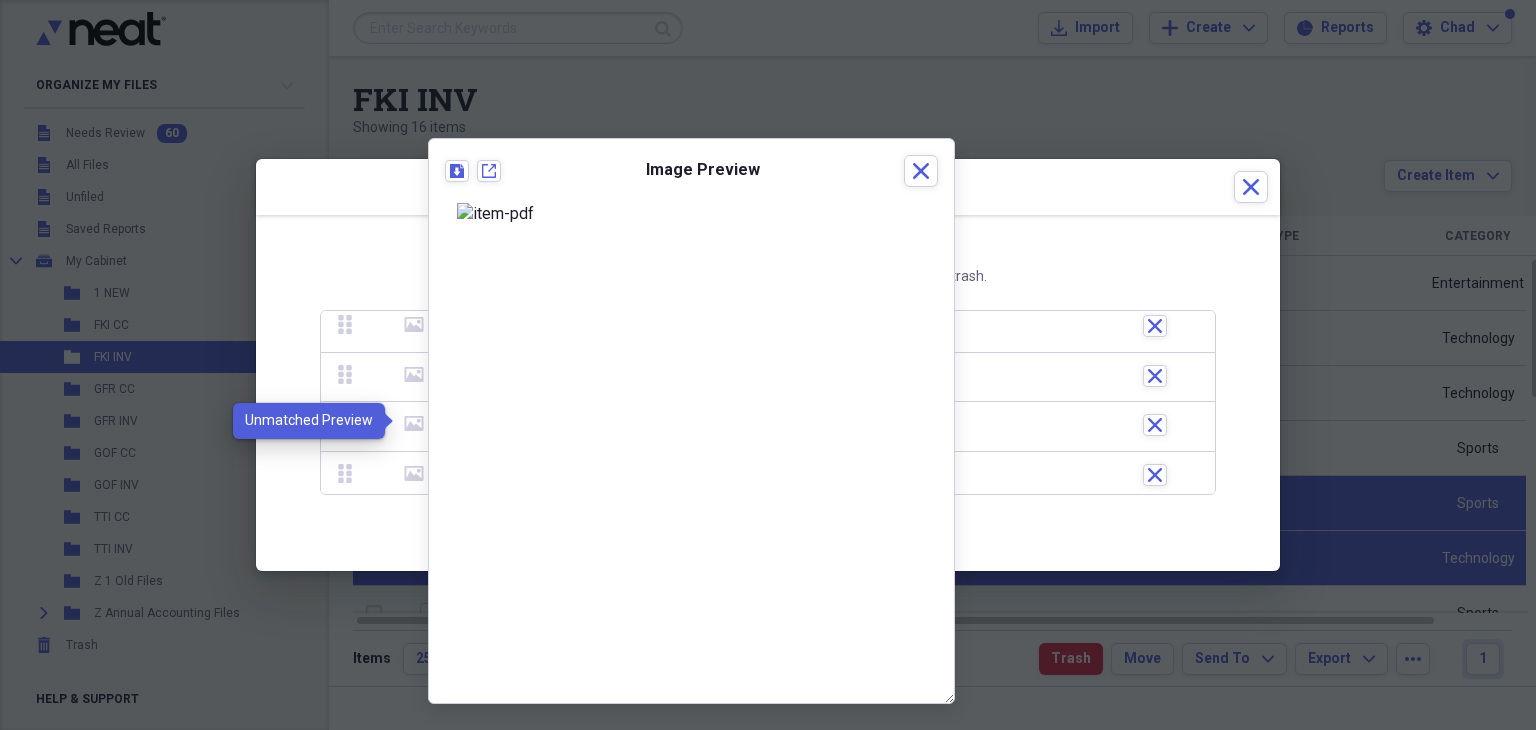 click on "media" 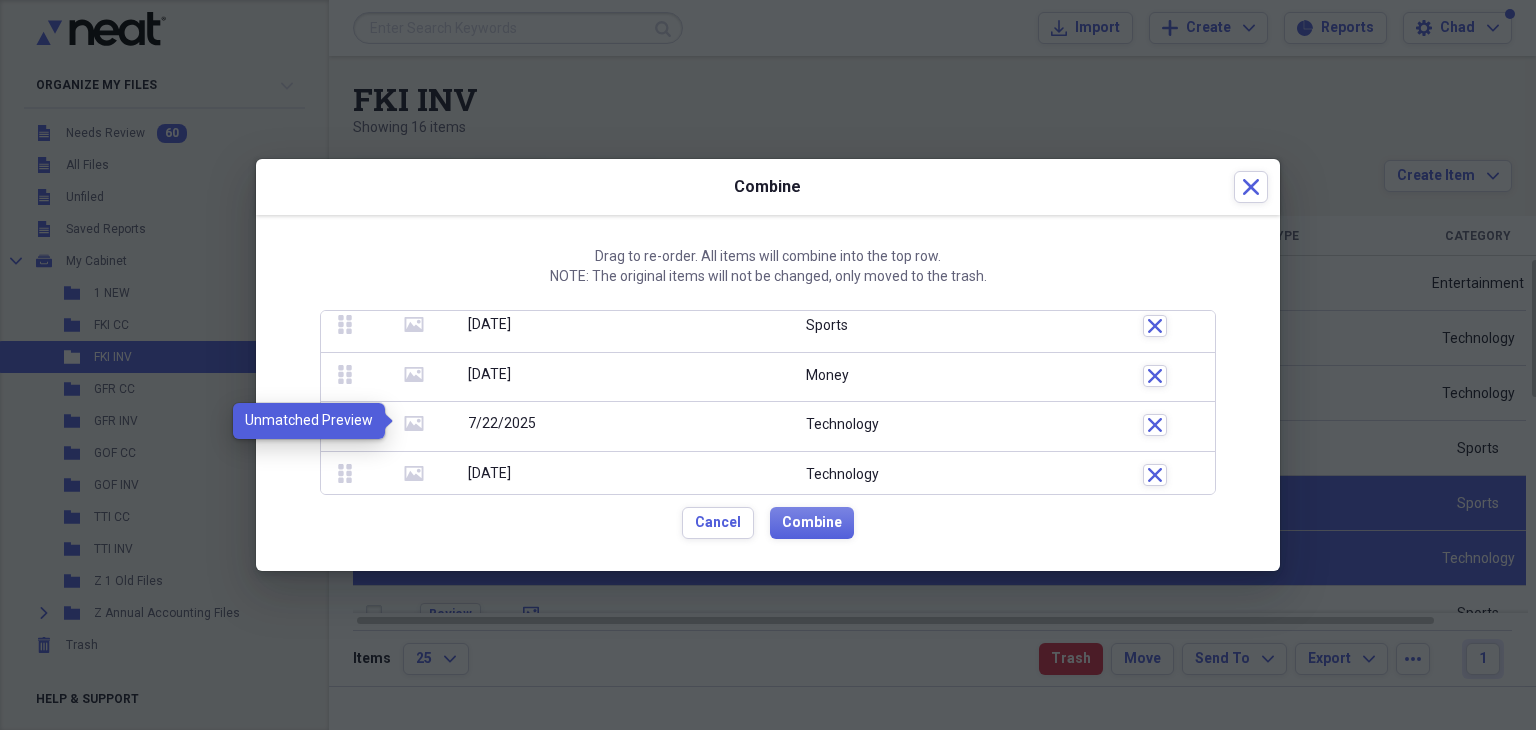 click on "media" 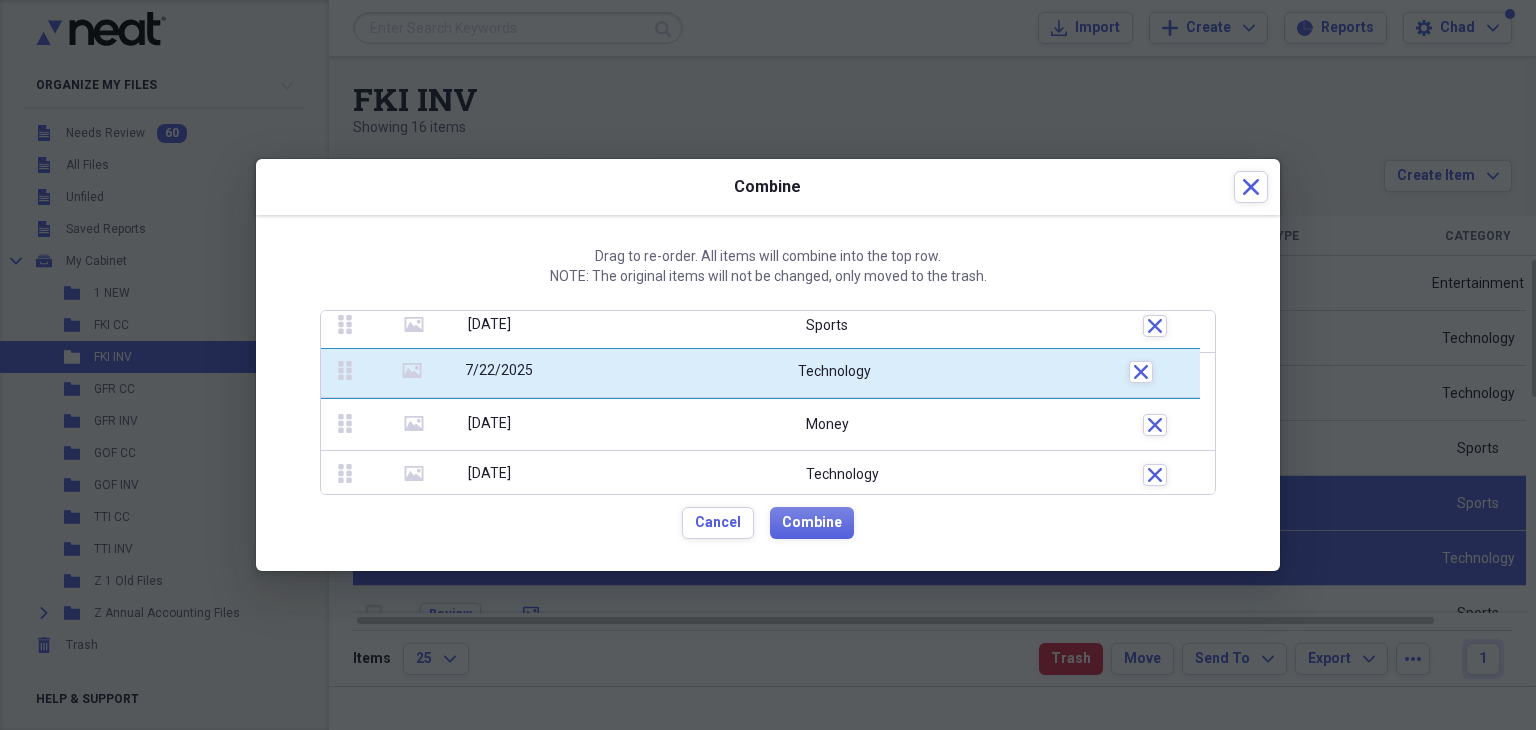 drag, startPoint x: 348, startPoint y: 422, endPoint x: 348, endPoint y: 352, distance: 70 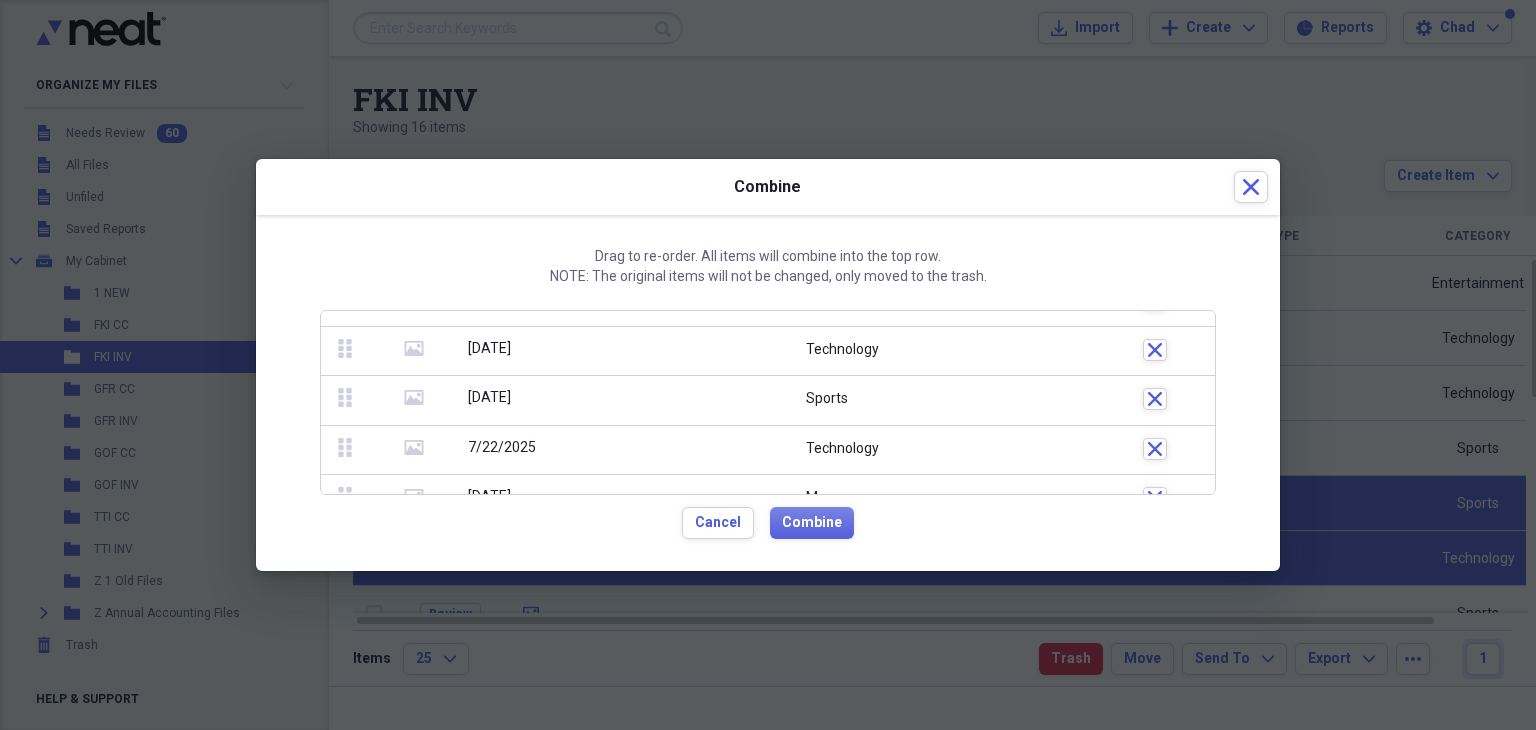 scroll, scrollTop: 256, scrollLeft: 0, axis: vertical 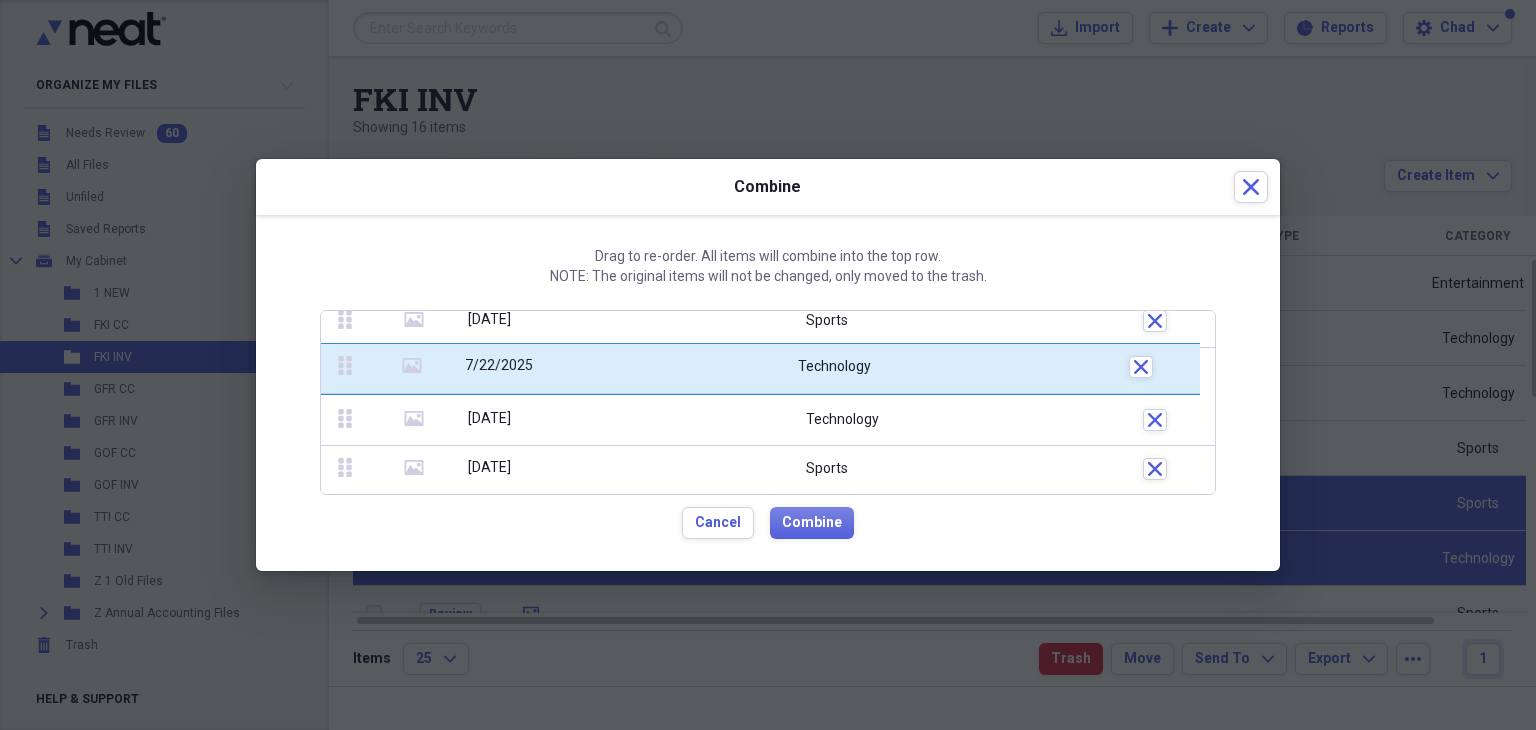 drag, startPoint x: 337, startPoint y: 460, endPoint x: 351, endPoint y: 369, distance: 92.070625 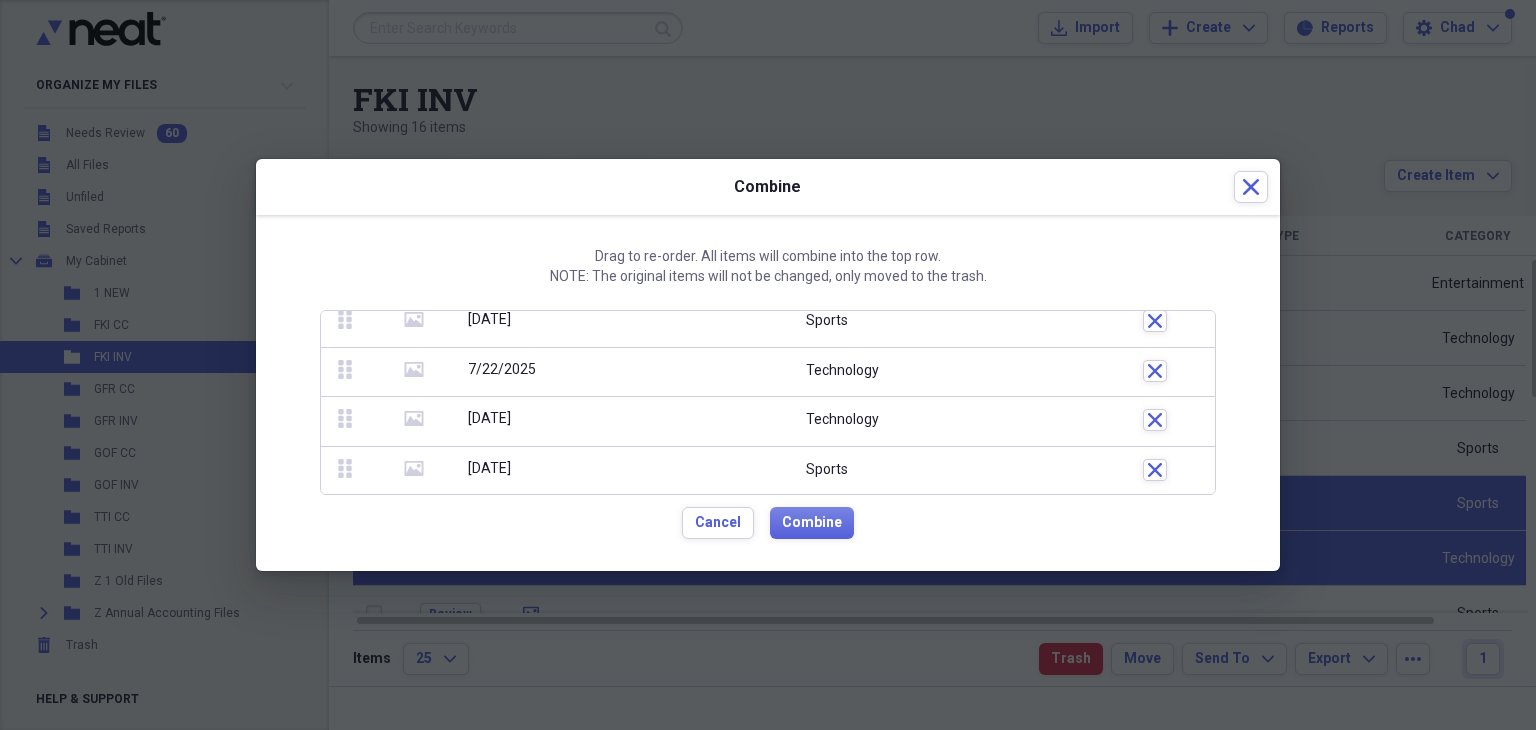 click on "media" 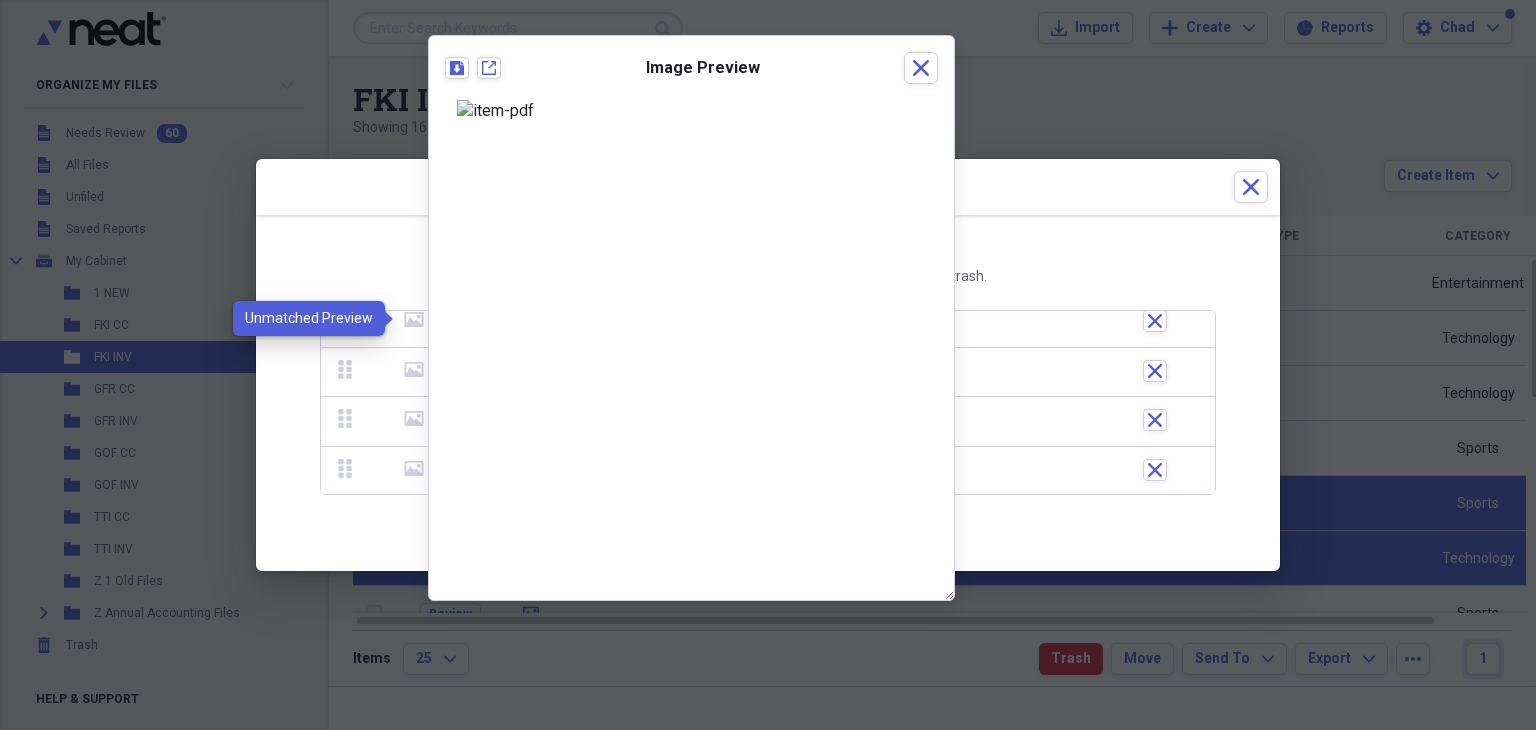 click on "media" 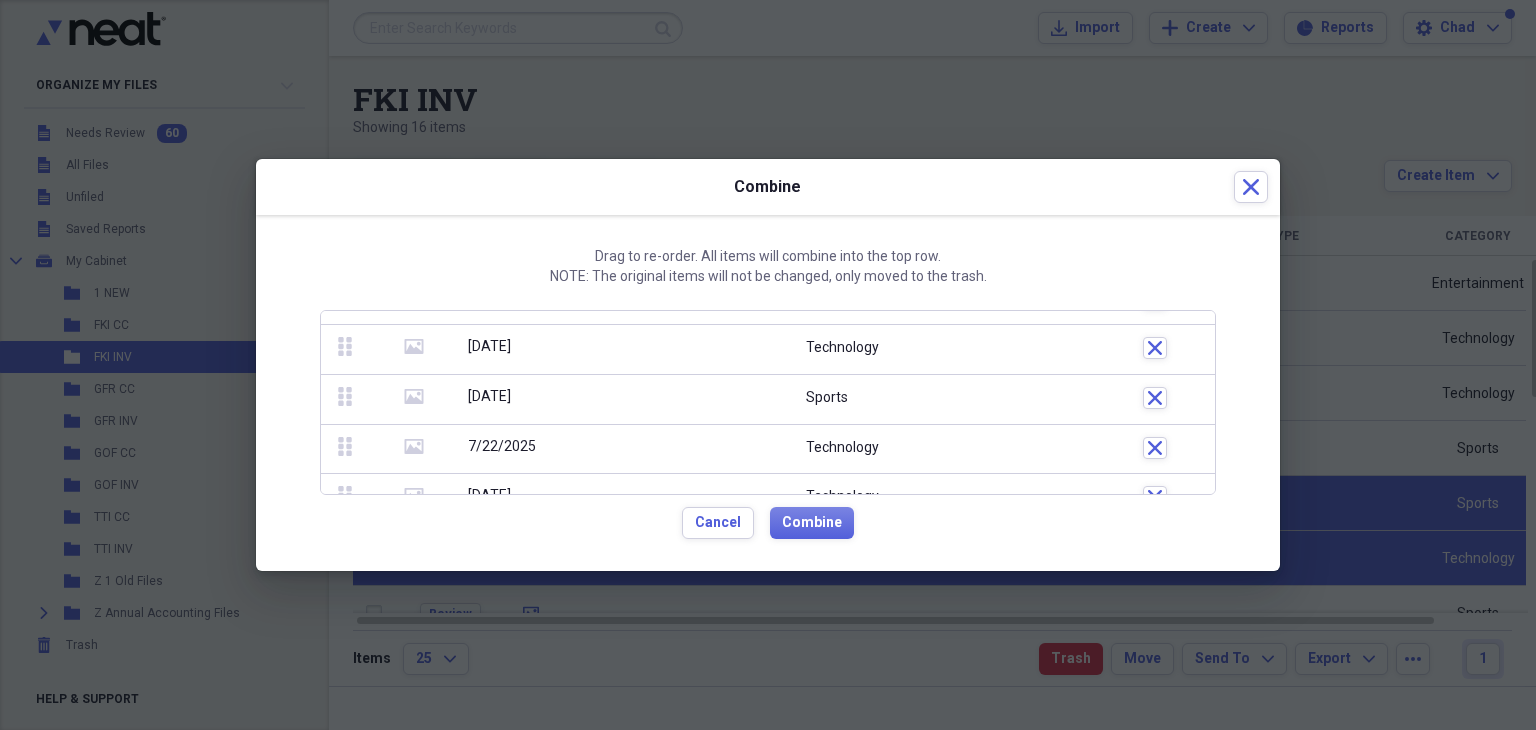 scroll, scrollTop: 178, scrollLeft: 0, axis: vertical 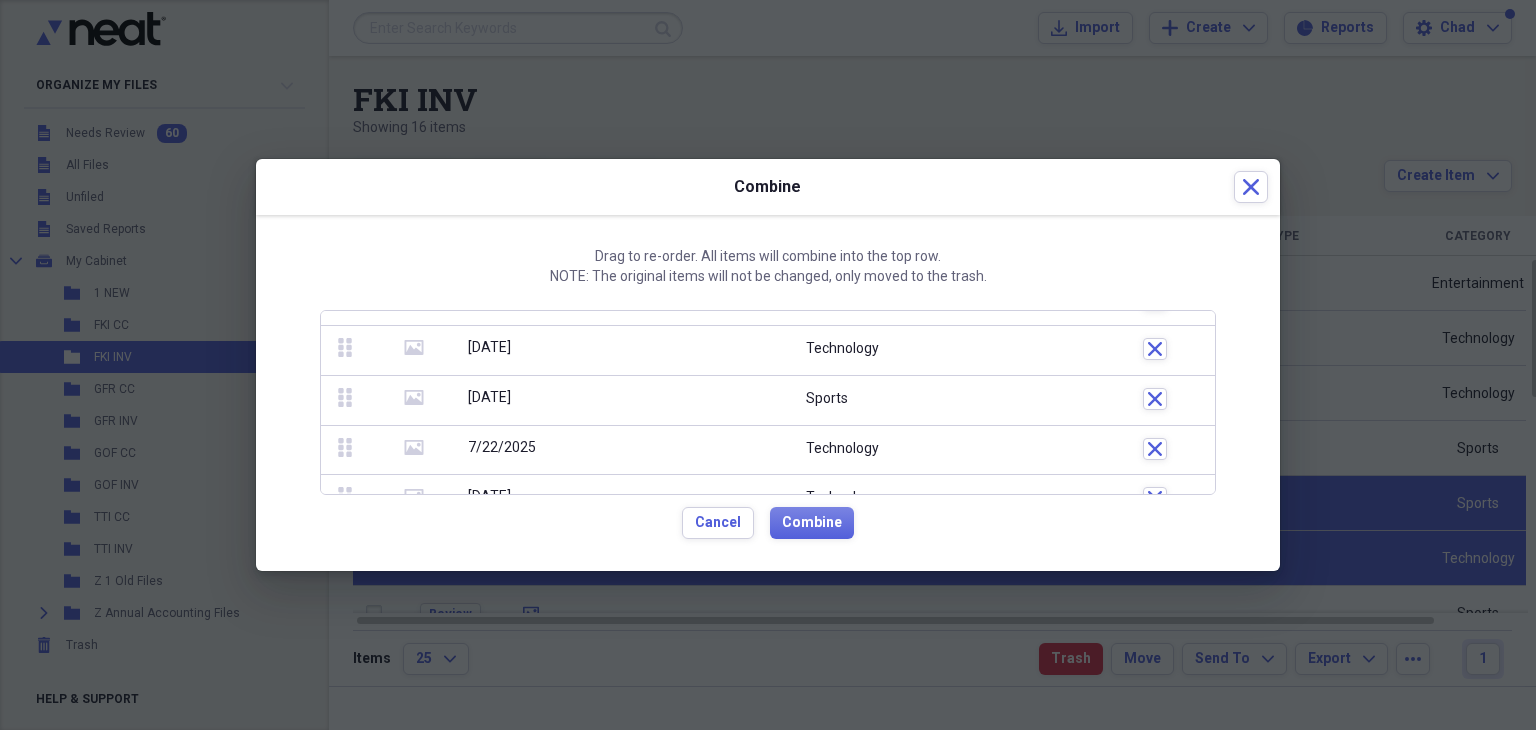 click on "media" 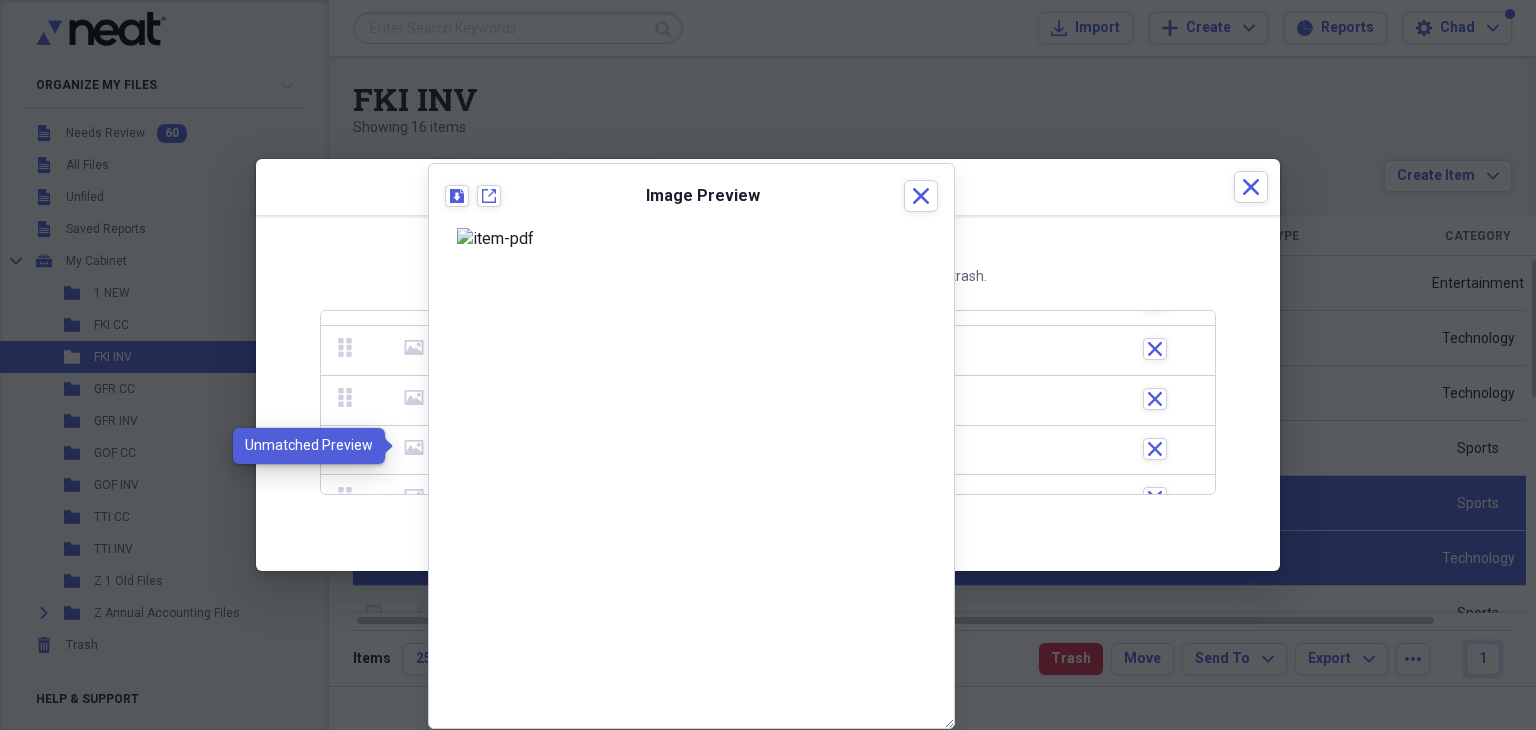 click on "media" 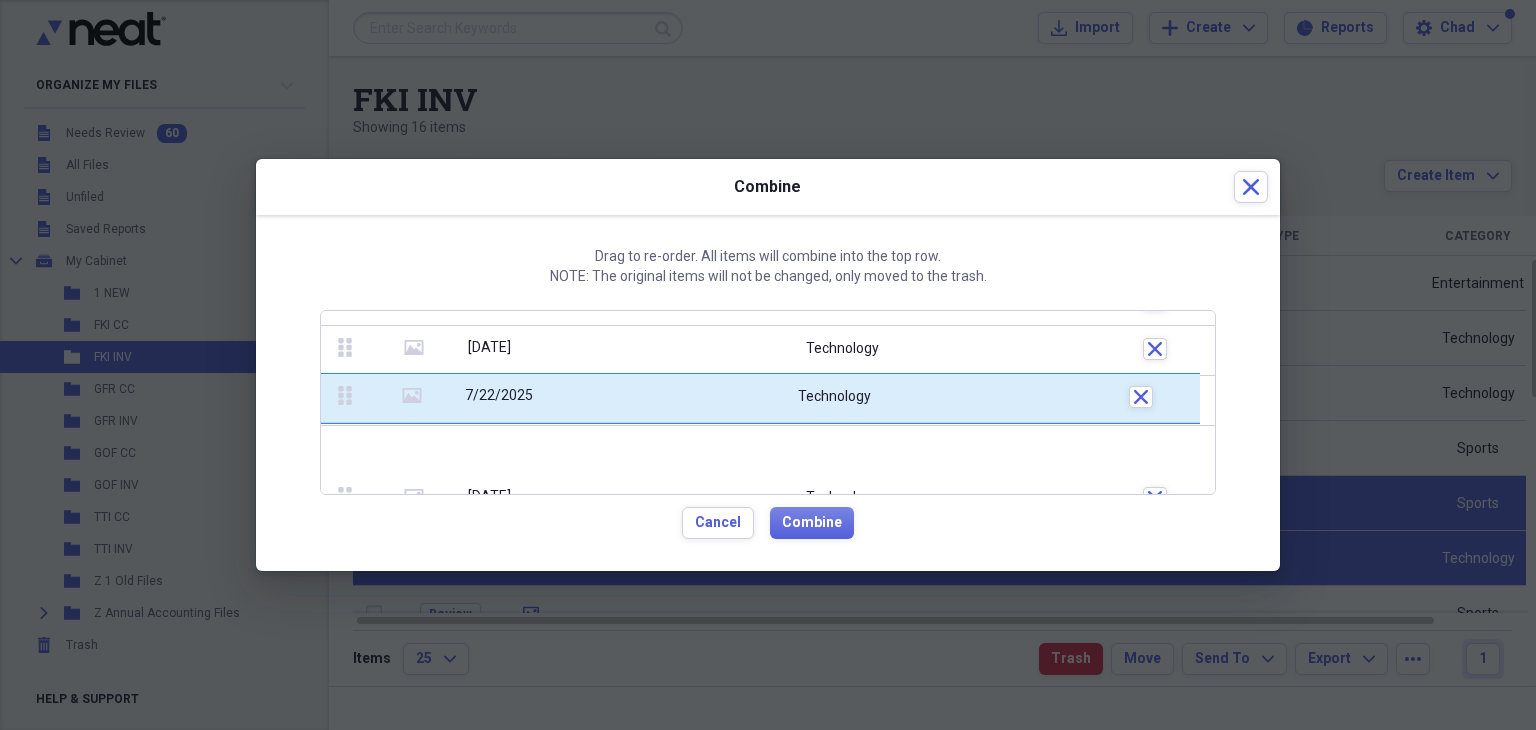 drag, startPoint x: 340, startPoint y: 443, endPoint x: 340, endPoint y: 390, distance: 53 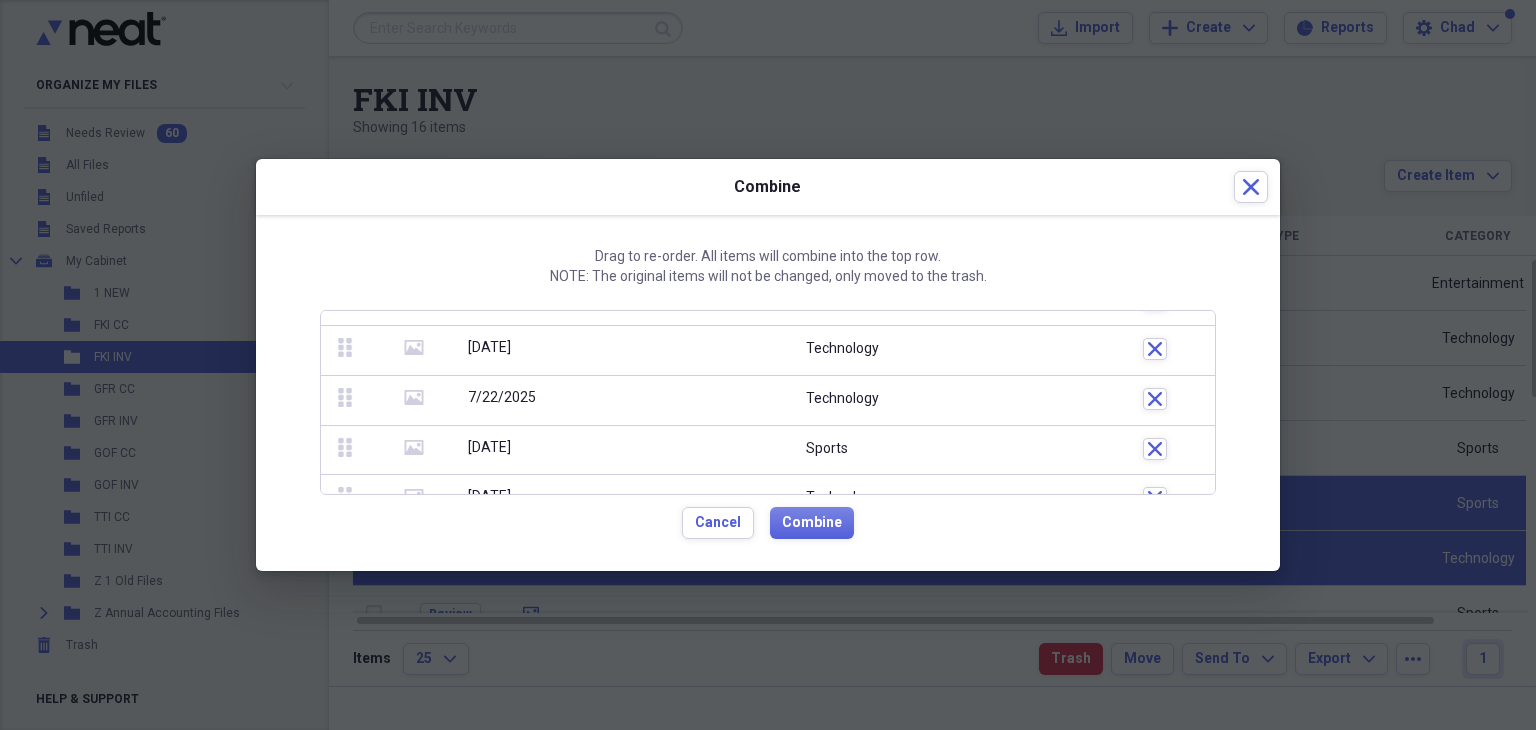 click 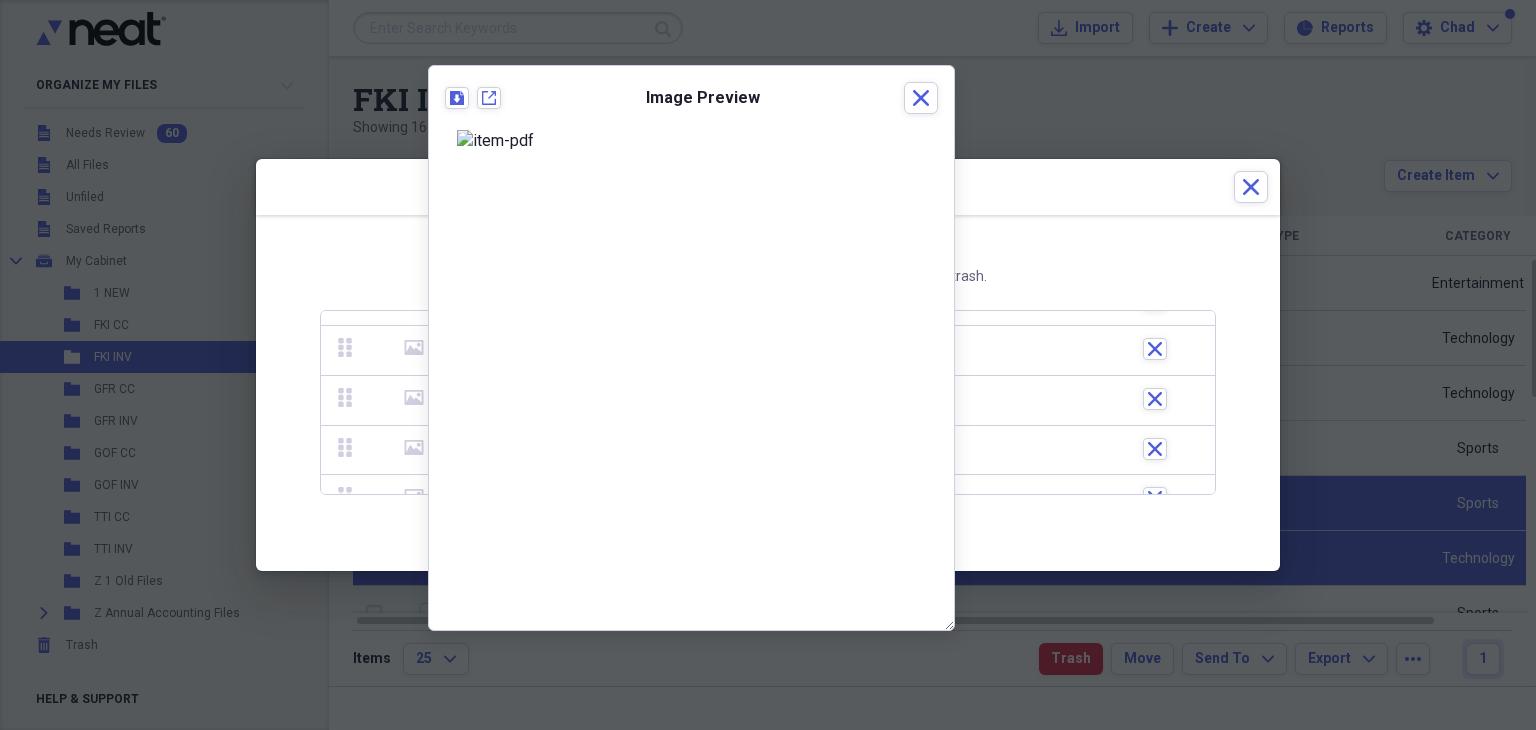 click on "media" 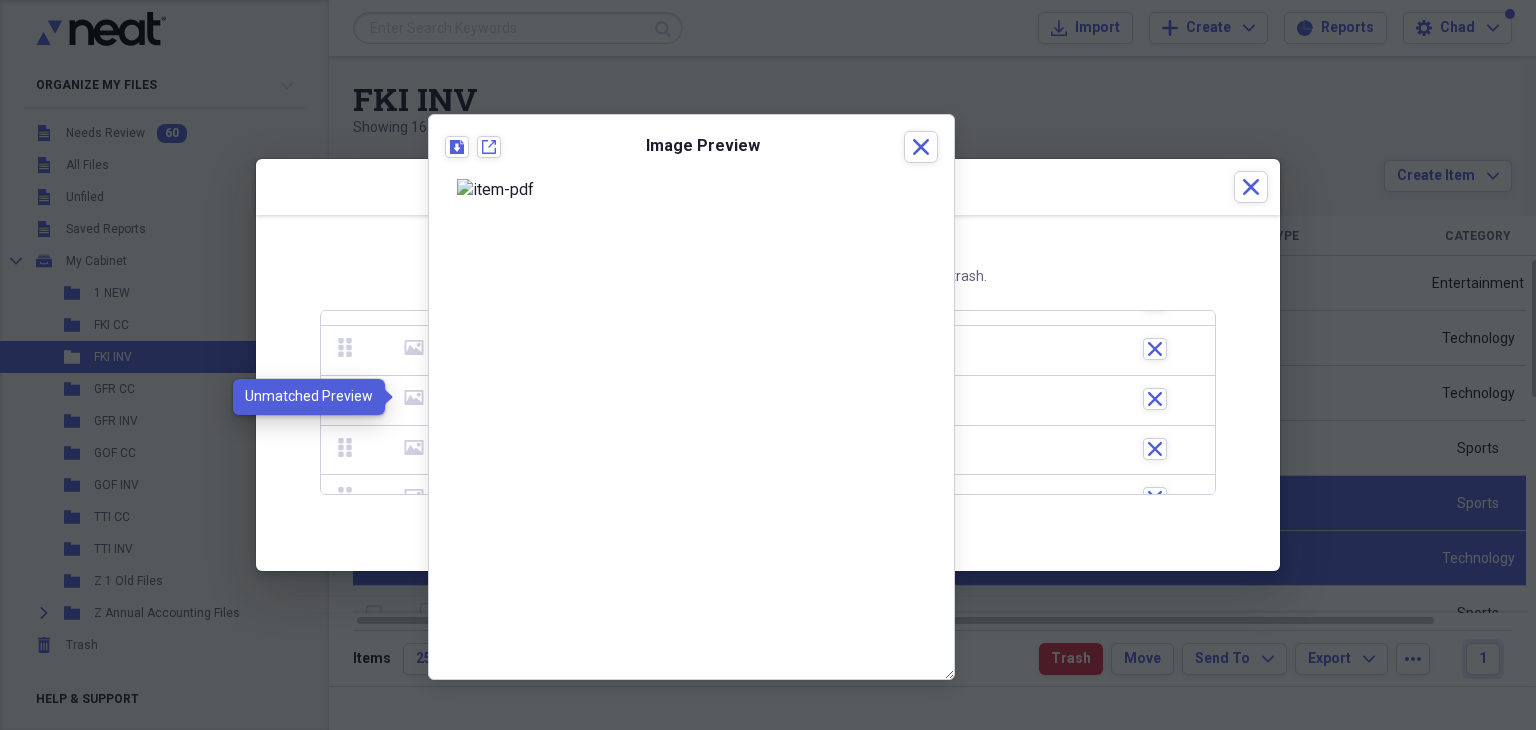 click on "media" 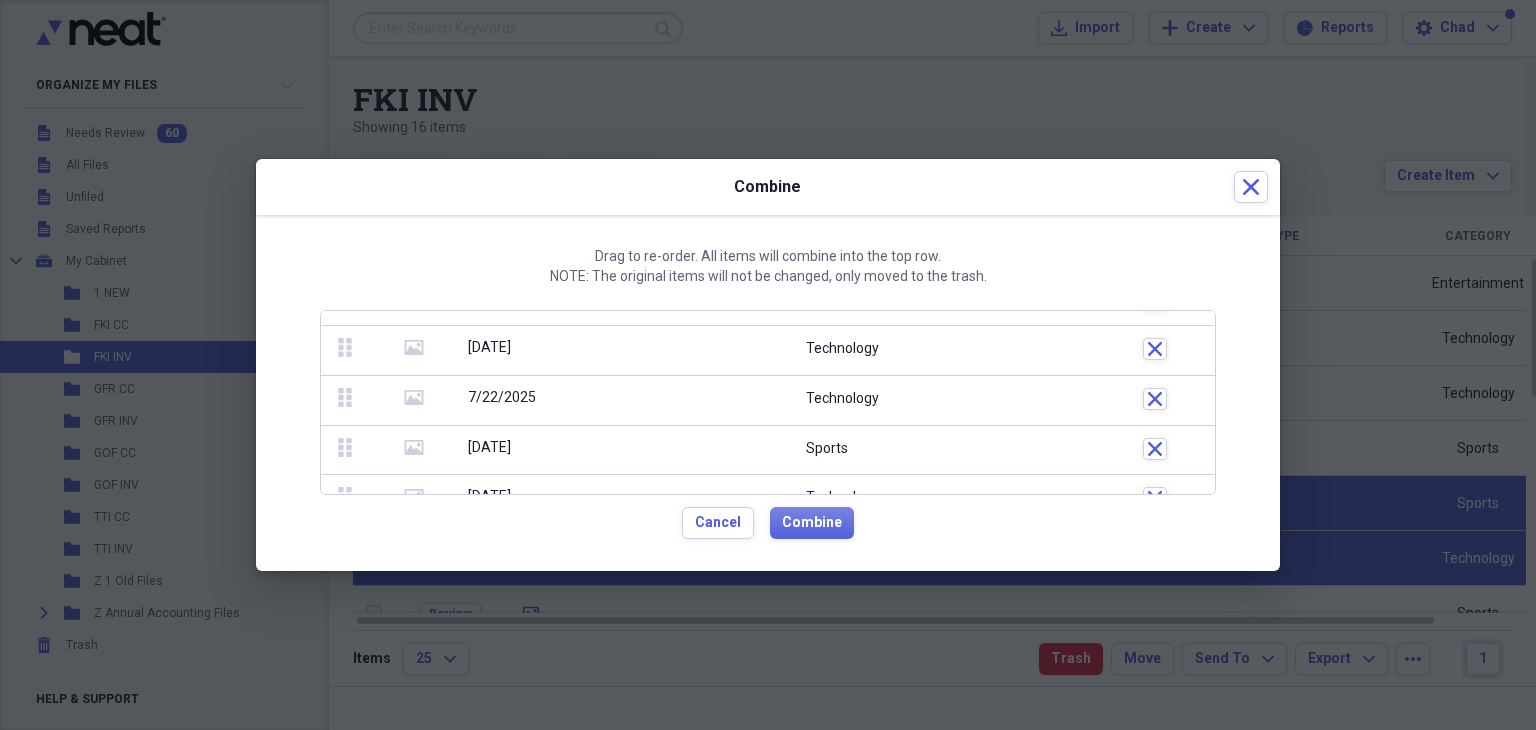 click 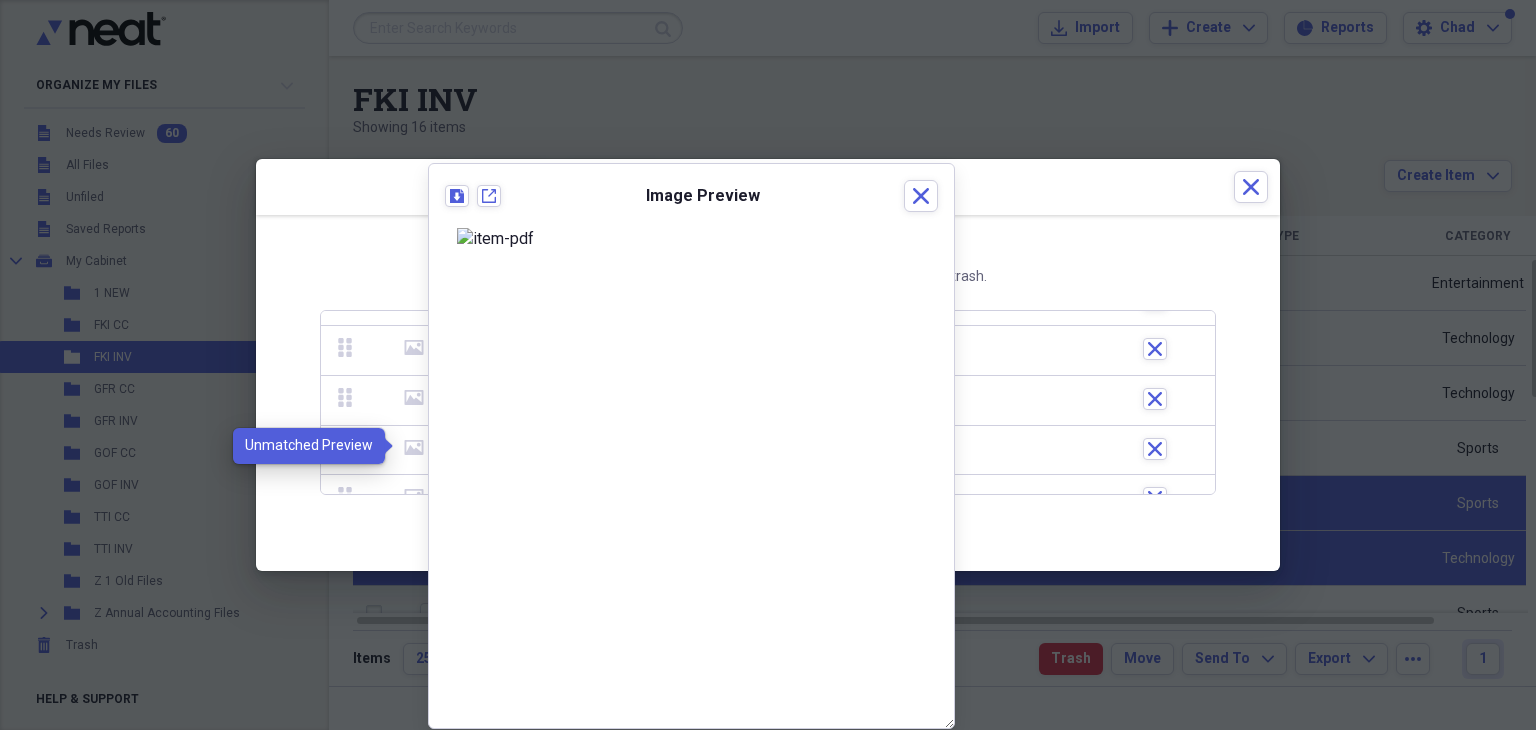 click 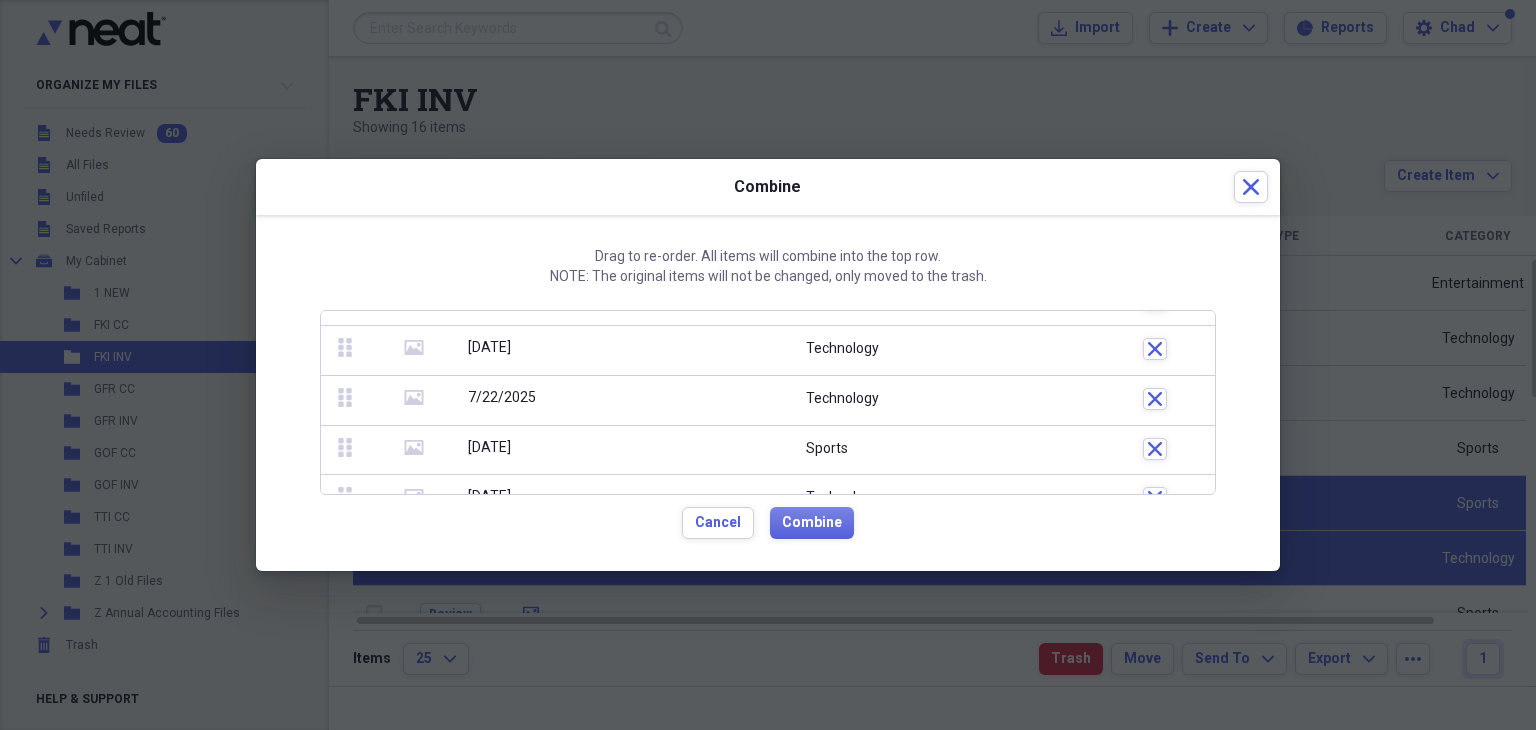 scroll, scrollTop: 191, scrollLeft: 0, axis: vertical 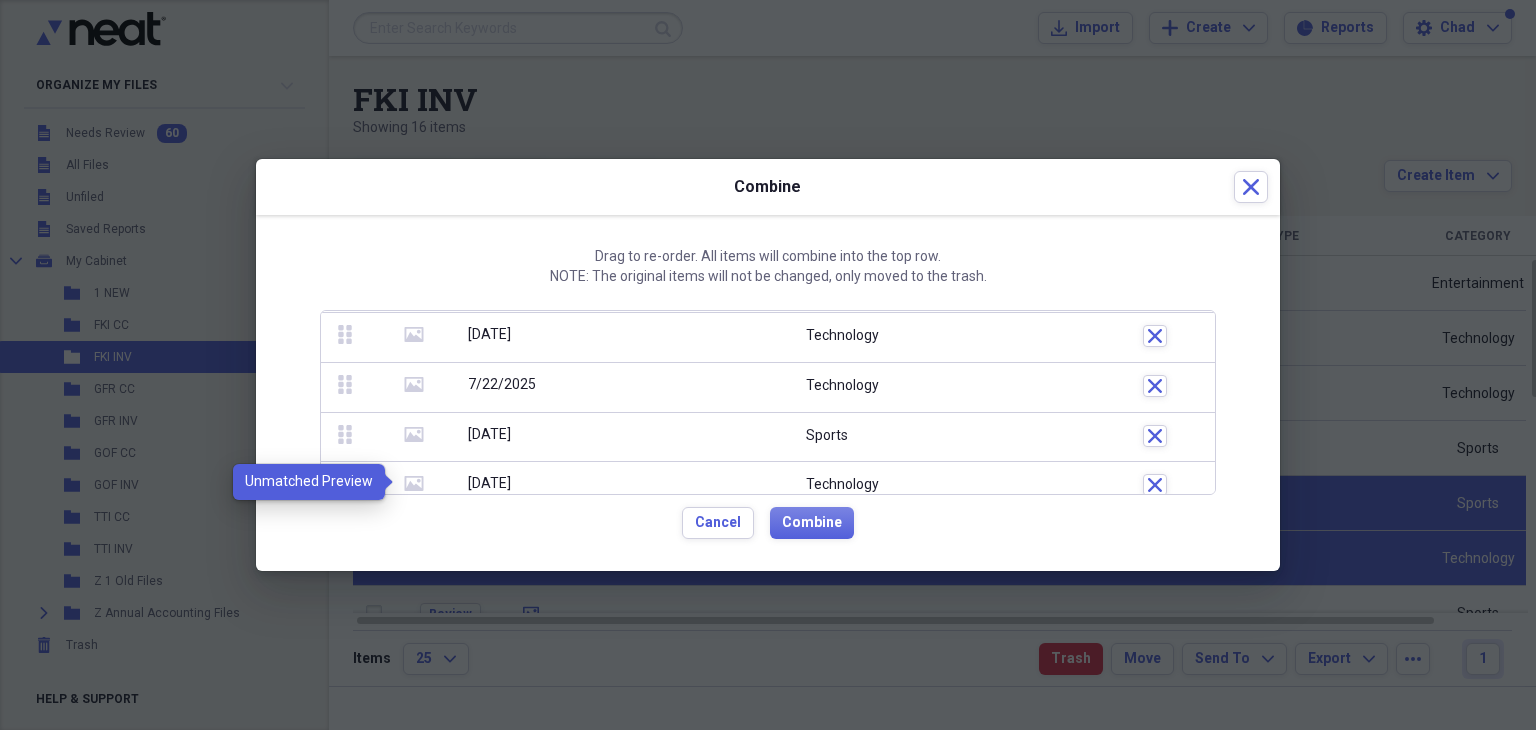 click 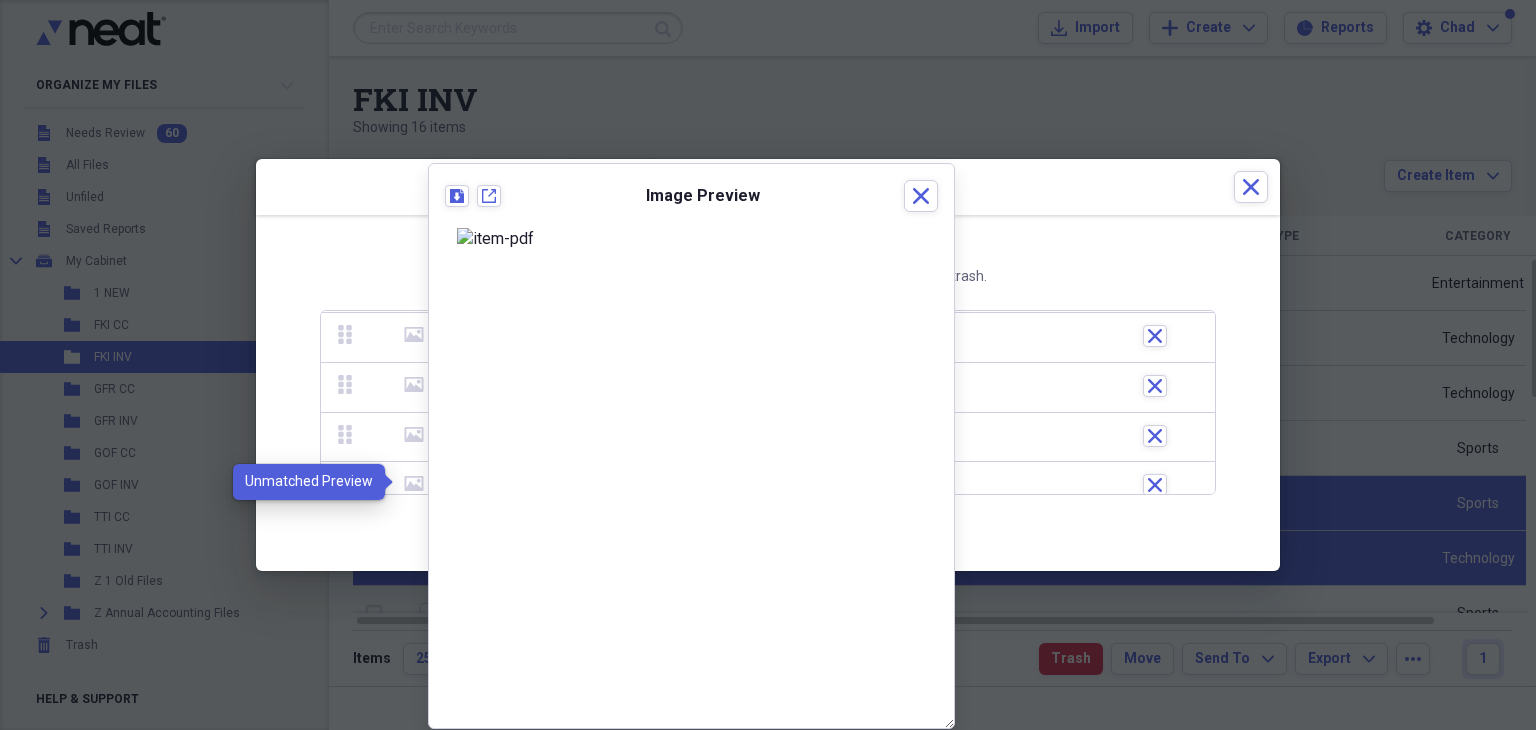 click 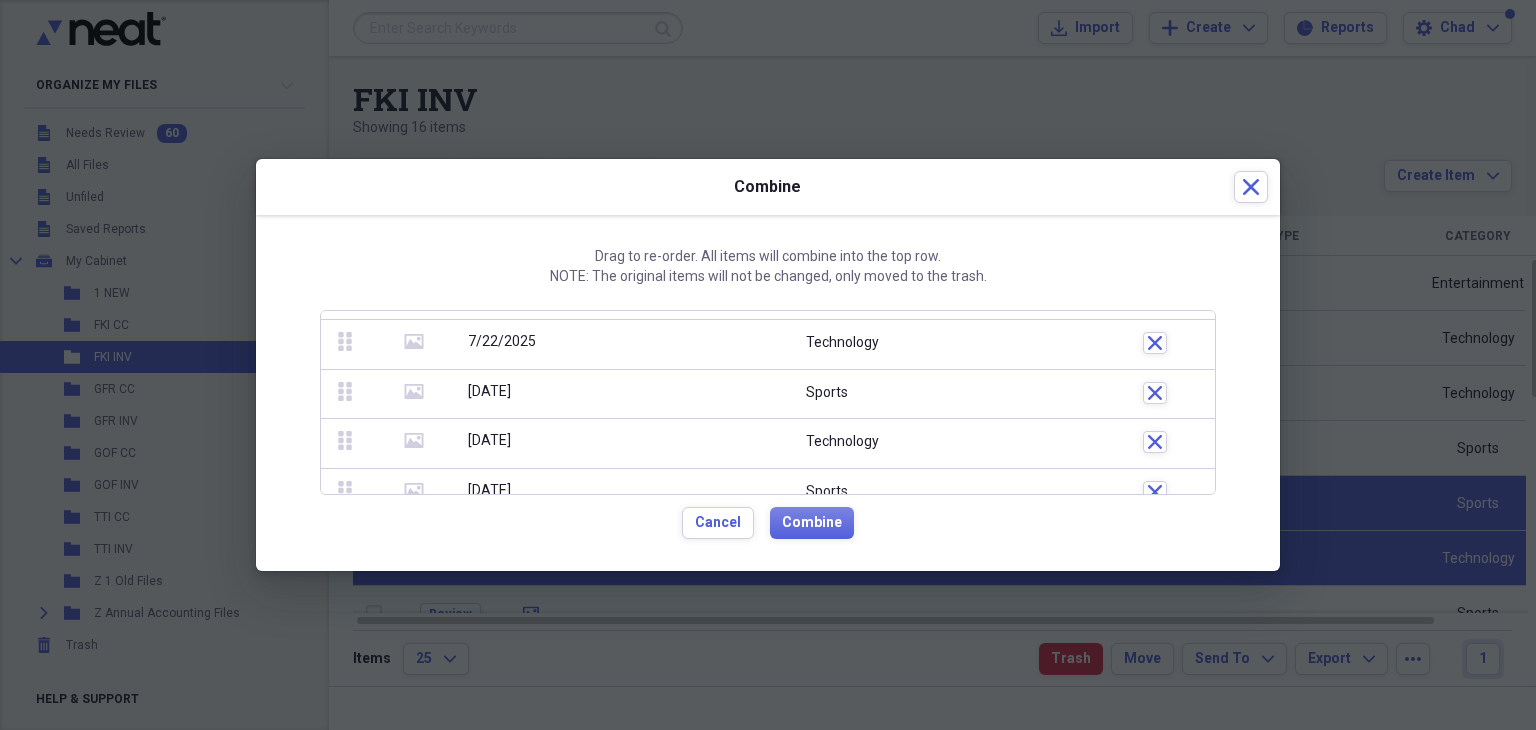 scroll, scrollTop: 235, scrollLeft: 0, axis: vertical 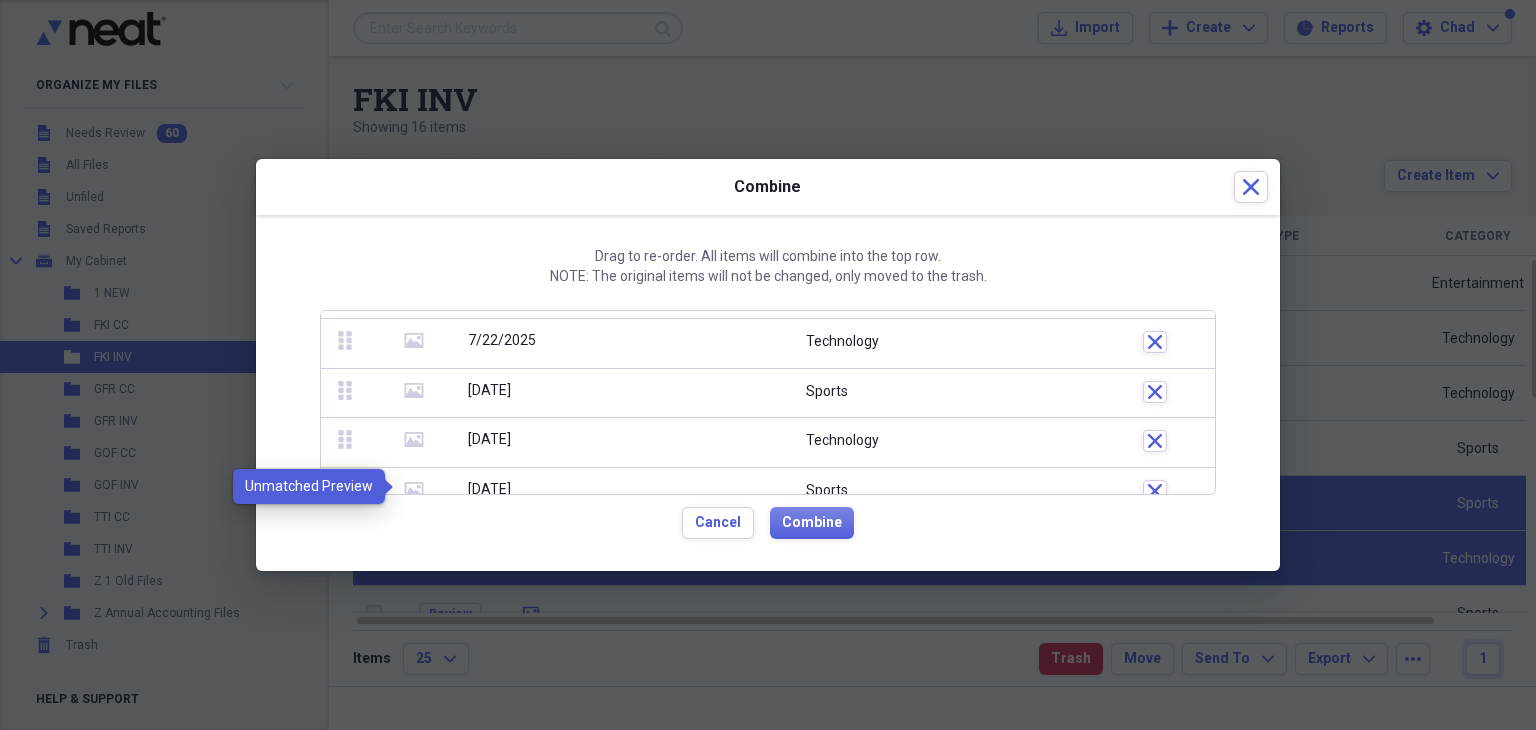 click on "media" 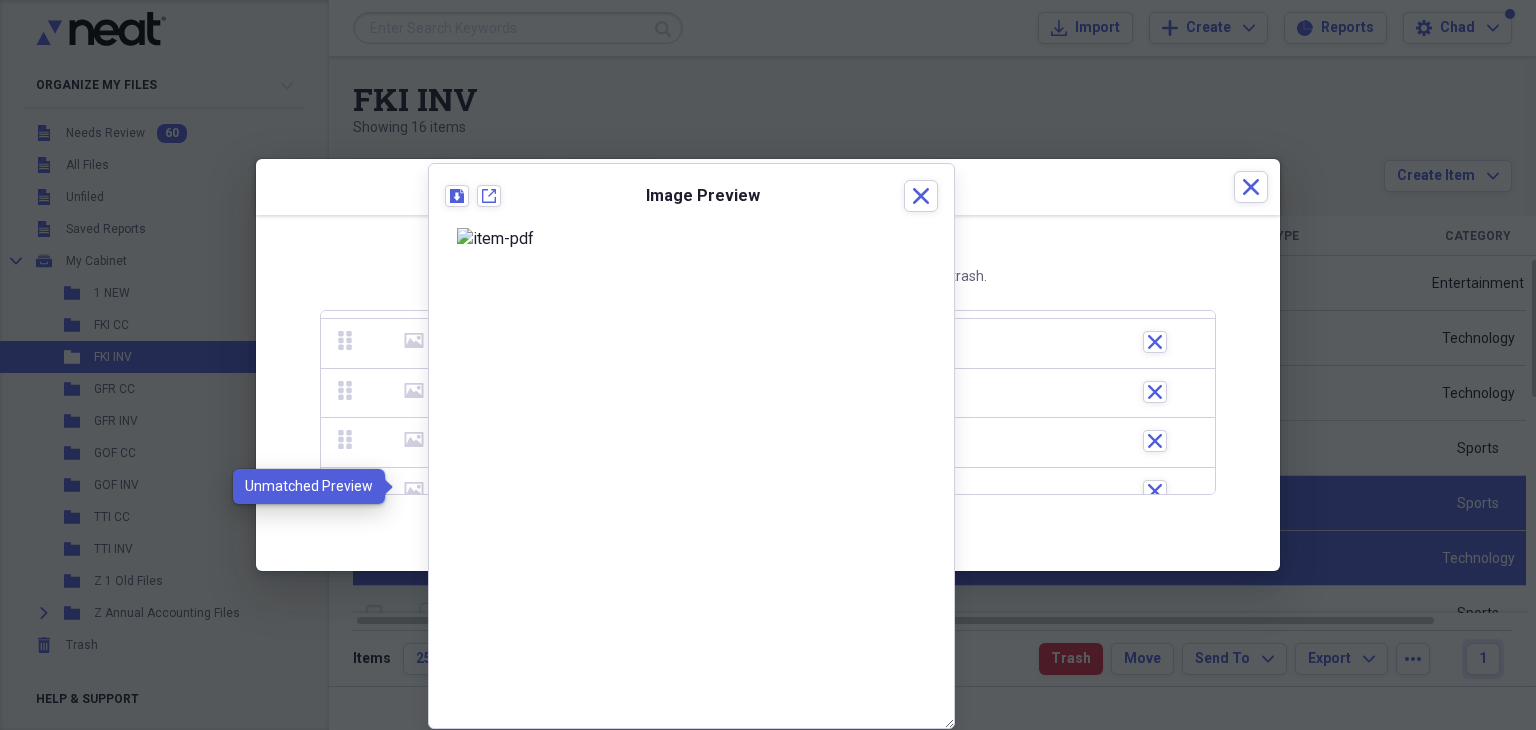 click on "media" 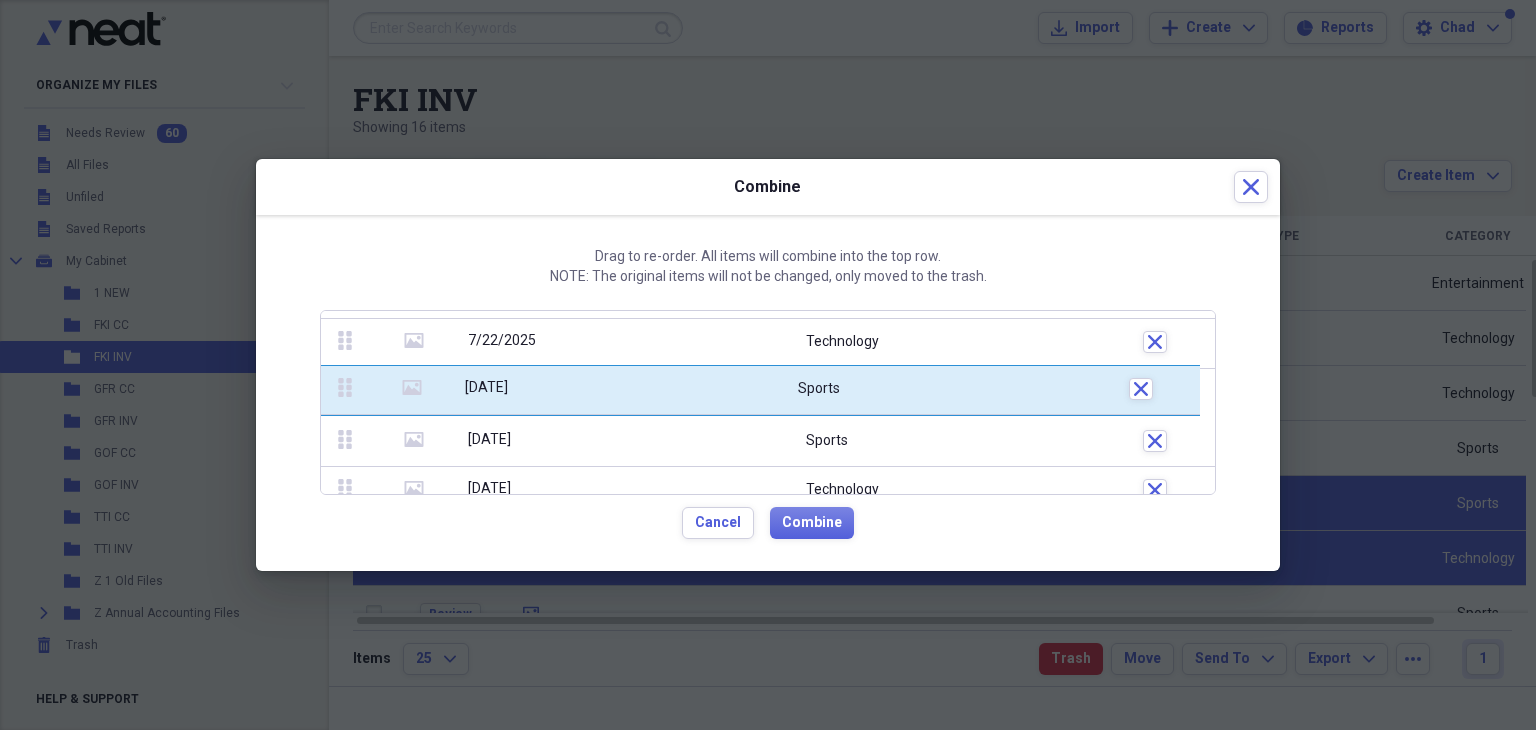 drag, startPoint x: 344, startPoint y: 478, endPoint x: 345, endPoint y: 365, distance: 113.004425 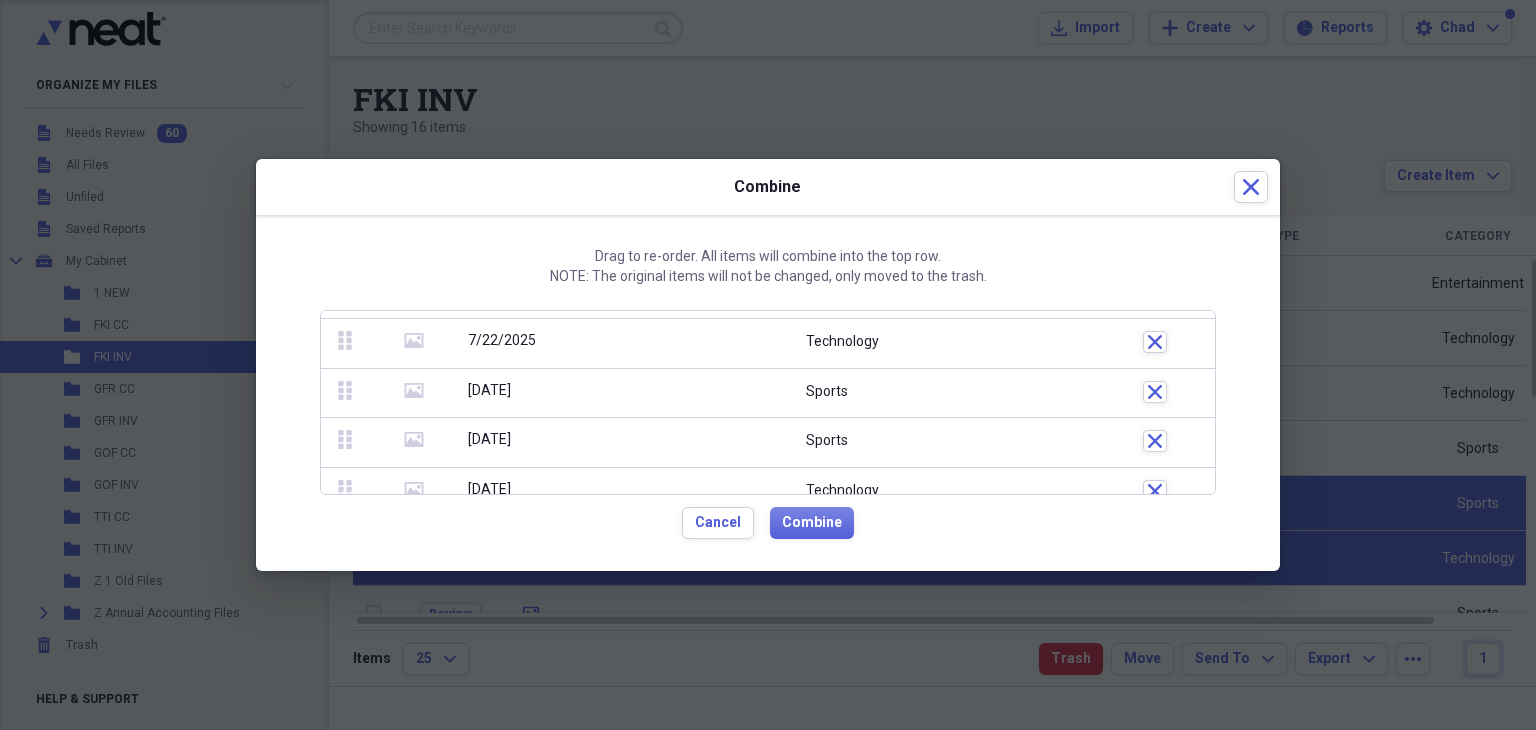 click on "media" 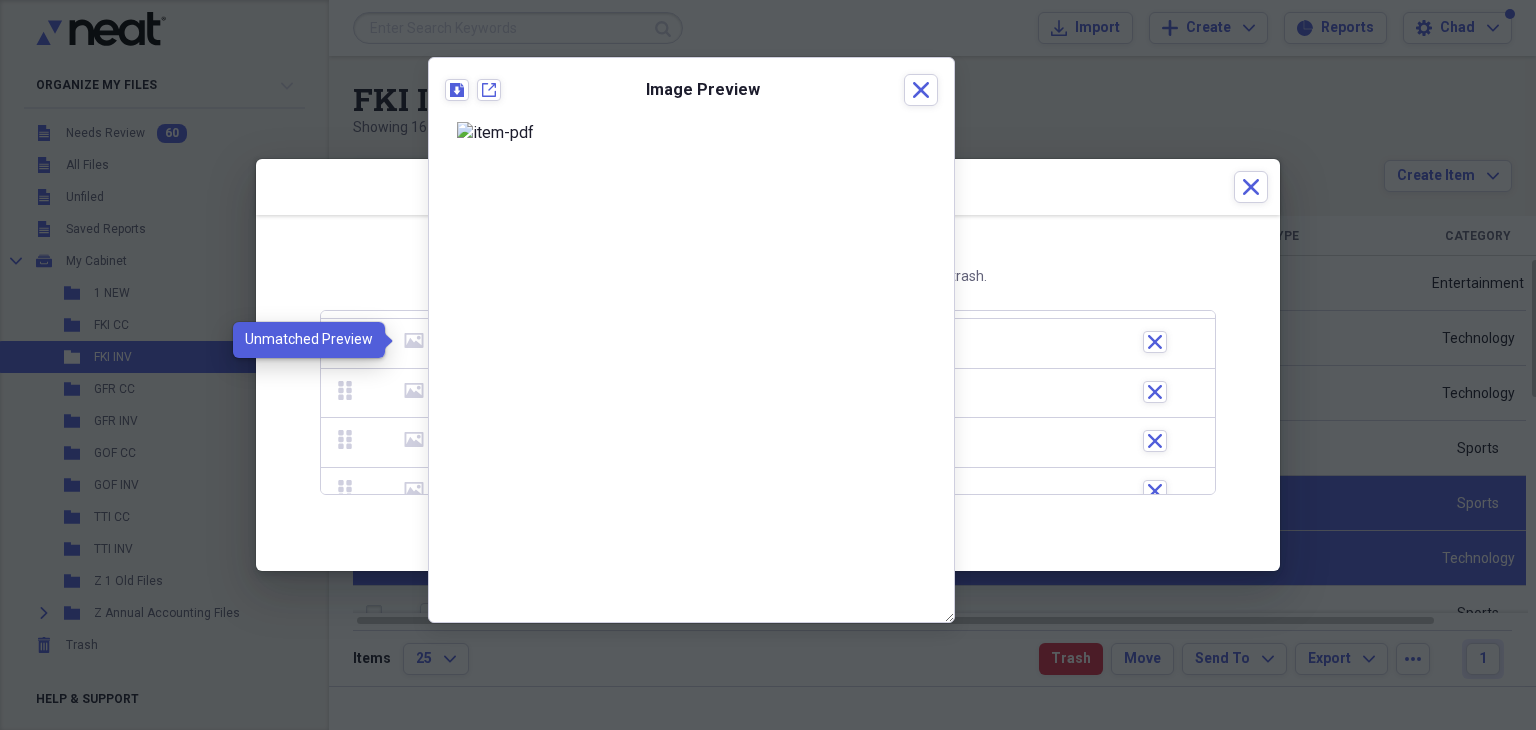 click on "media" 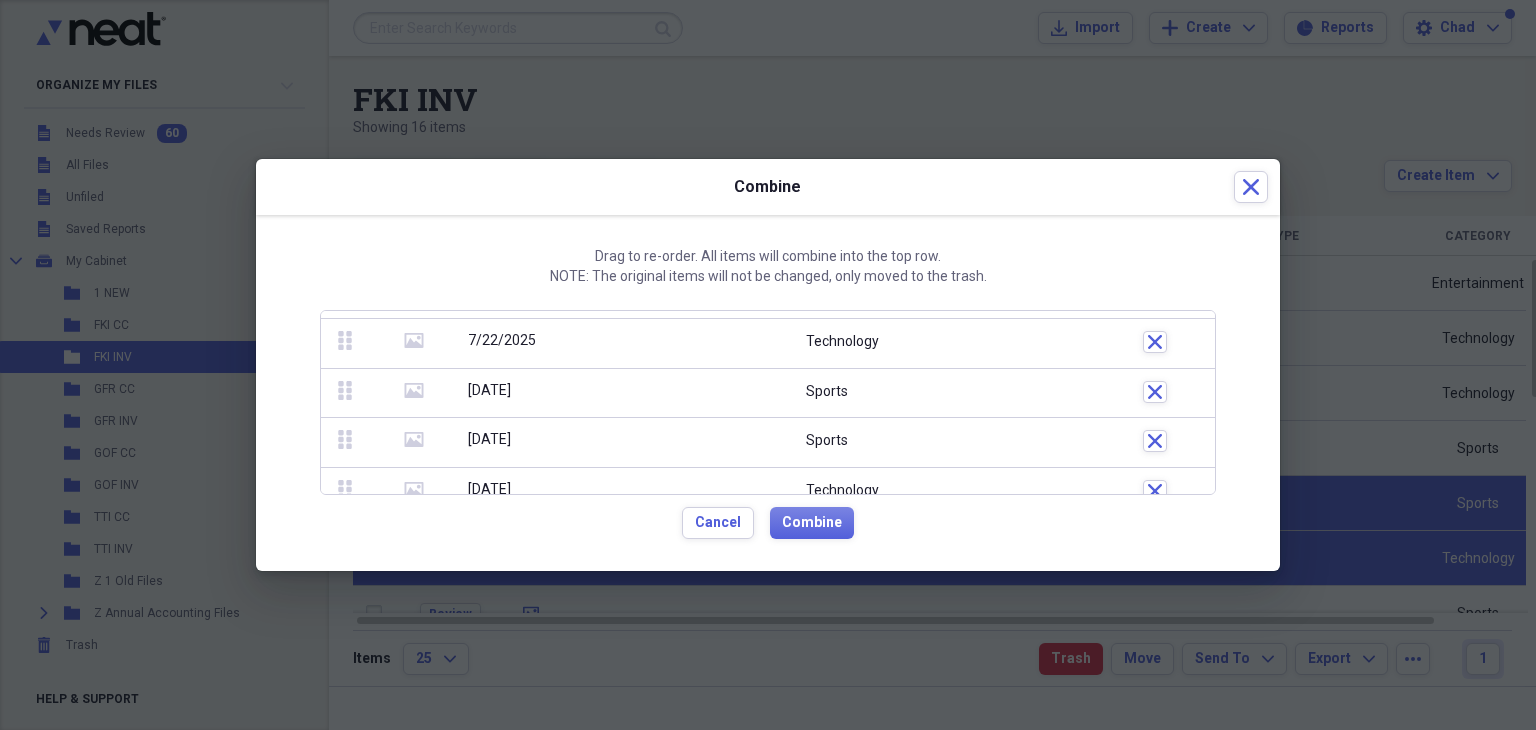 click 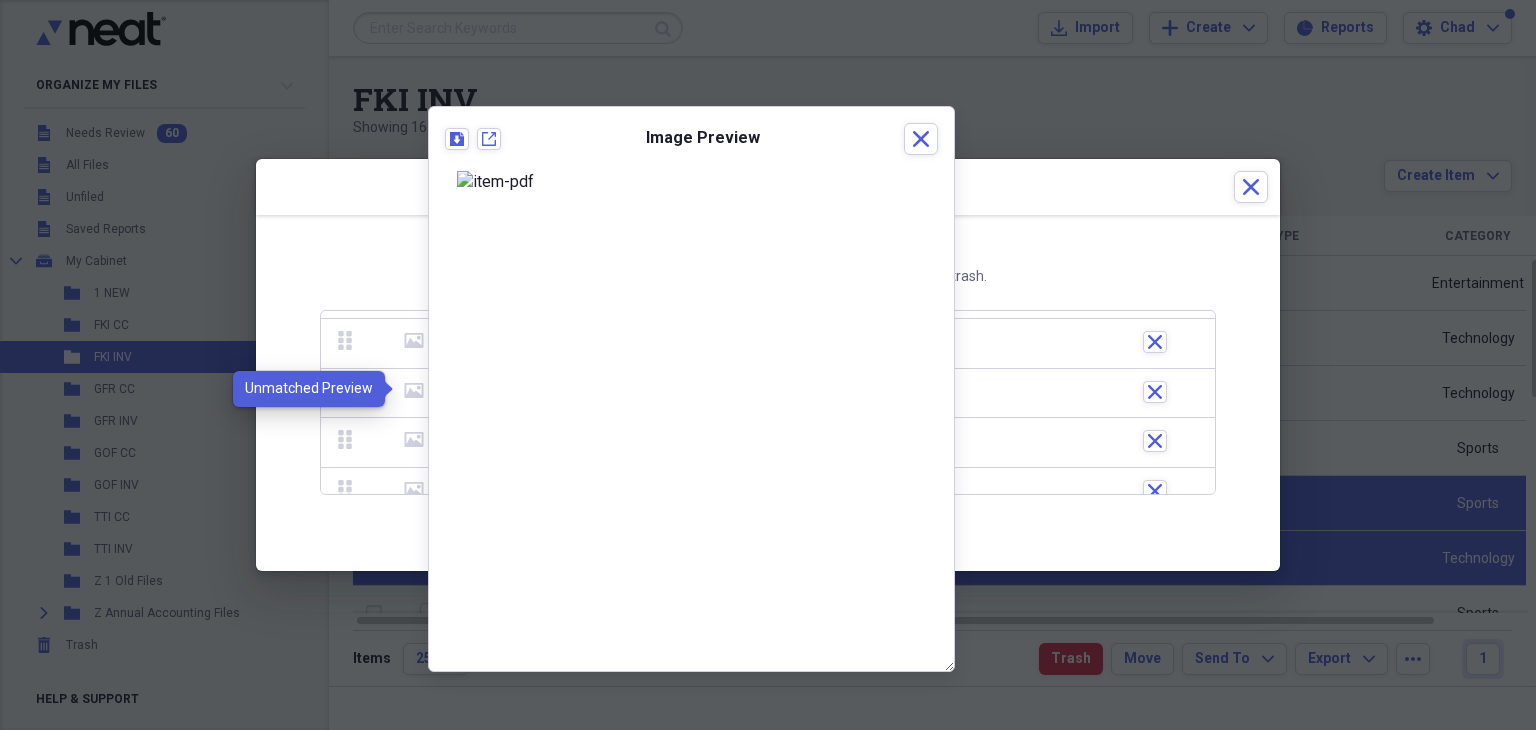 click 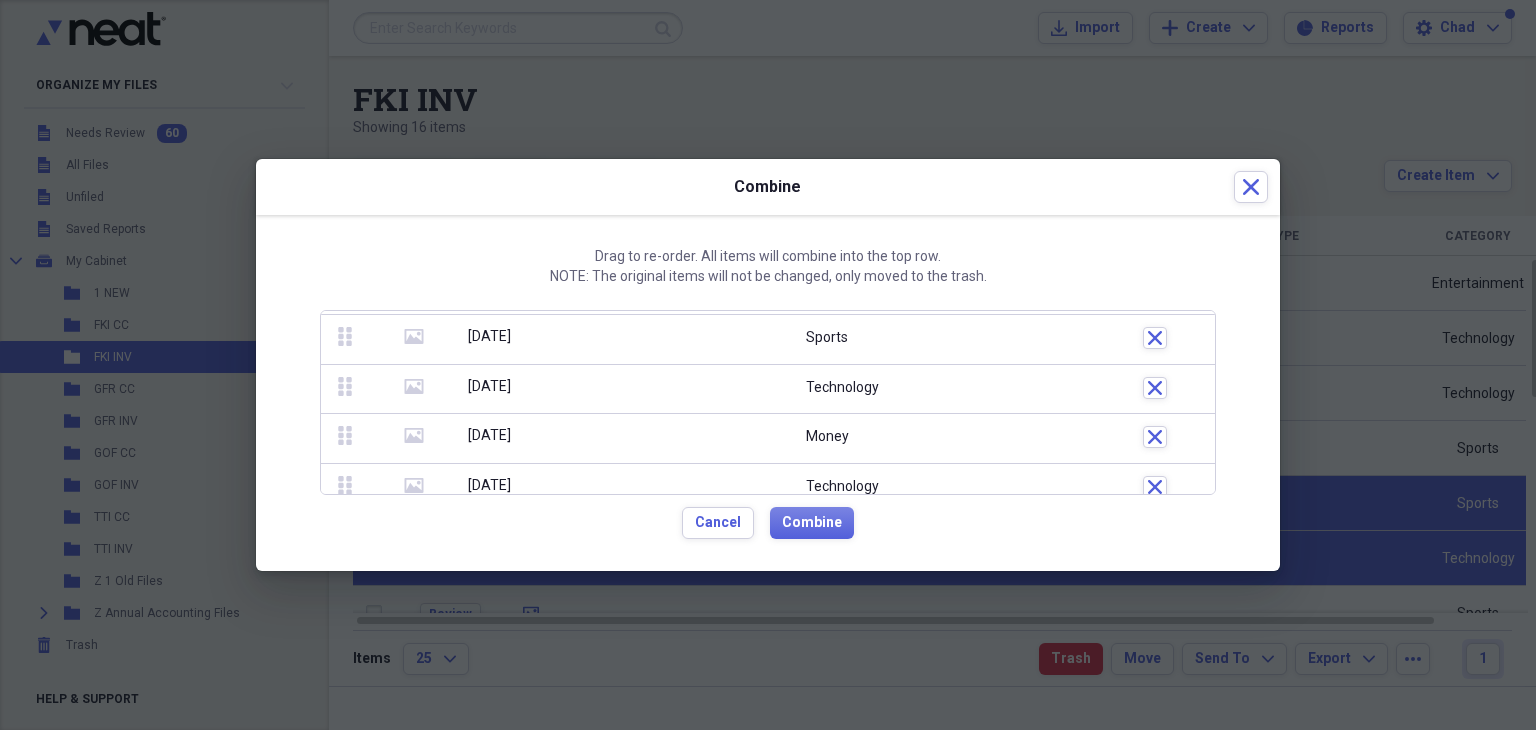 scroll, scrollTop: 350, scrollLeft: 0, axis: vertical 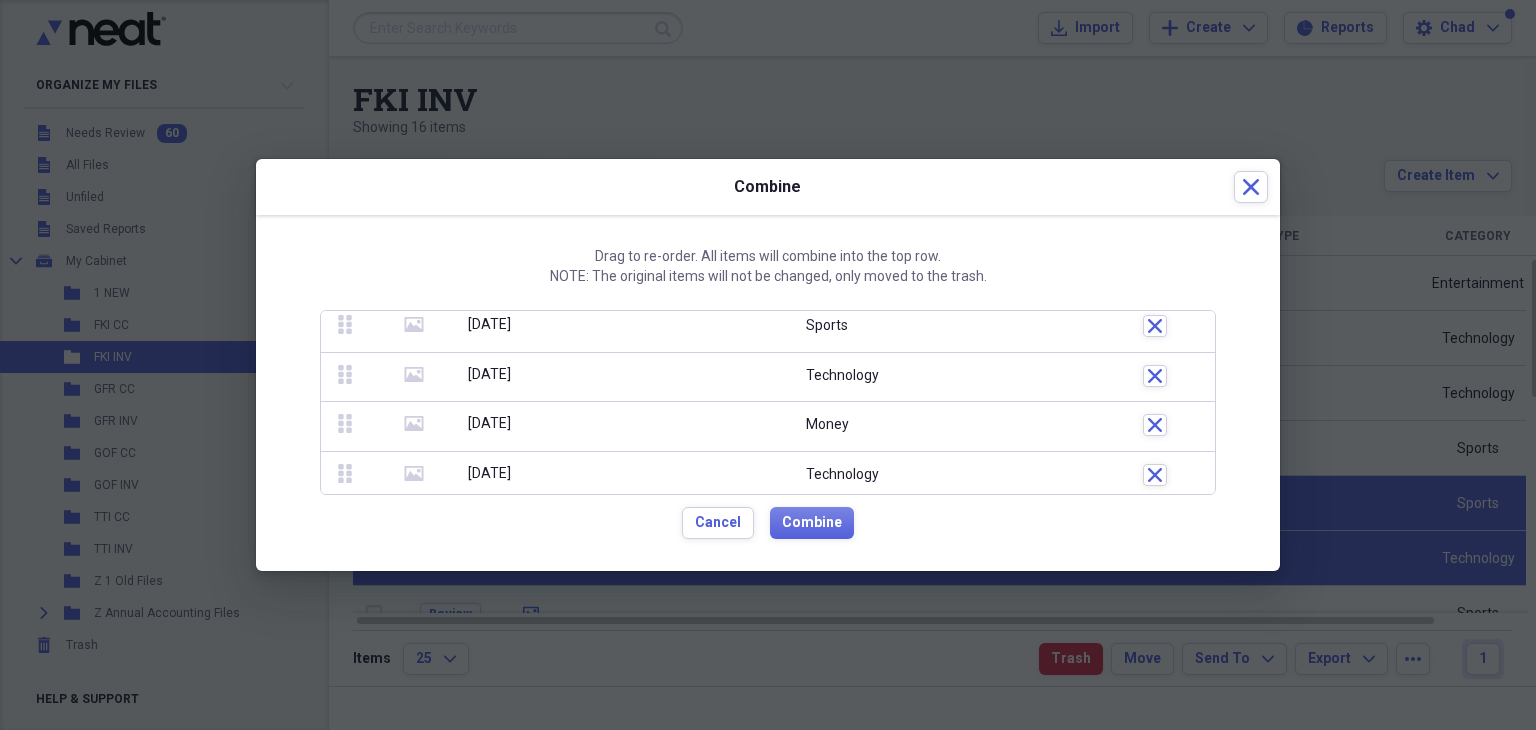 click on "media" 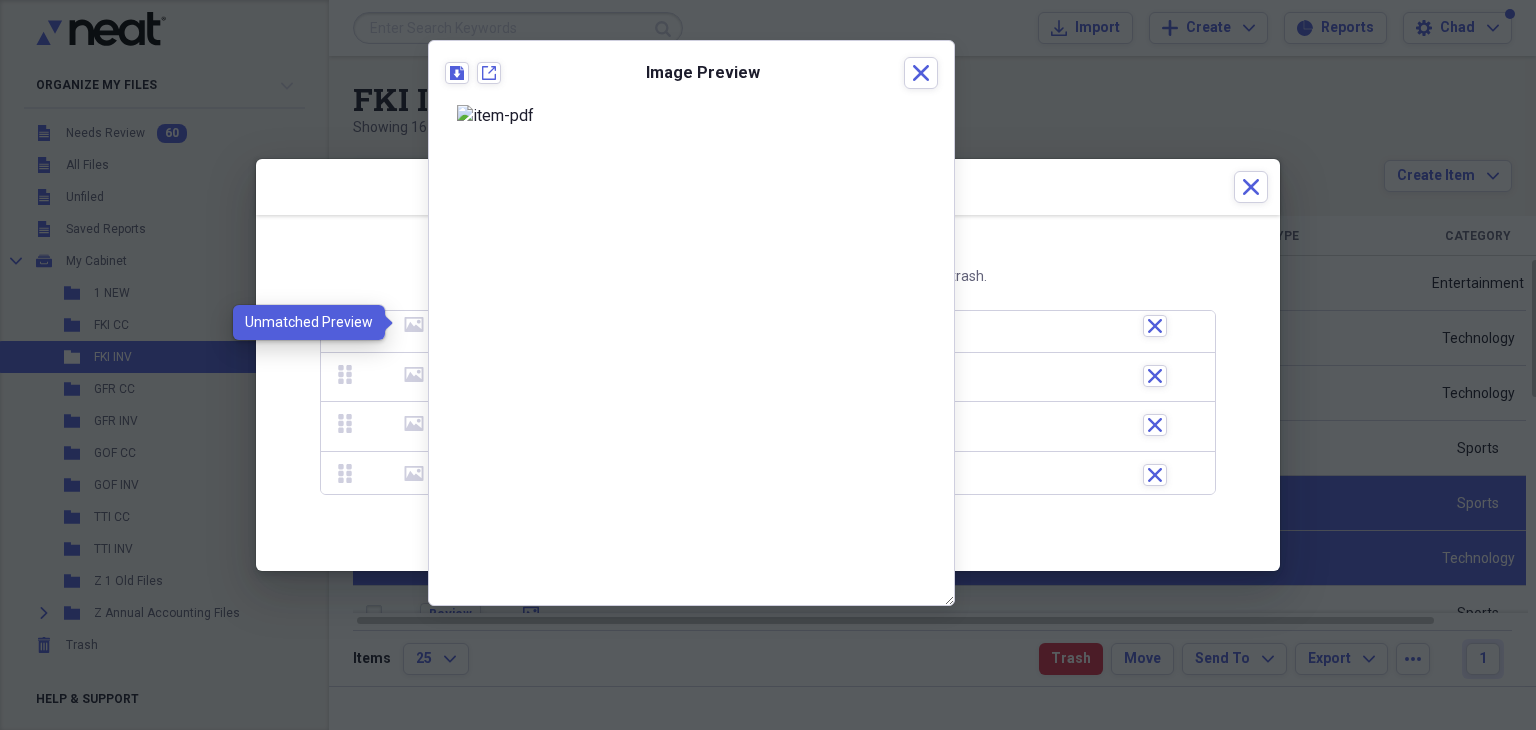 click on "media" 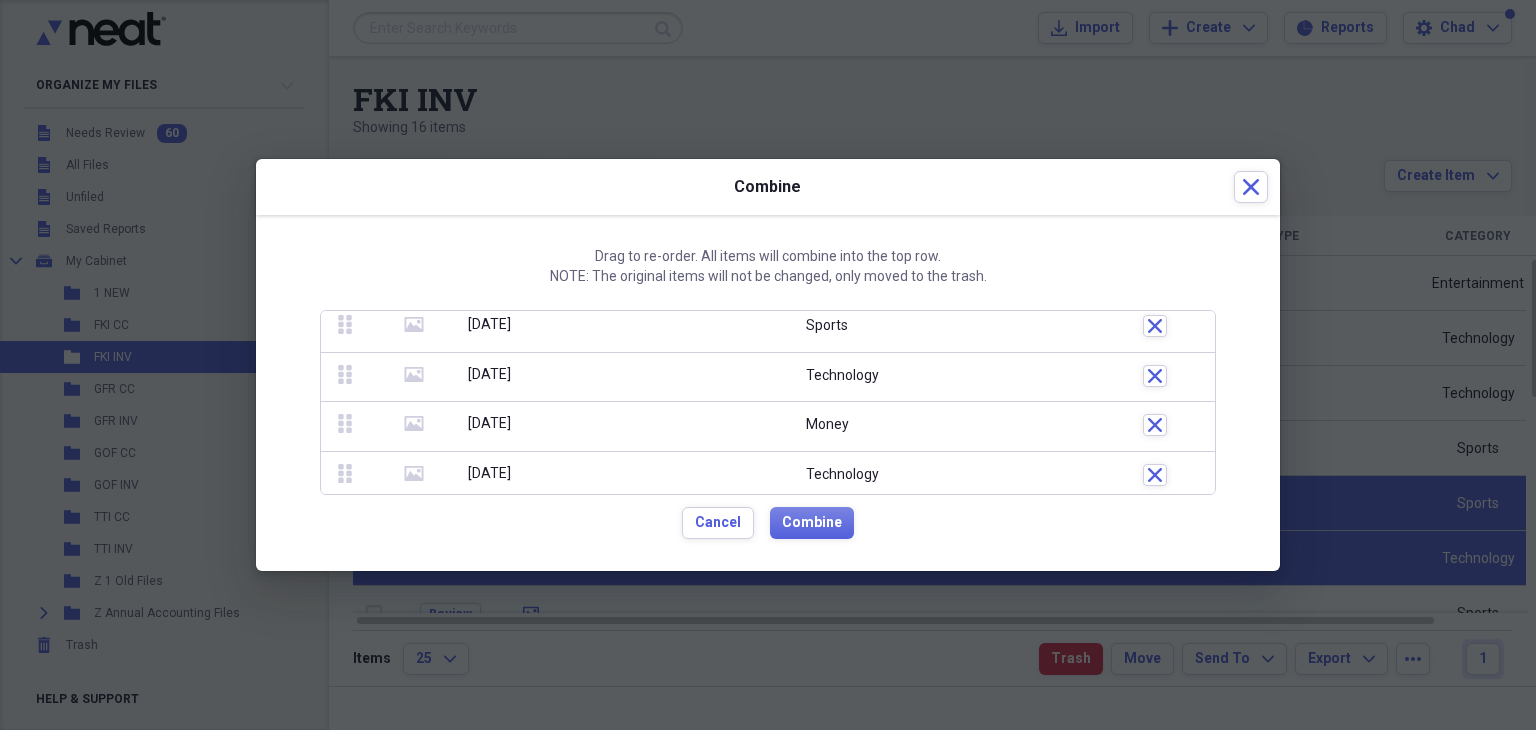 click 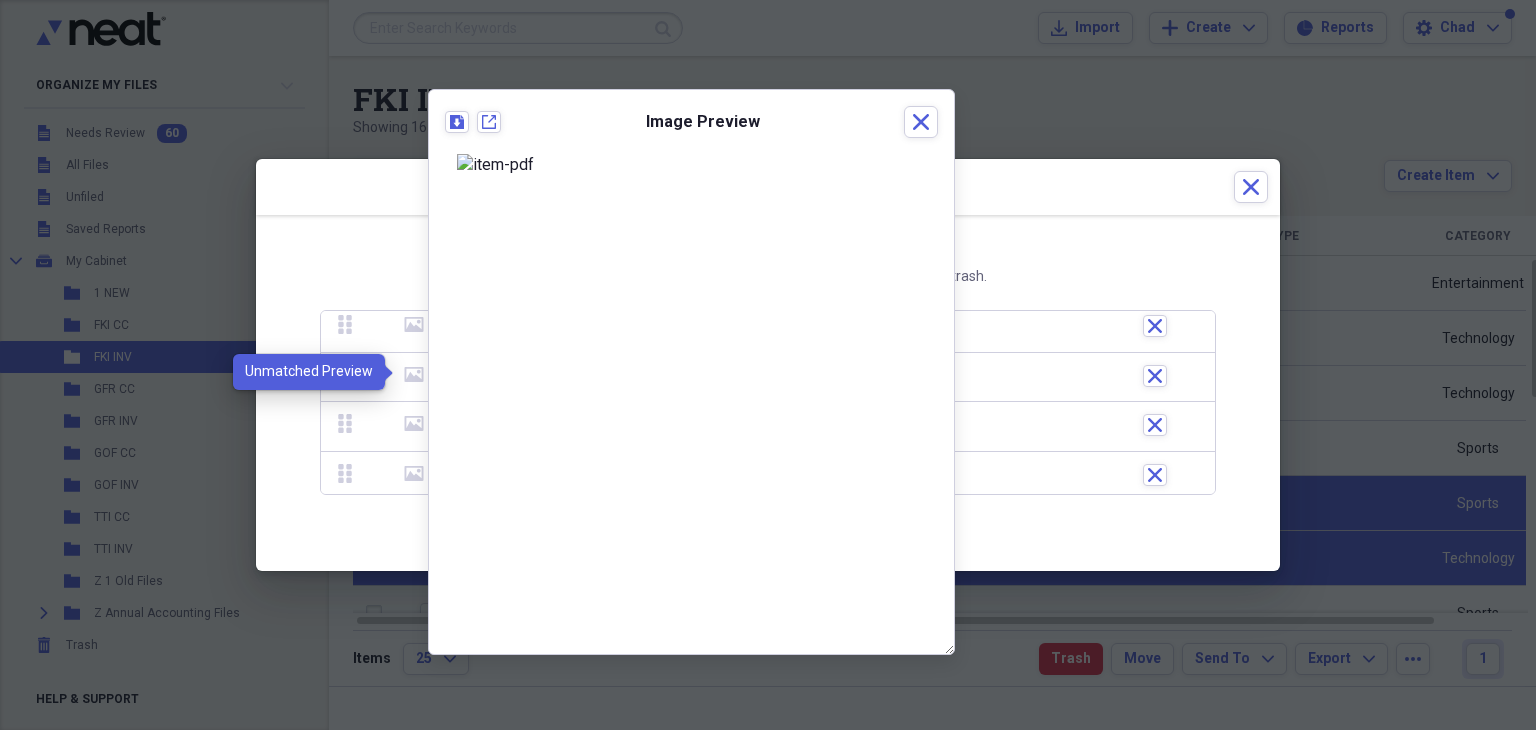 click 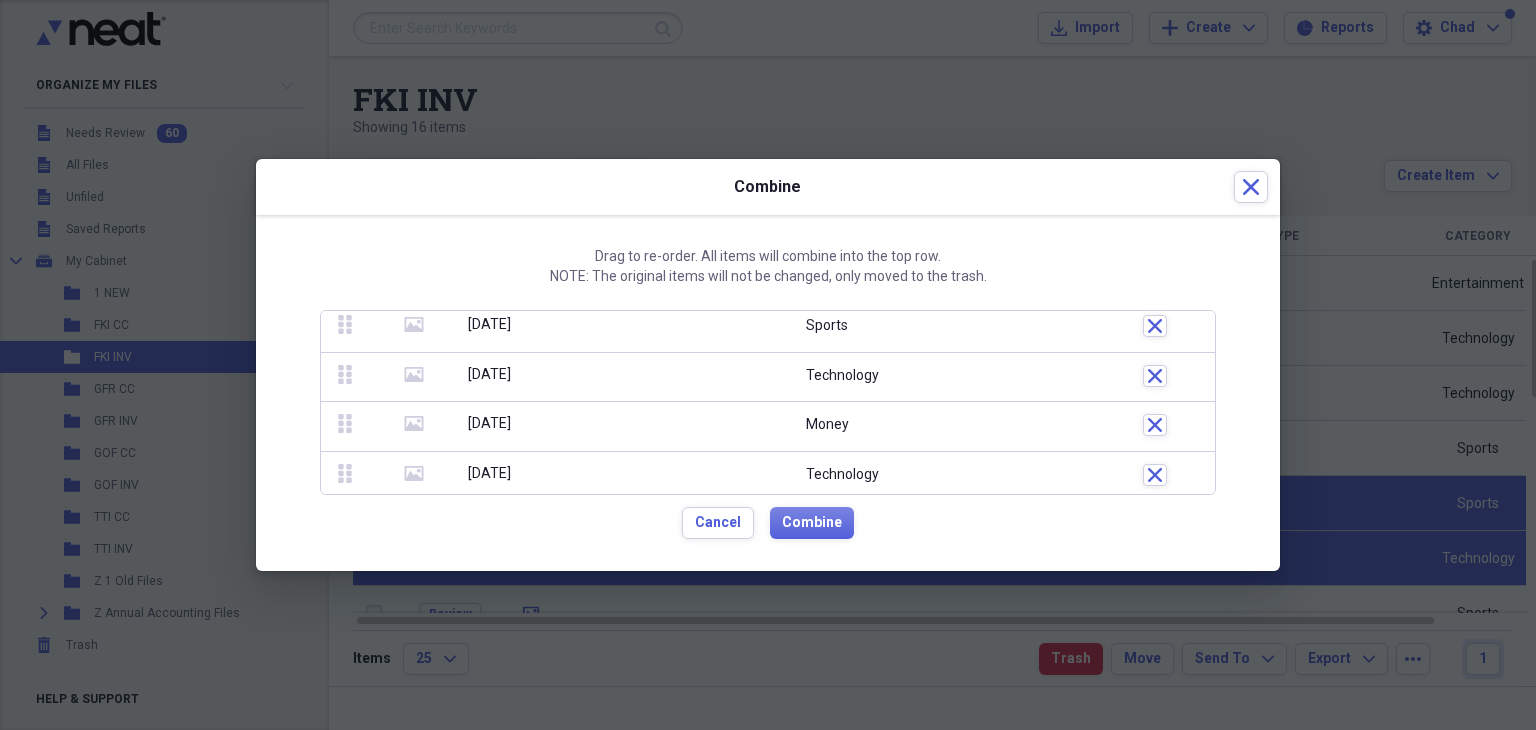 click 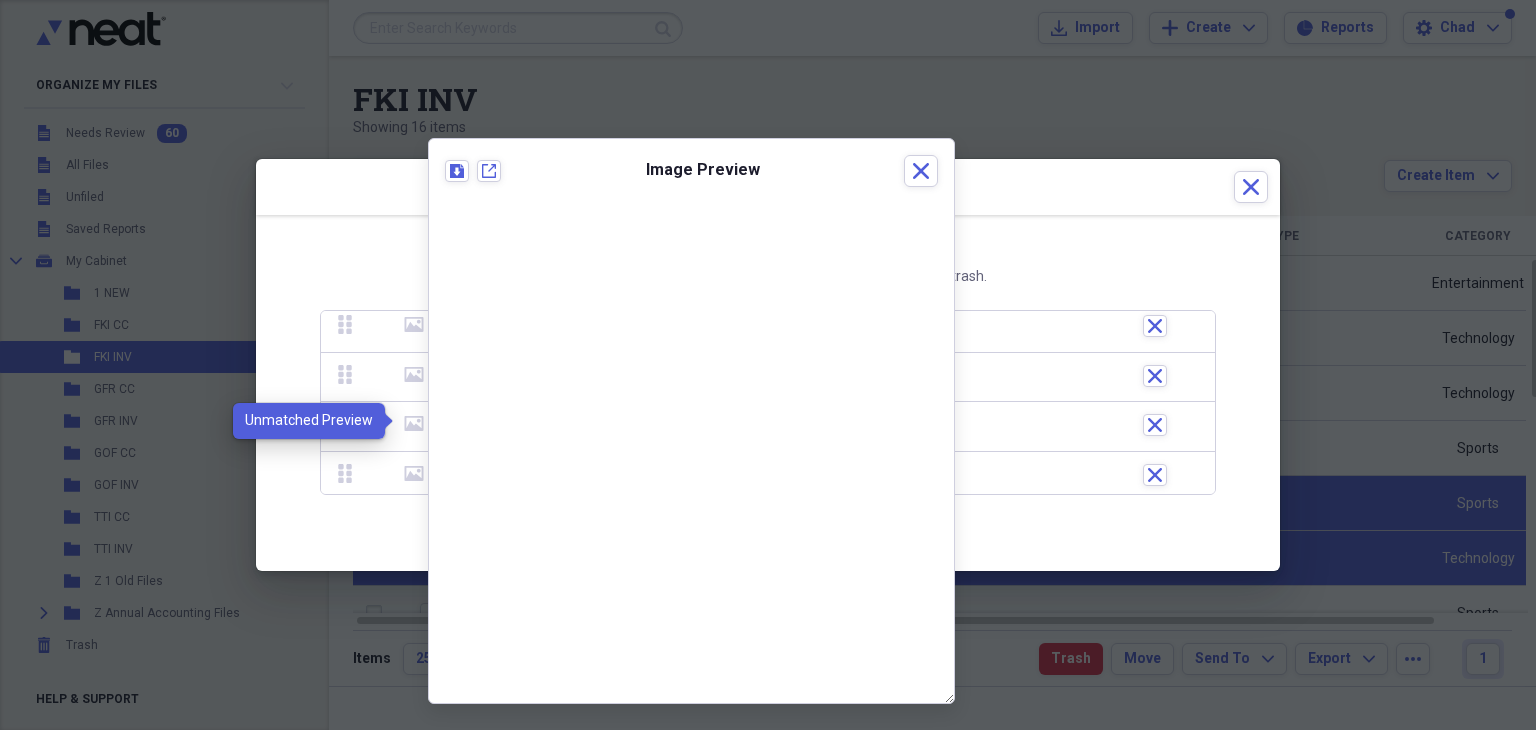 click 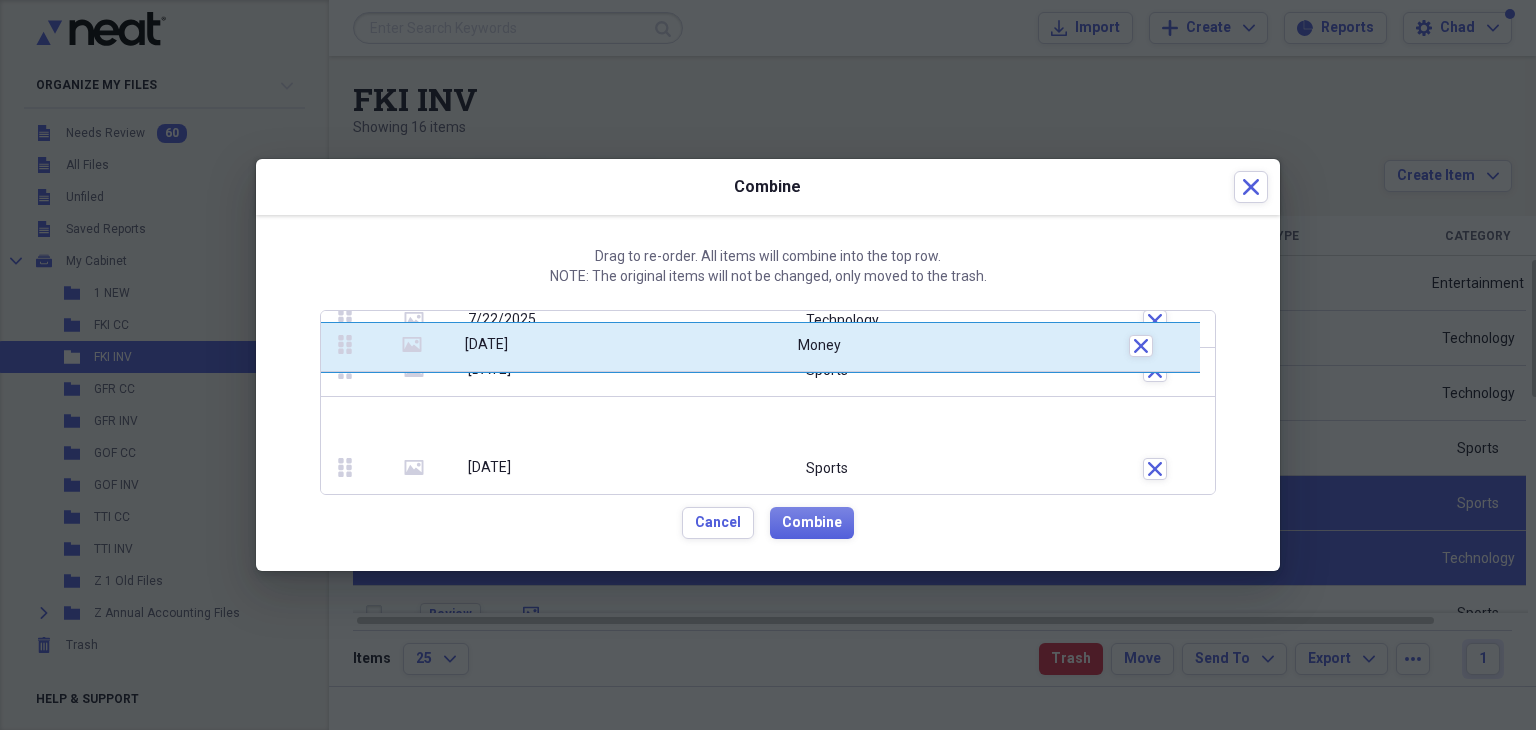 drag, startPoint x: 344, startPoint y: 422, endPoint x: 347, endPoint y: 339, distance: 83.0542 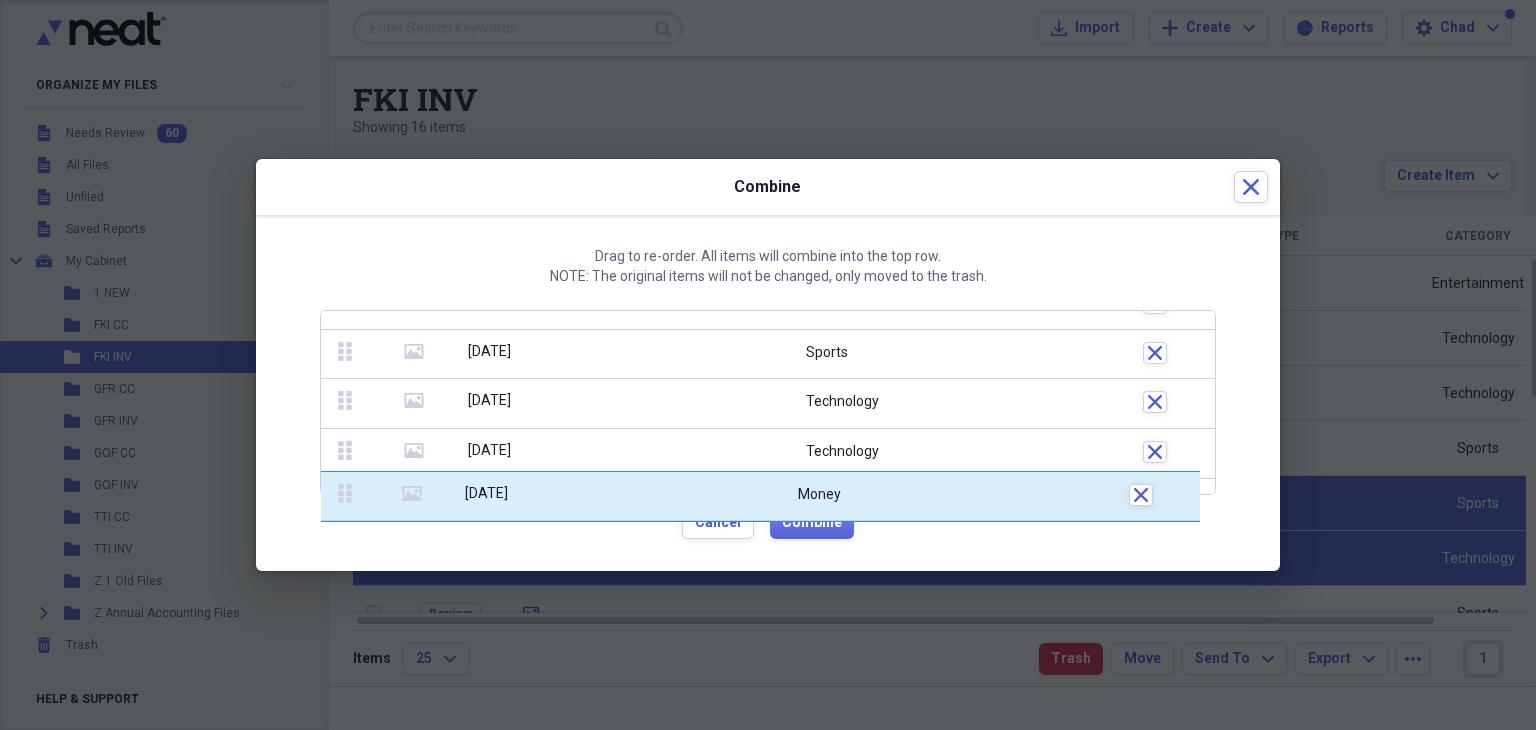 scroll, scrollTop: 351, scrollLeft: 0, axis: vertical 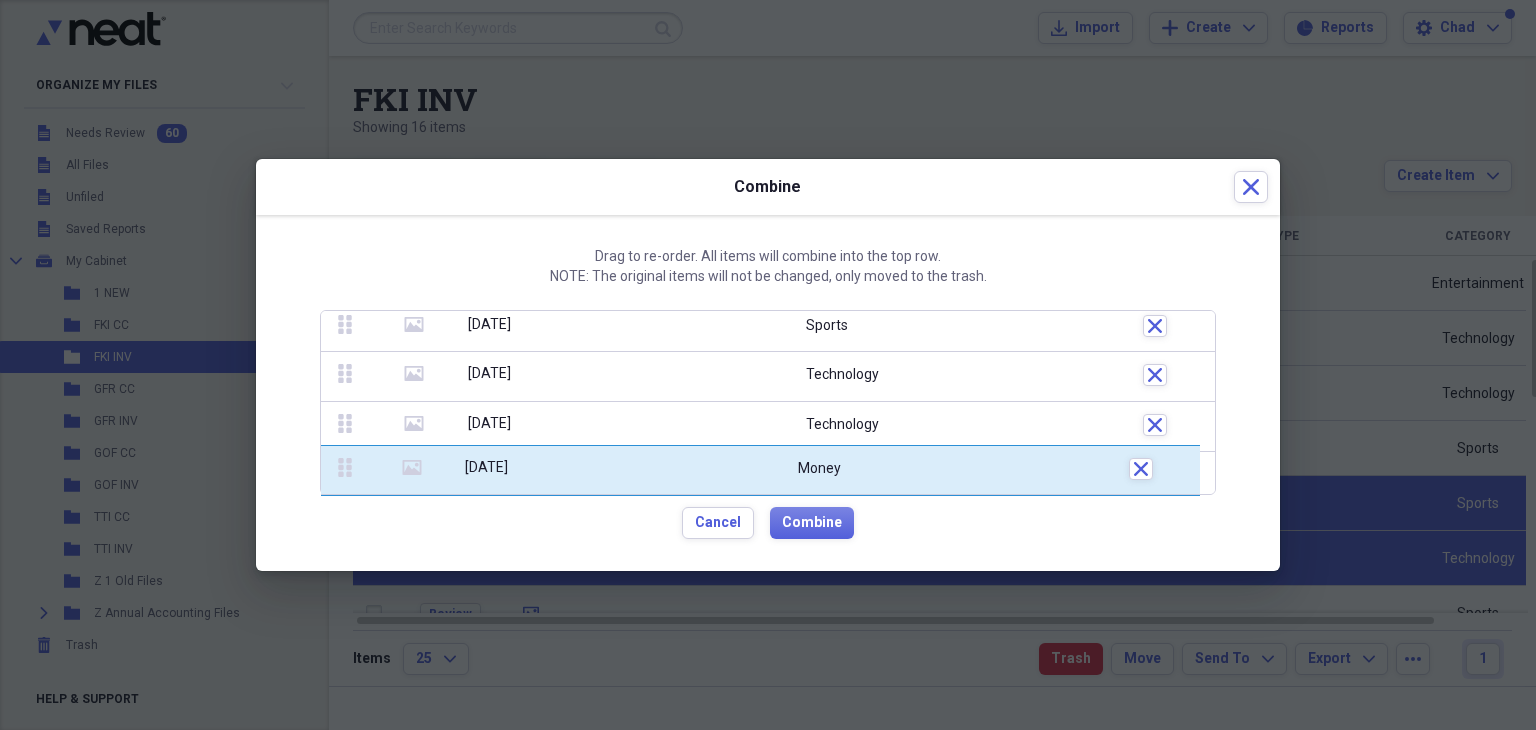 drag, startPoint x: 348, startPoint y: 354, endPoint x: 357, endPoint y: 547, distance: 193.20973 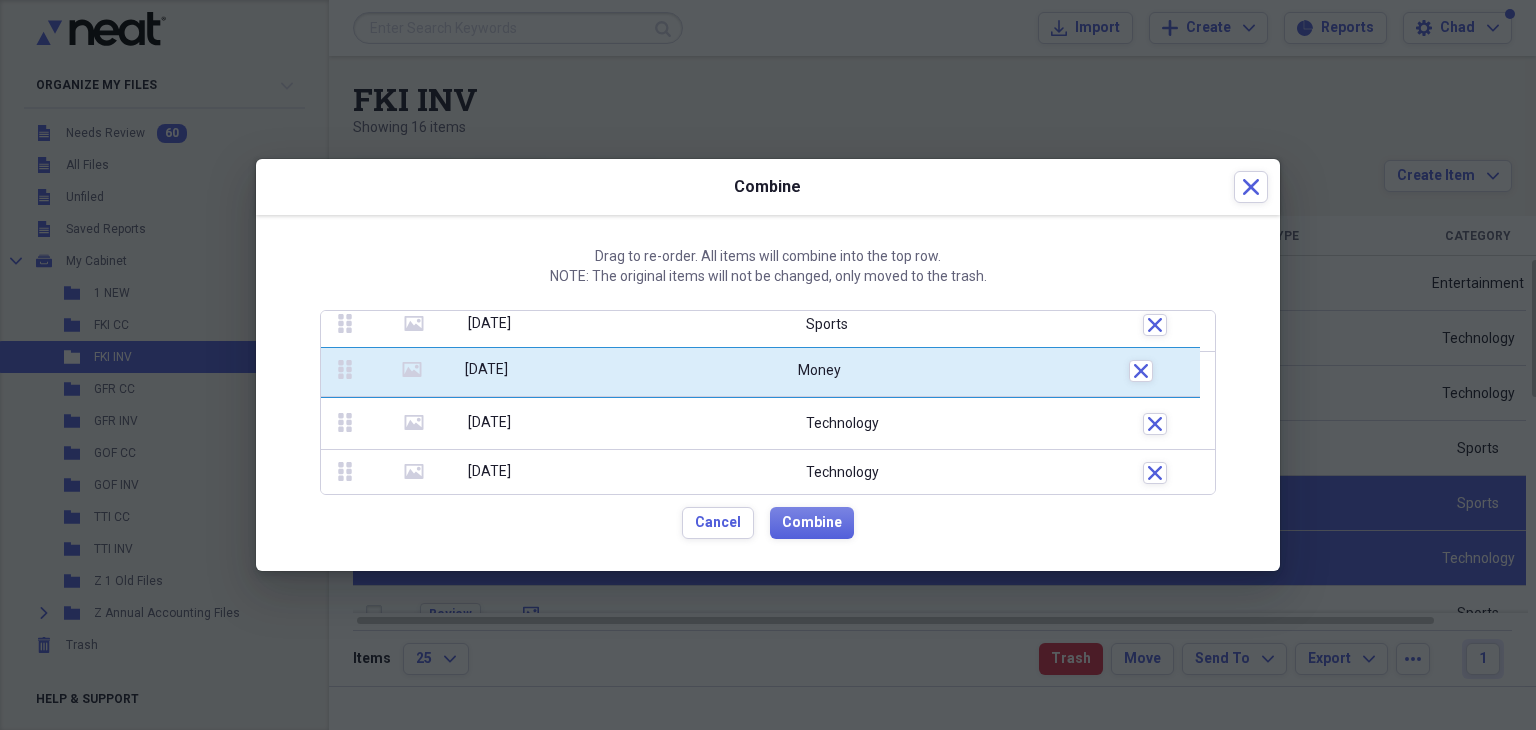 drag, startPoint x: 343, startPoint y: 466, endPoint x: 343, endPoint y: 373, distance: 93 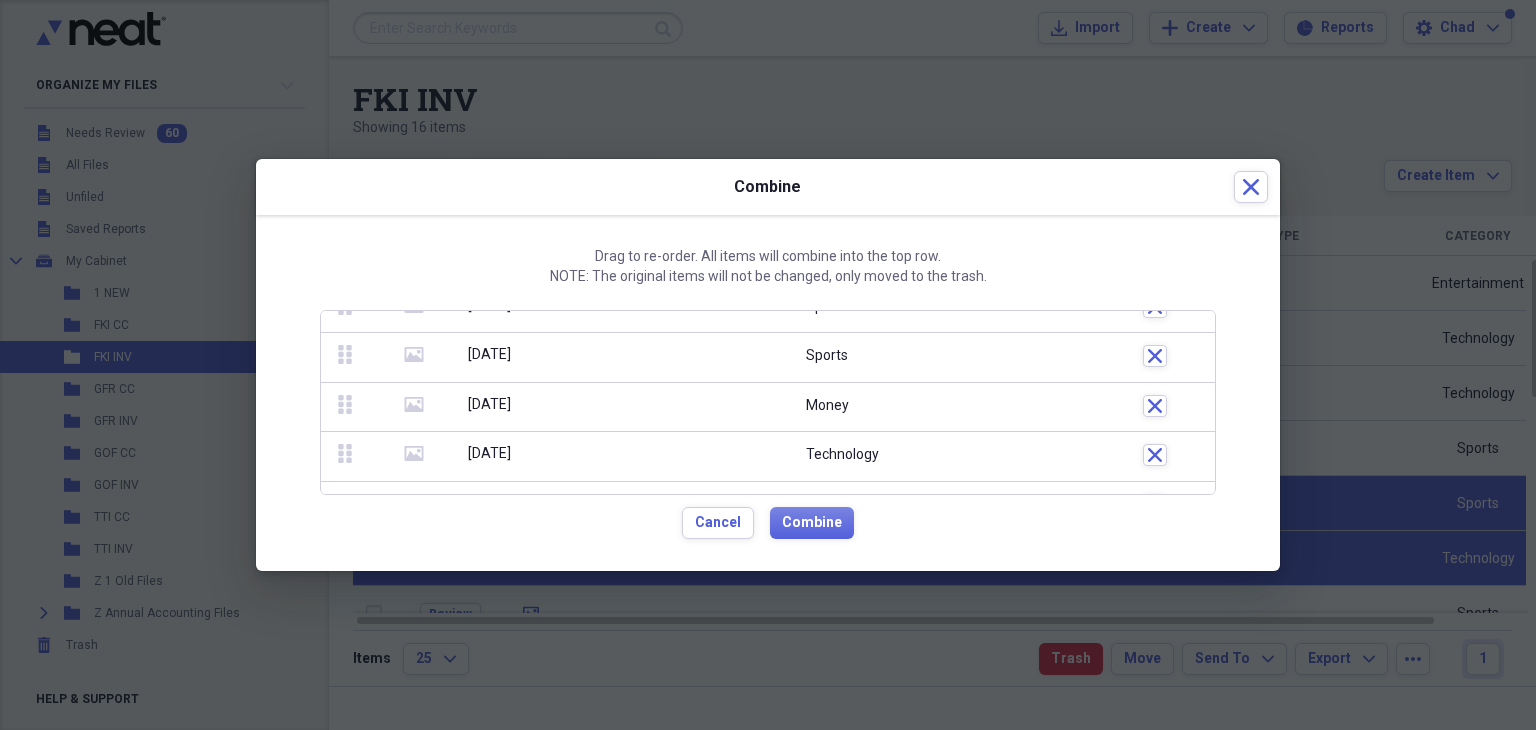 scroll, scrollTop: 317, scrollLeft: 0, axis: vertical 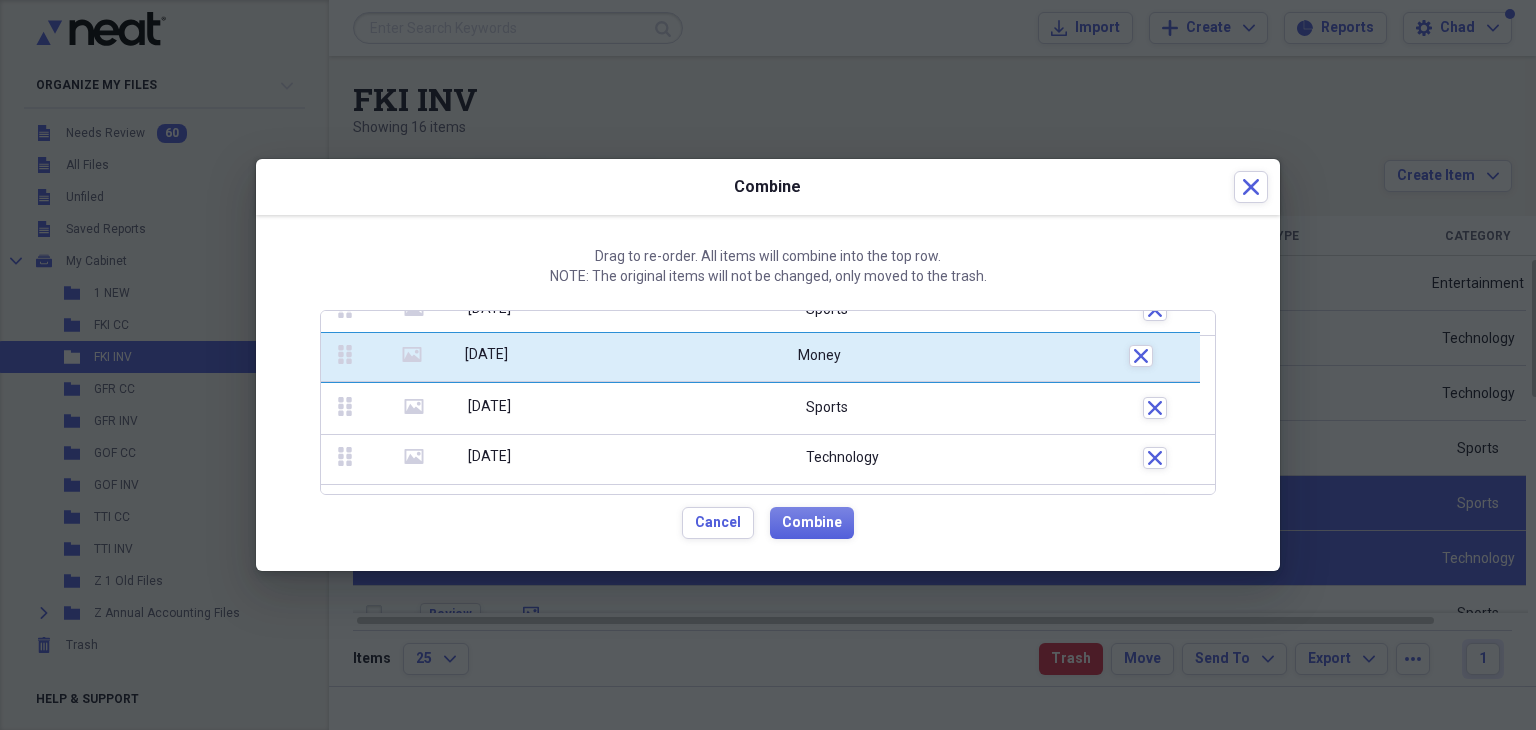 drag, startPoint x: 340, startPoint y: 397, endPoint x: 340, endPoint y: 359, distance: 38 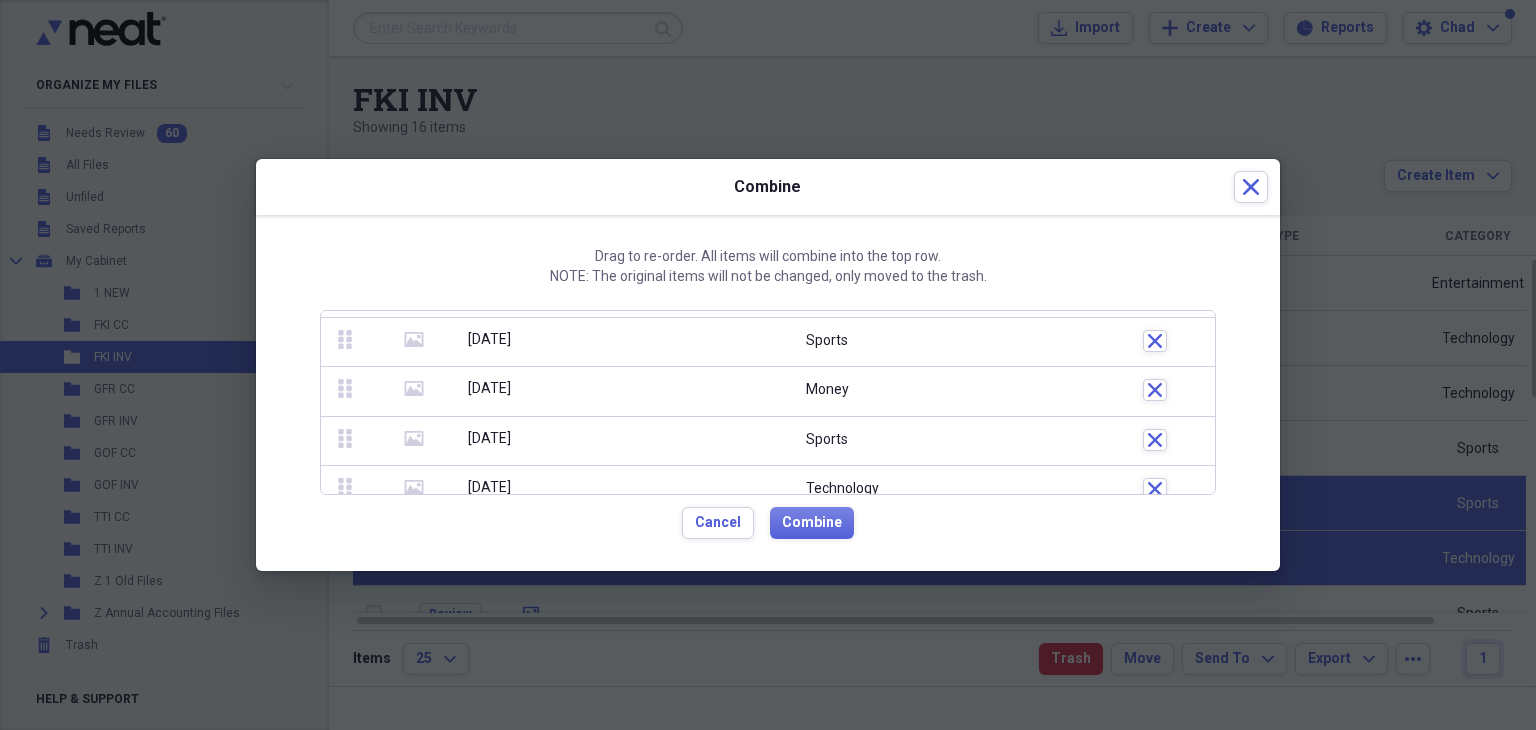 scroll, scrollTop: 281, scrollLeft: 0, axis: vertical 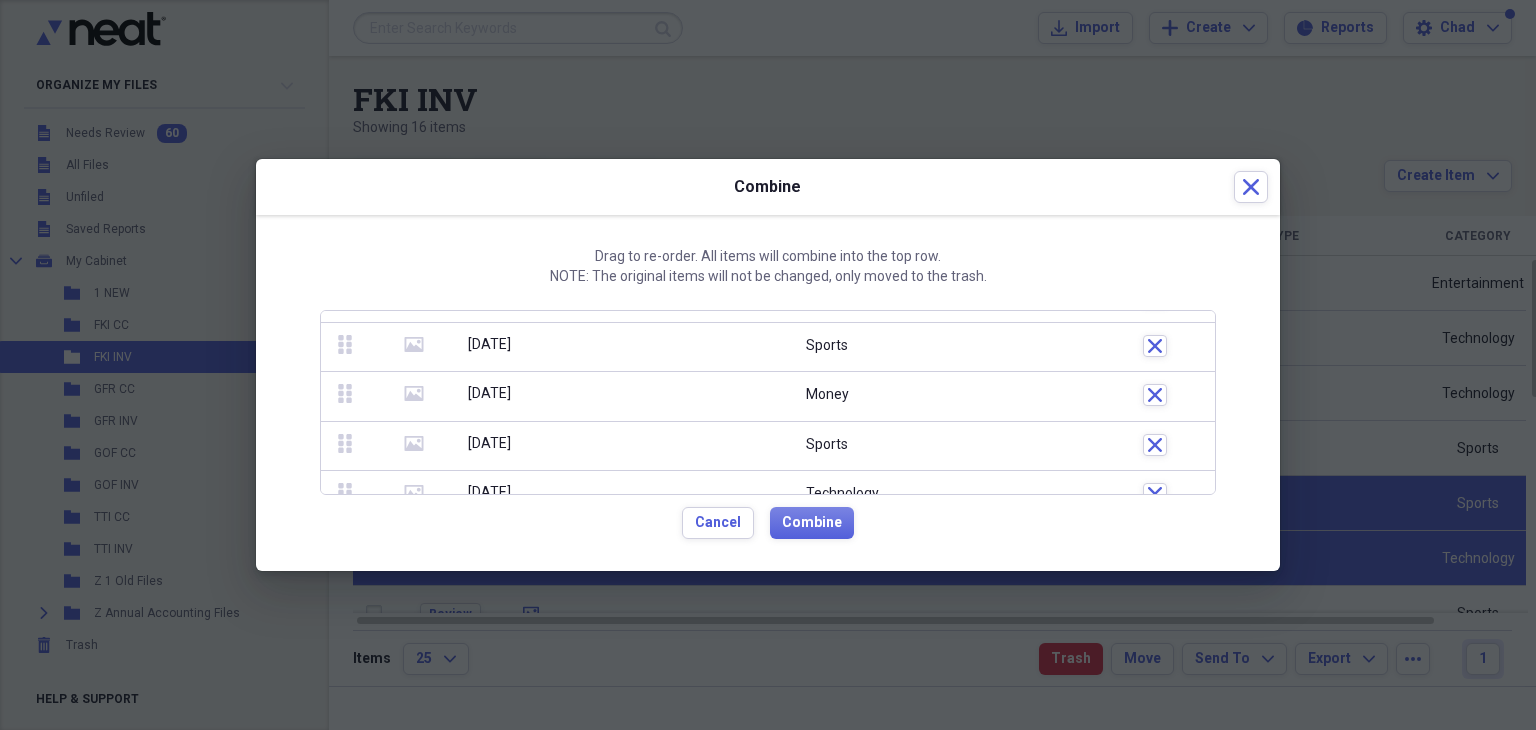 click 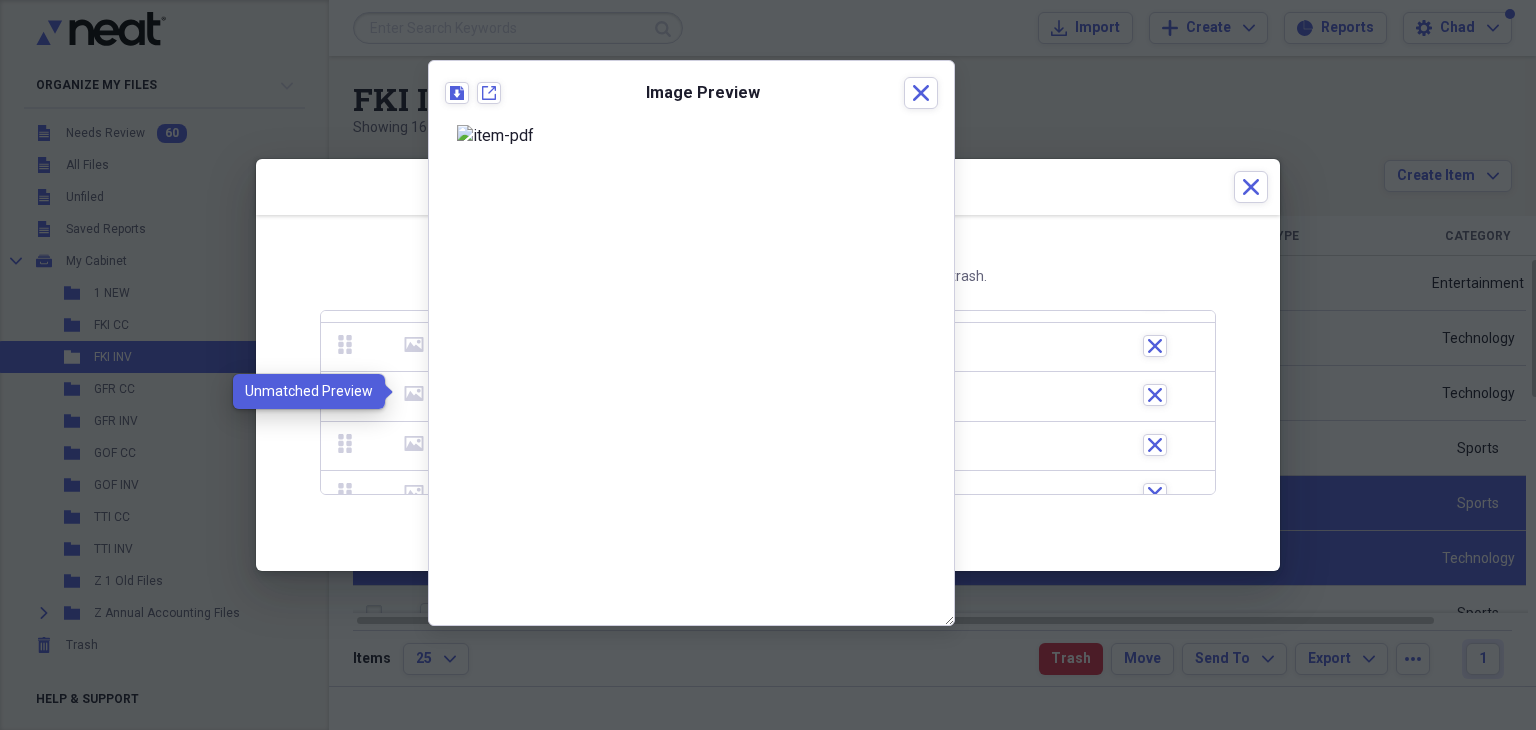 click on "media" 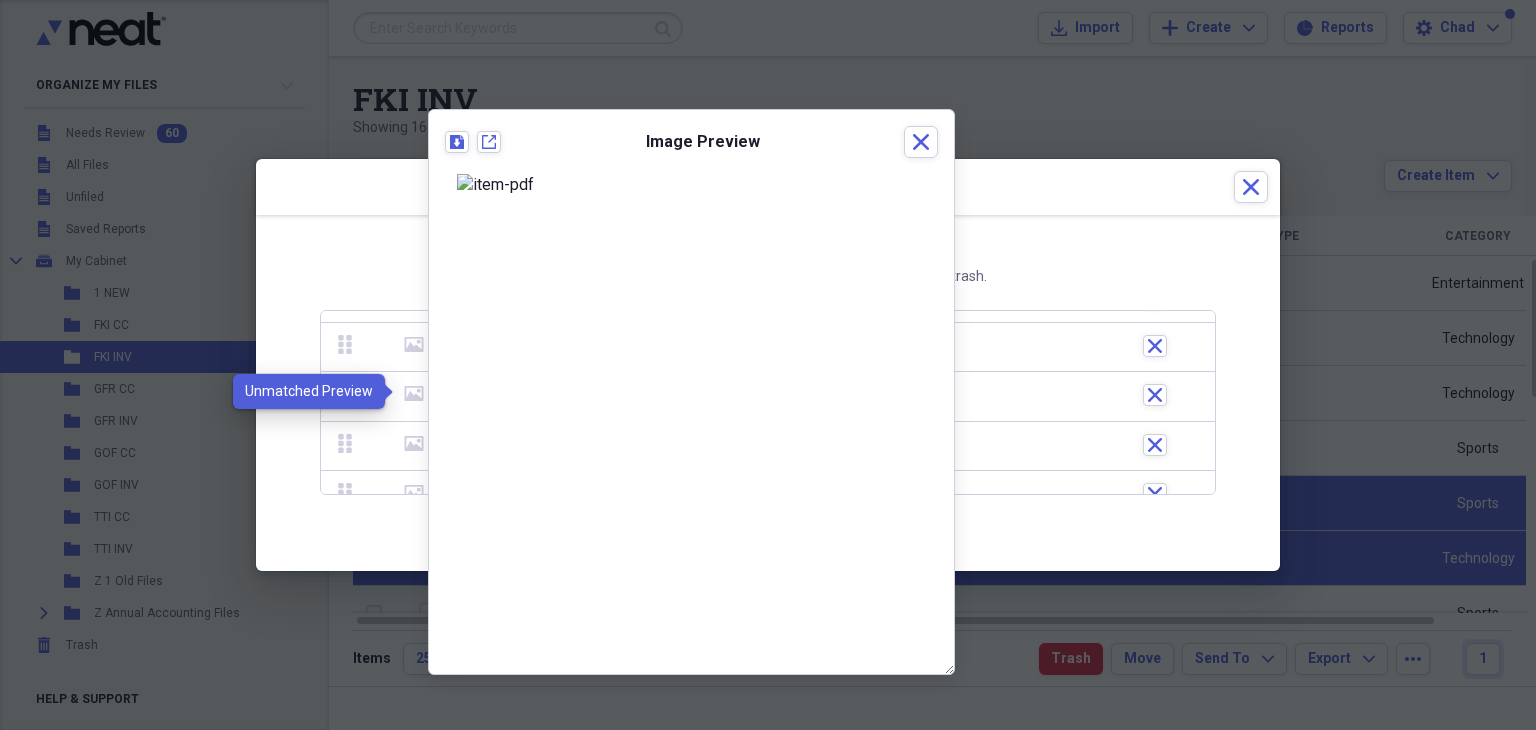 click on "media" 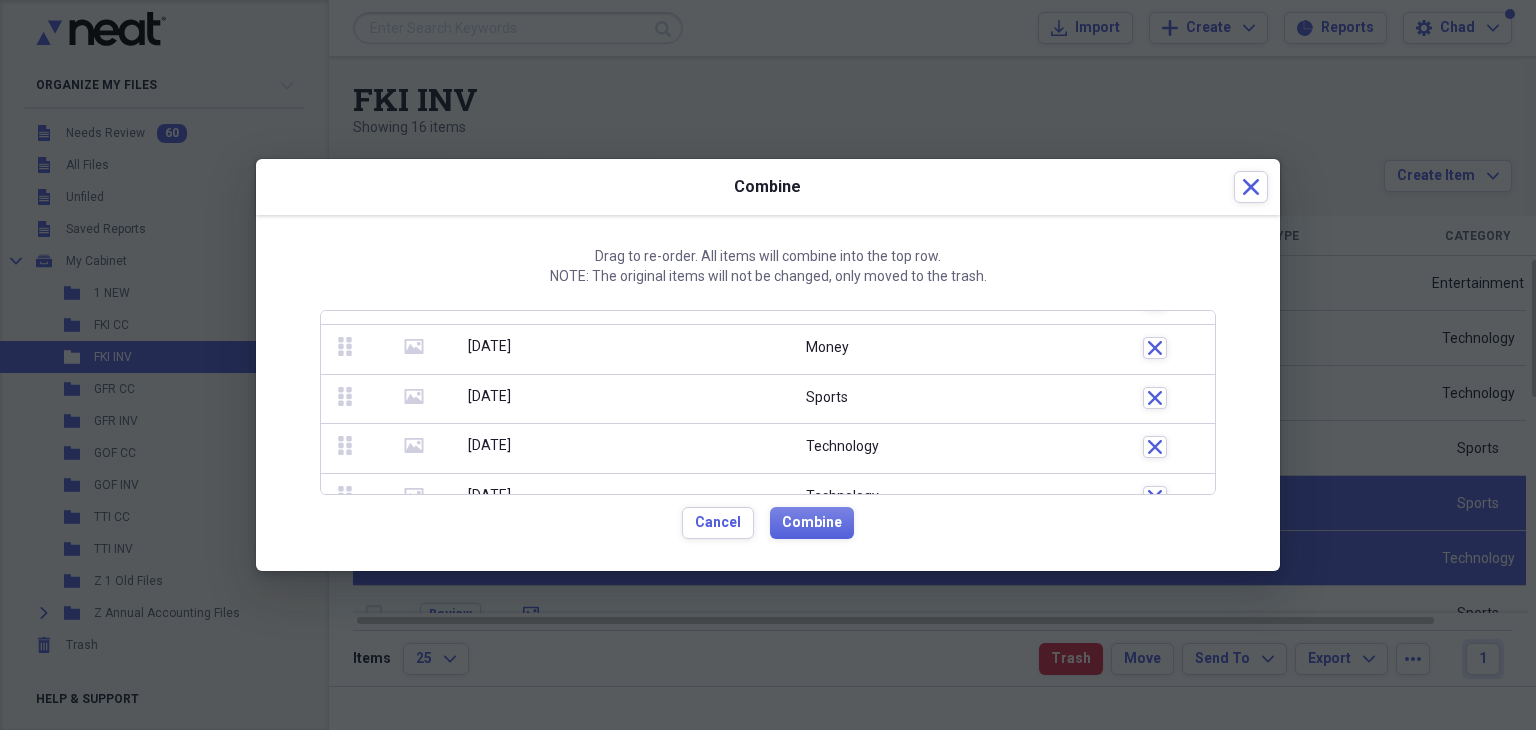 scroll, scrollTop: 350, scrollLeft: 0, axis: vertical 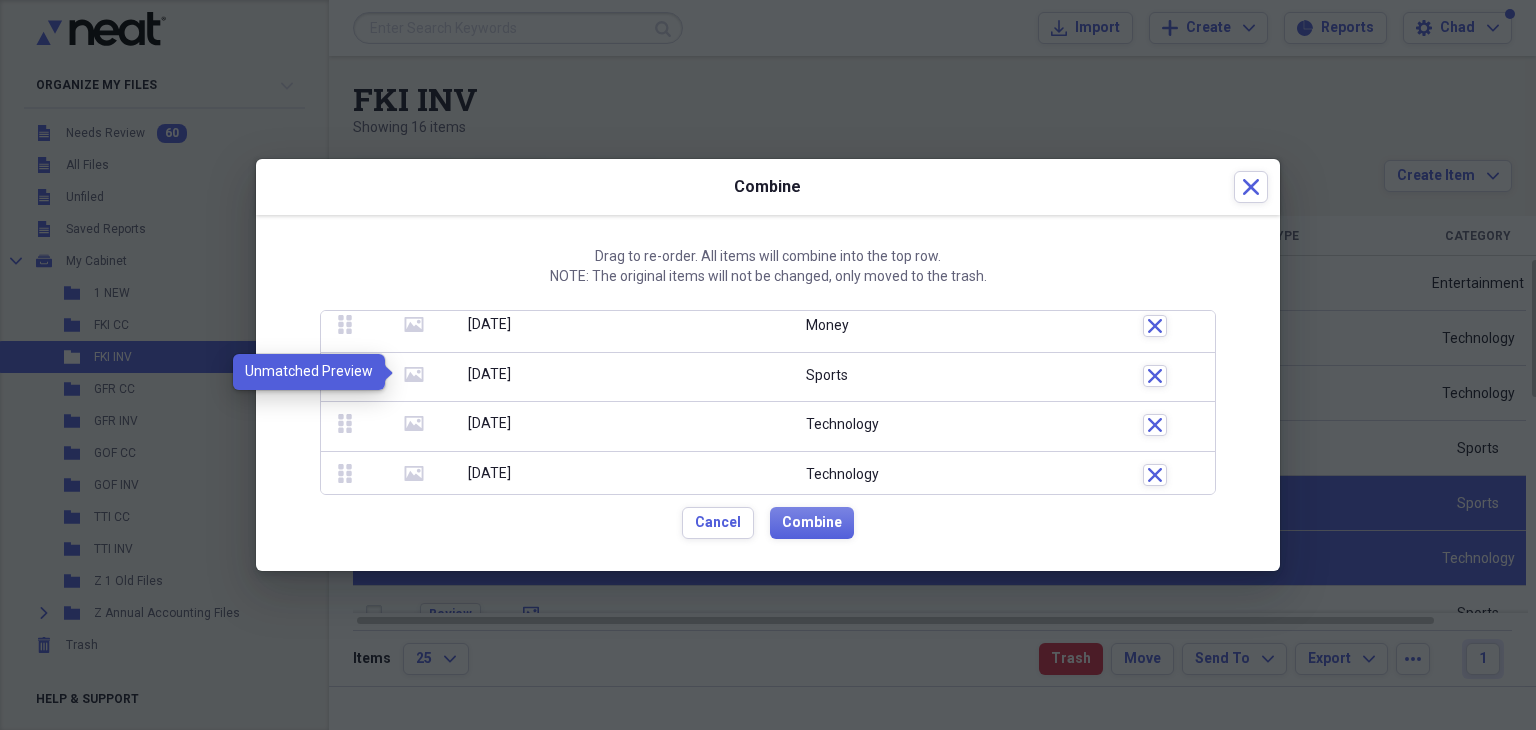 click 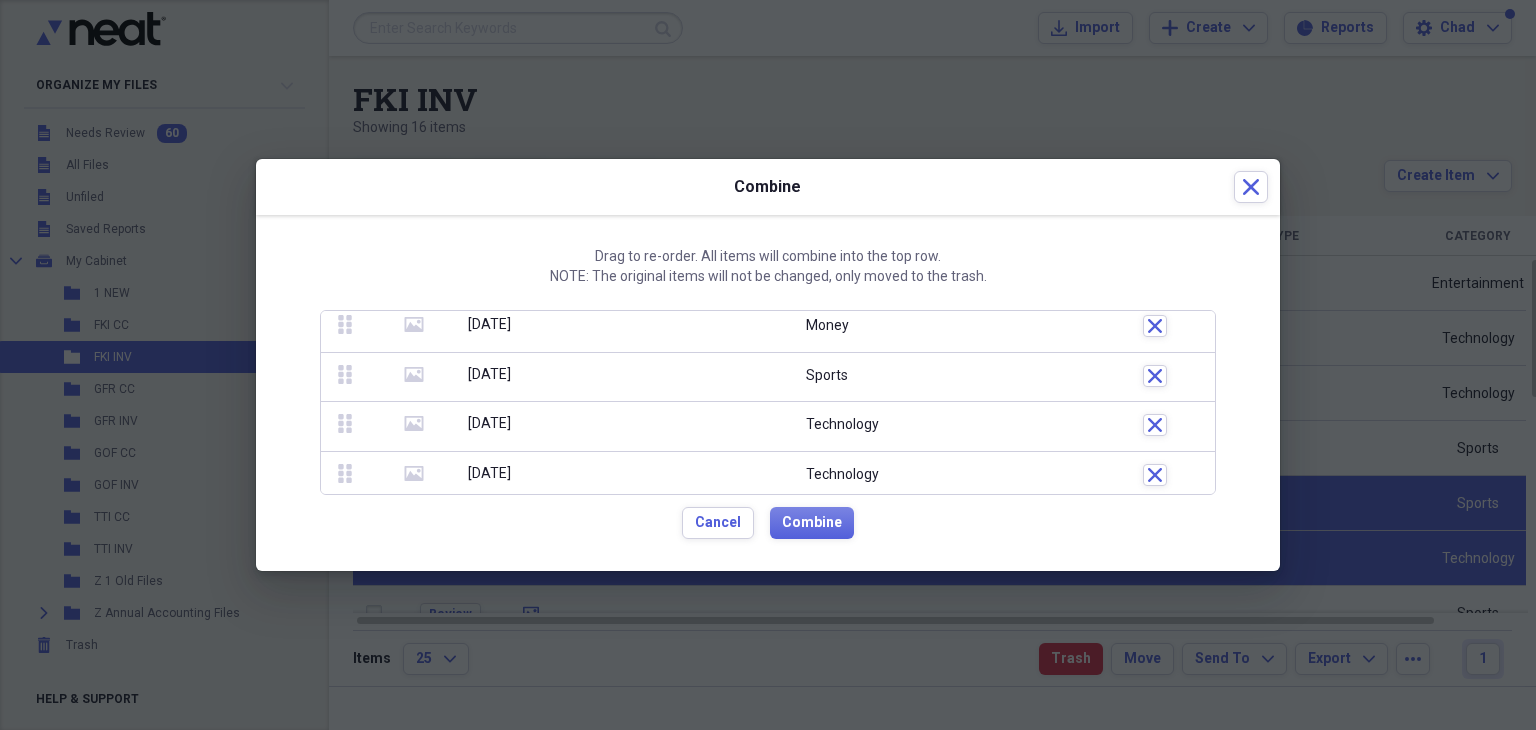 click 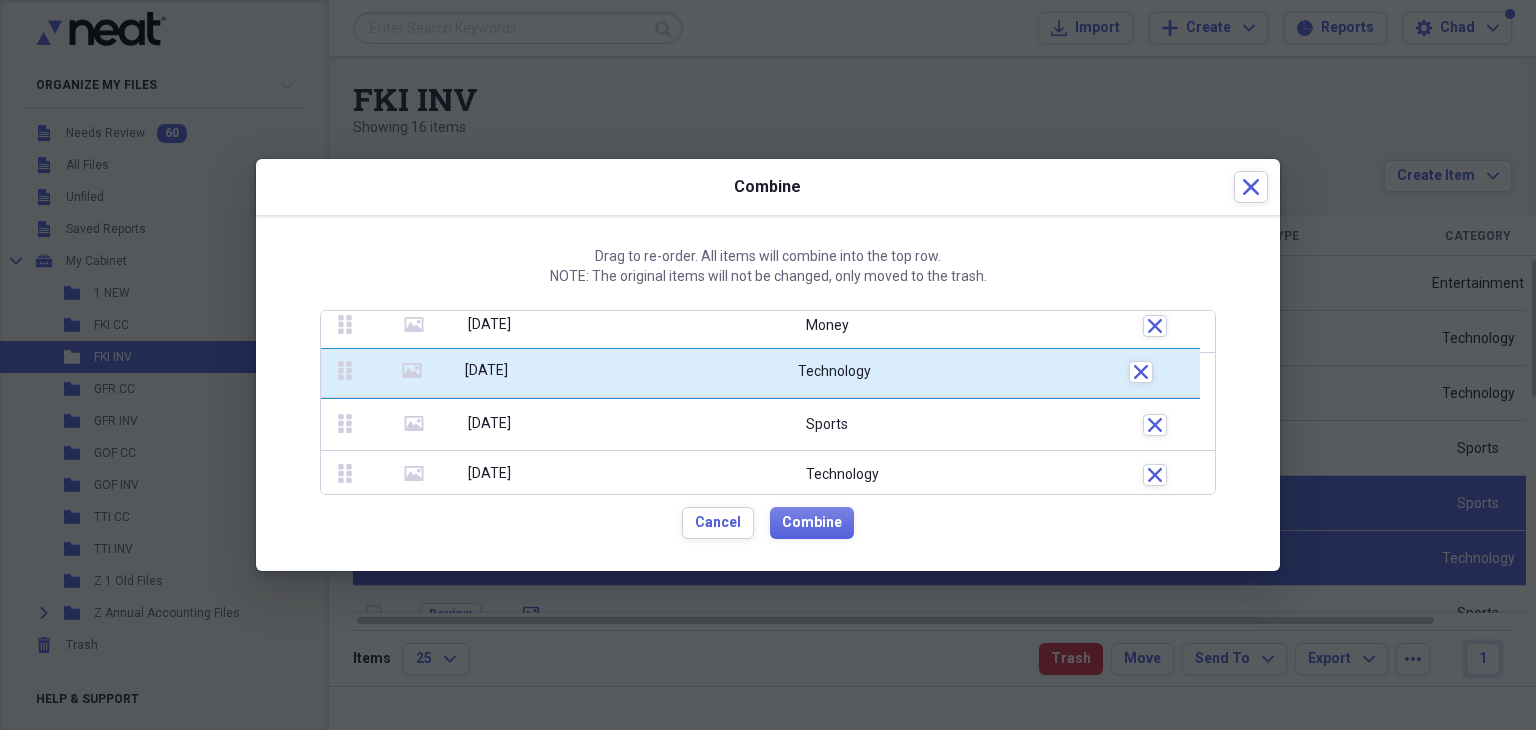 drag, startPoint x: 338, startPoint y: 423, endPoint x: 347, endPoint y: 381, distance: 42.953465 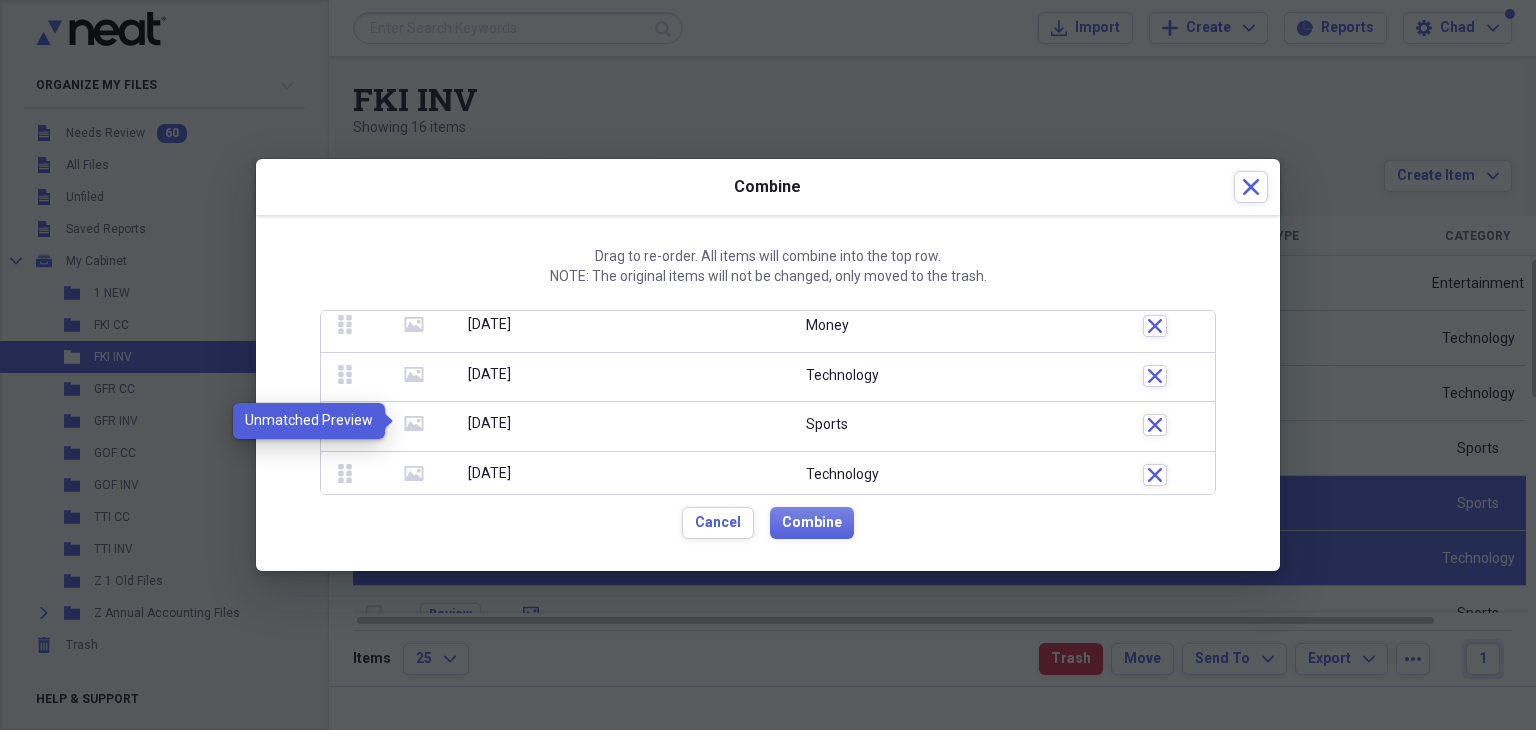 click 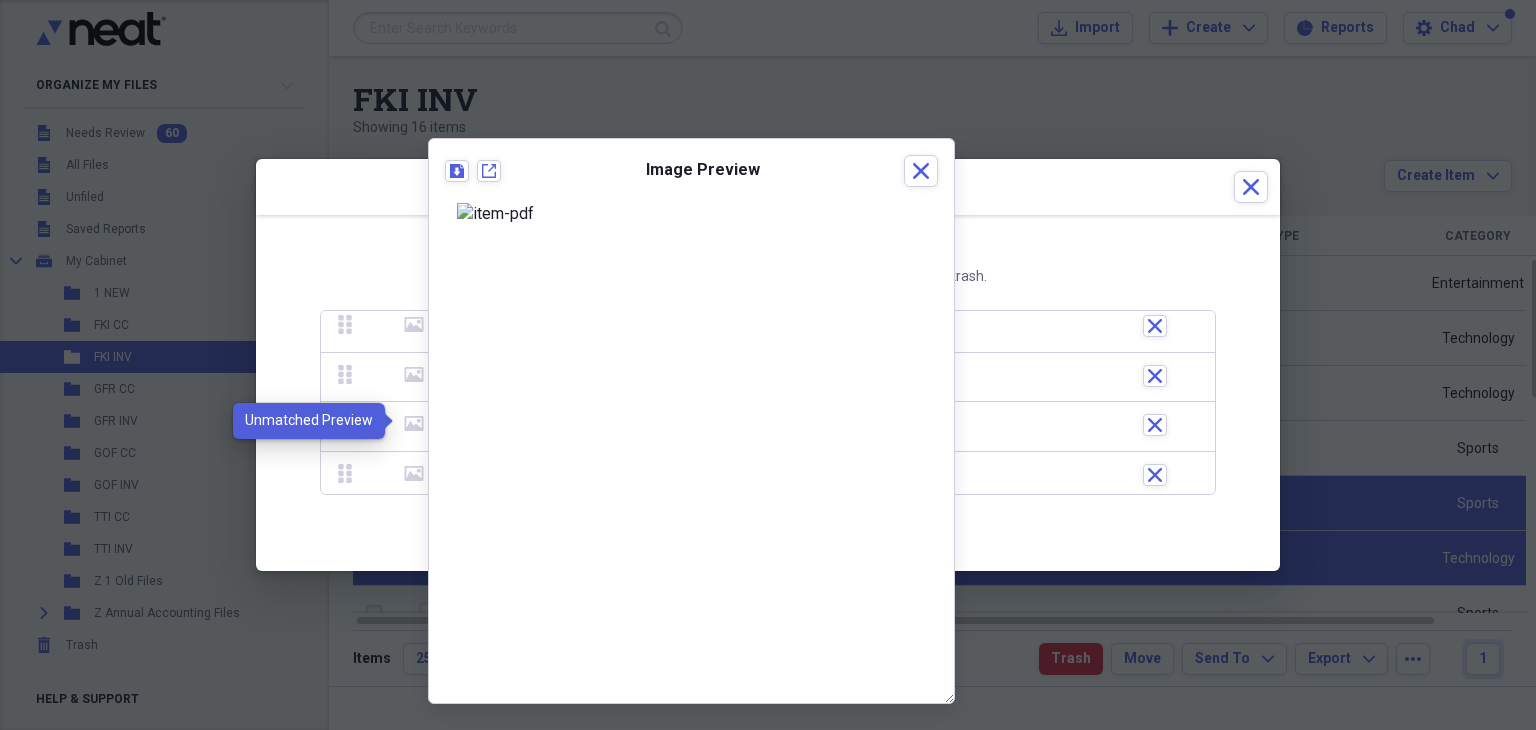 click 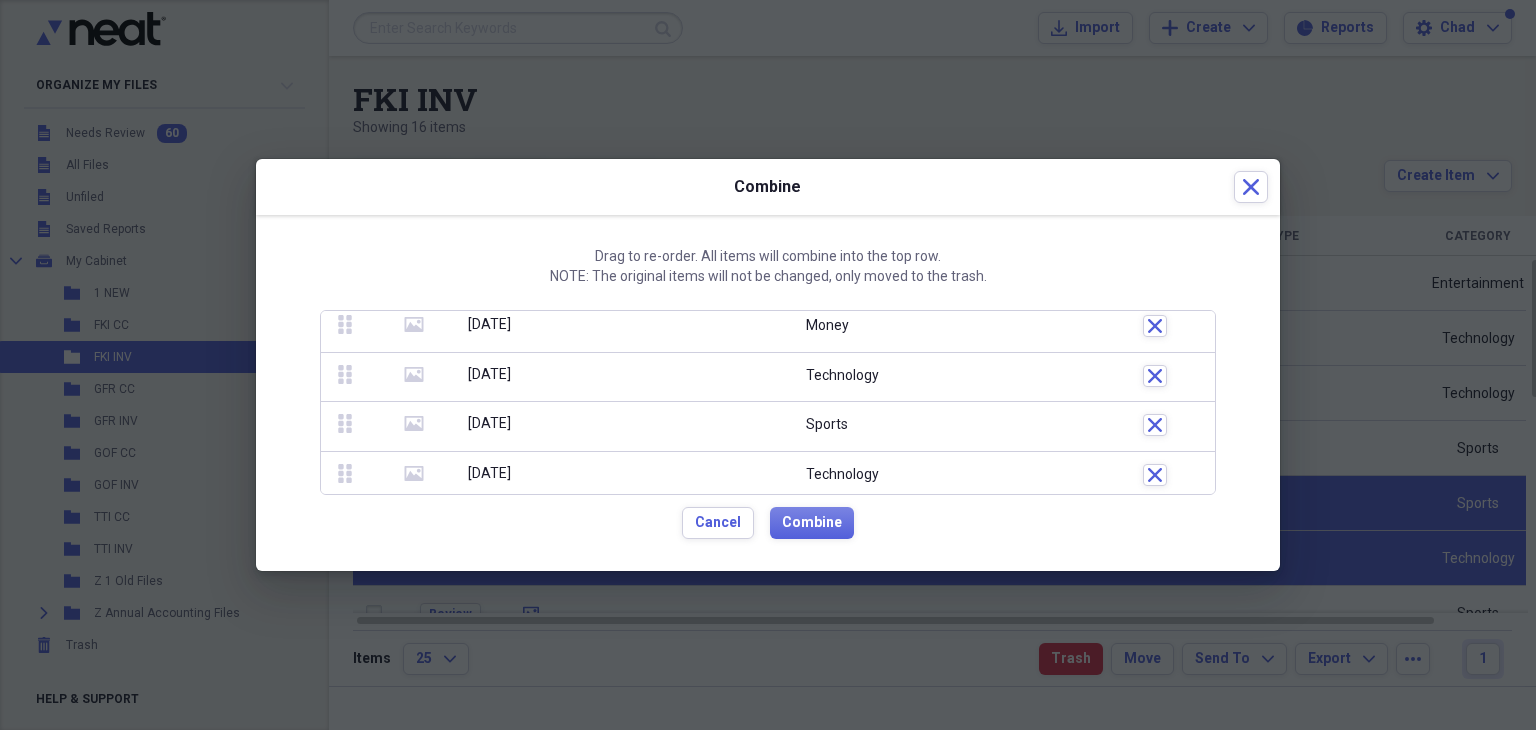 click on "media" at bounding box center [414, 477] 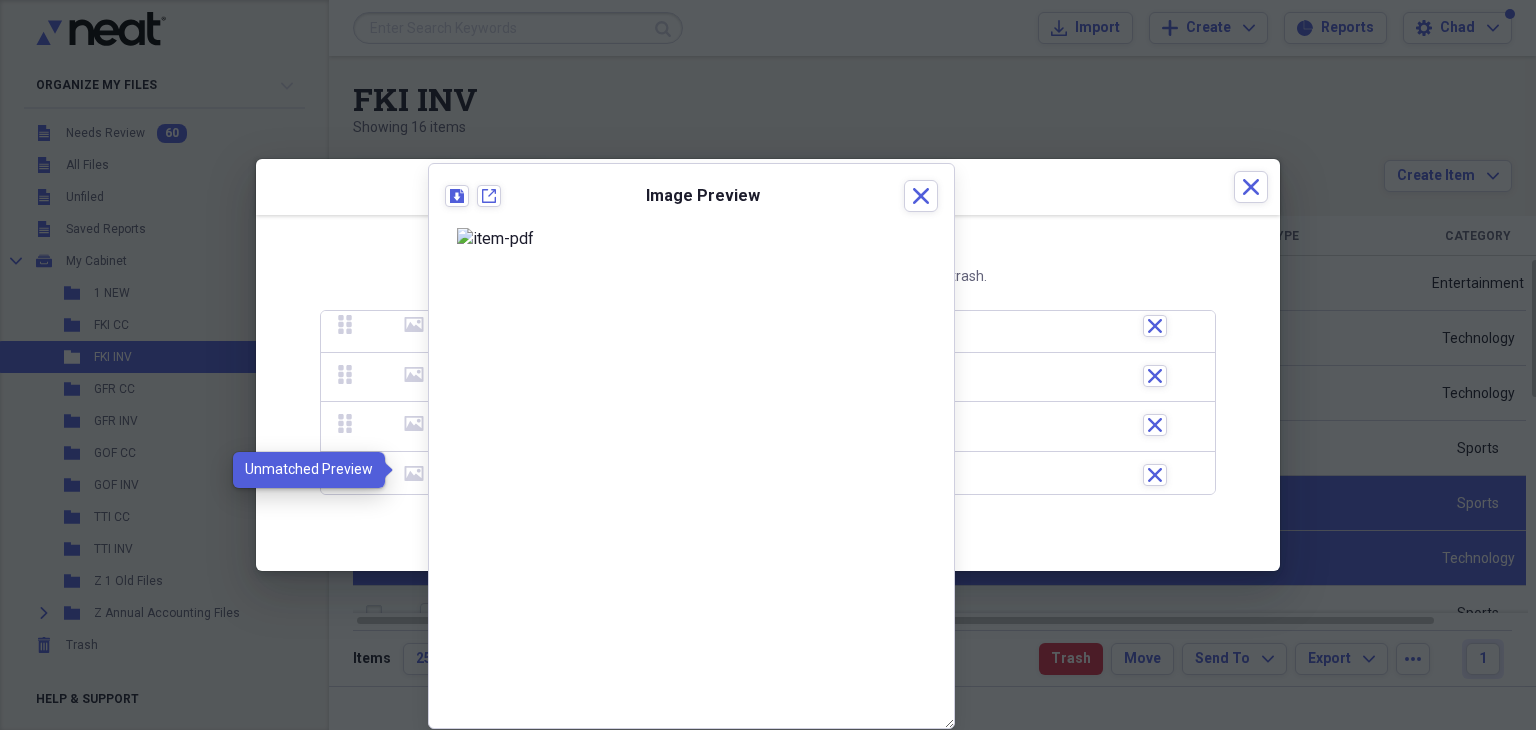 click on "media" 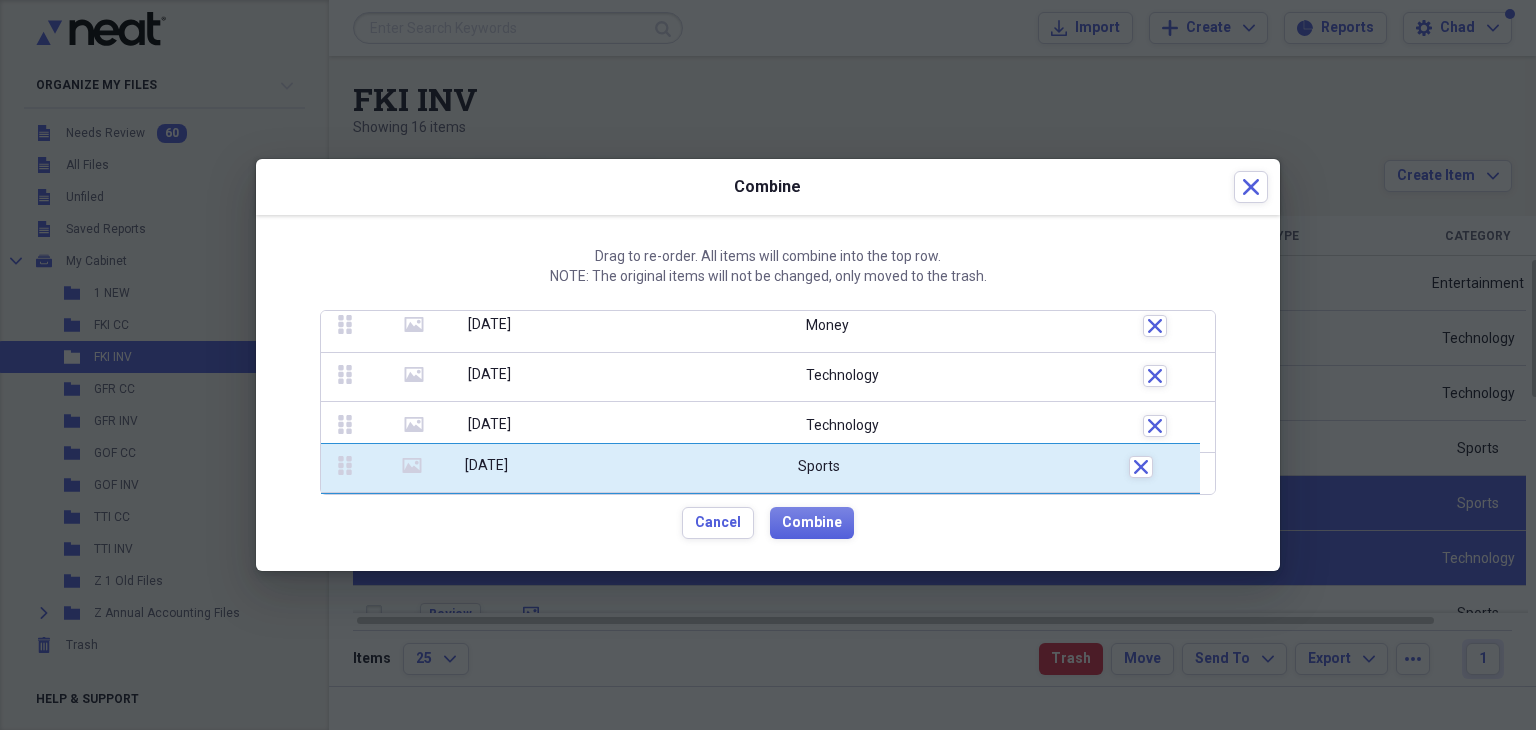 scroll, scrollTop: 351, scrollLeft: 0, axis: vertical 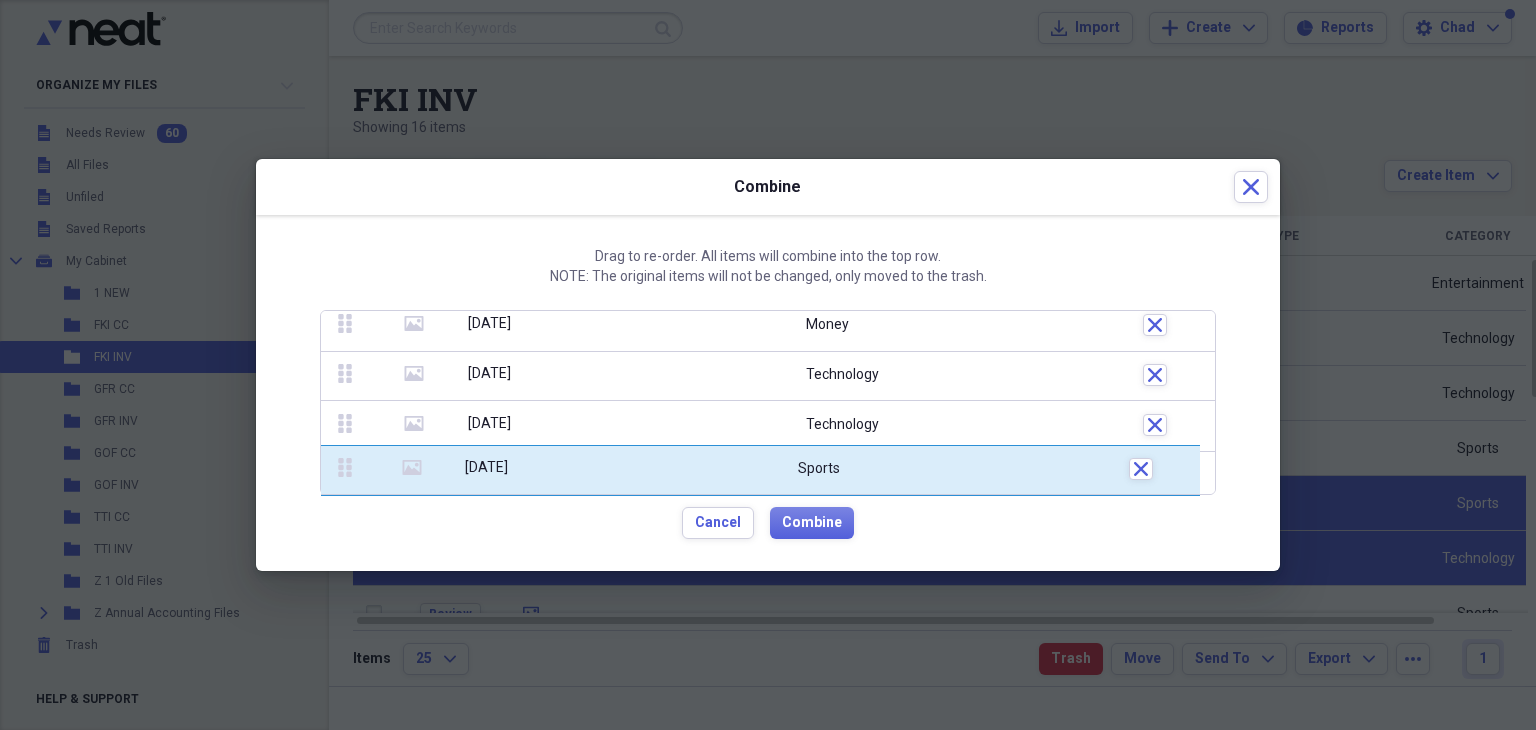 drag, startPoint x: 350, startPoint y: 416, endPoint x: 349, endPoint y: 463, distance: 47.010635 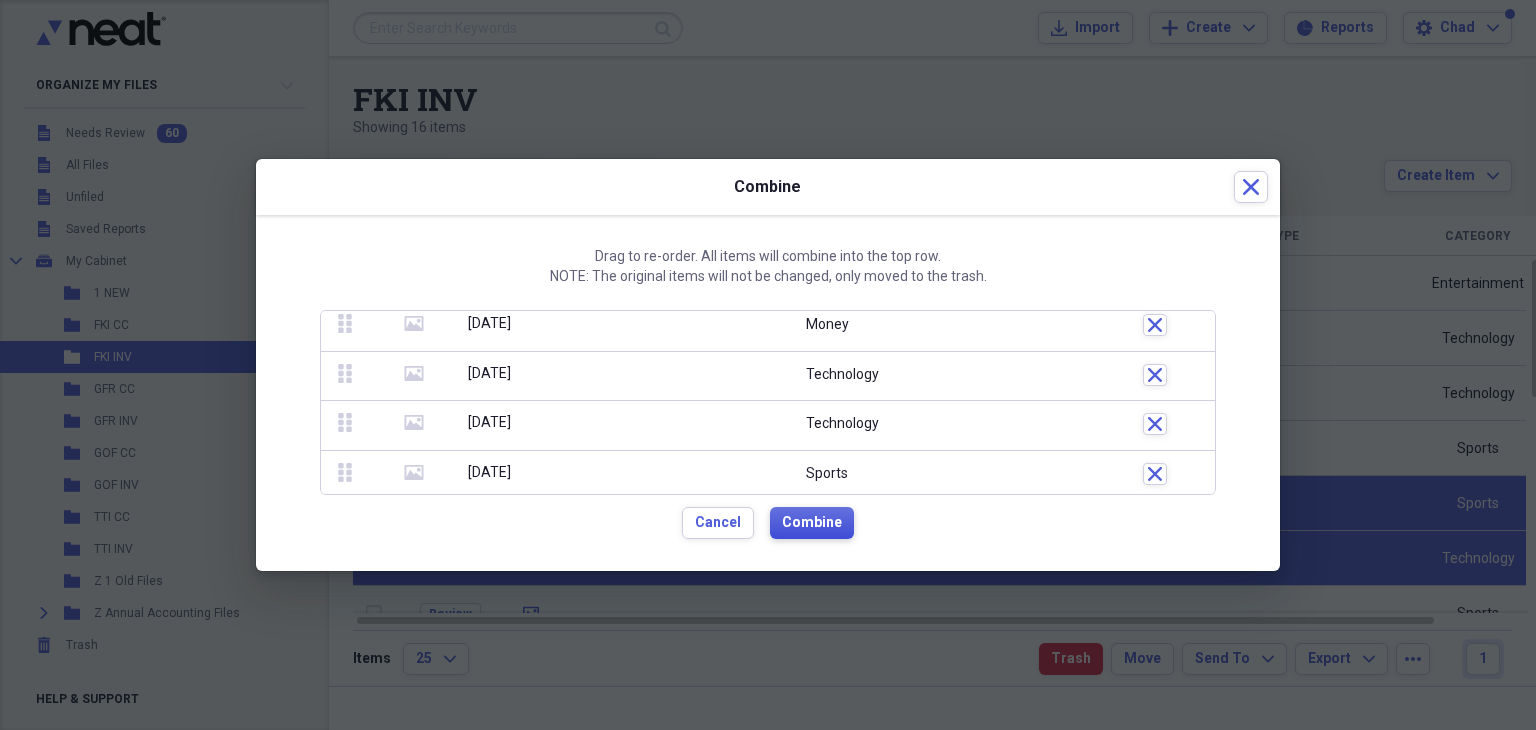 click on "Combine" at bounding box center (812, 523) 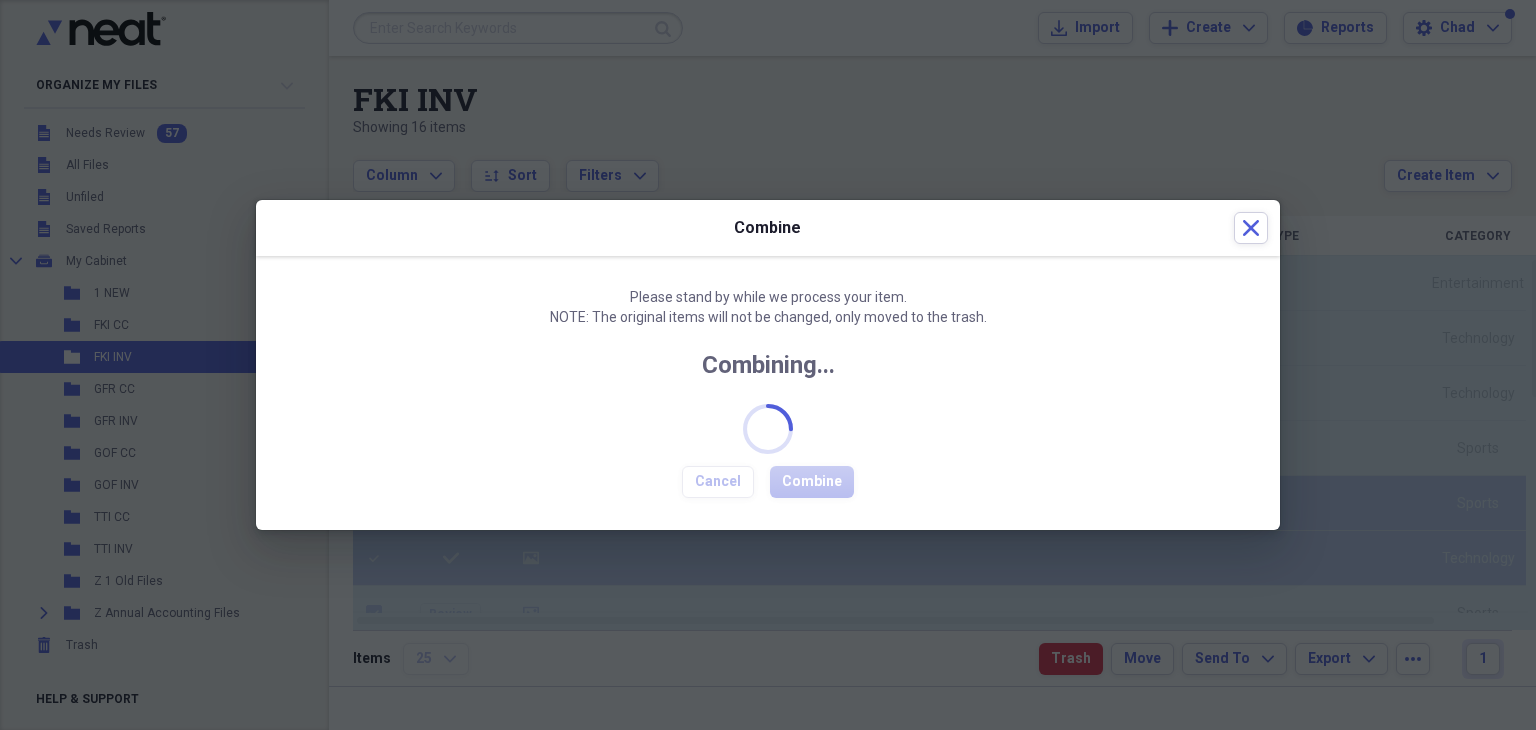 checkbox on "false" 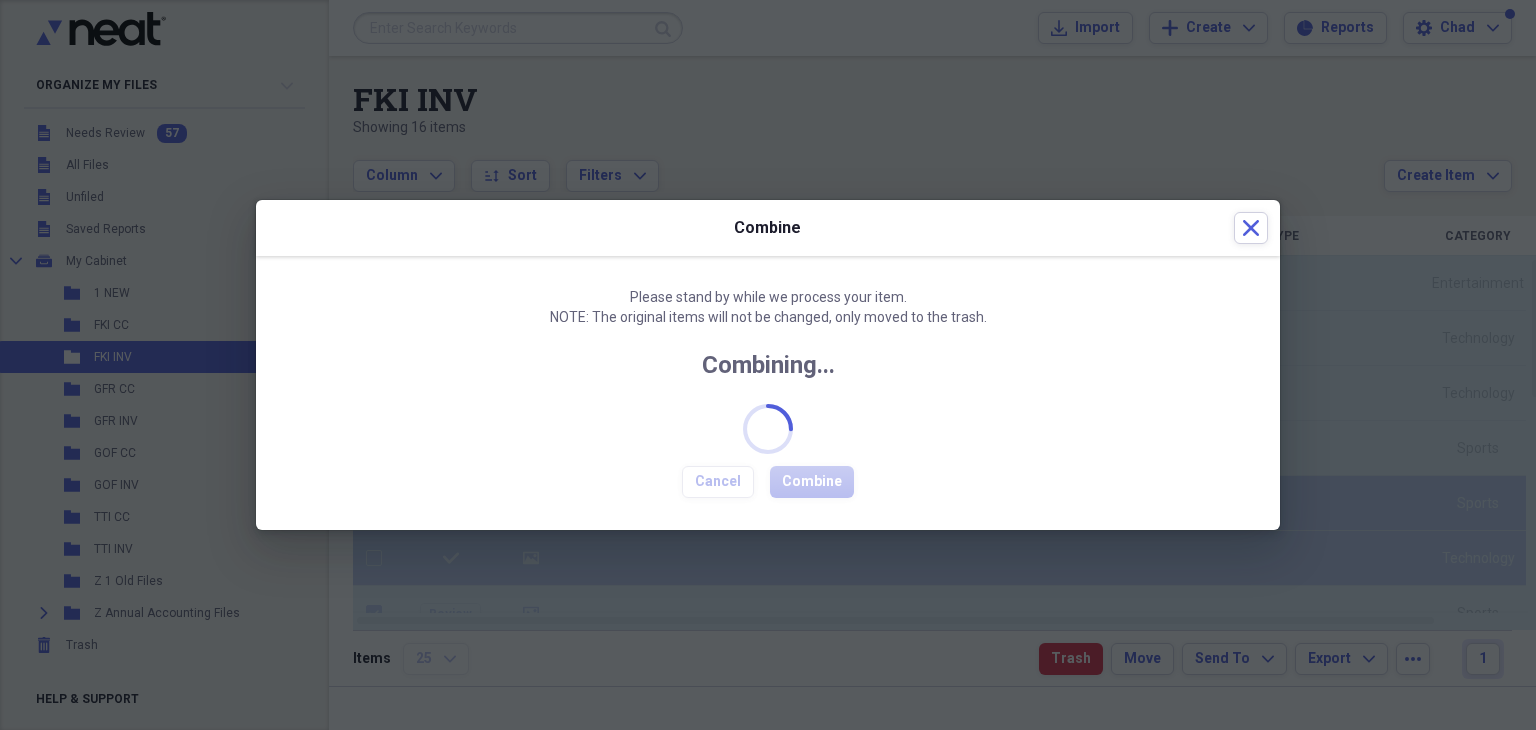 checkbox on "false" 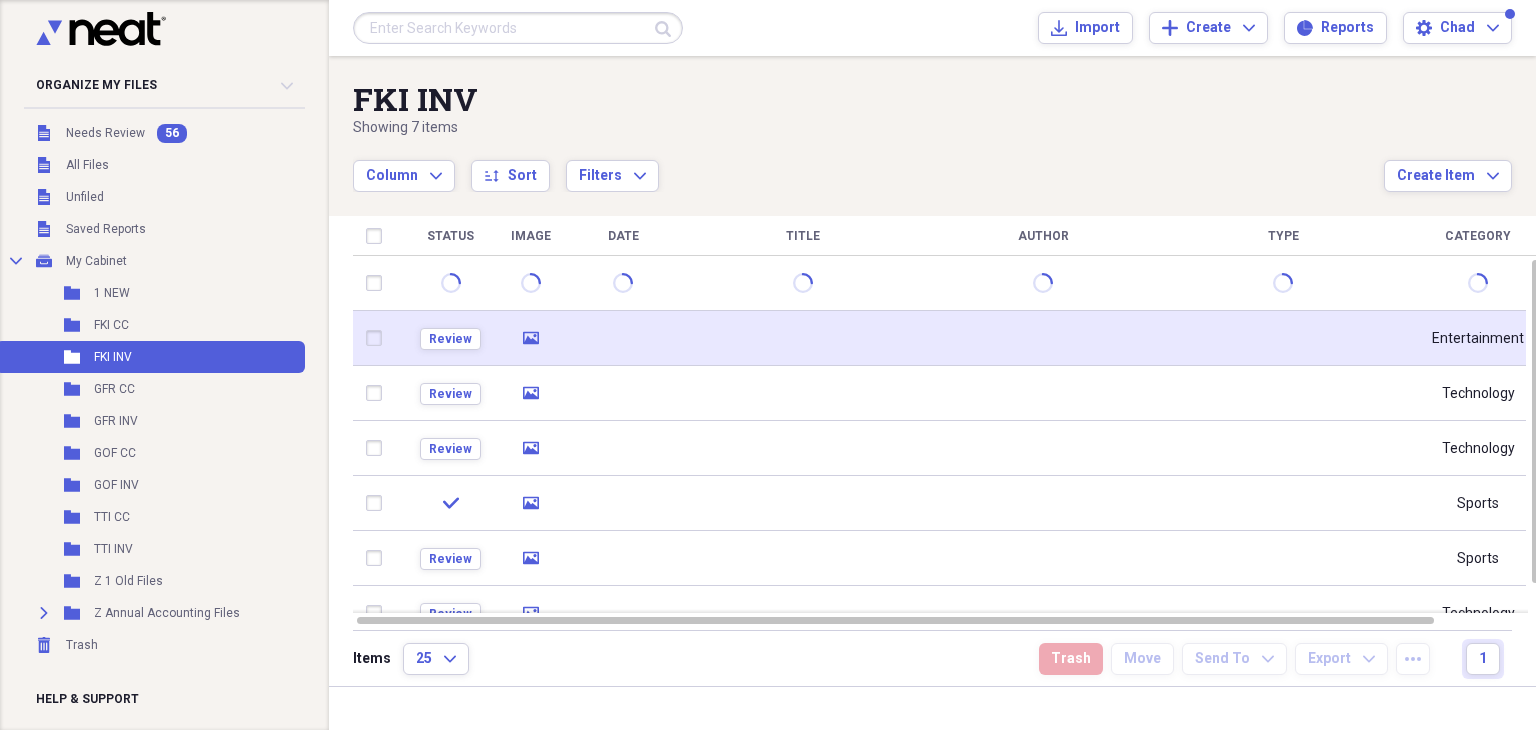 click on "media" at bounding box center [531, 338] 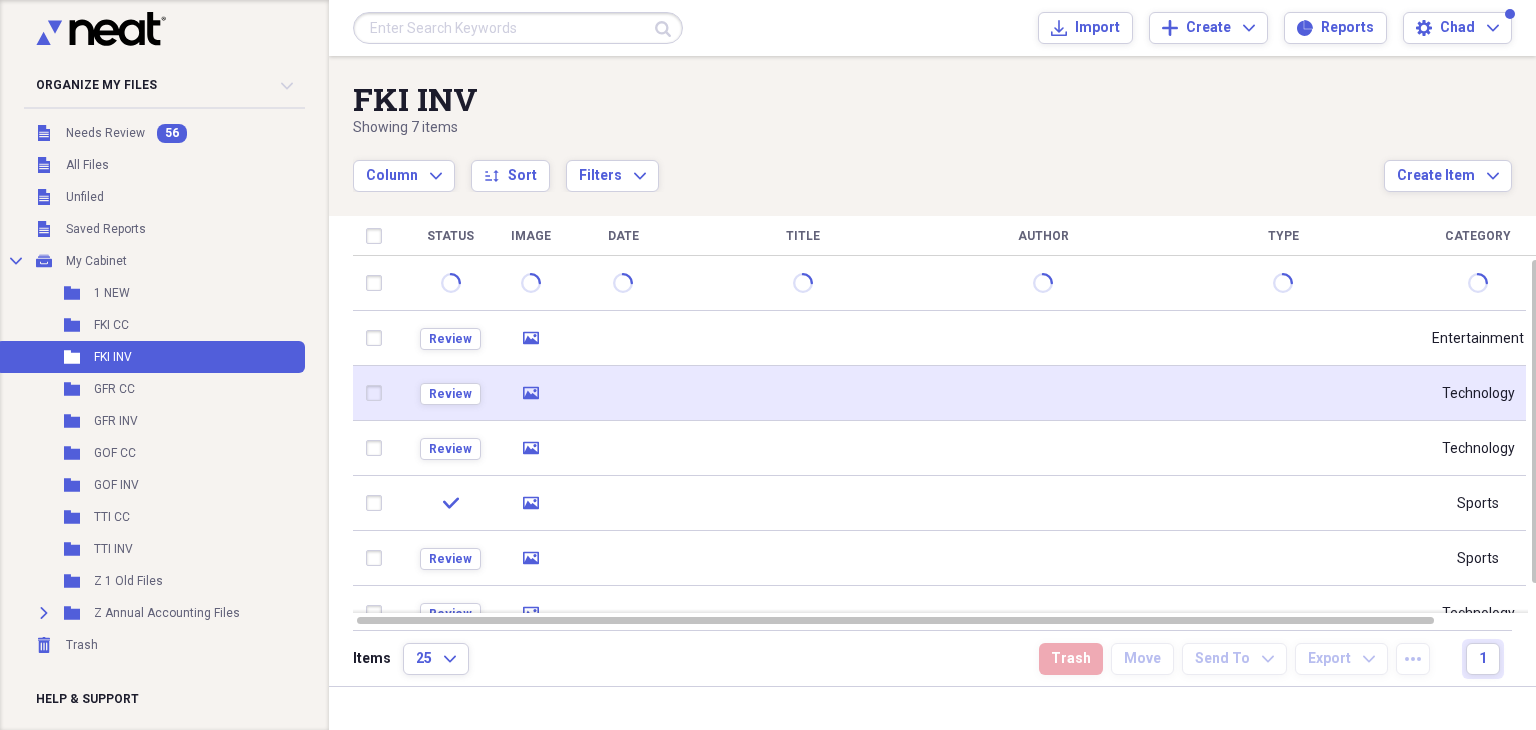 click on "media" 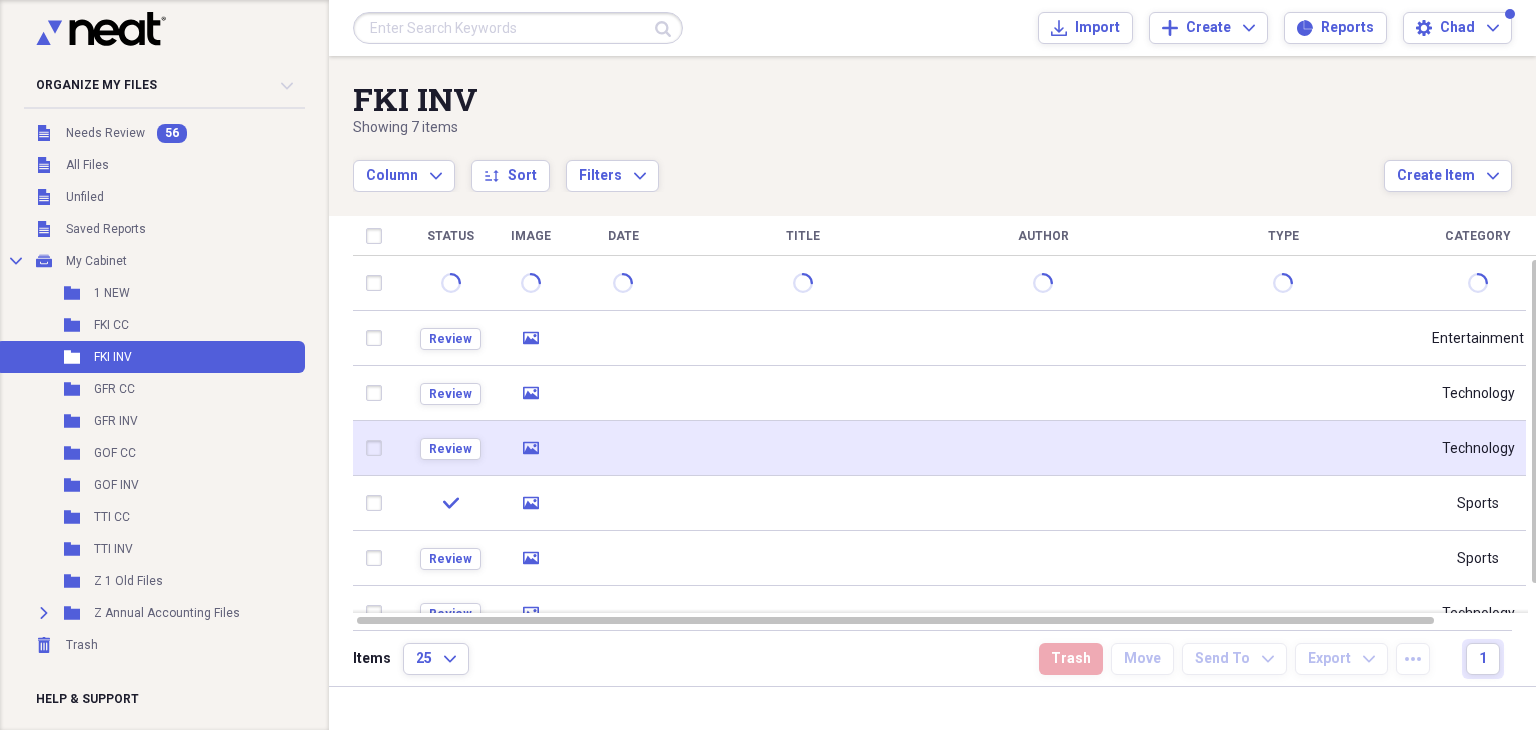 click 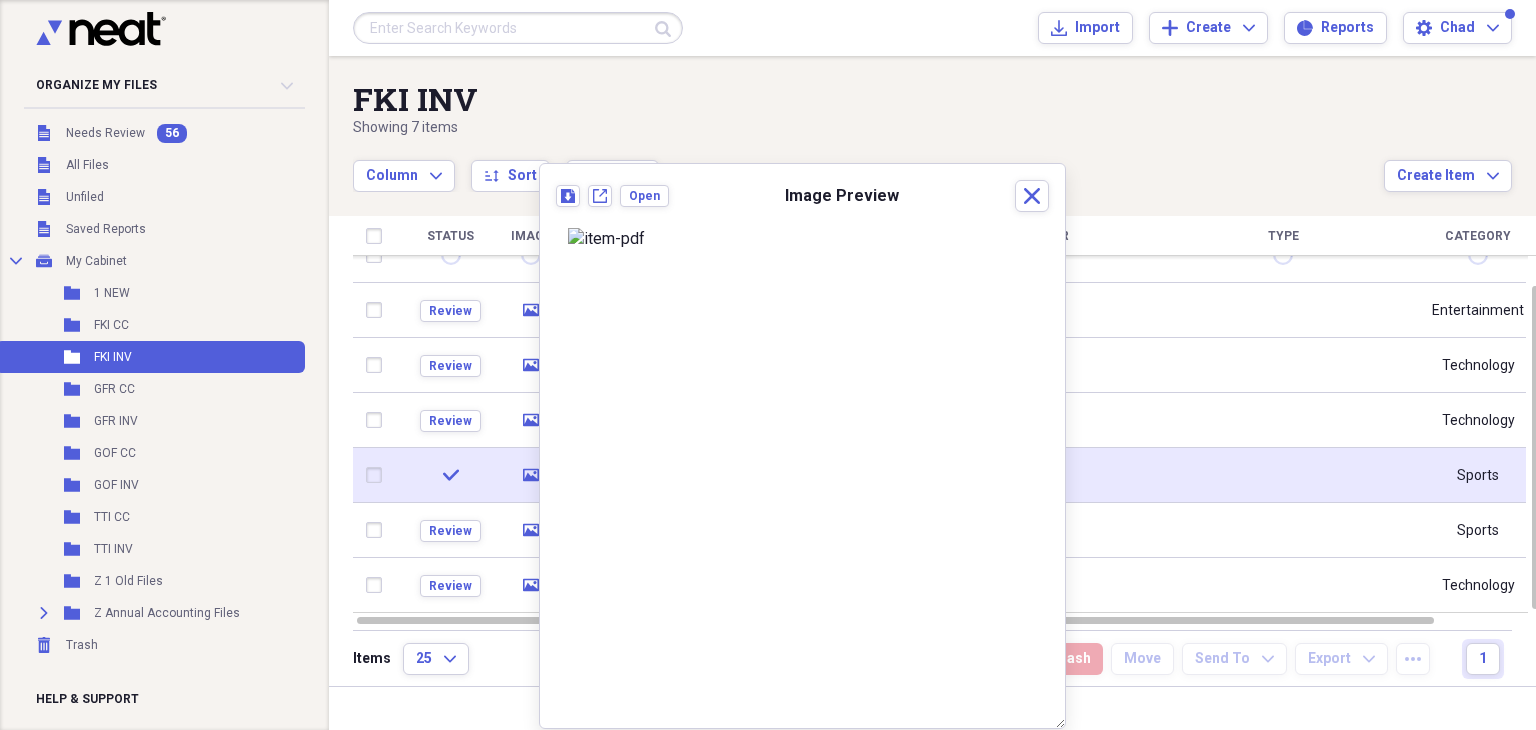 click 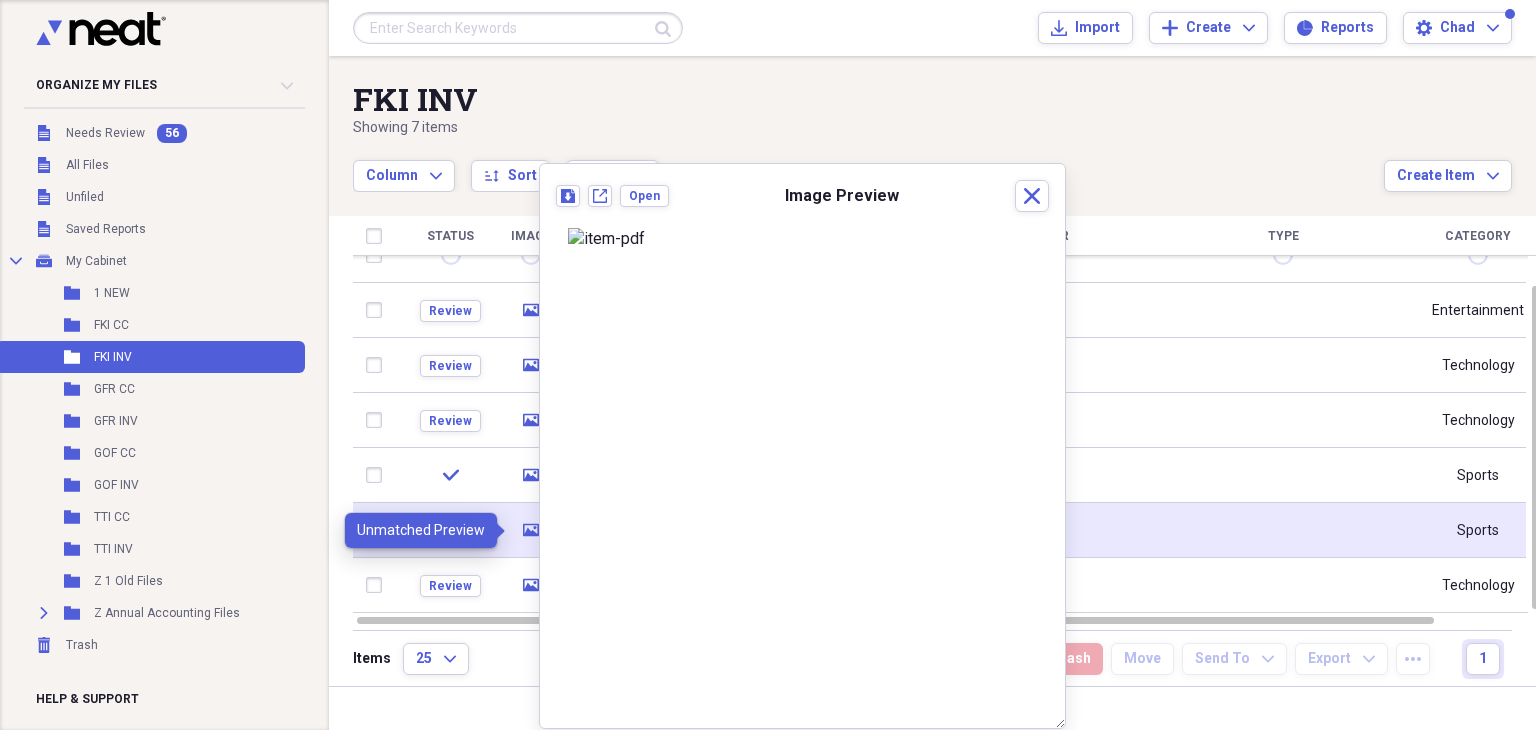 click 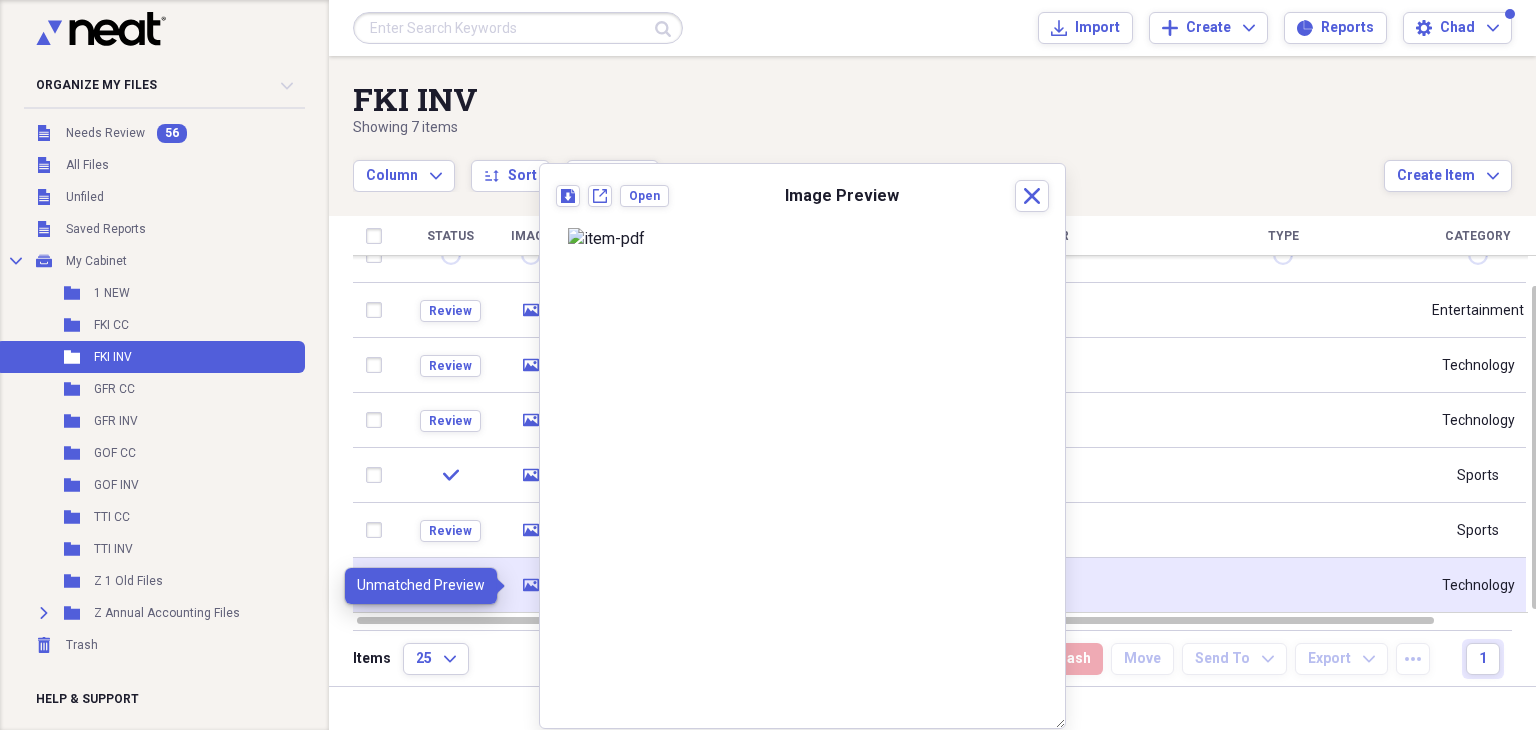 click on "media" 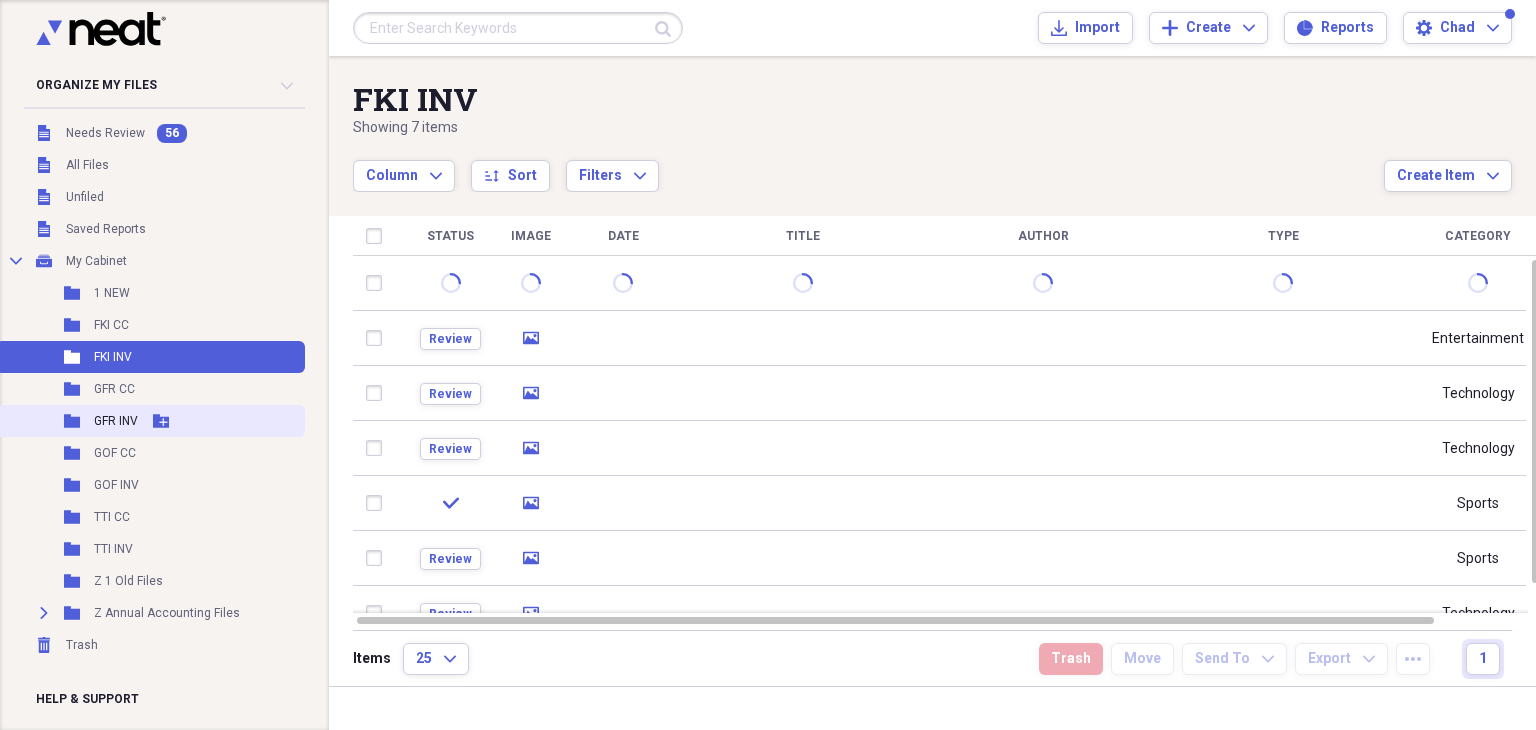click on "GFR INV" at bounding box center [116, 421] 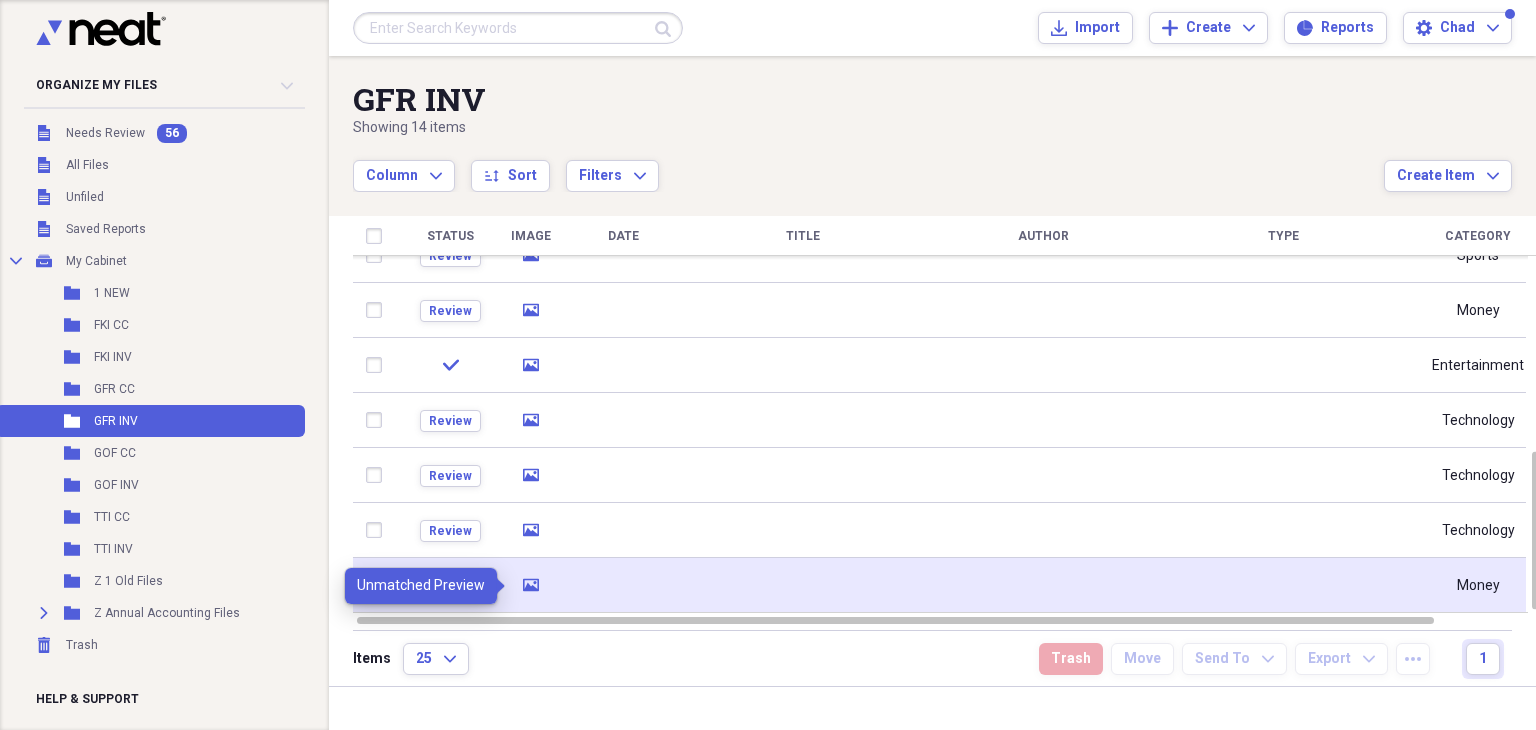 click on "media" 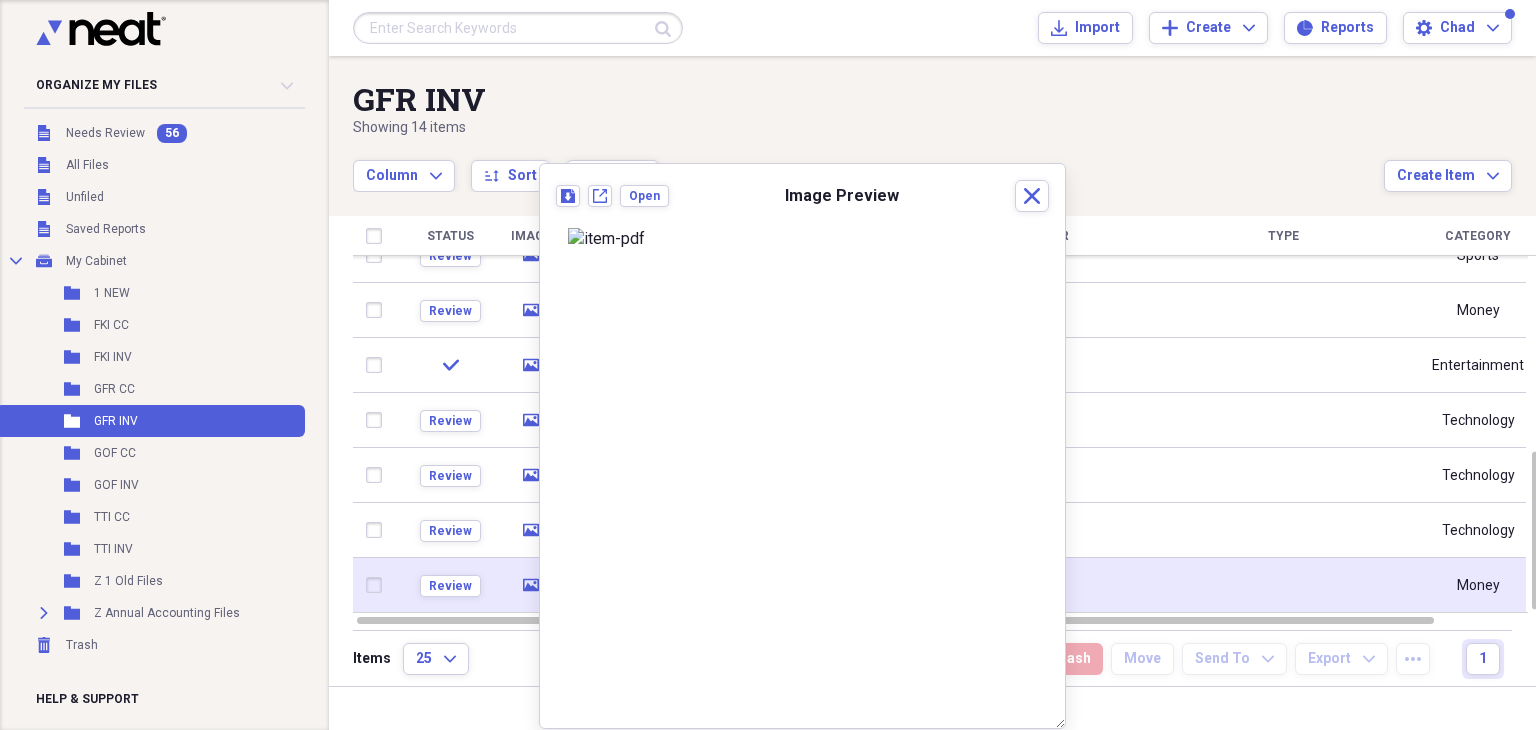 click at bounding box center [378, 585] 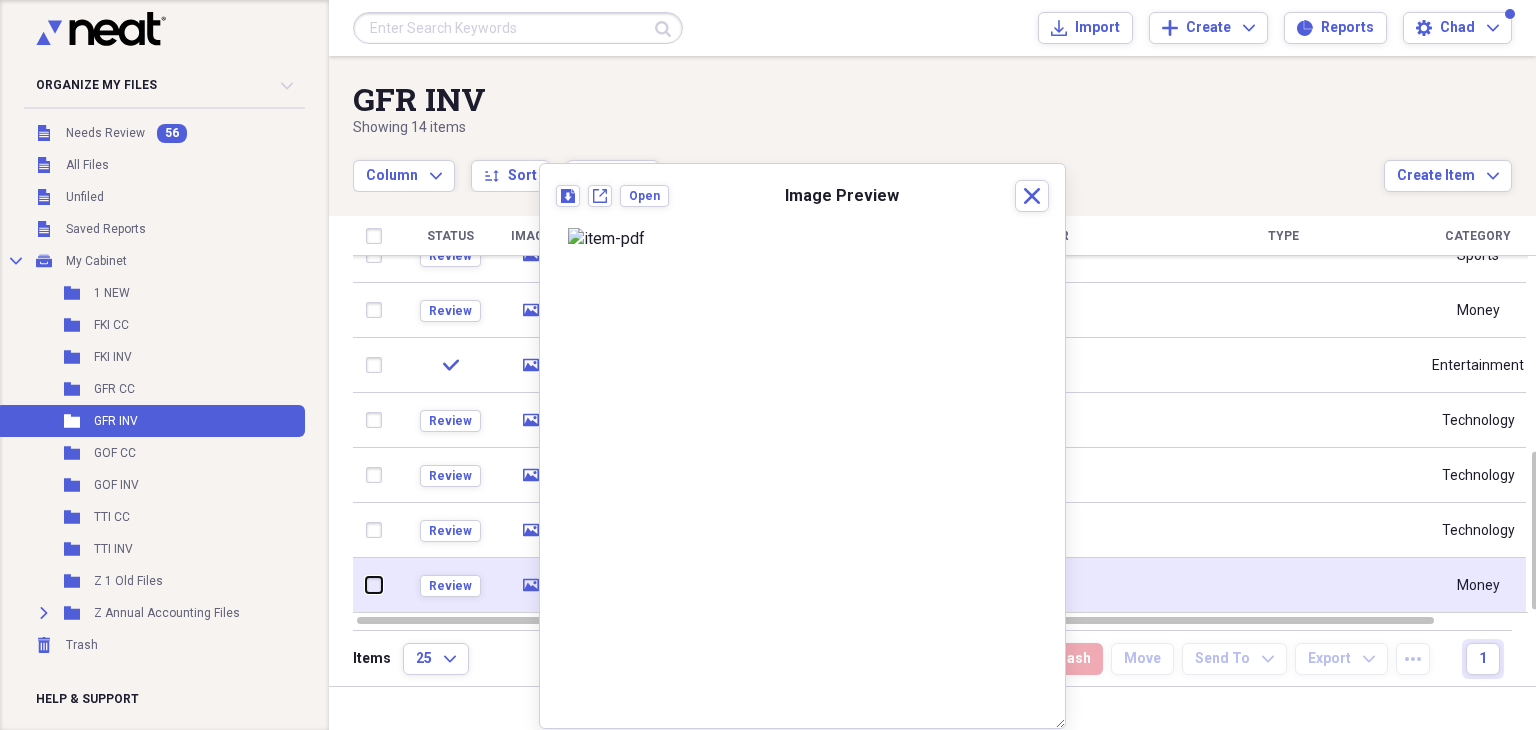 click at bounding box center (366, 585) 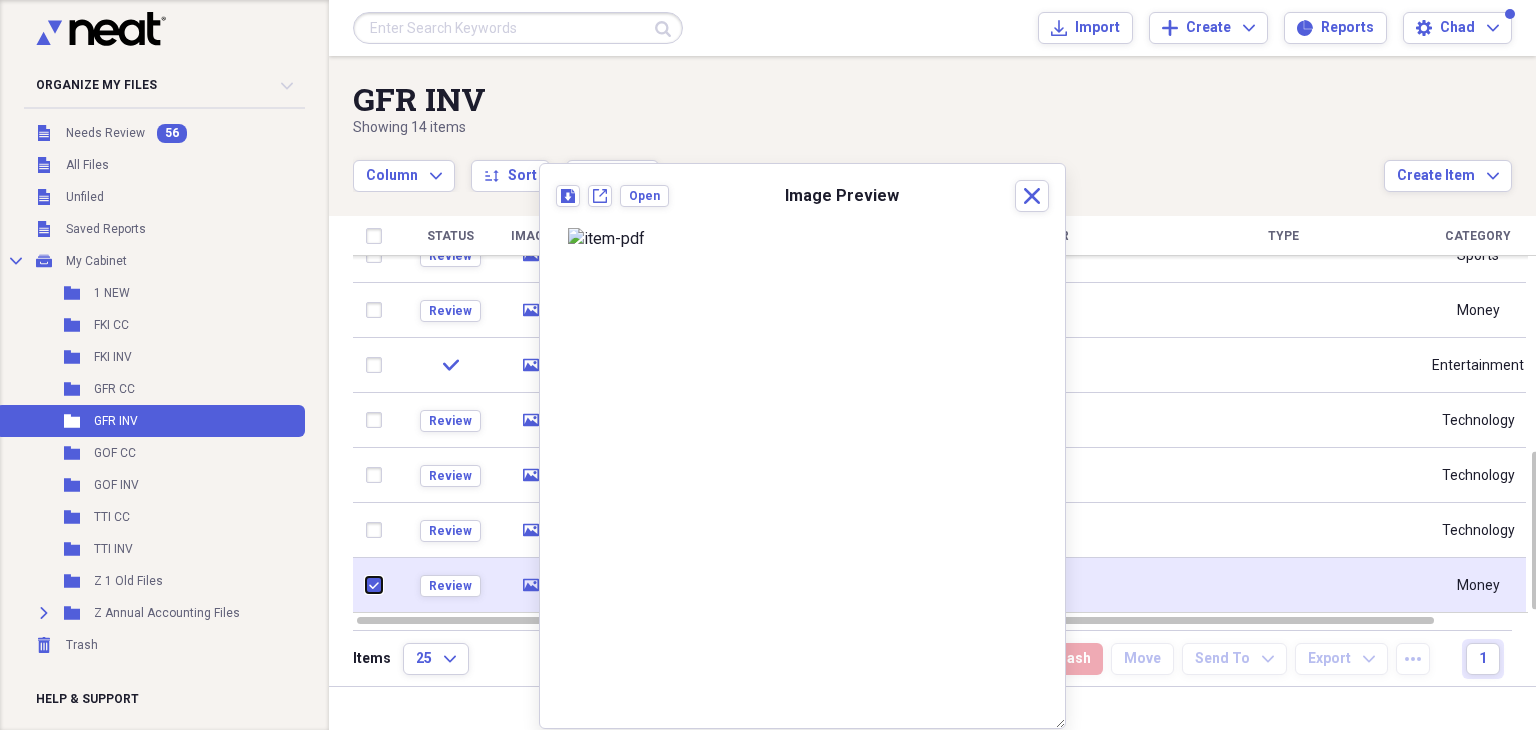 checkbox on "true" 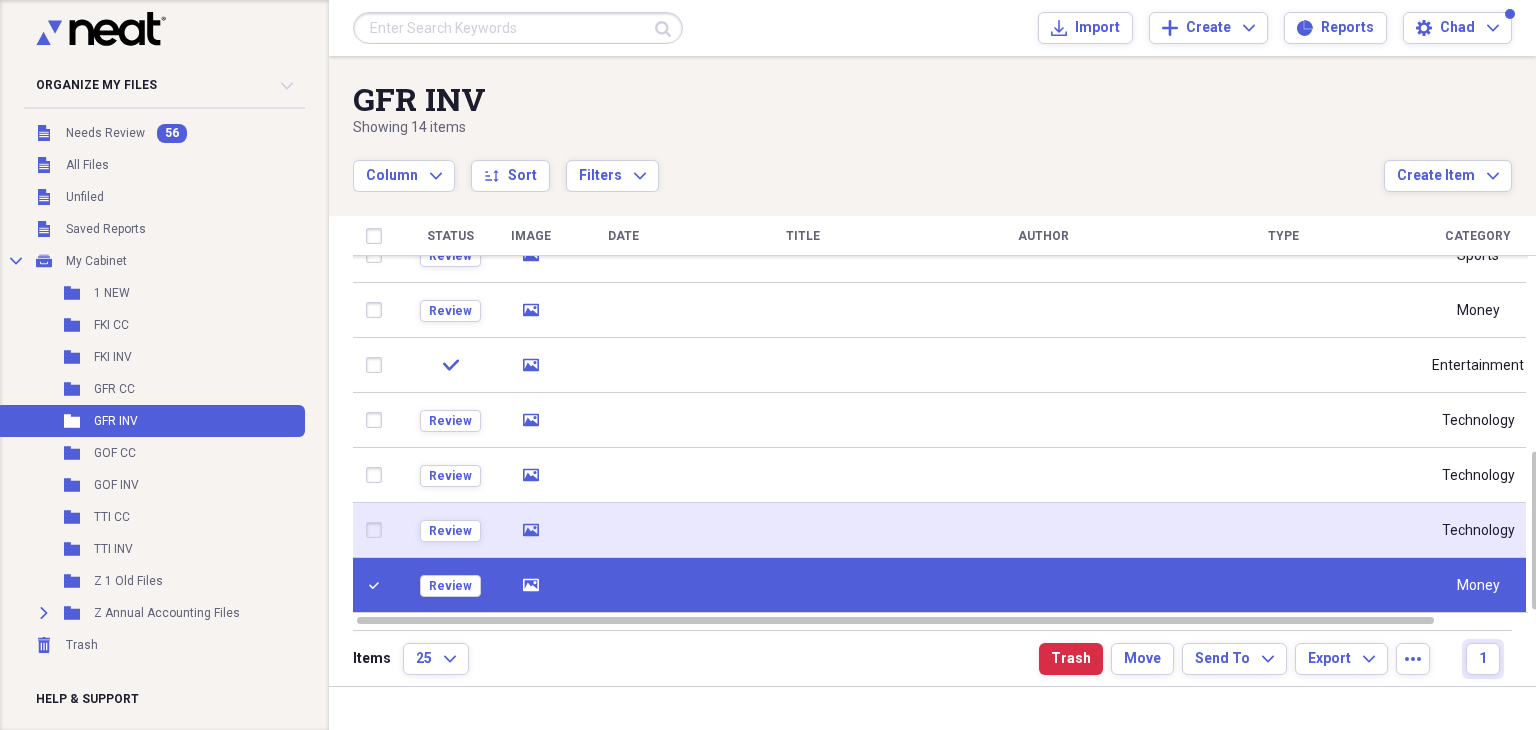 click 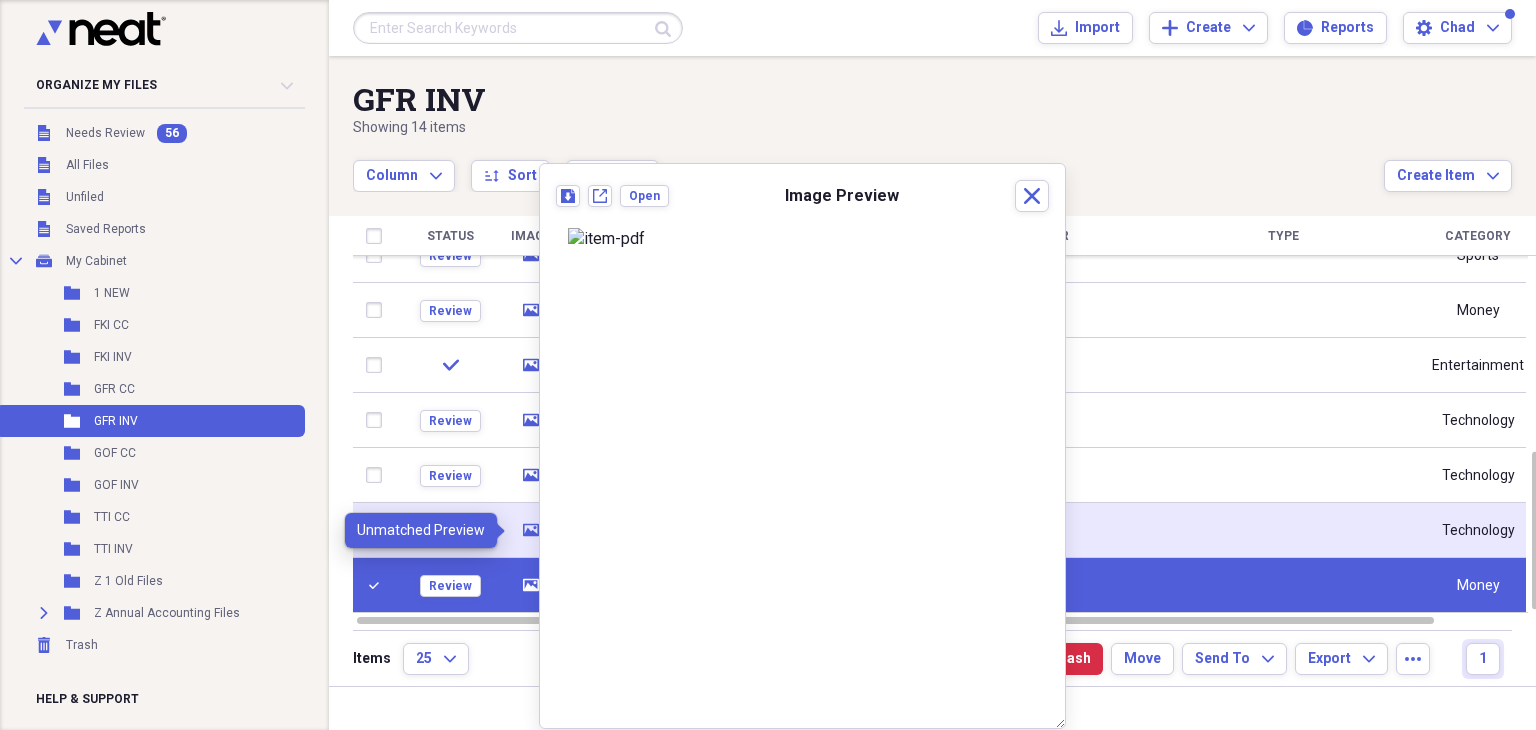 click 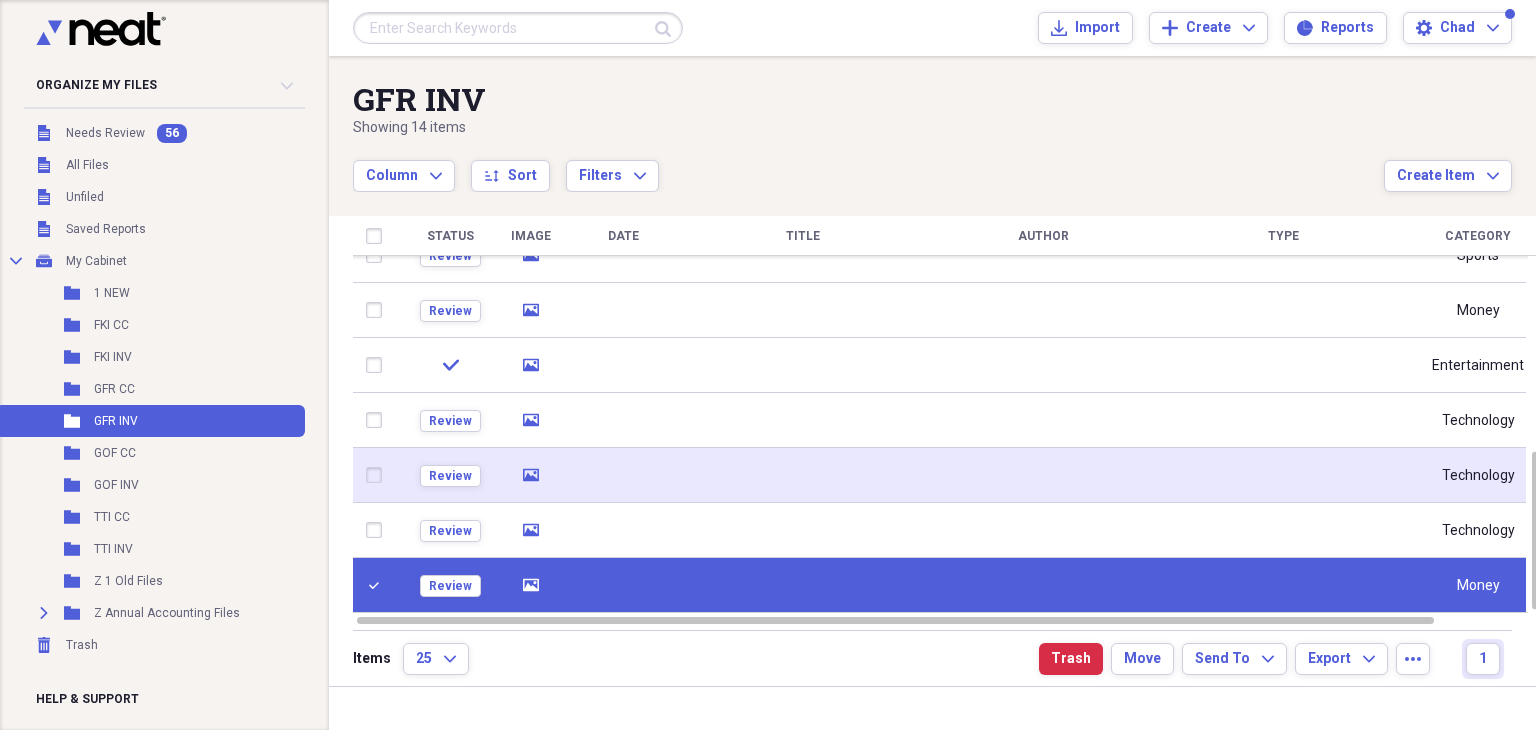 click 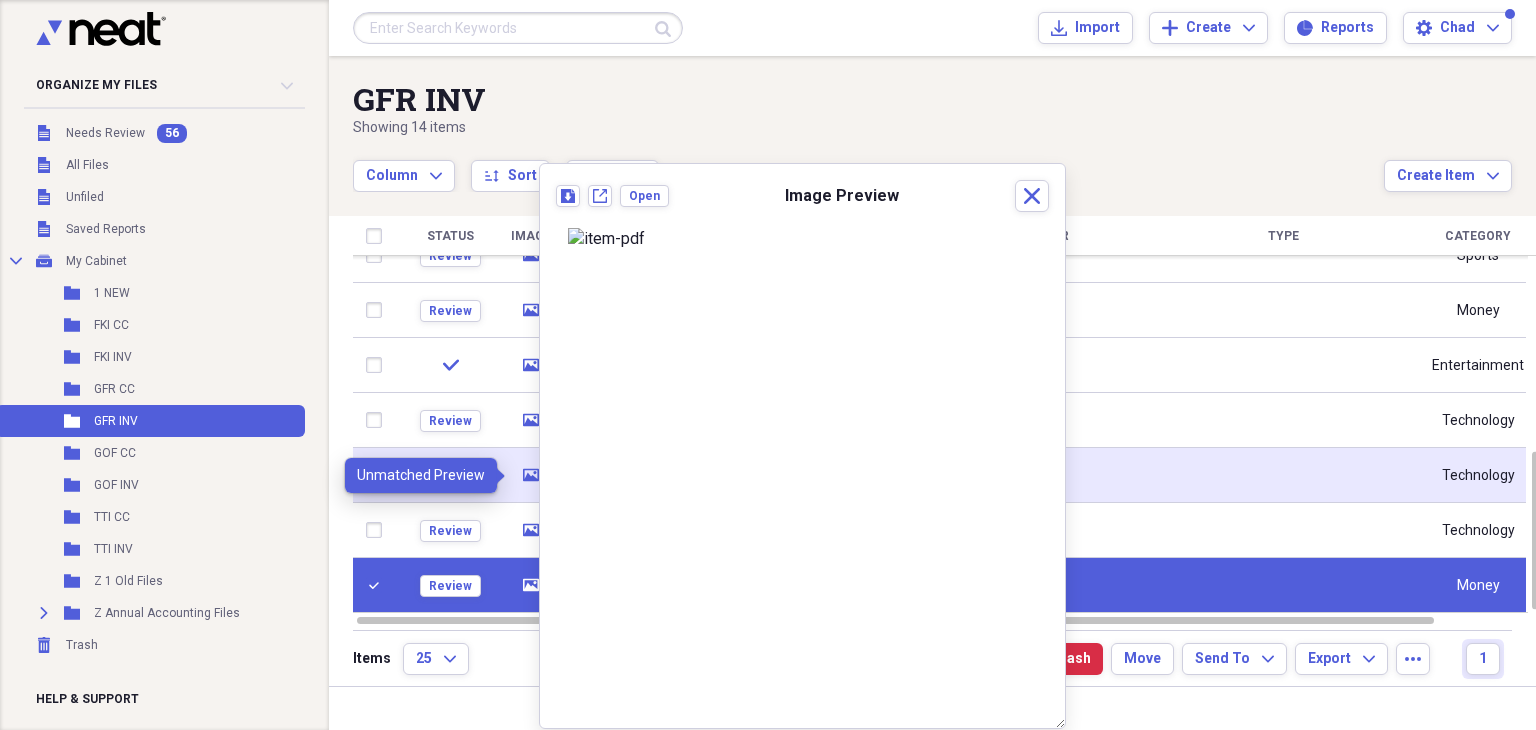 click 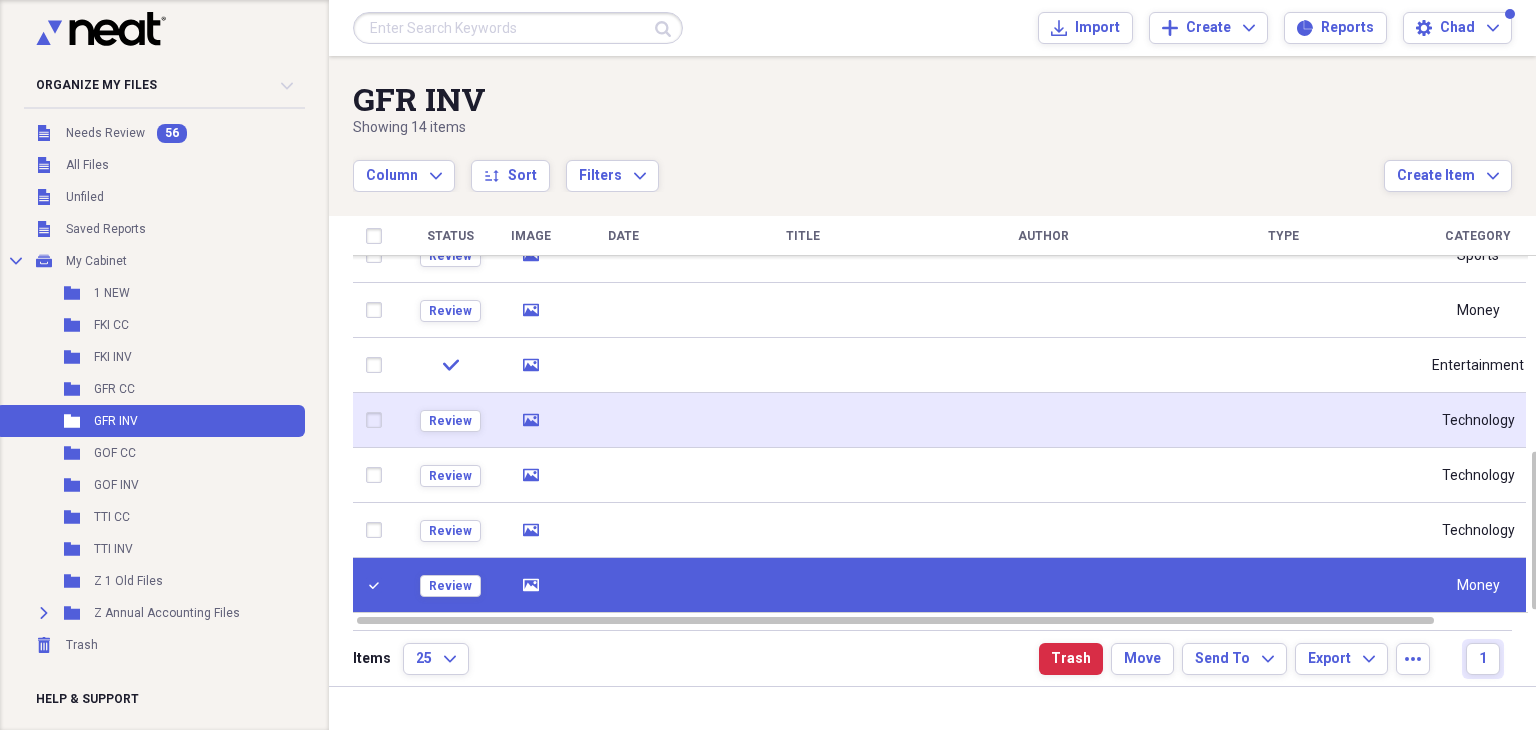 click on "media" at bounding box center [531, 420] 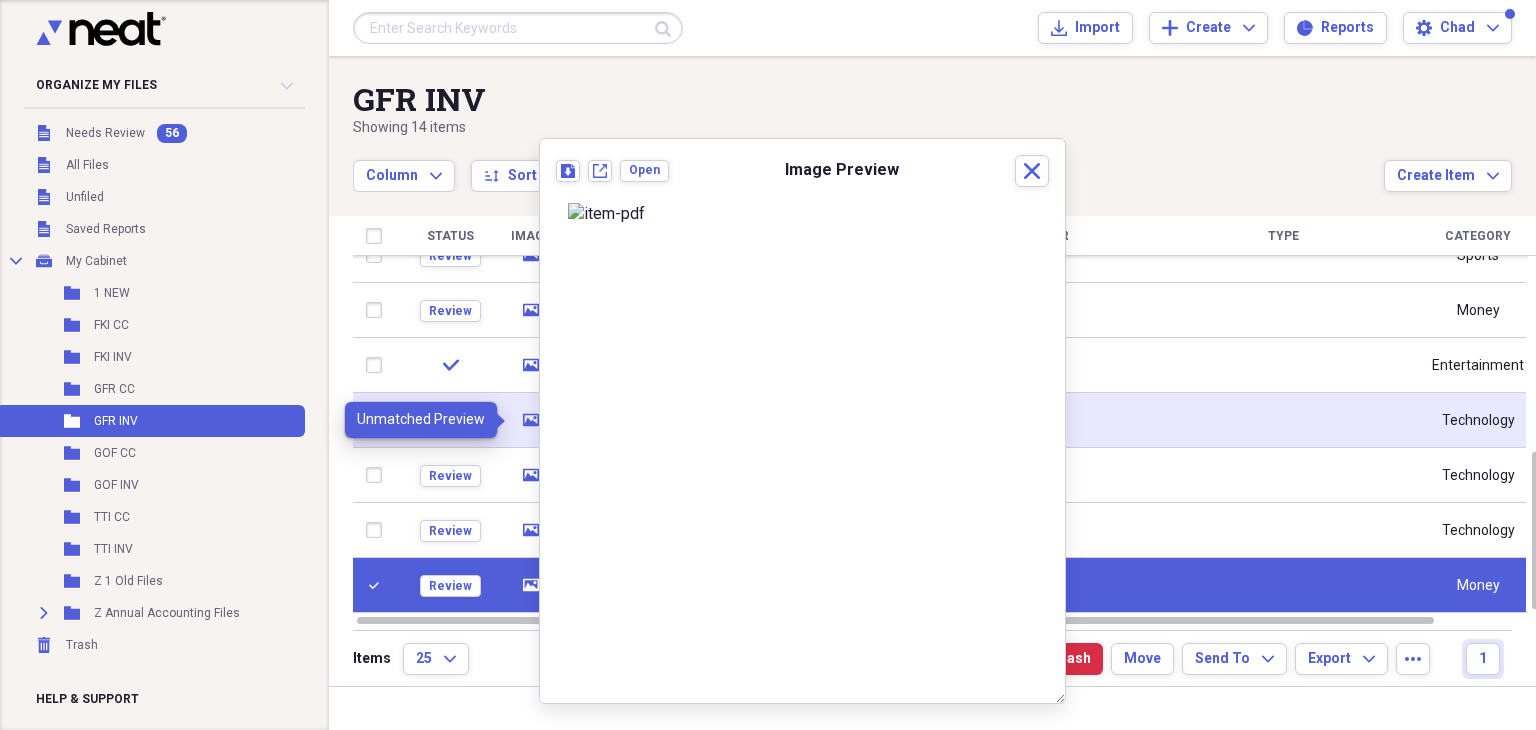 click on "media" at bounding box center (531, 420) 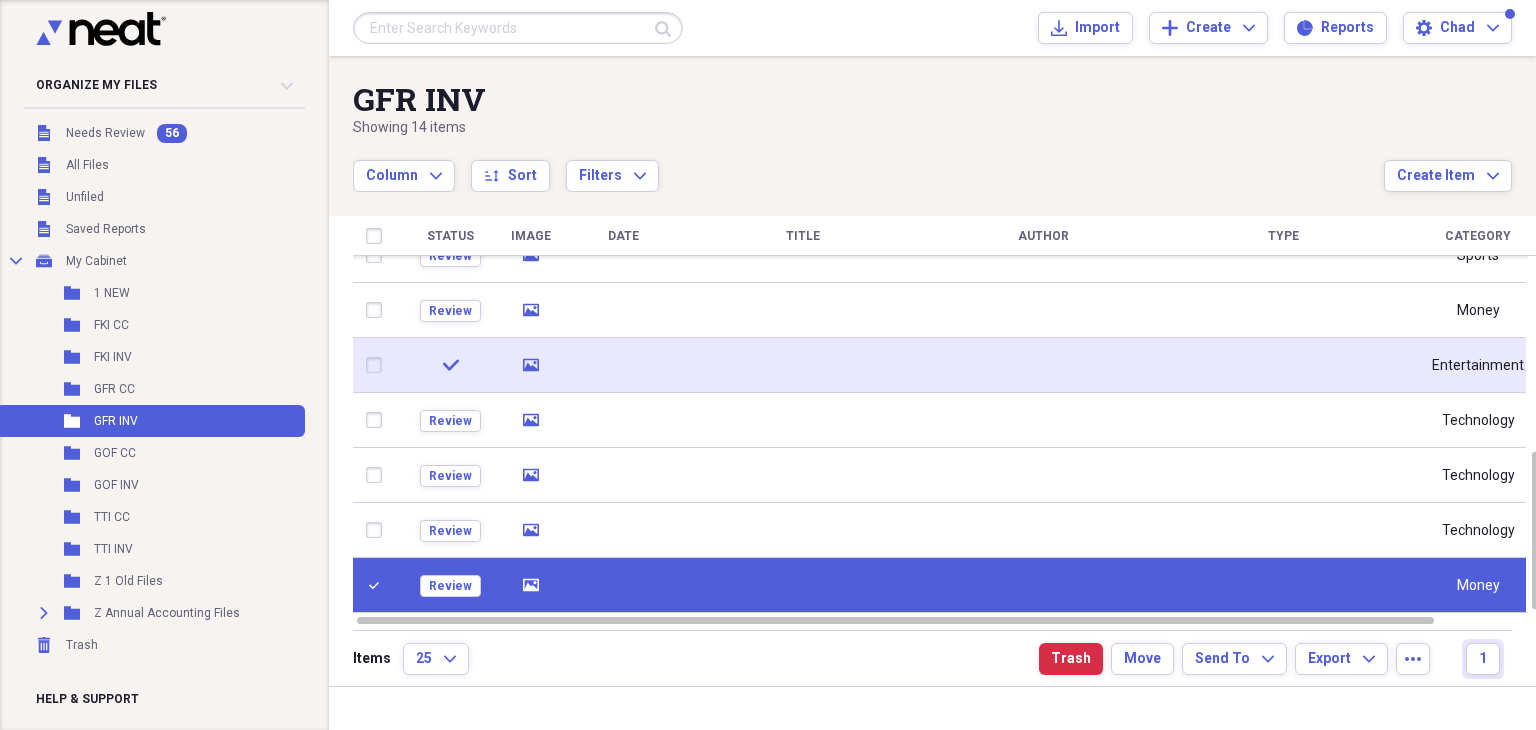 click 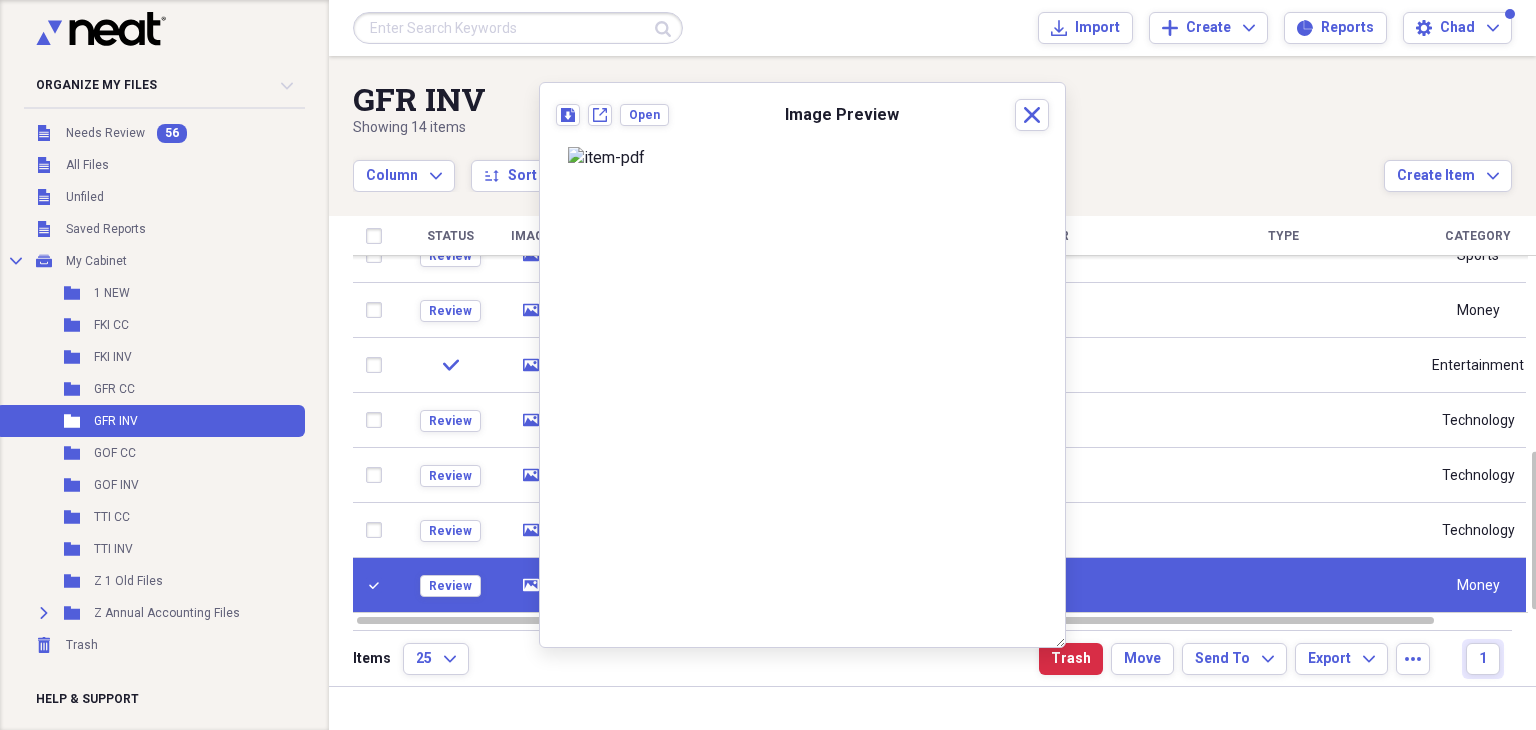 scroll, scrollTop: 64, scrollLeft: 0, axis: vertical 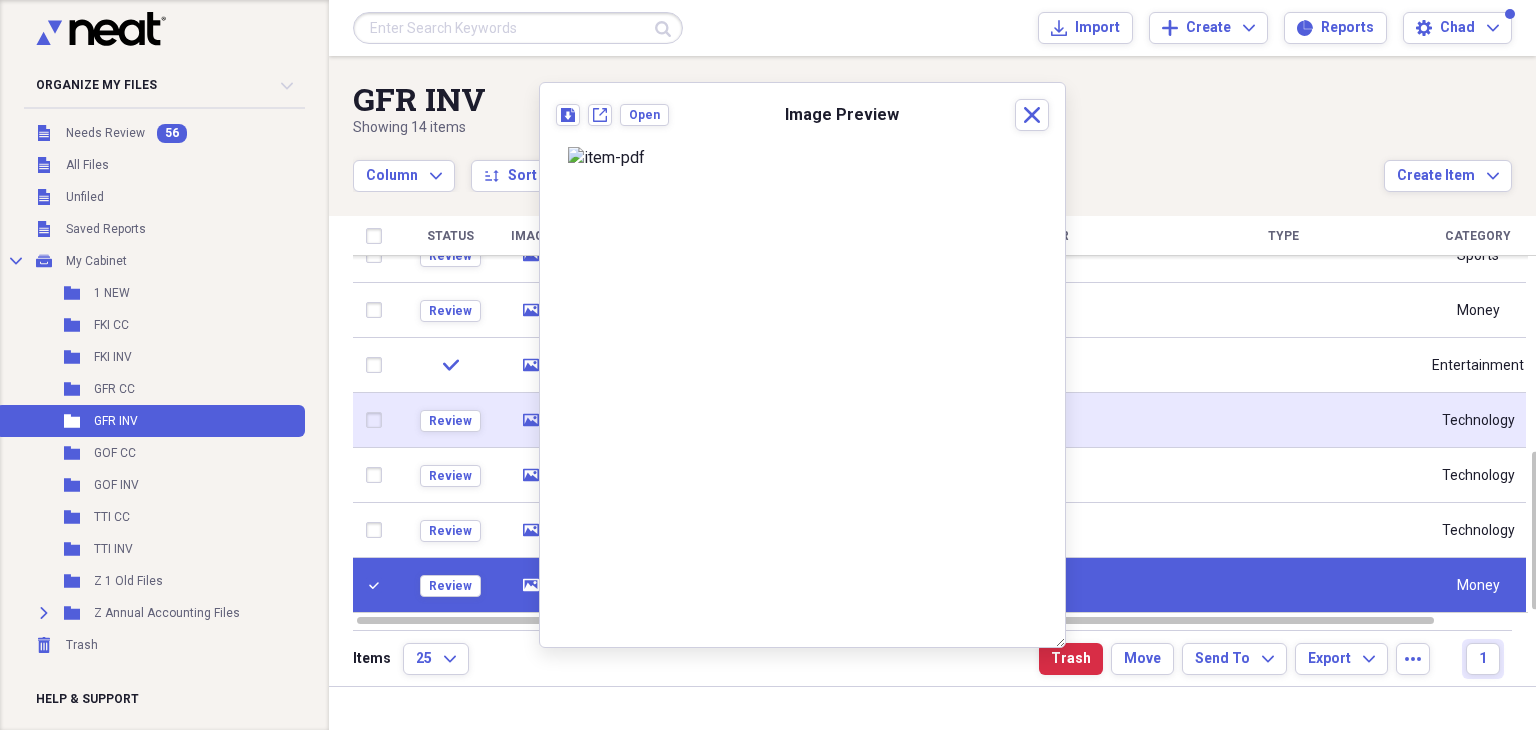 click 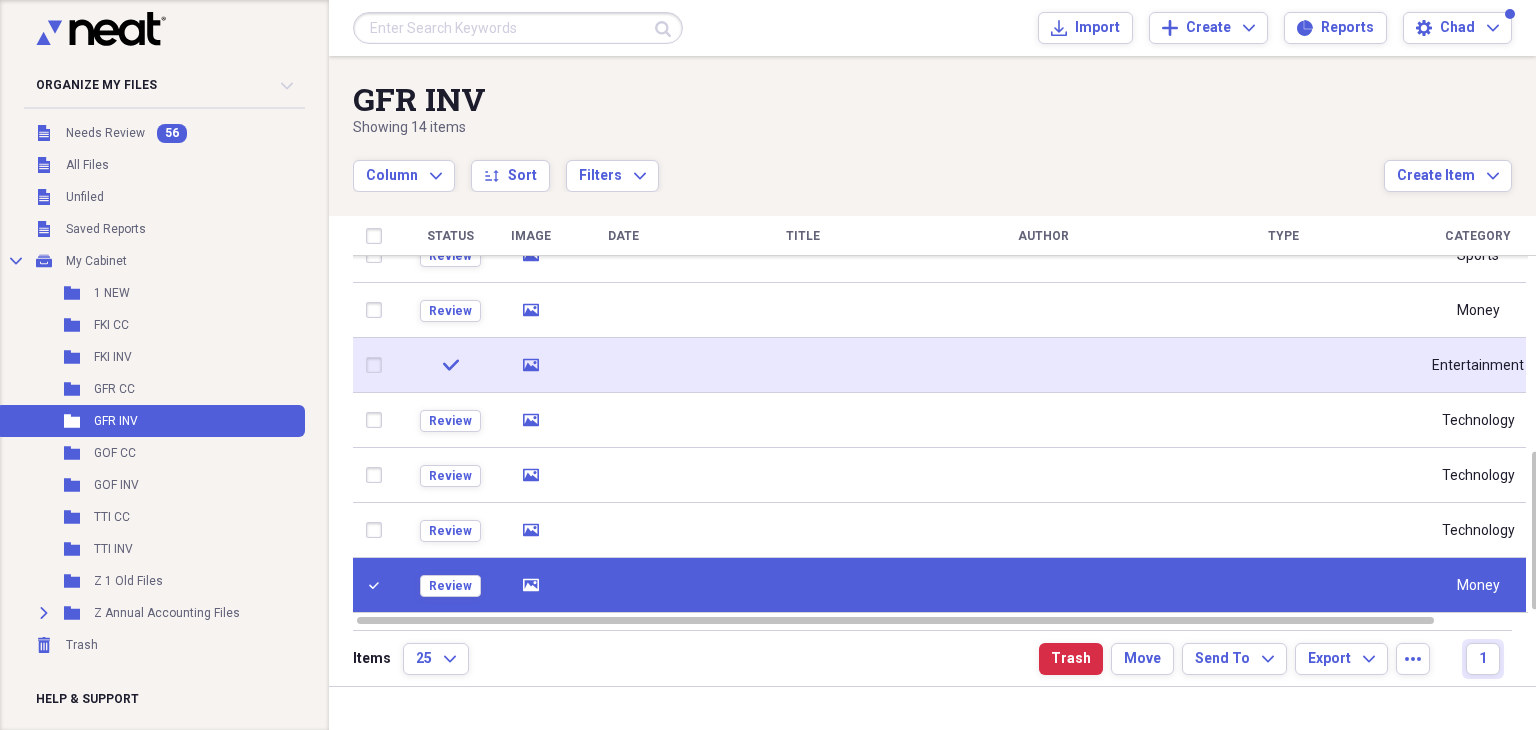 click 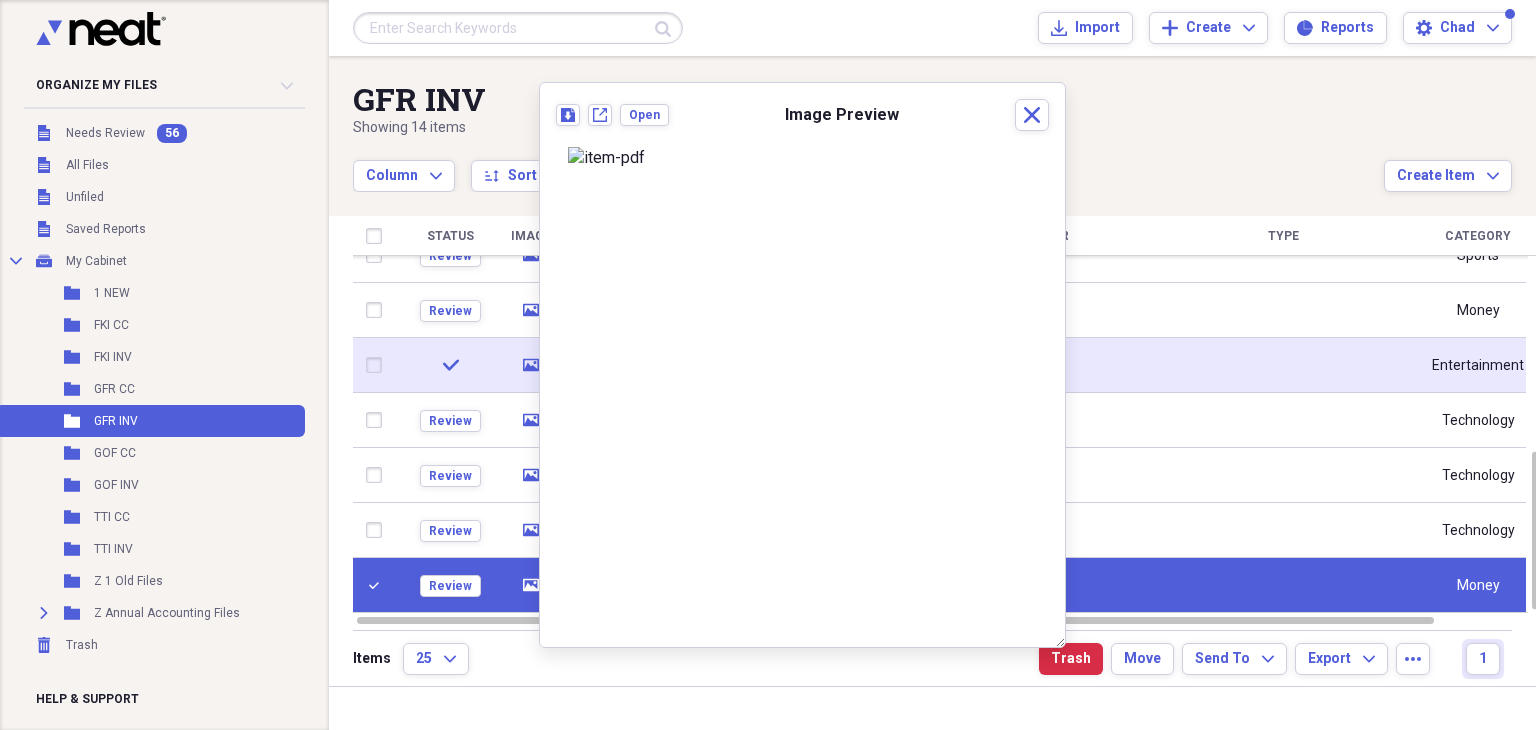 click at bounding box center [378, 365] 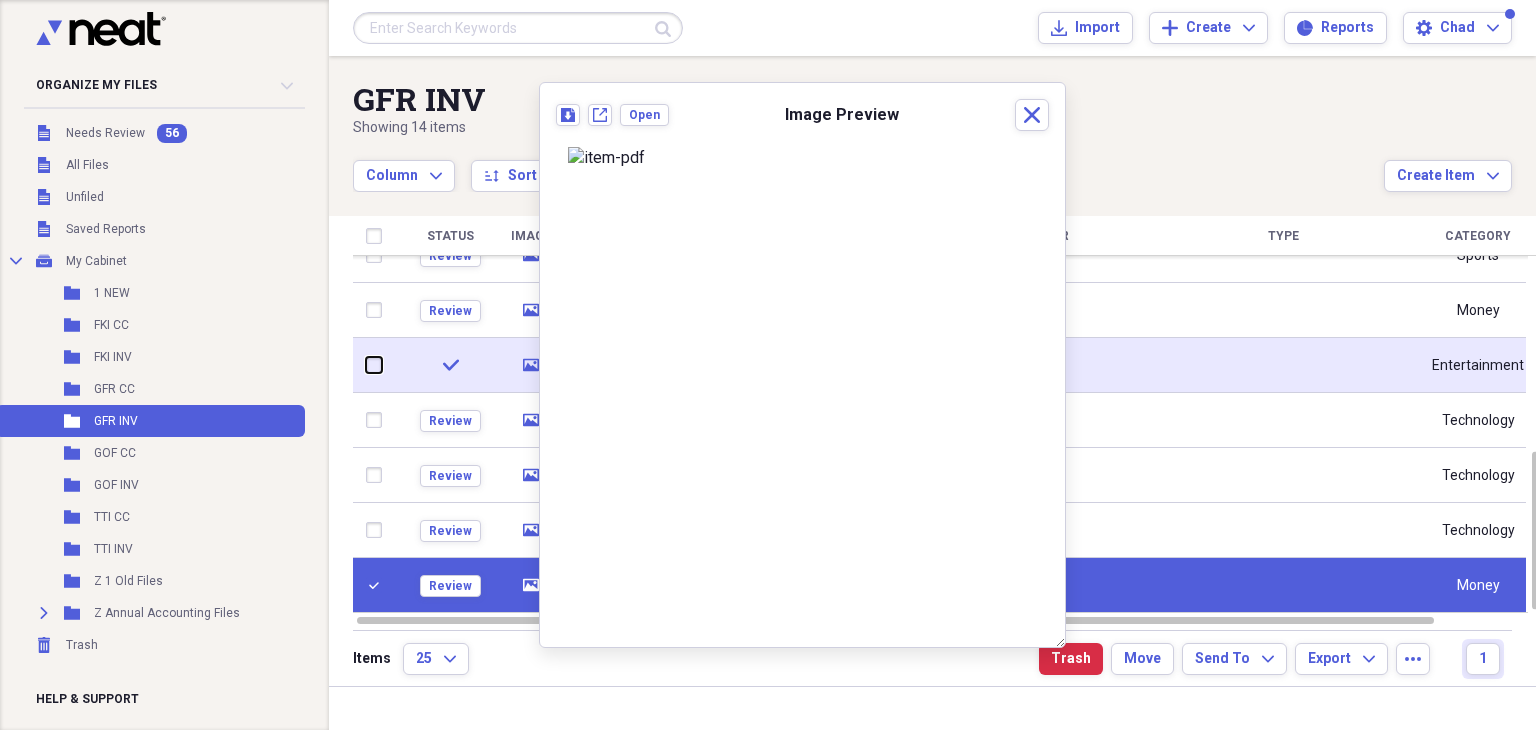 click at bounding box center (366, 365) 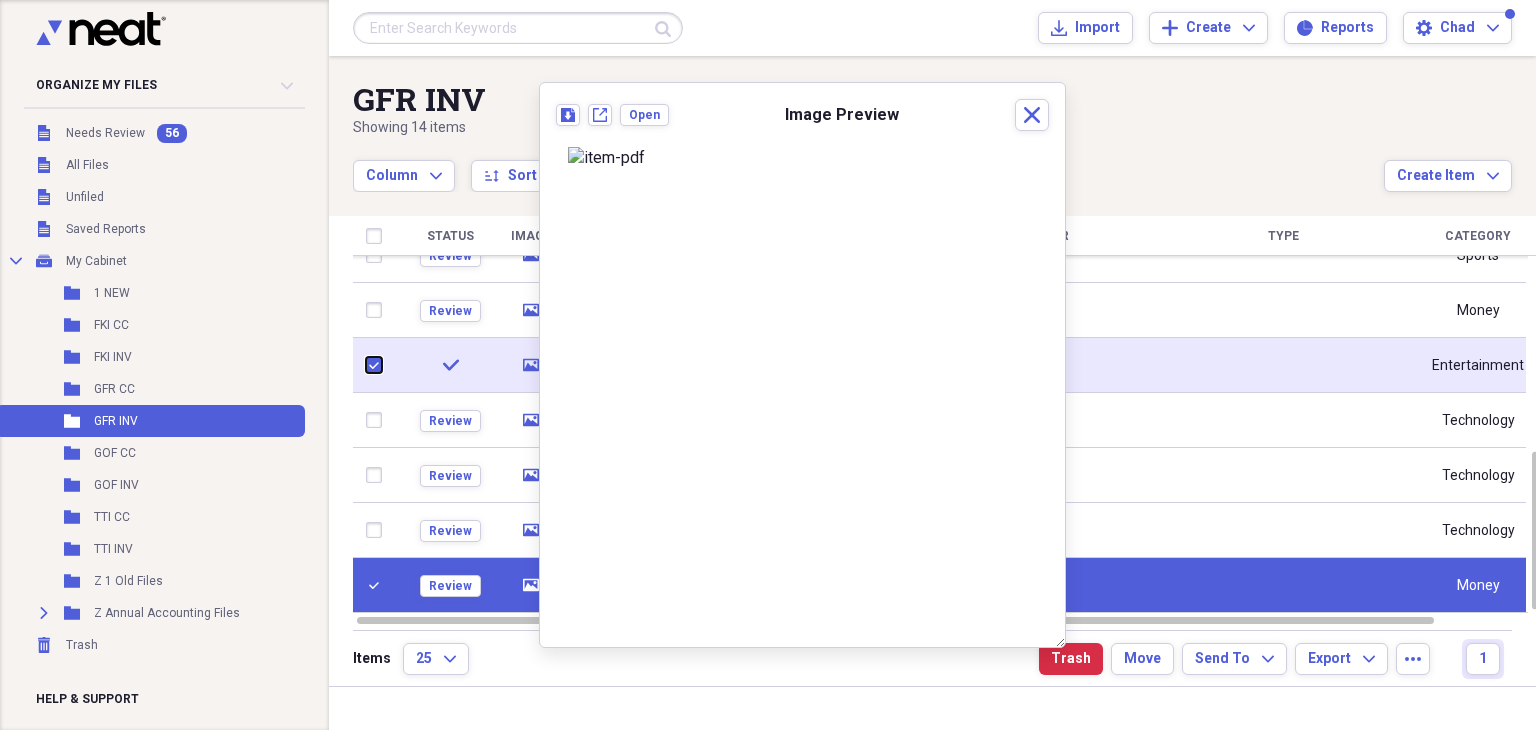 checkbox on "true" 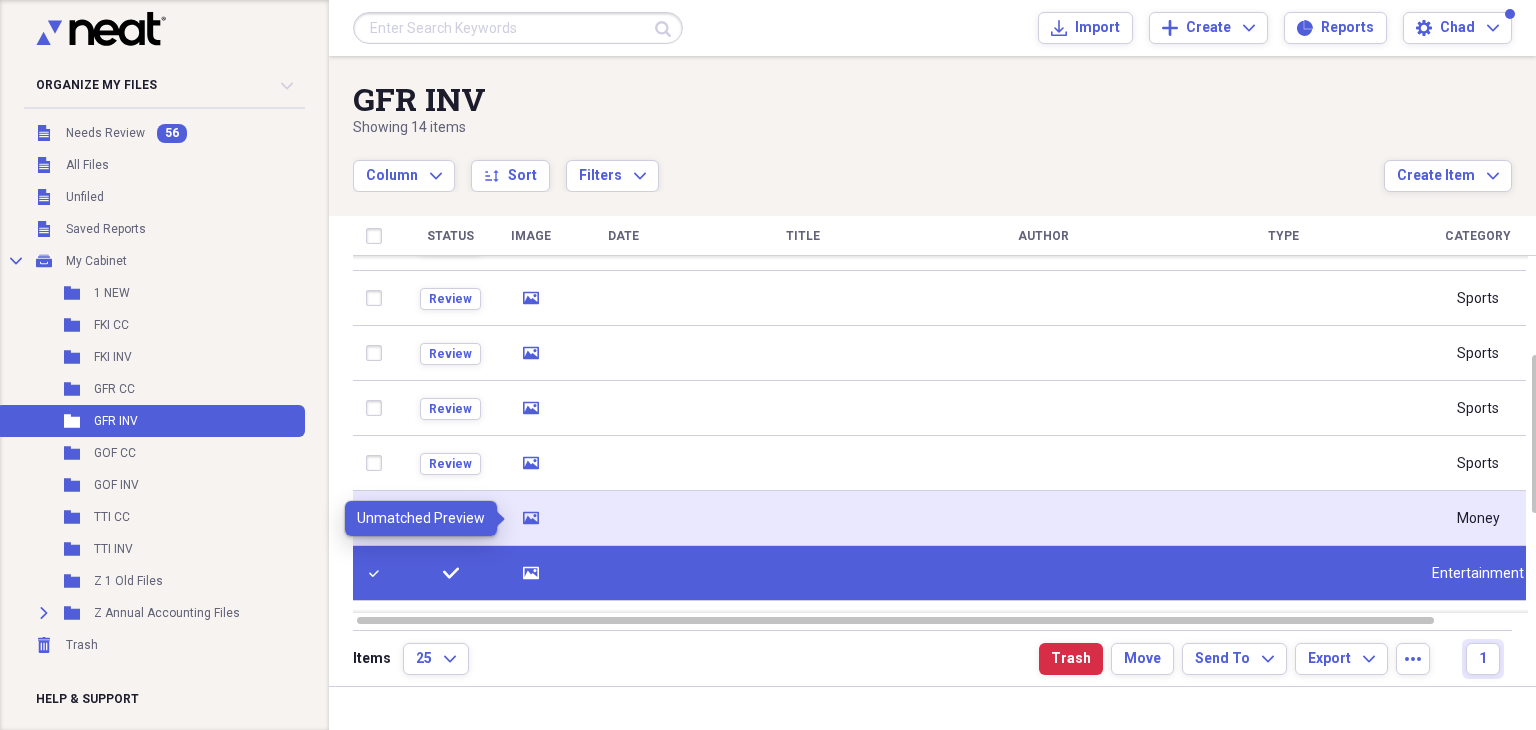 click 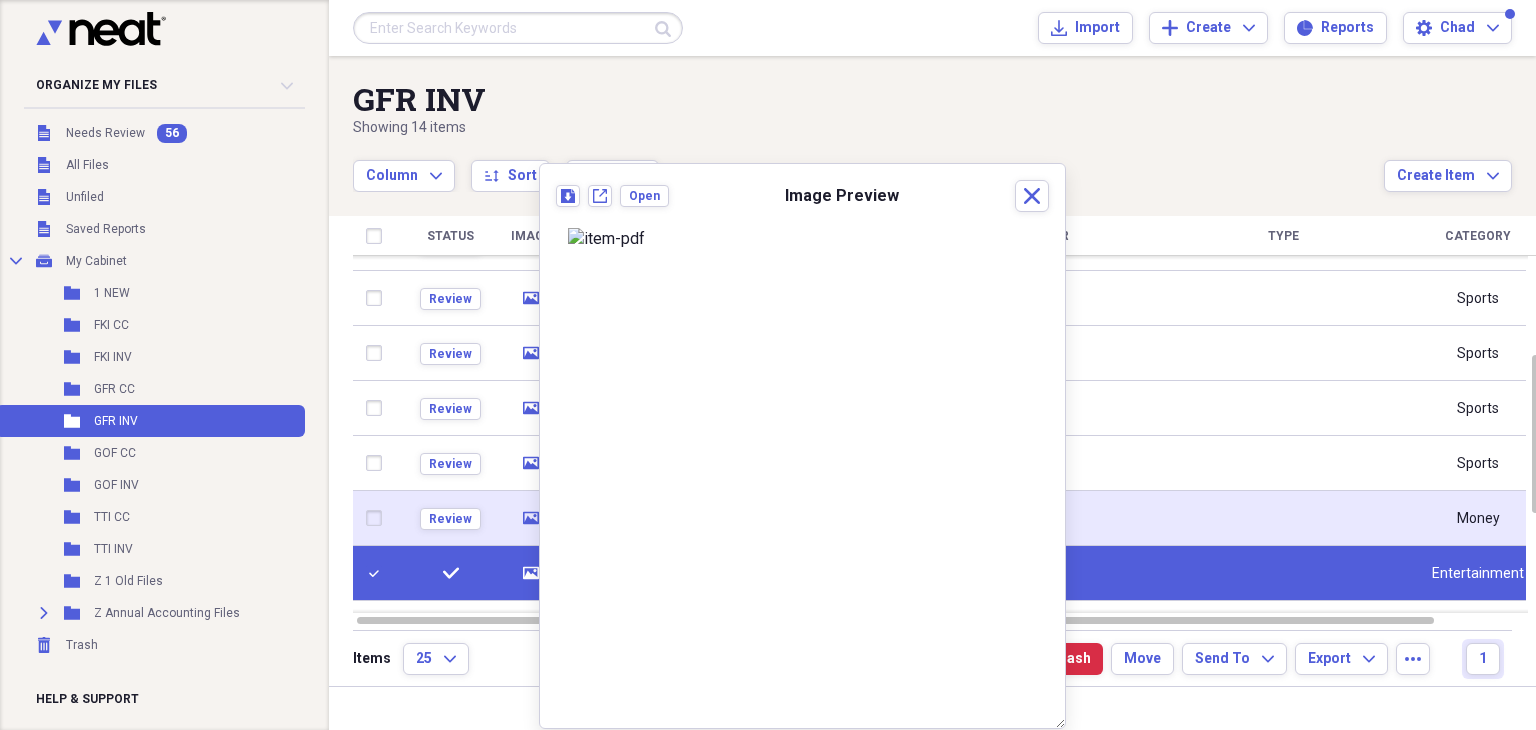 click at bounding box center [378, 518] 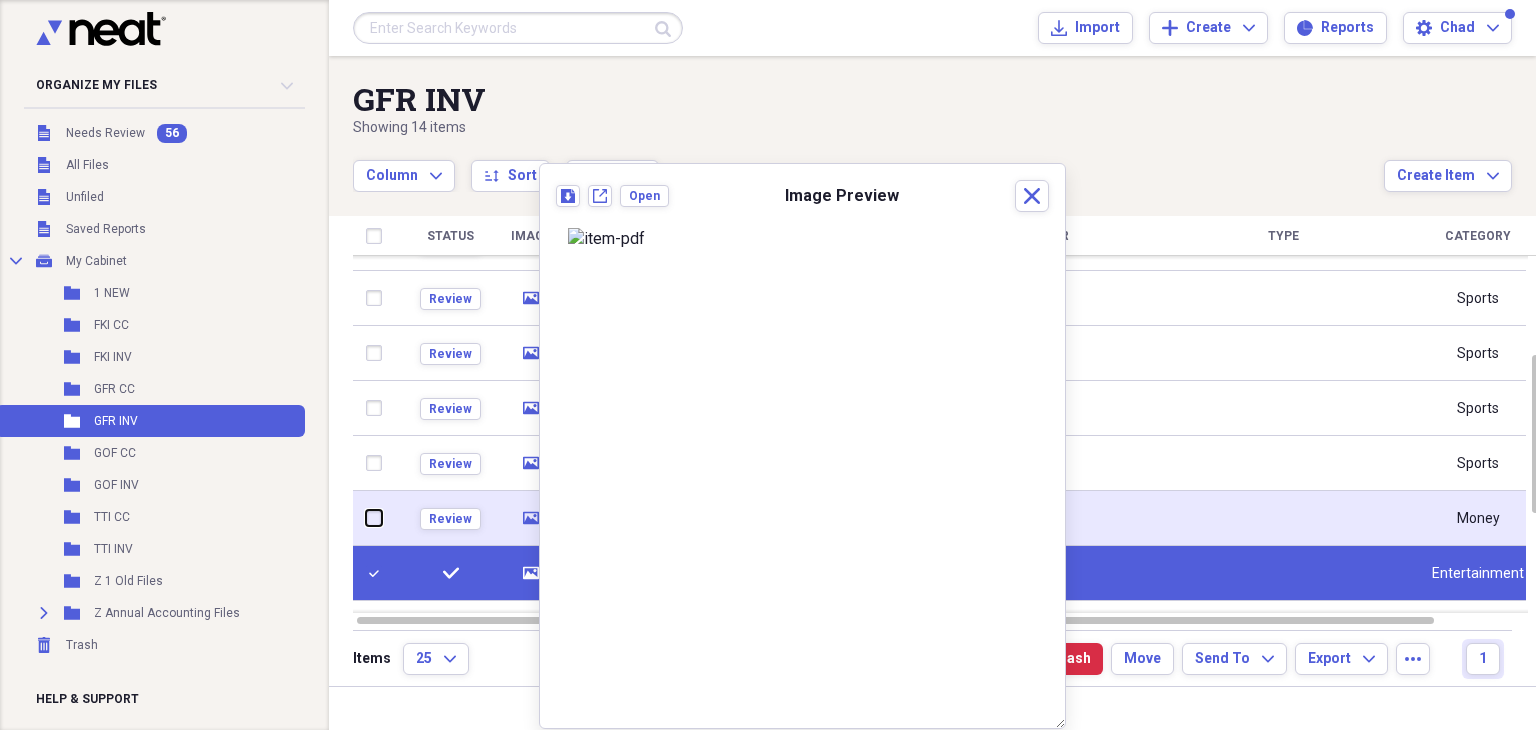 click at bounding box center [366, 518] 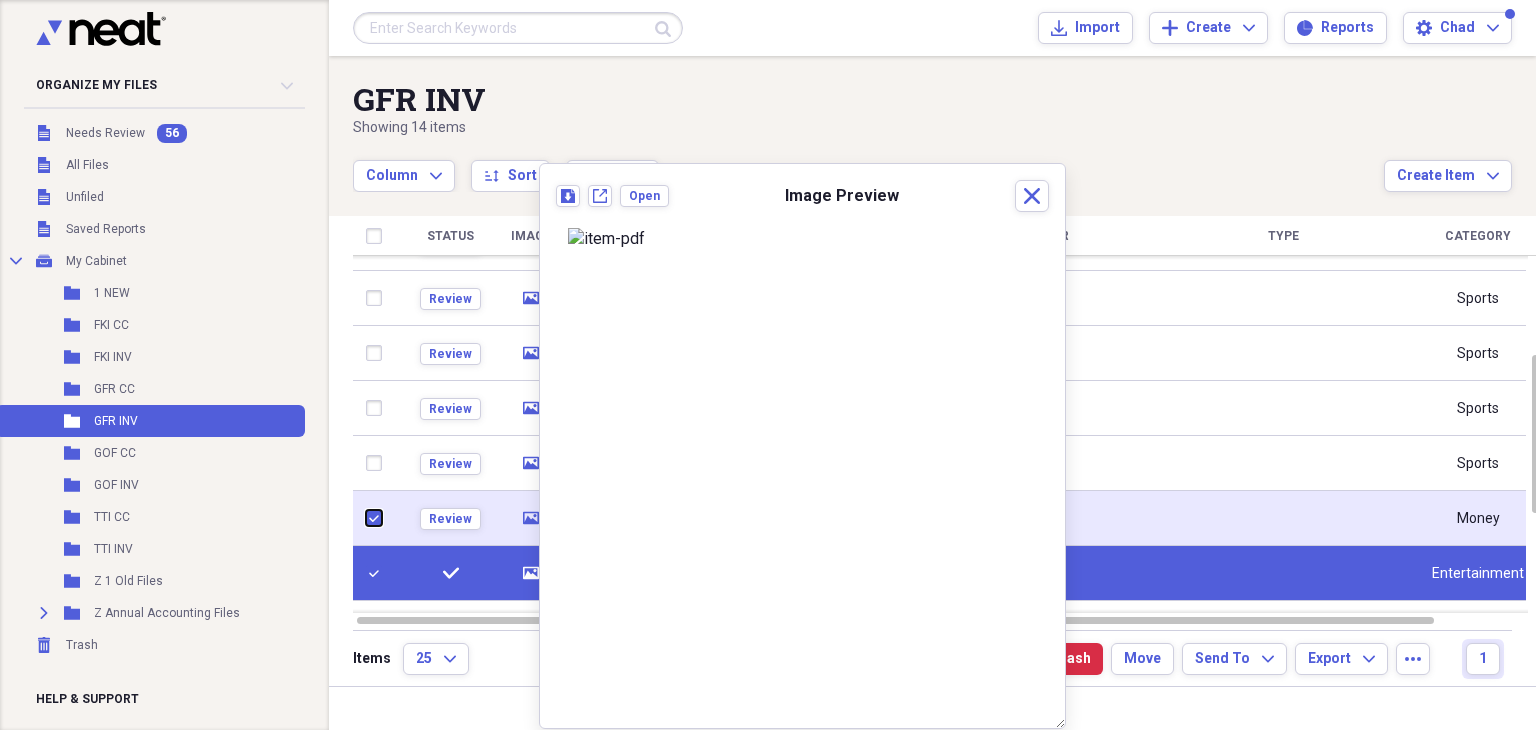 checkbox on "true" 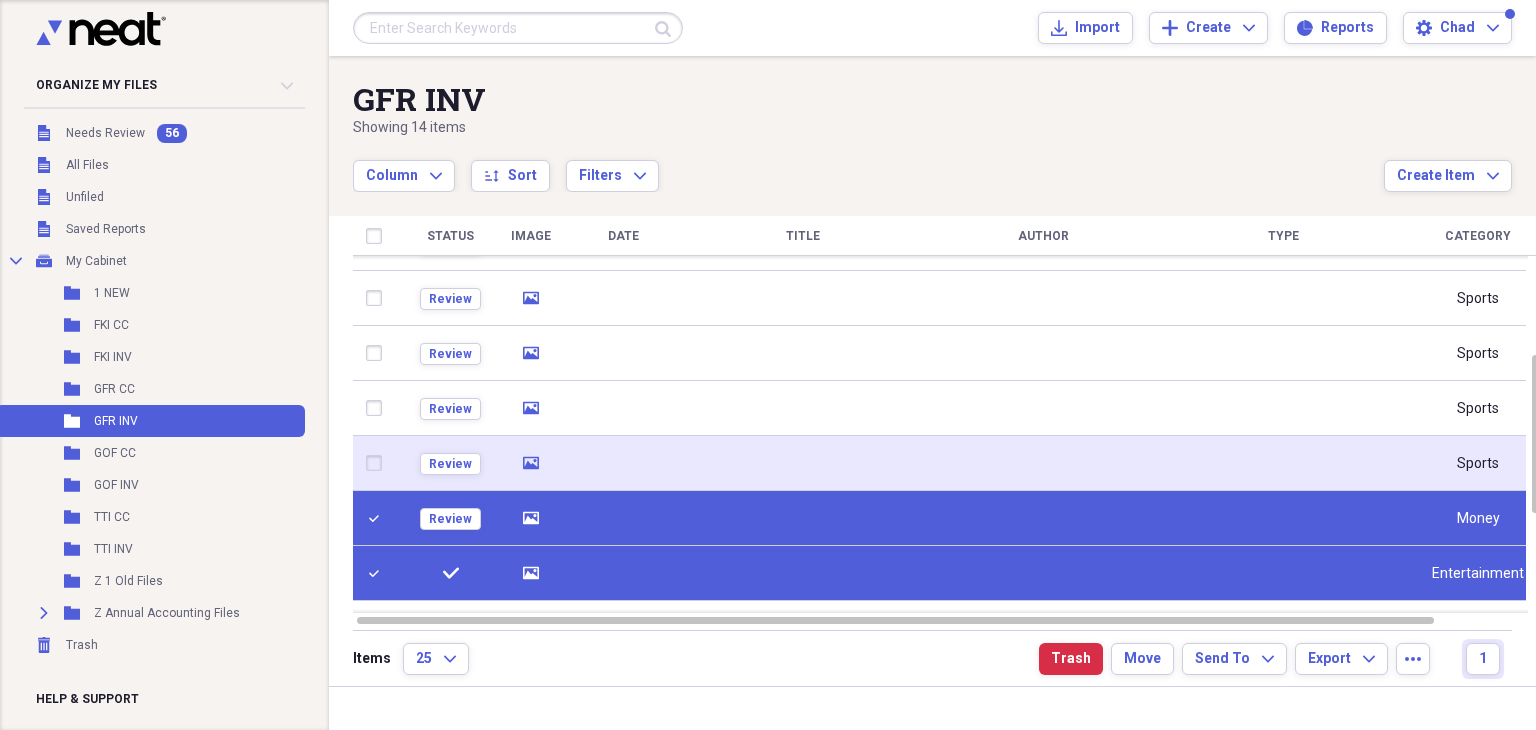 click 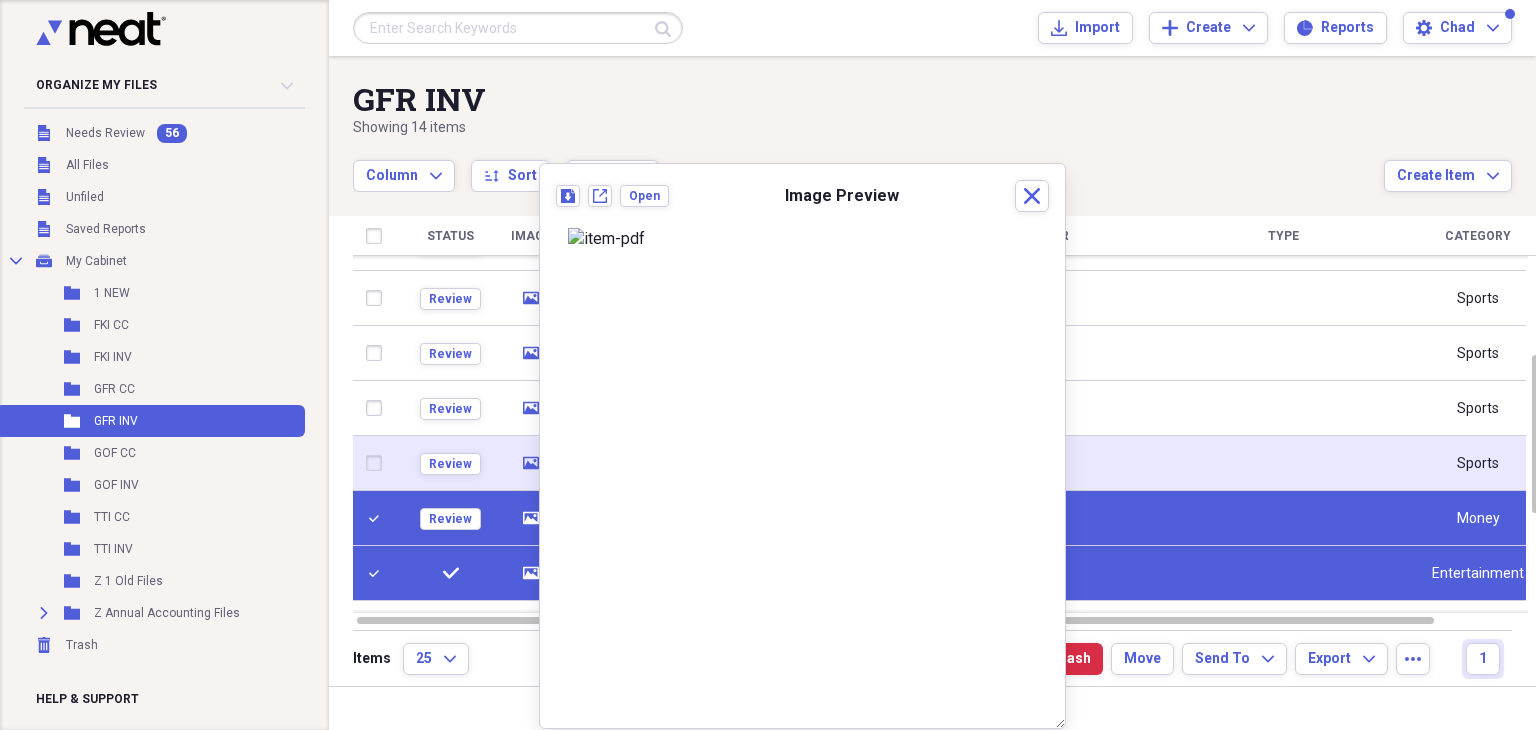 click at bounding box center [378, 463] 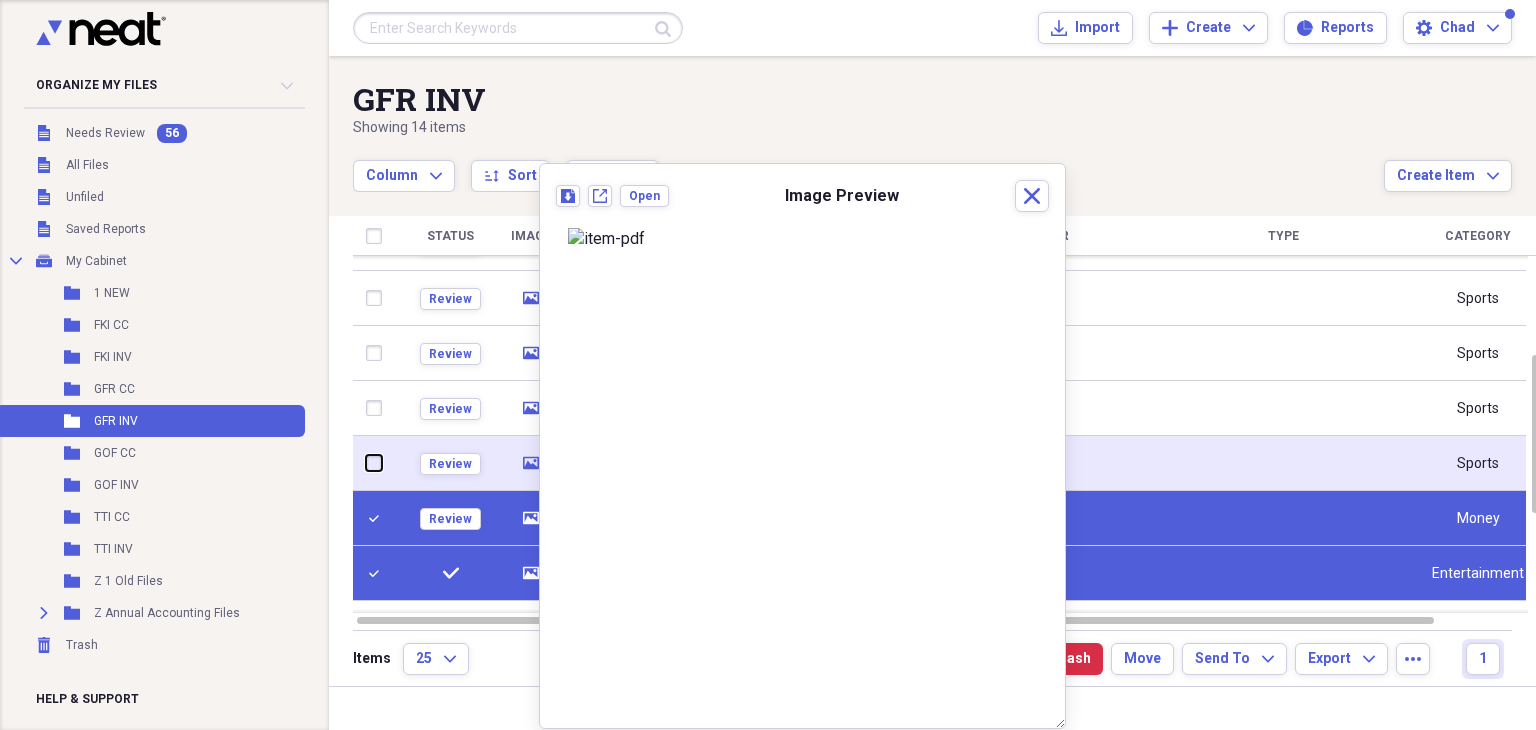 click at bounding box center (366, 463) 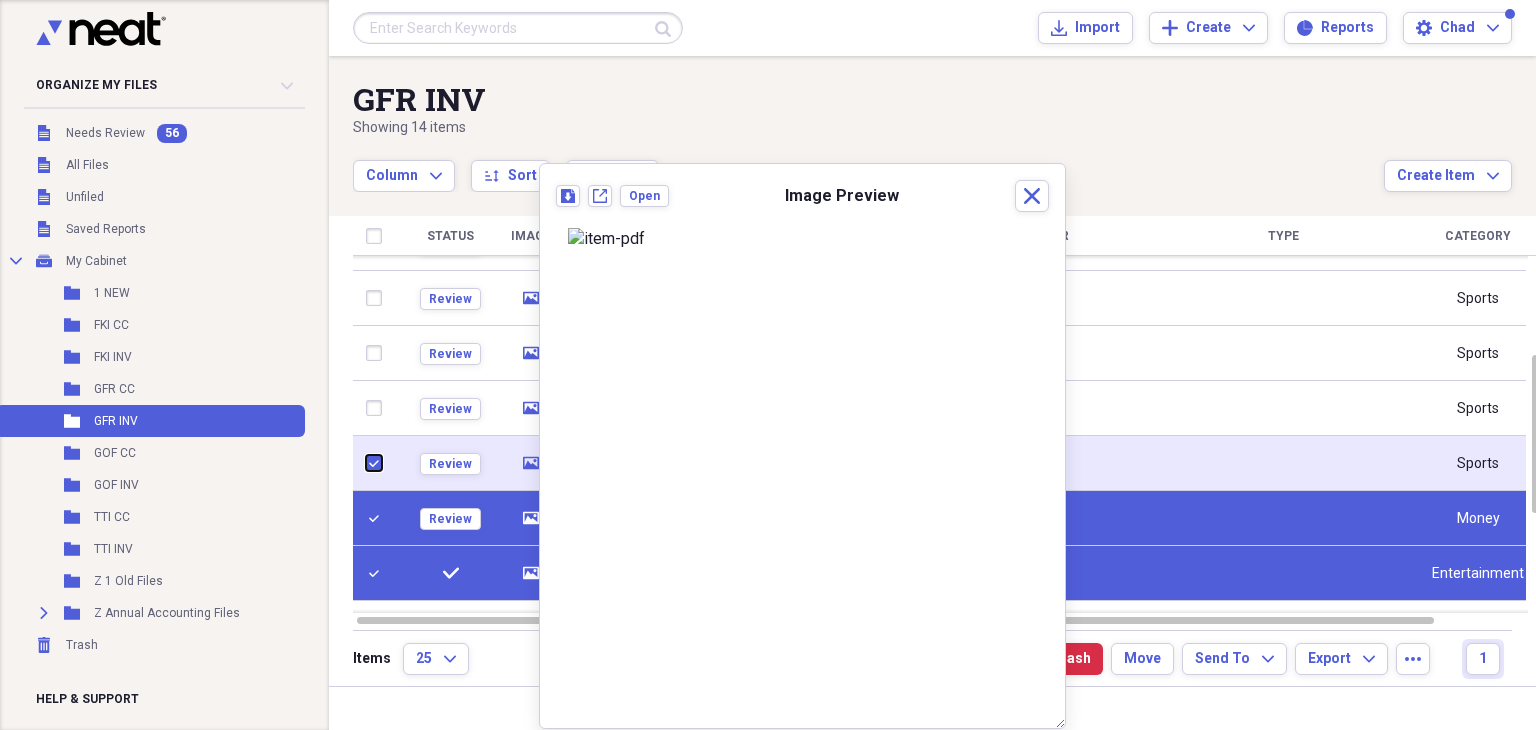 checkbox on "true" 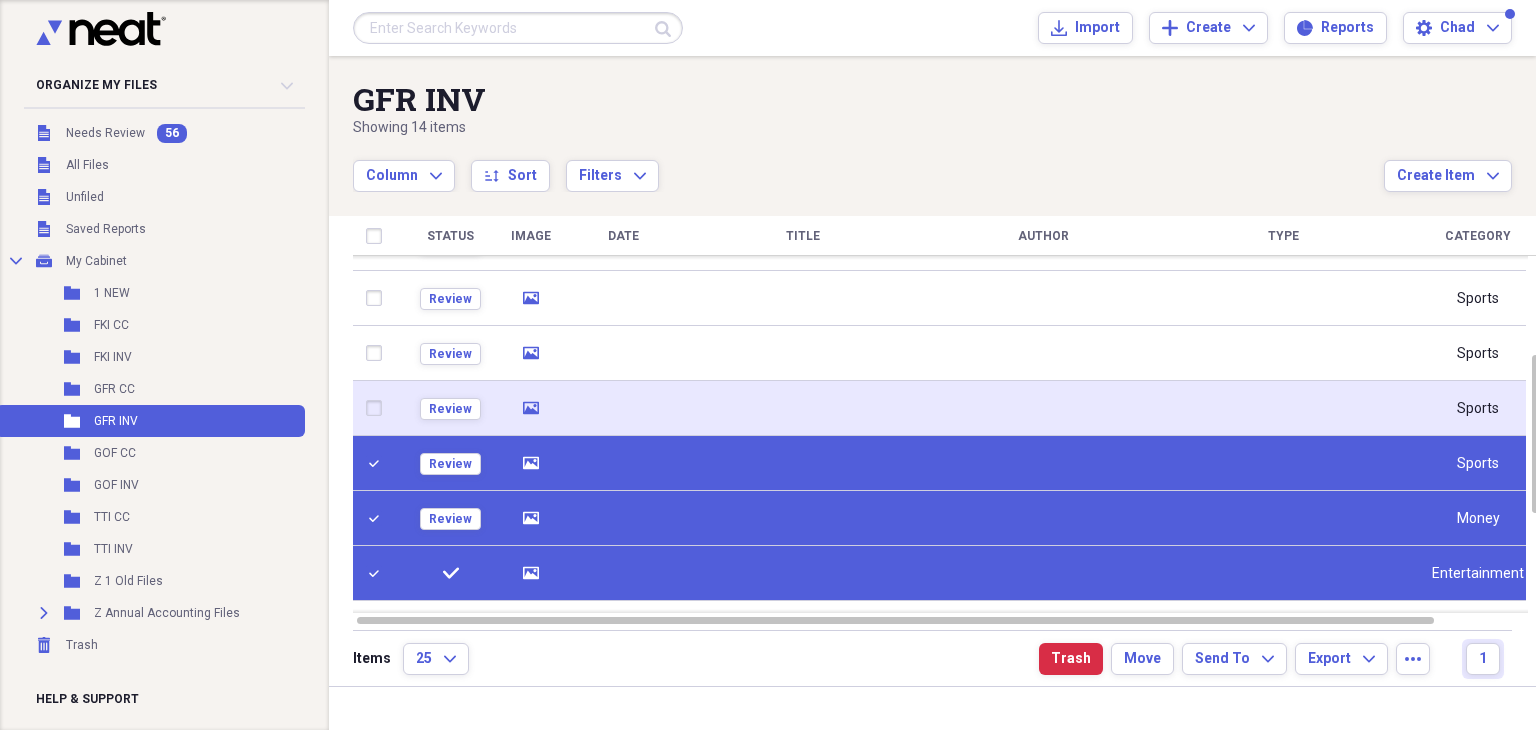 click 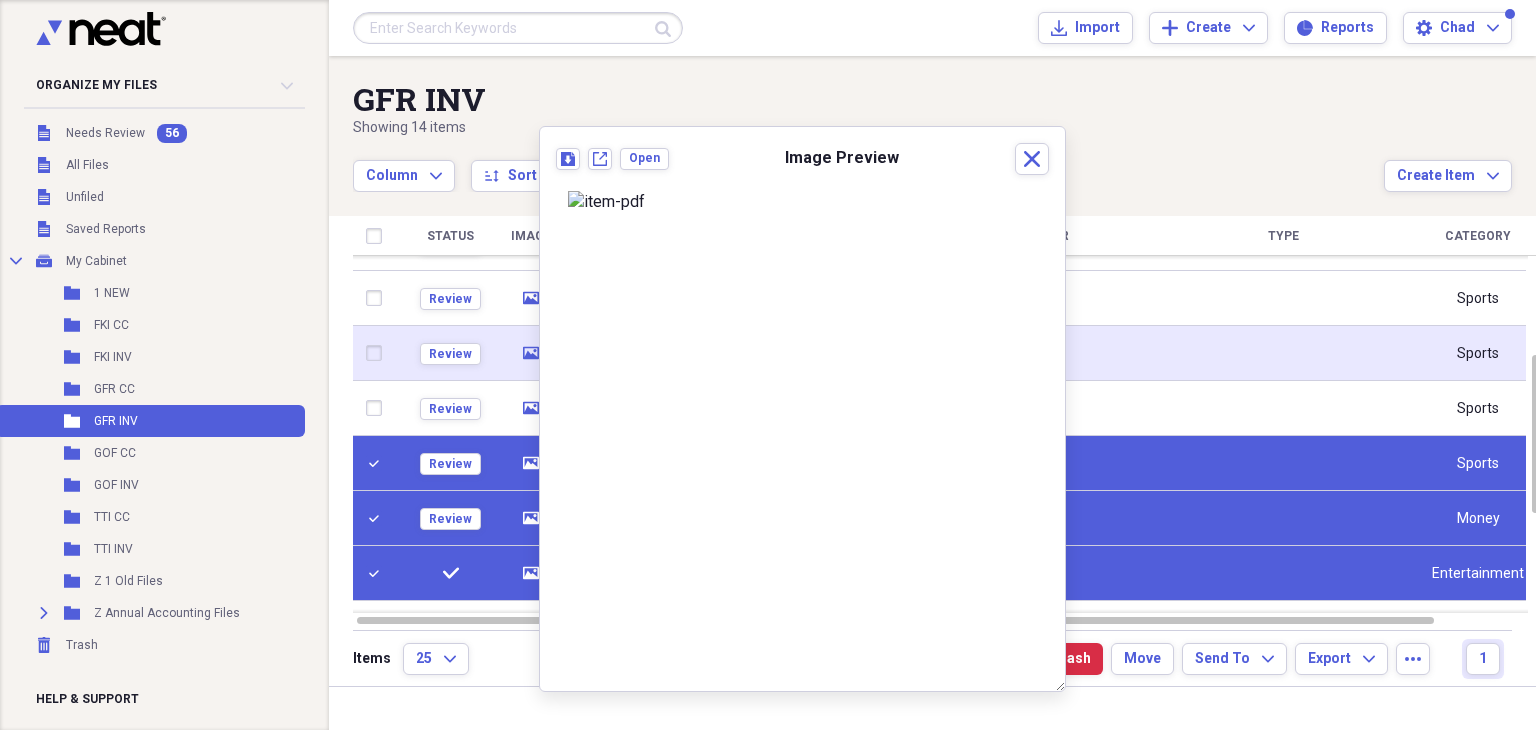 click 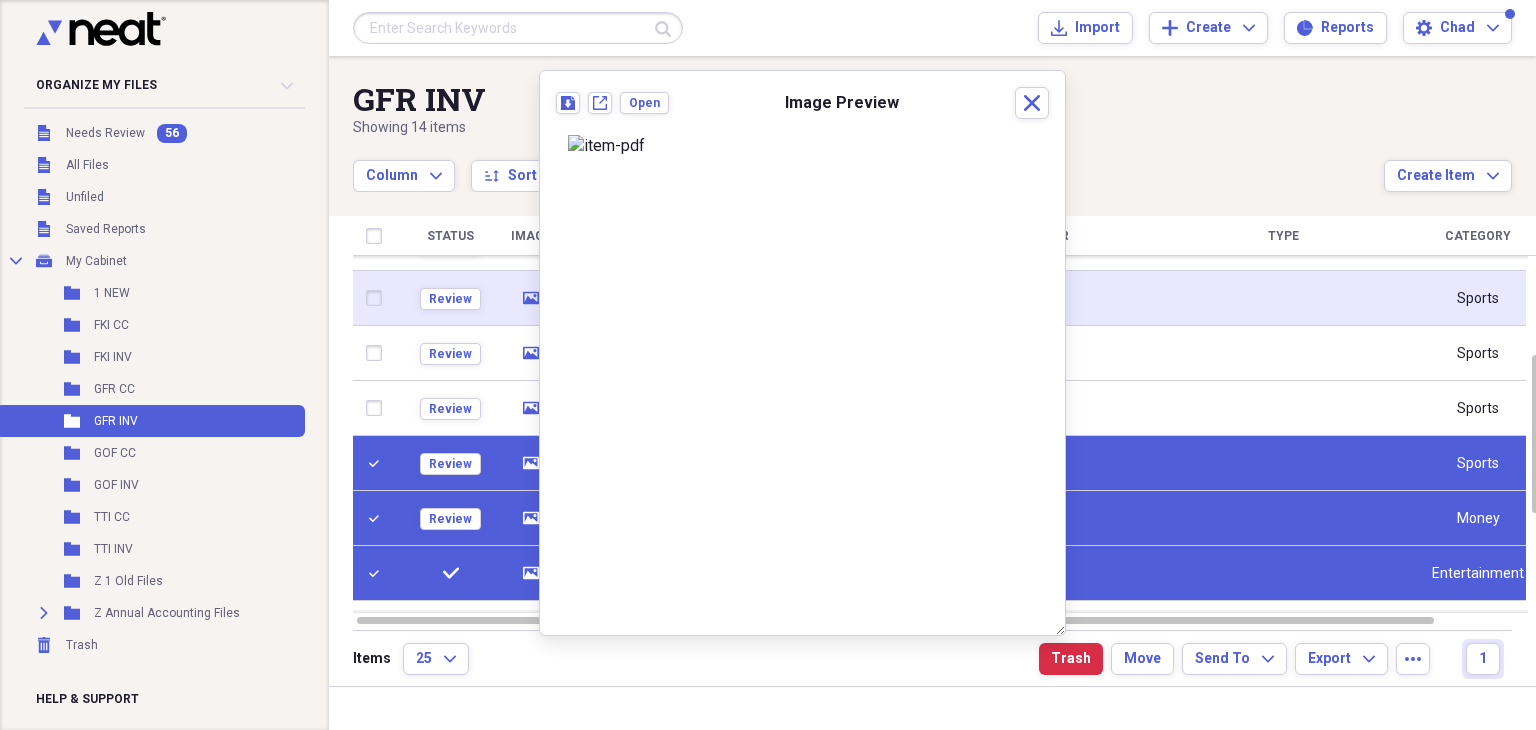 click 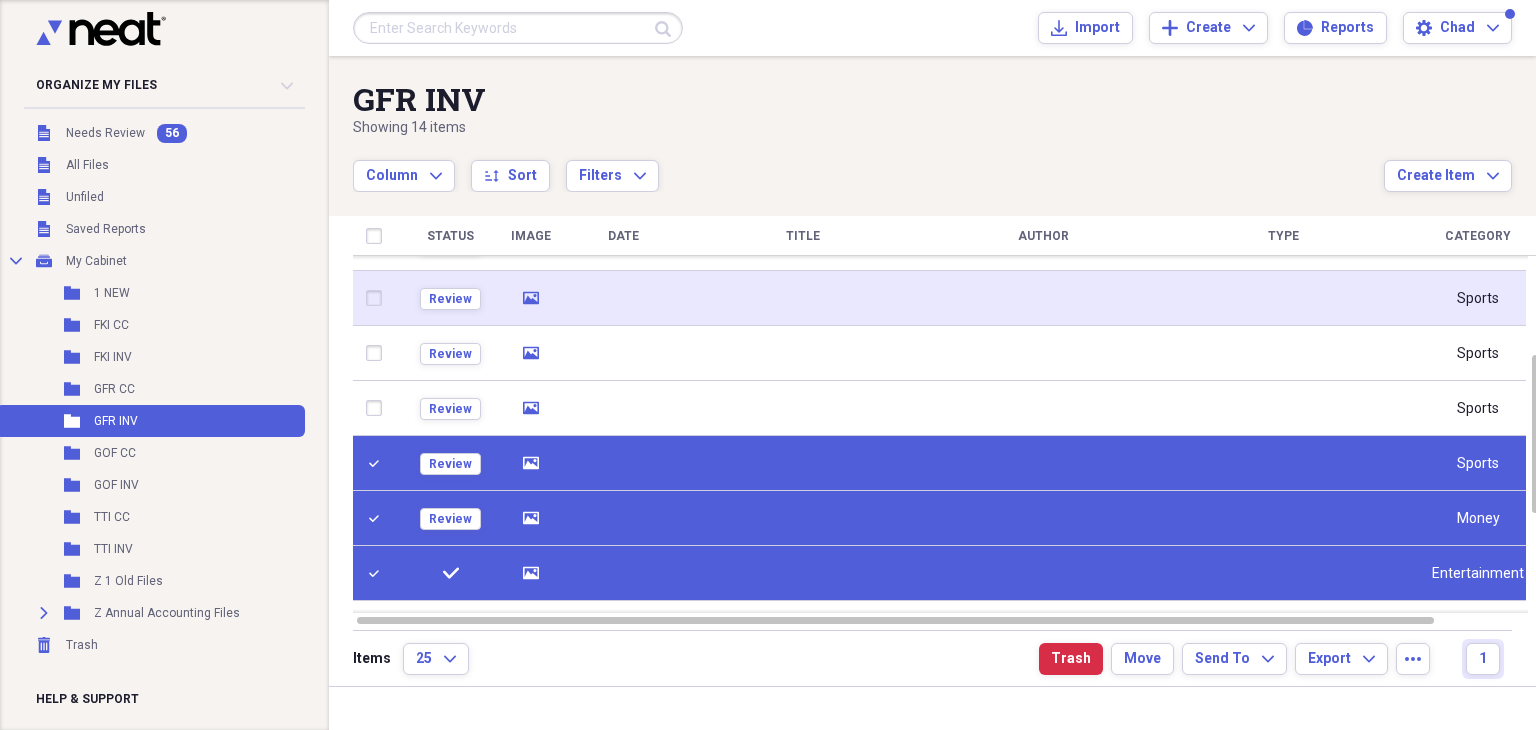 click at bounding box center (378, 298) 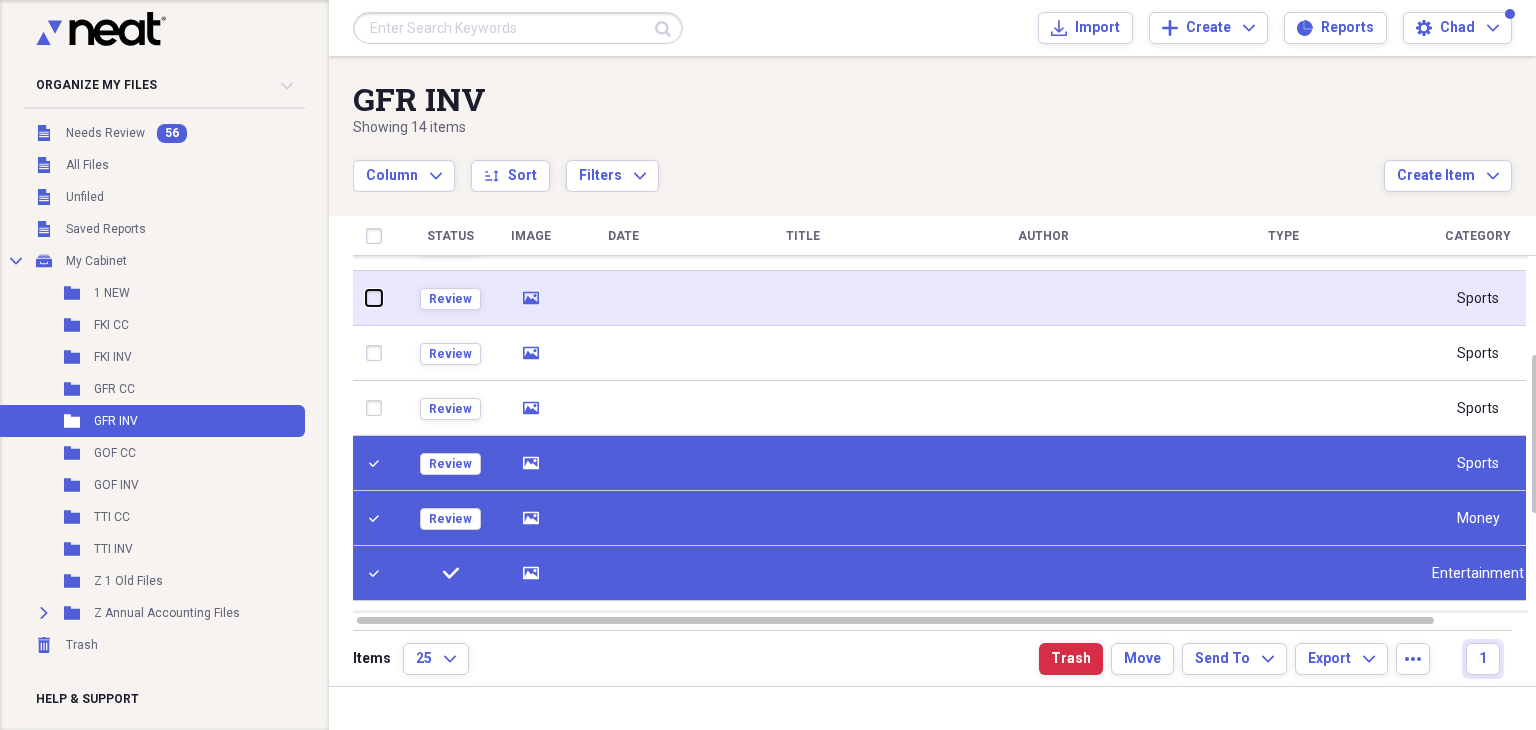 click at bounding box center (366, 298) 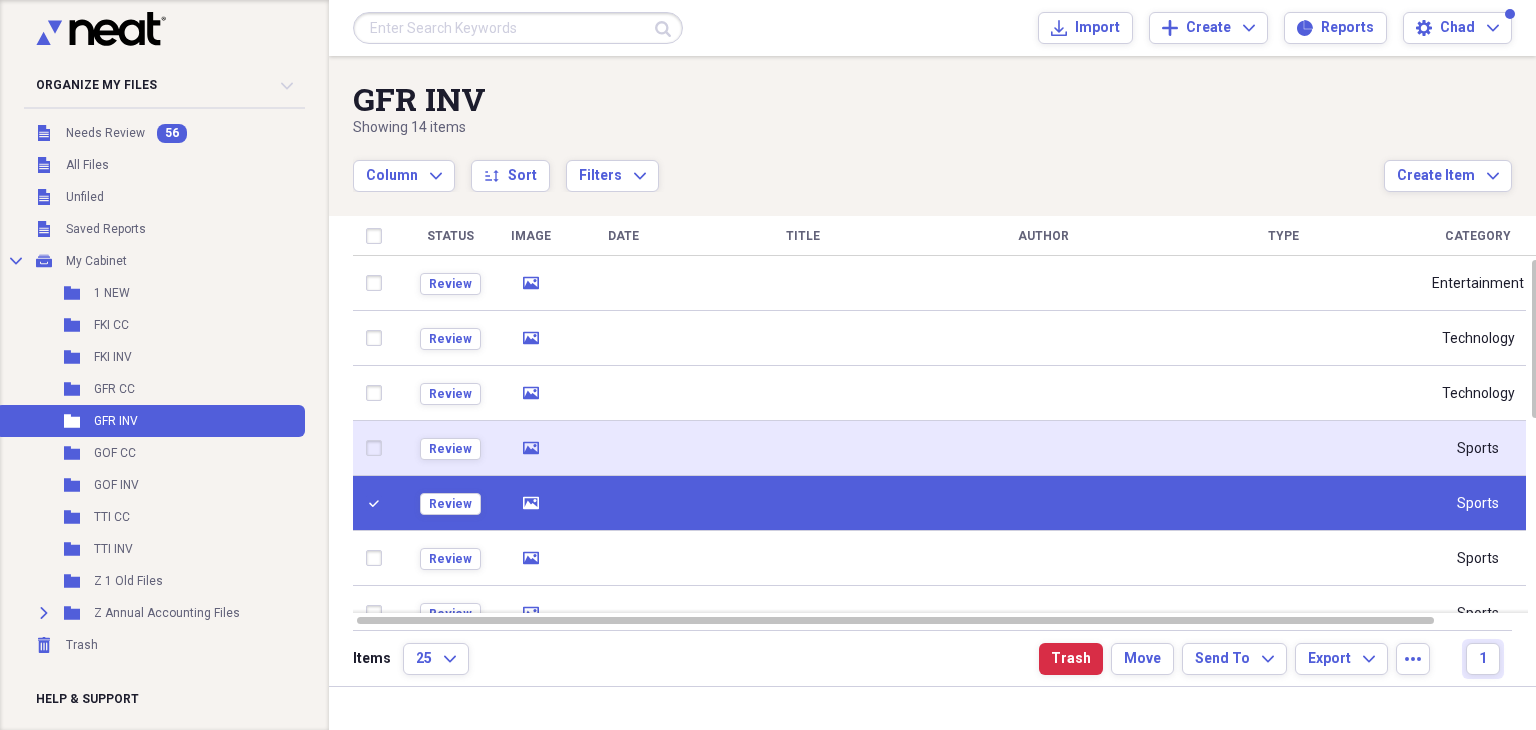 click on "media" at bounding box center [531, 448] 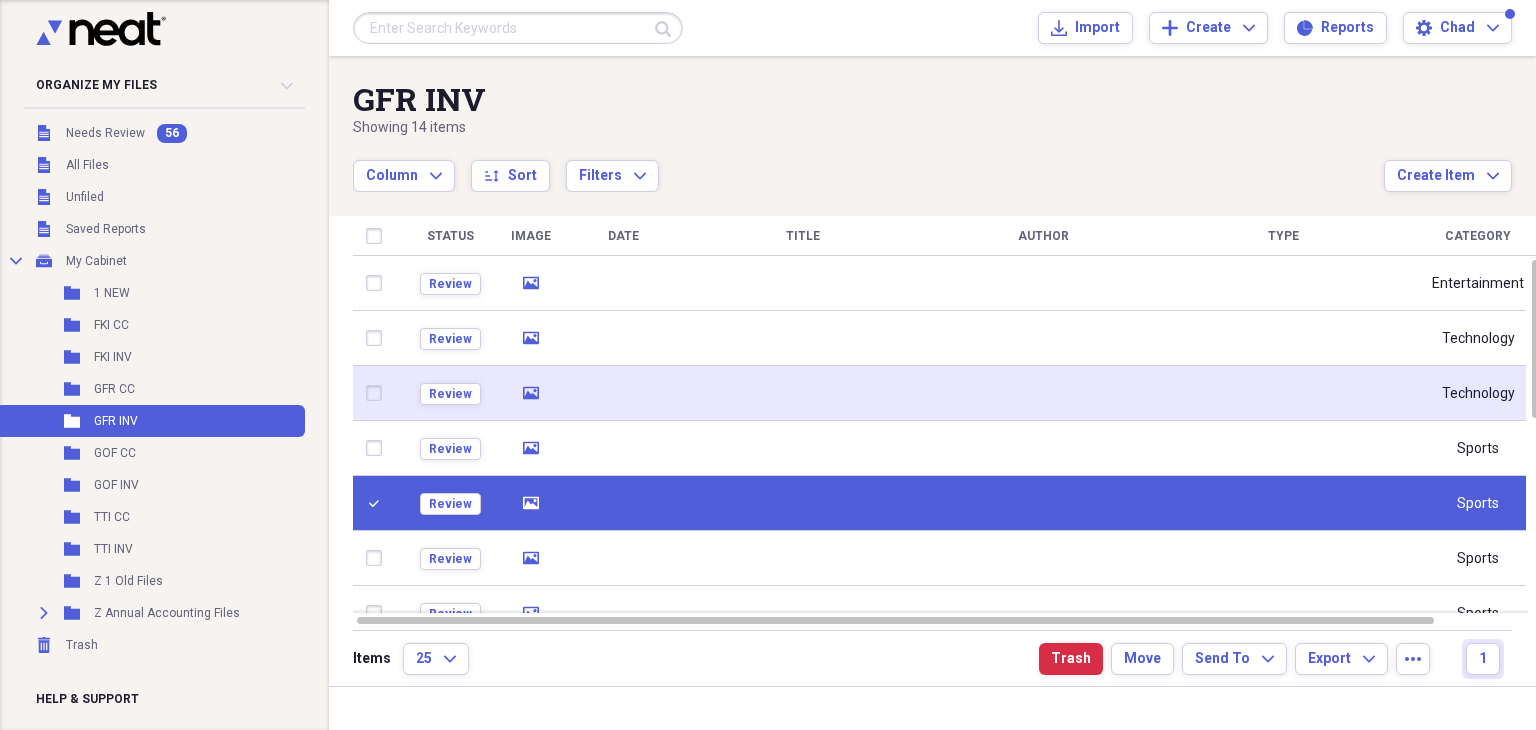 click on "media" 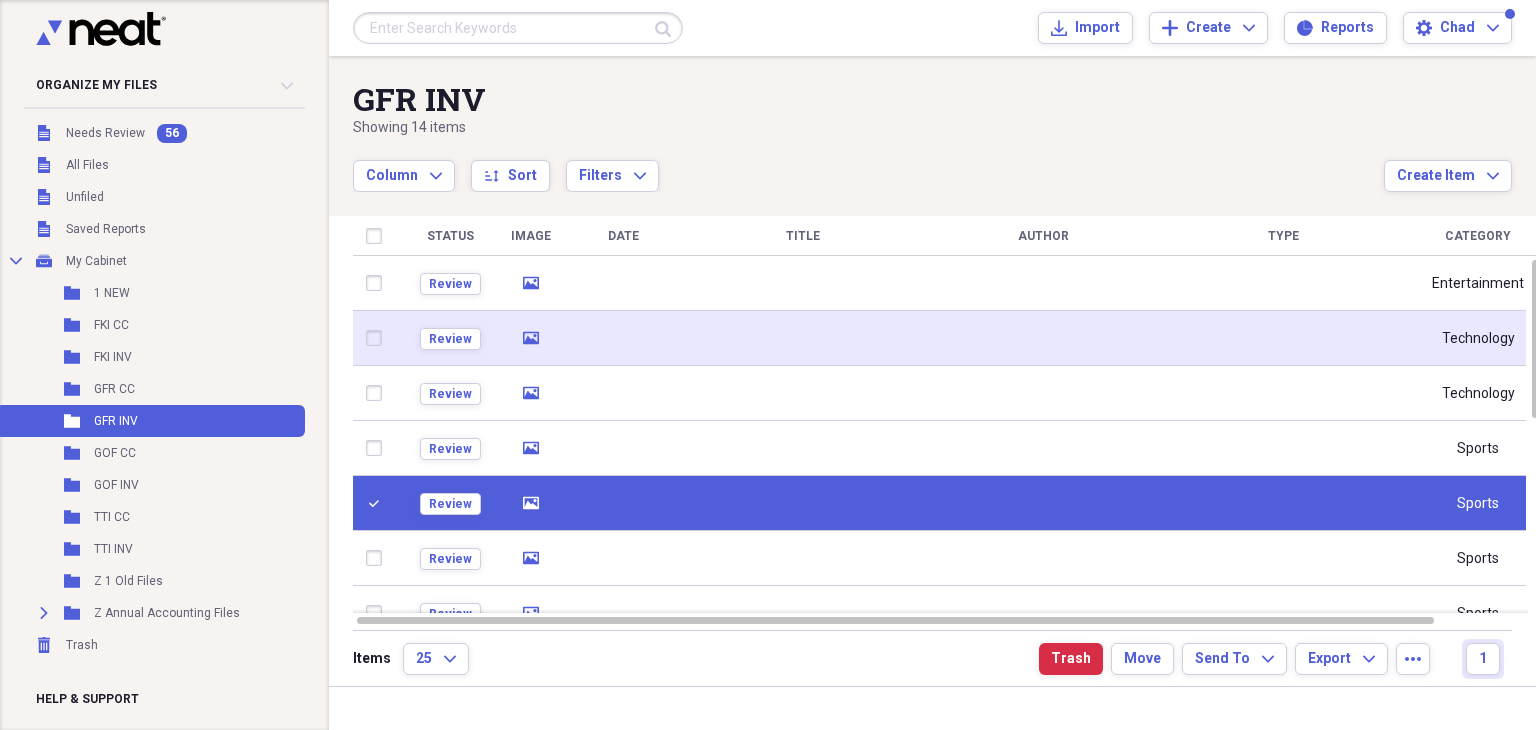 click on "media" 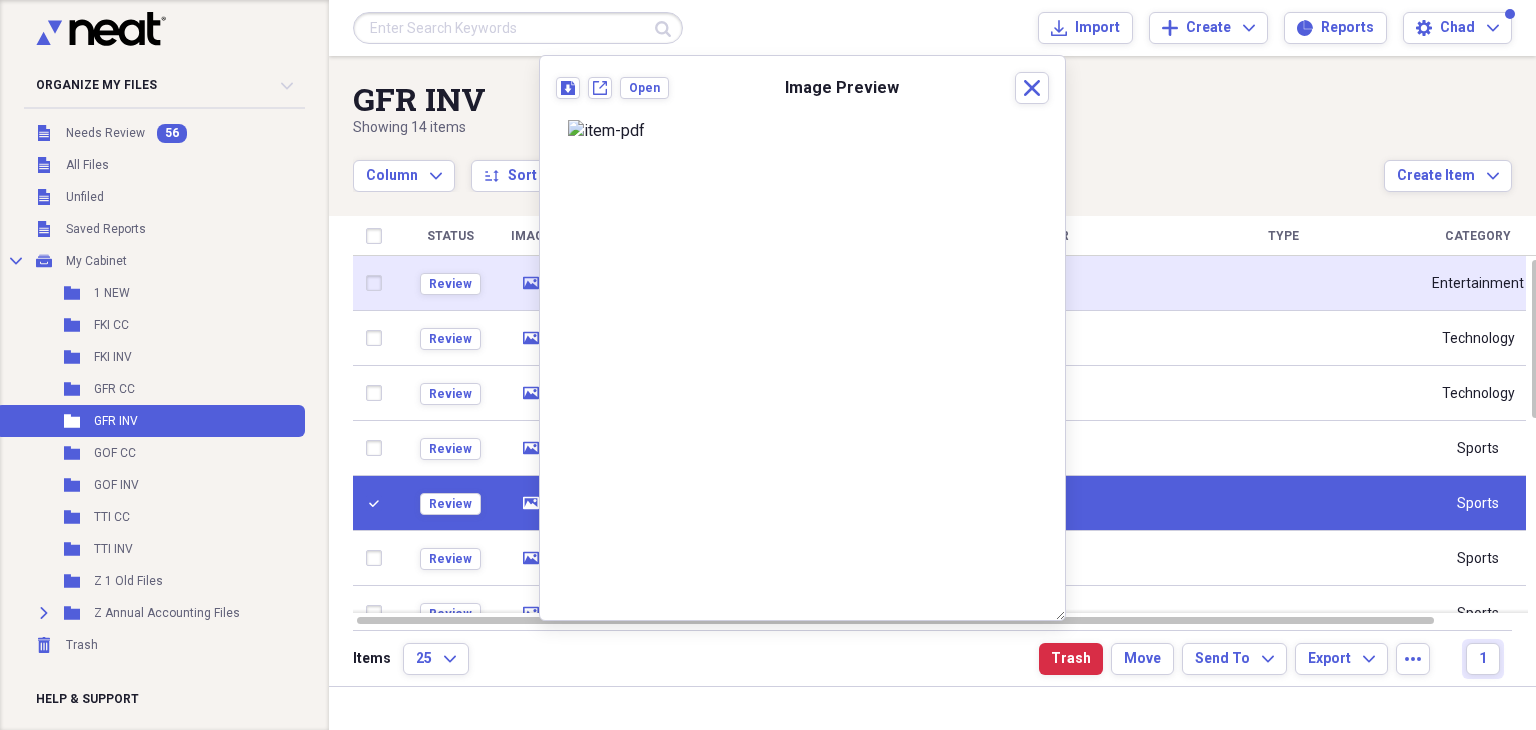 click 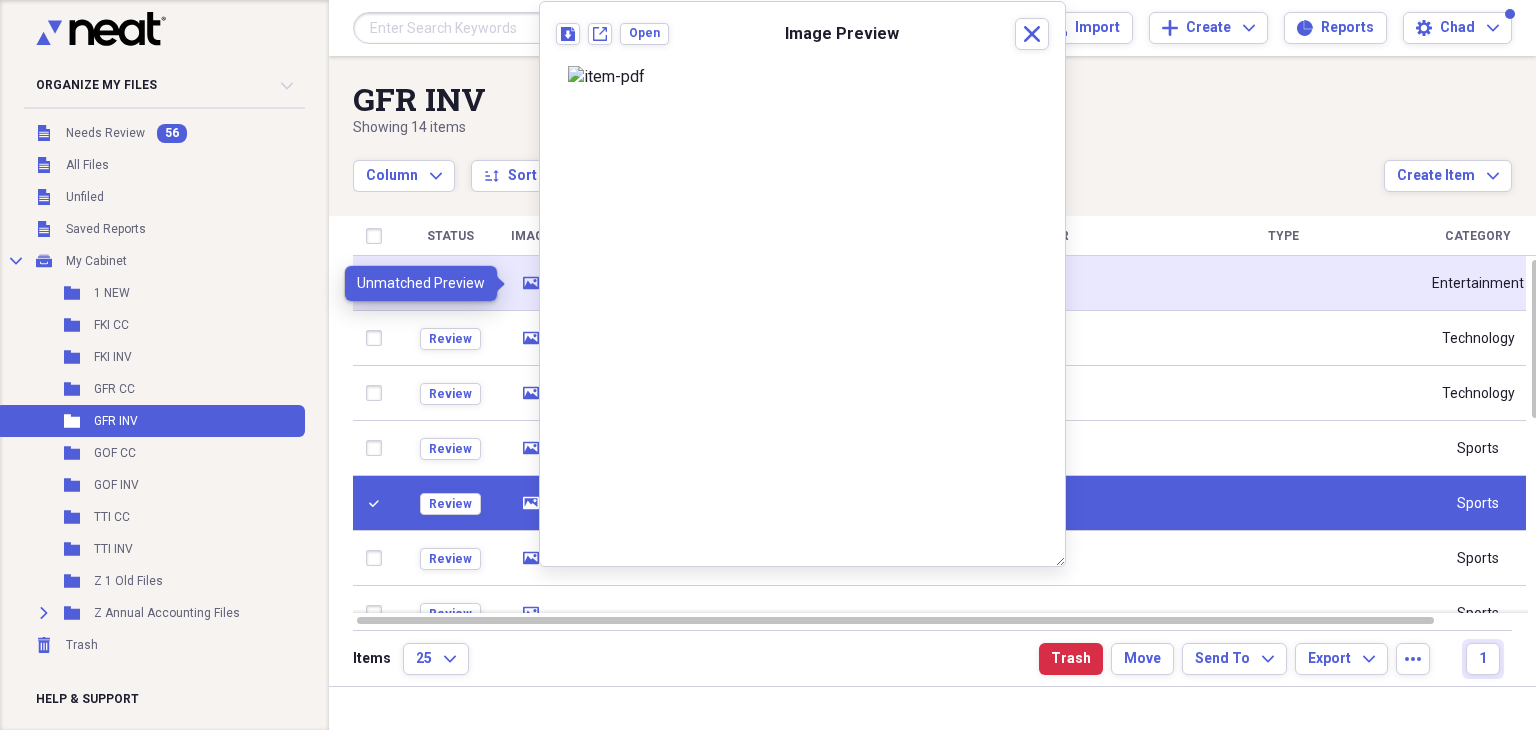 click 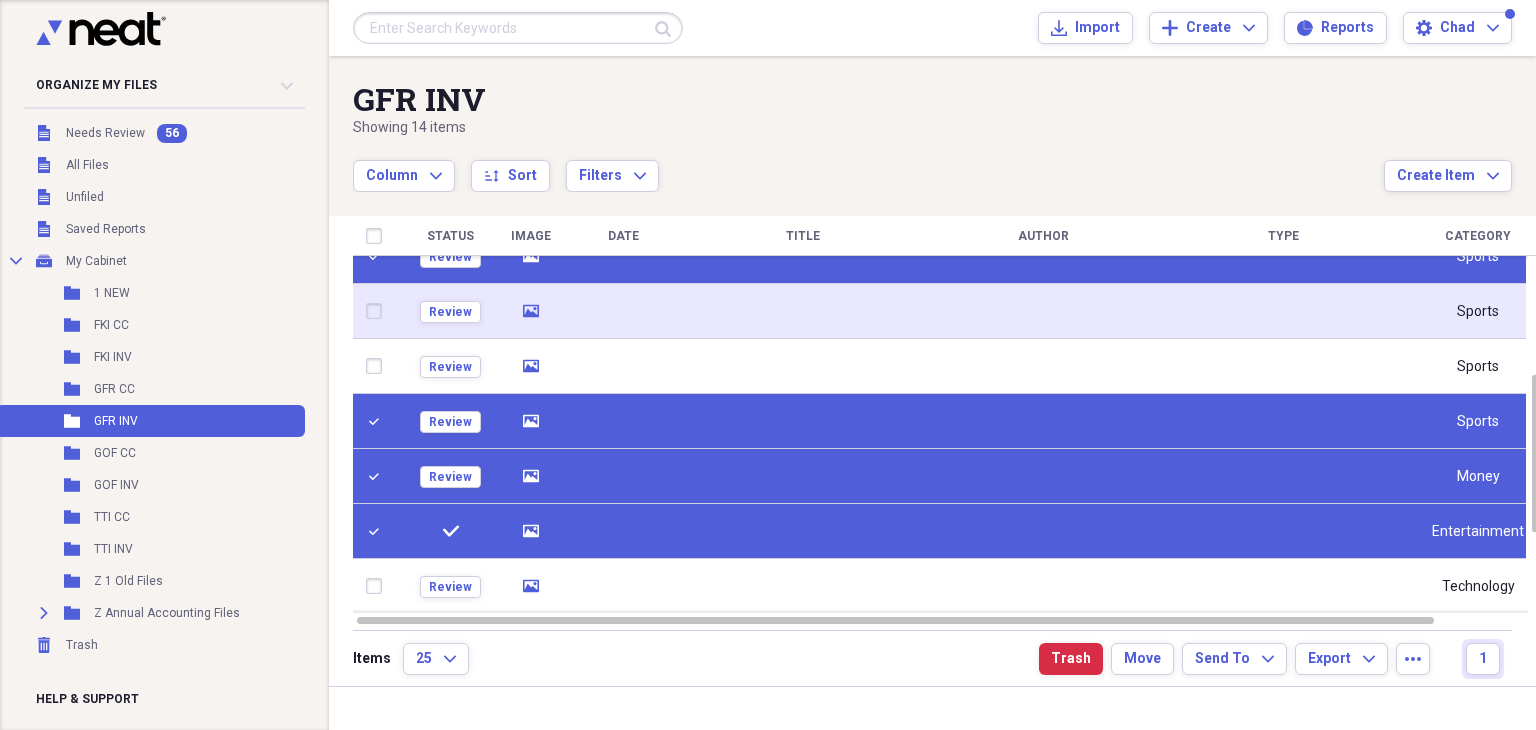 click 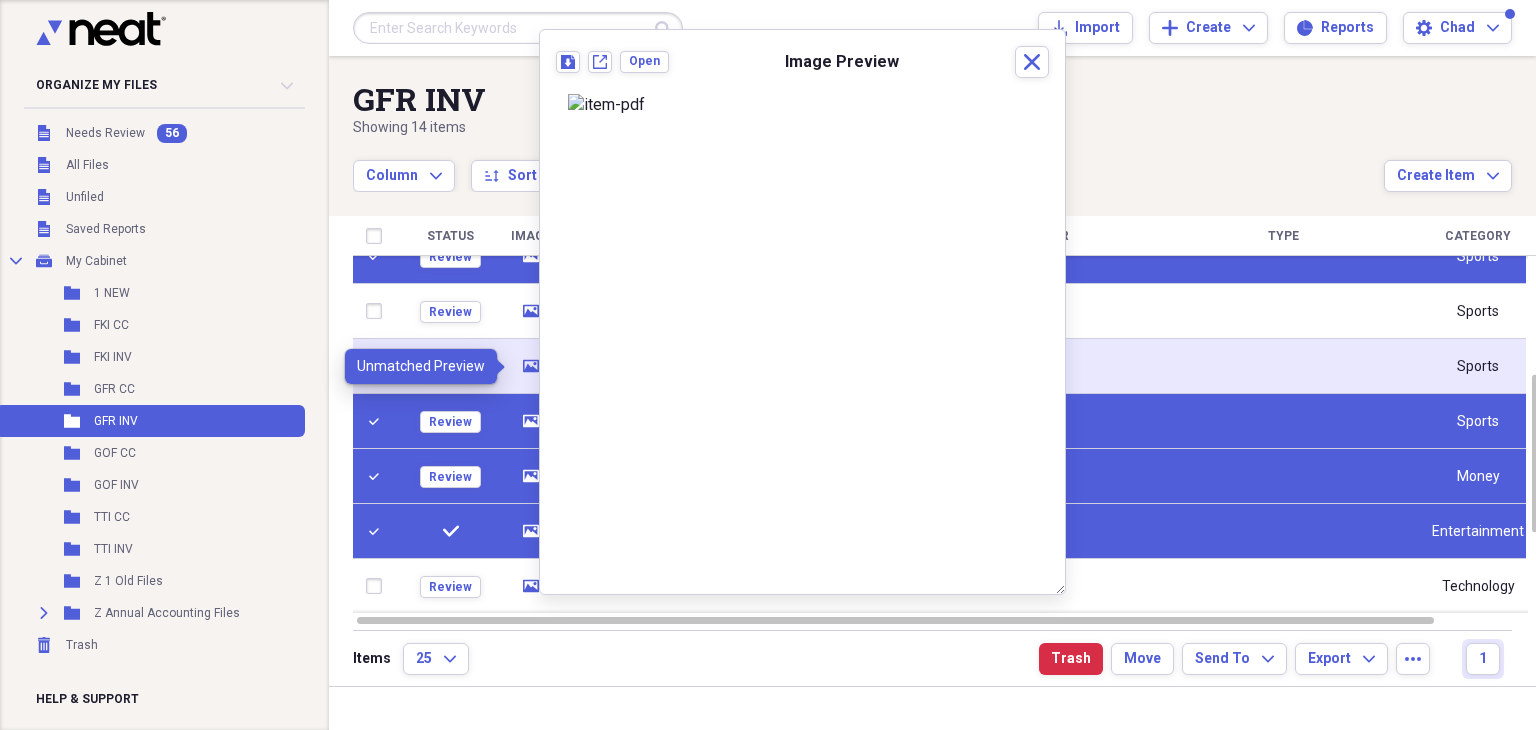 click 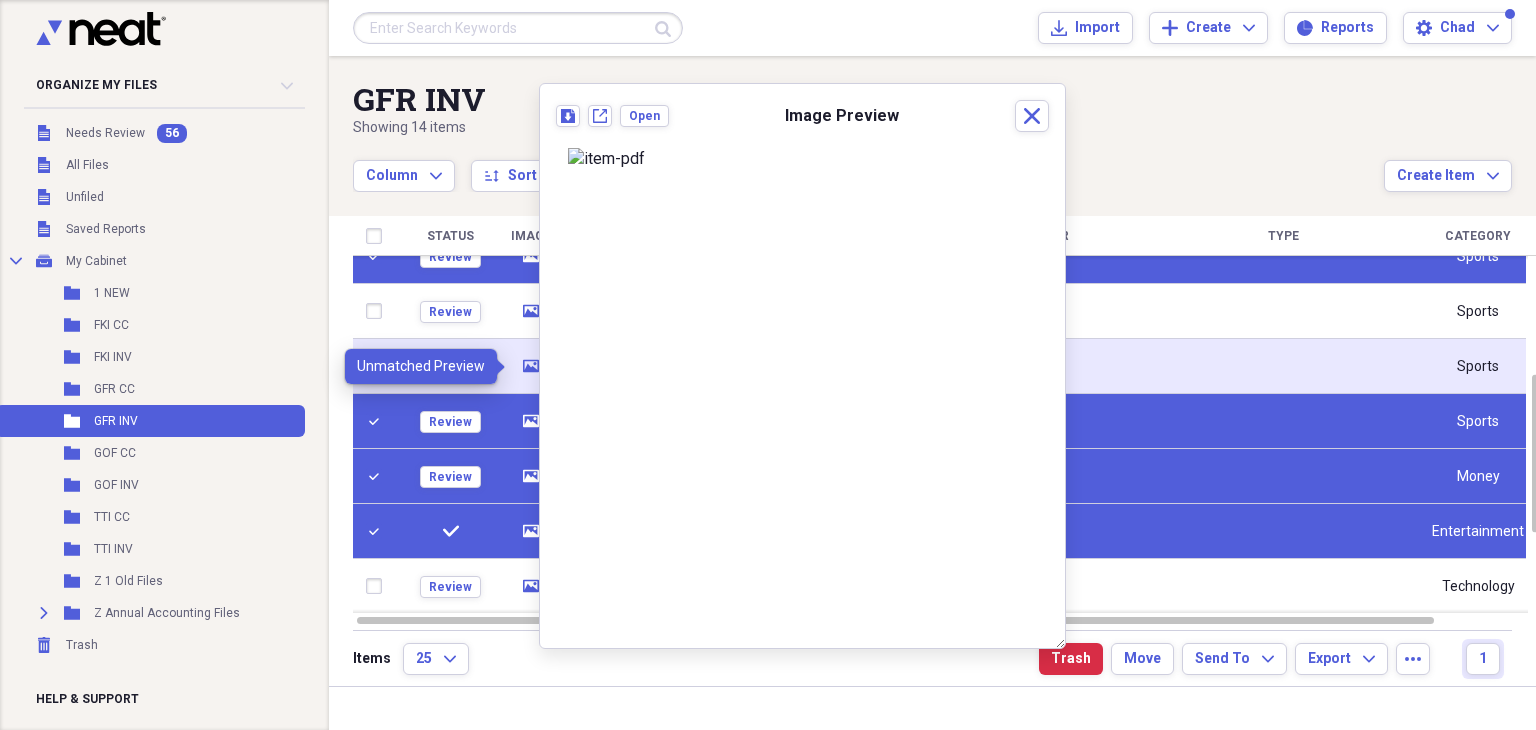 click 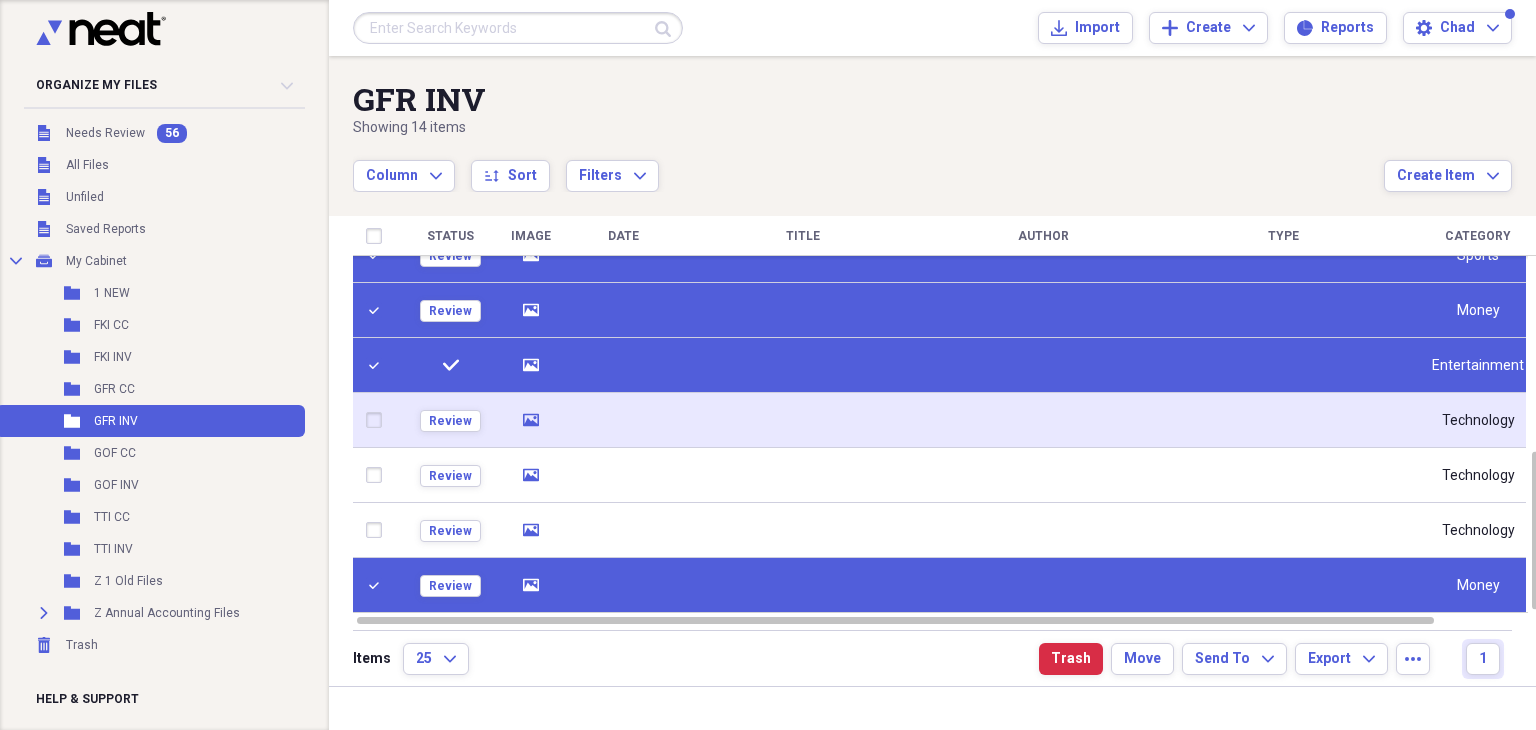 click 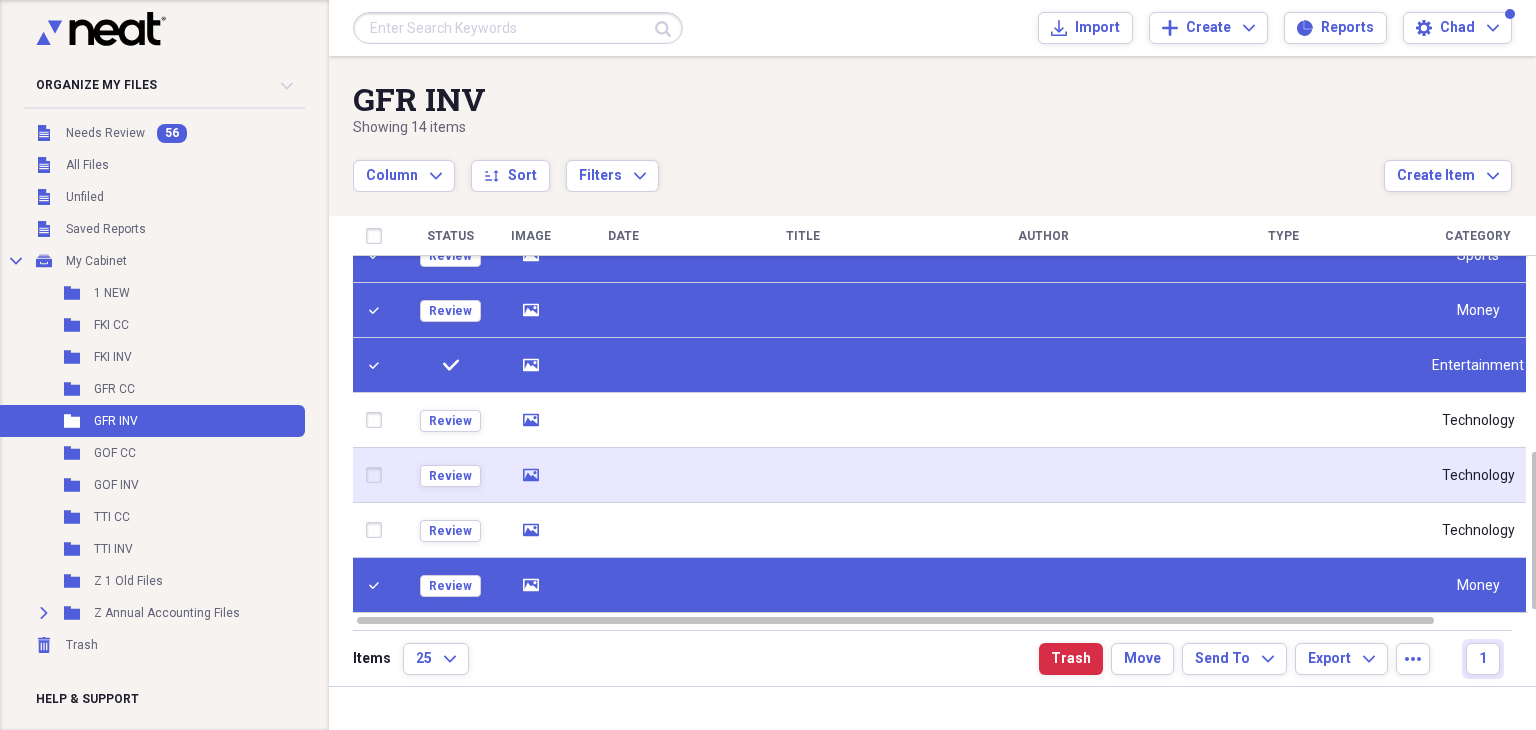 click on "media" at bounding box center (530, 475) 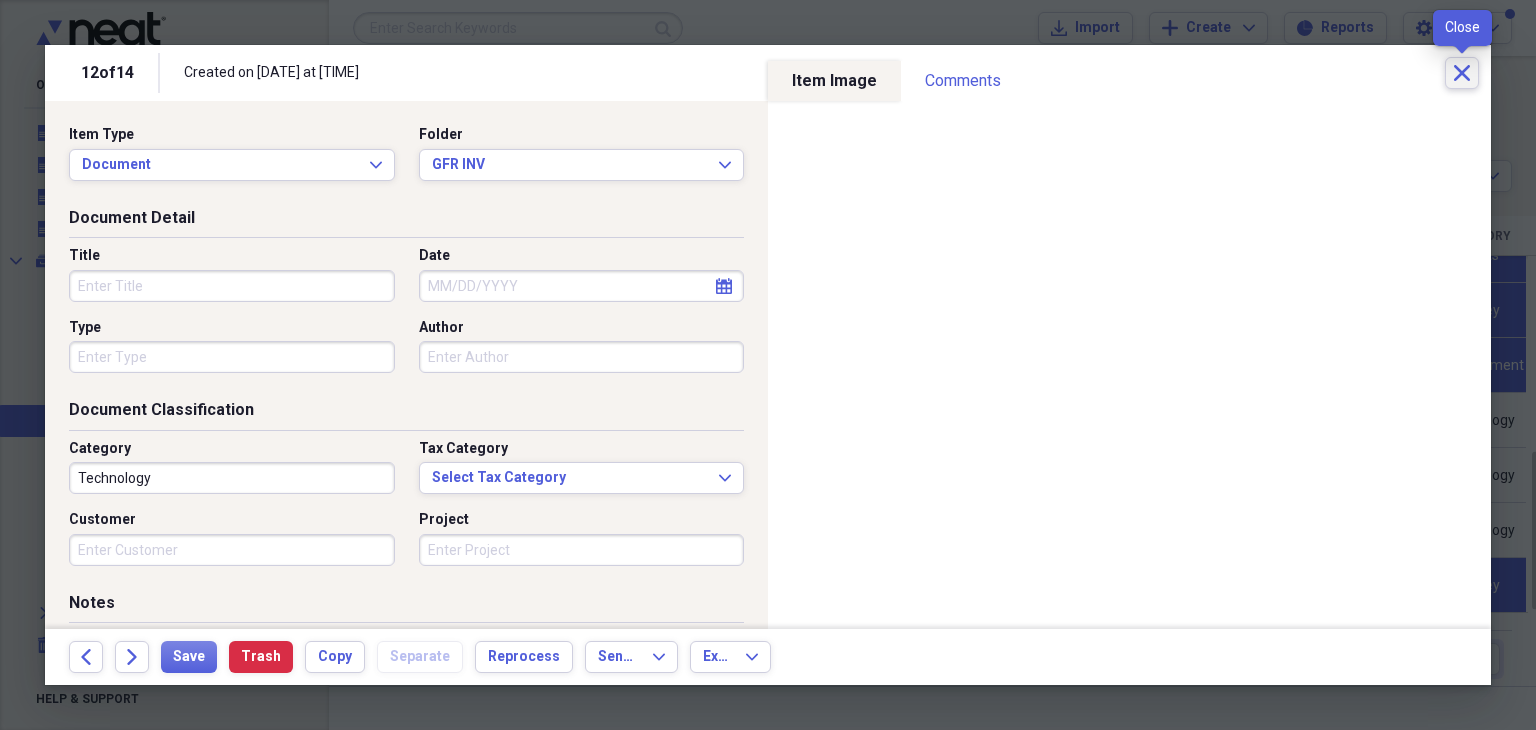 click on "Close" 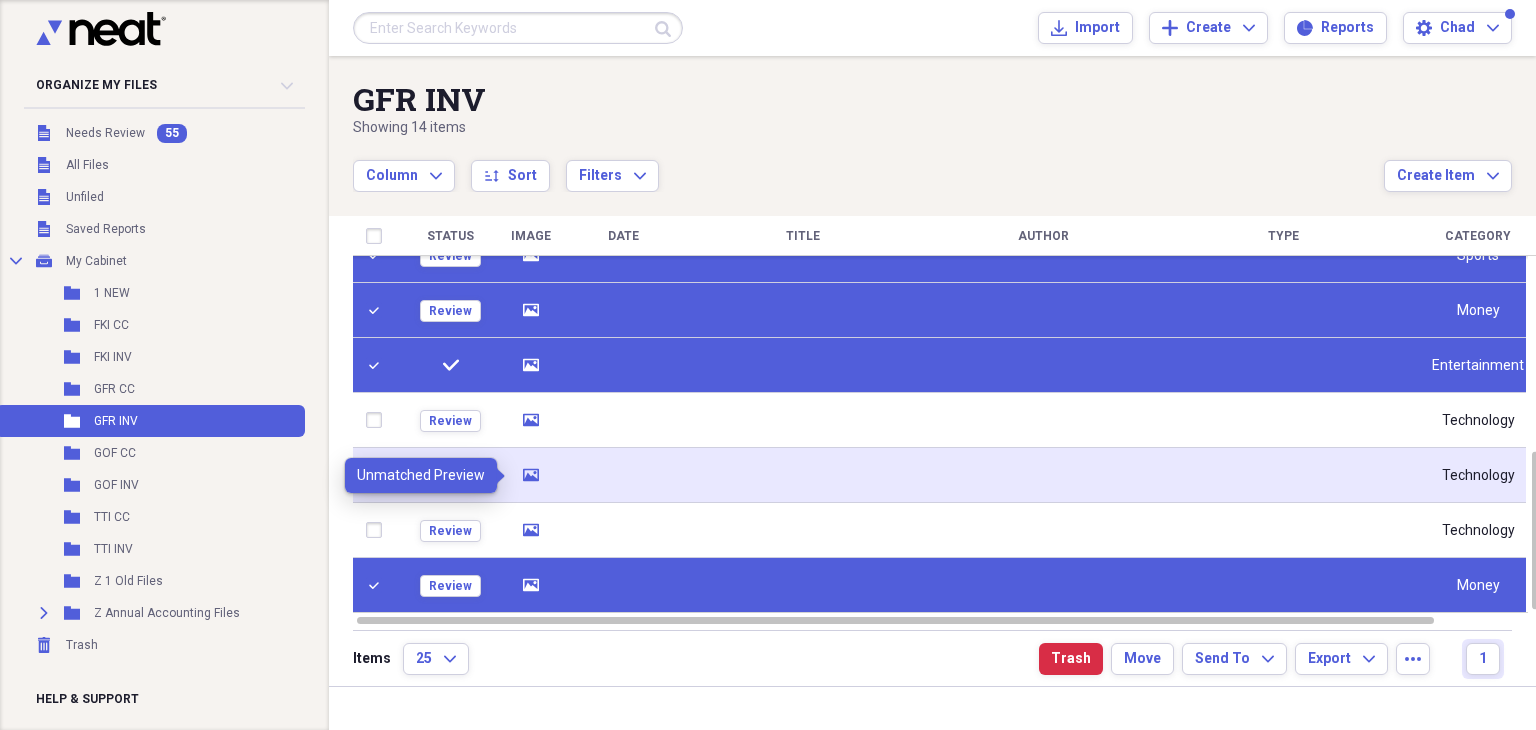 click 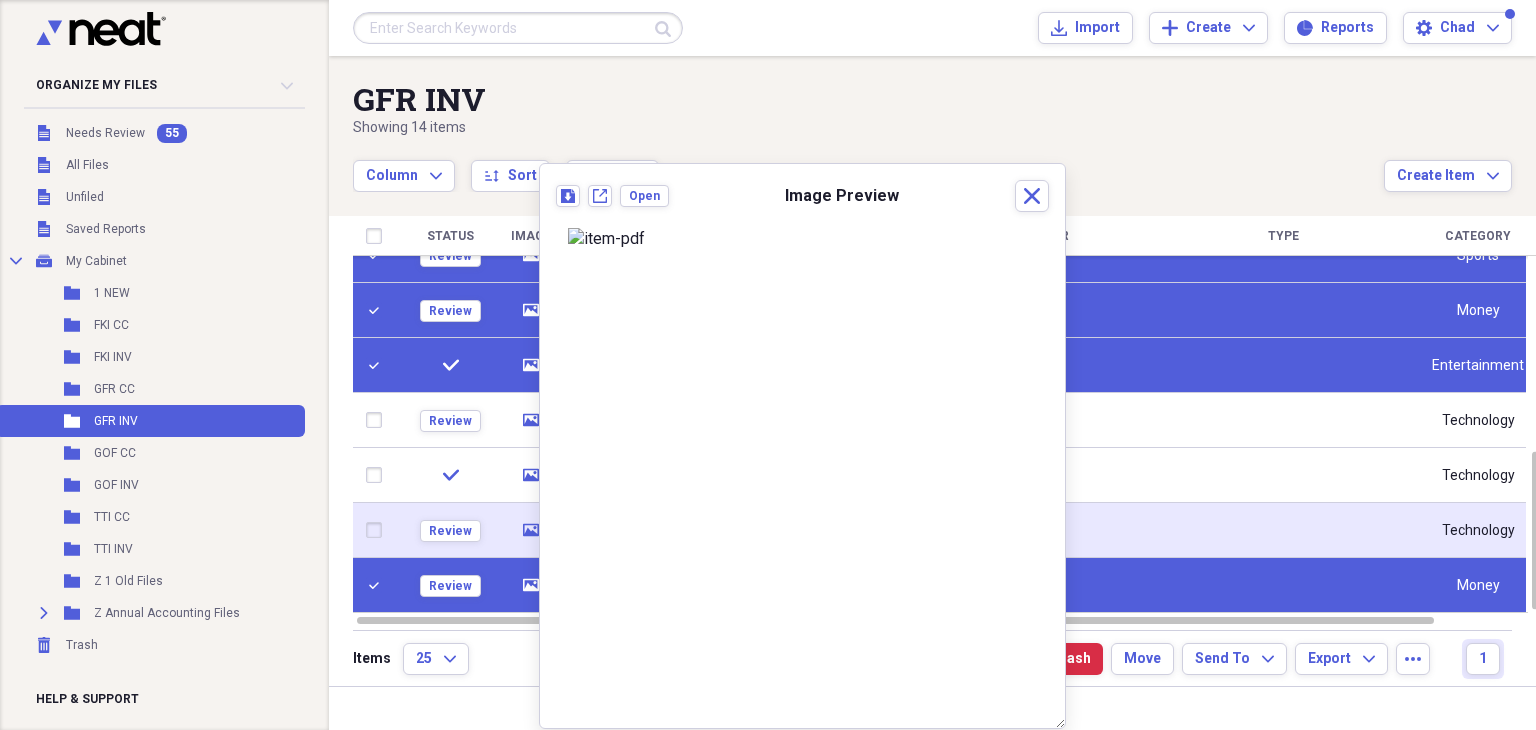 click 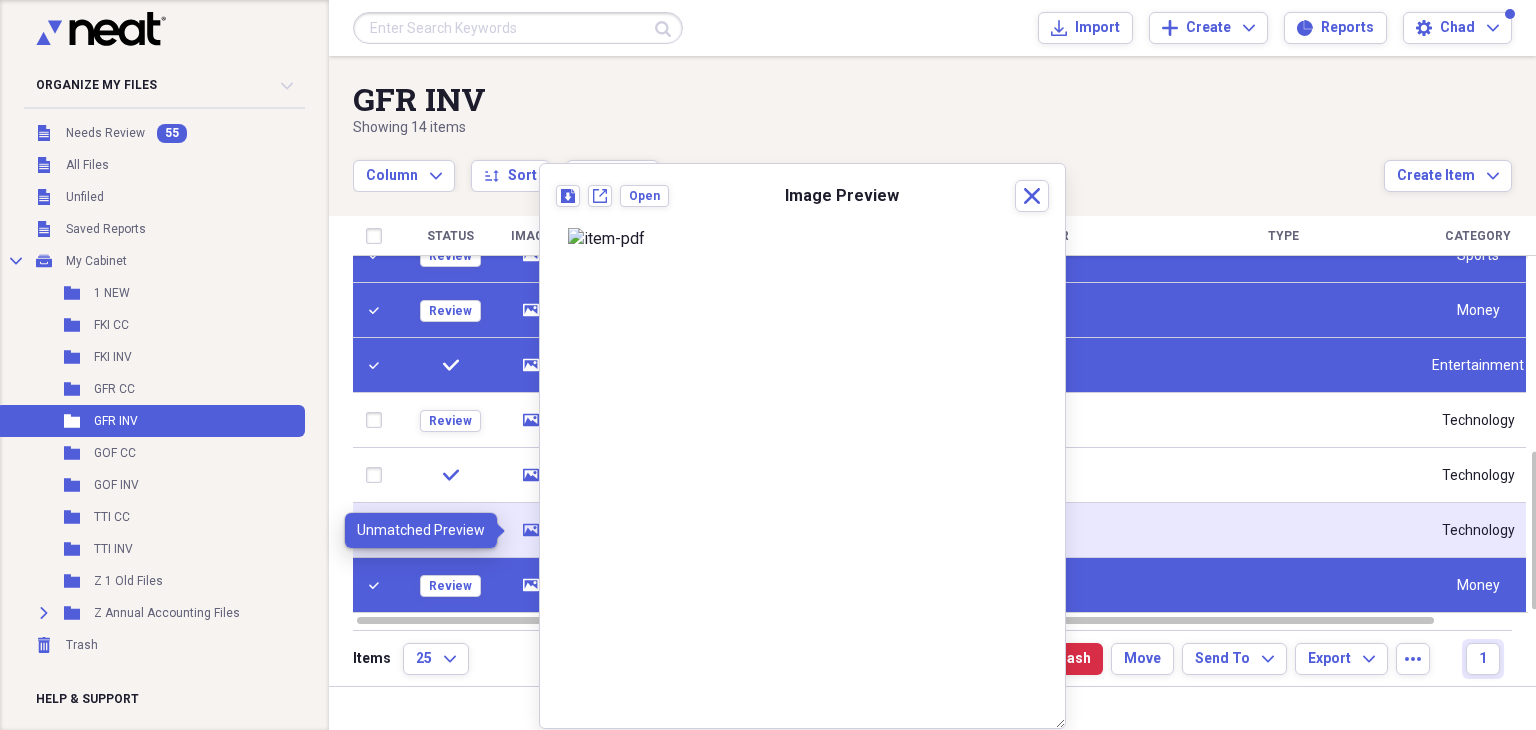 click 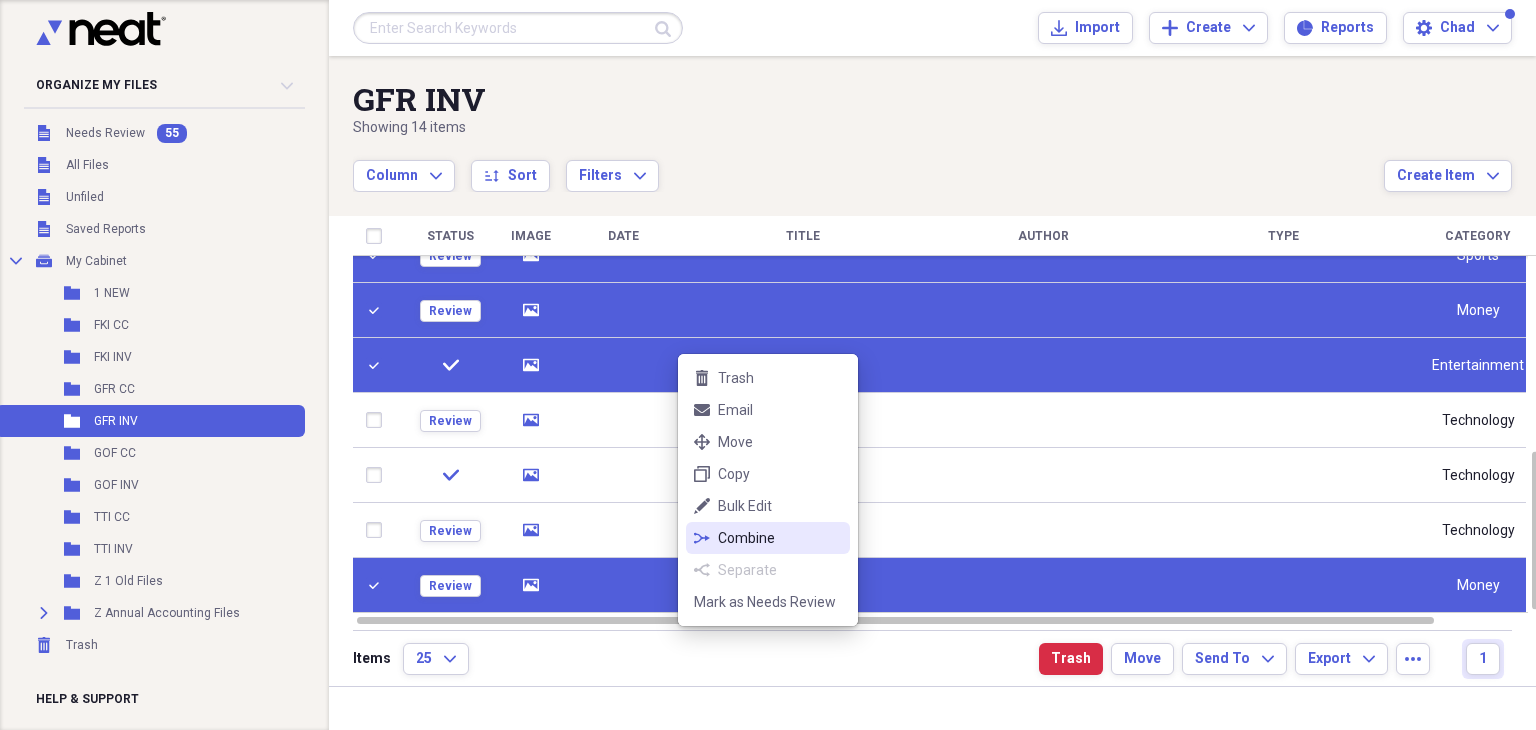 click on "Combine" at bounding box center [780, 538] 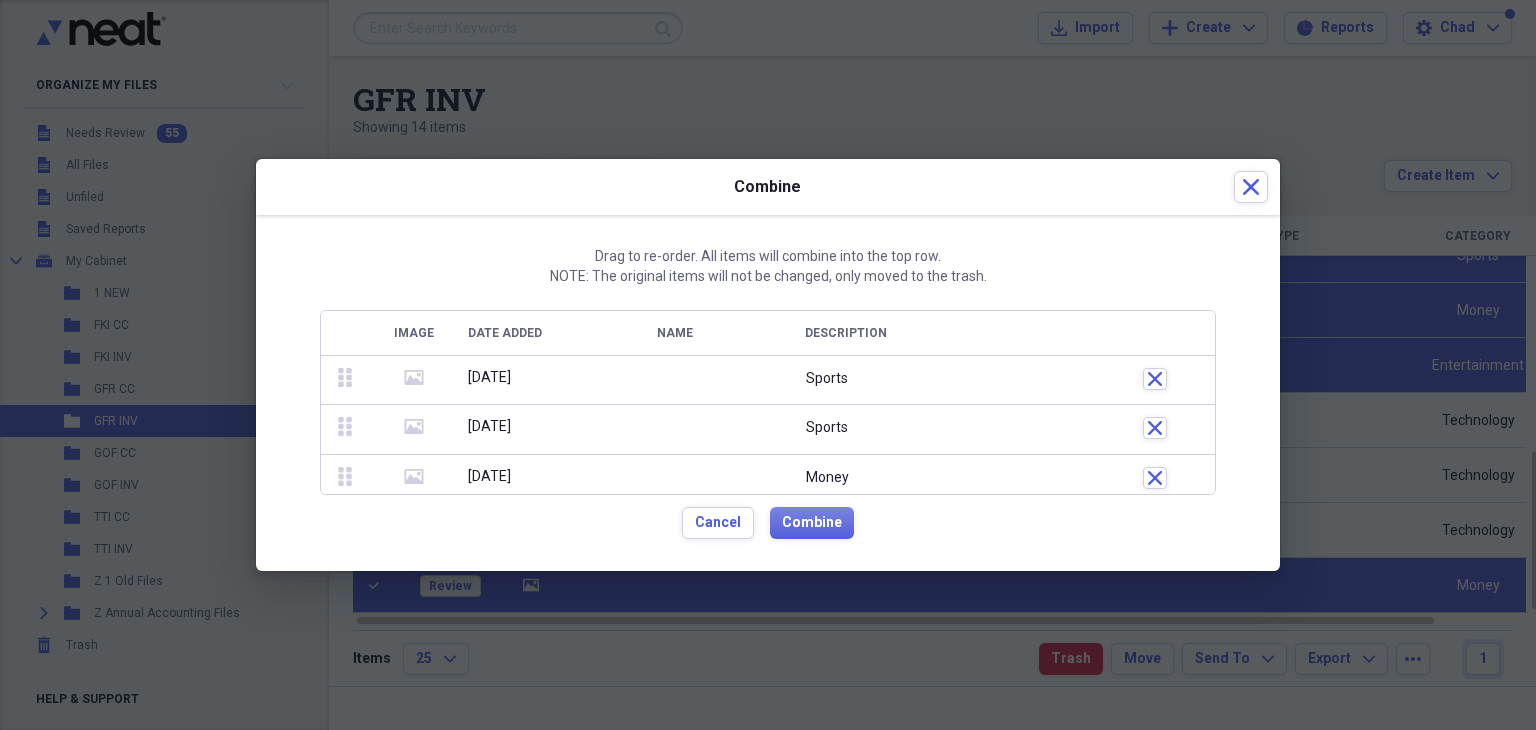 scroll, scrollTop: 105, scrollLeft: 0, axis: vertical 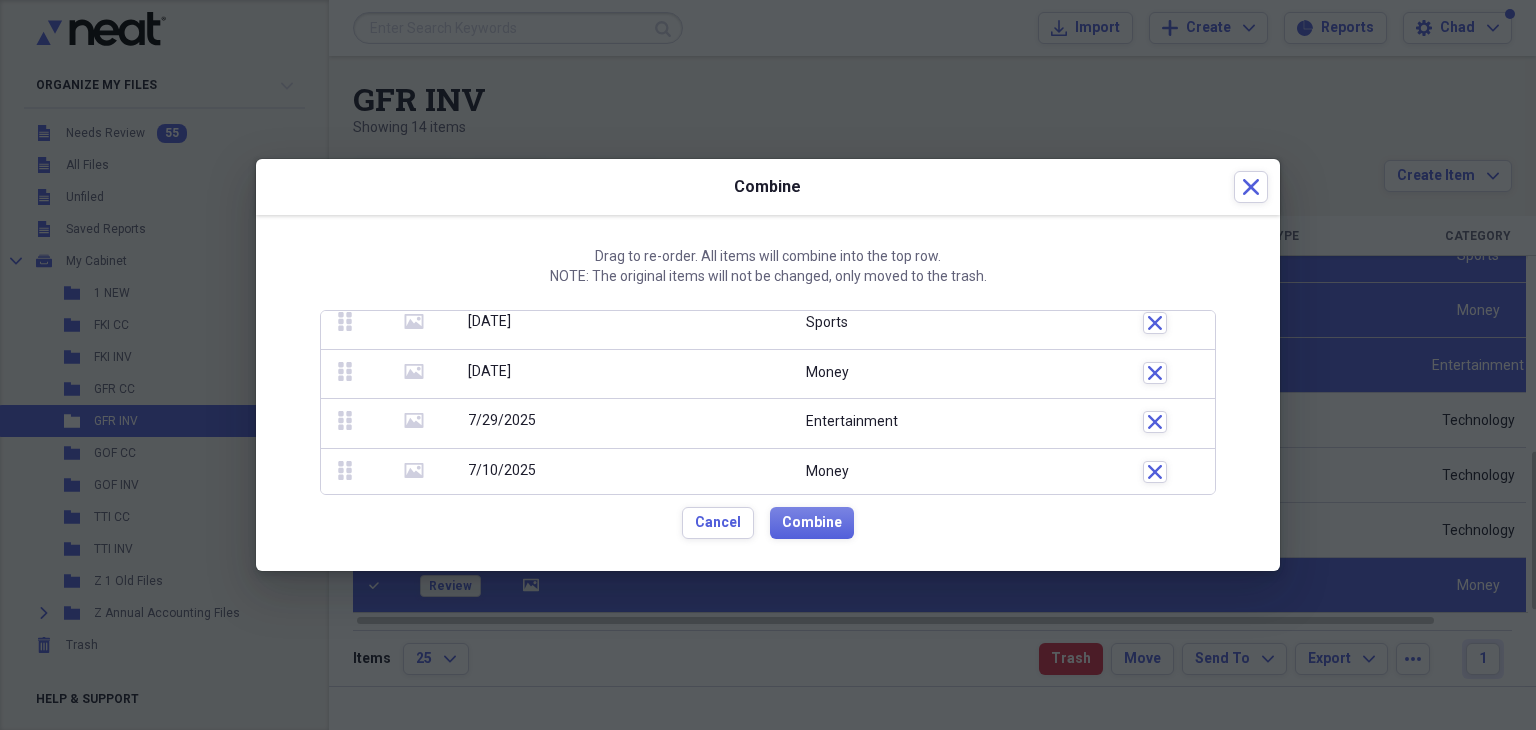 click 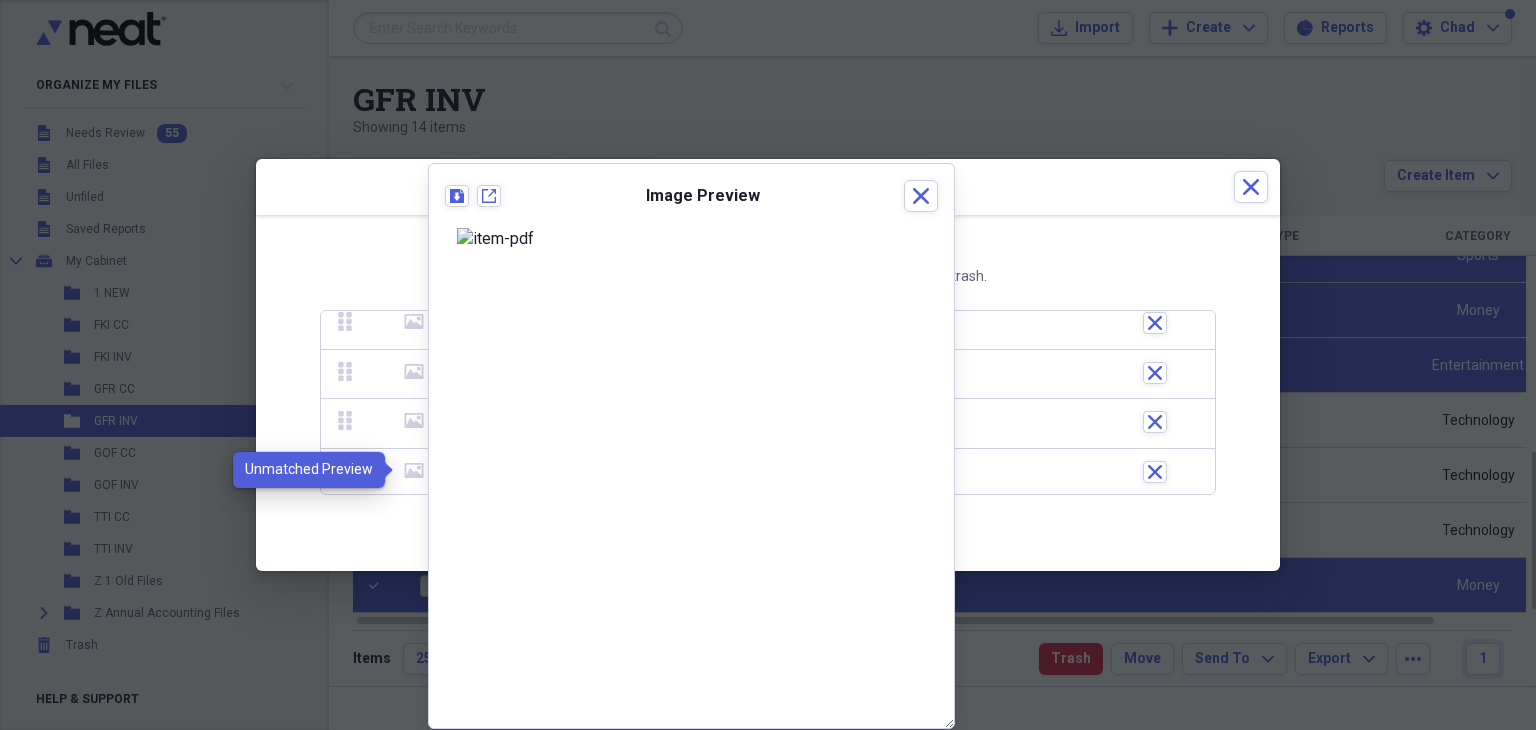 click 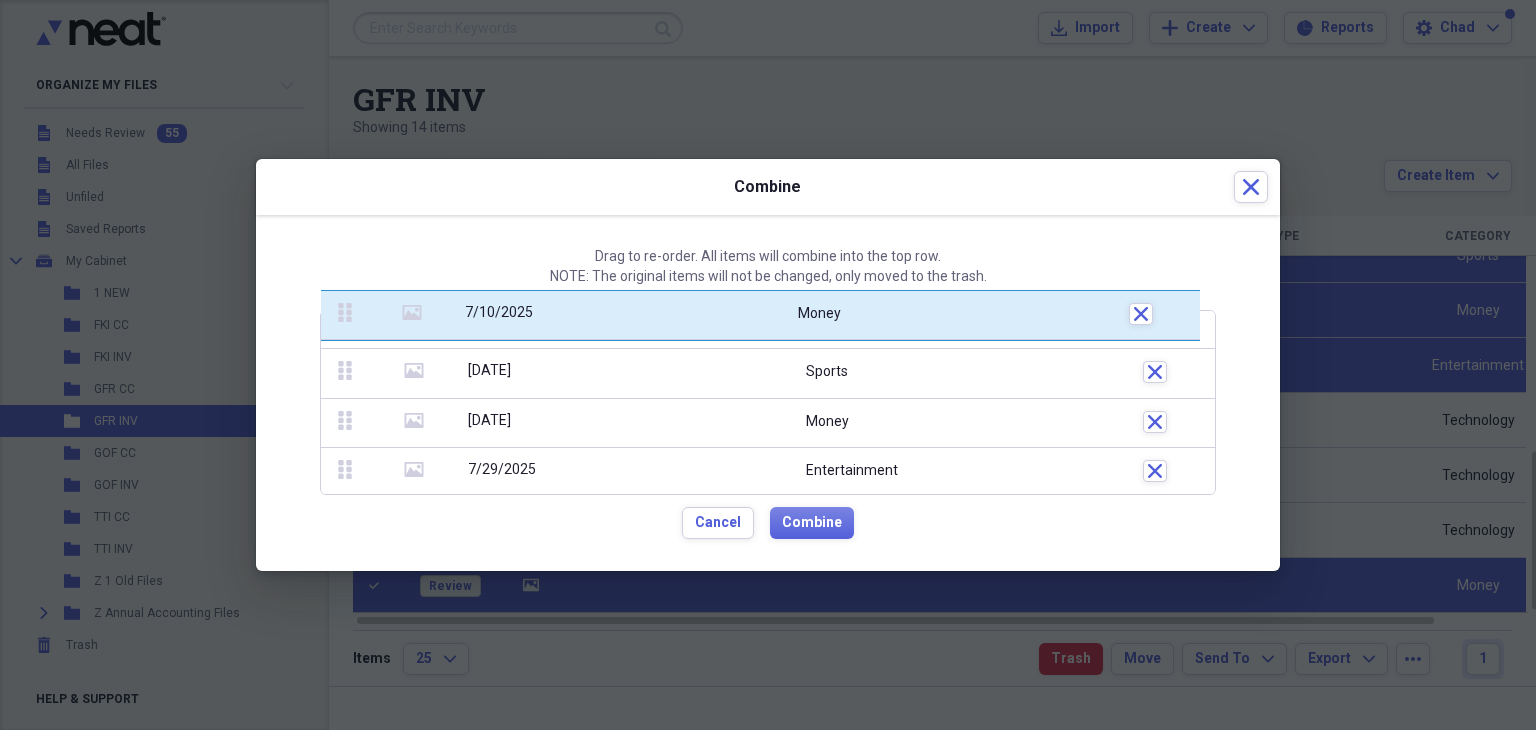 scroll, scrollTop: 0, scrollLeft: 0, axis: both 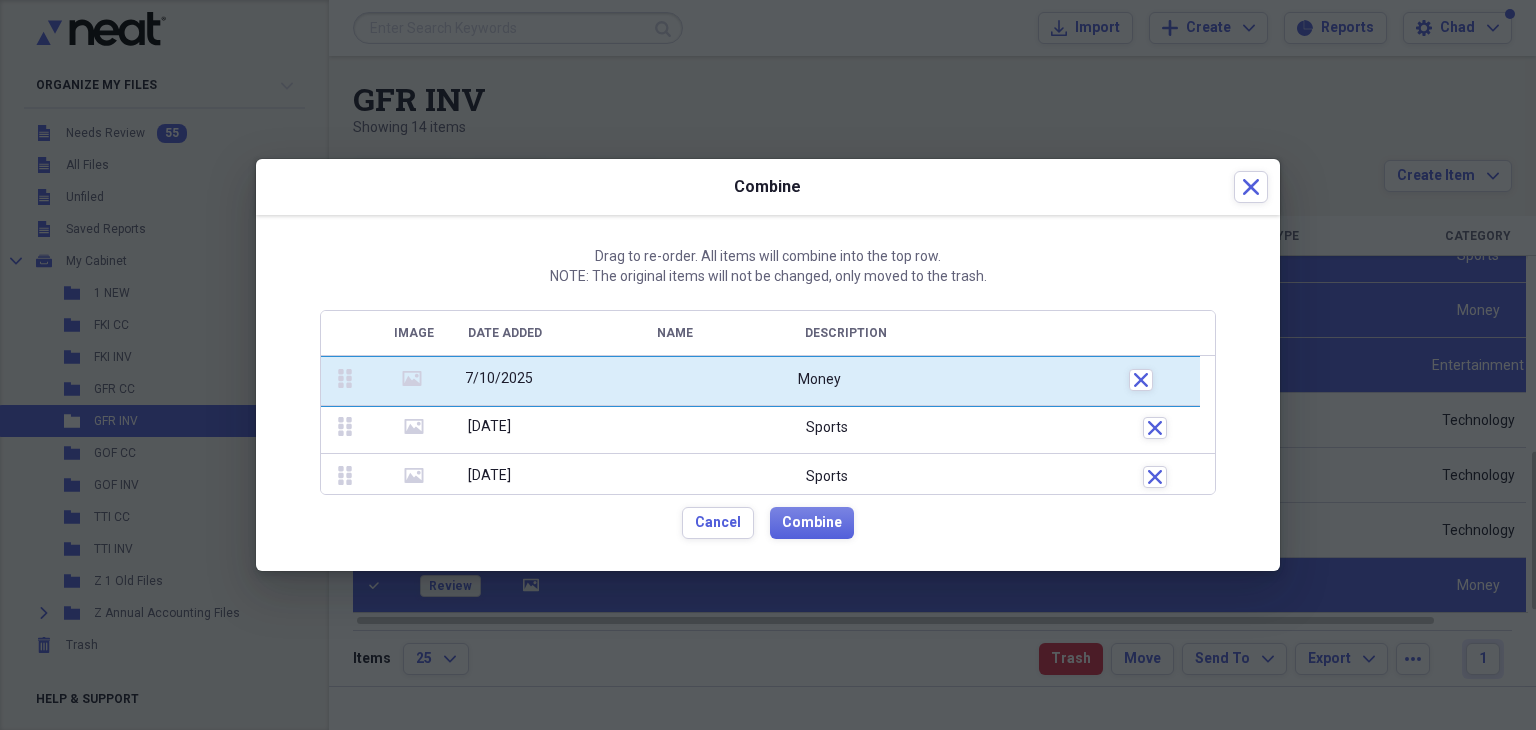 drag, startPoint x: 344, startPoint y: 473, endPoint x: 352, endPoint y: 293, distance: 180.17769 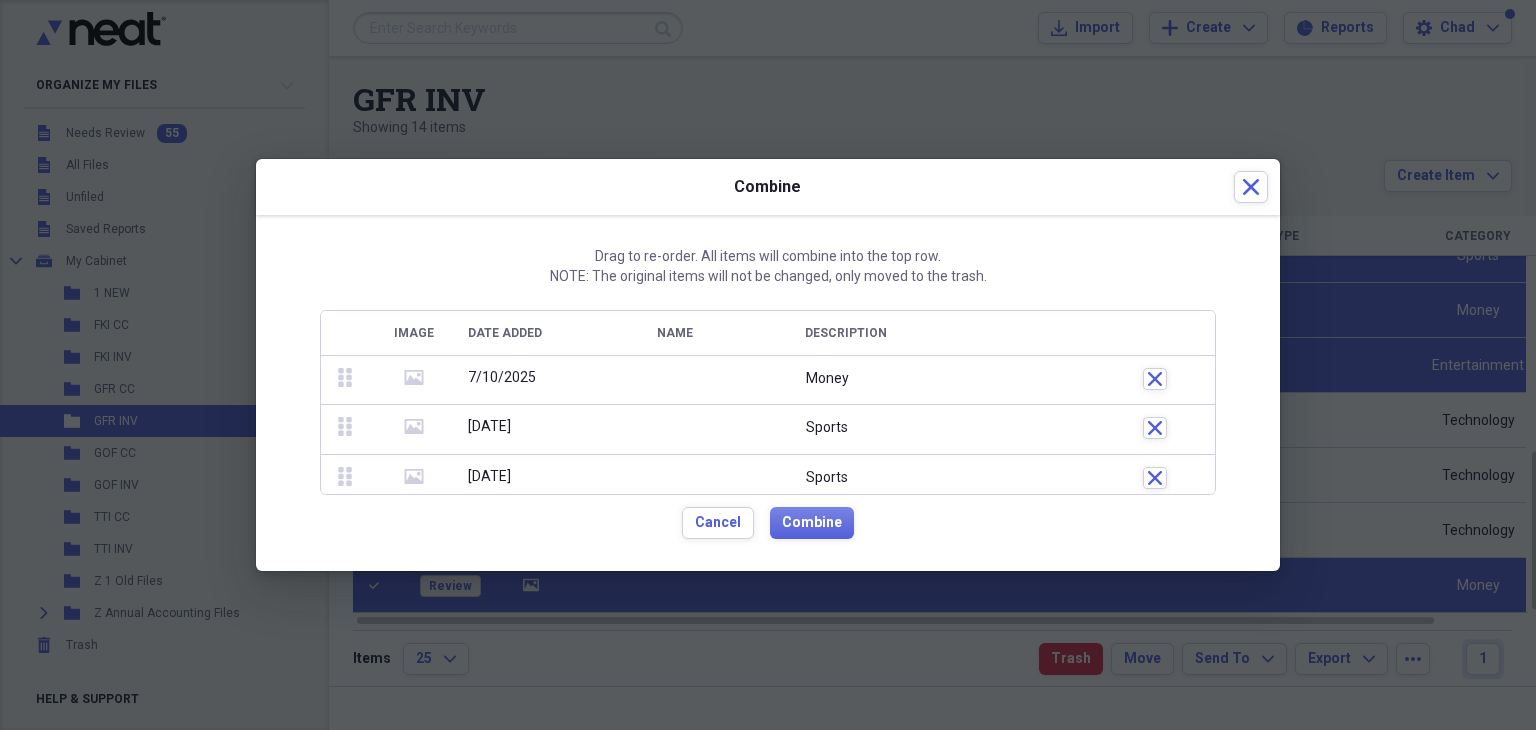 scroll, scrollTop: 105, scrollLeft: 0, axis: vertical 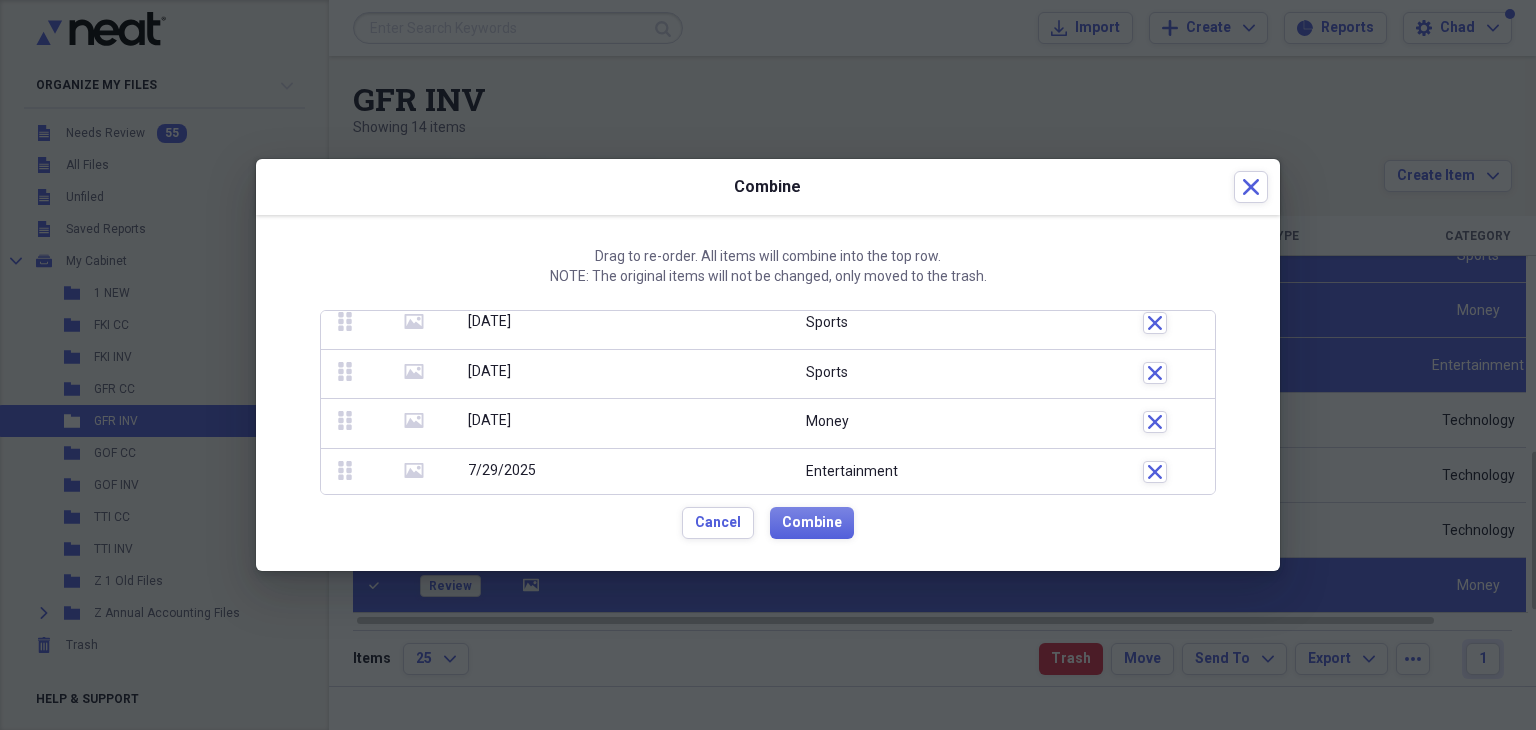 click on "media" 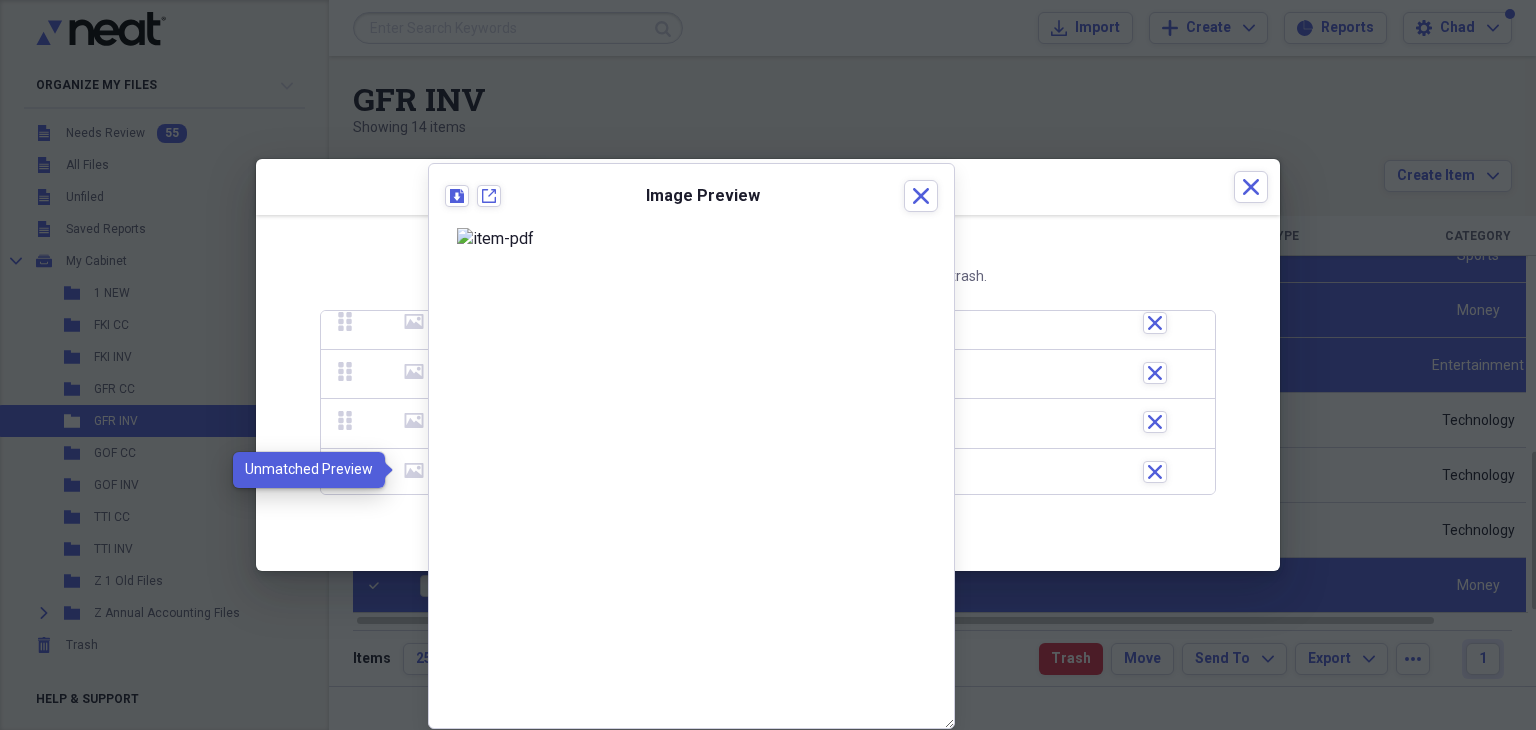 click on "media" 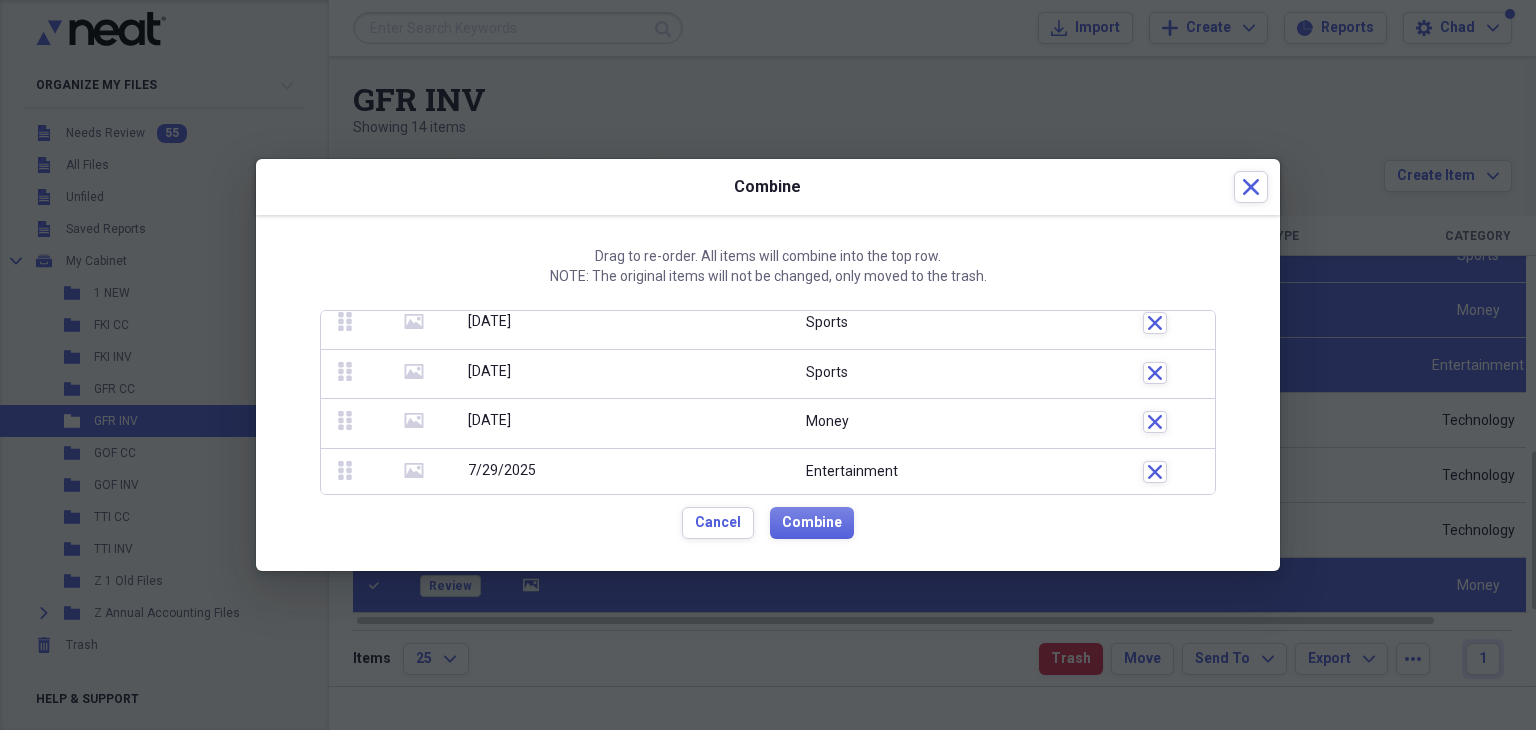 click 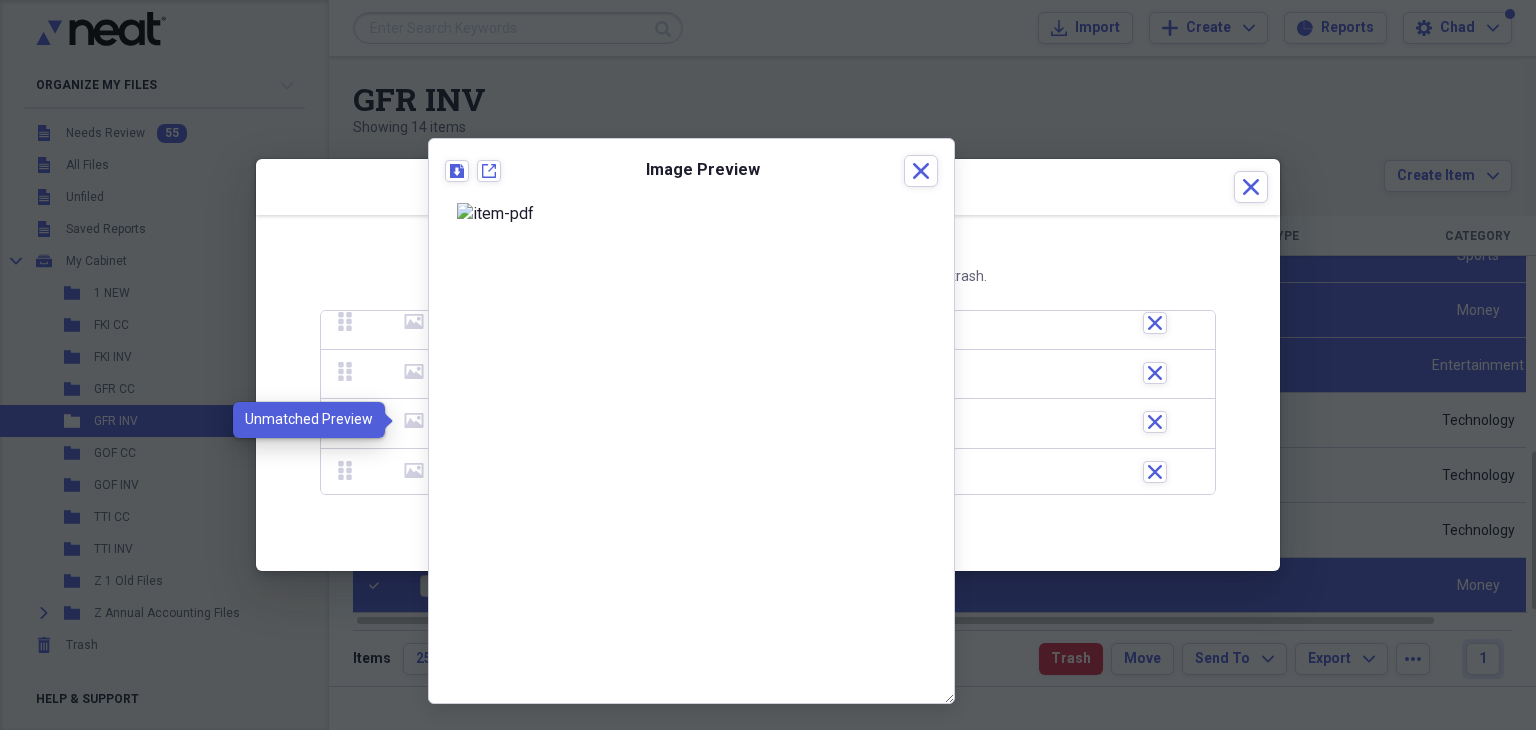 click 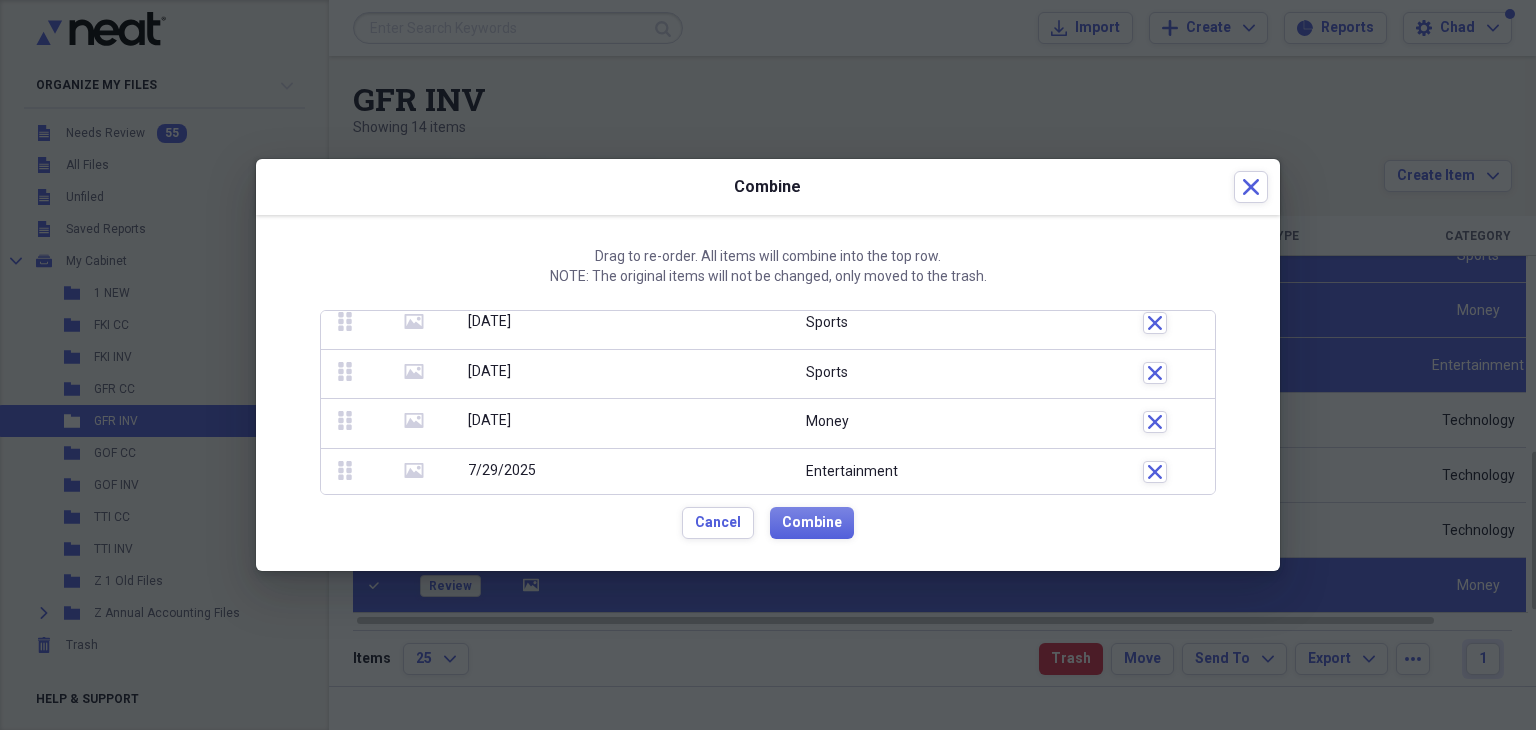 click on "media" 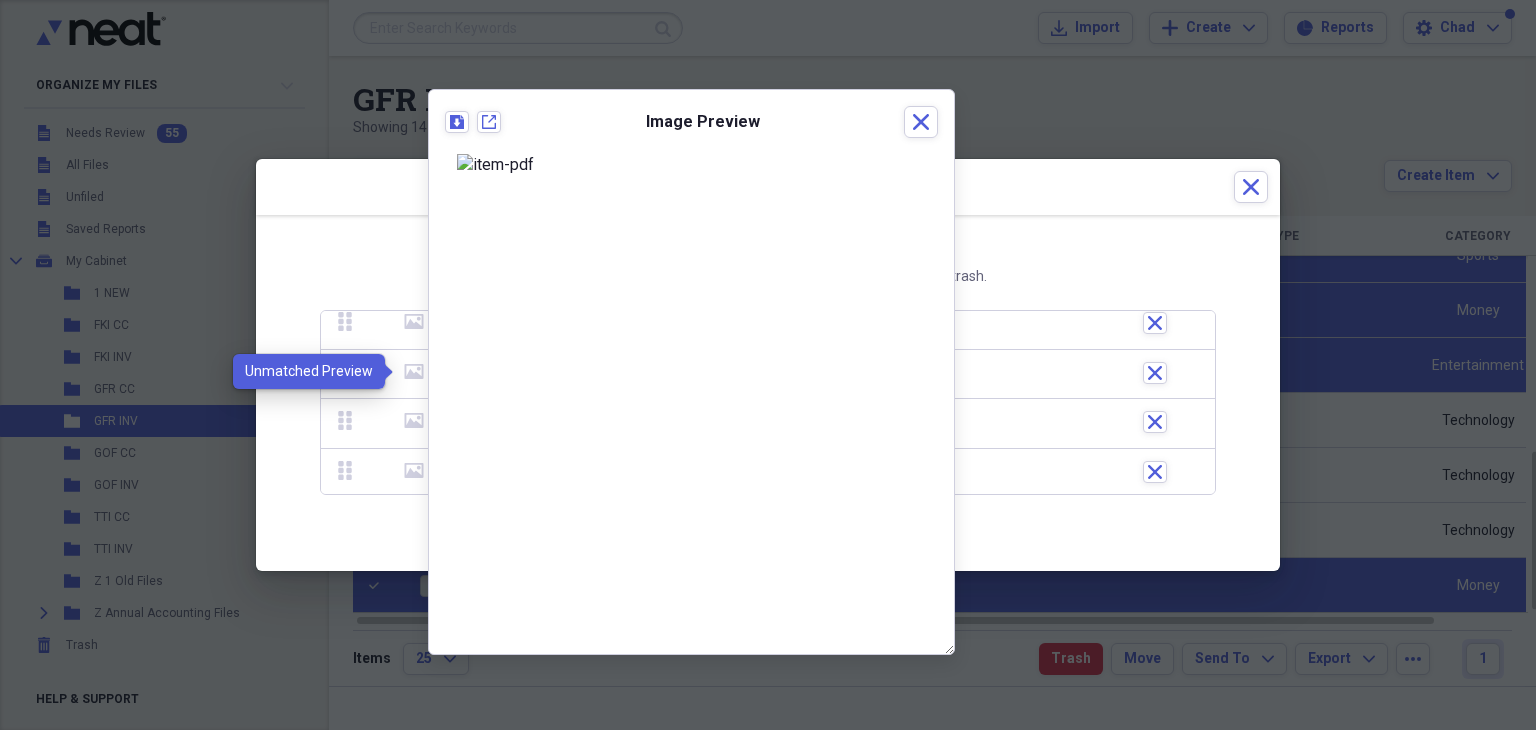 click on "media" 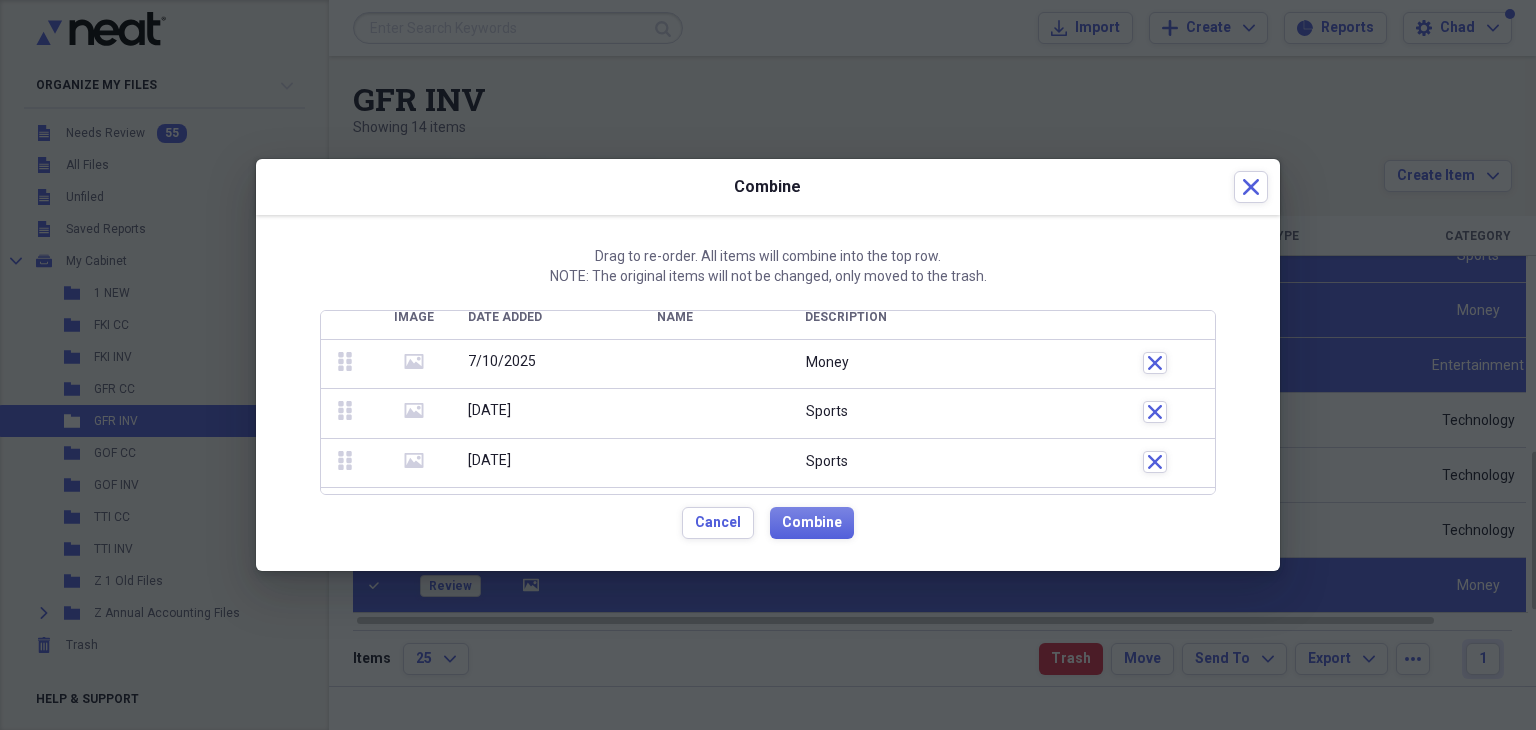 scroll, scrollTop: 14, scrollLeft: 0, axis: vertical 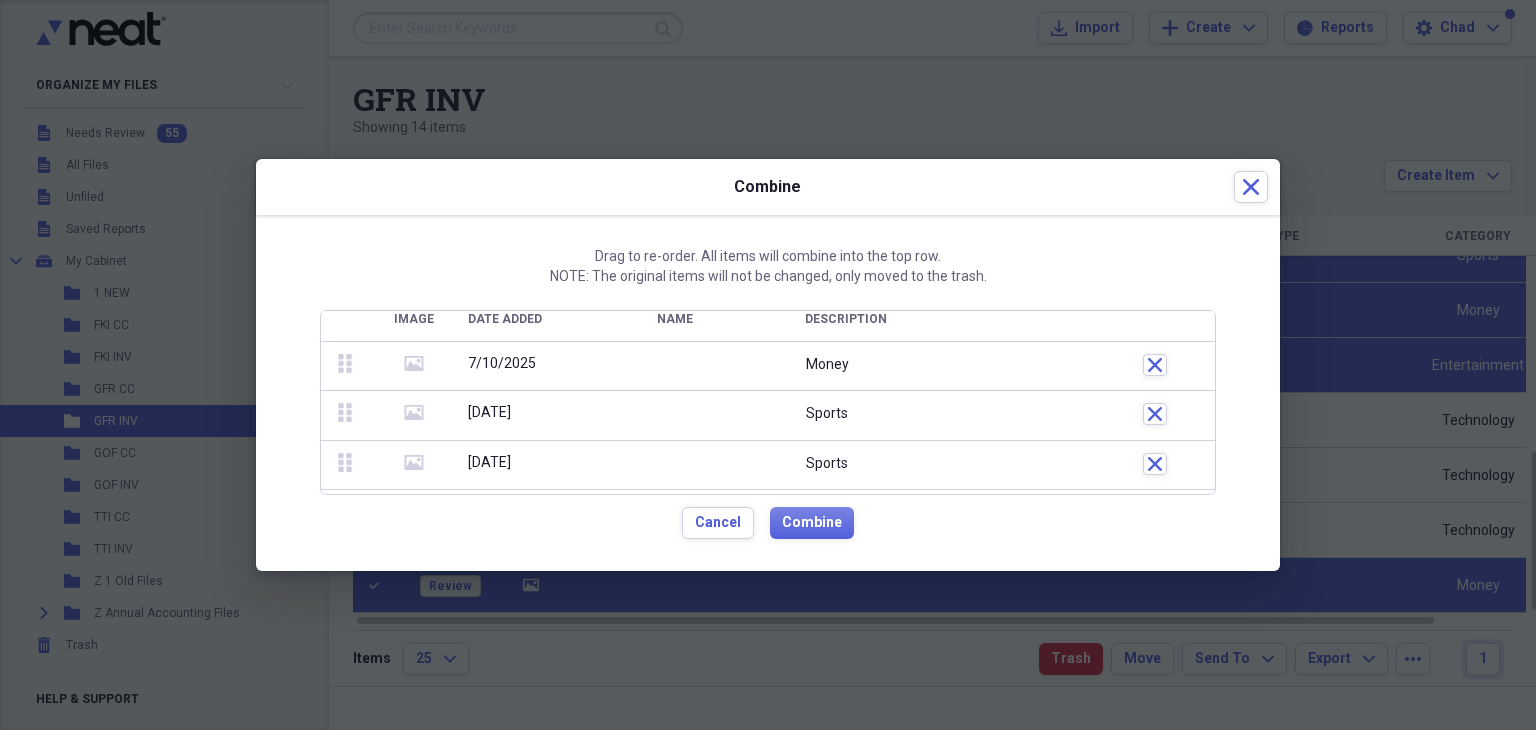 click 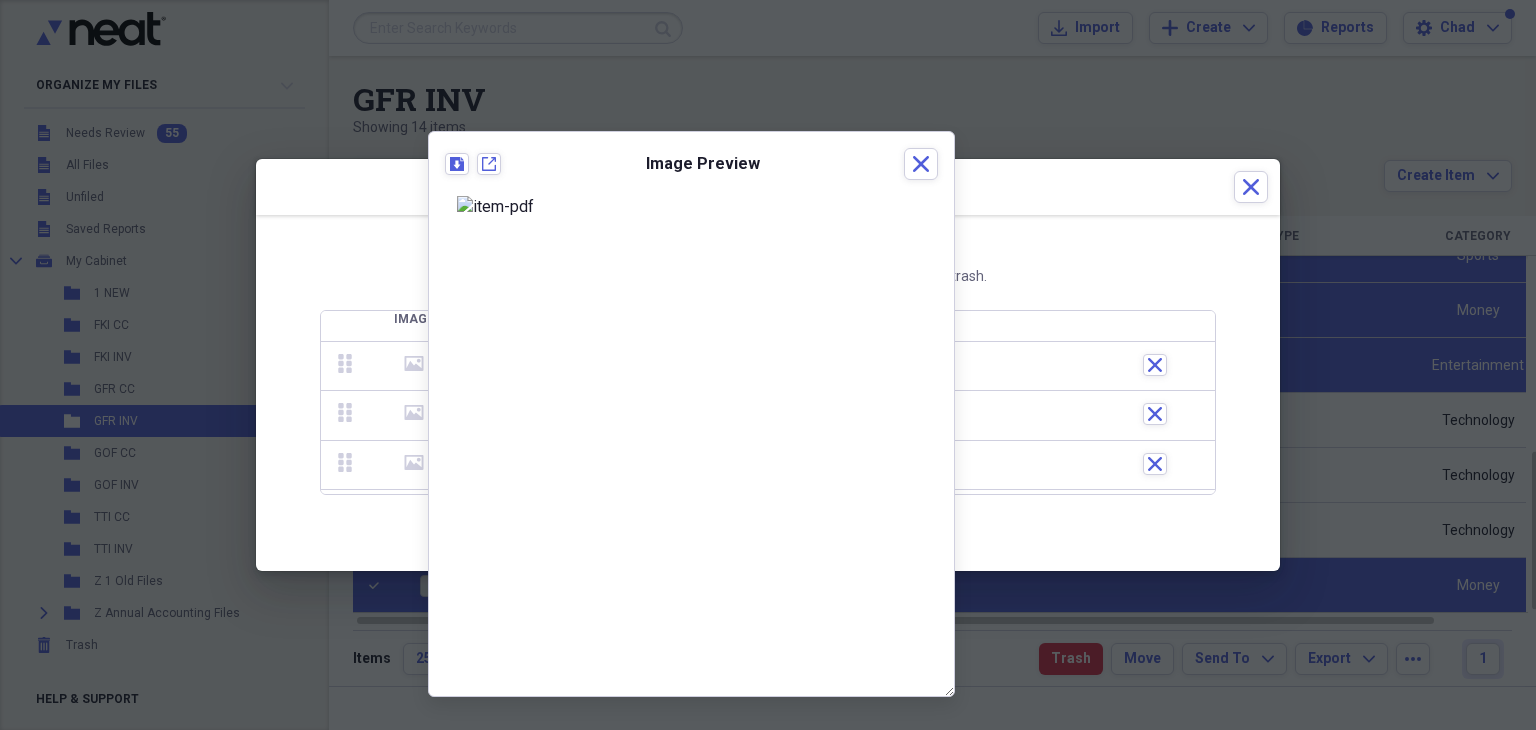 click 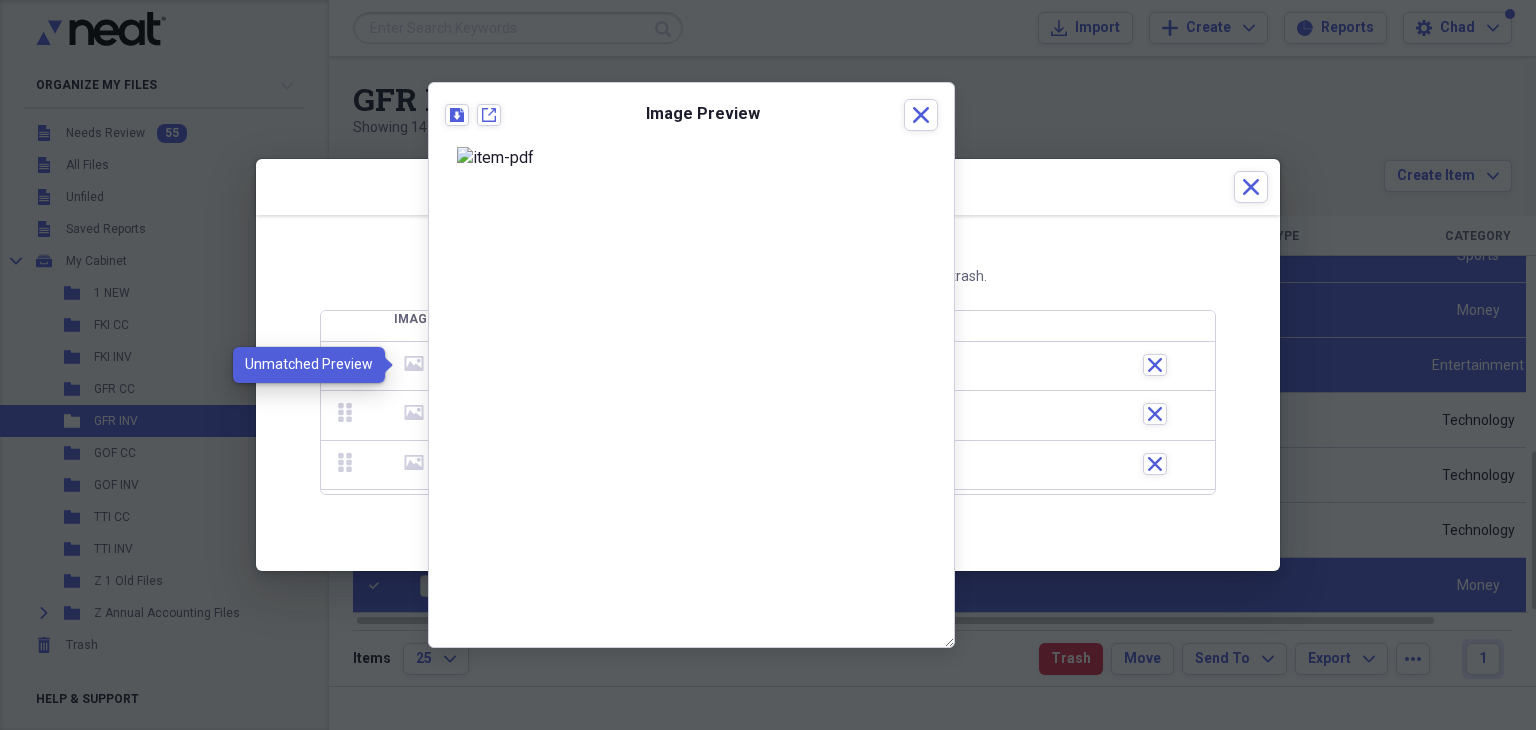 click 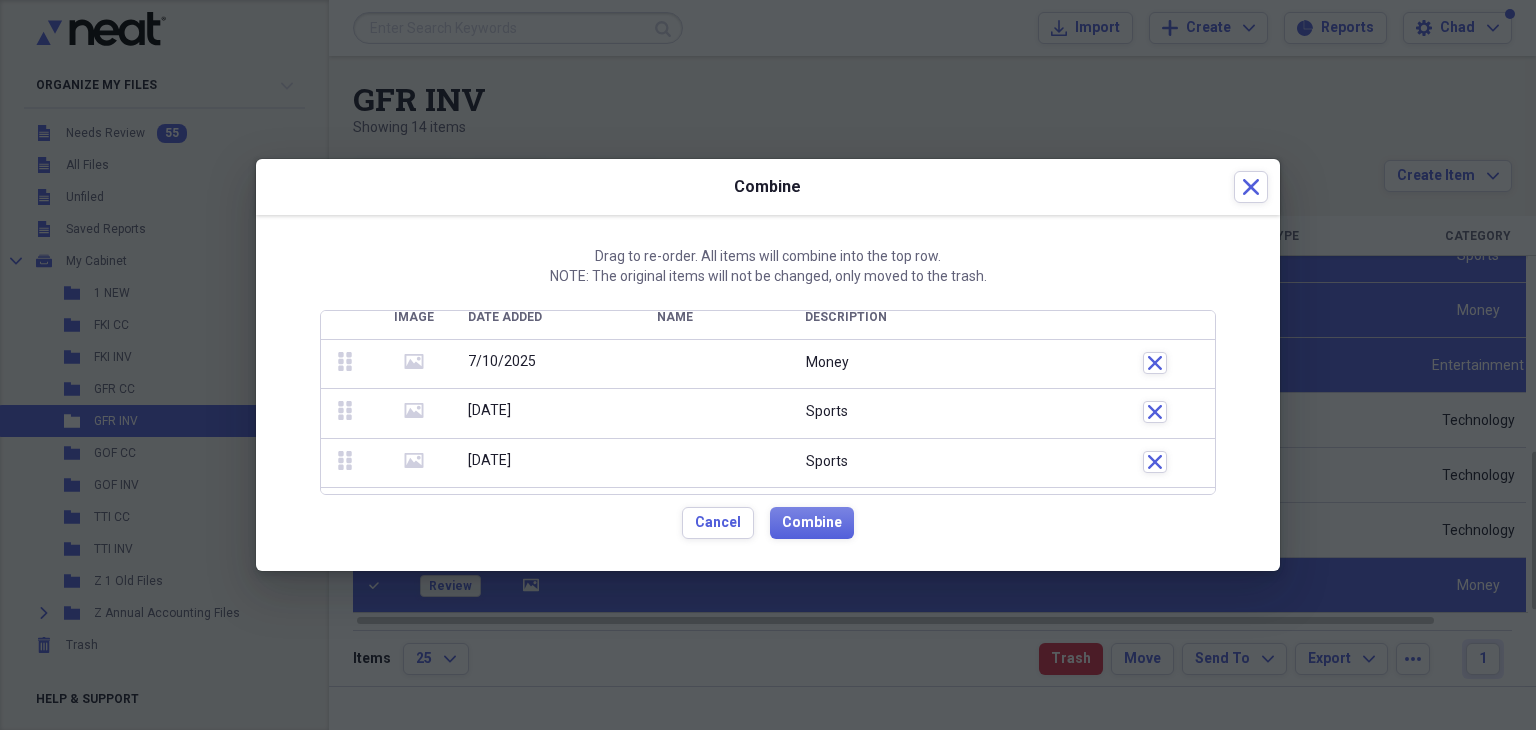 scroll, scrollTop: 105, scrollLeft: 0, axis: vertical 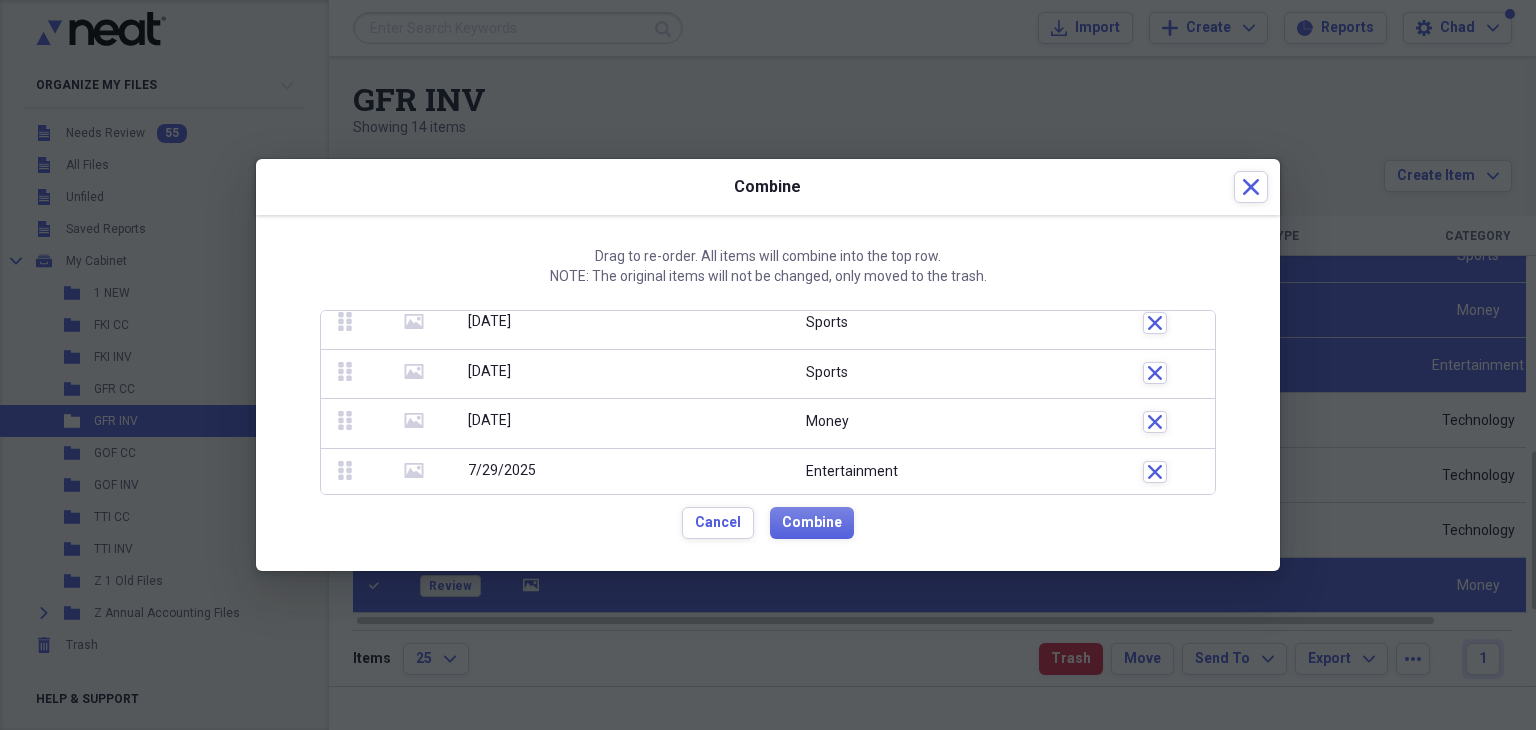 click 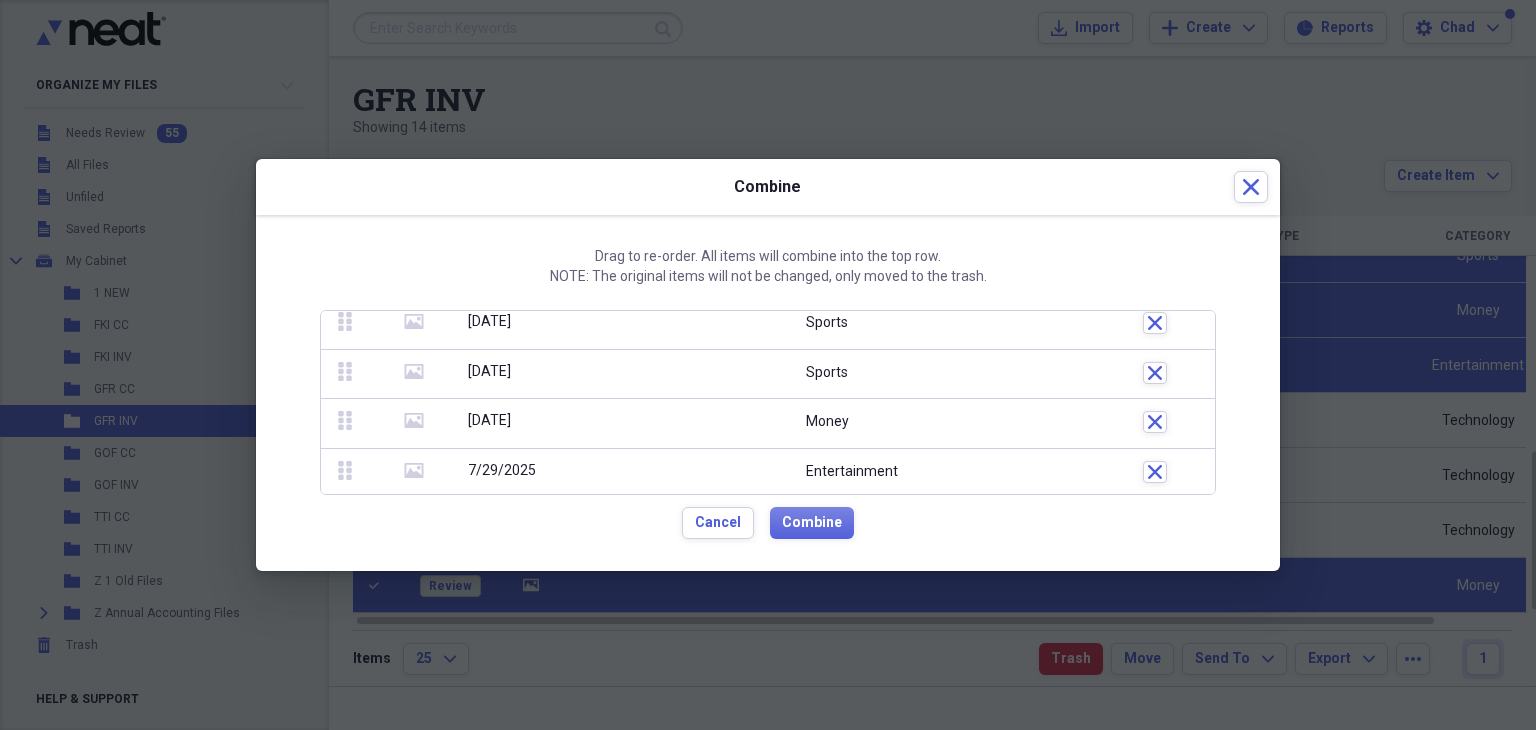 click on "media" 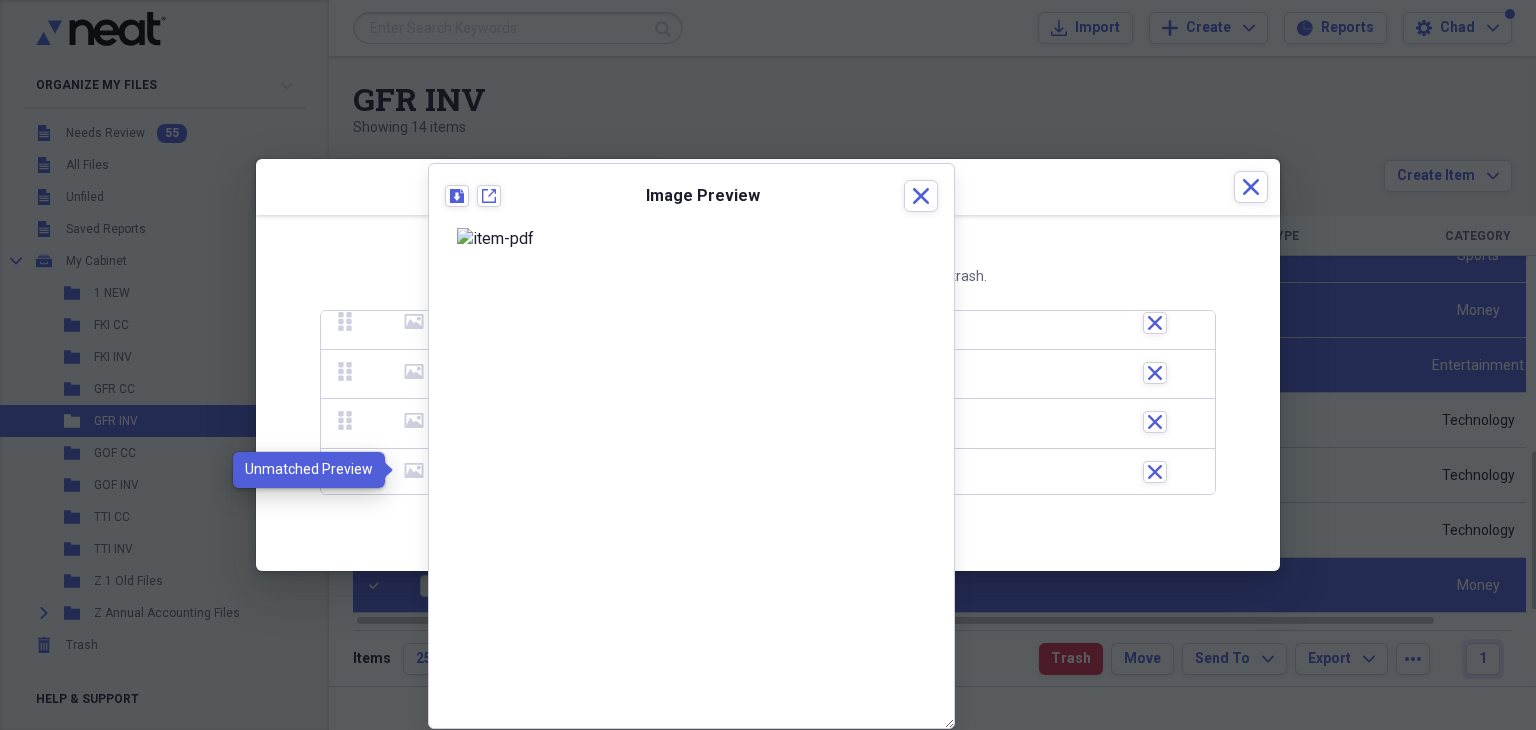 click 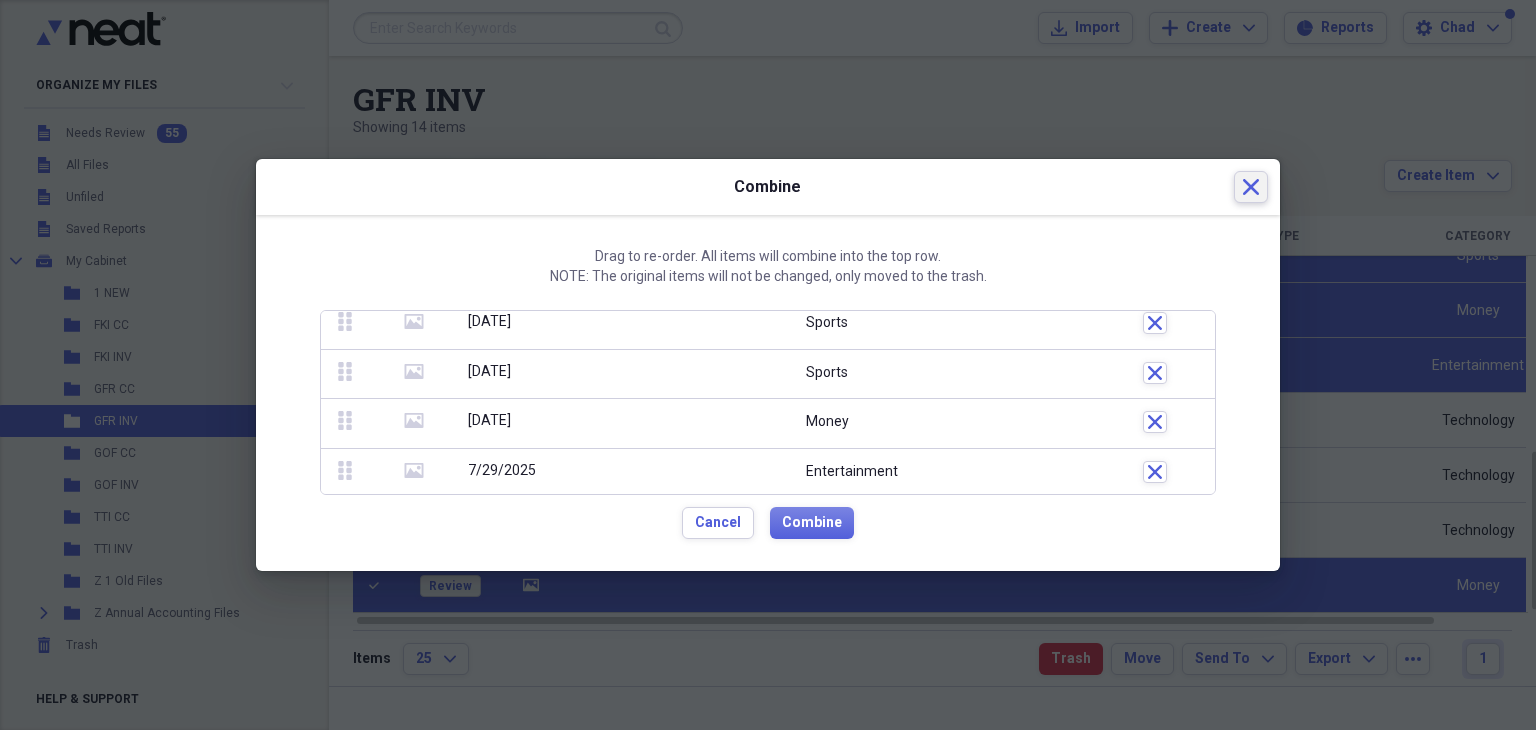 click on "Close" 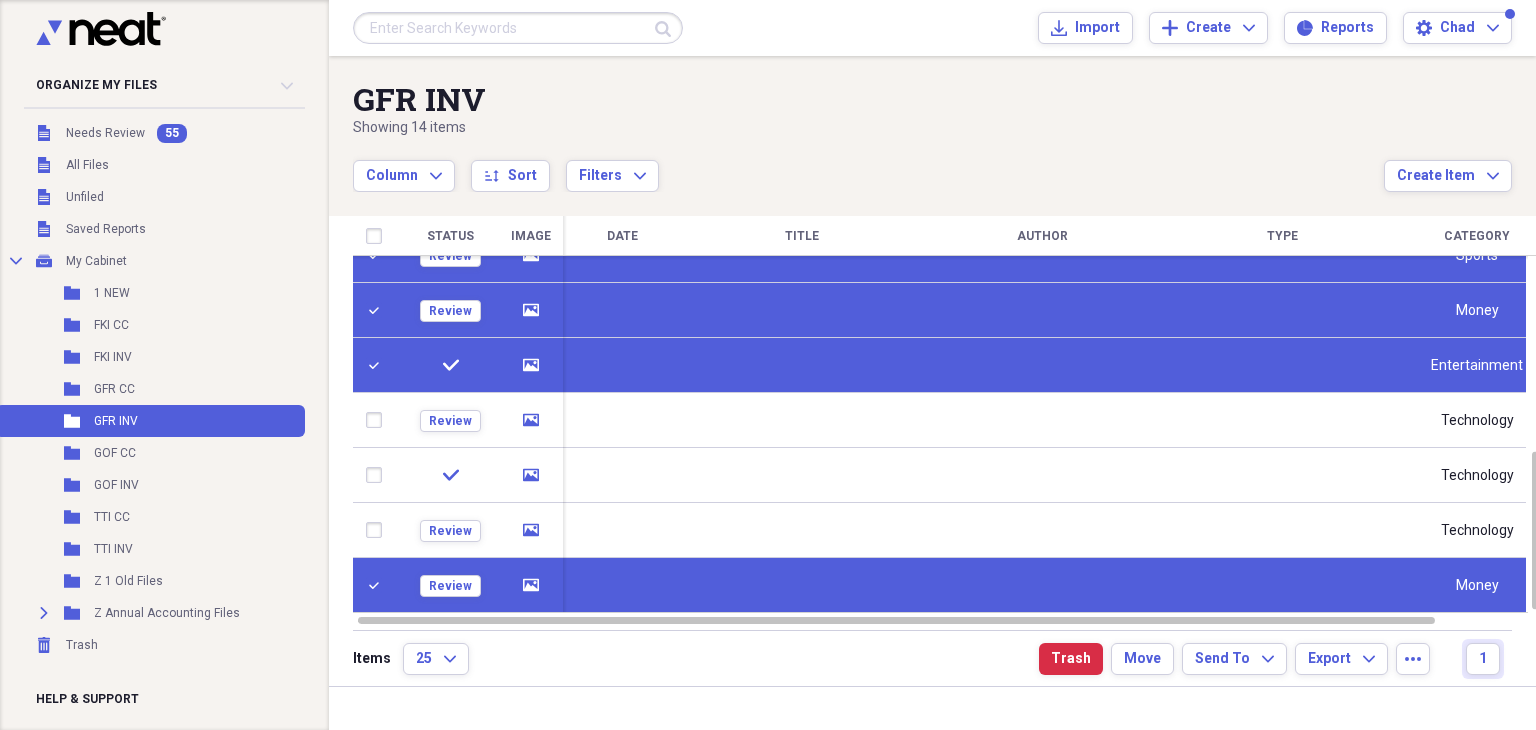 click on "media" 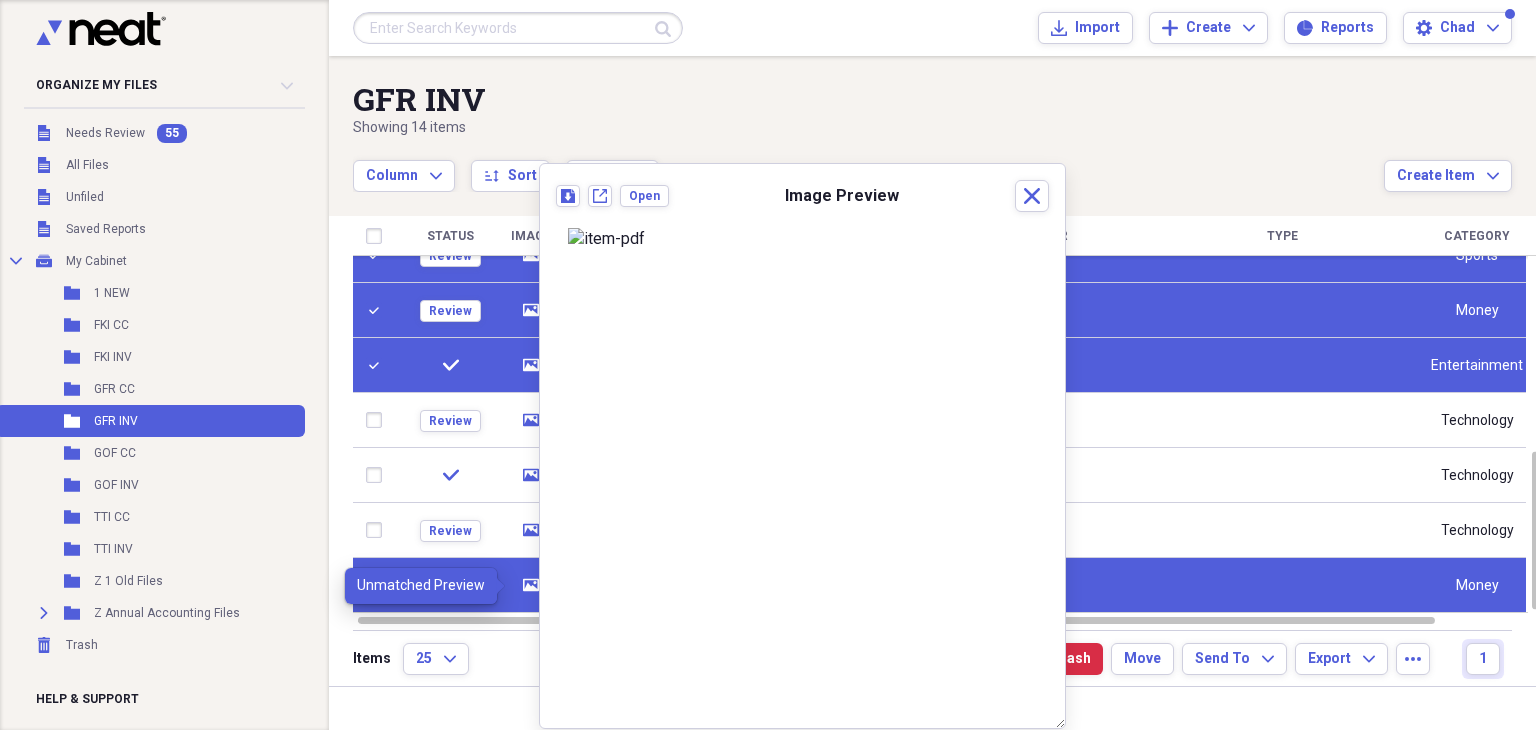 click on "media" 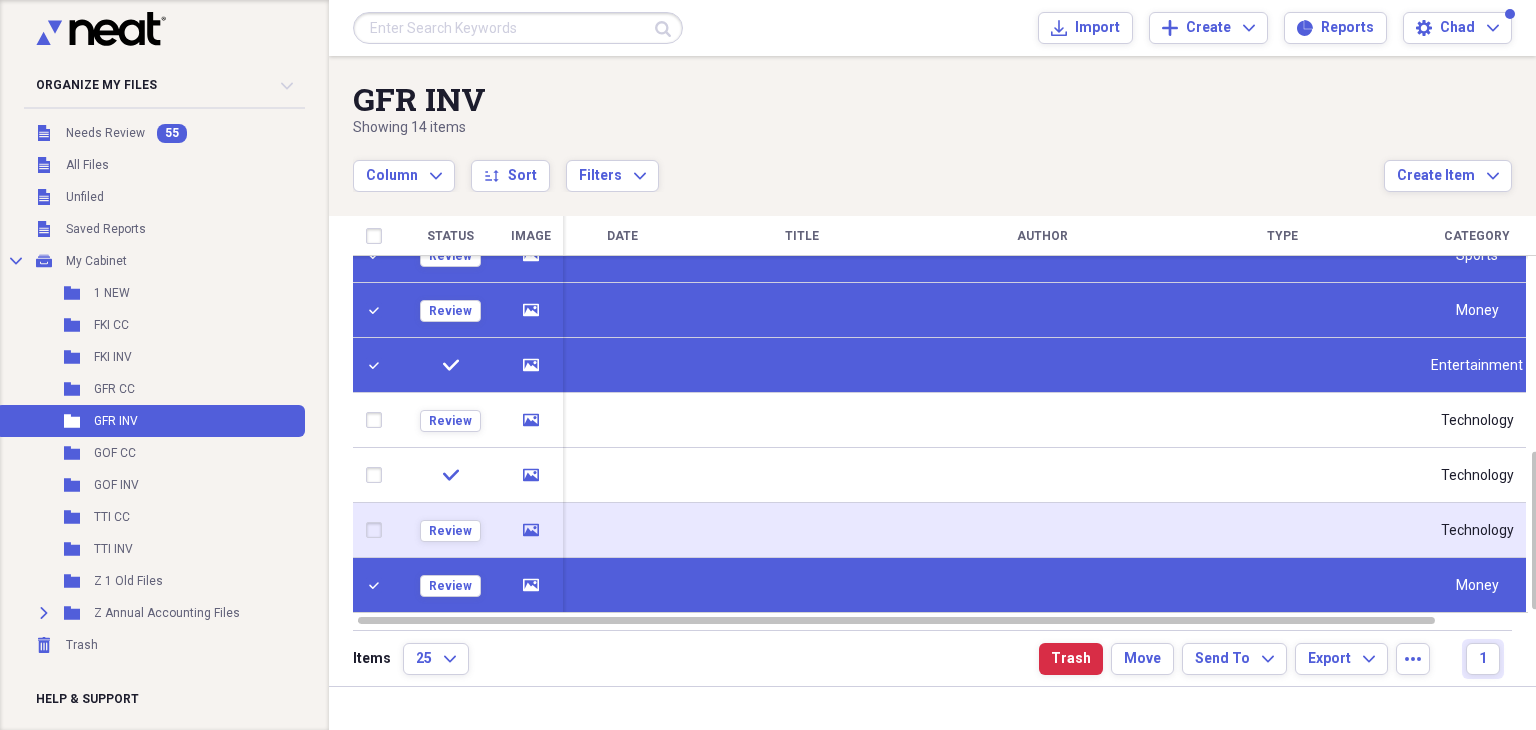 click 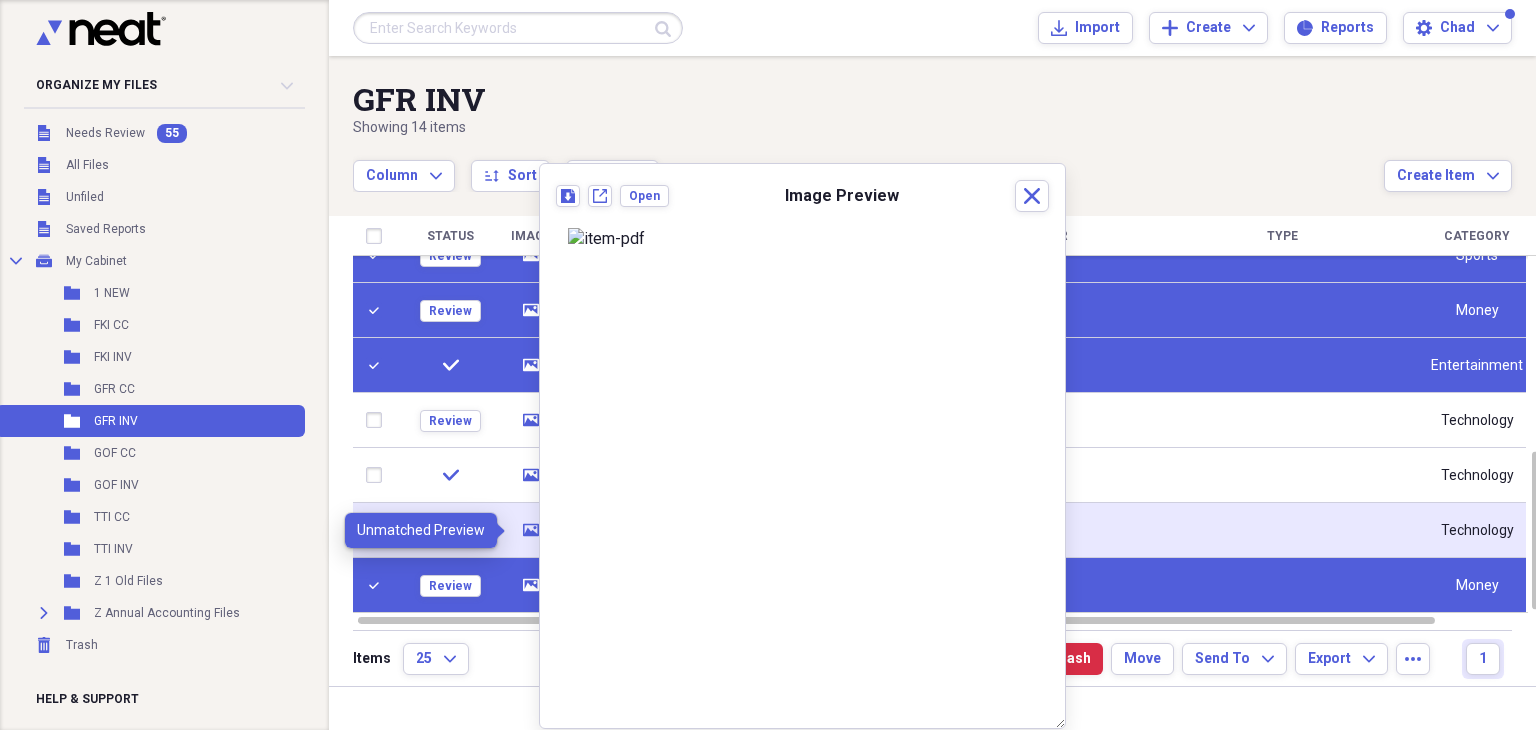 click 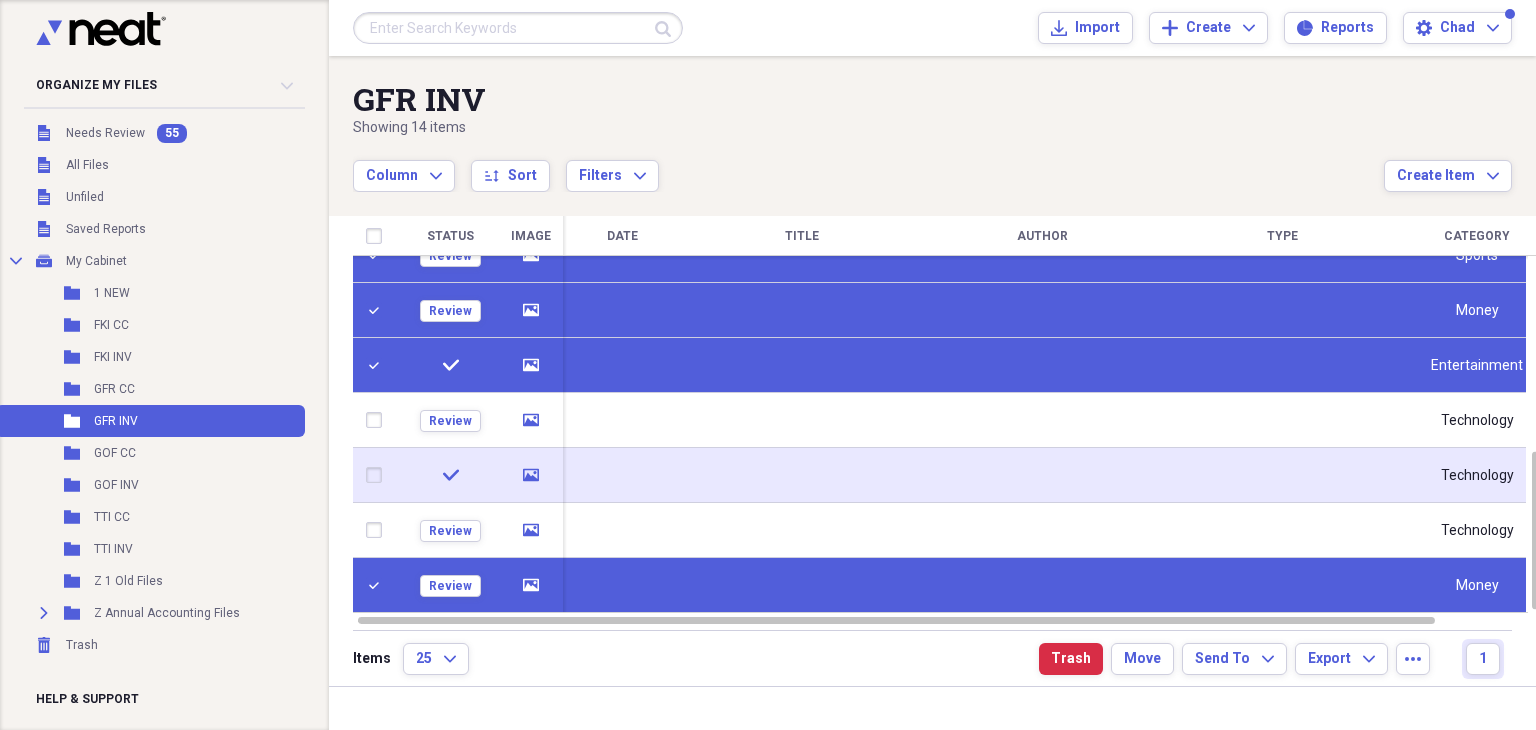 click 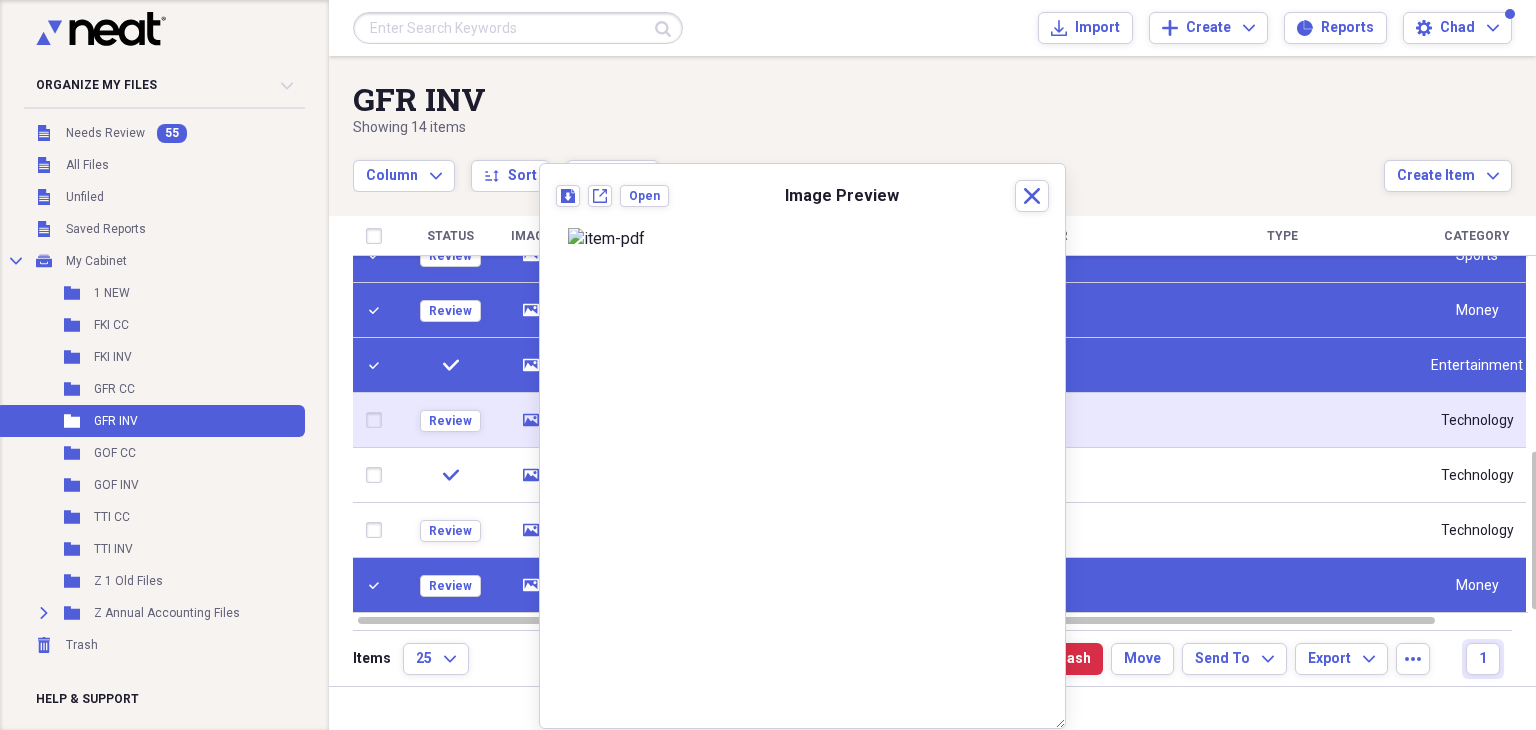 click 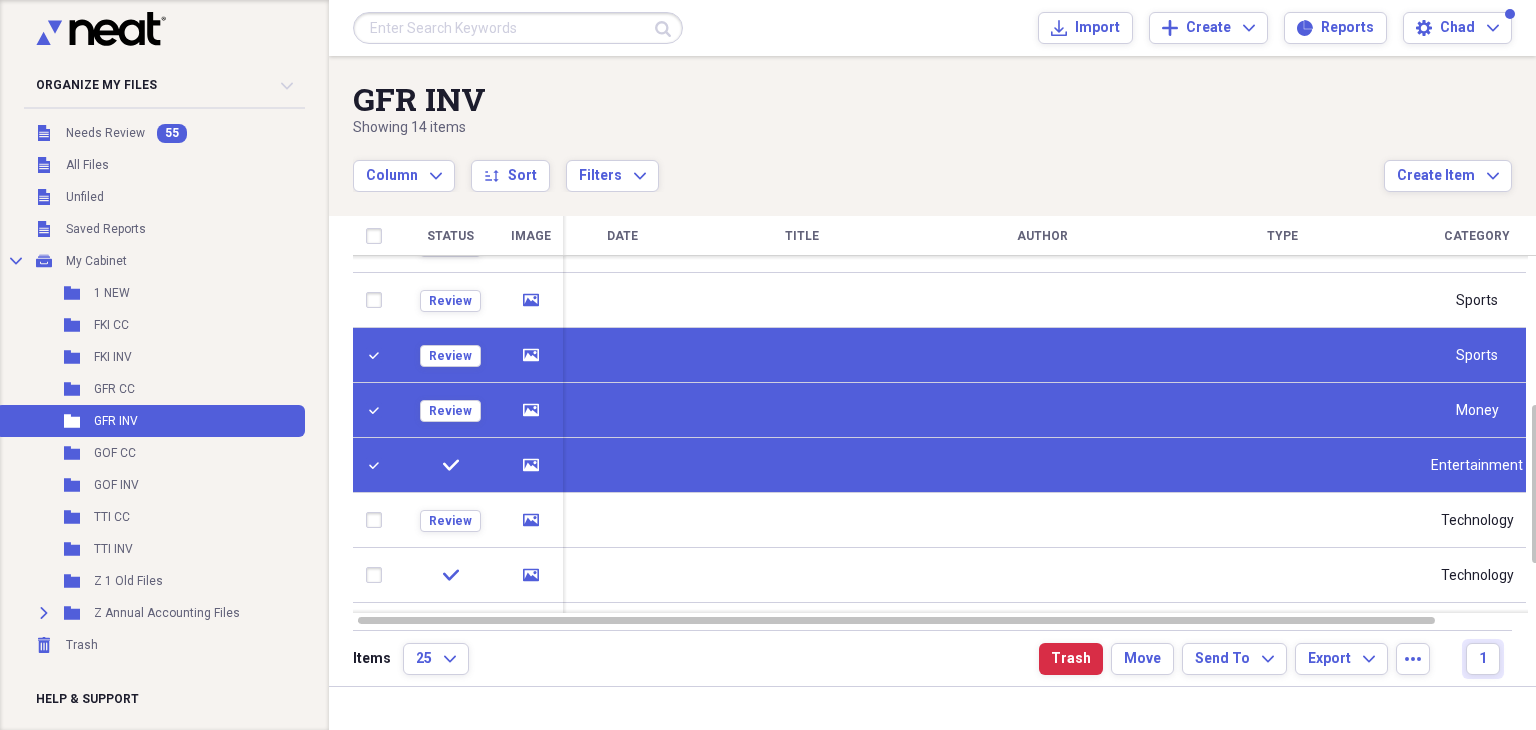 click on "media" 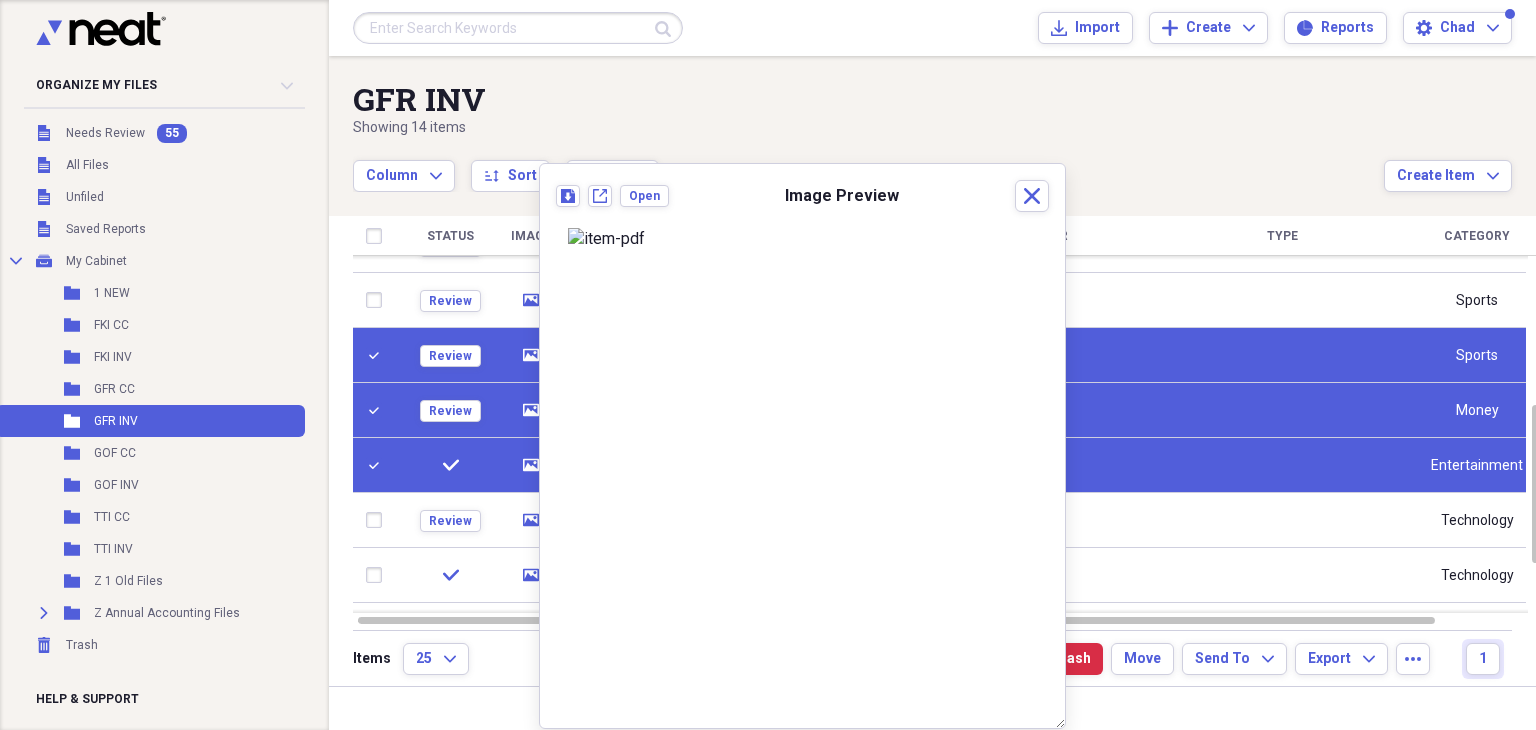 click on "media" at bounding box center [531, 410] 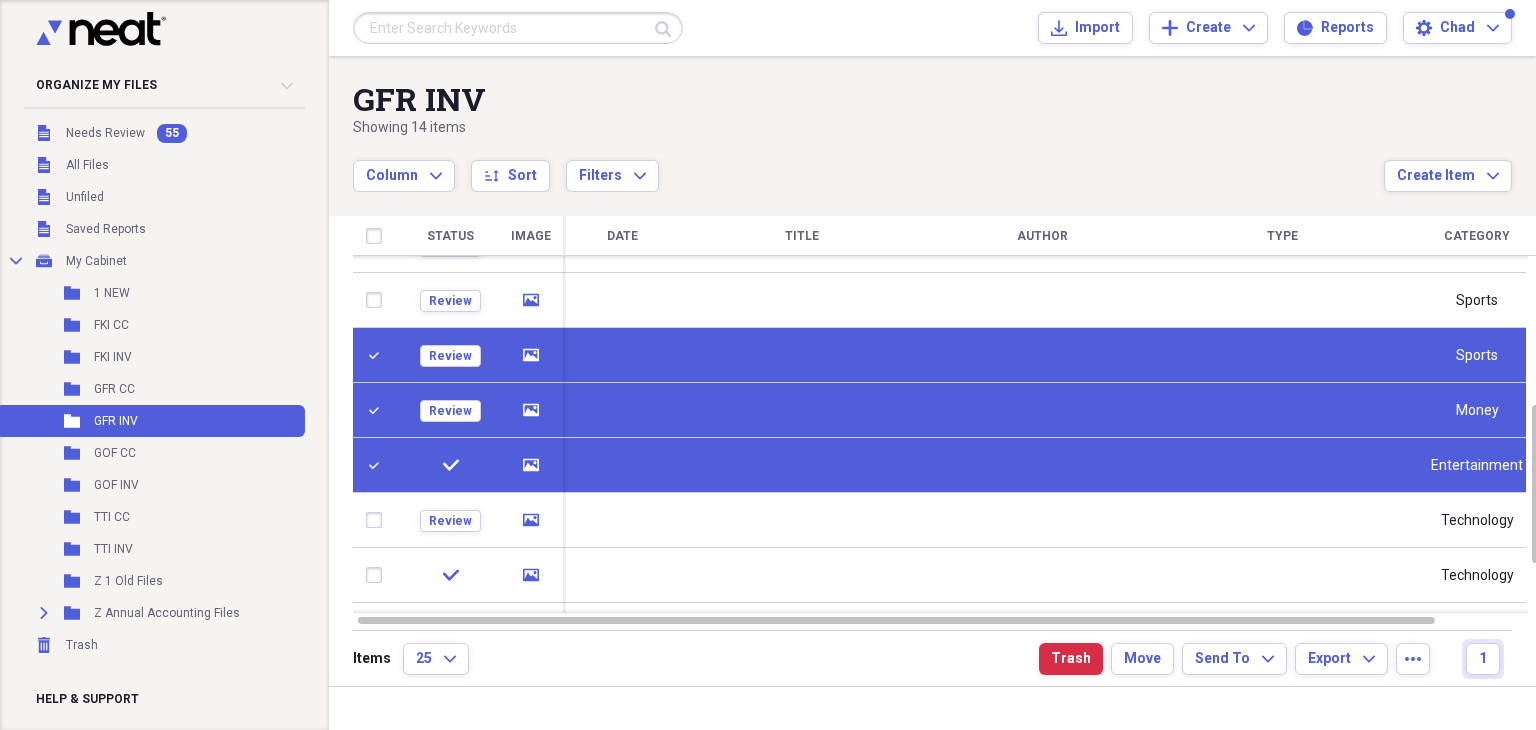 click on "media" 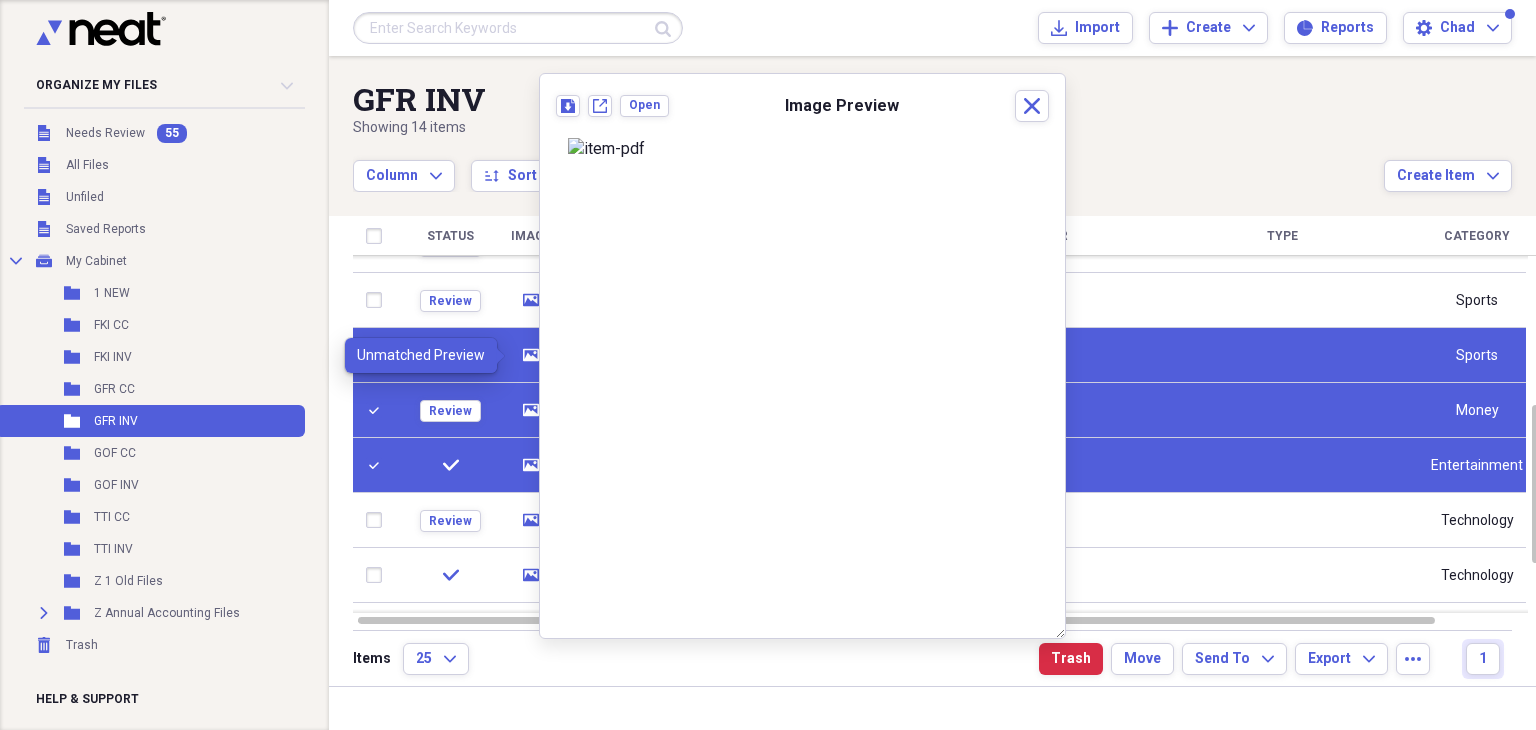 click on "media" 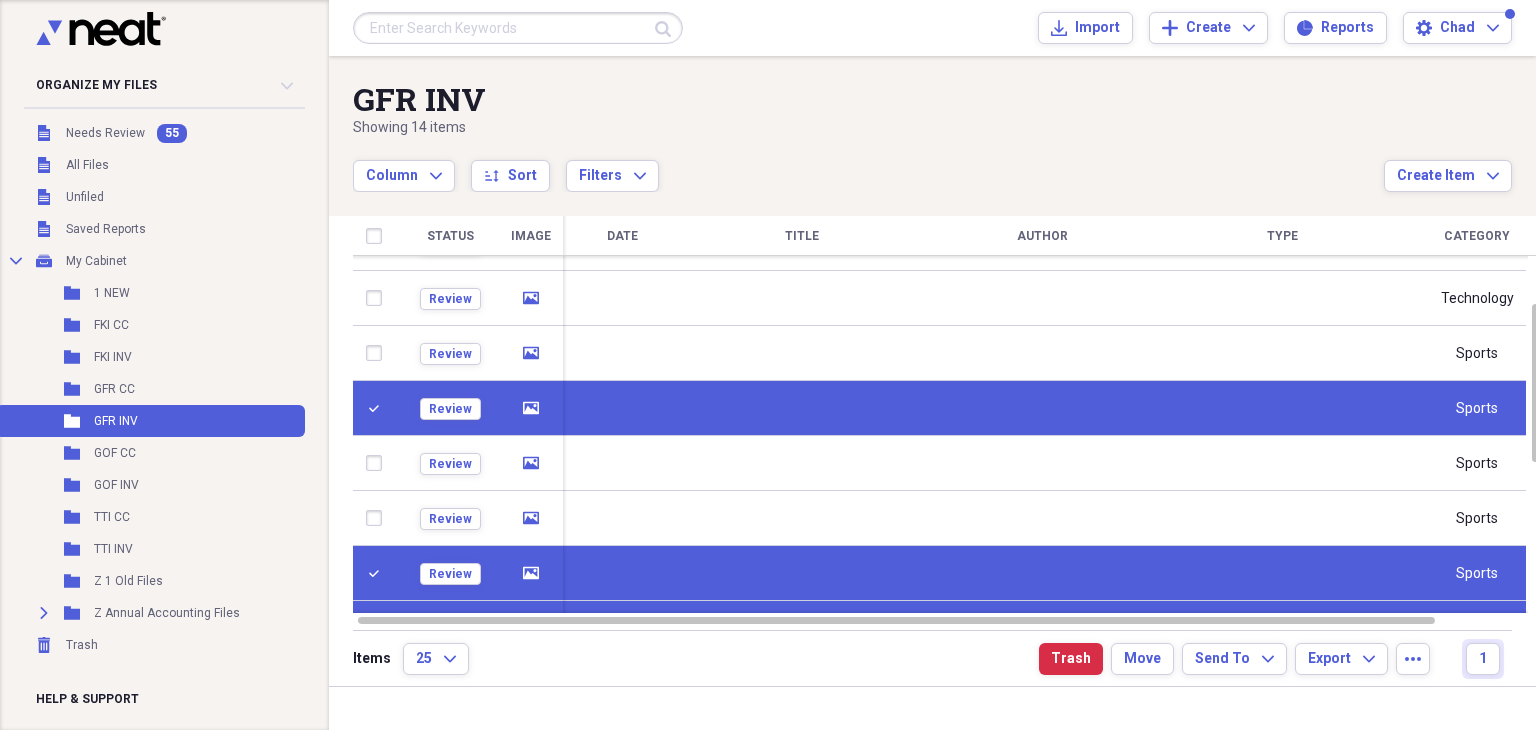 click 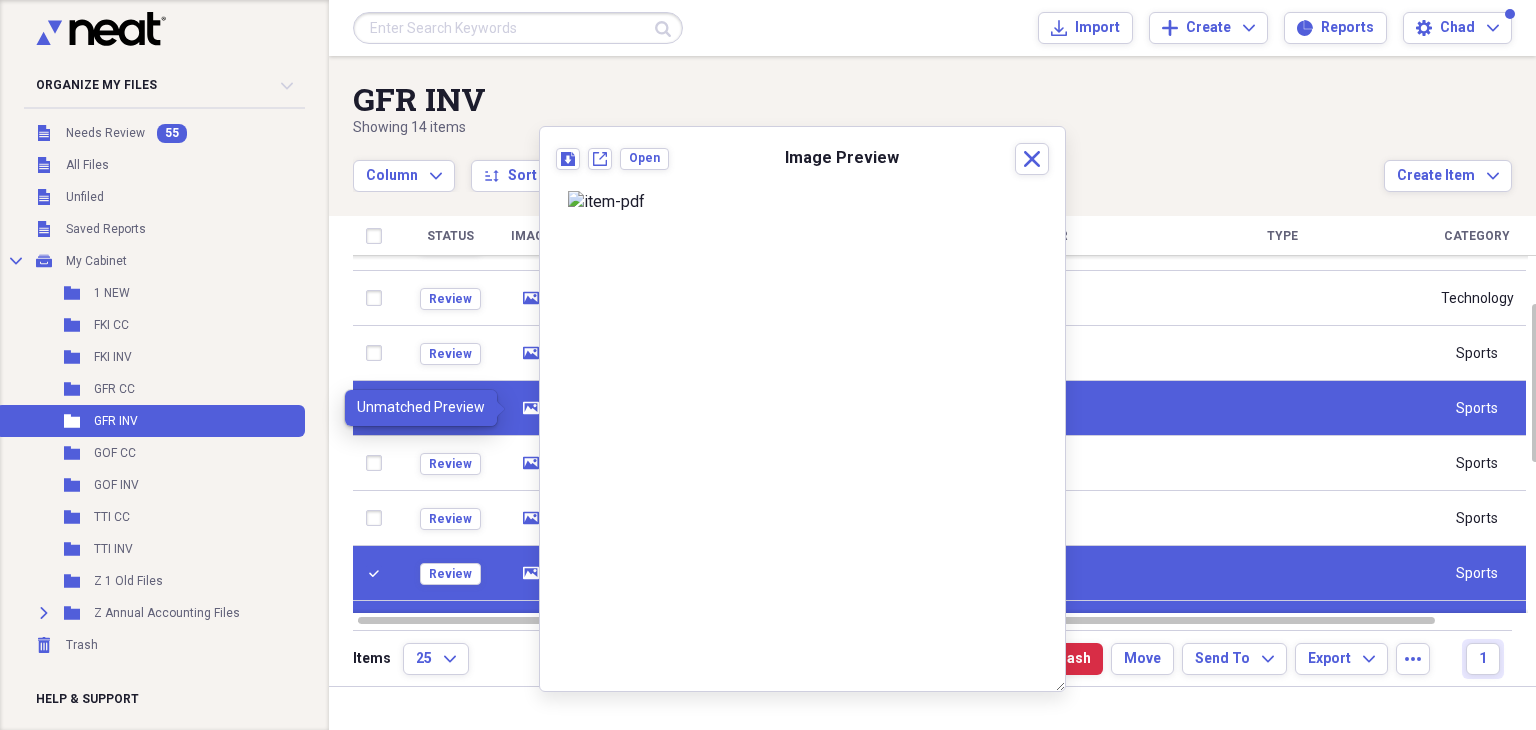 click 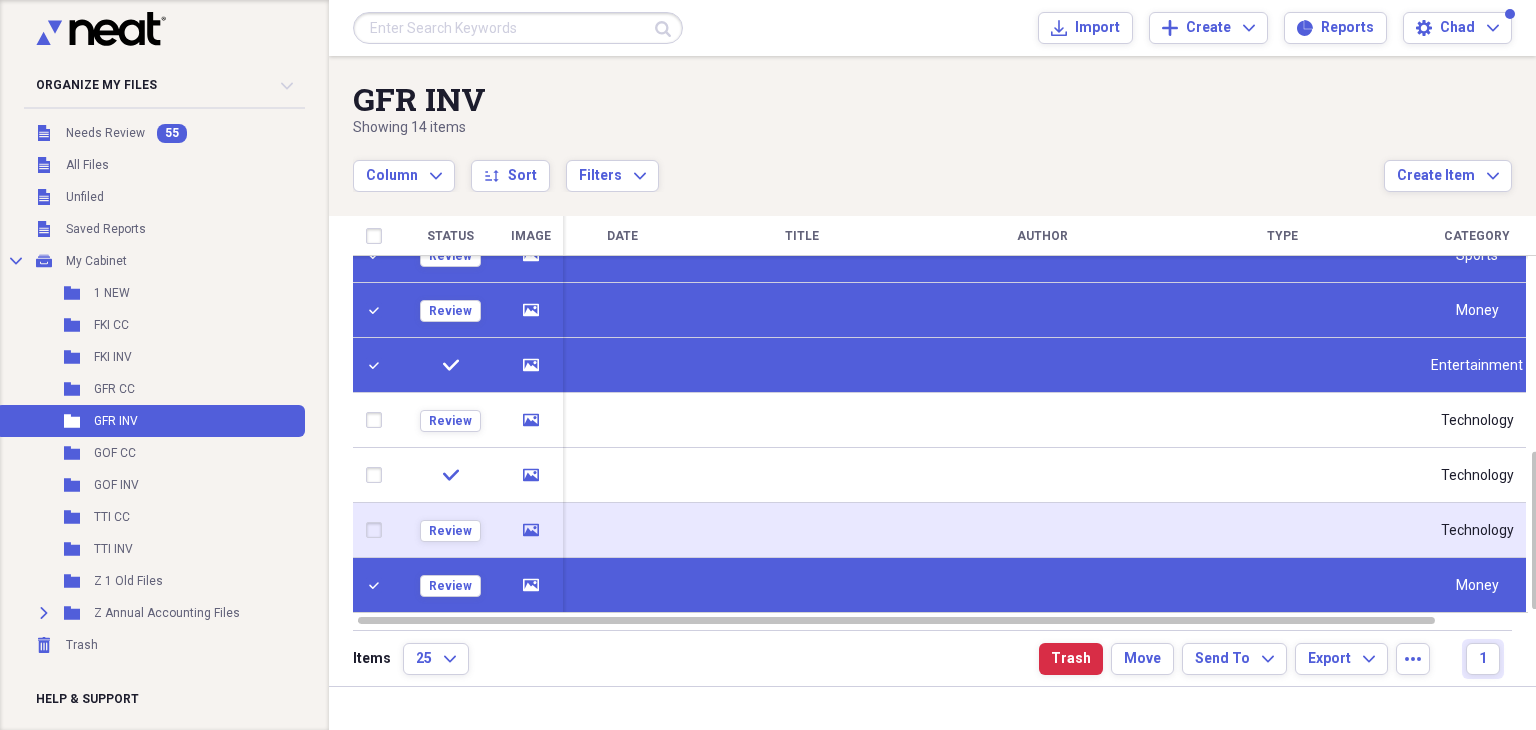 click 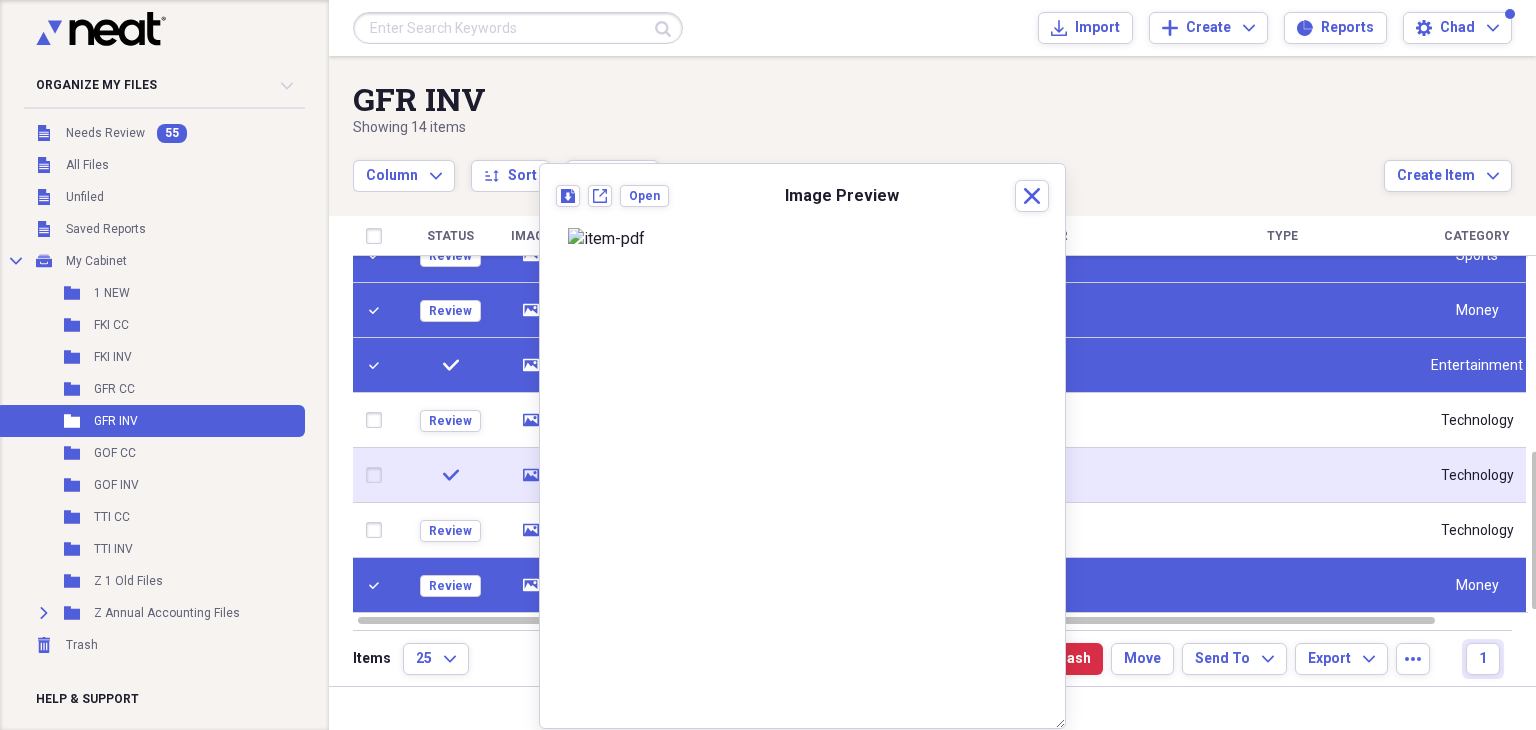 click on "media" at bounding box center [531, 475] 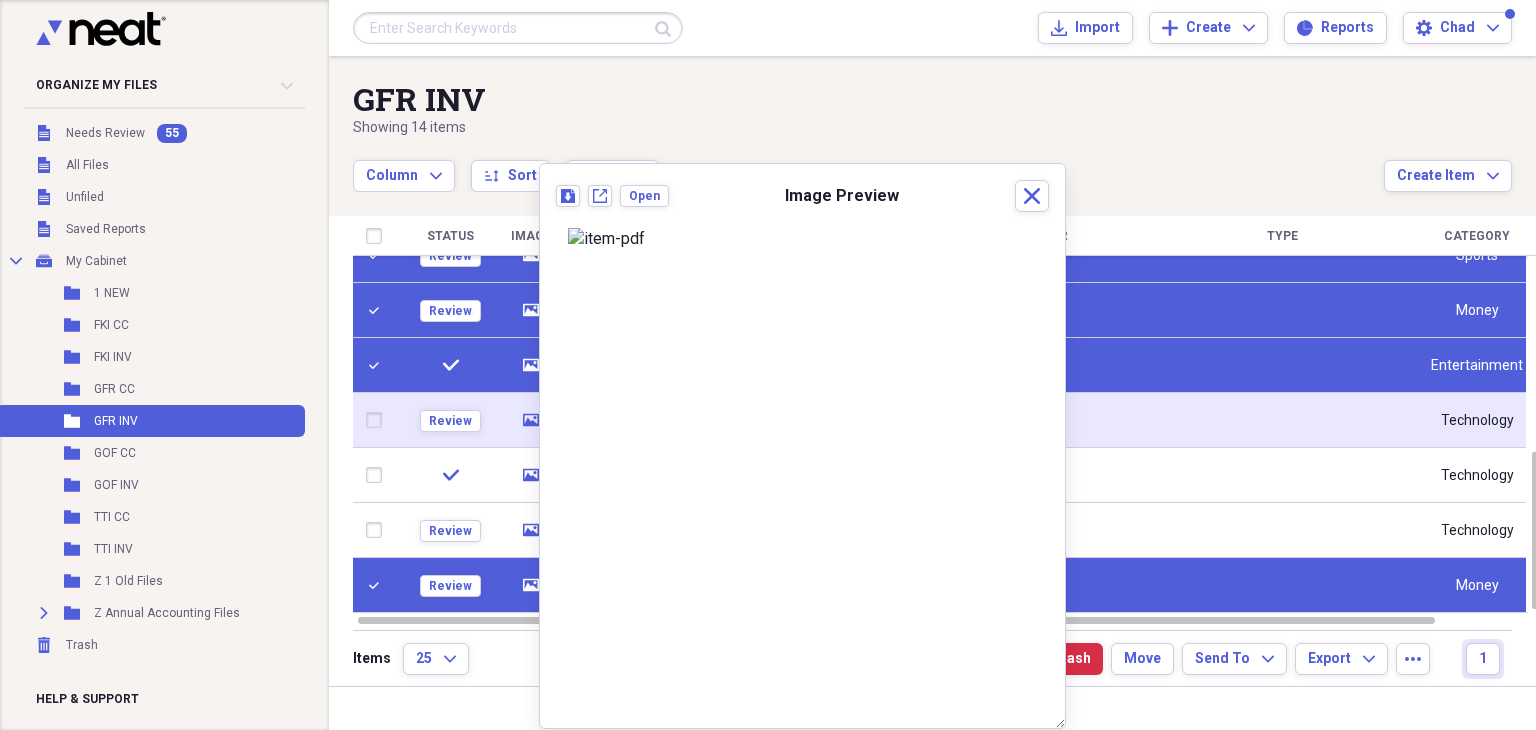 click 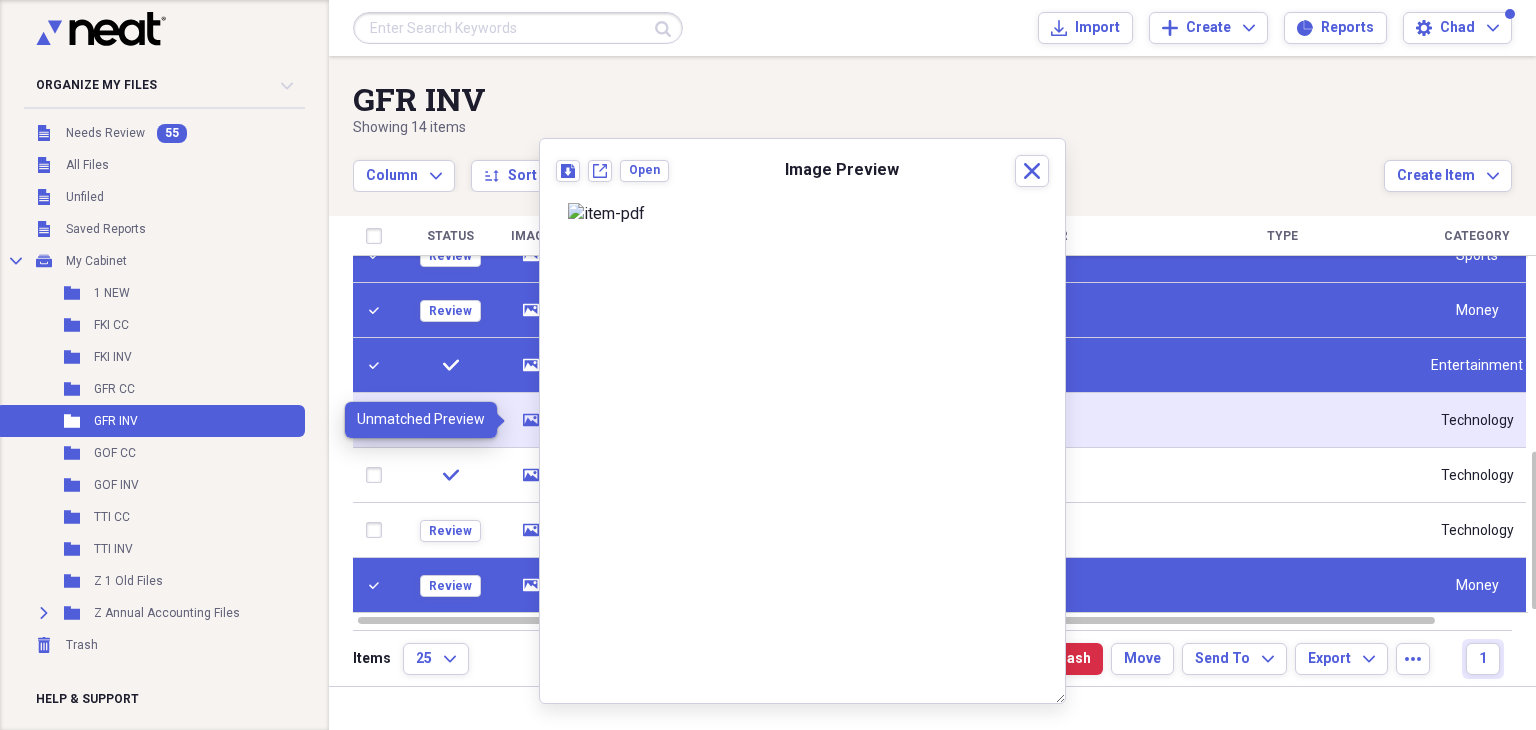 click 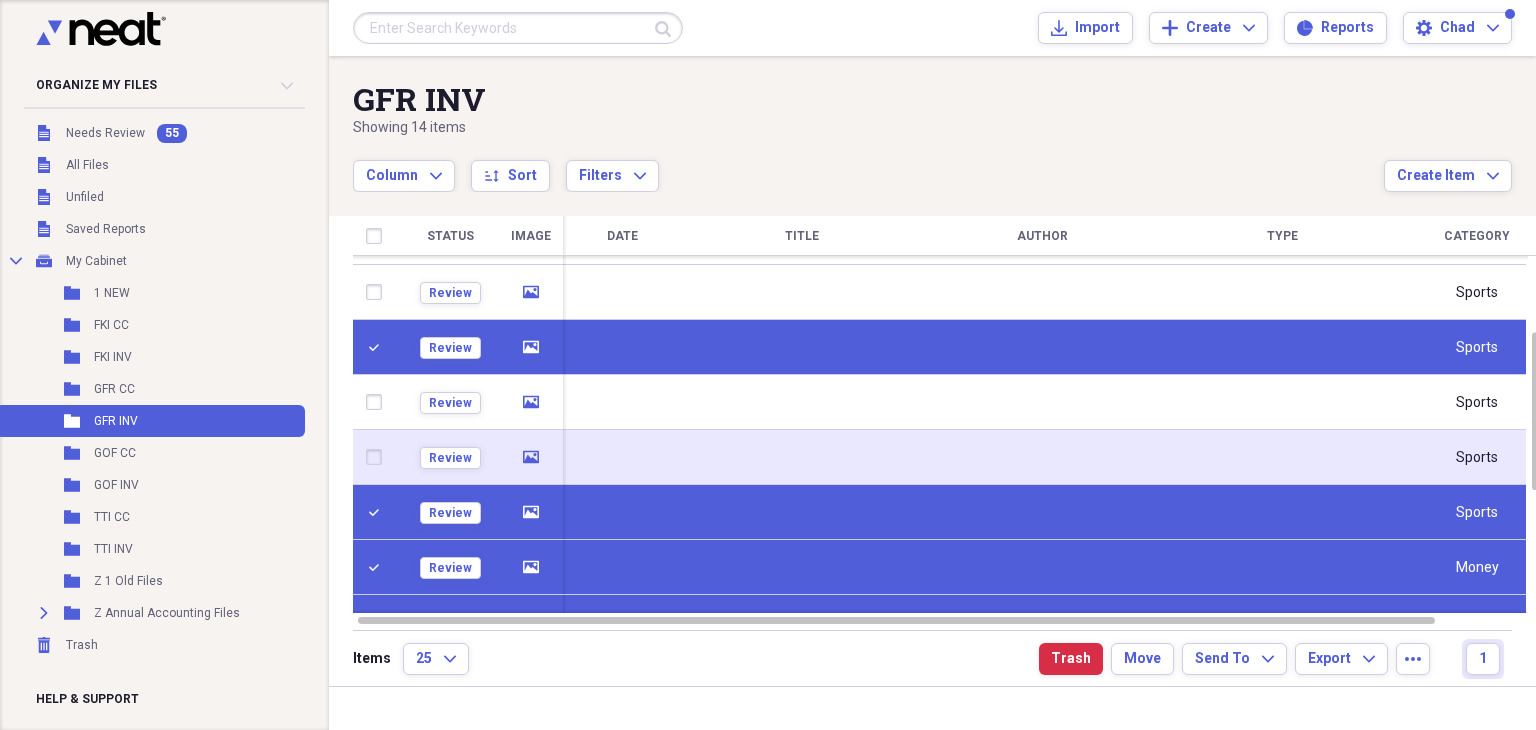 click 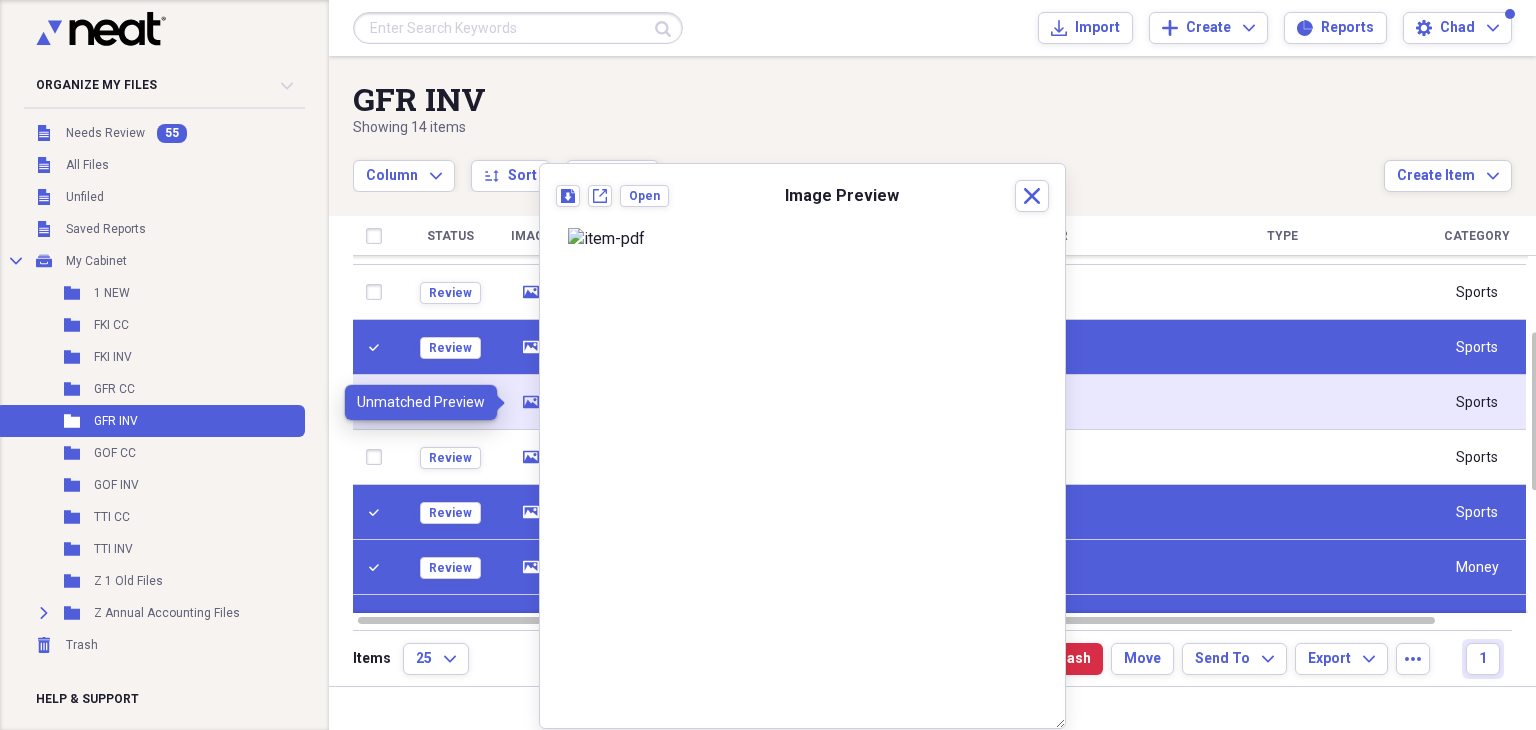 click 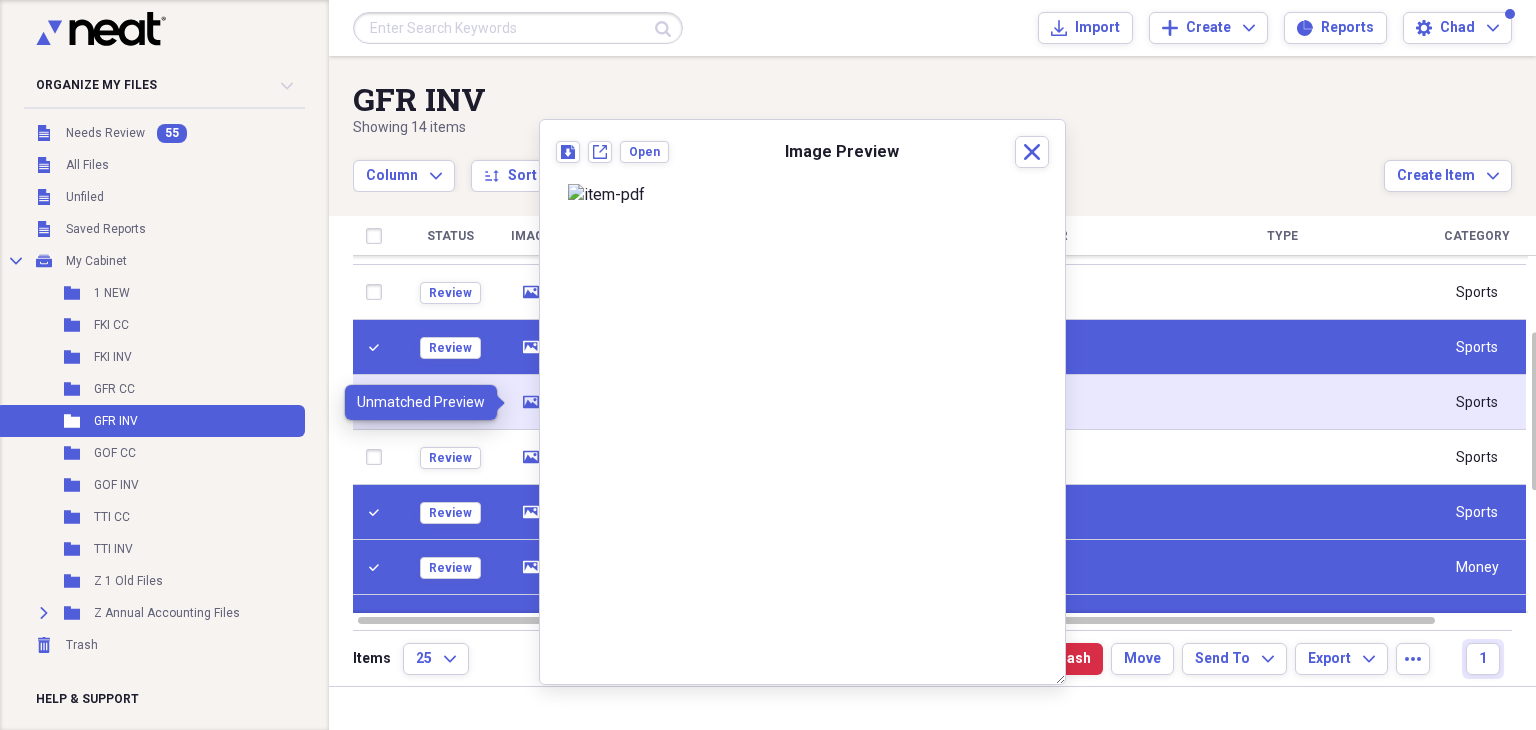 click 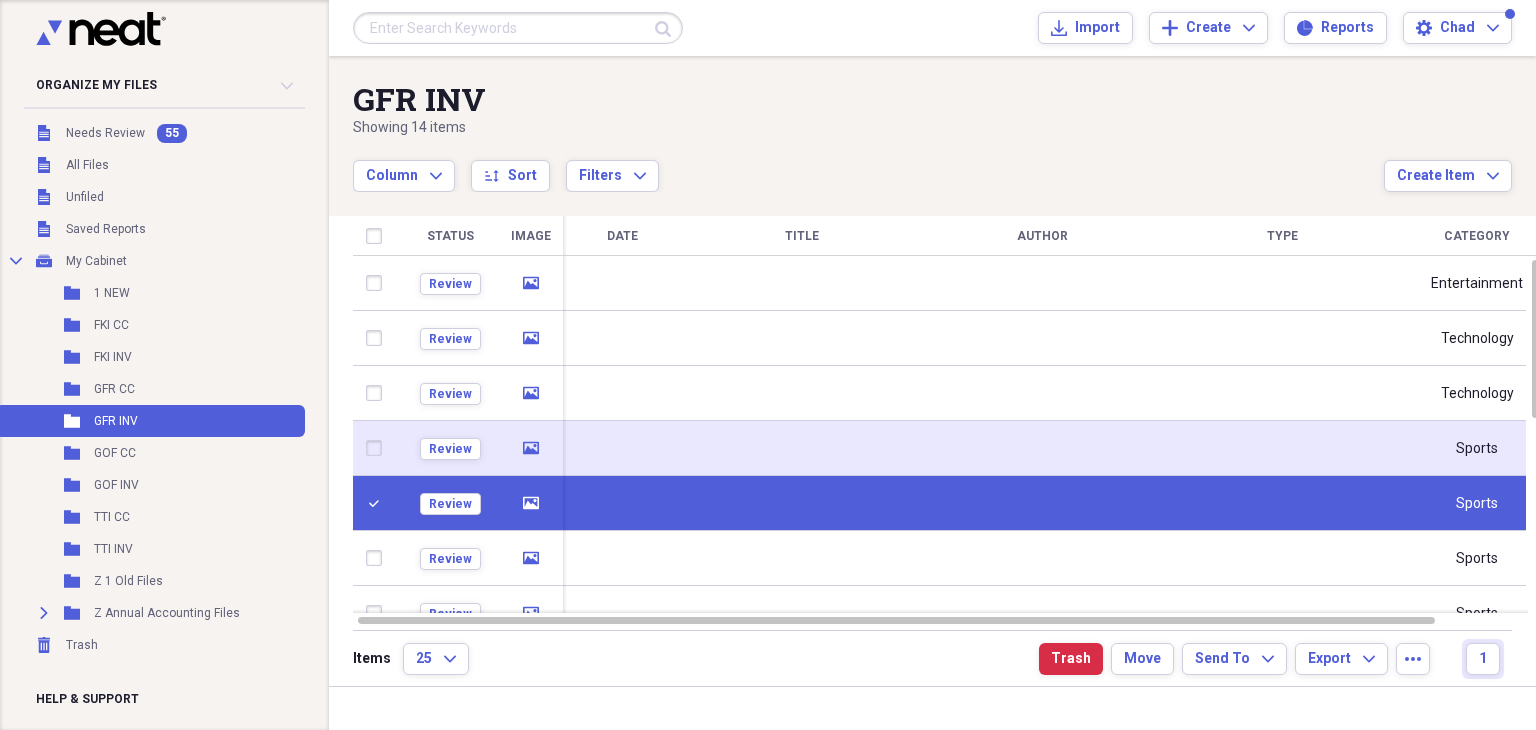 click on "media" 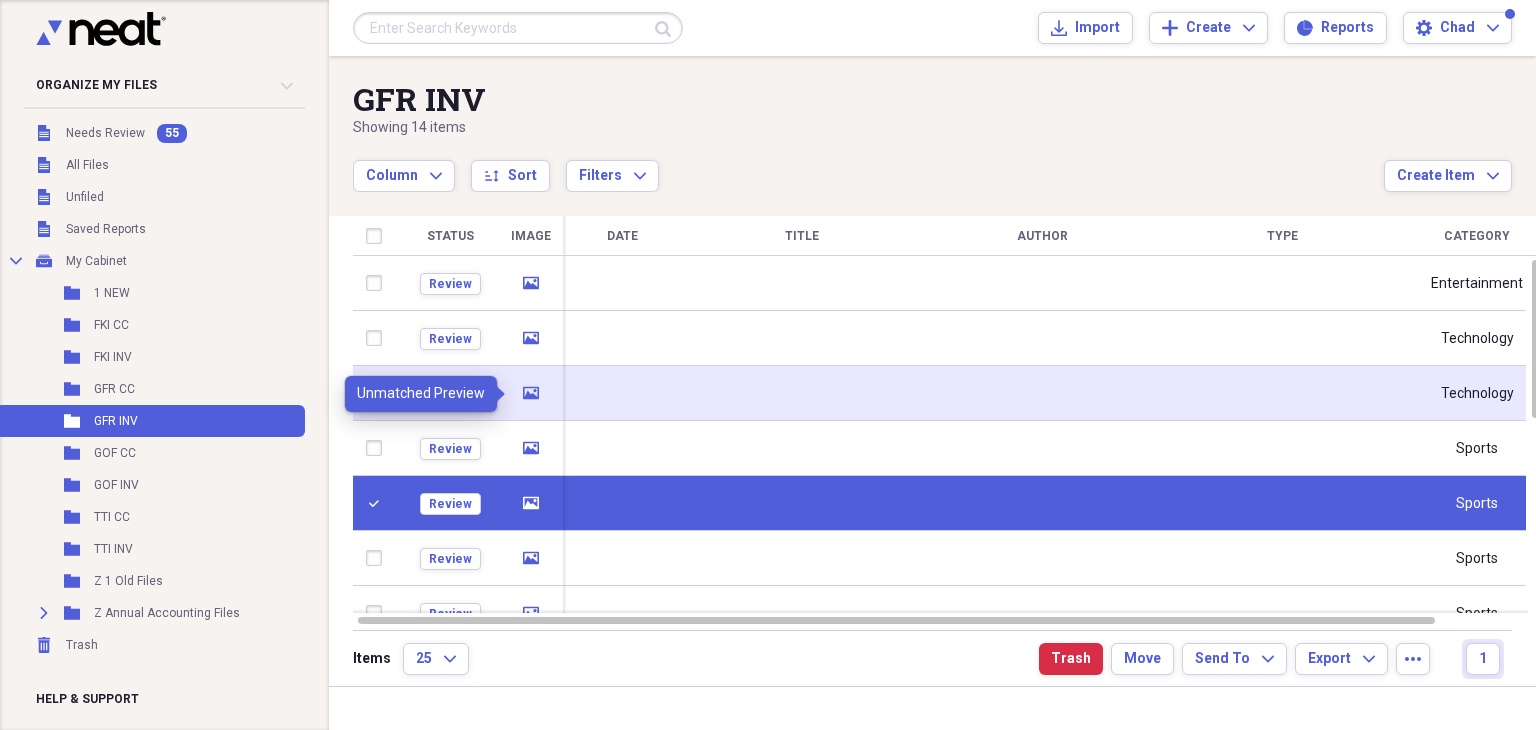 click 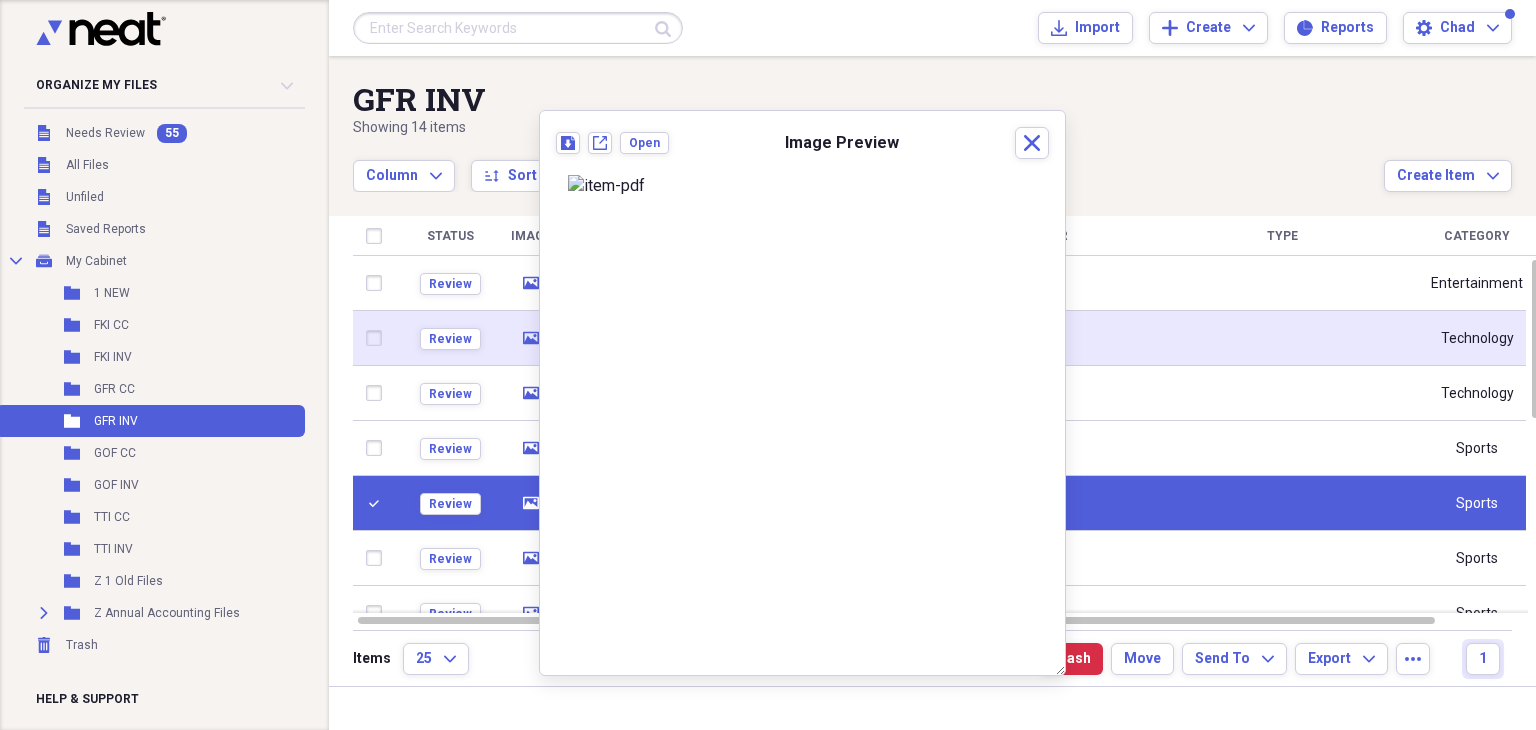 click 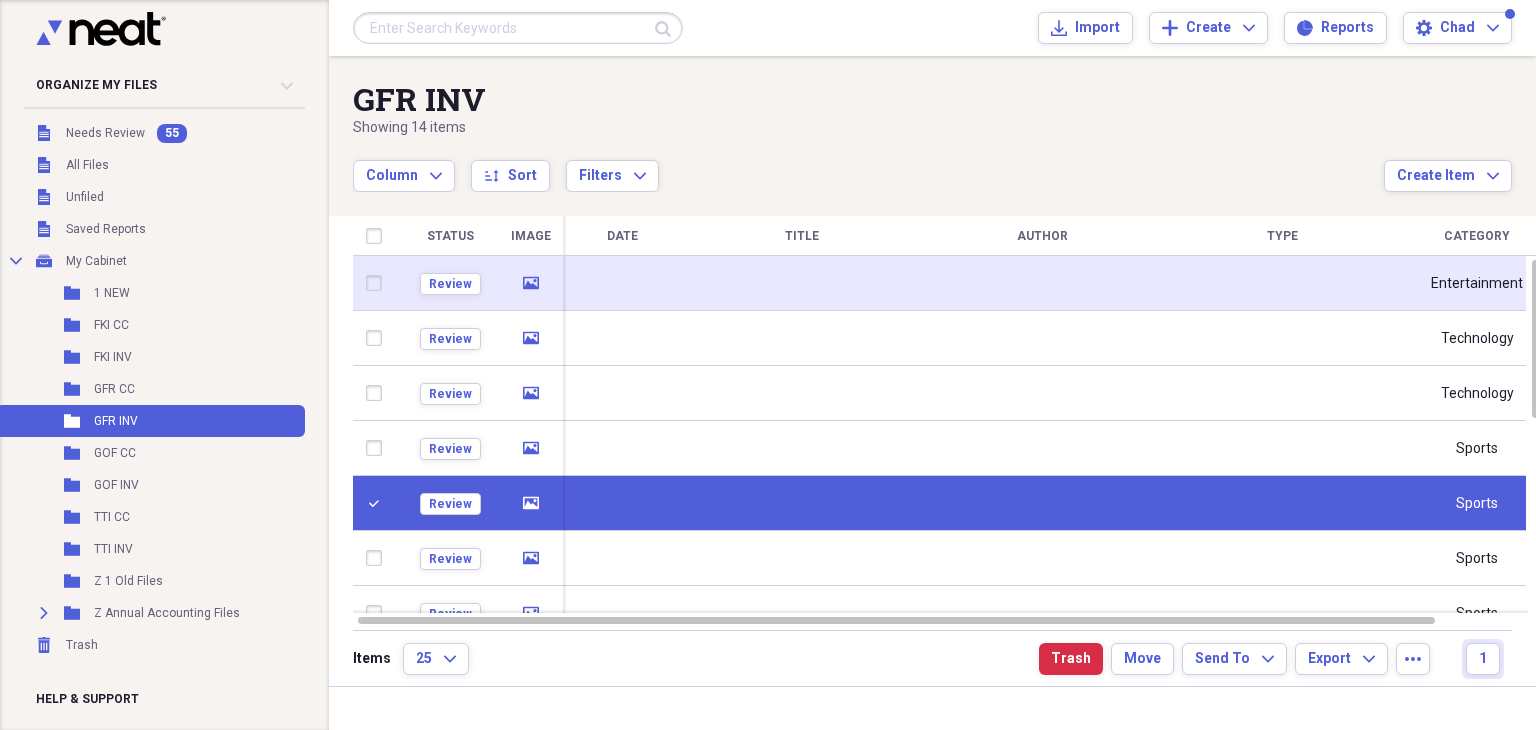 click on "media" 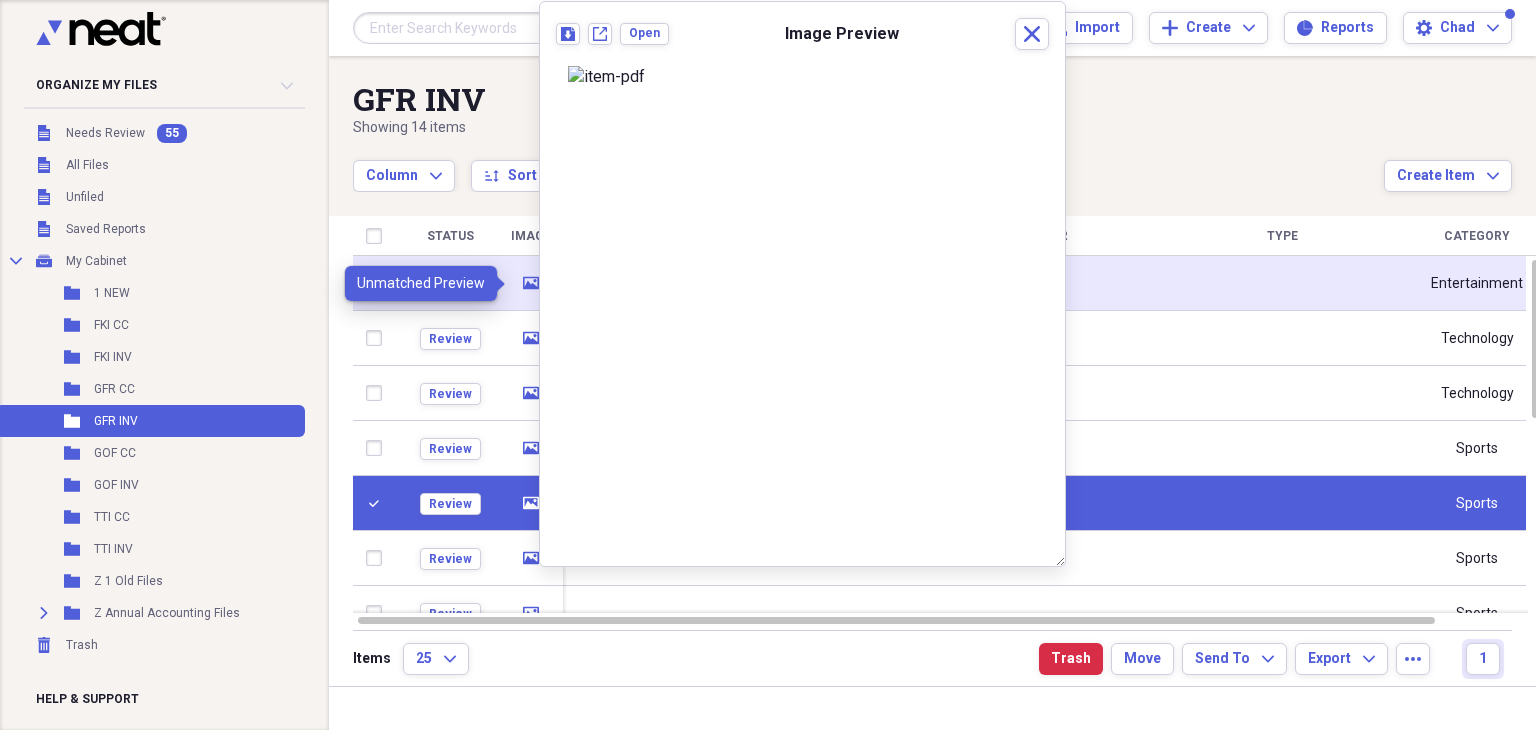 click on "media" 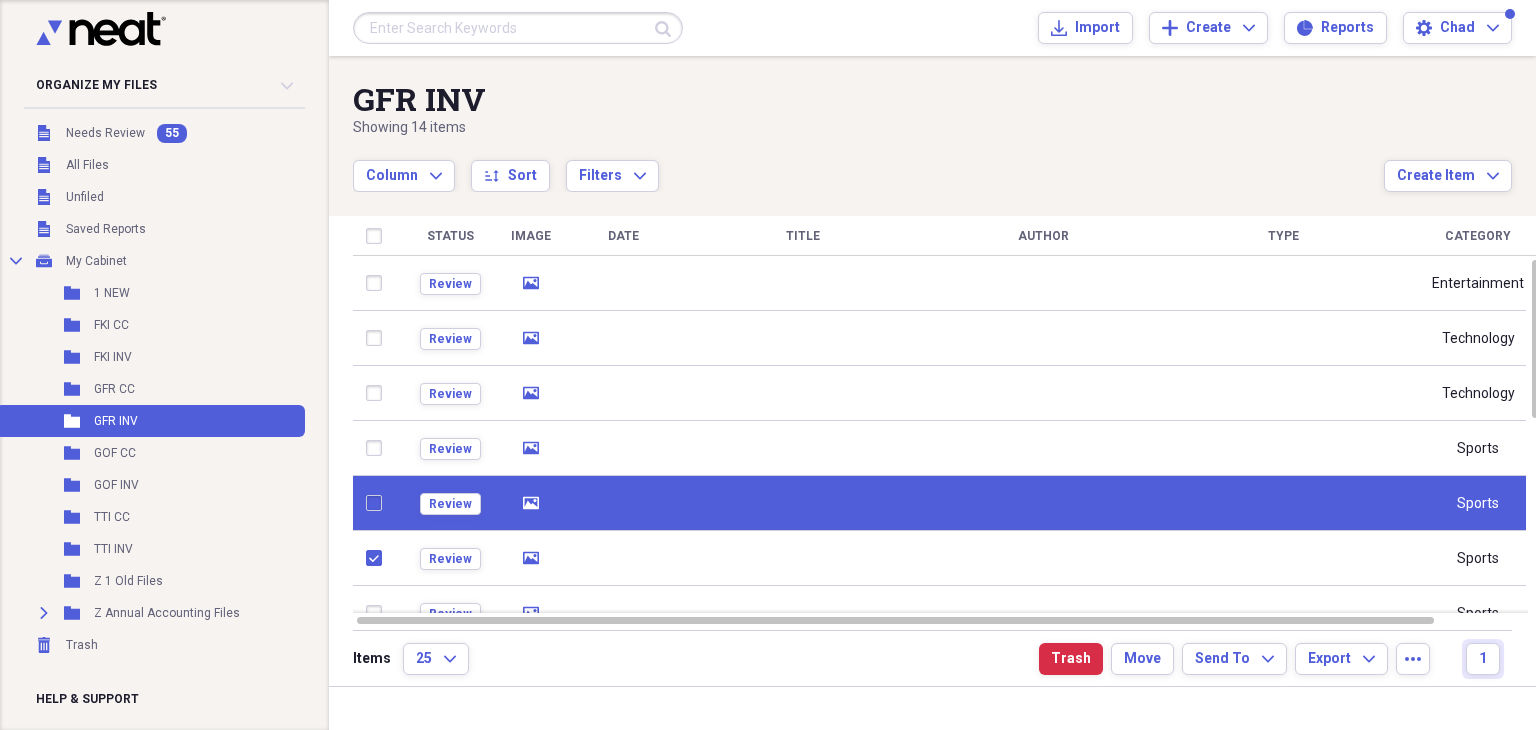 checkbox on "false" 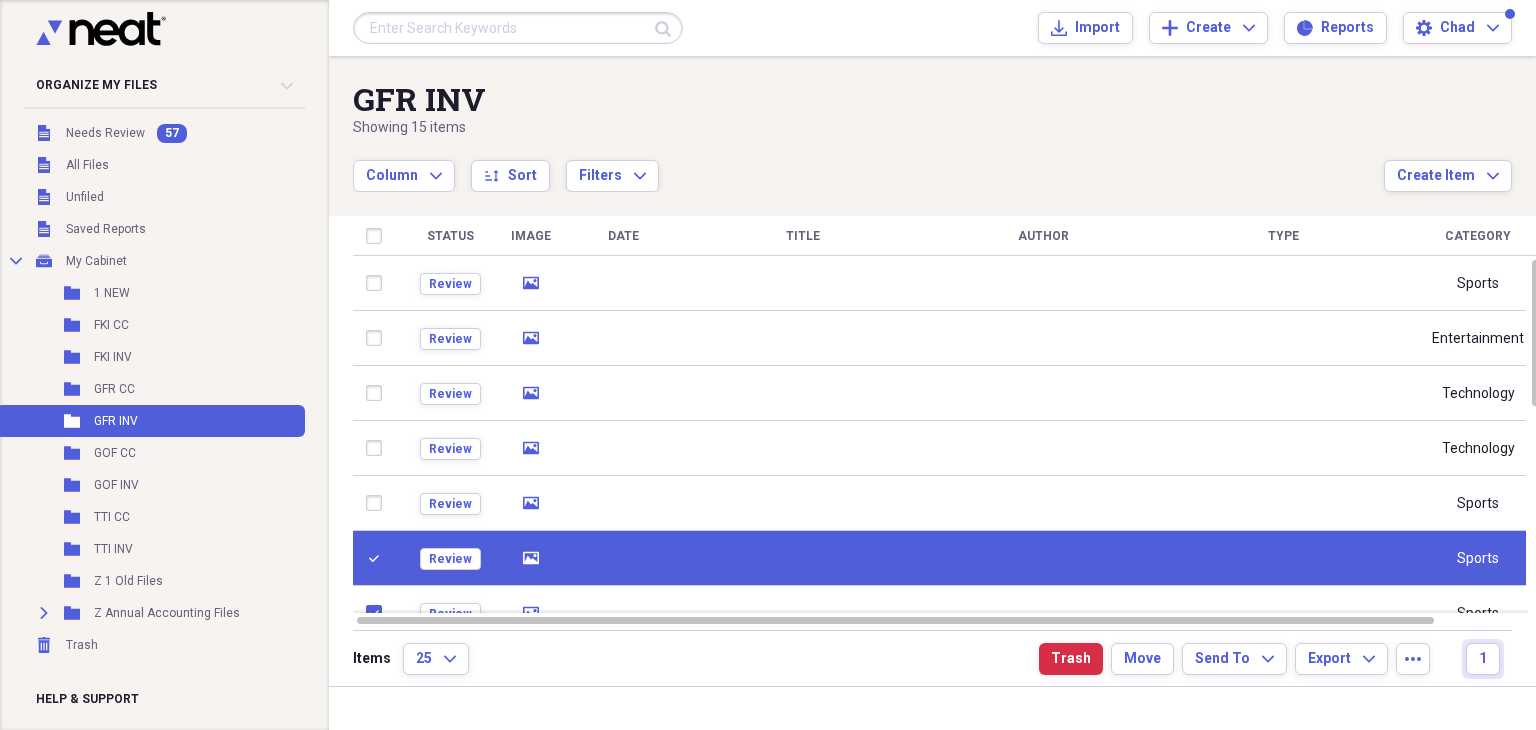 checkbox on "false" 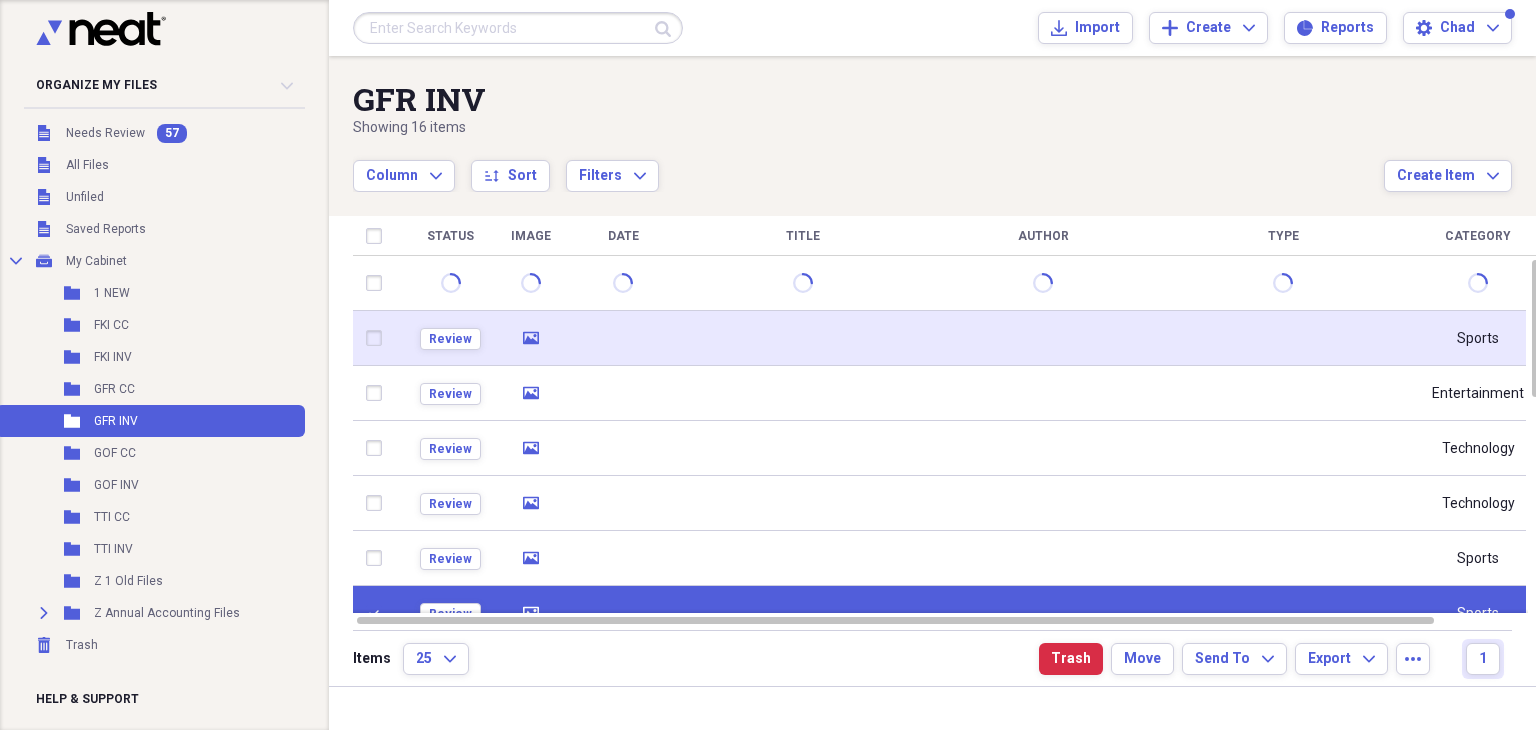click 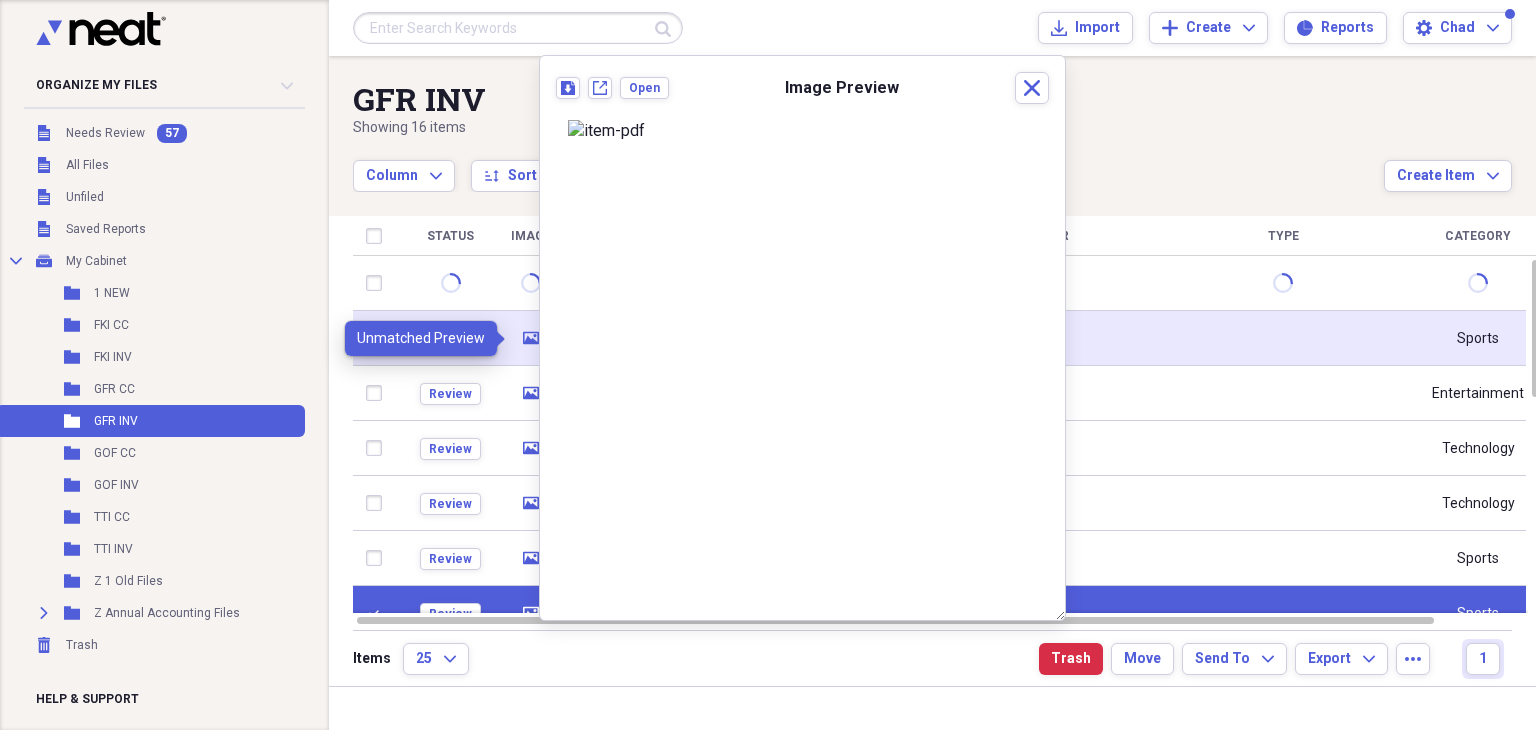 click 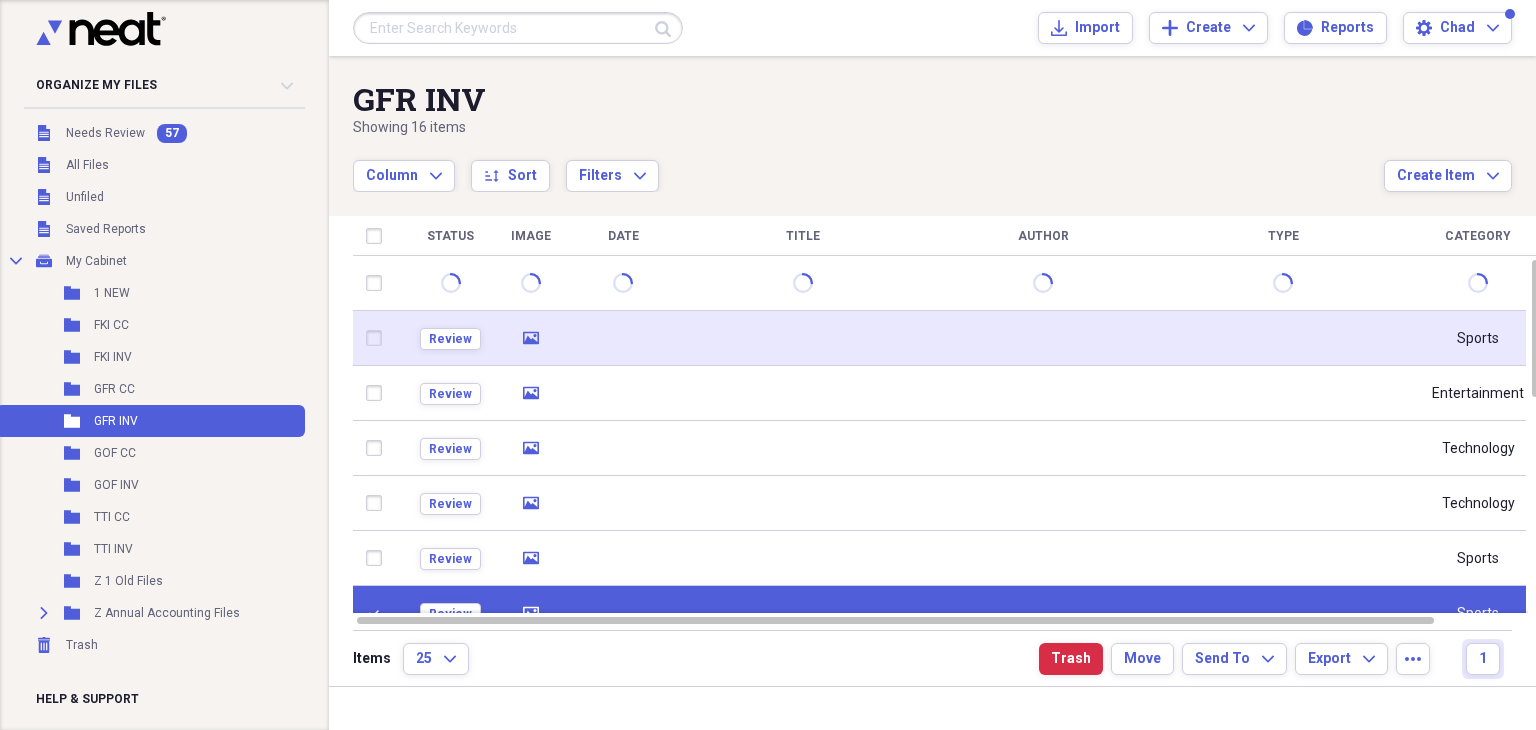 click at bounding box center (378, 338) 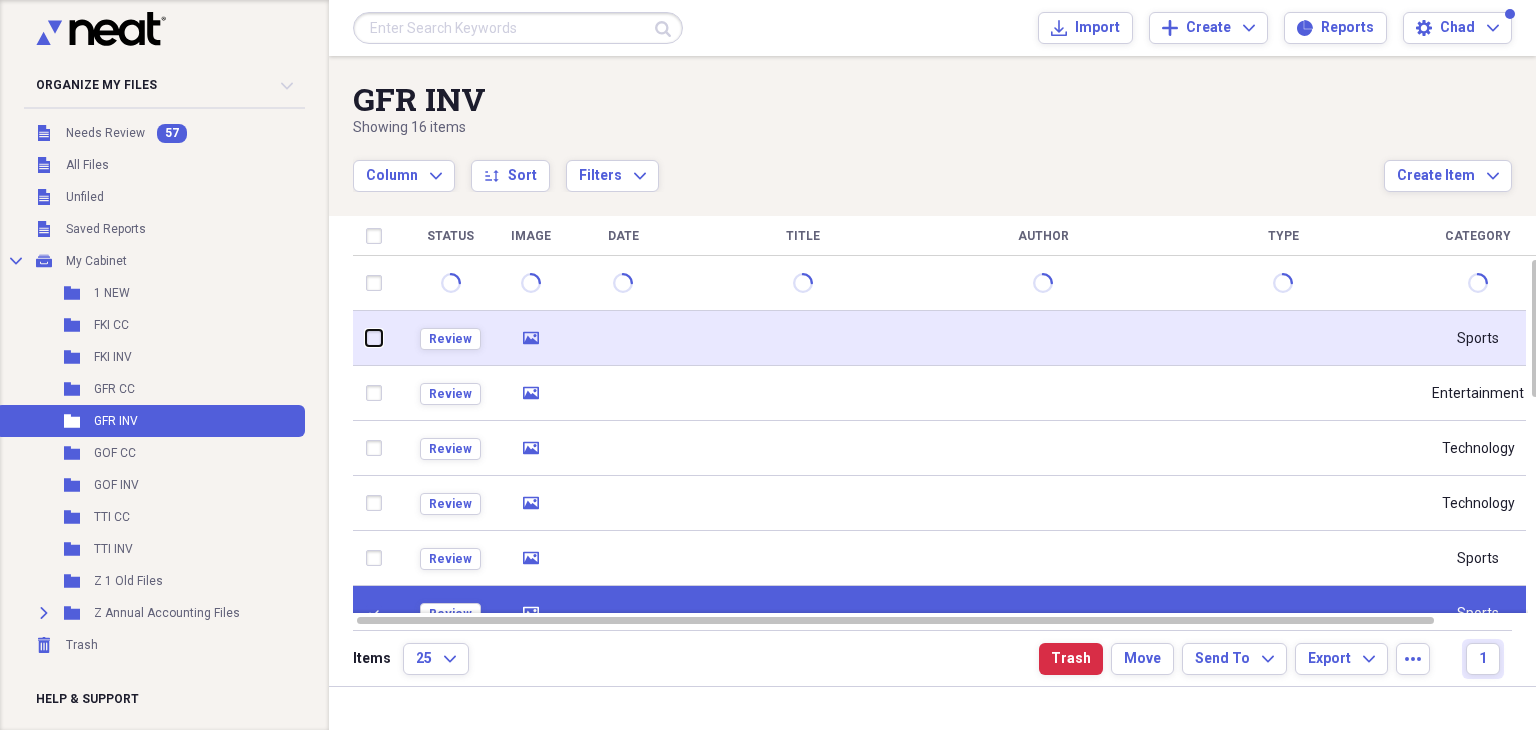 click at bounding box center (366, 338) 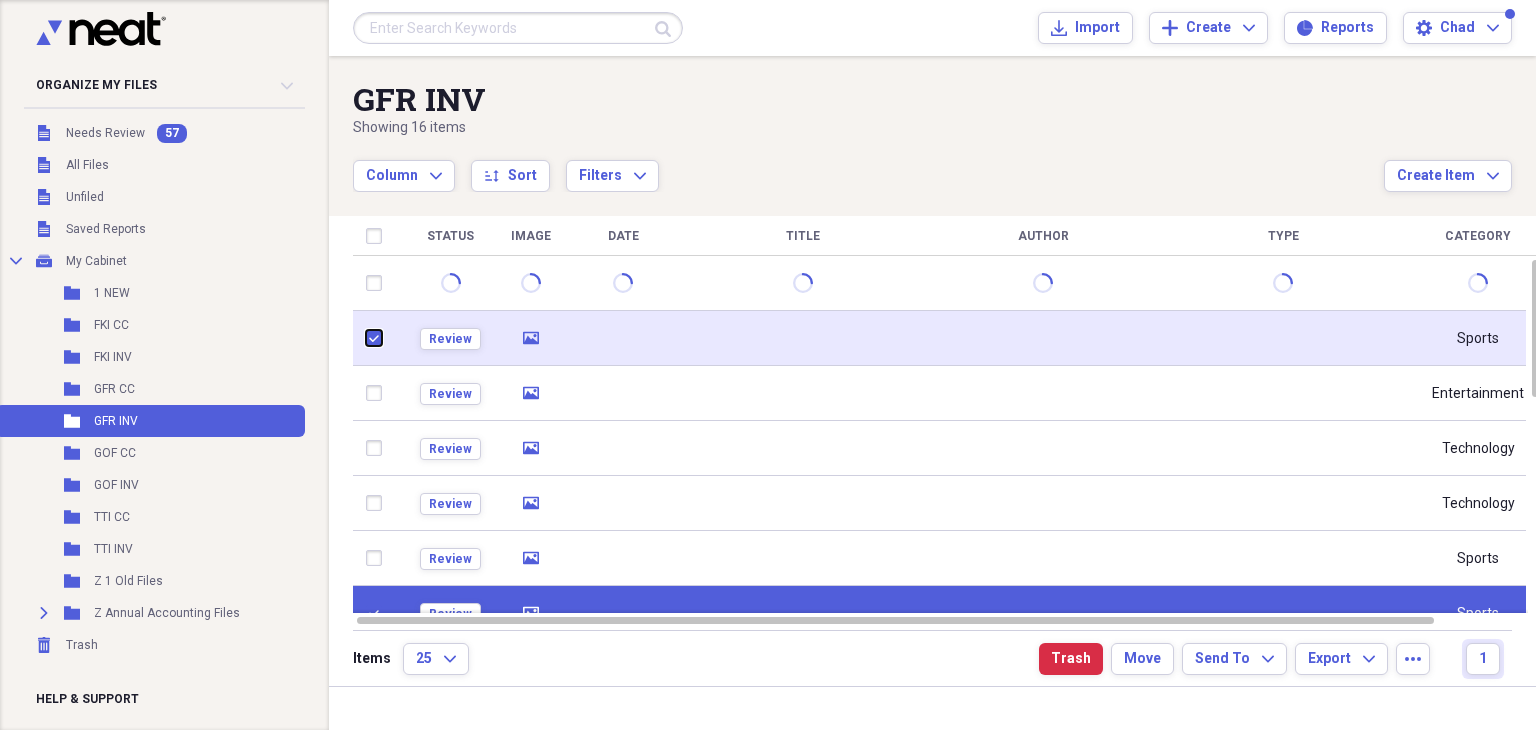 checkbox on "true" 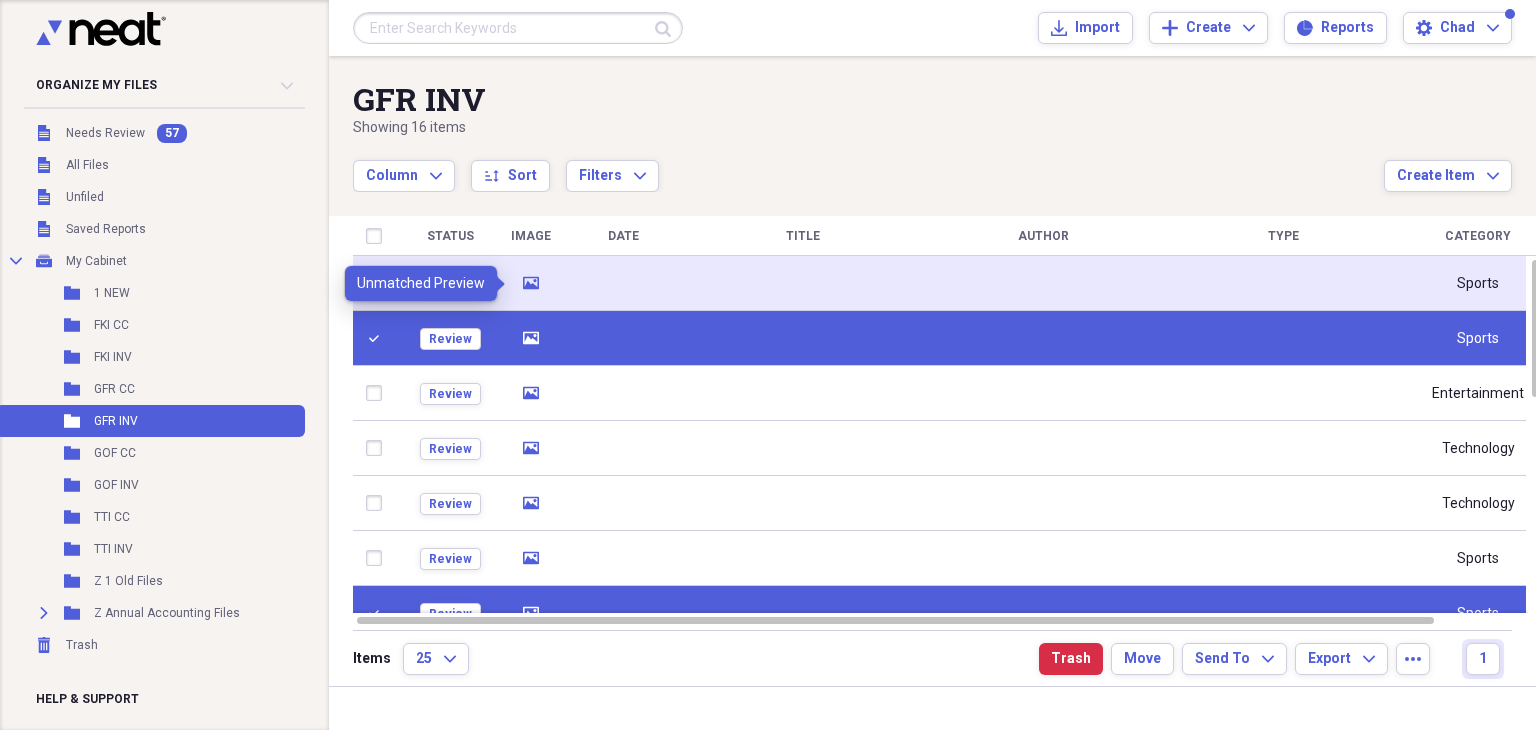 click 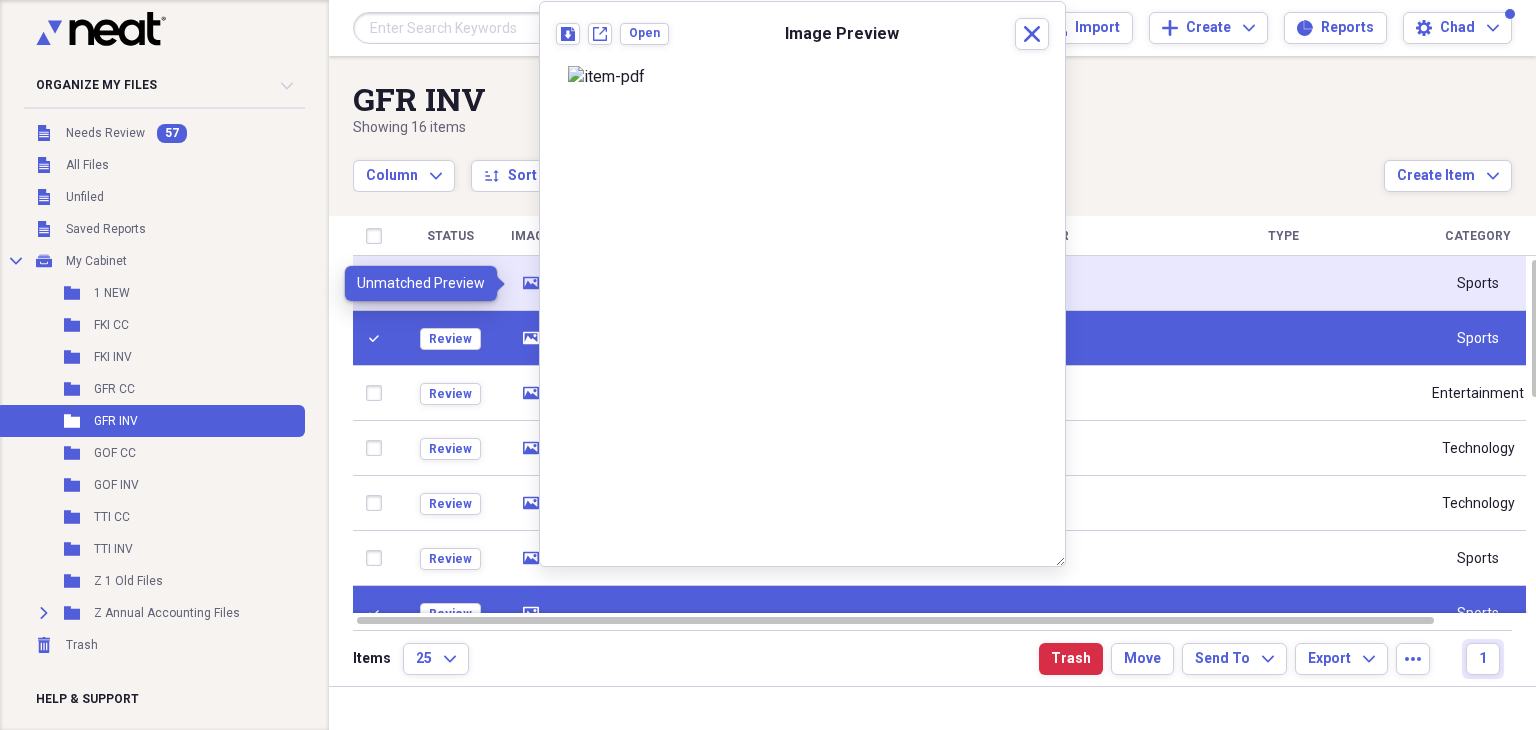 click 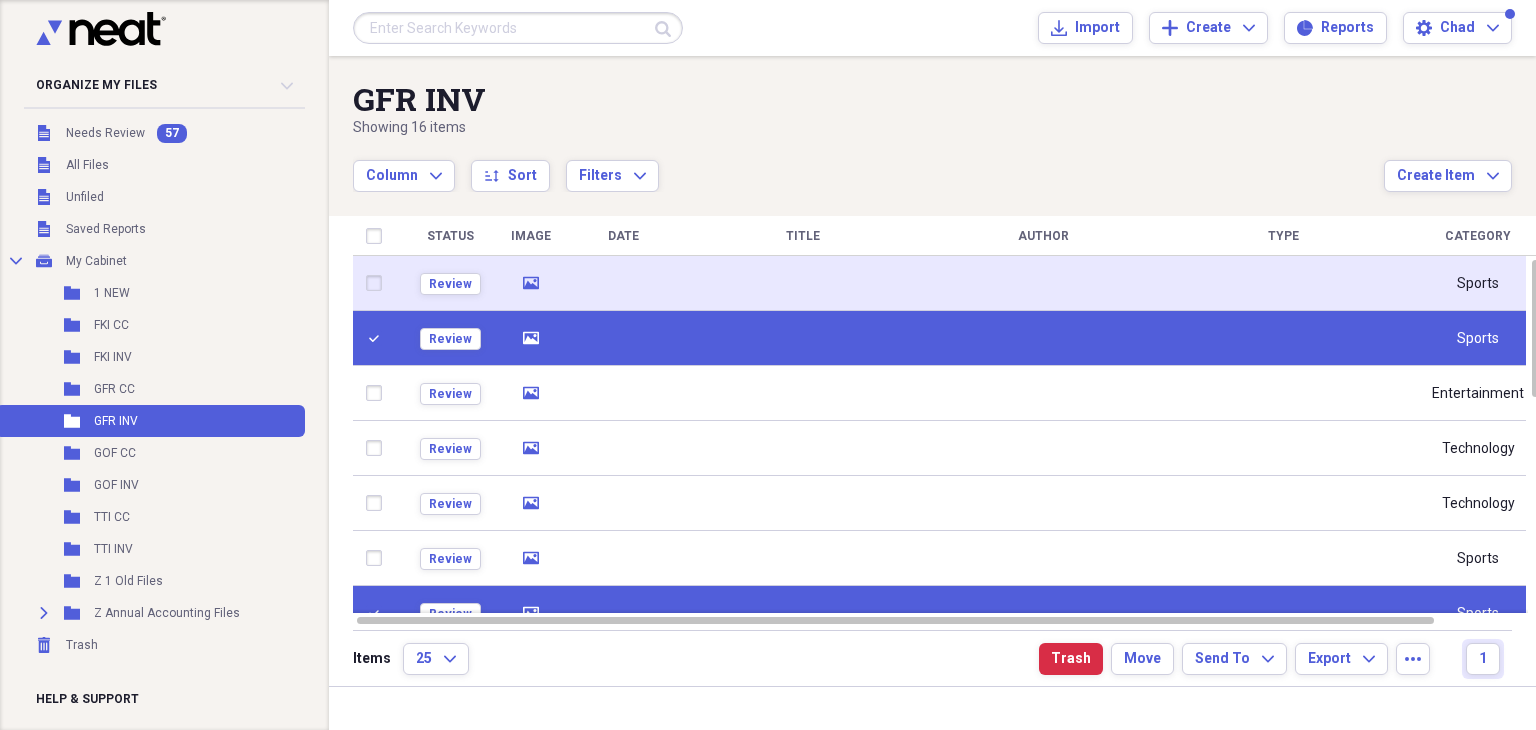 click at bounding box center (378, 283) 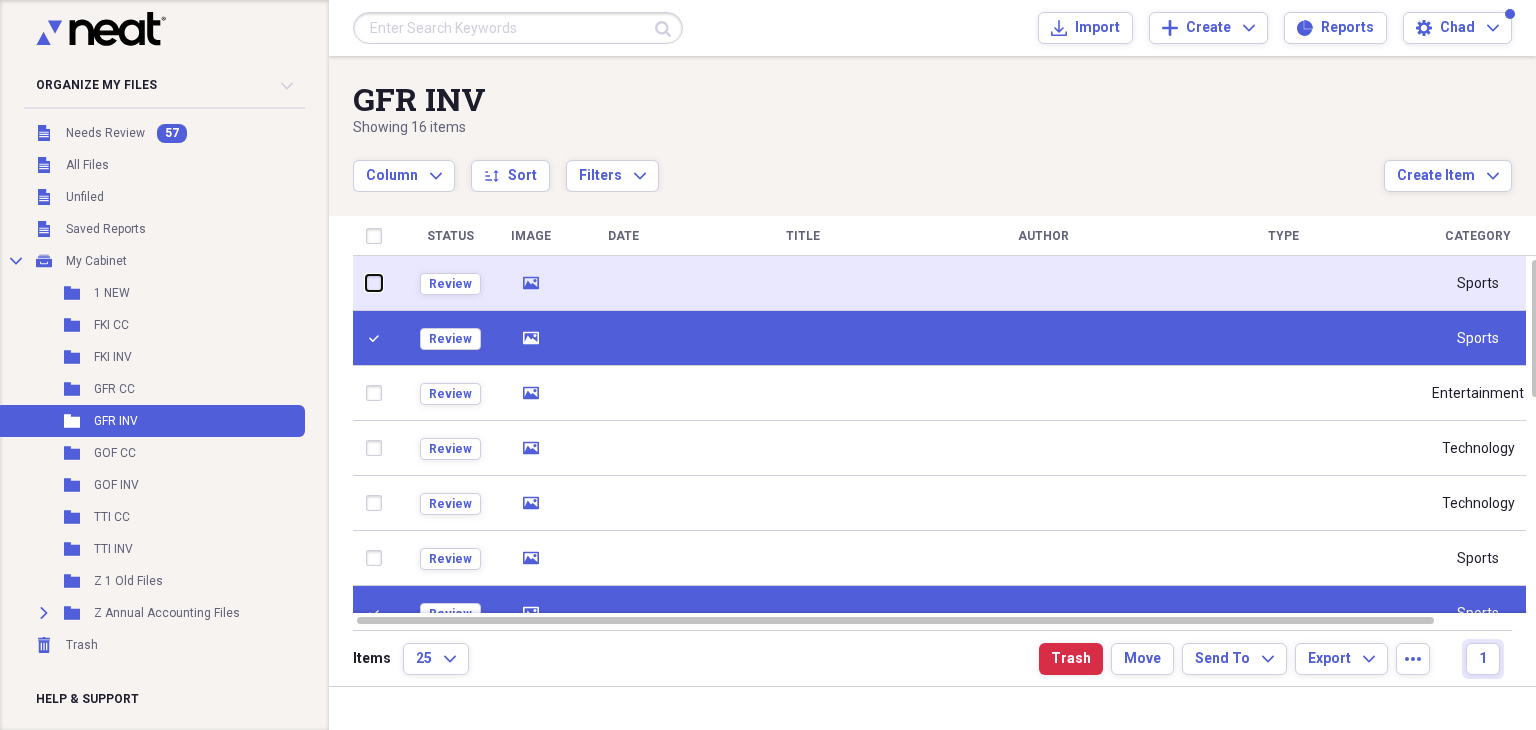 click at bounding box center (366, 283) 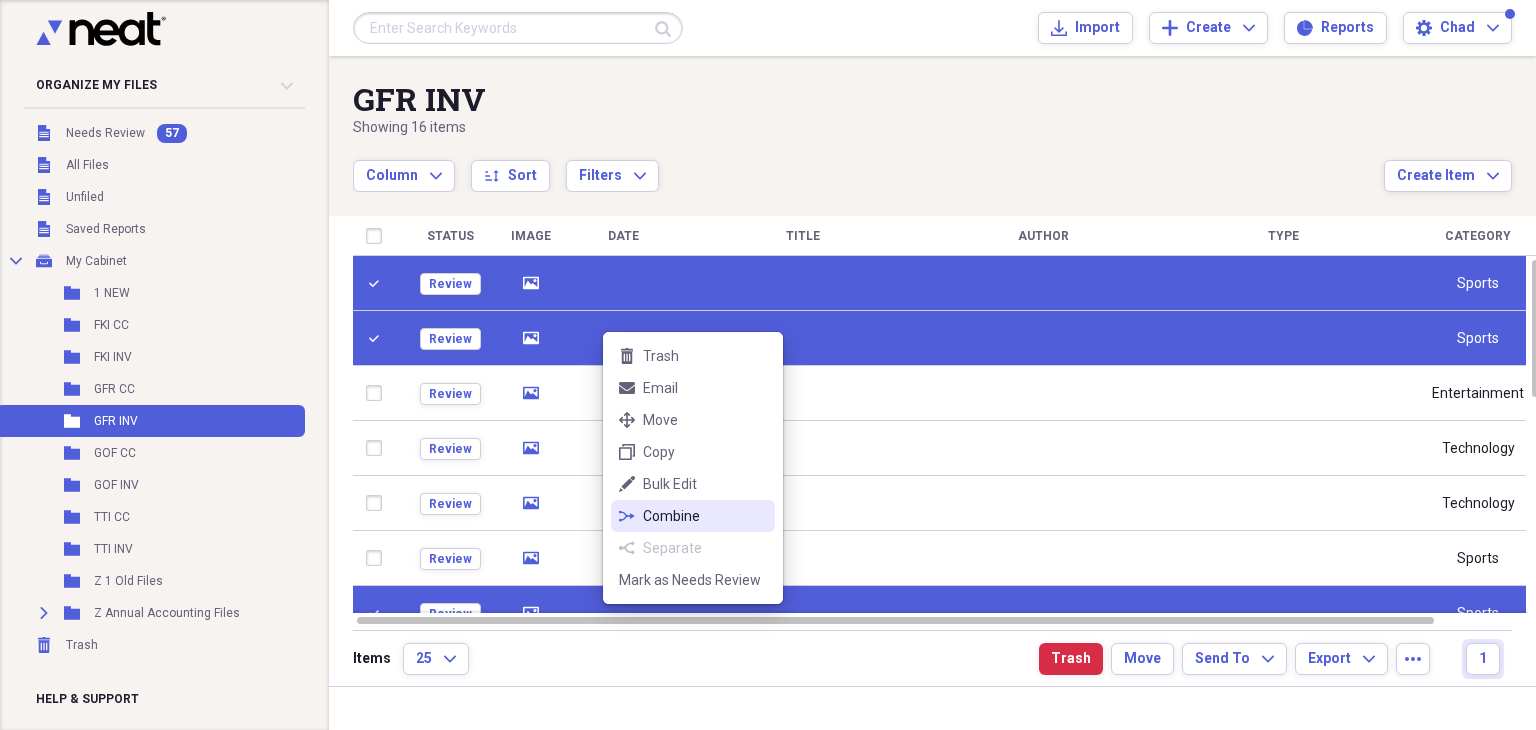 click on "Combine" at bounding box center [705, 516] 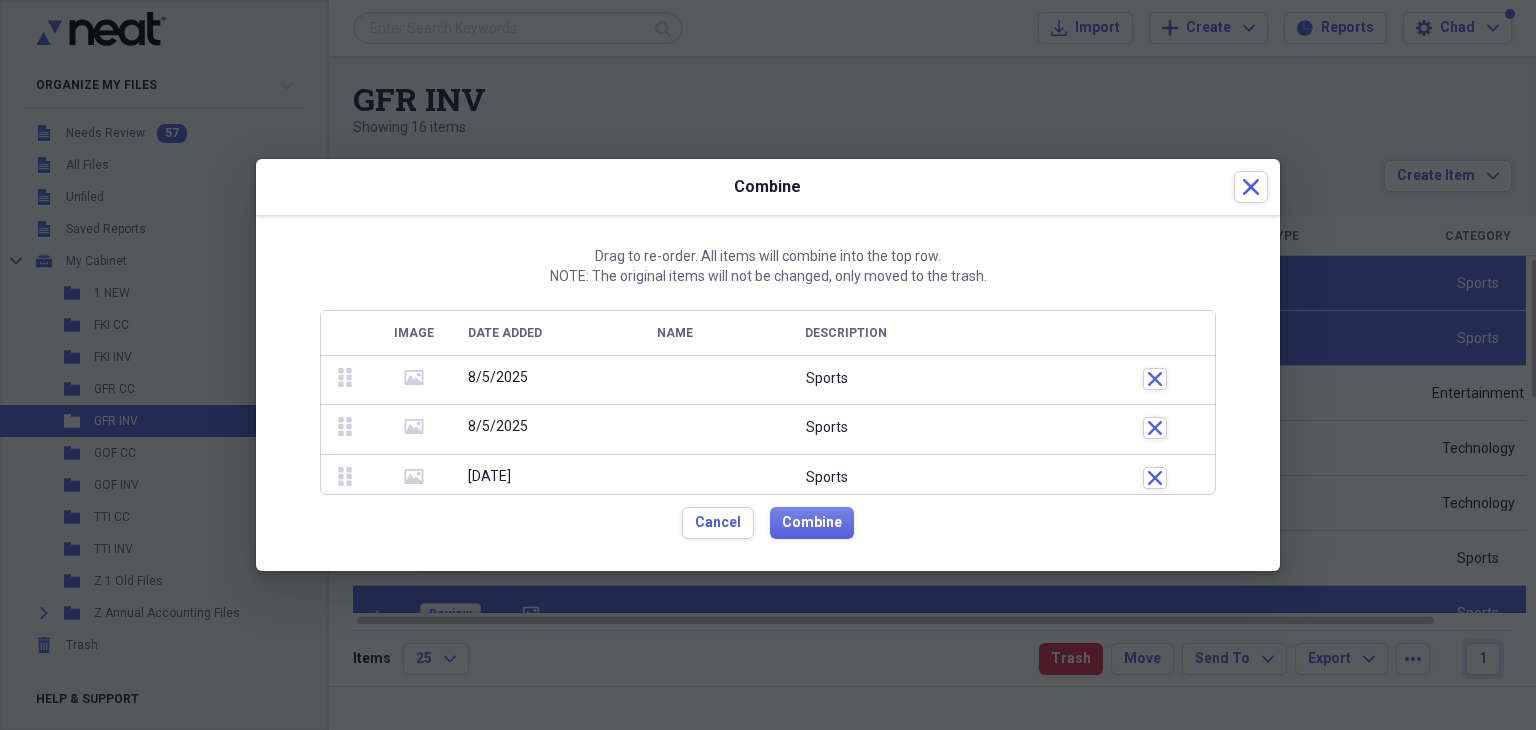 click on "media" 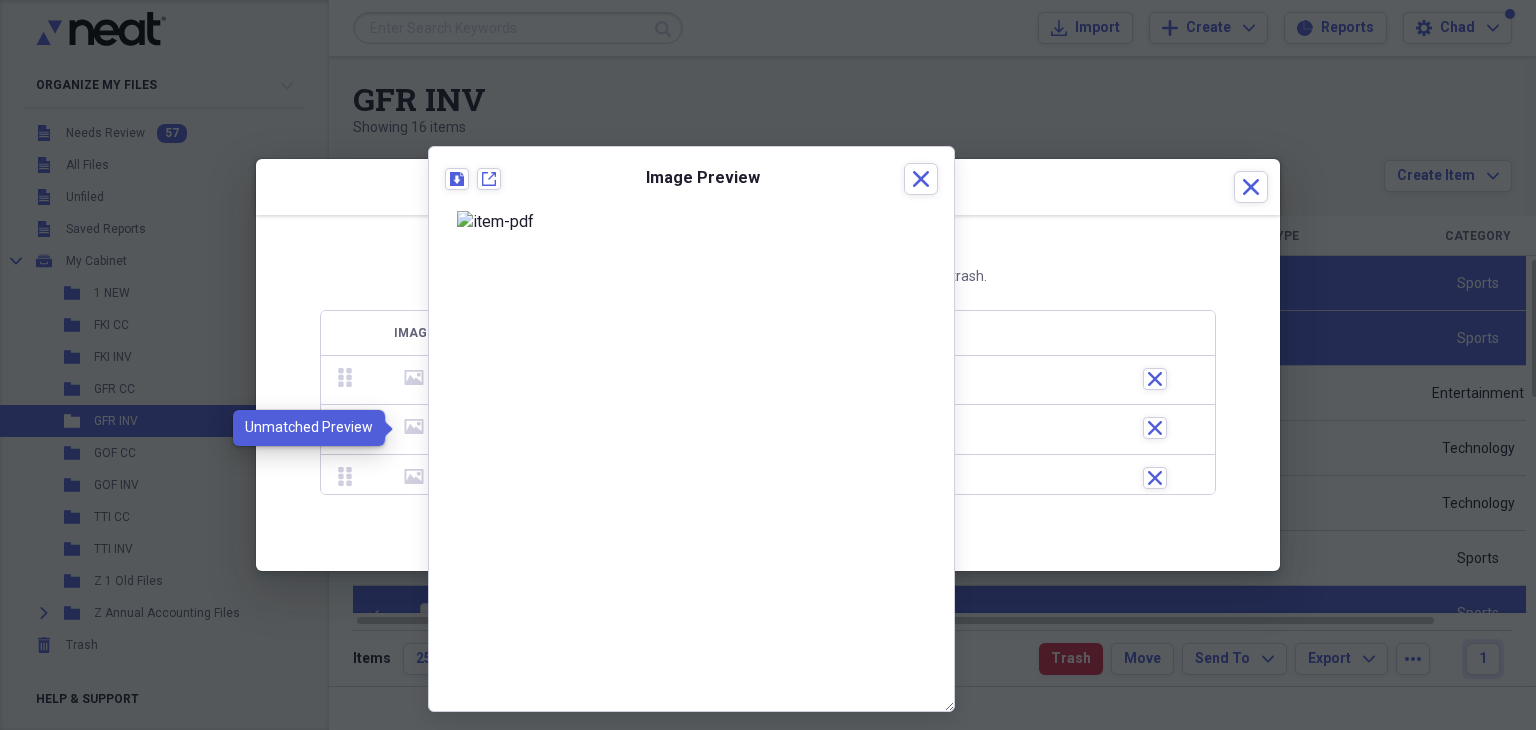 click on "media" 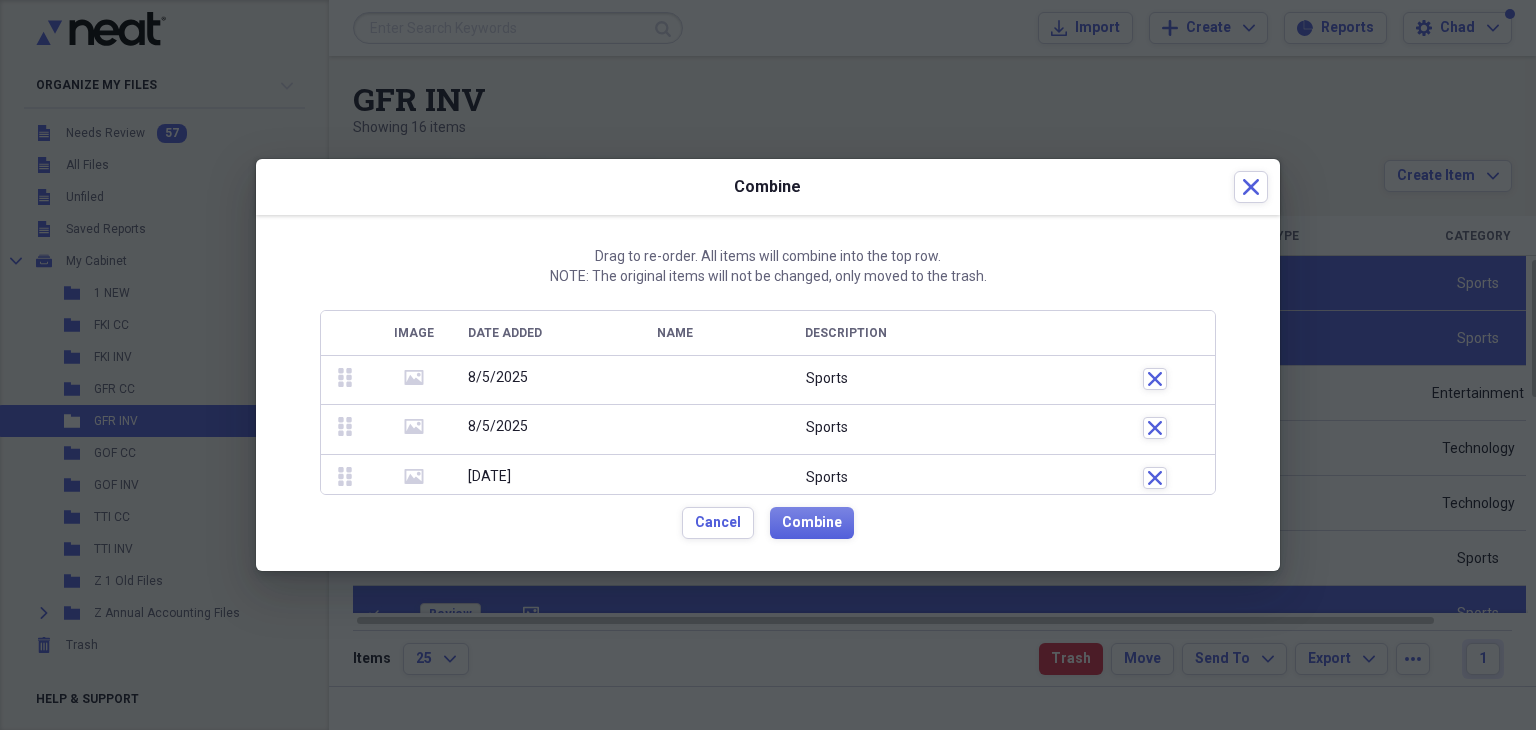 click on "media" 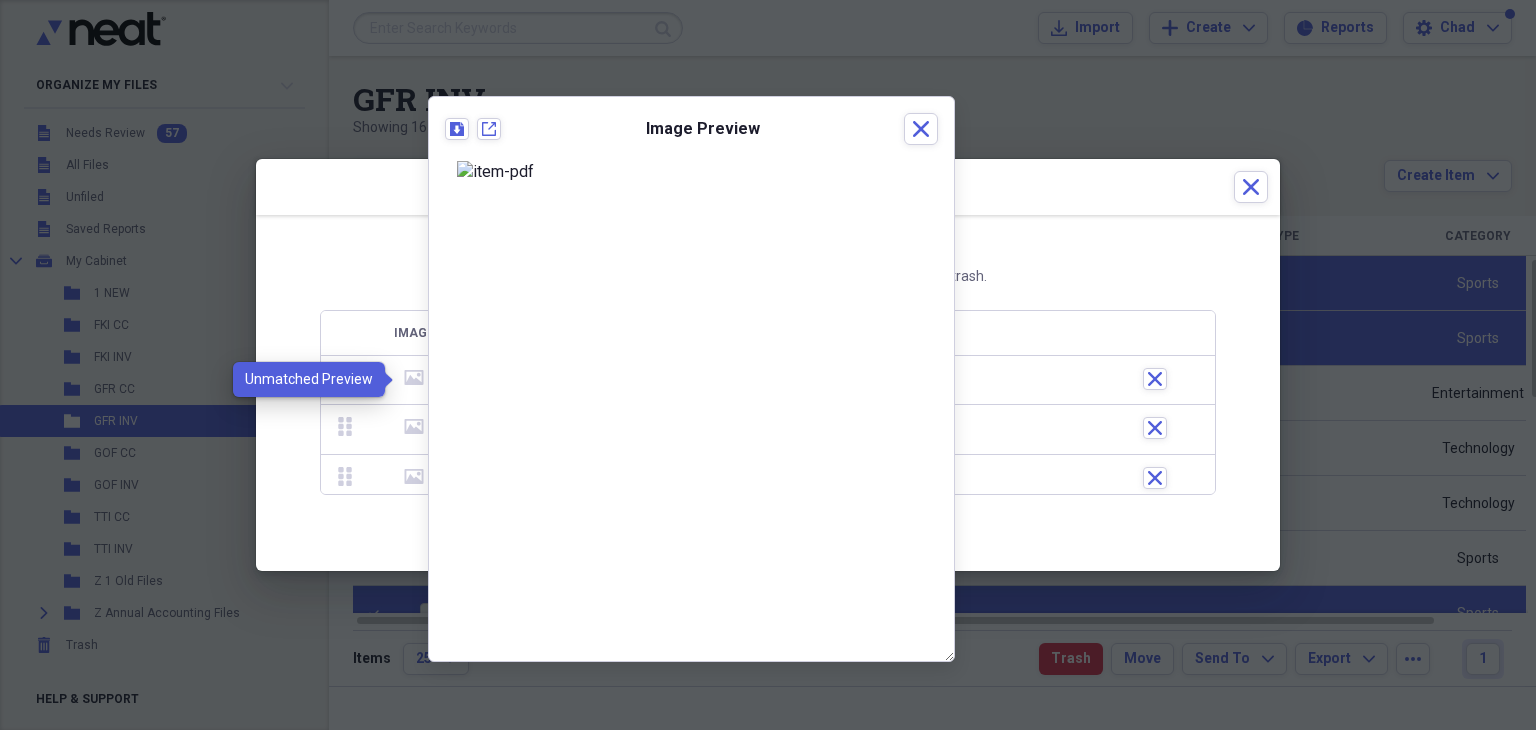 click on "media" 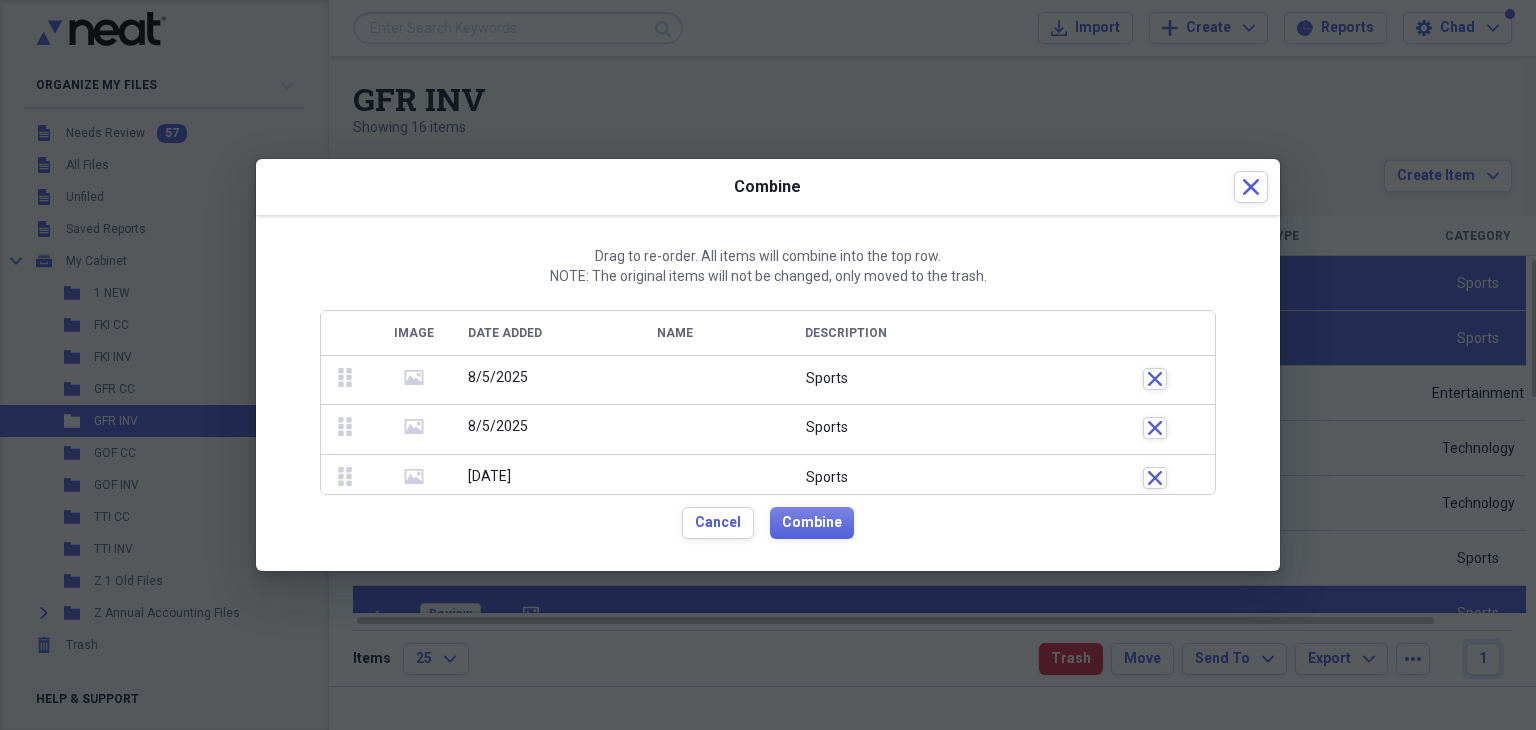 scroll, scrollTop: 204, scrollLeft: 0, axis: vertical 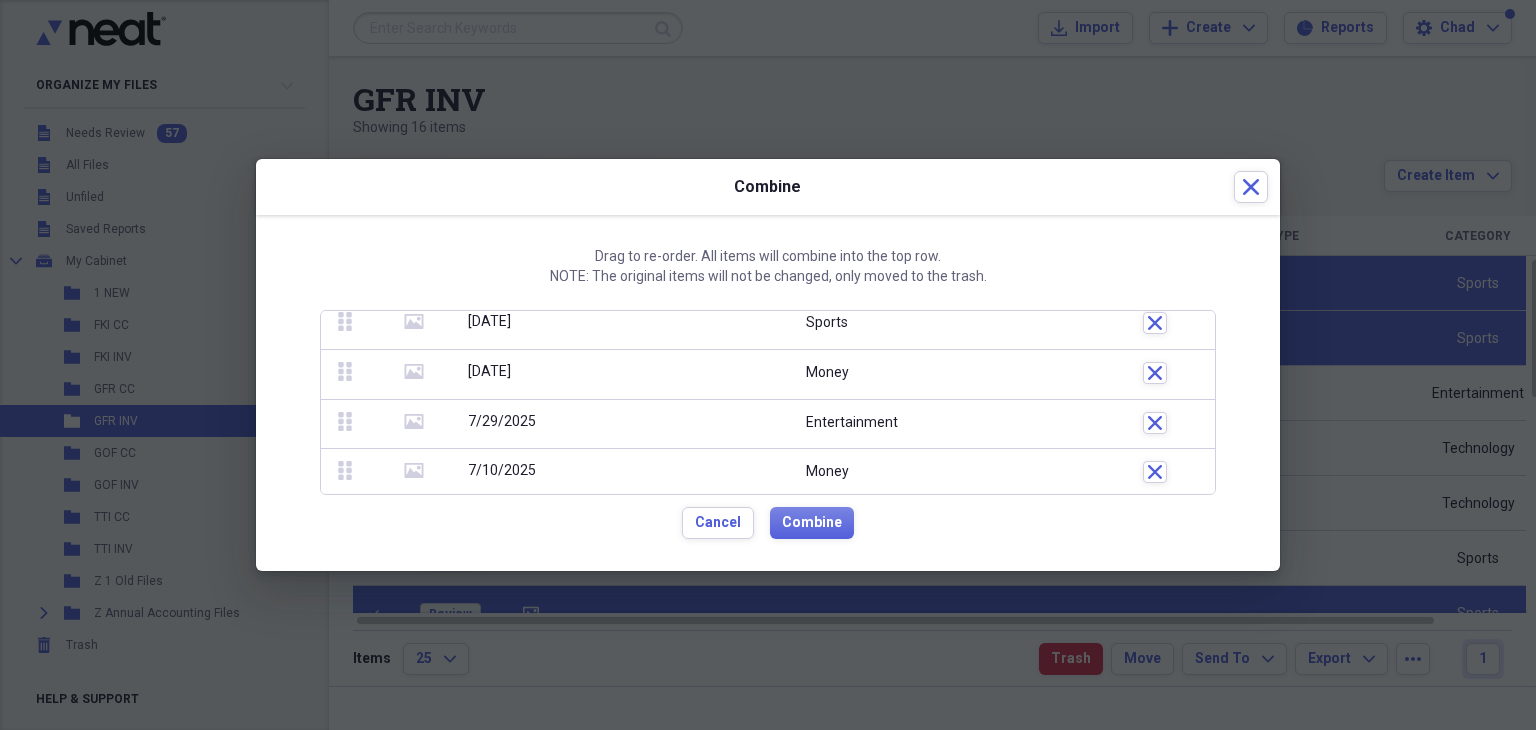 click on "media" at bounding box center [414, 473] 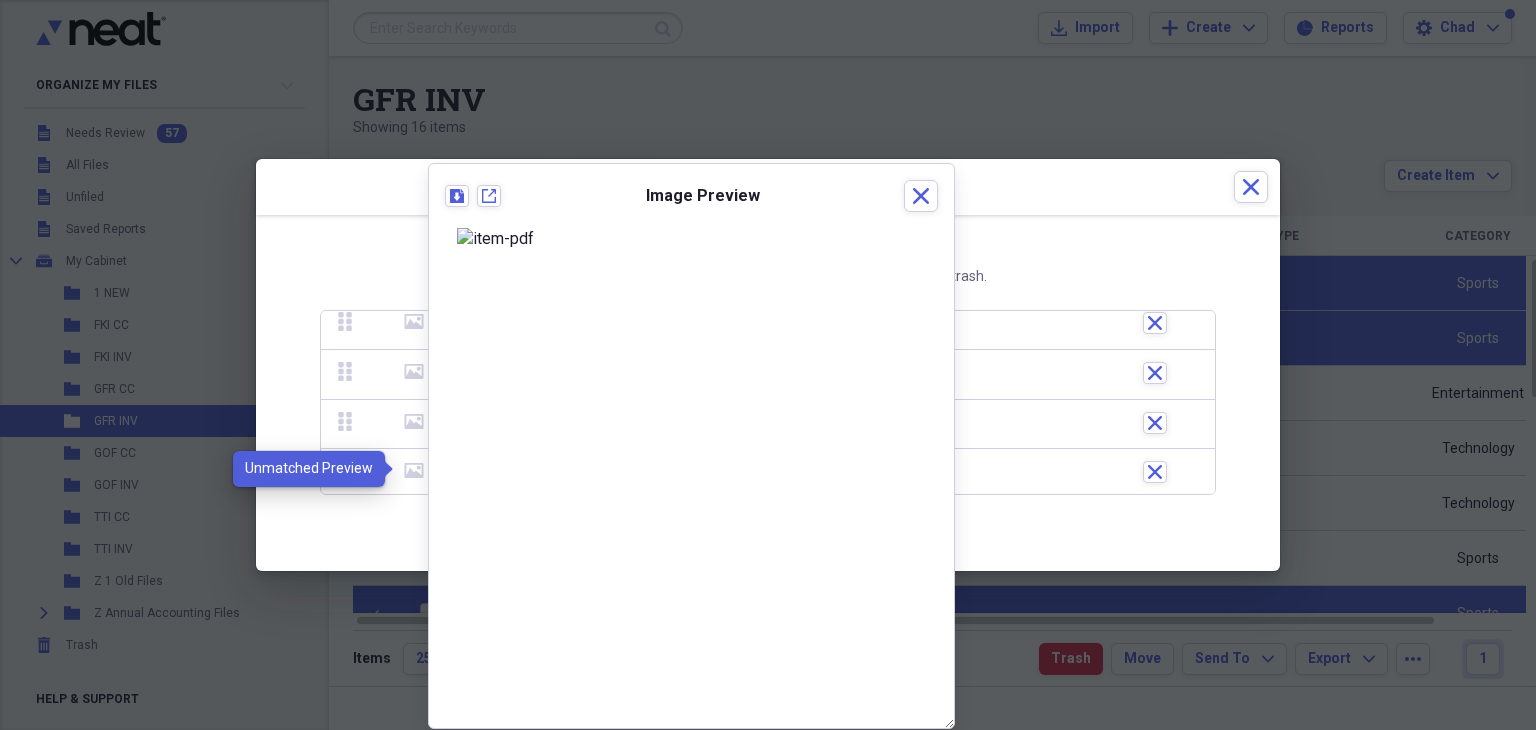 click 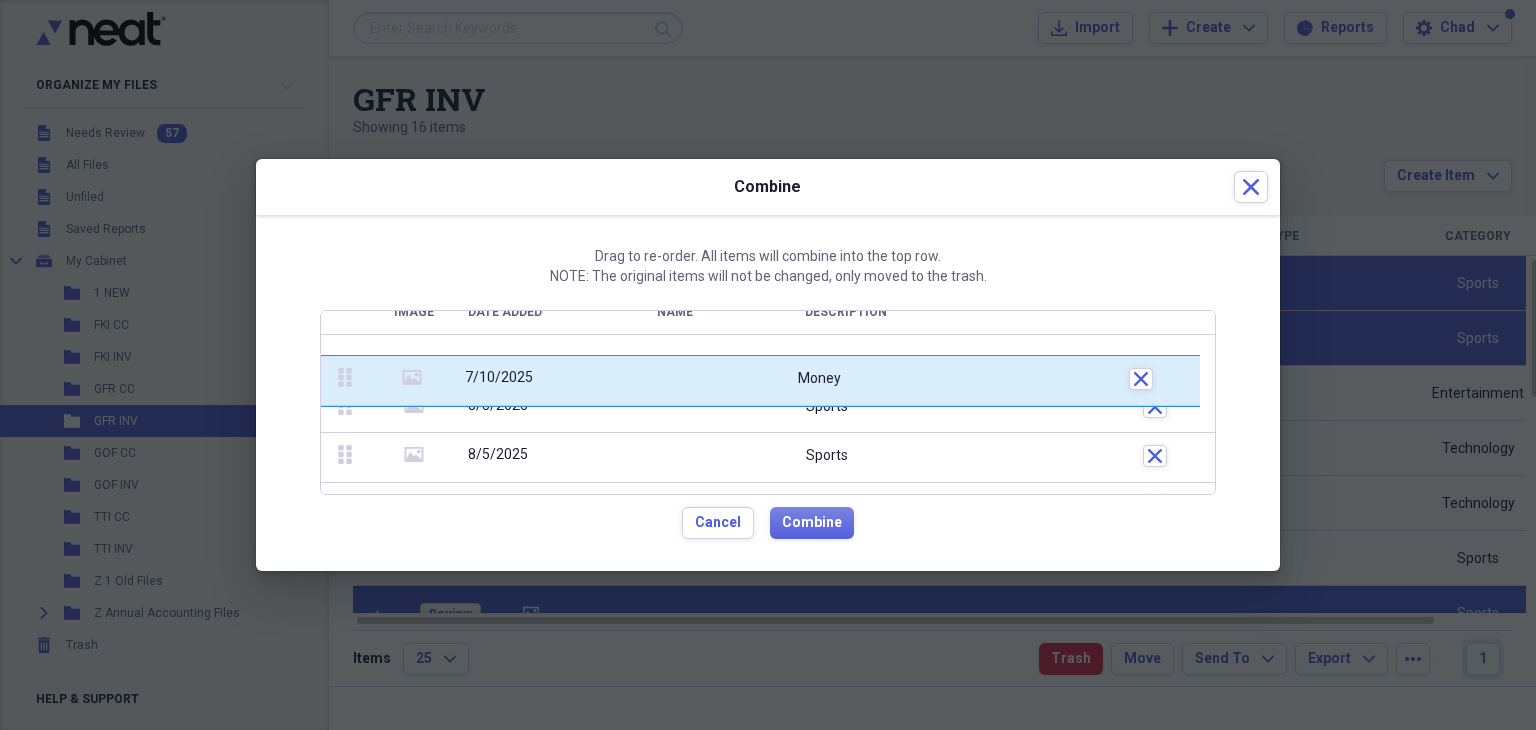scroll, scrollTop: 0, scrollLeft: 0, axis: both 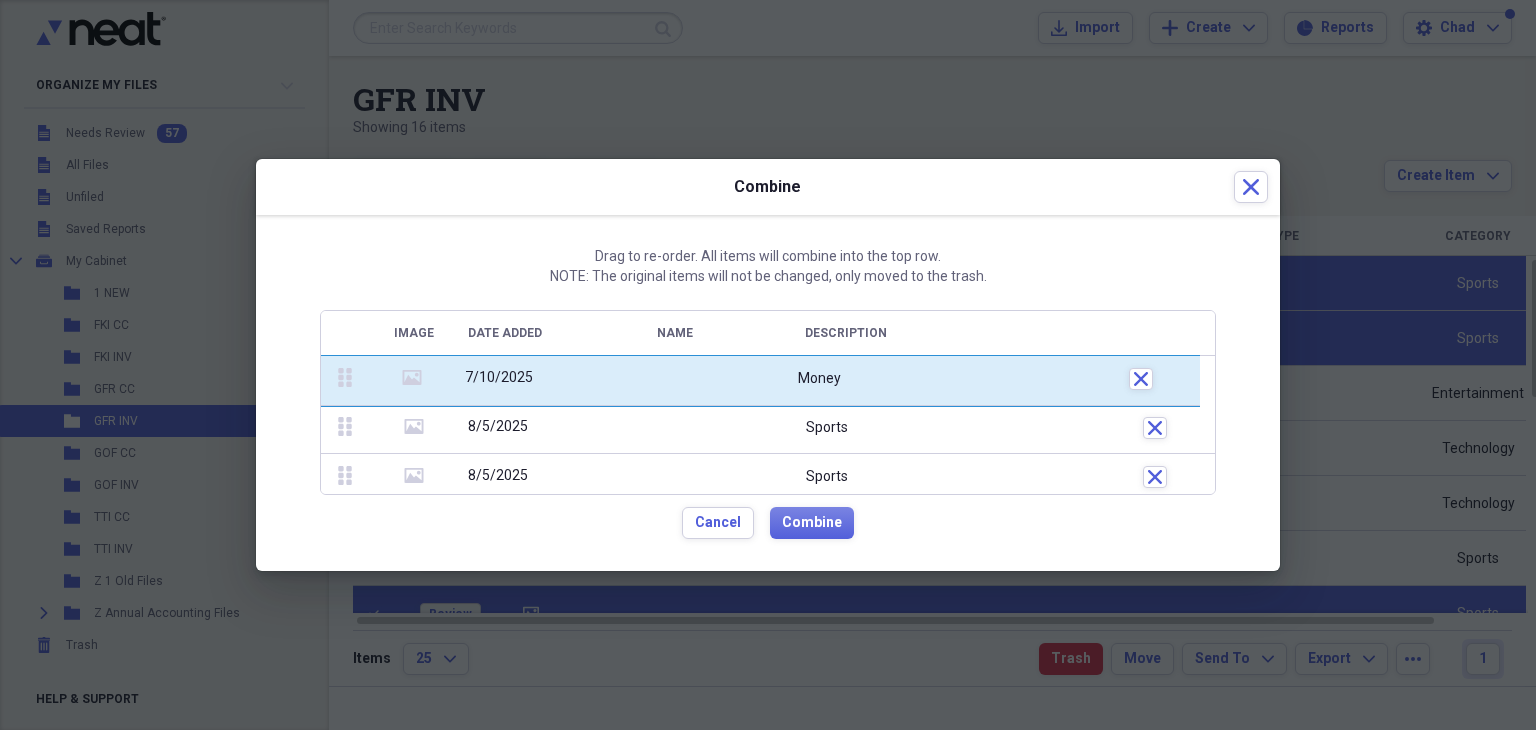 drag, startPoint x: 342, startPoint y: 472, endPoint x: 343, endPoint y: 293, distance: 179.00279 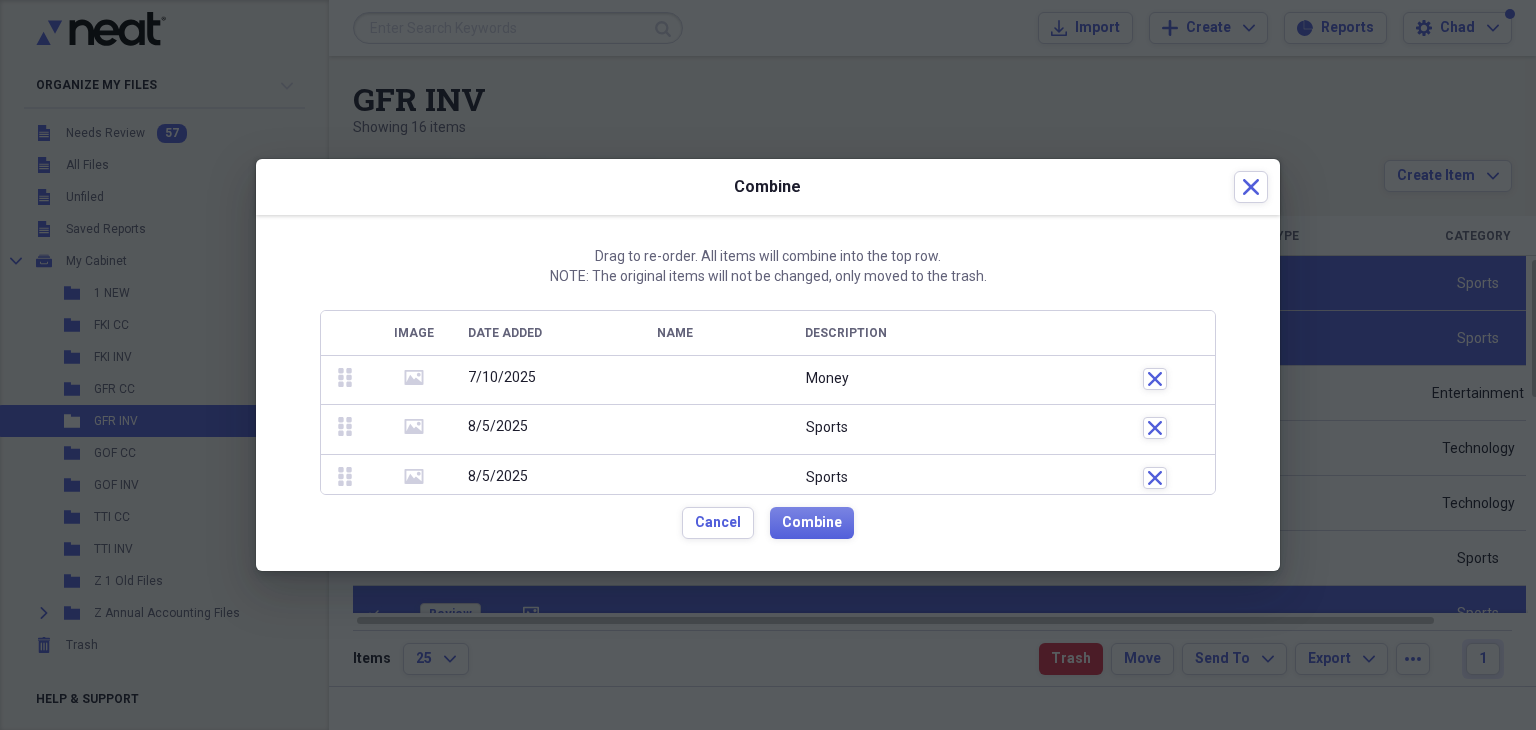 click 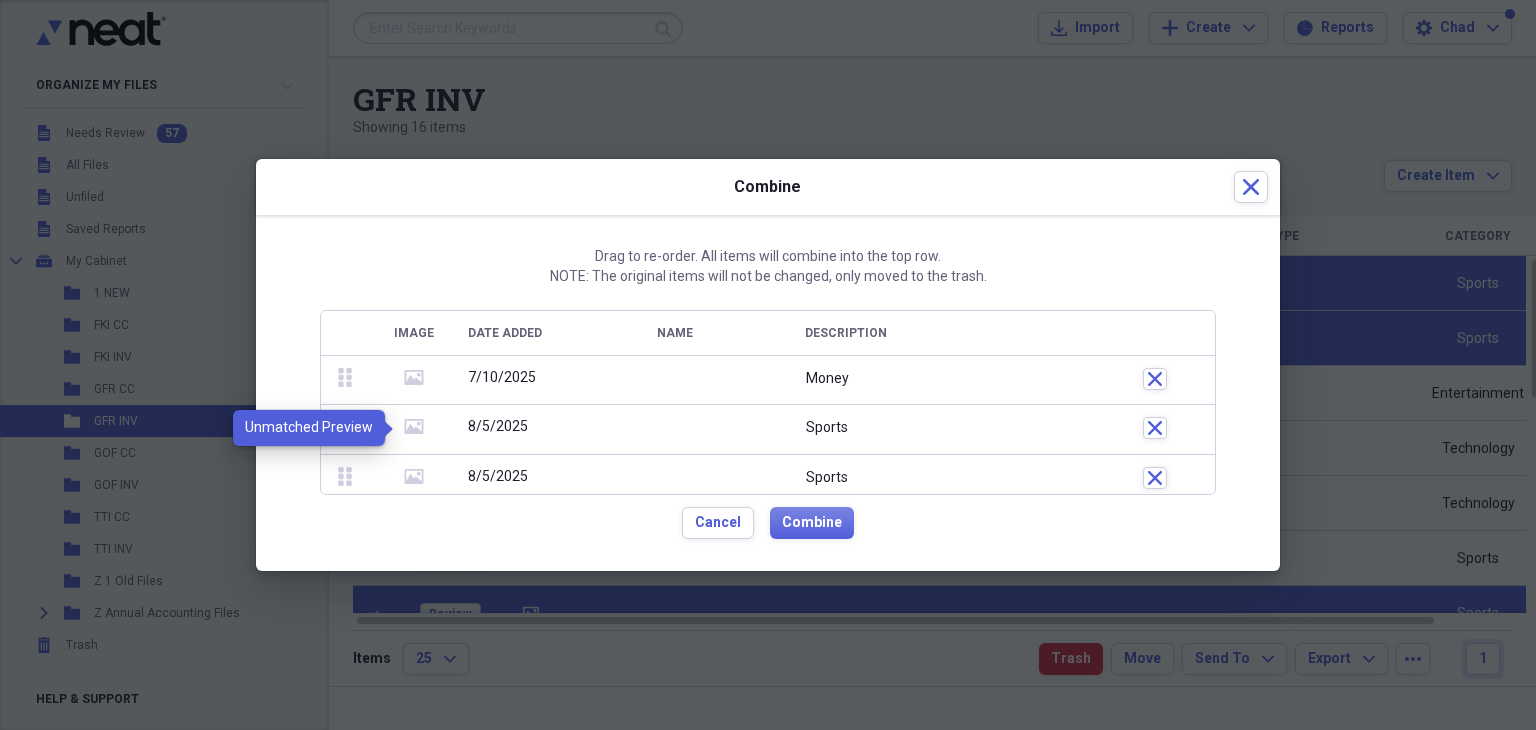 click on "media" 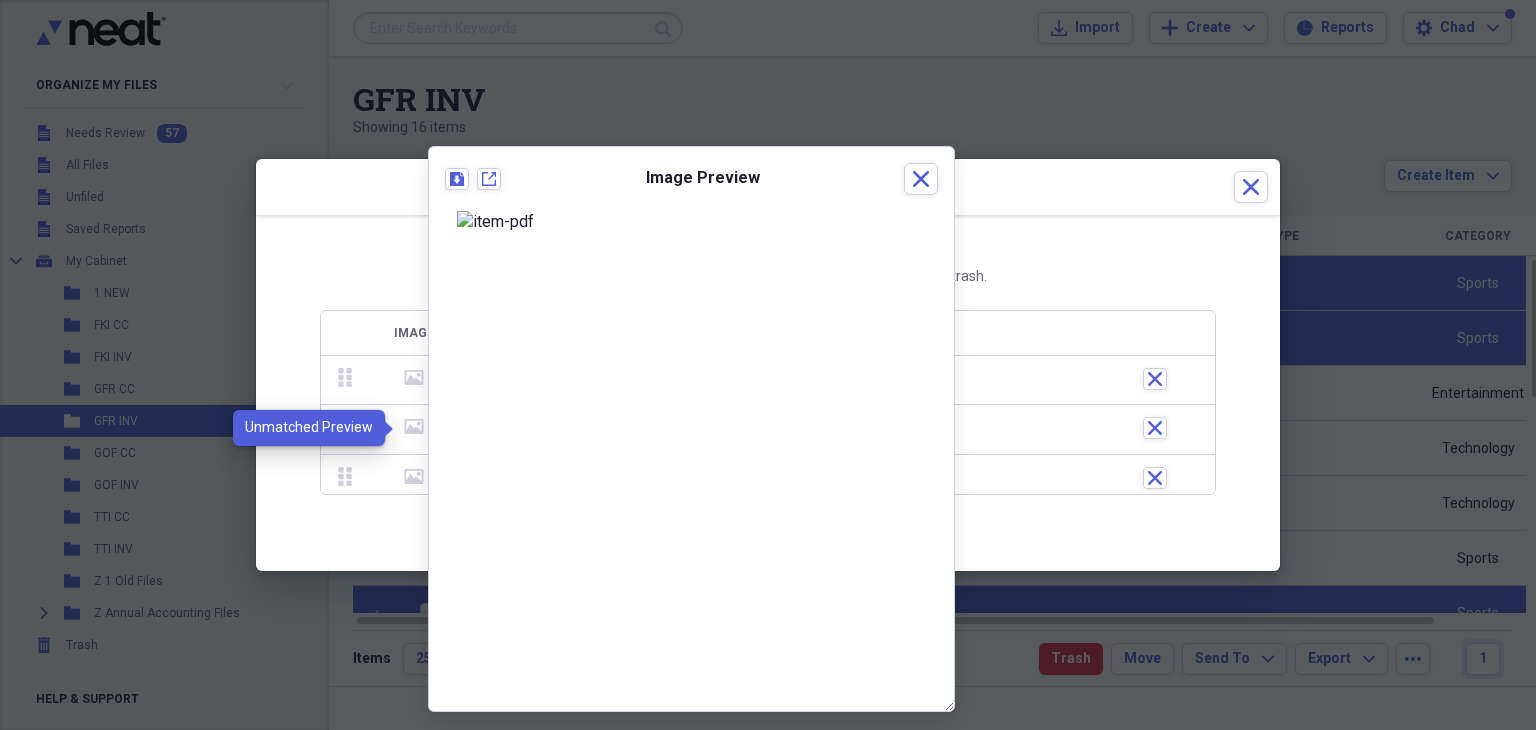 click on "media" 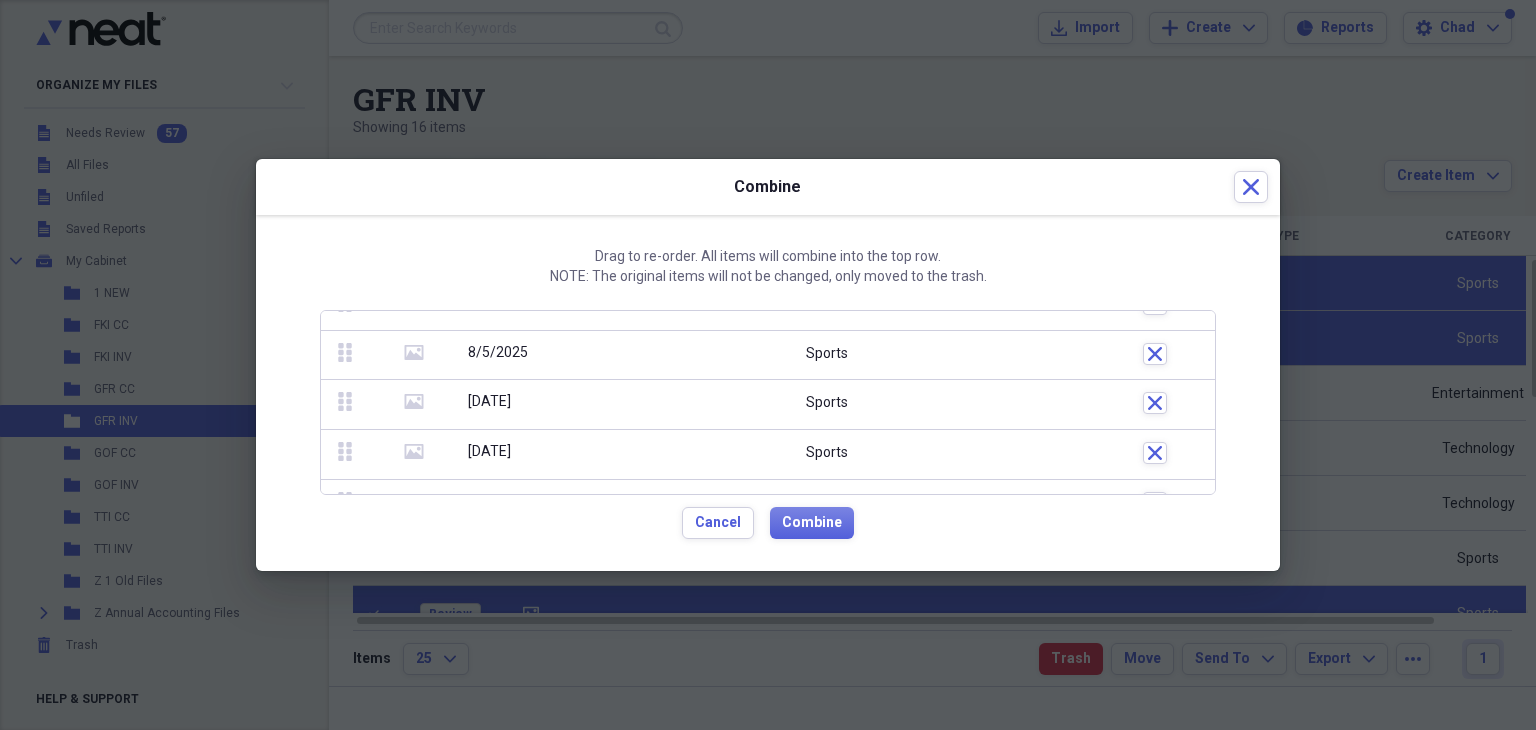 scroll, scrollTop: 126, scrollLeft: 0, axis: vertical 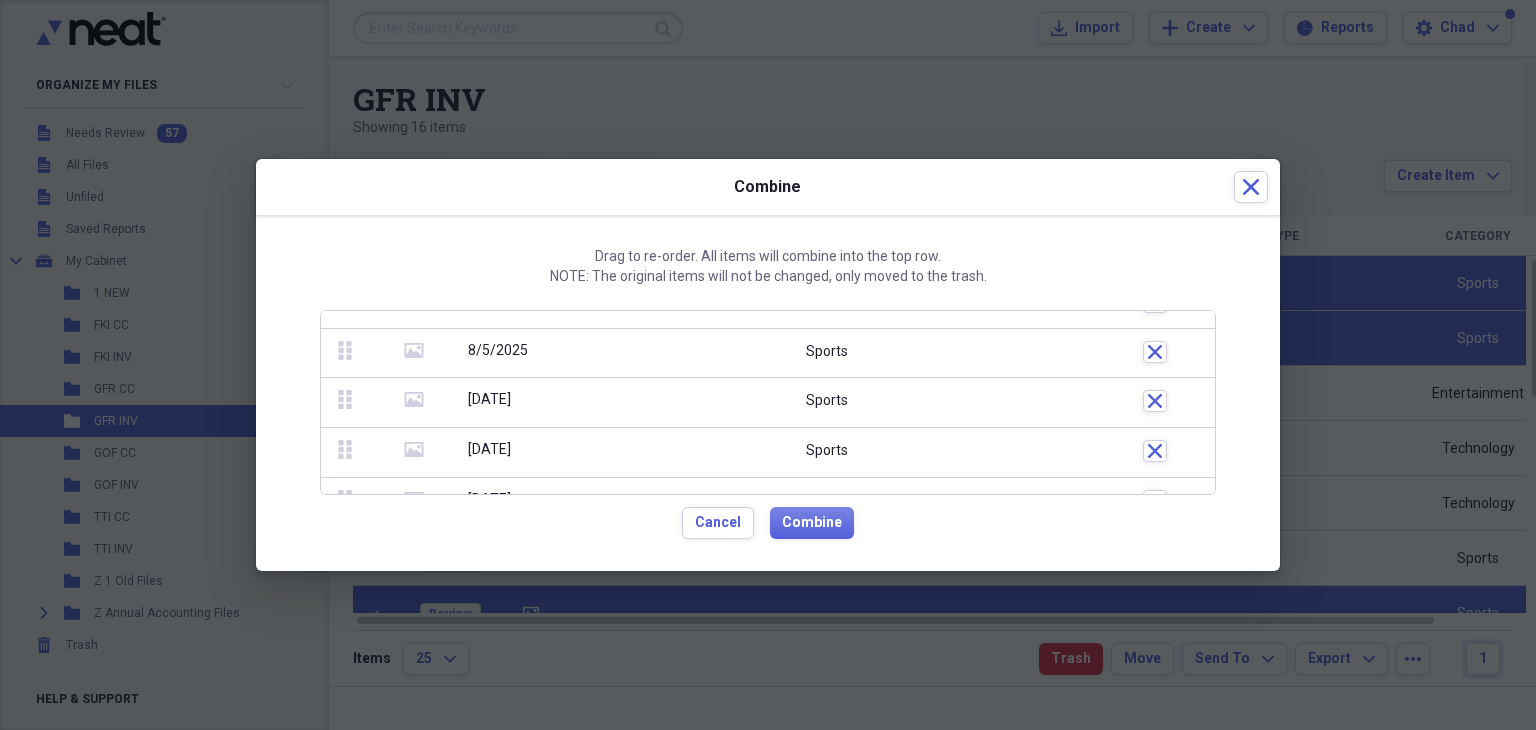 click 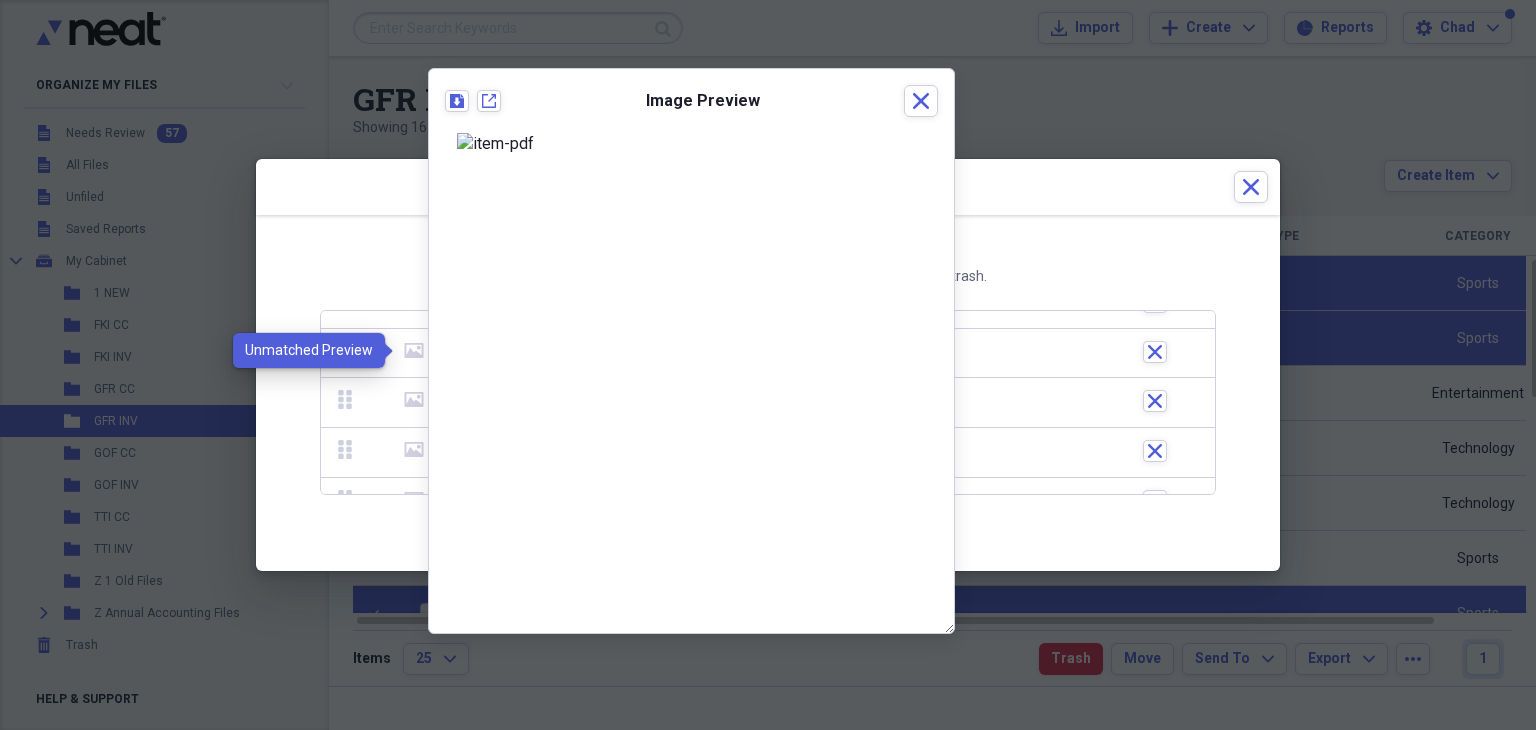 click 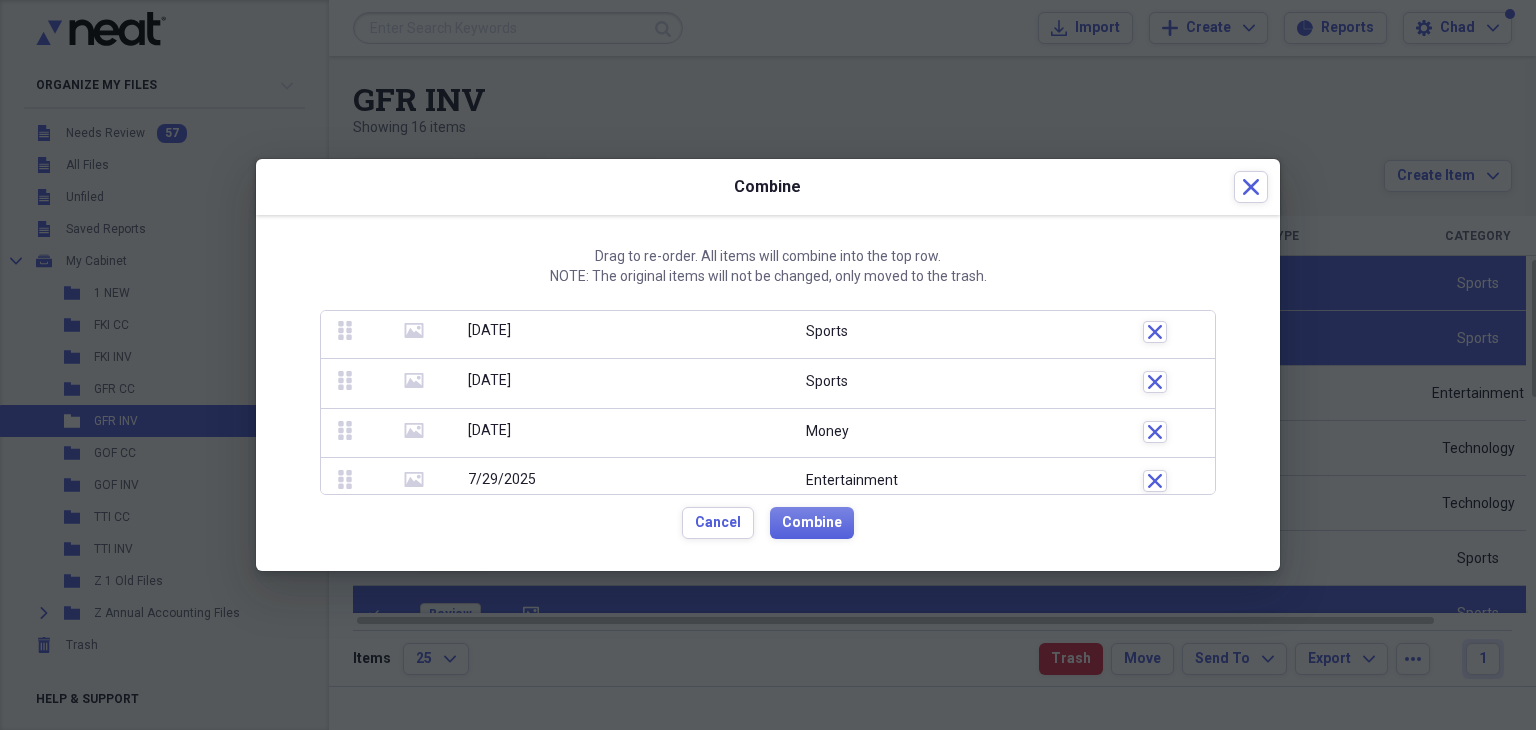 scroll, scrollTop: 194, scrollLeft: 0, axis: vertical 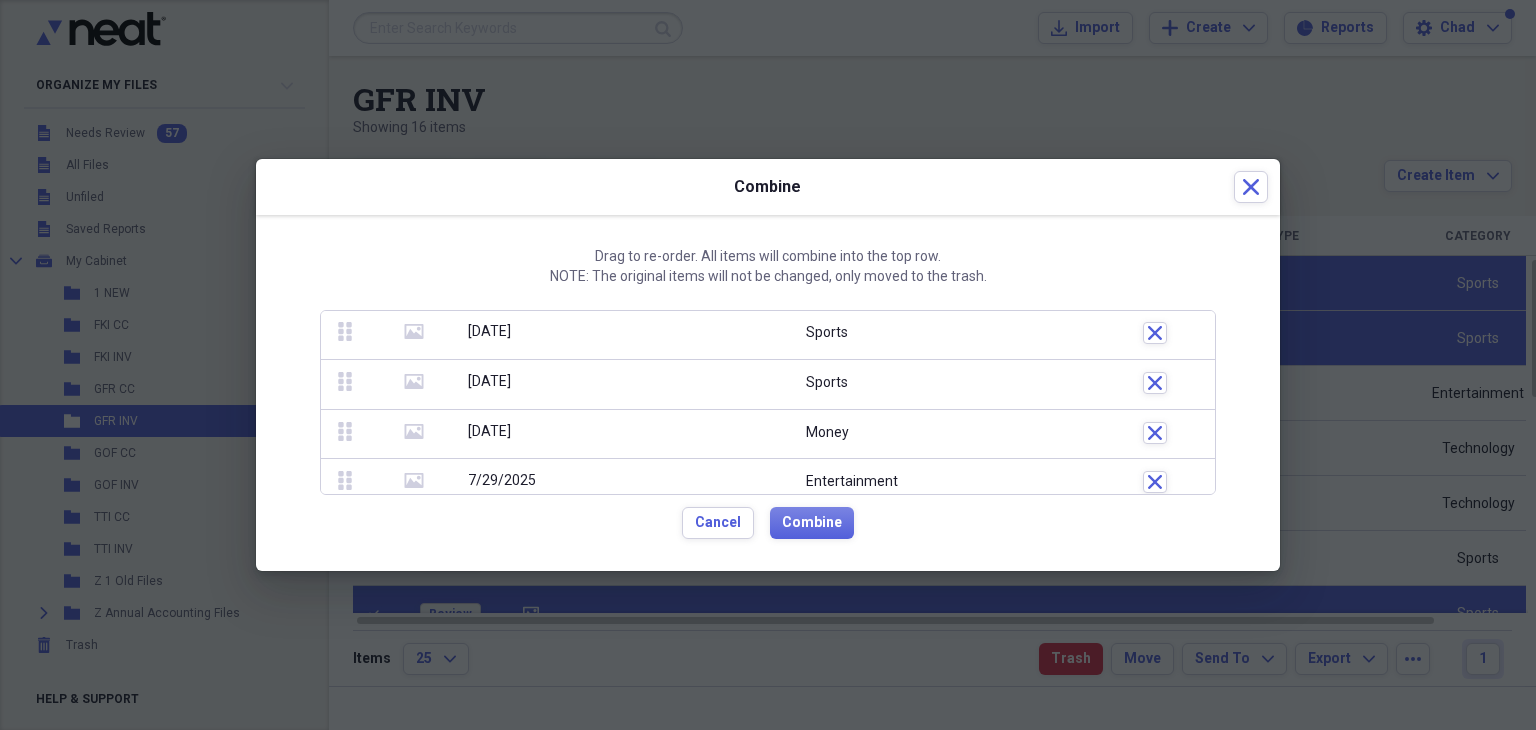 click on "media" 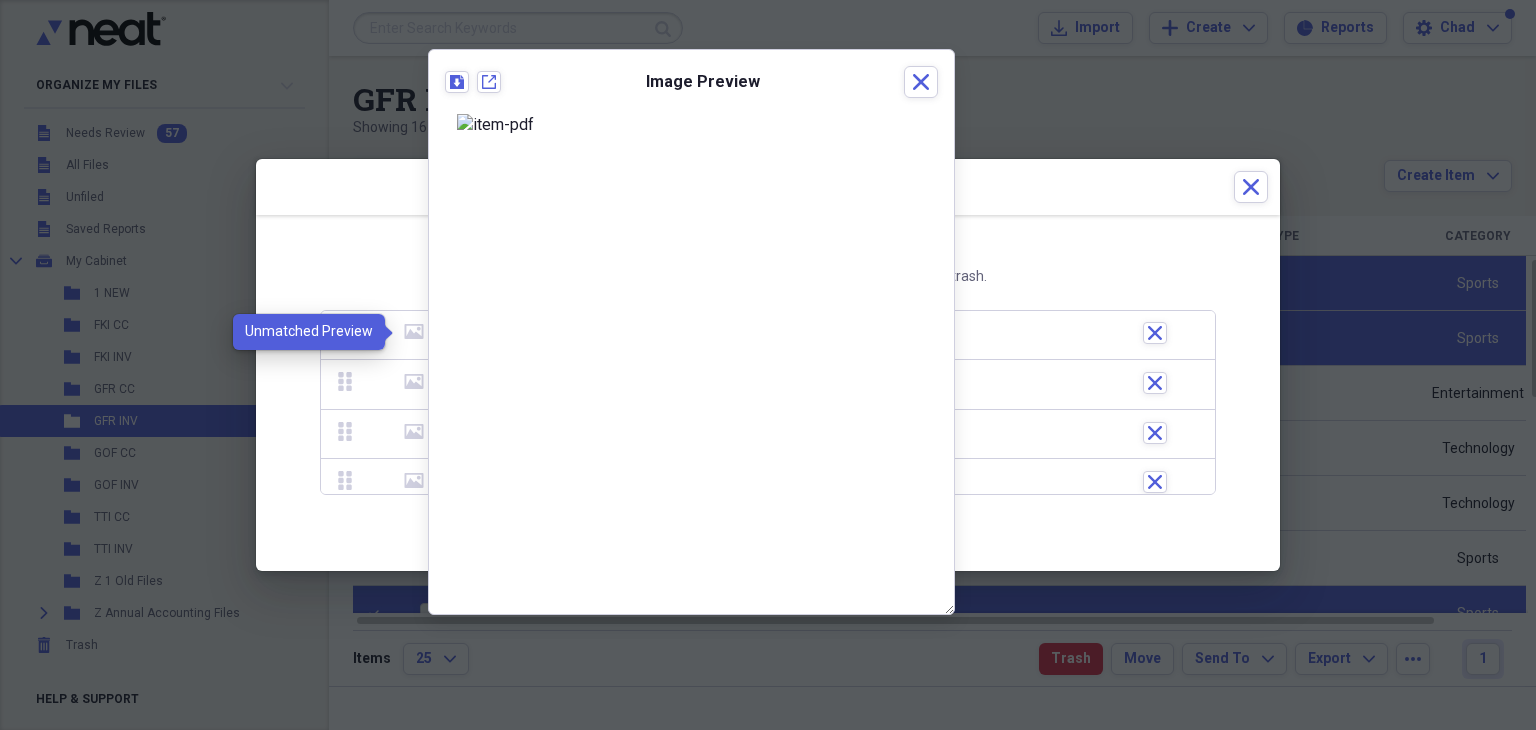 click on "media" 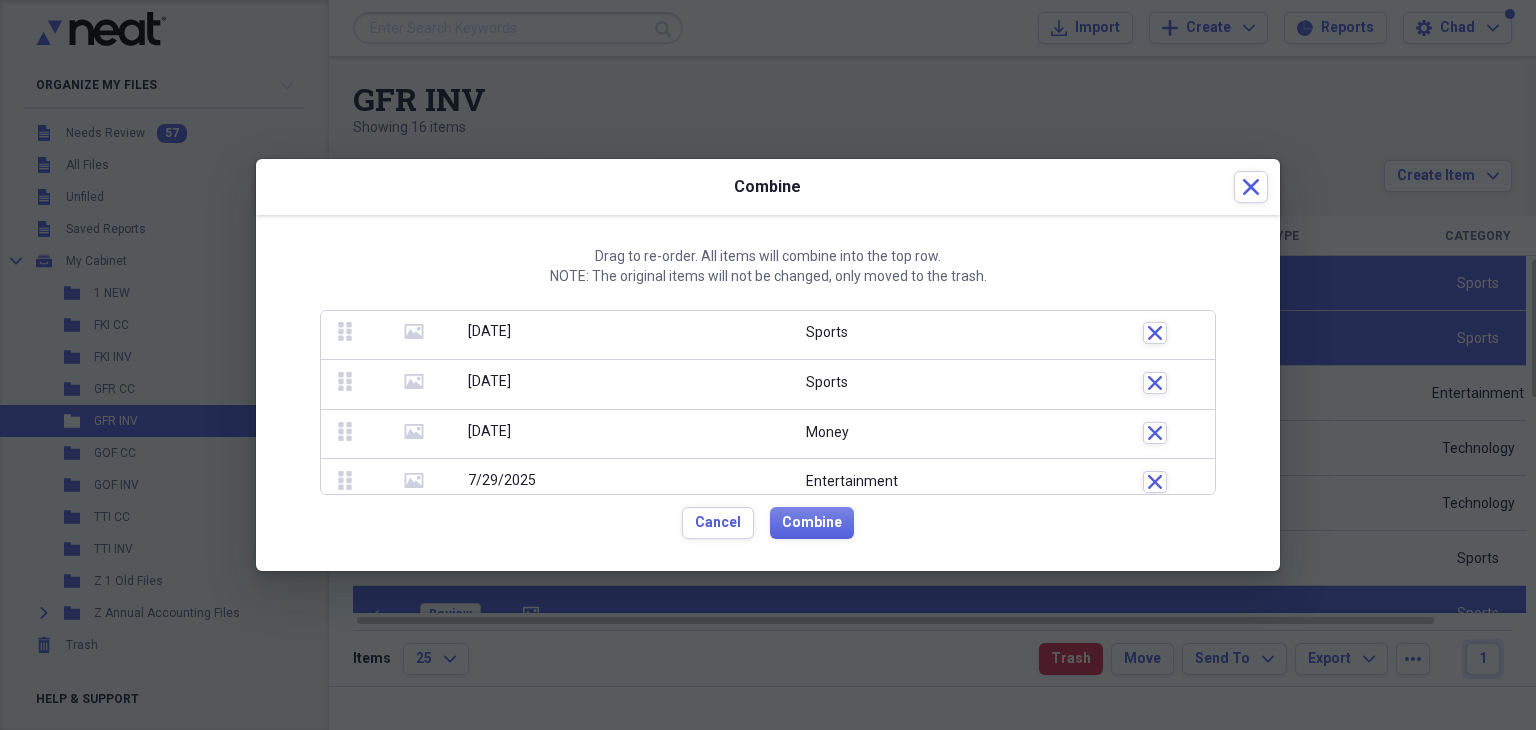 click on "media" 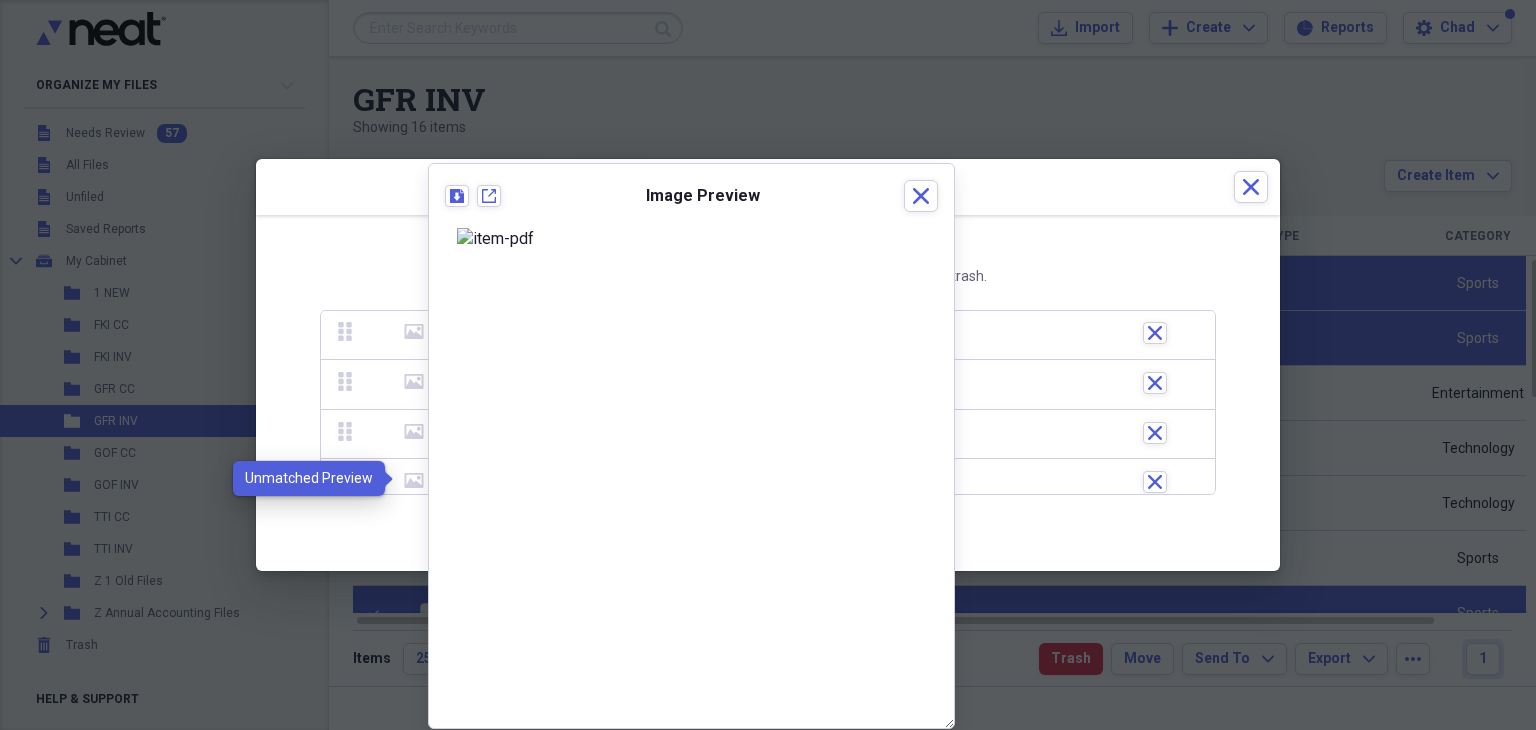 click on "media" 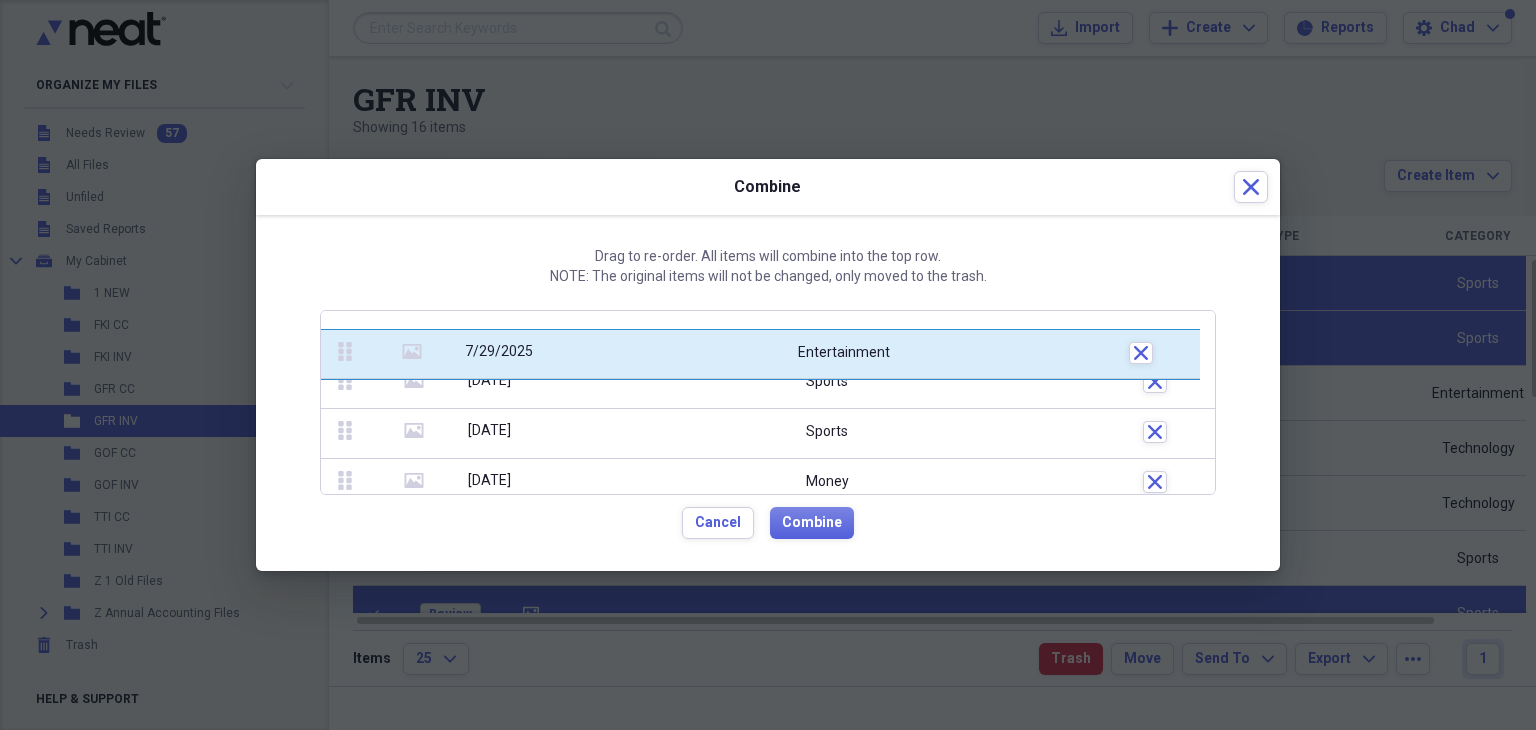drag, startPoint x: 349, startPoint y: 478, endPoint x: 336, endPoint y: 352, distance: 126.66886 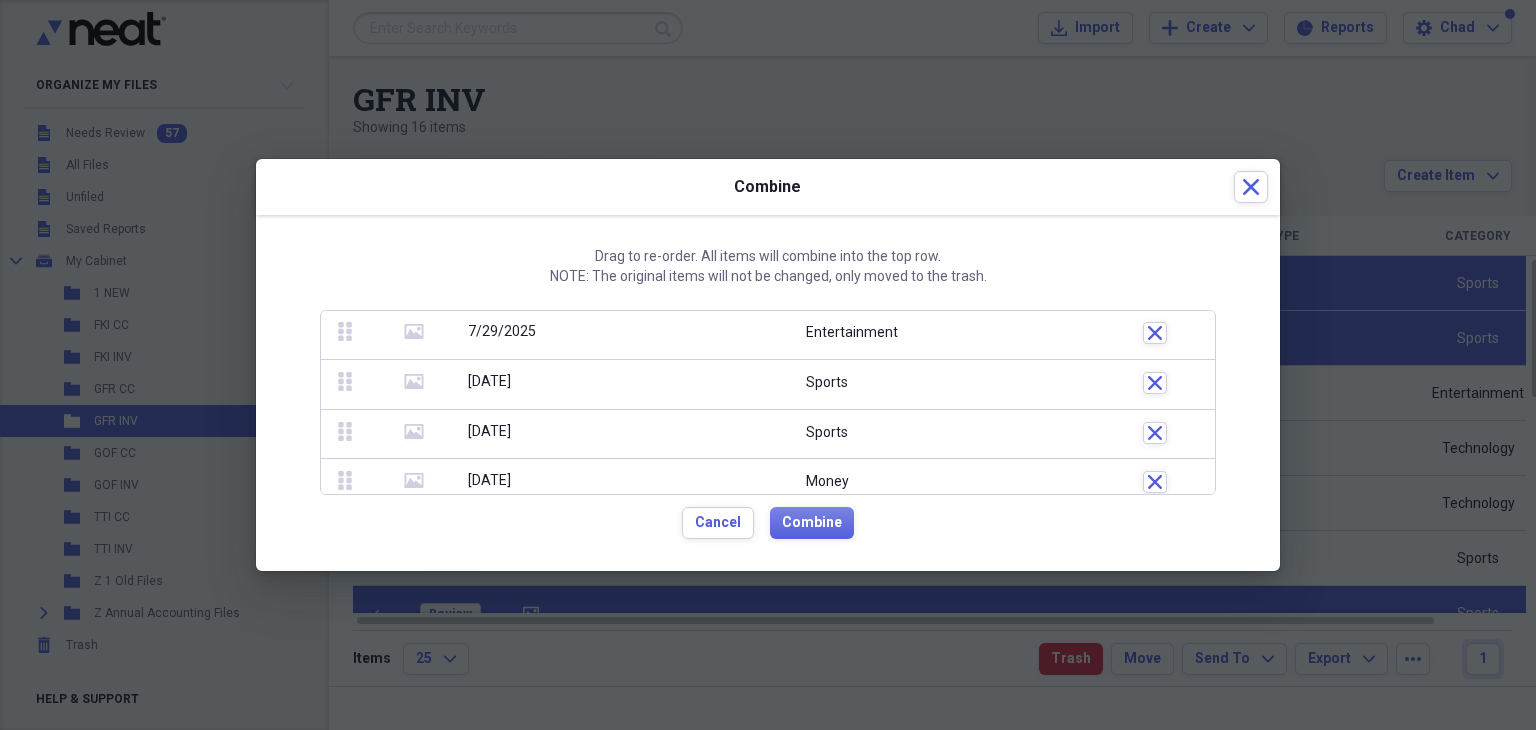click 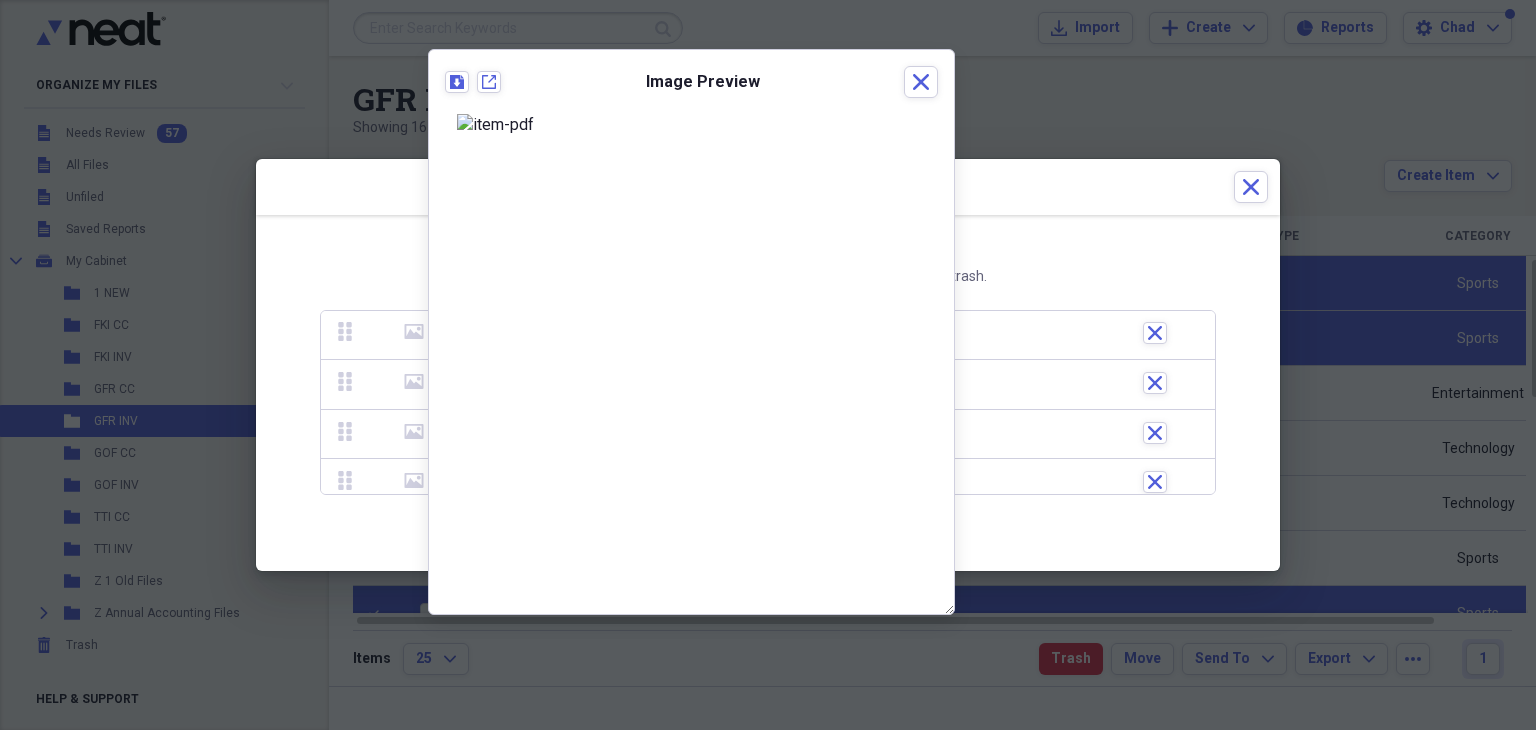 scroll, scrollTop: 260, scrollLeft: 0, axis: vertical 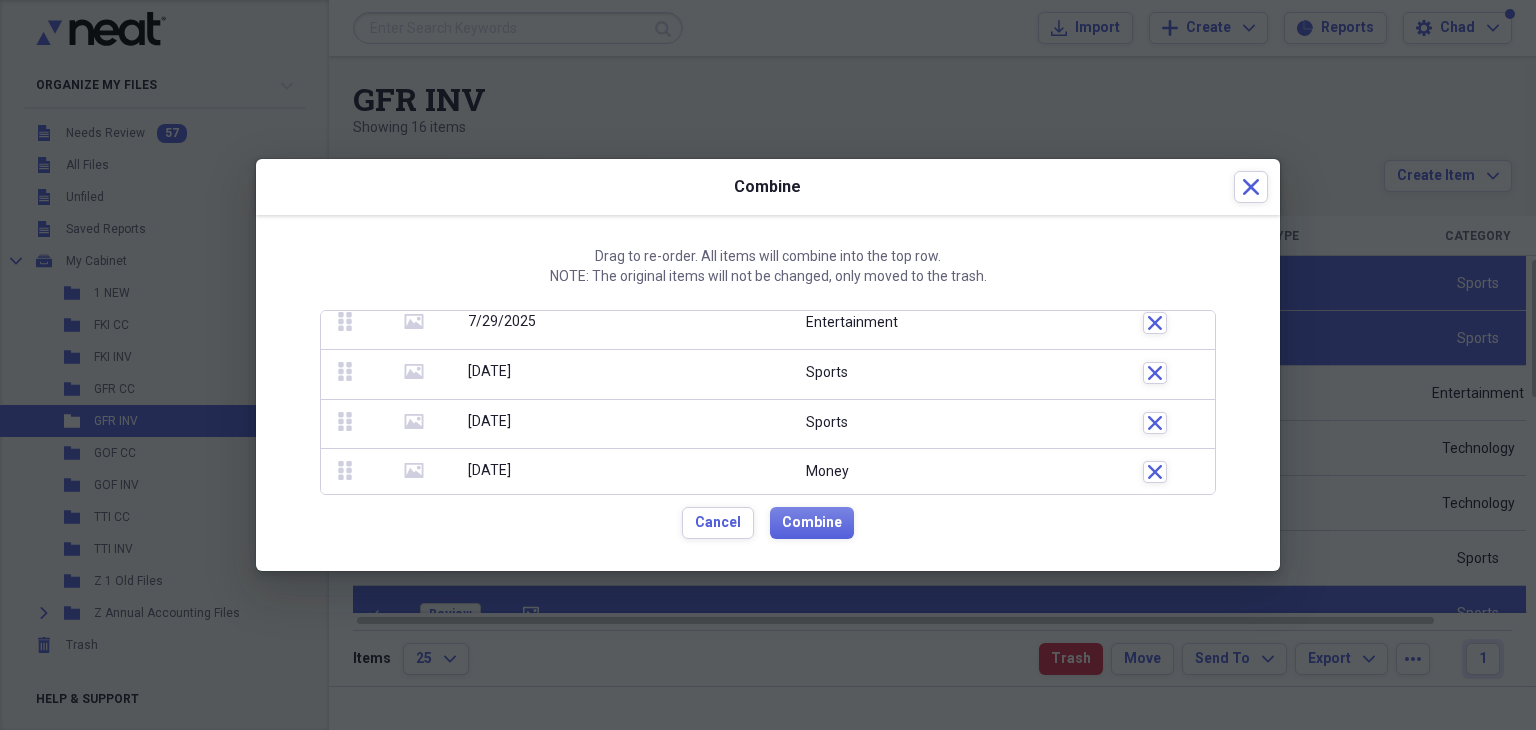 click 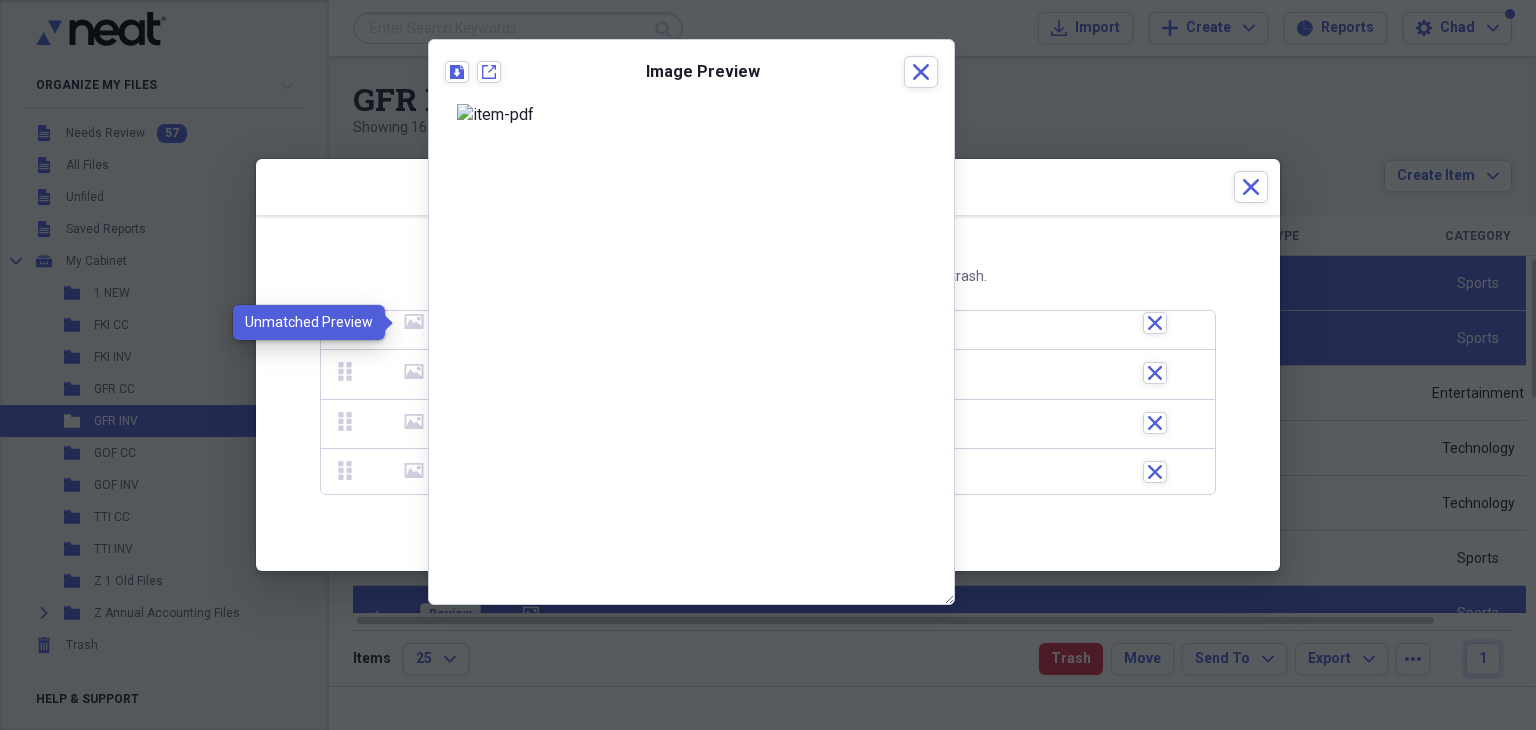 click 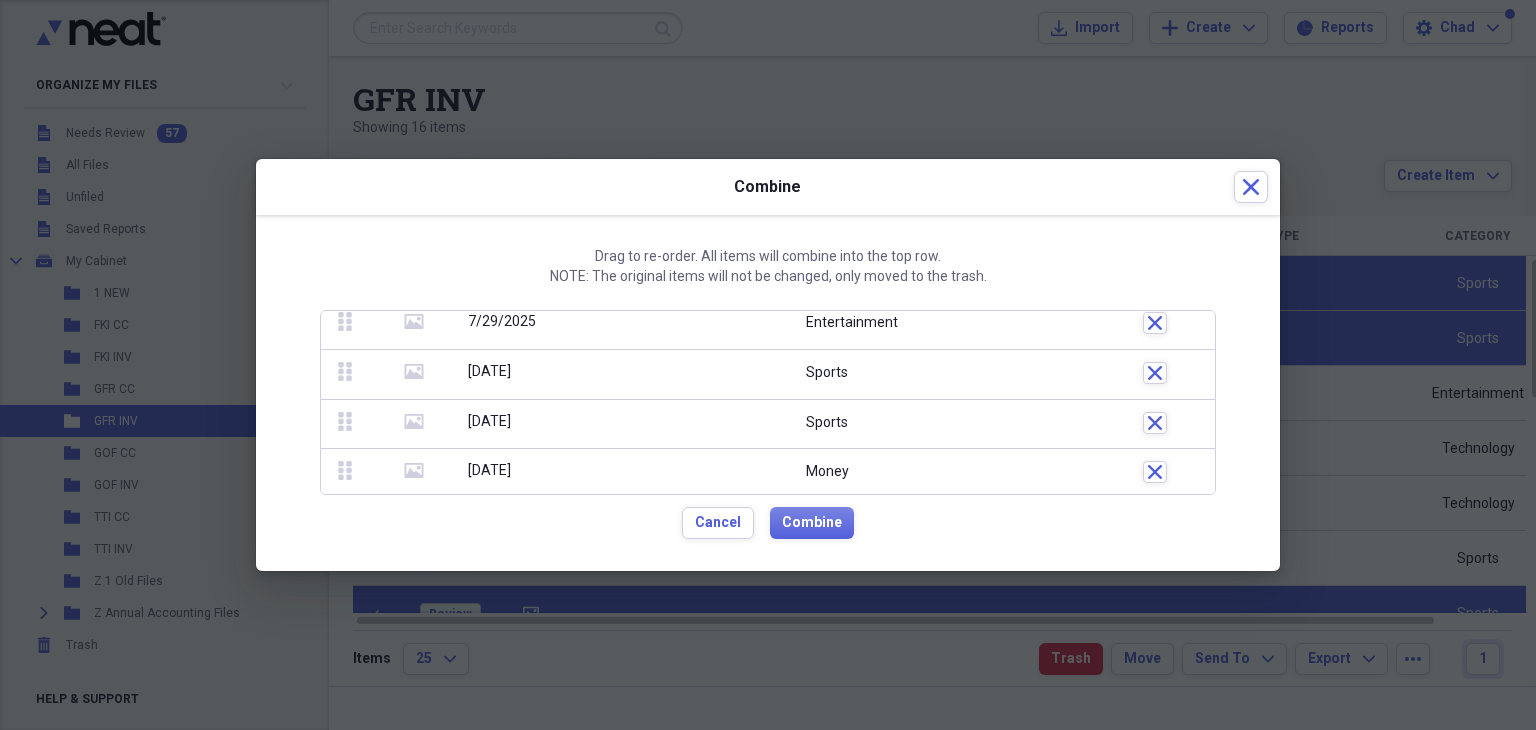 click 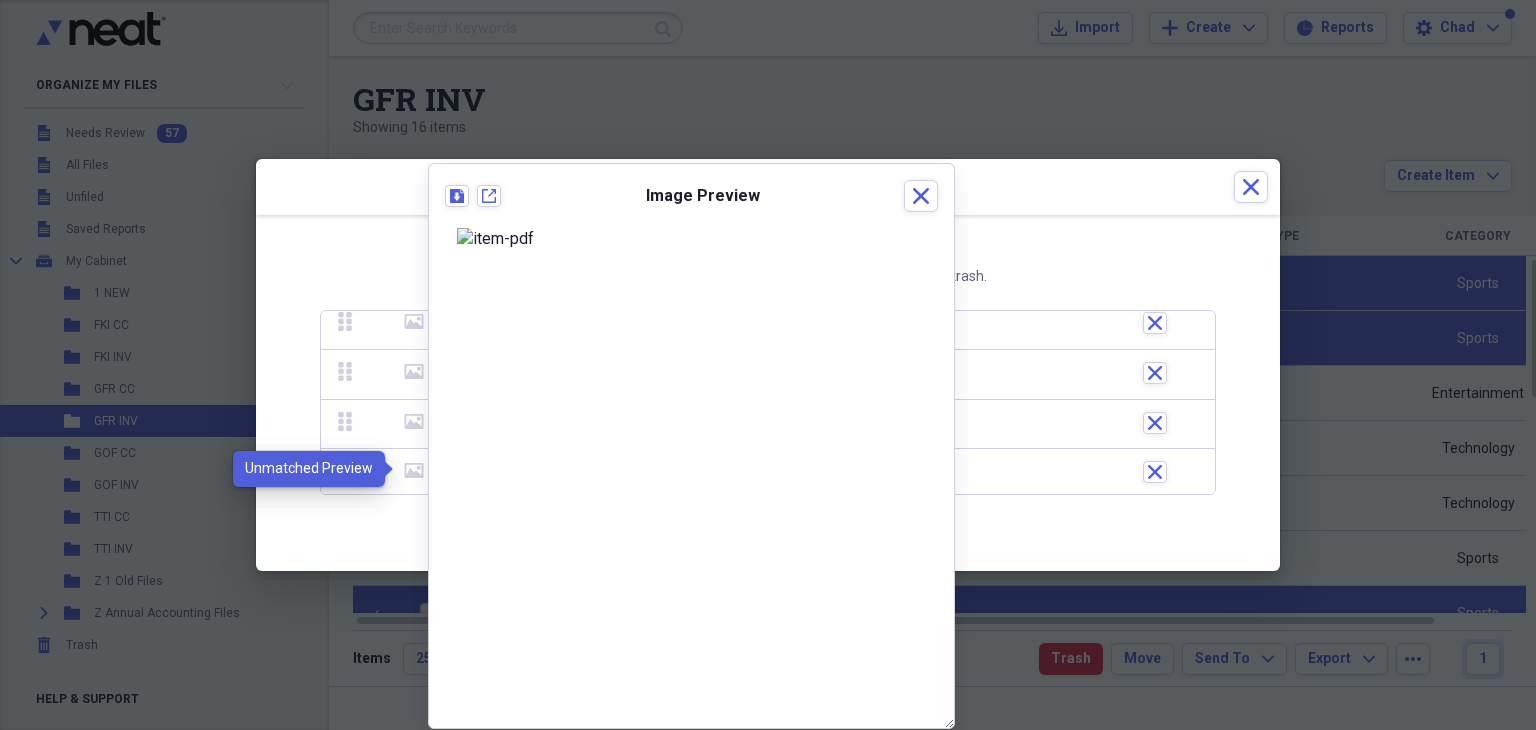 click 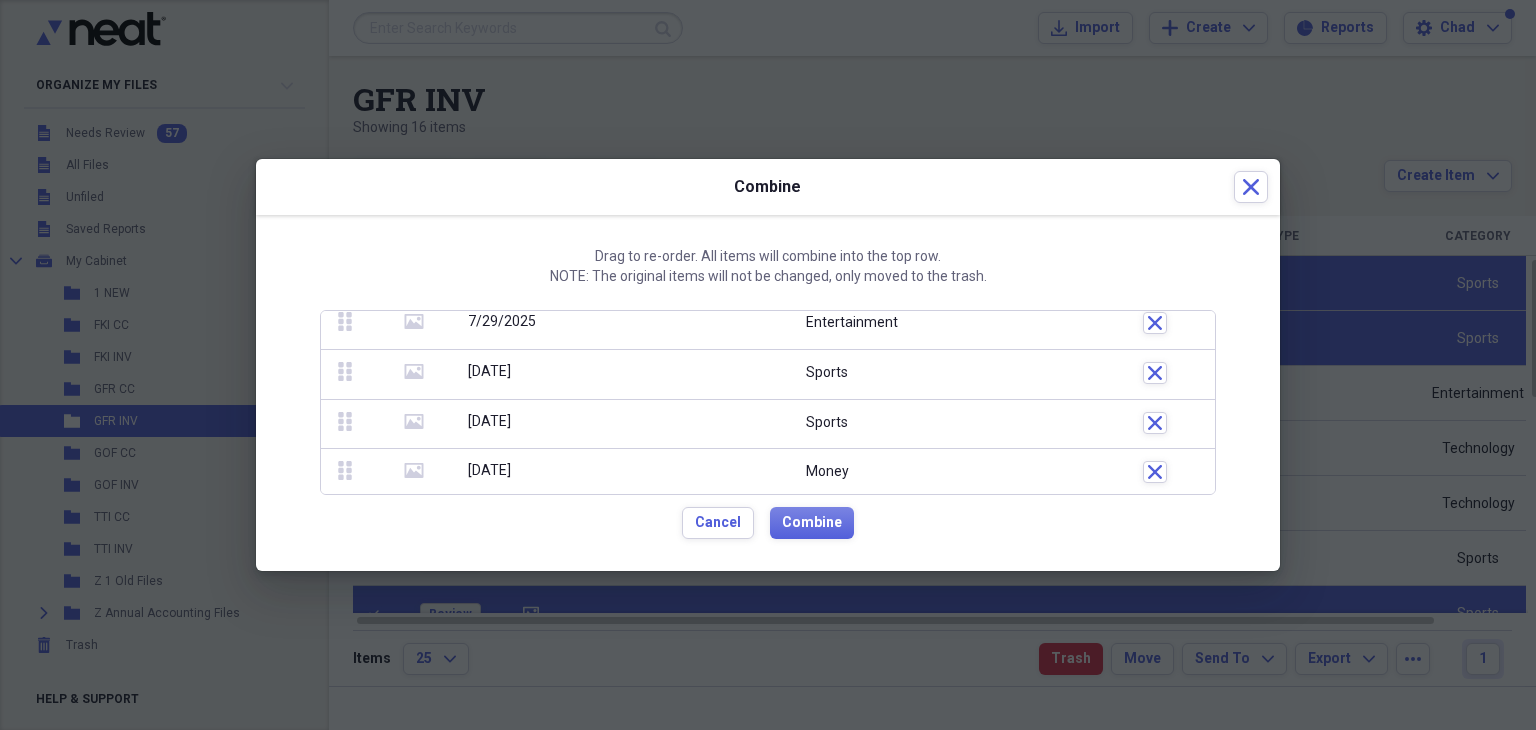 click 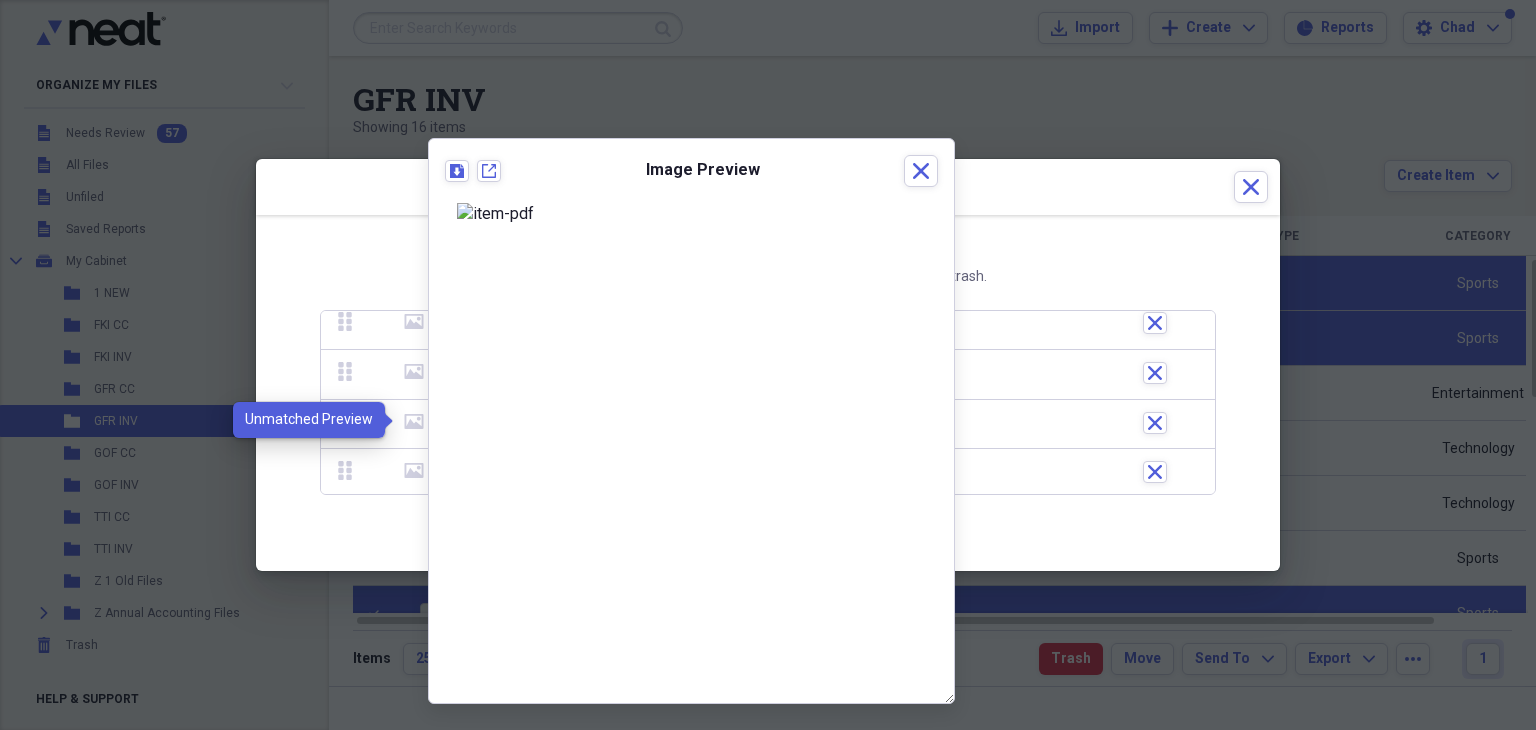 click 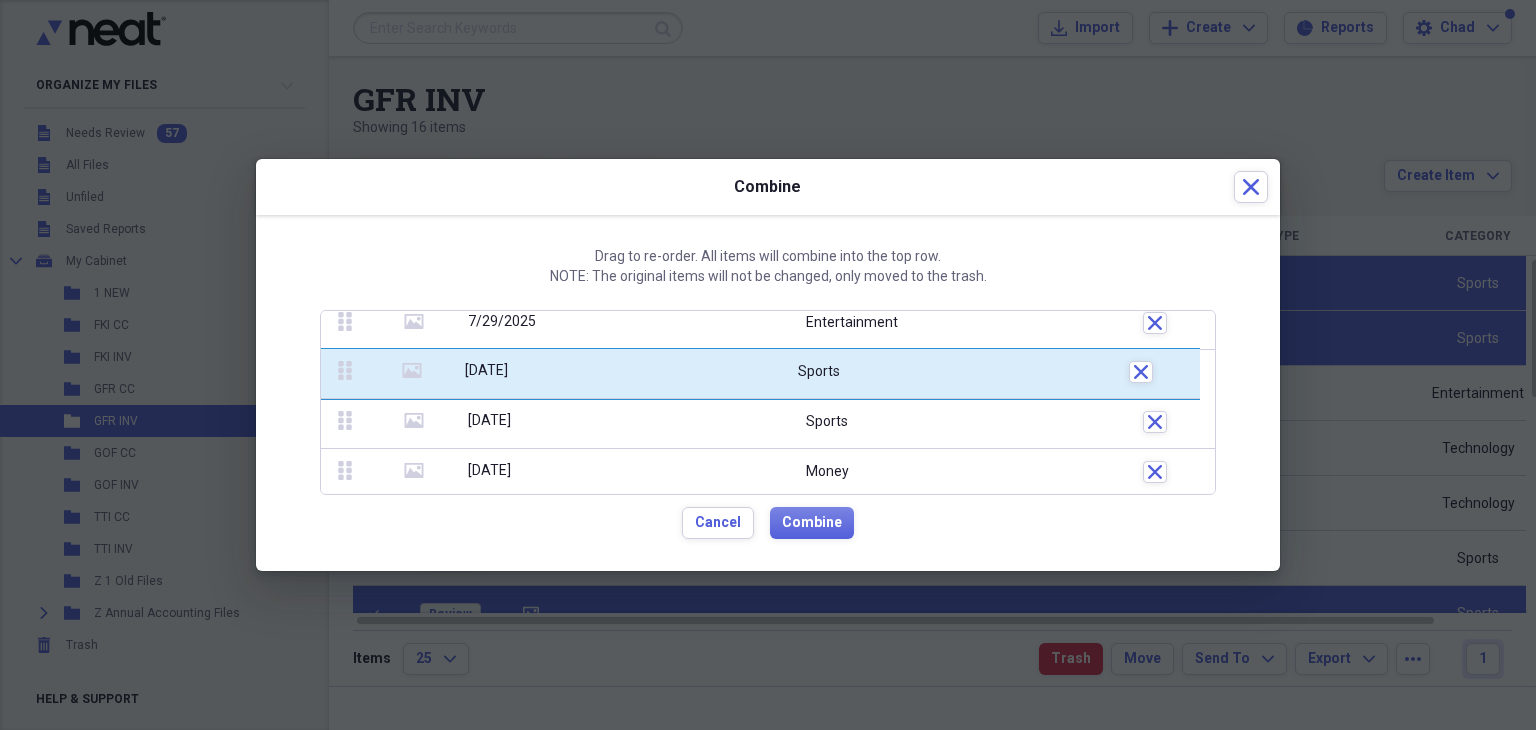 drag, startPoint x: 341, startPoint y: 420, endPoint x: 340, endPoint y: 370, distance: 50.01 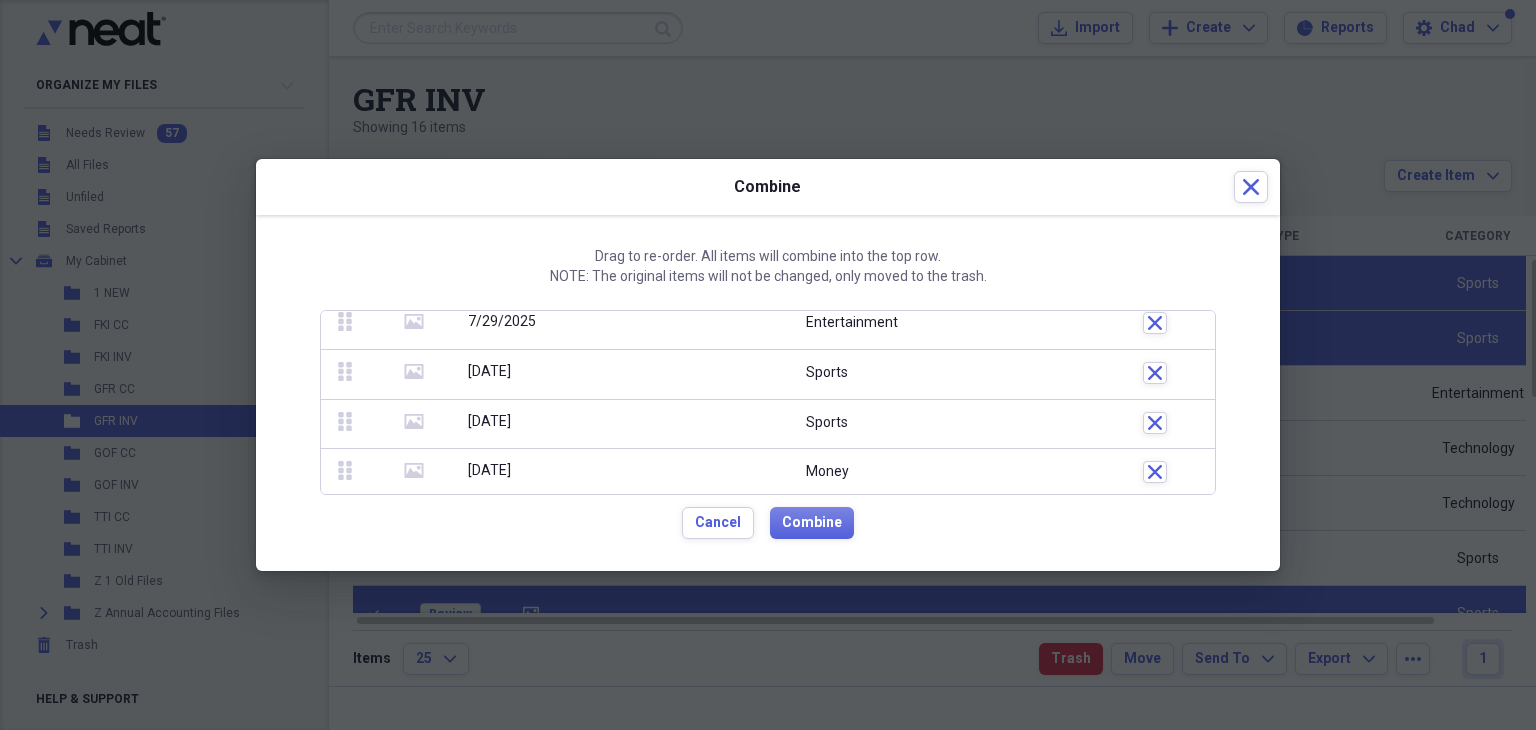 click on "media" 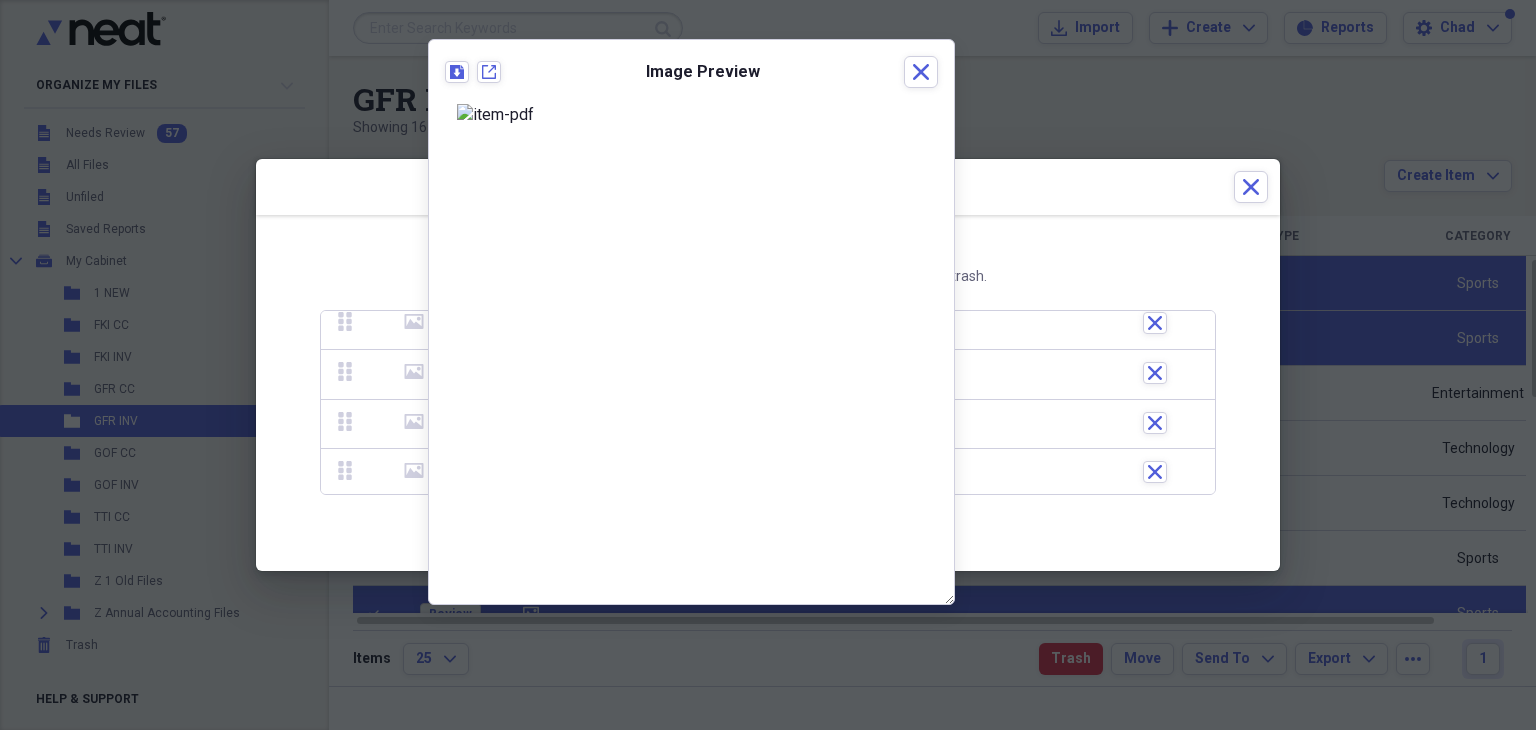 click 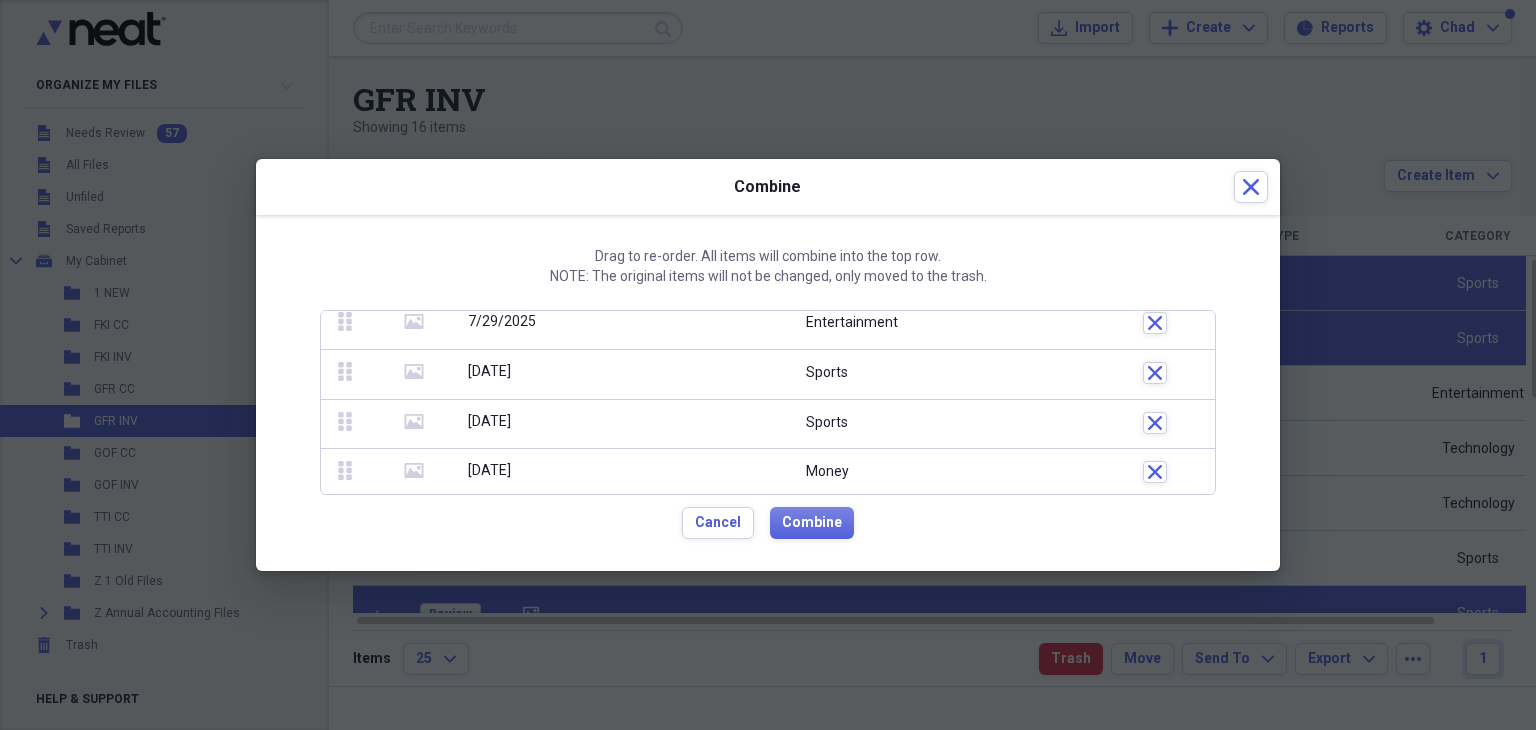 click 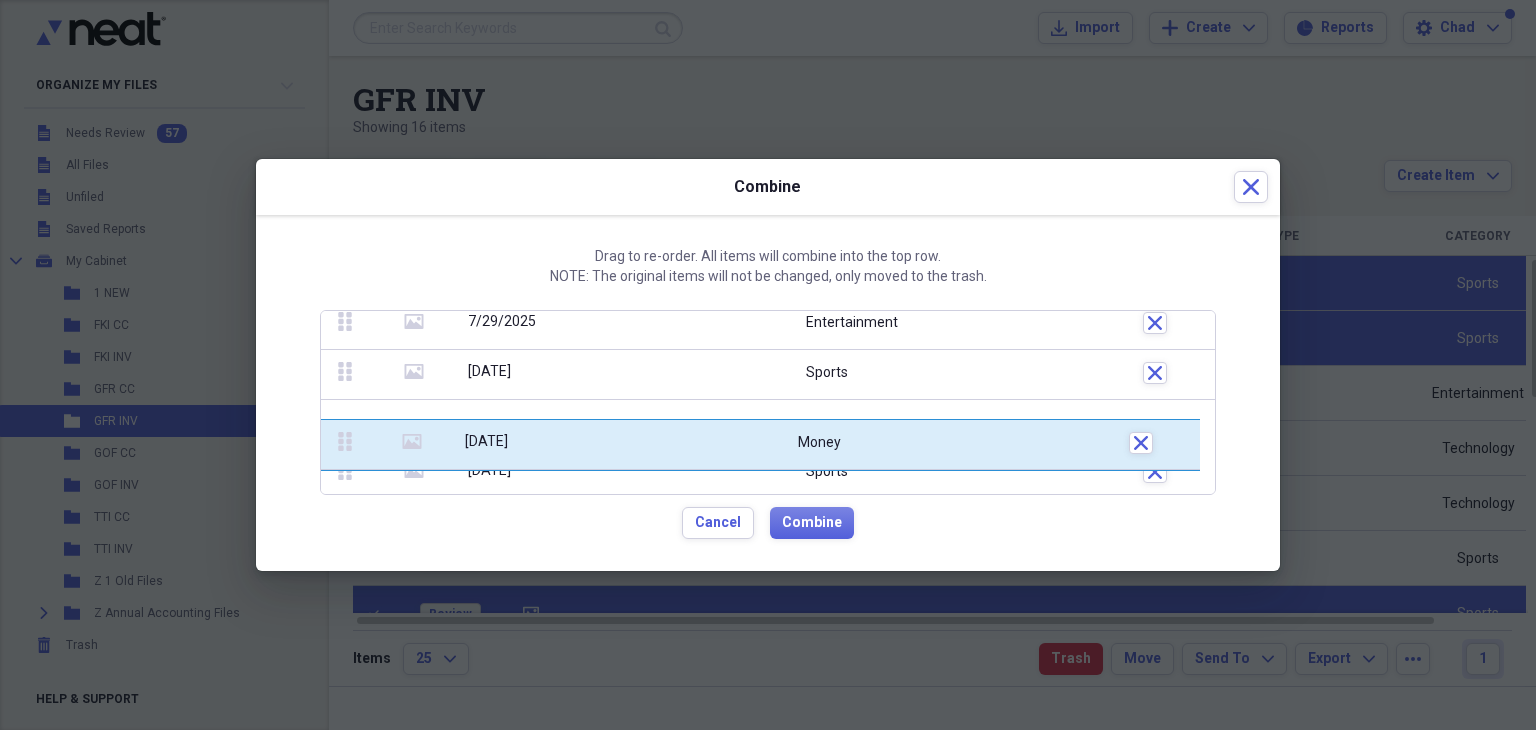 drag, startPoint x: 341, startPoint y: 472, endPoint x: 344, endPoint y: 421, distance: 51.088158 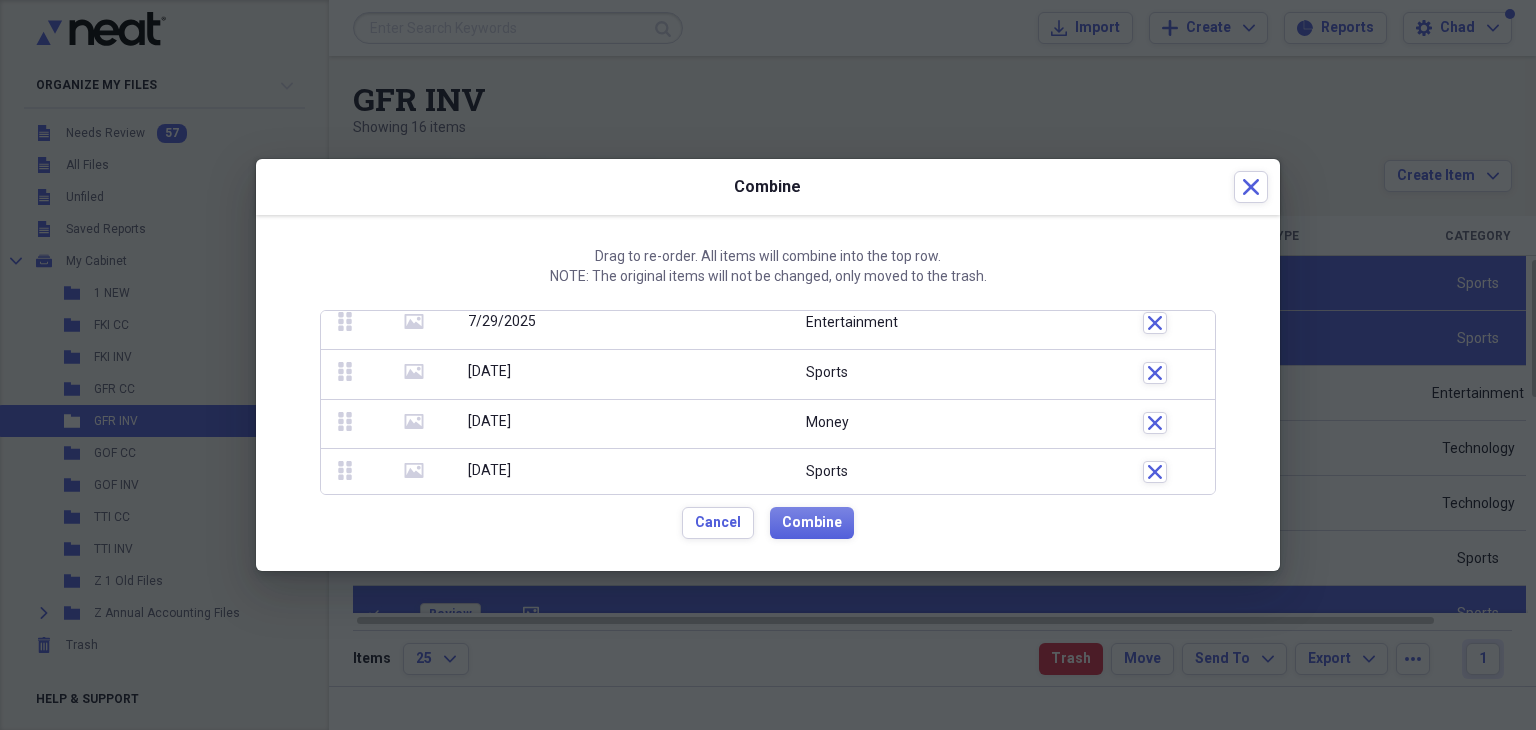 click on "media" 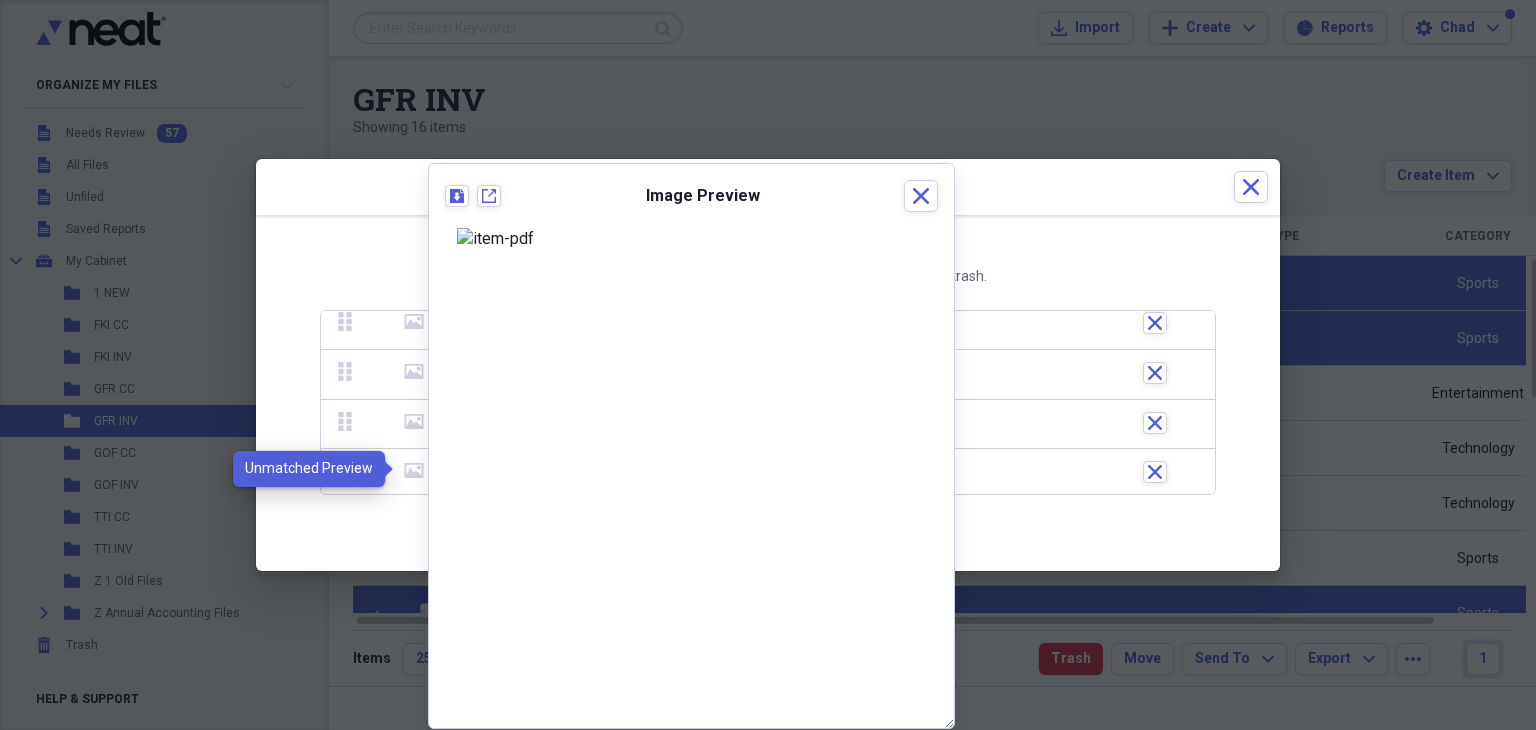 click on "media" 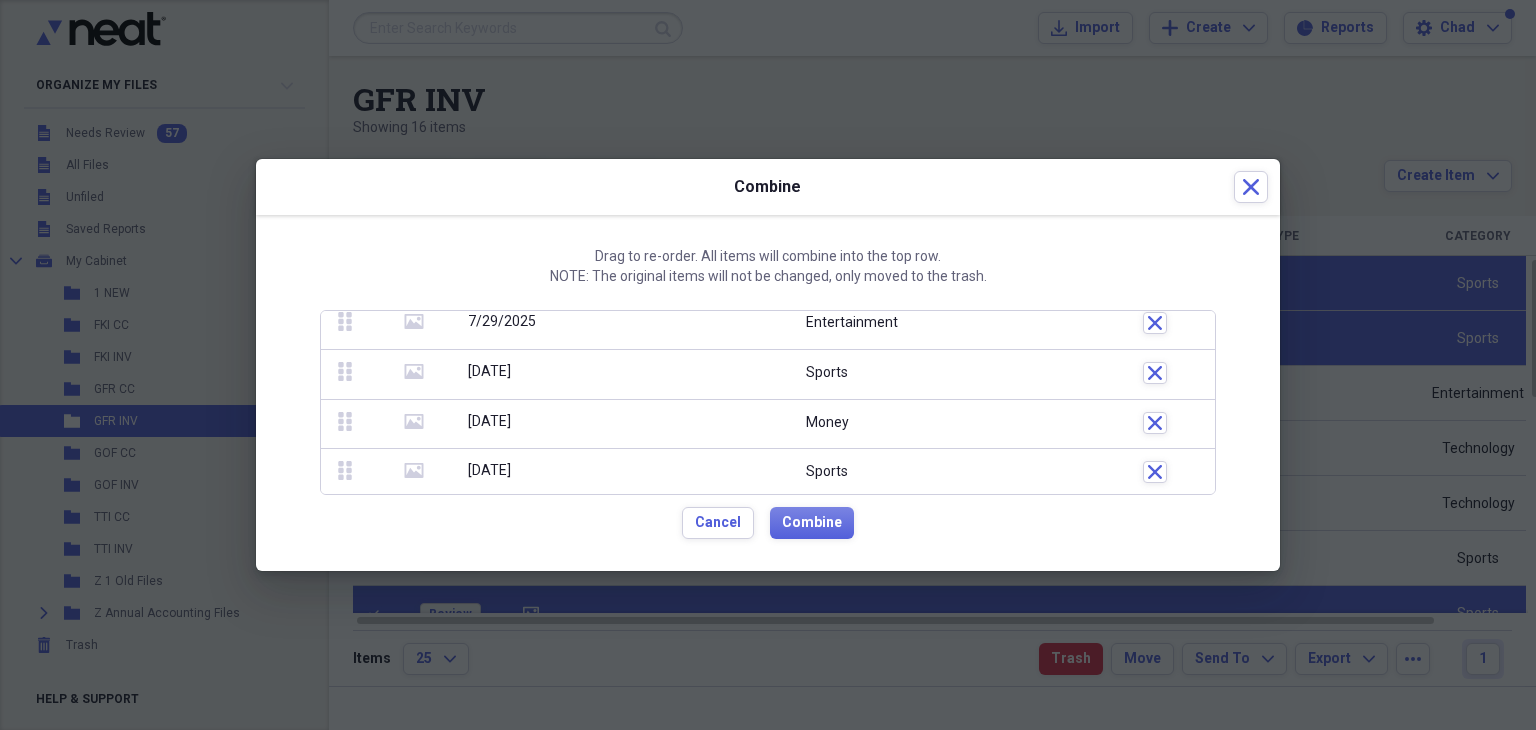 click 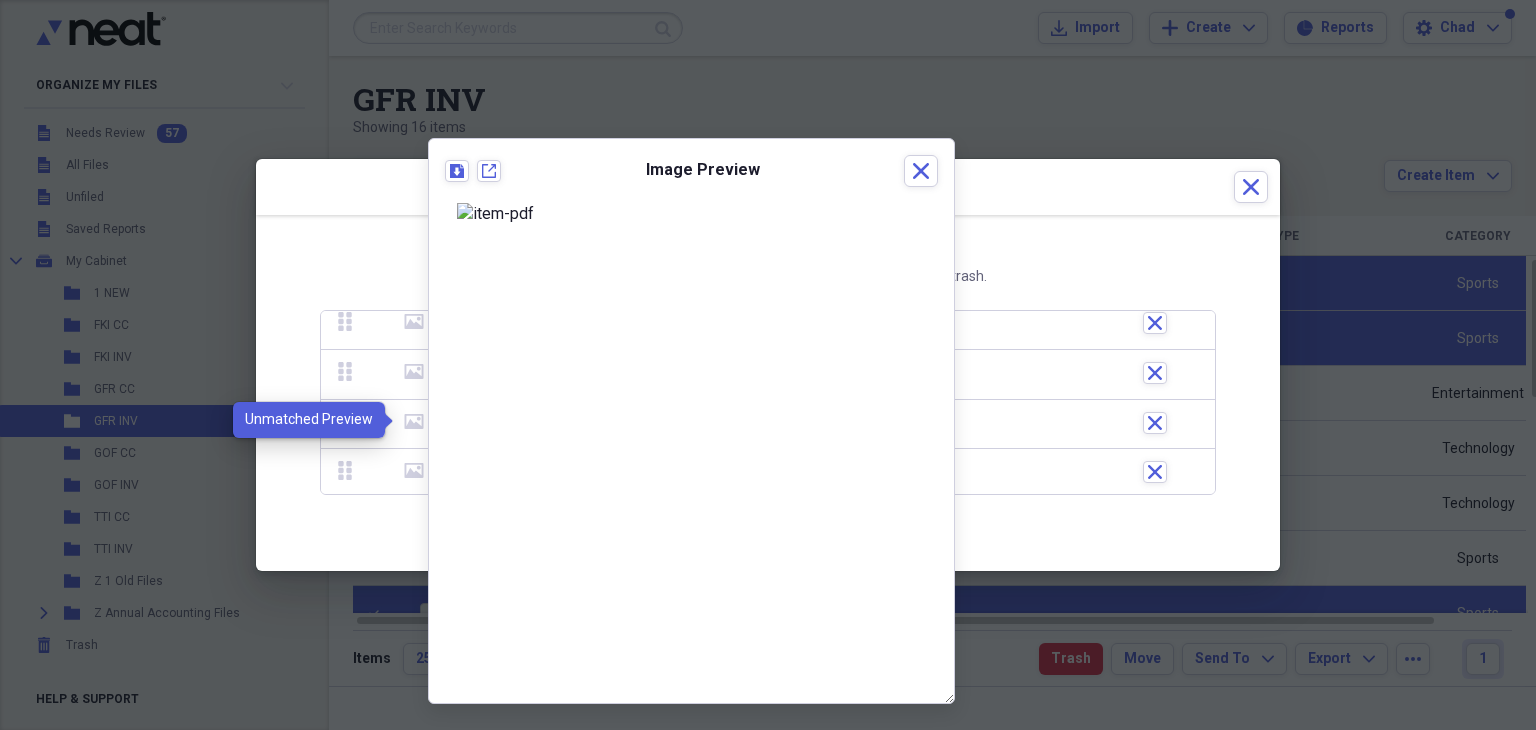 click 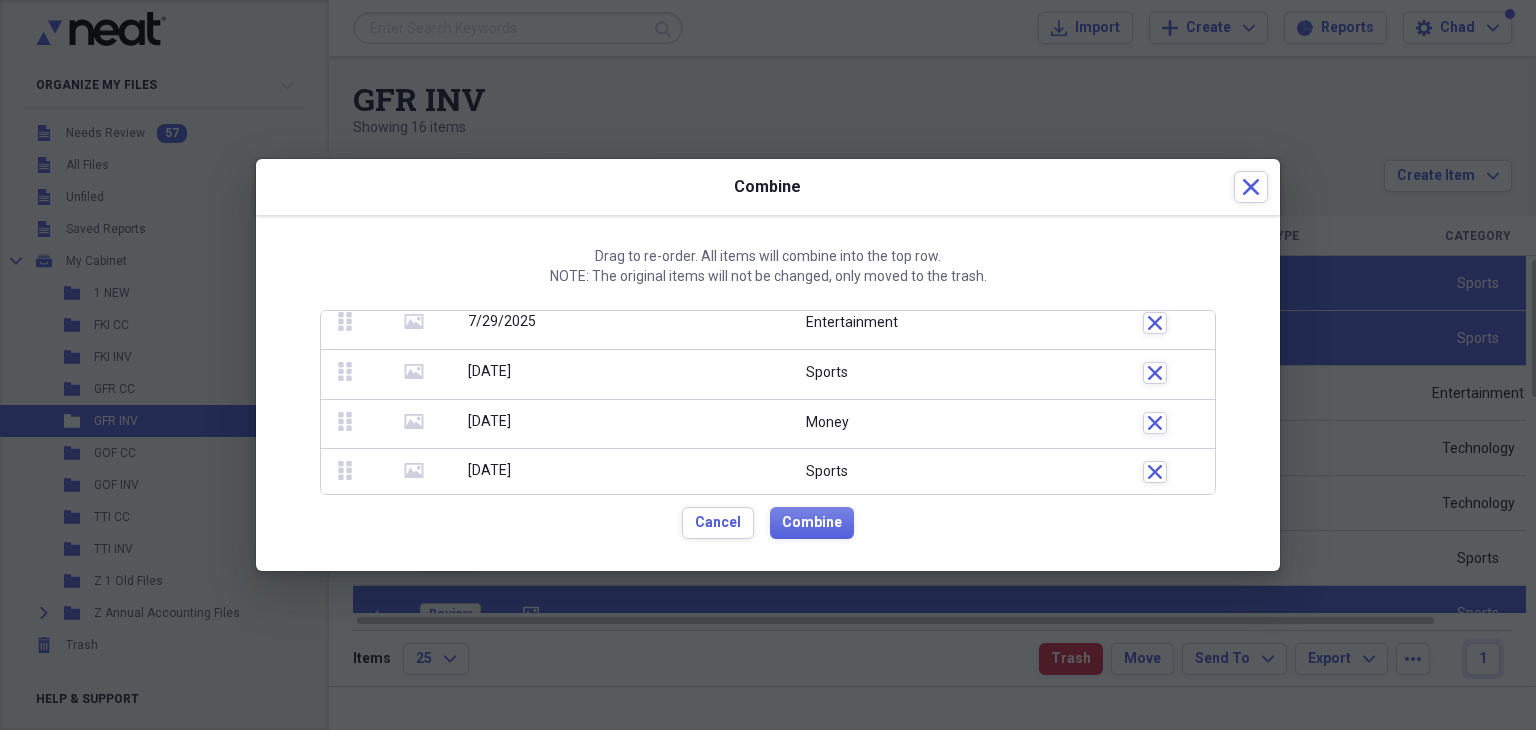 scroll, scrollTop: 0, scrollLeft: 0, axis: both 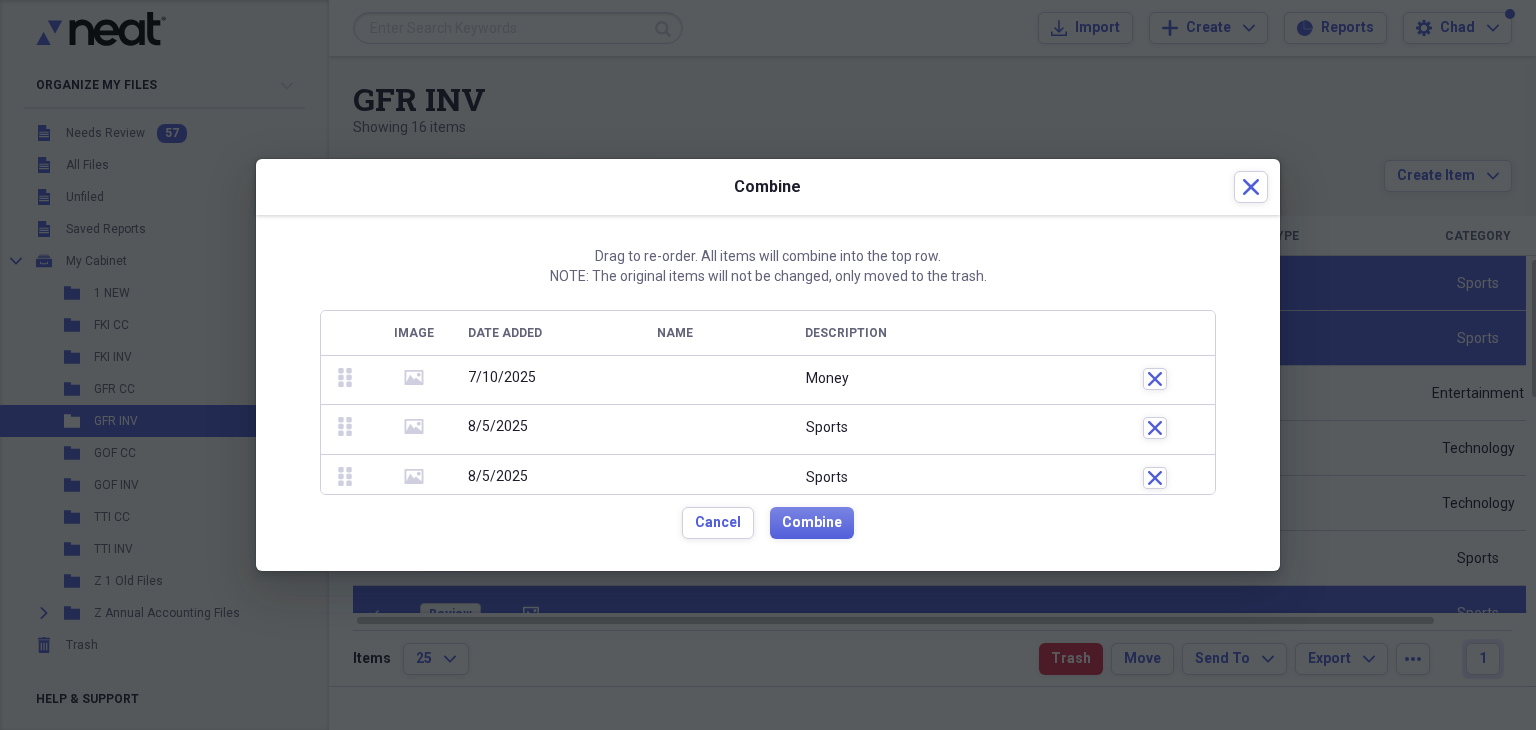 click on "media" 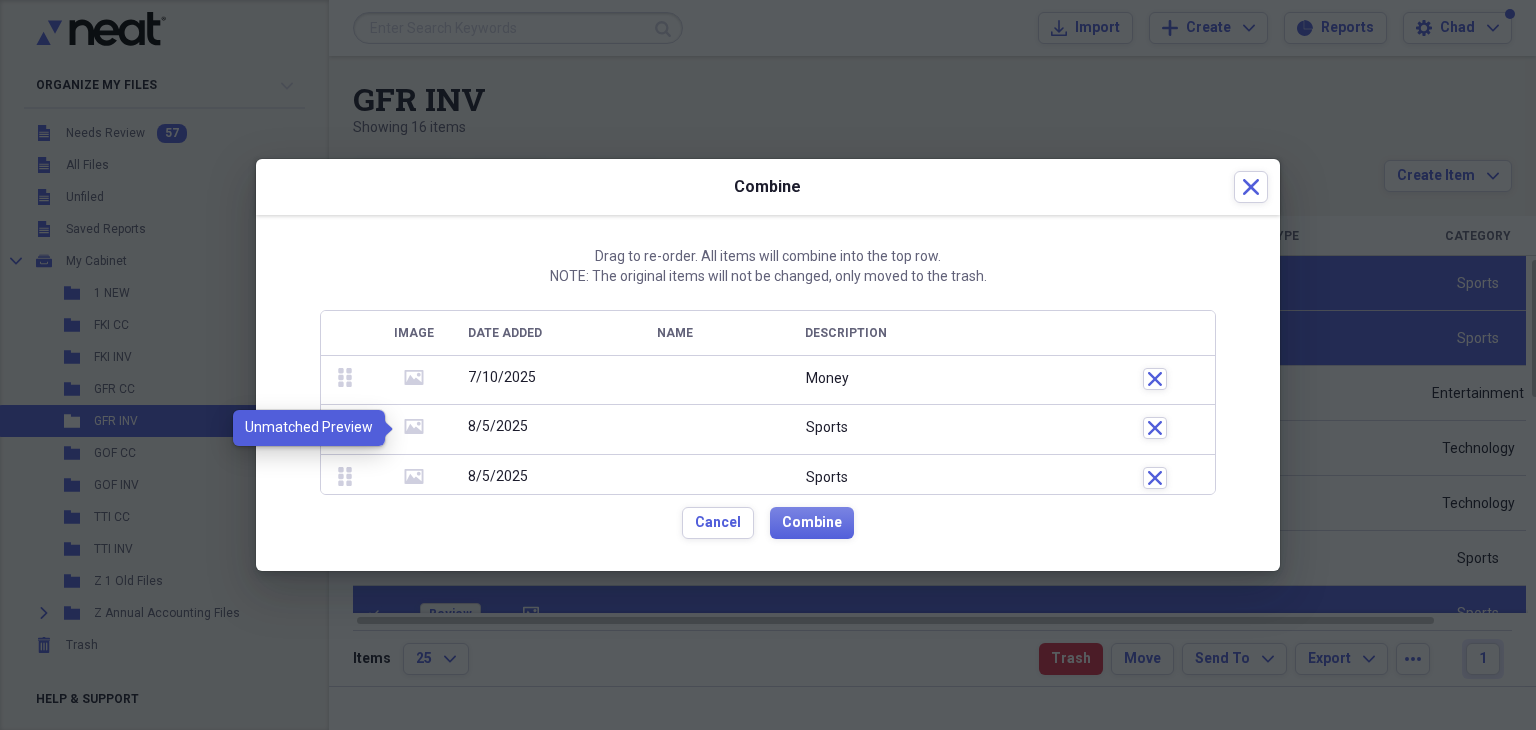 click 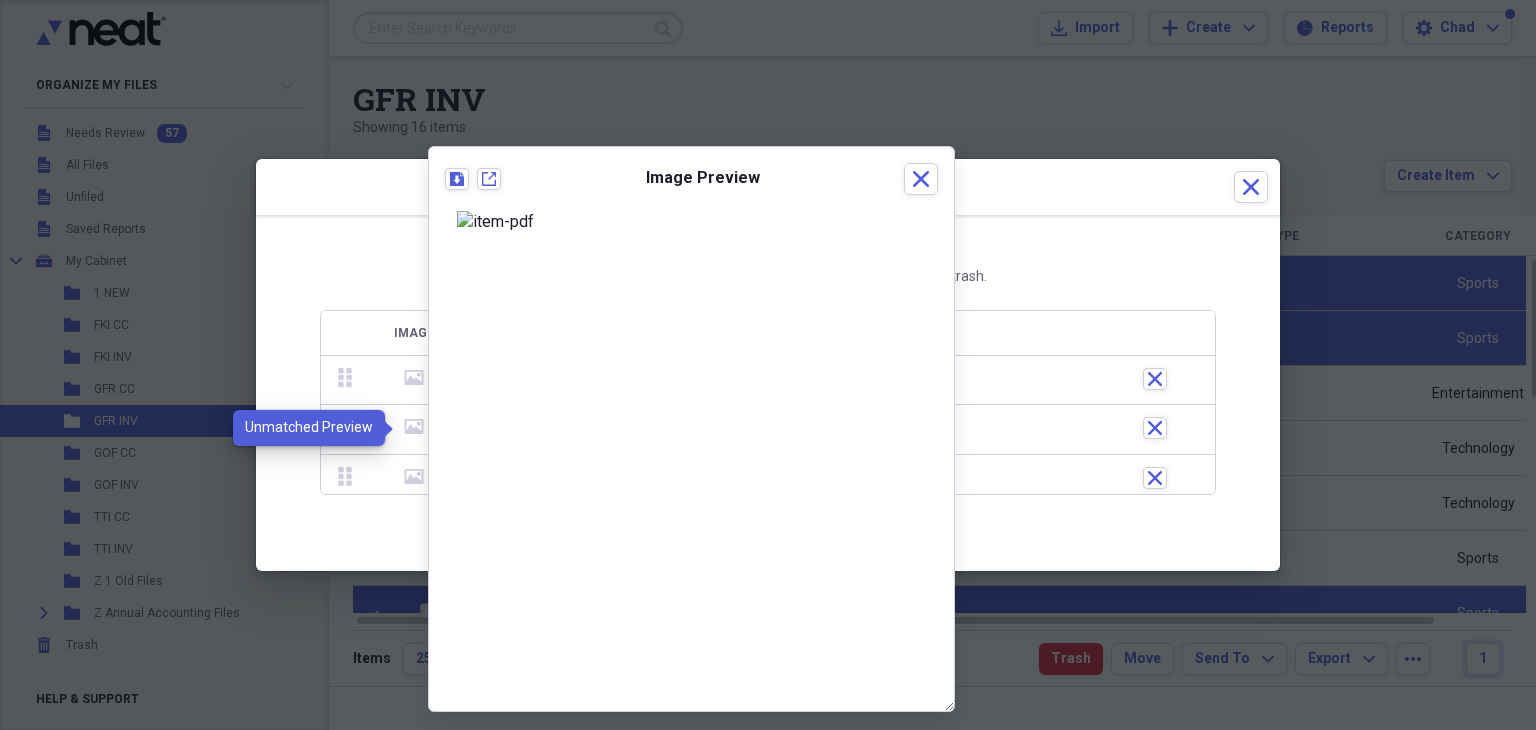 click 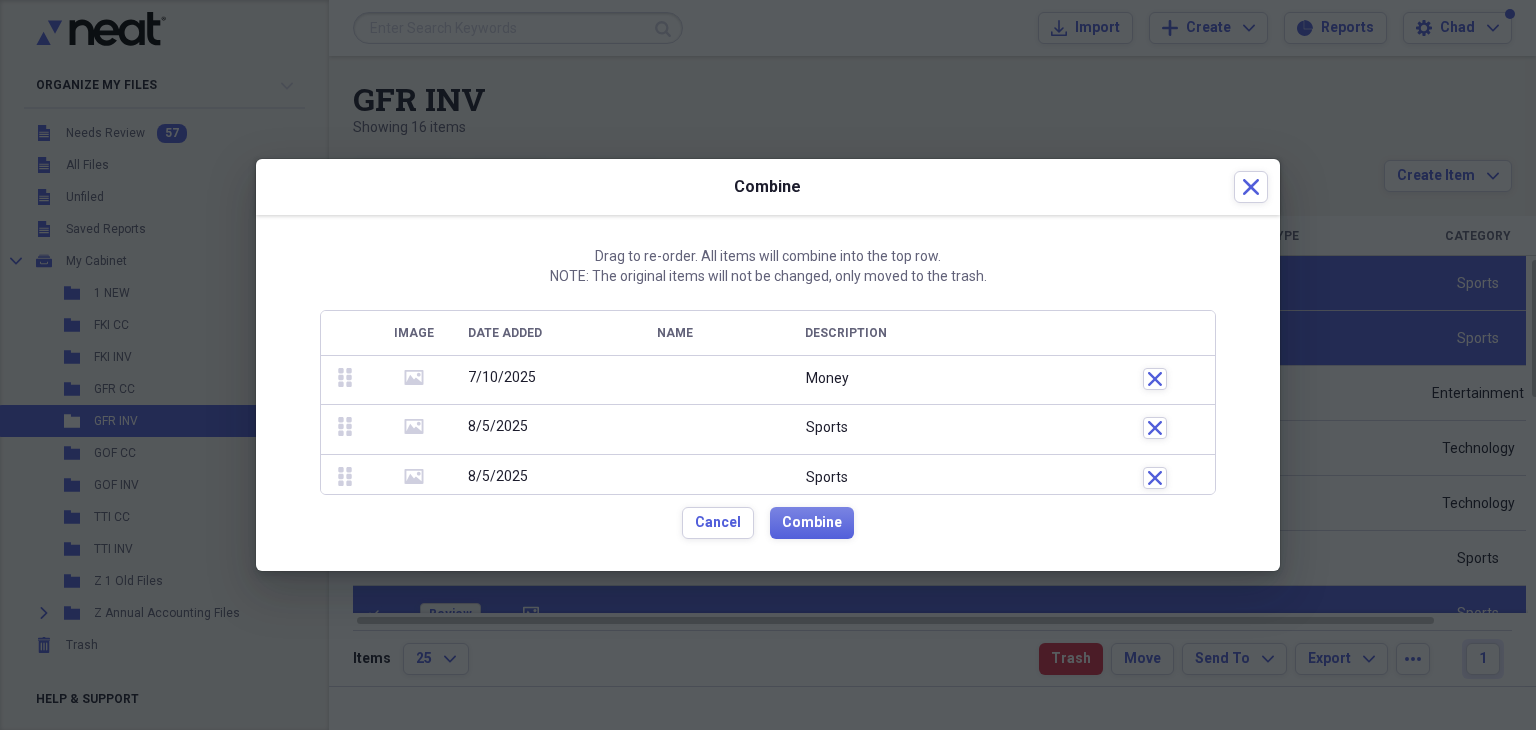 click 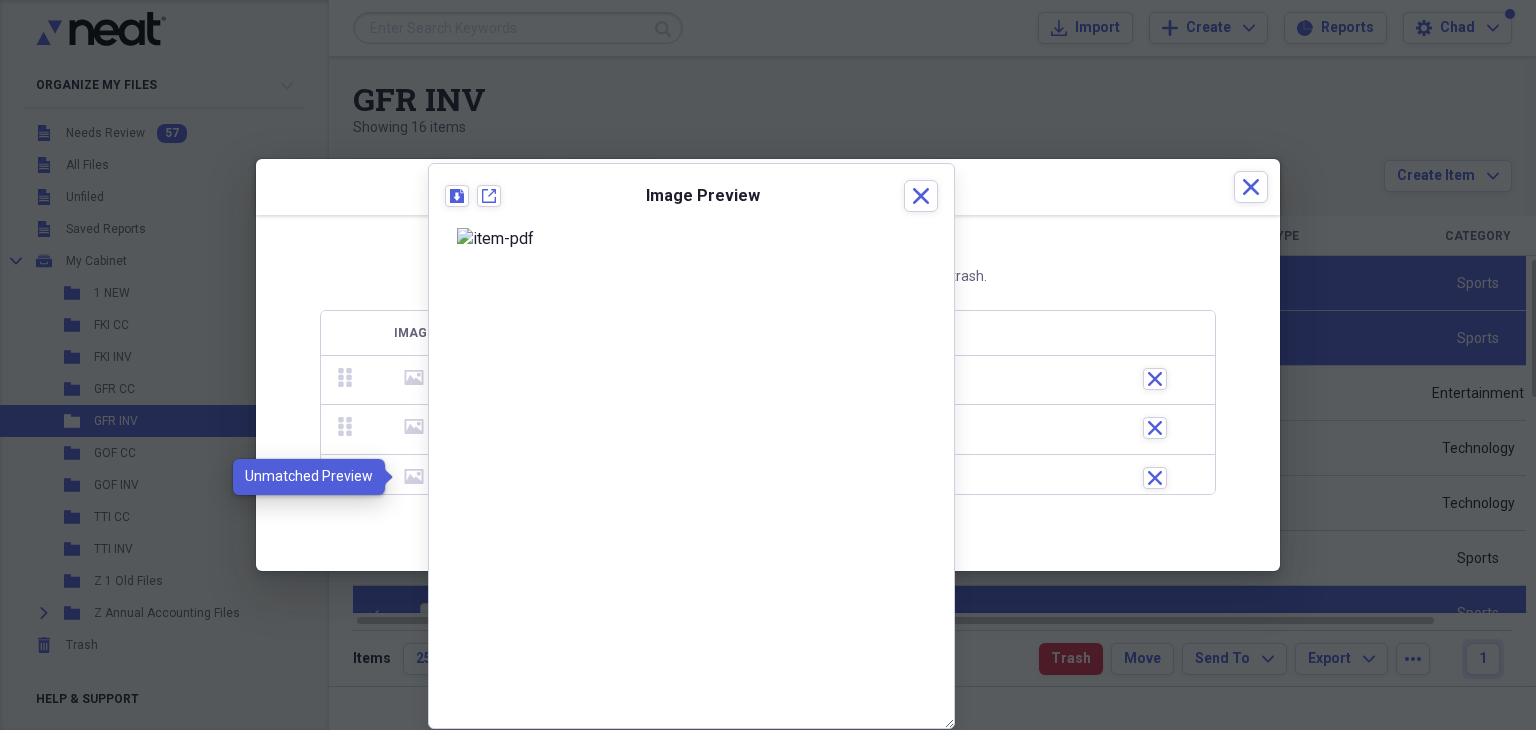 click 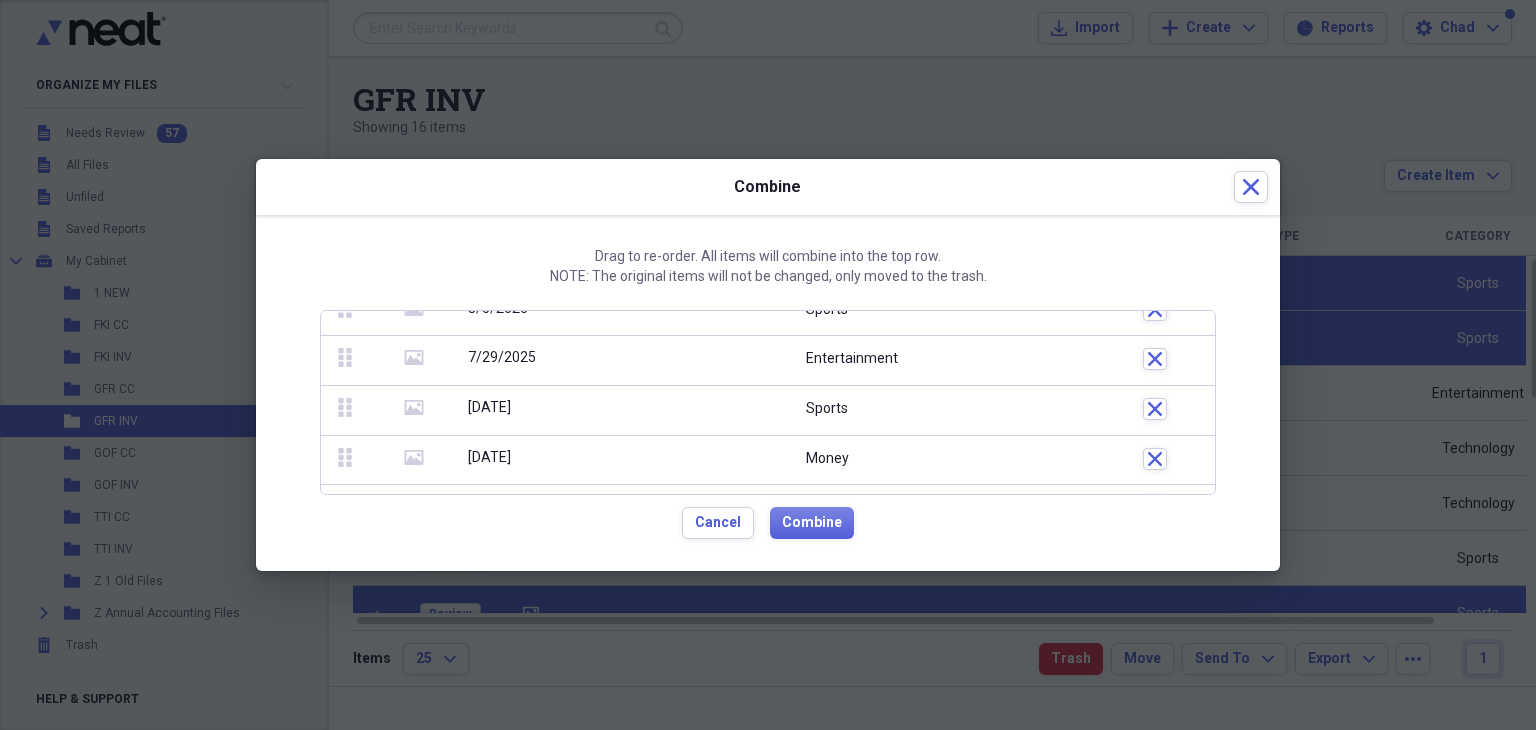 scroll, scrollTop: 175, scrollLeft: 0, axis: vertical 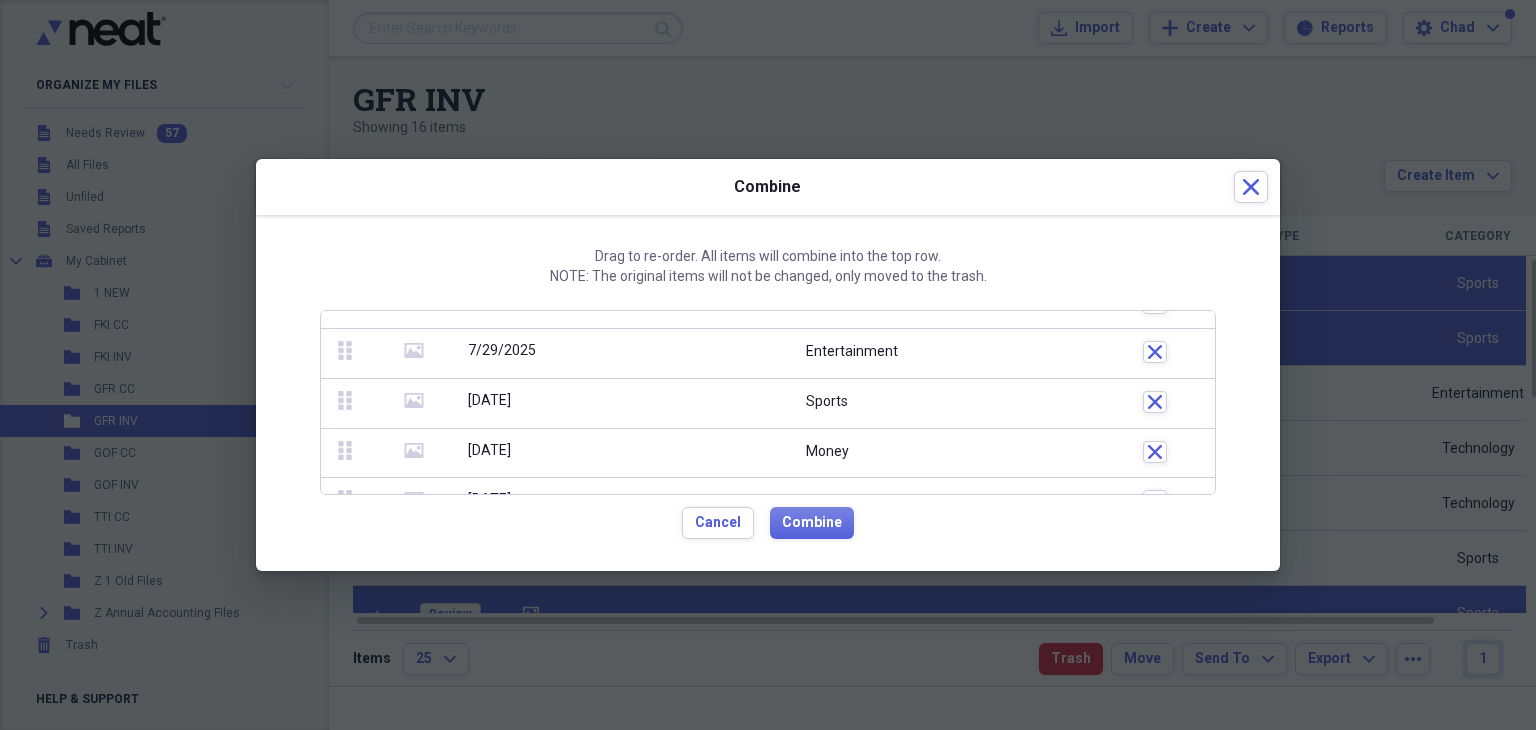 click 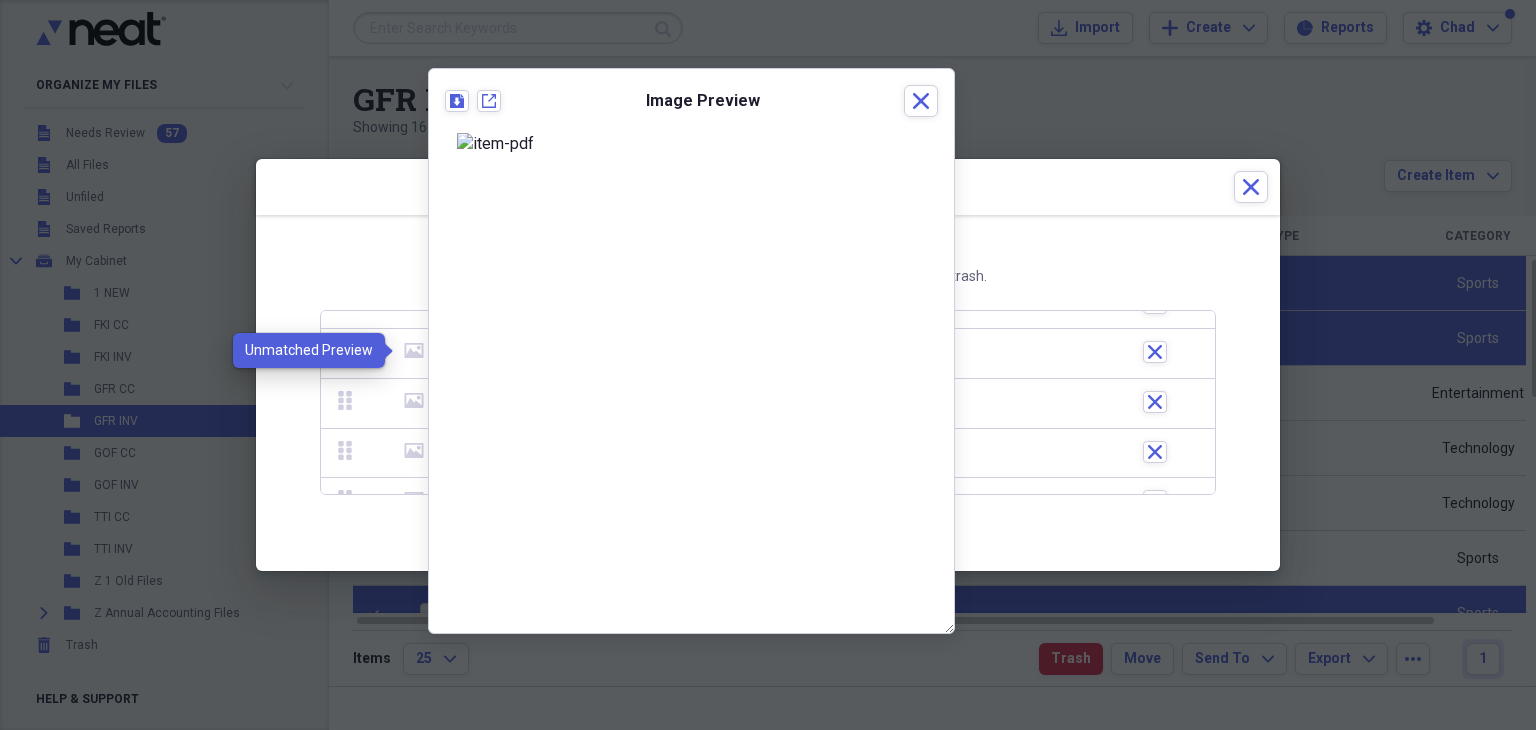 click 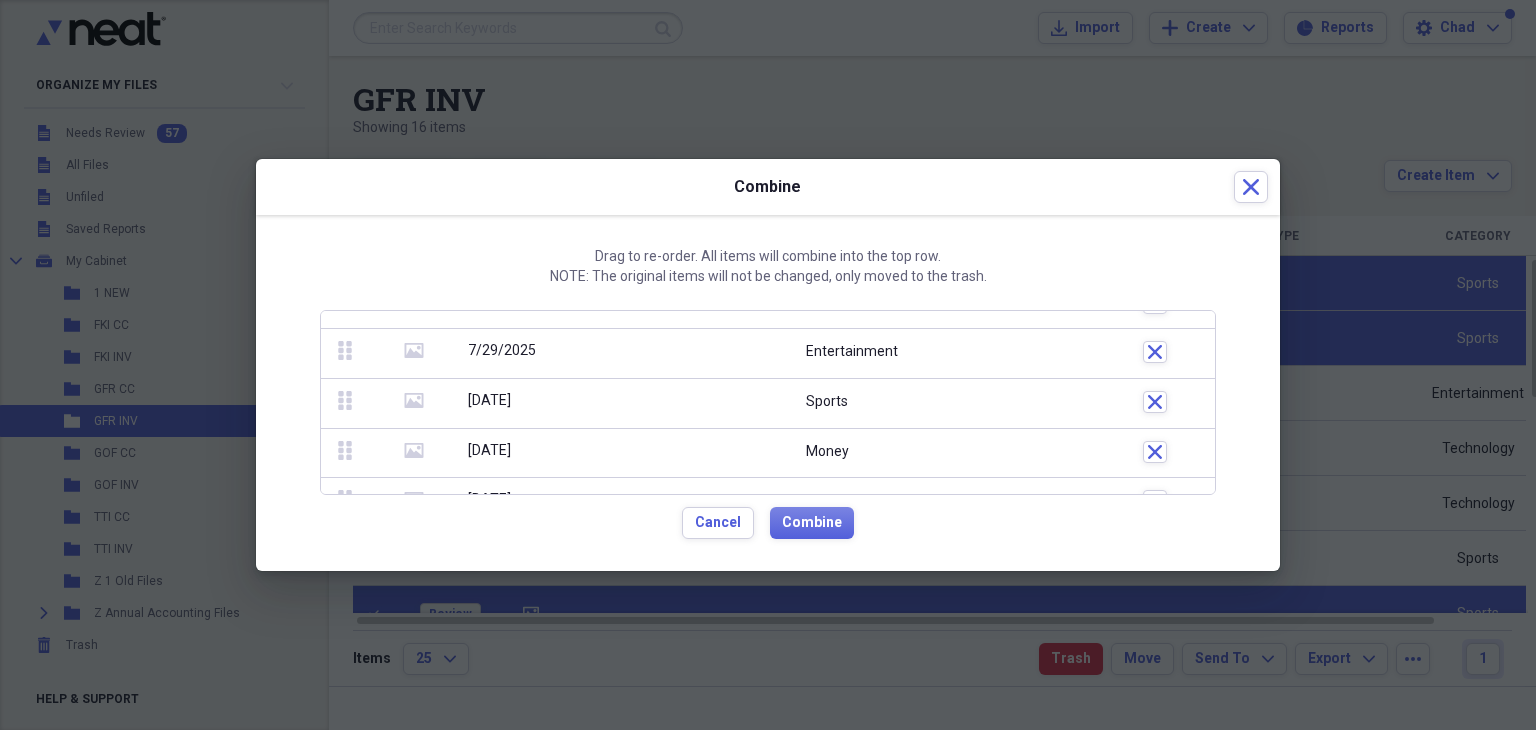 click on "media" 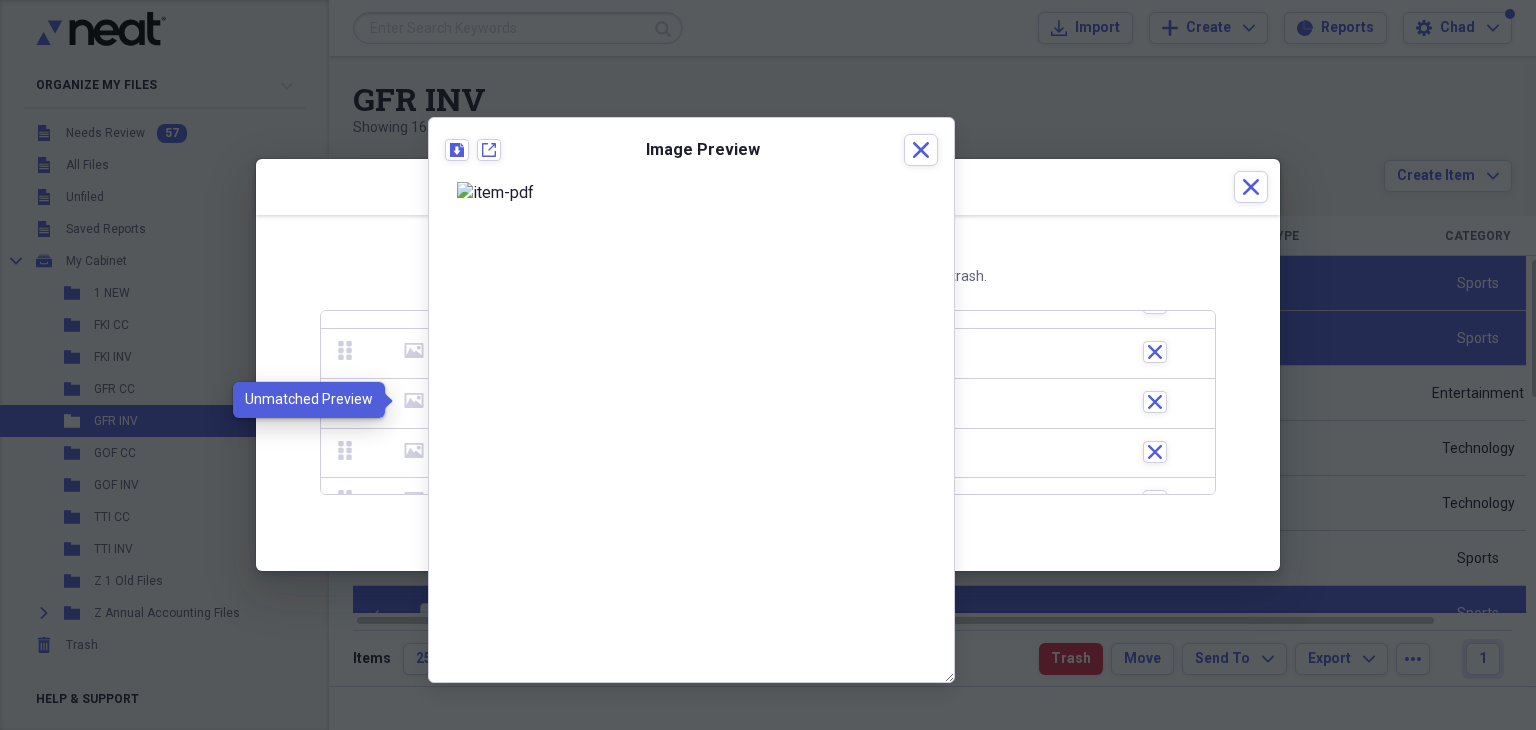 click on "media" 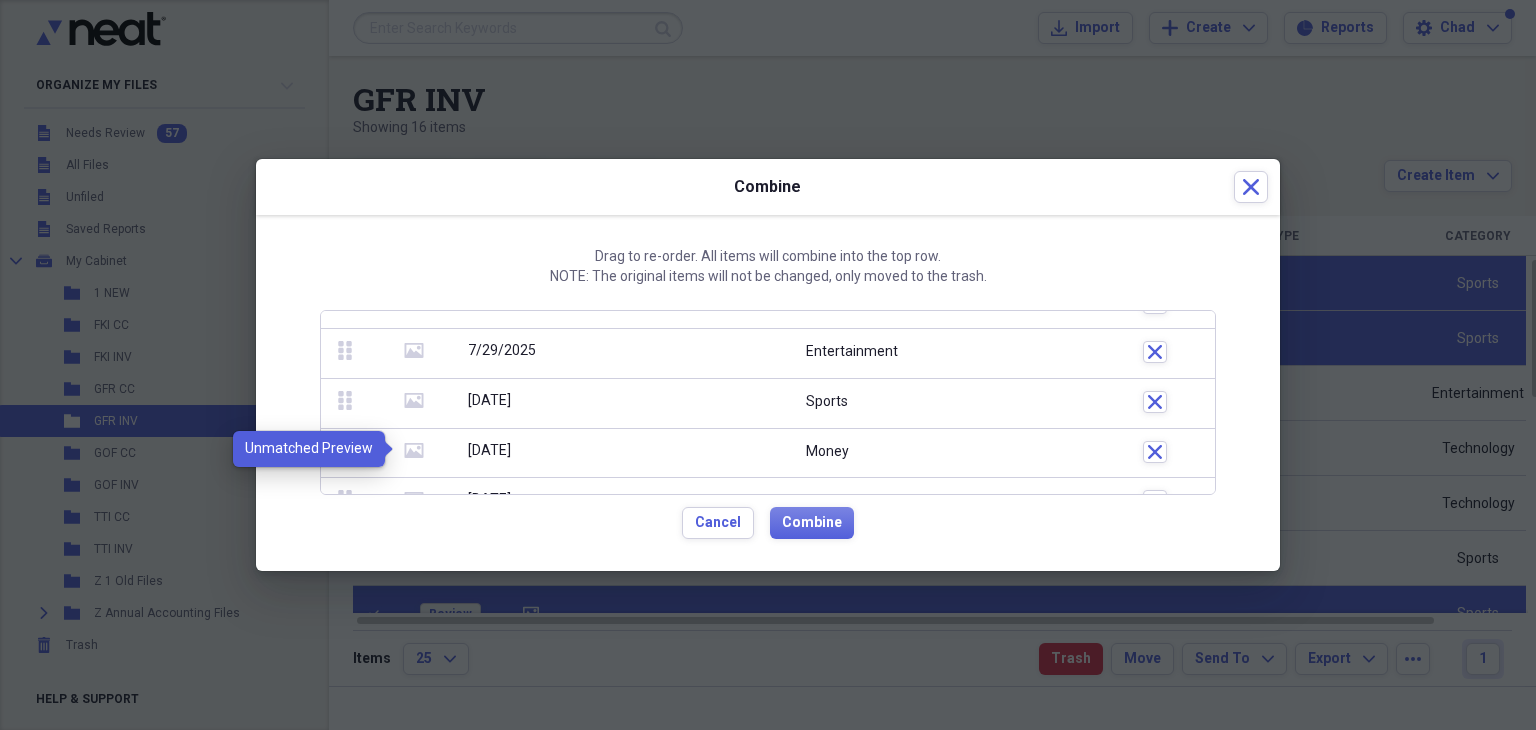 click 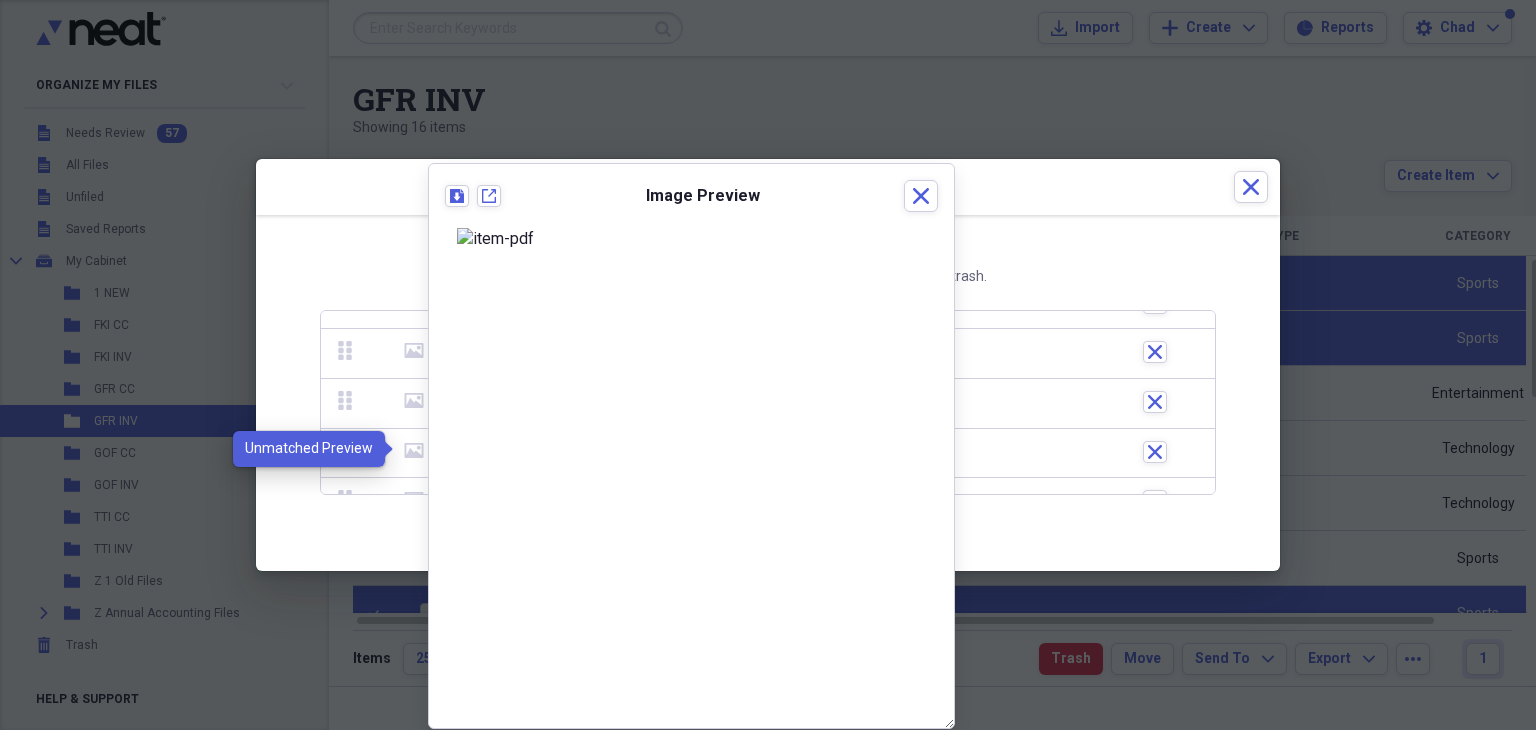 click 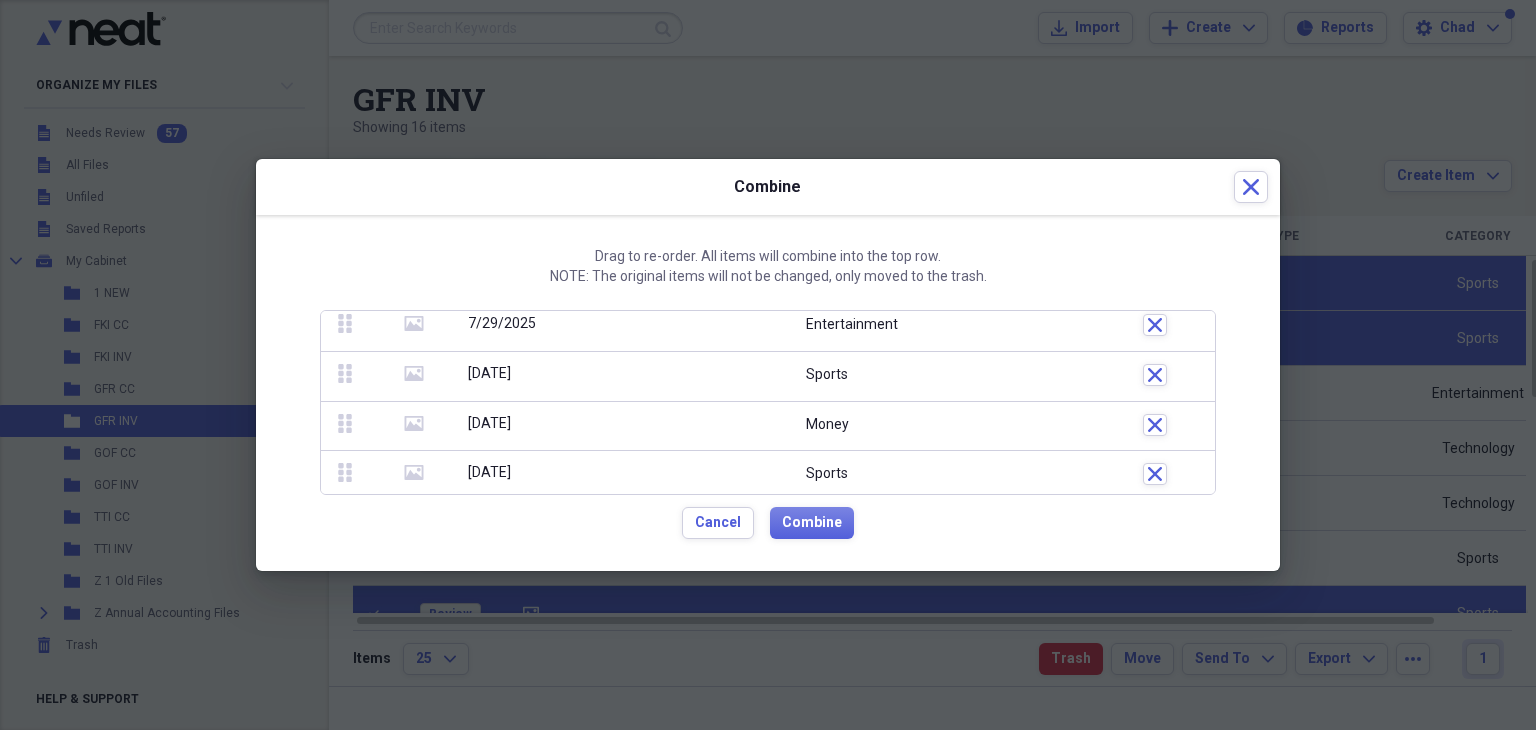 scroll, scrollTop: 204, scrollLeft: 0, axis: vertical 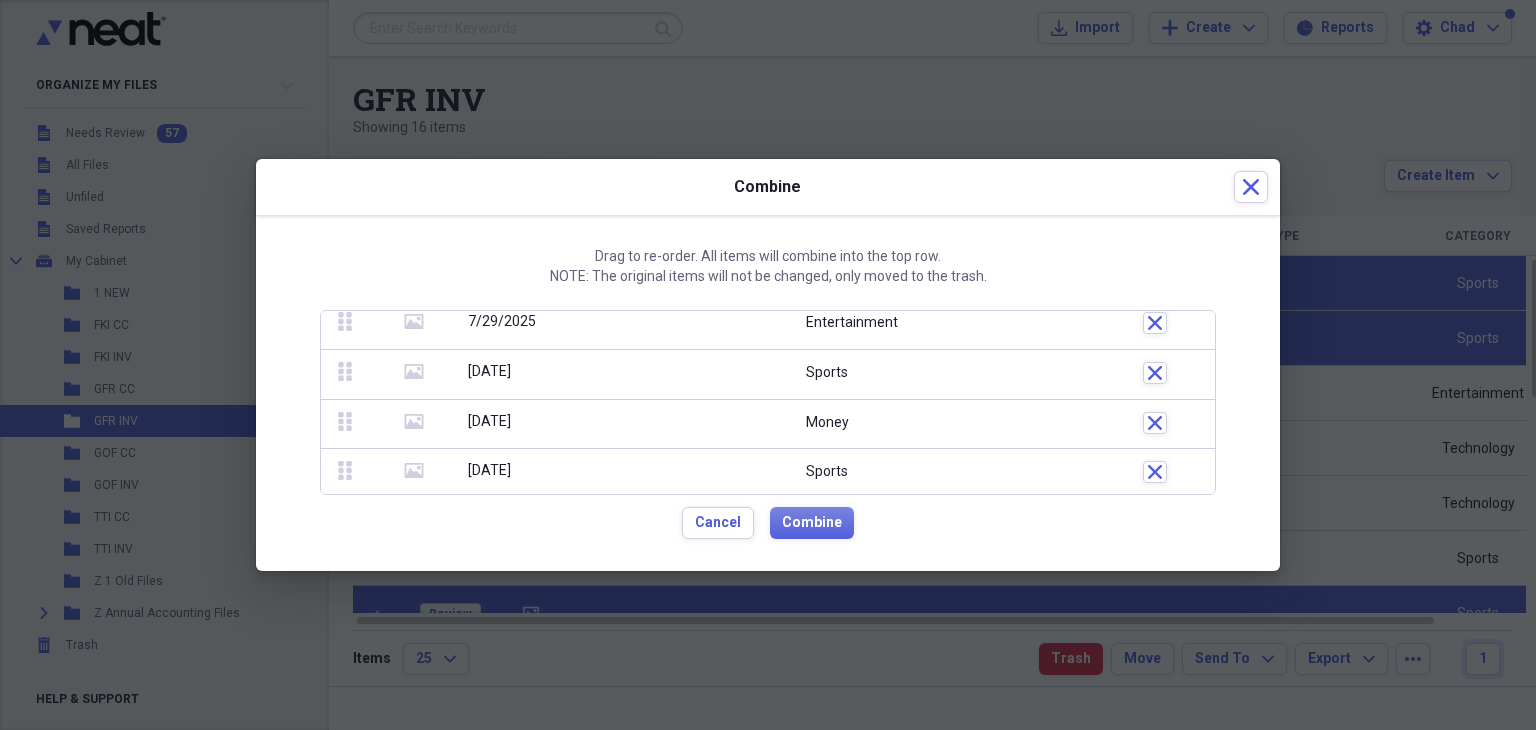 click 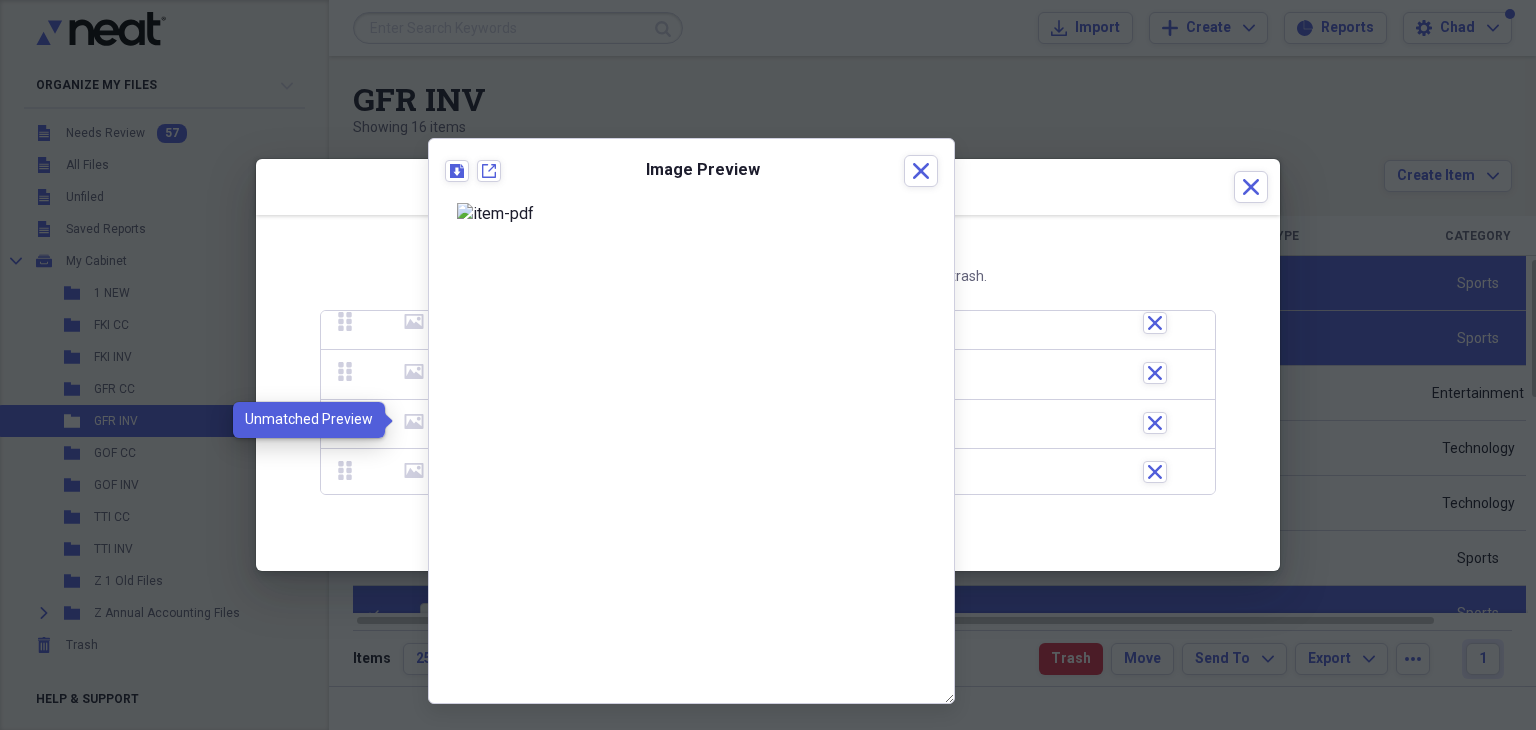 click 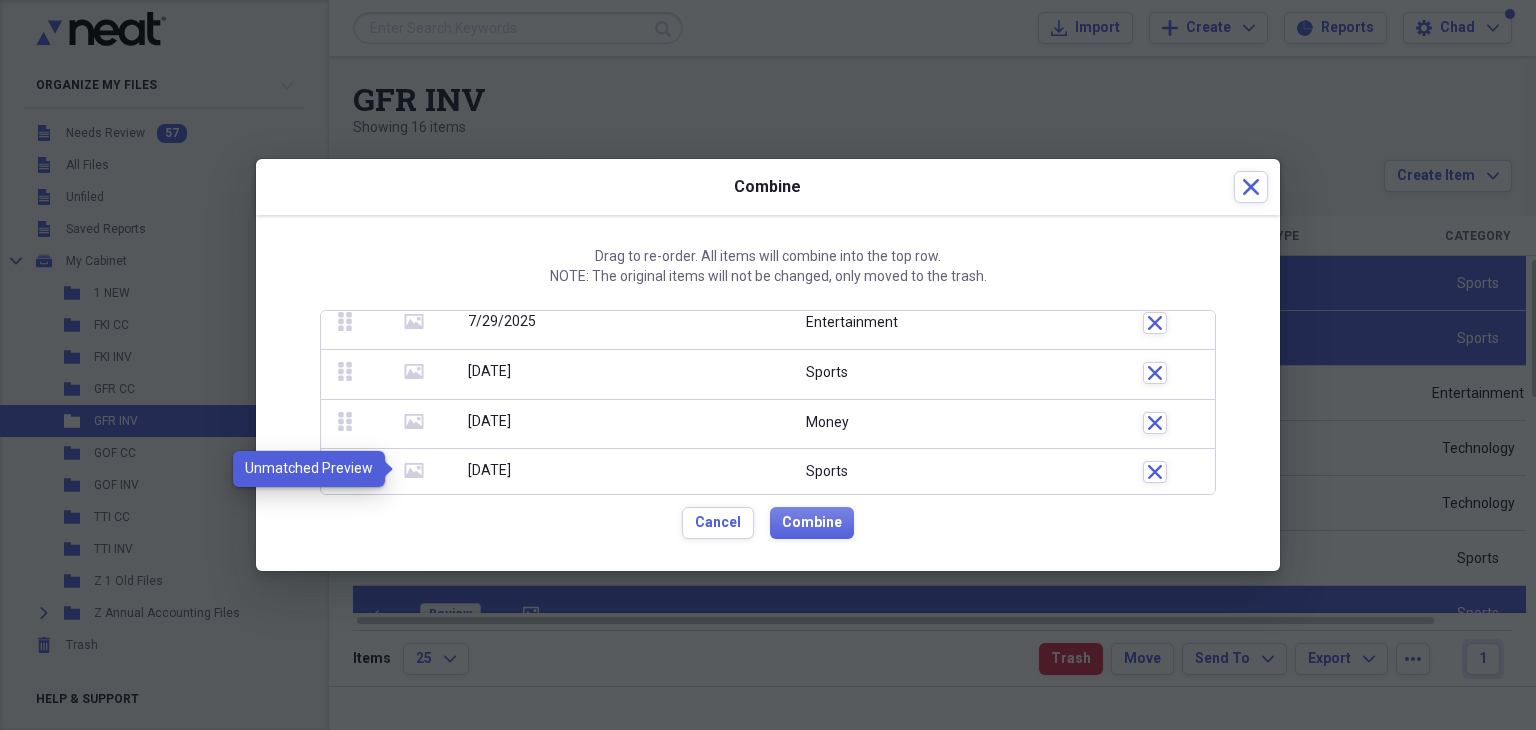 click on "media" 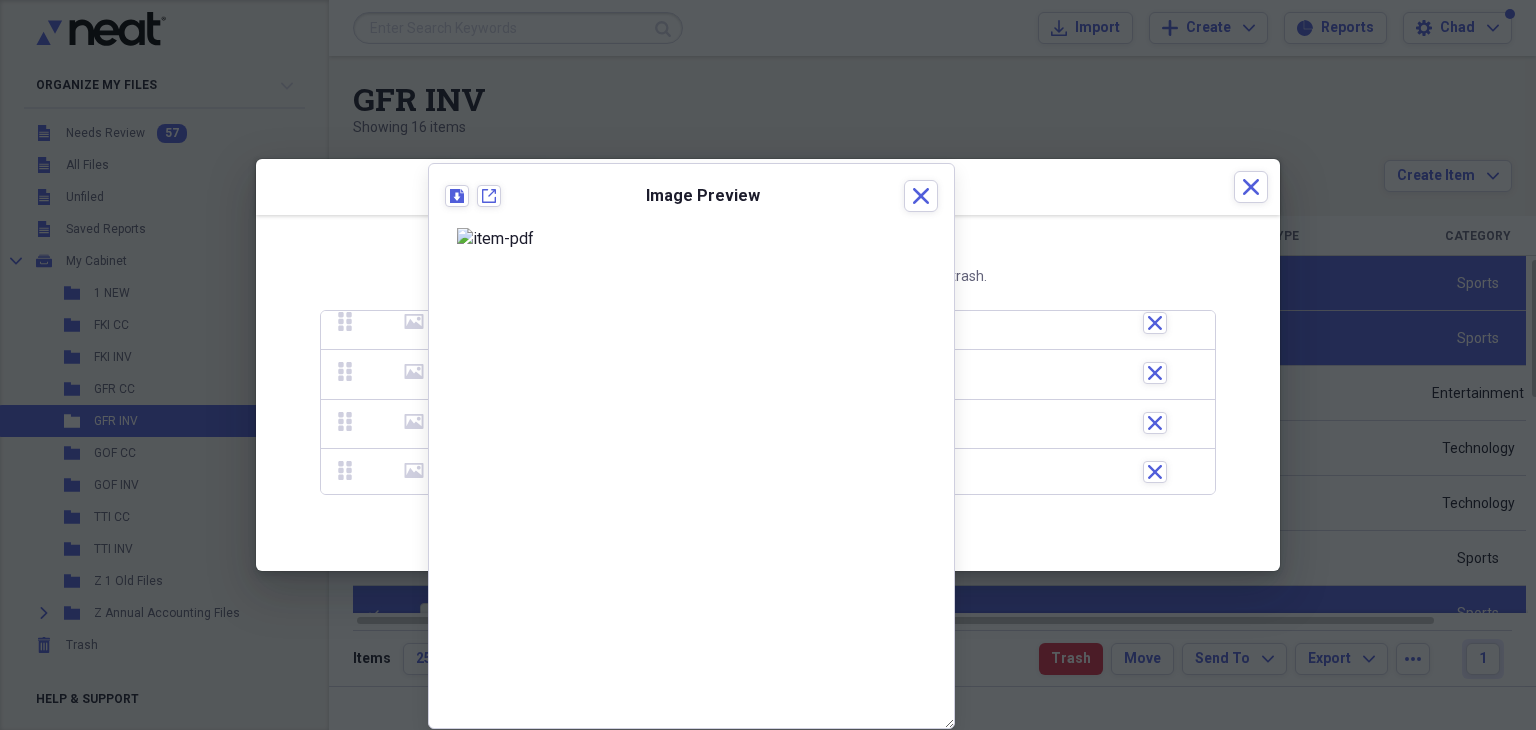 scroll, scrollTop: 55, scrollLeft: 0, axis: vertical 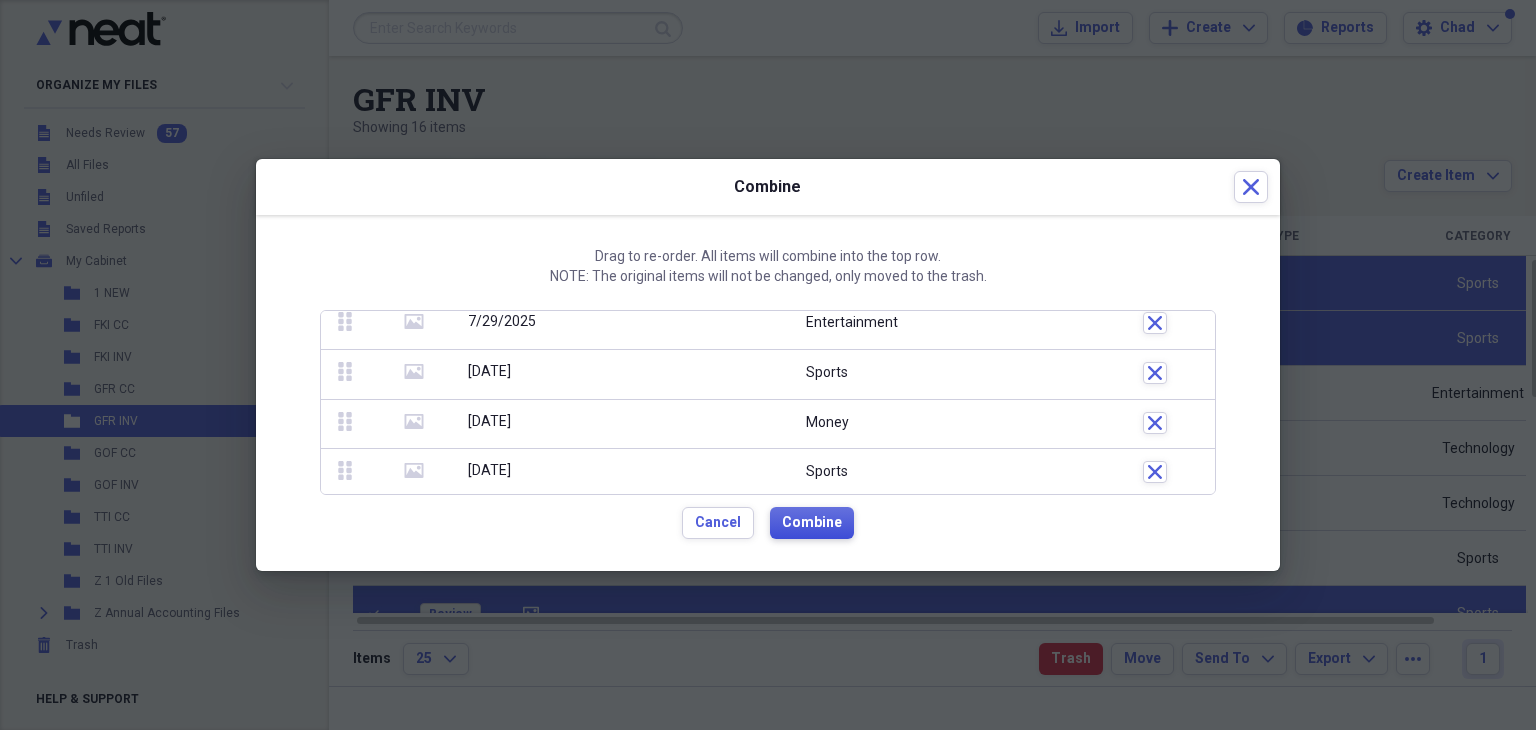 click on "Combine" at bounding box center [812, 523] 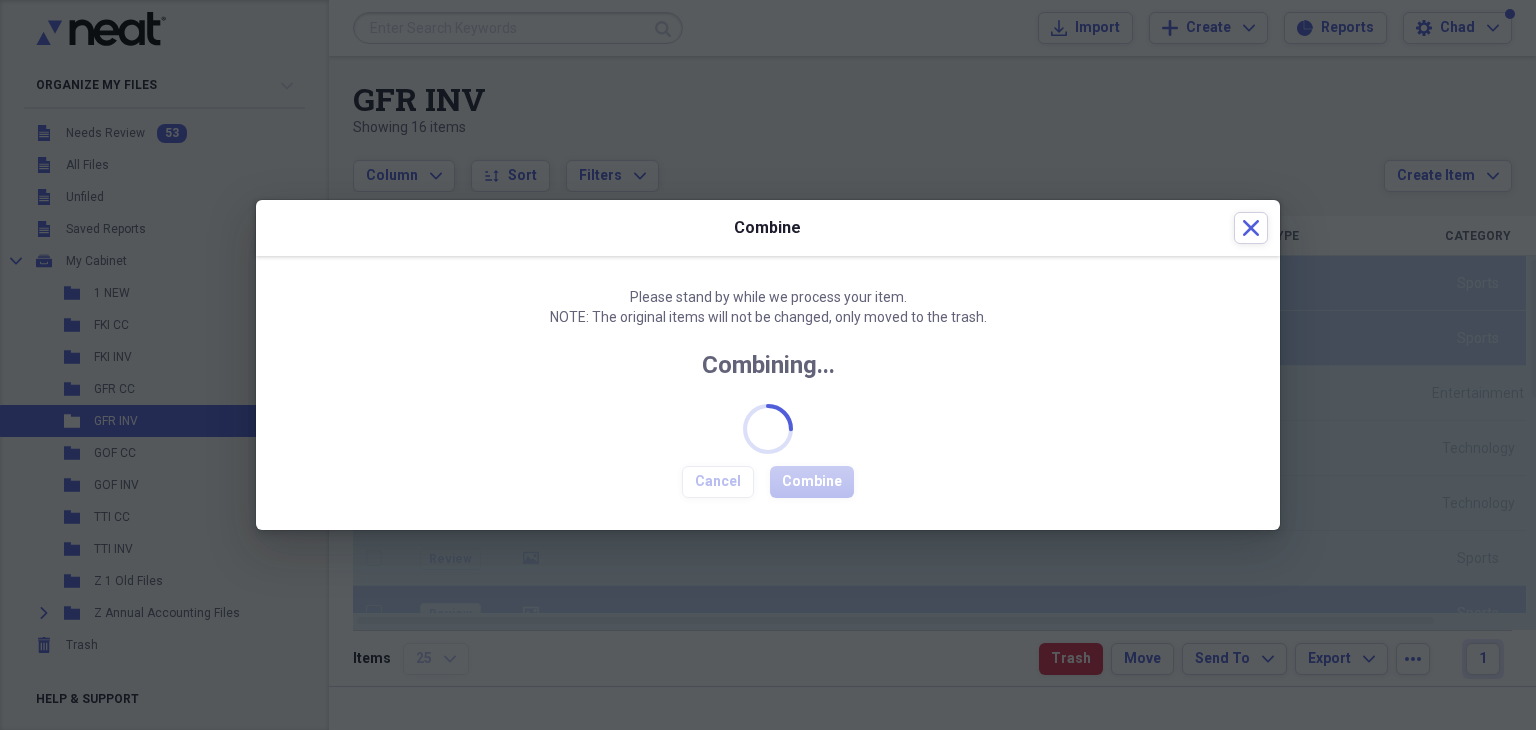 checkbox on "false" 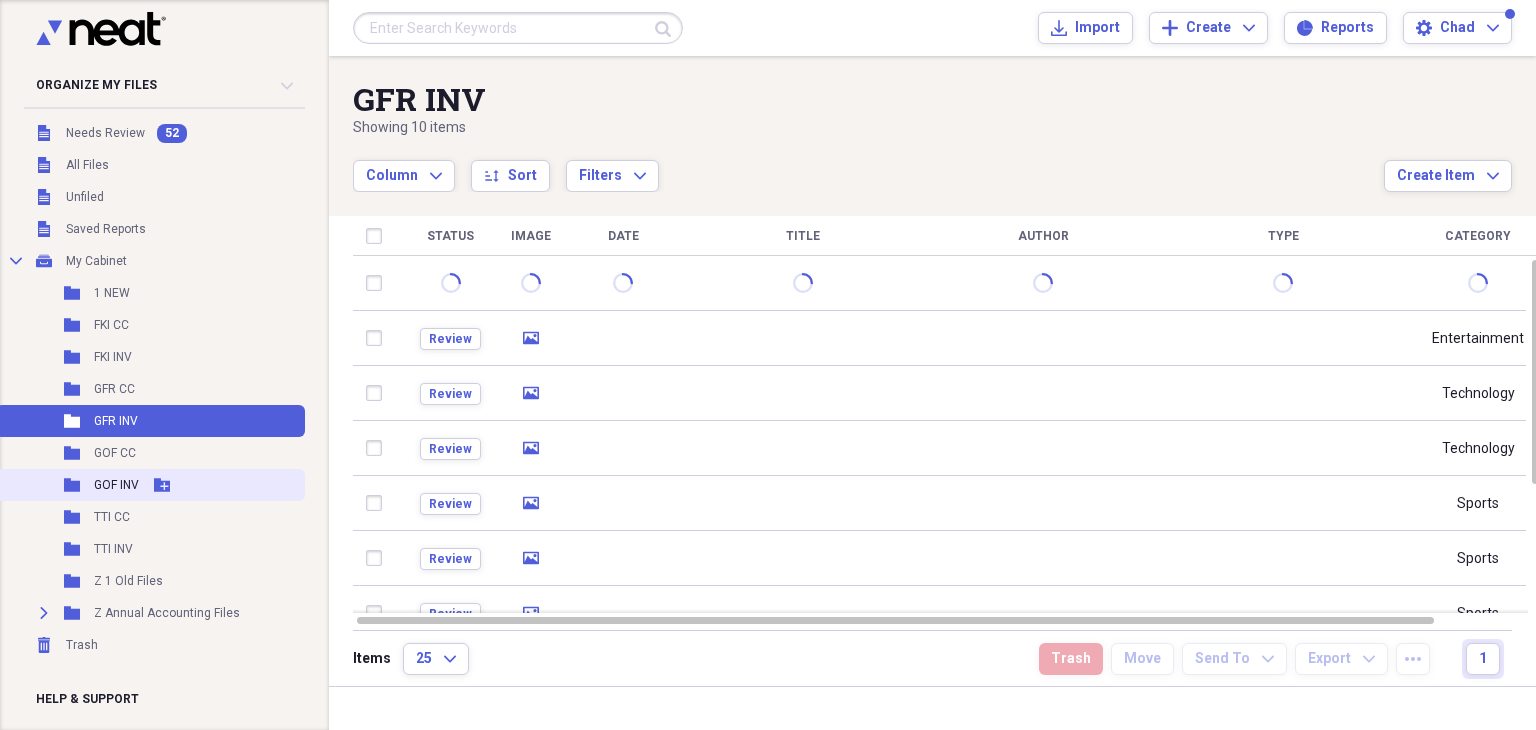 click on "GOF INV" at bounding box center [116, 485] 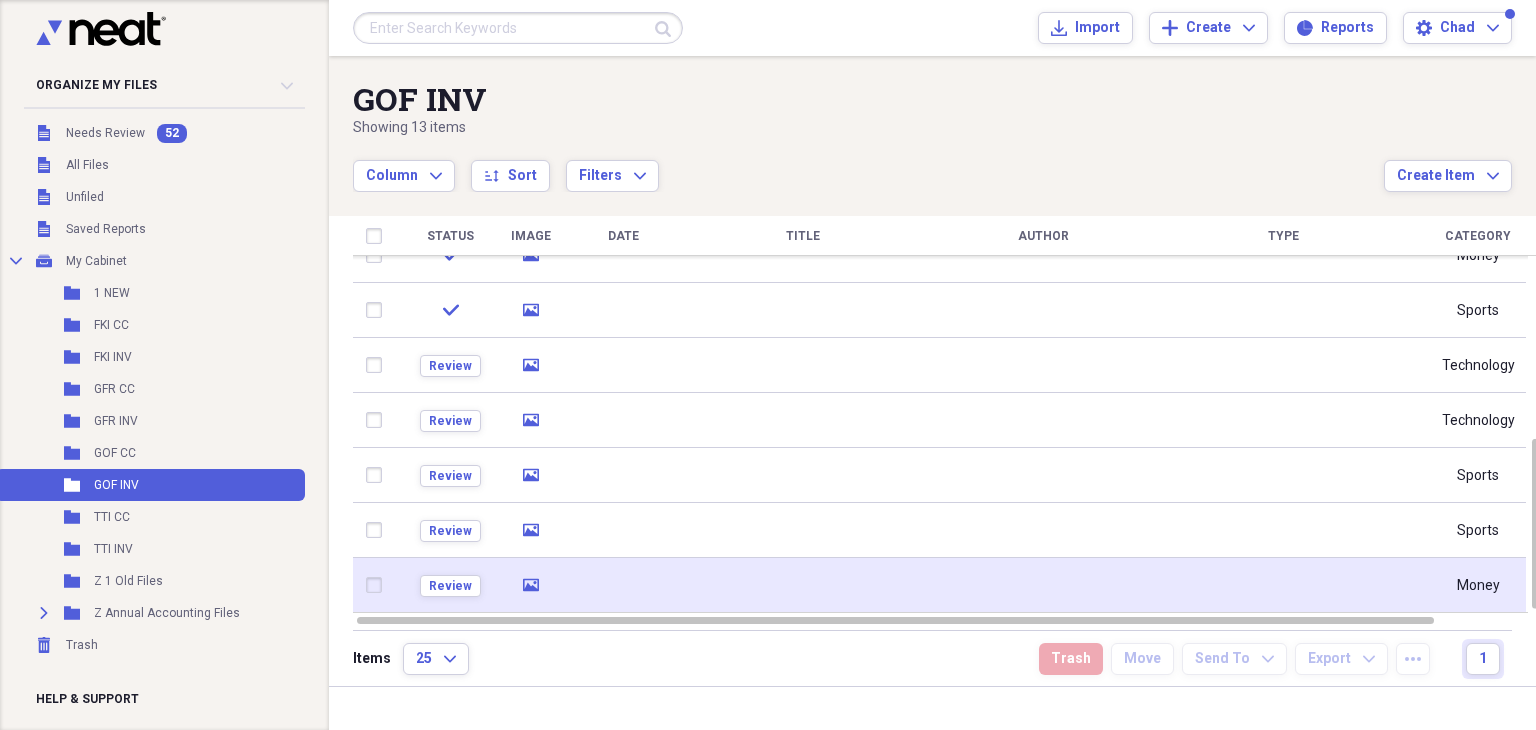 click 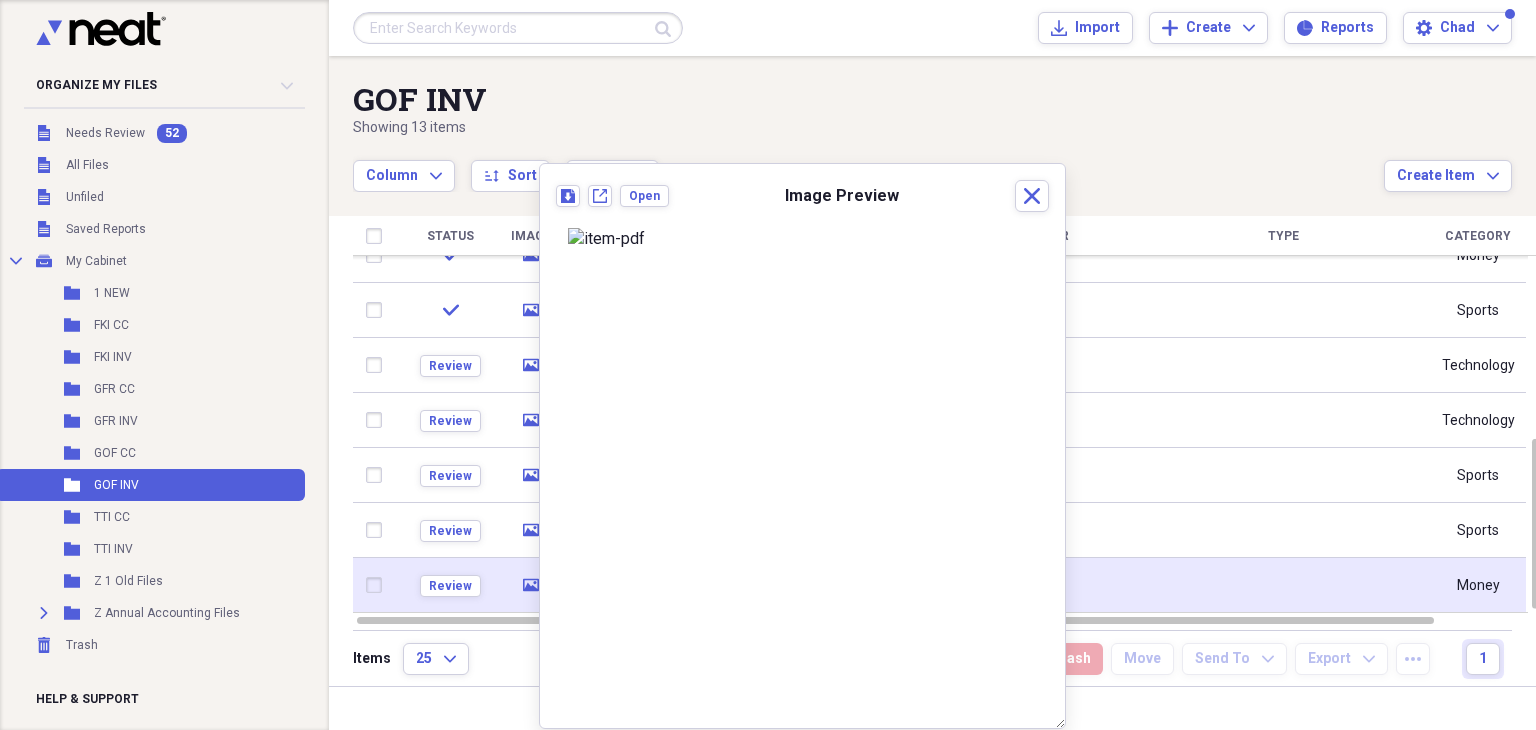 click at bounding box center (378, 585) 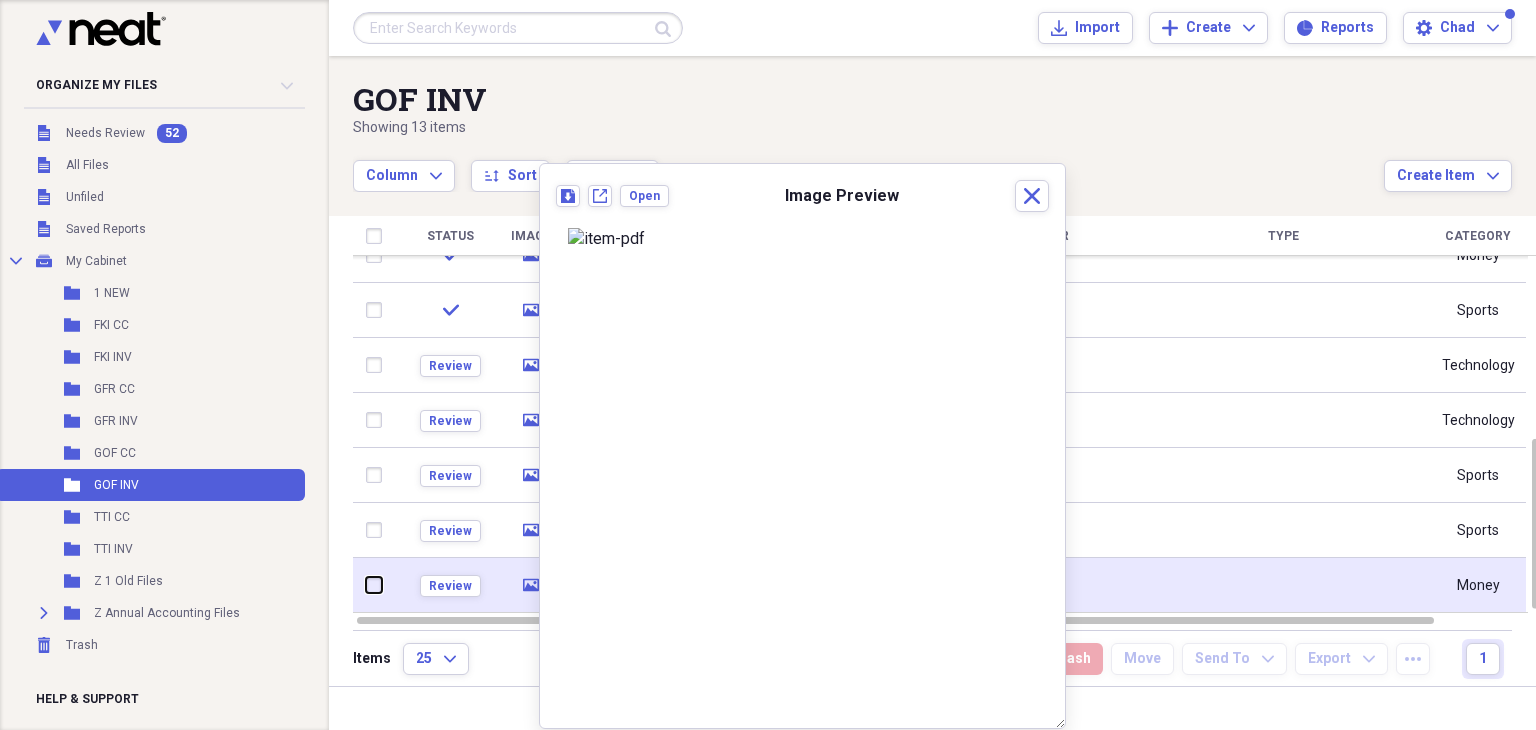 click at bounding box center (366, 585) 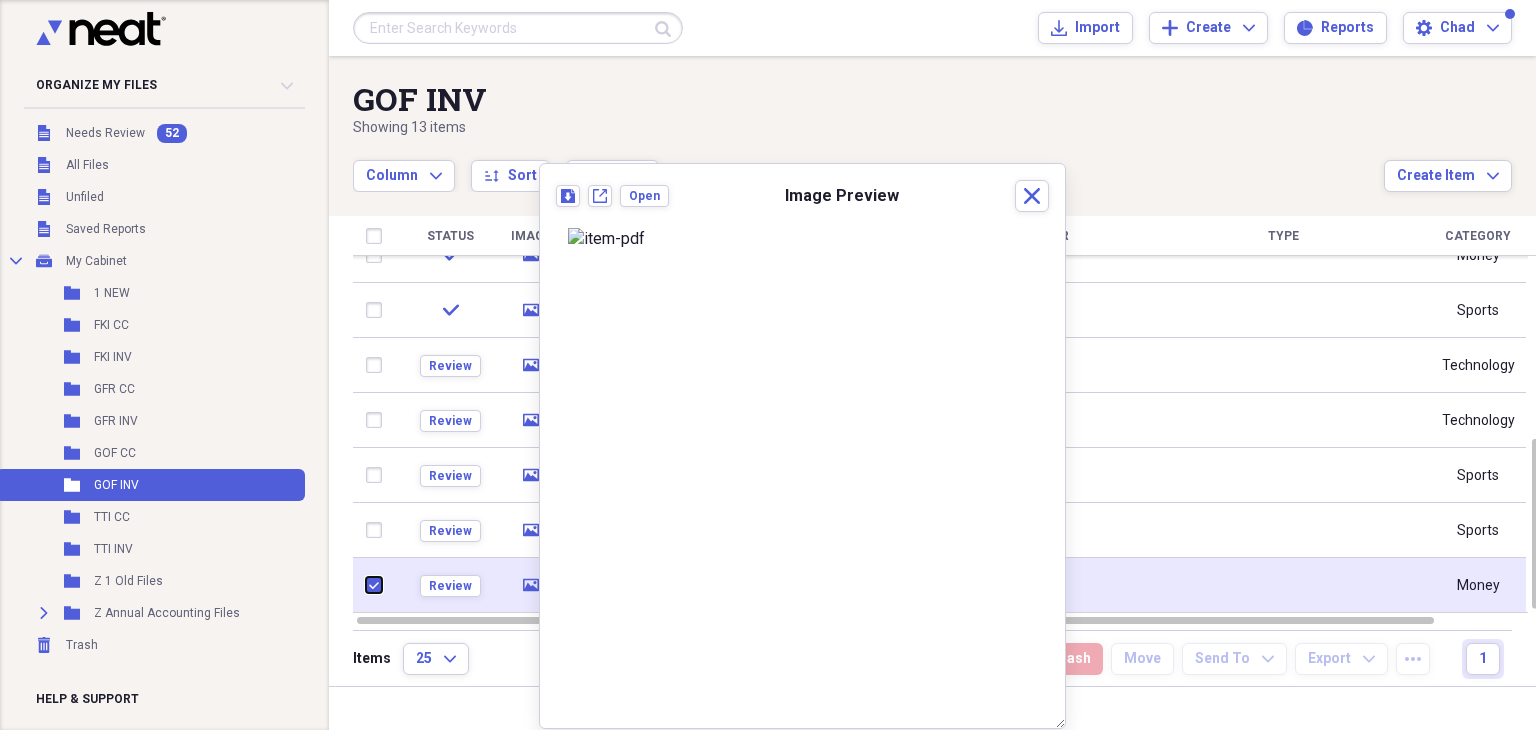 checkbox on "true" 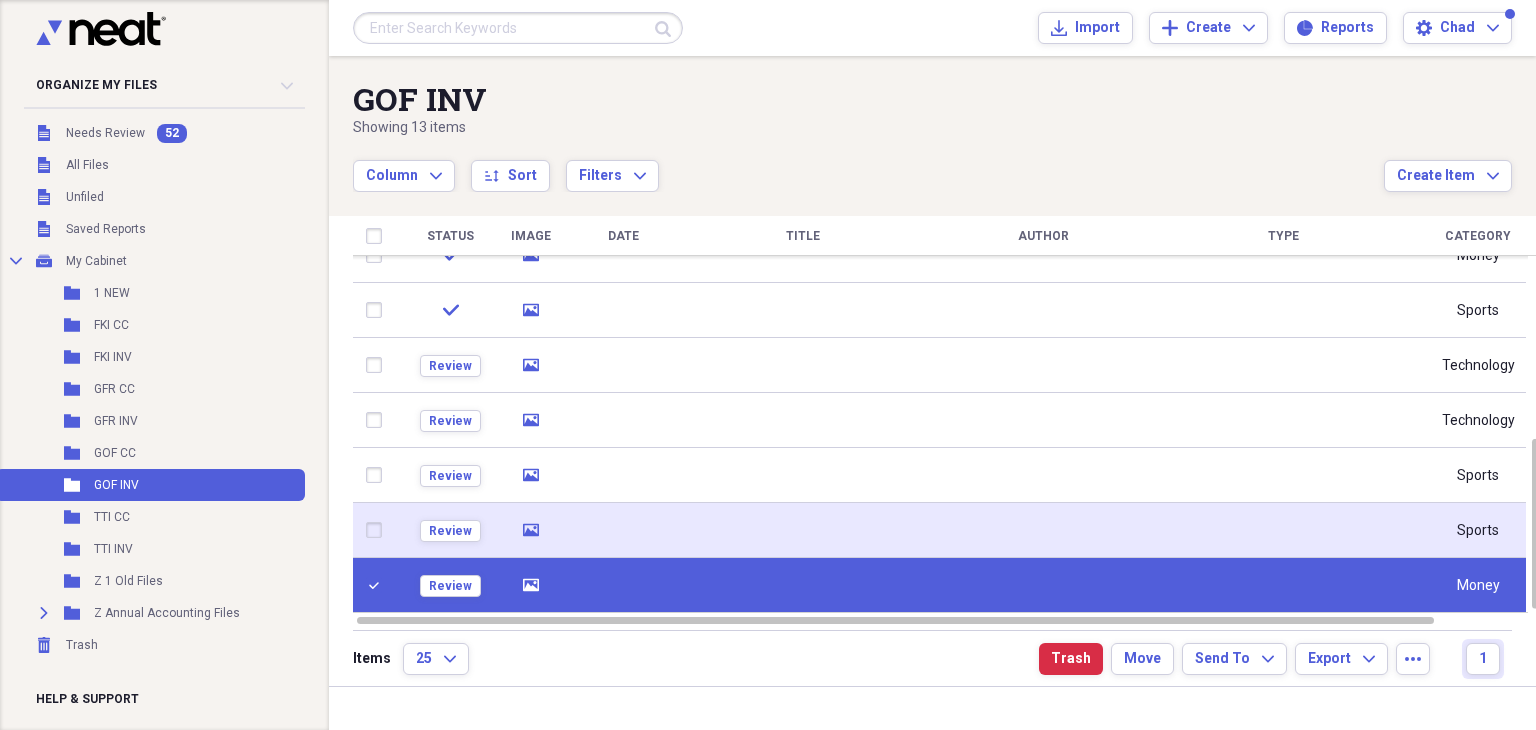 click 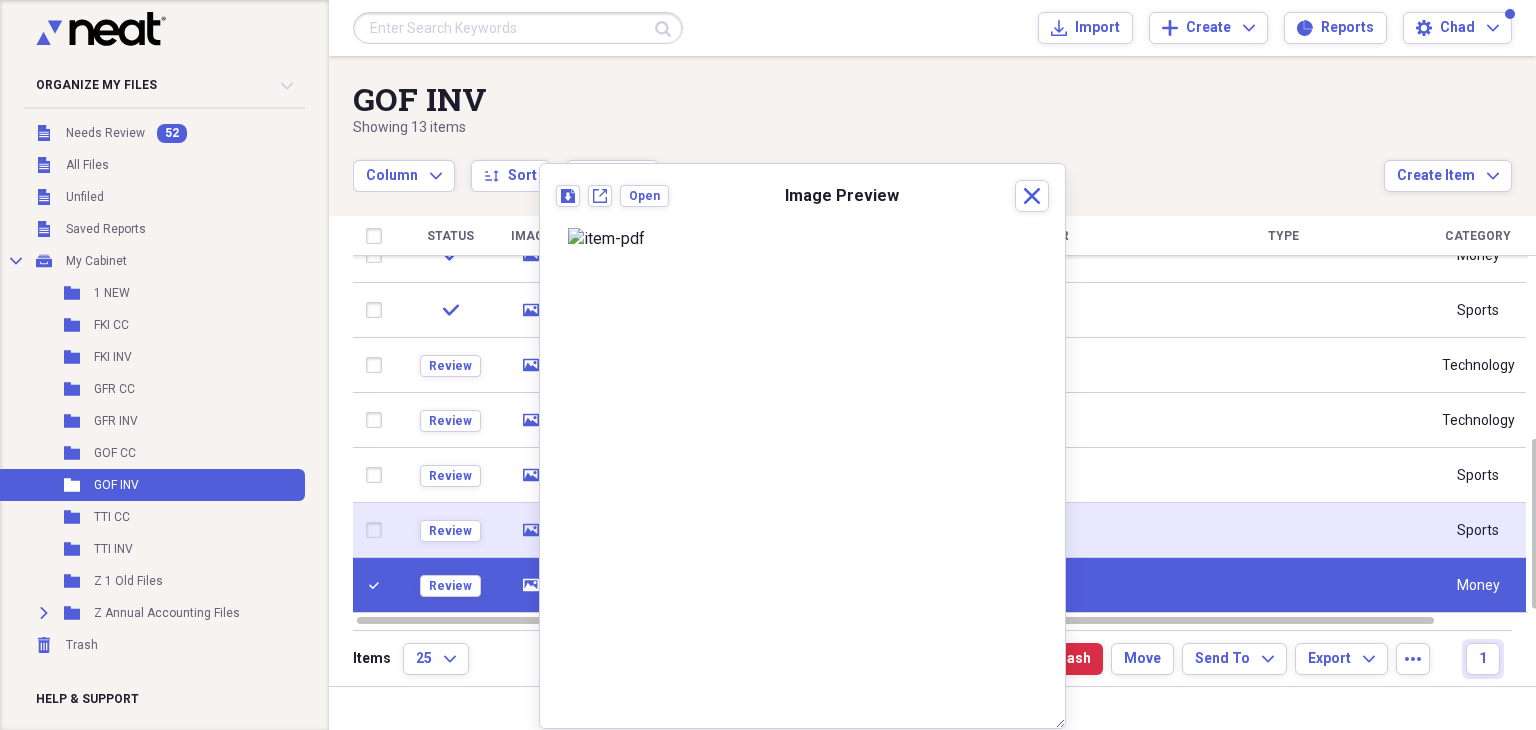 click at bounding box center (378, 530) 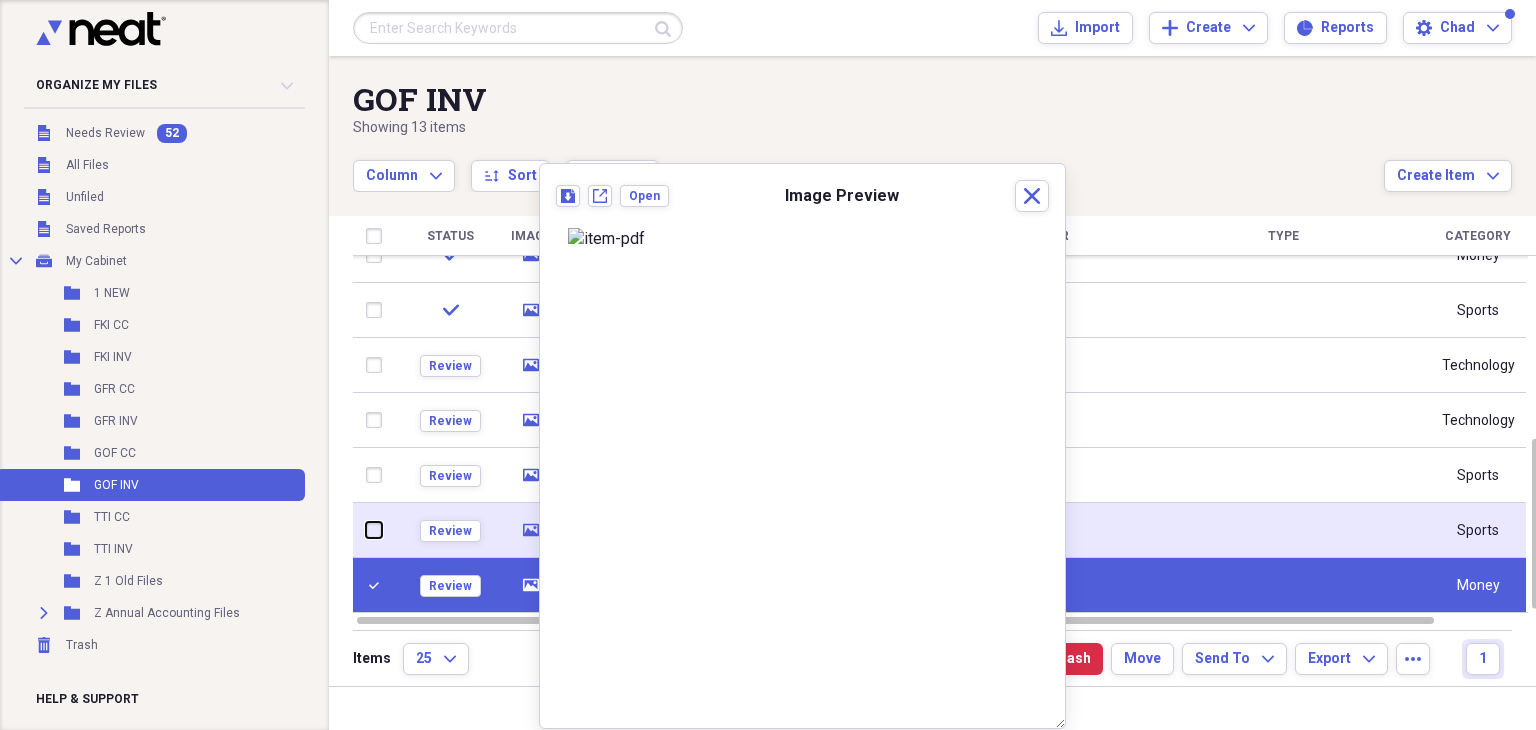 click at bounding box center (366, 530) 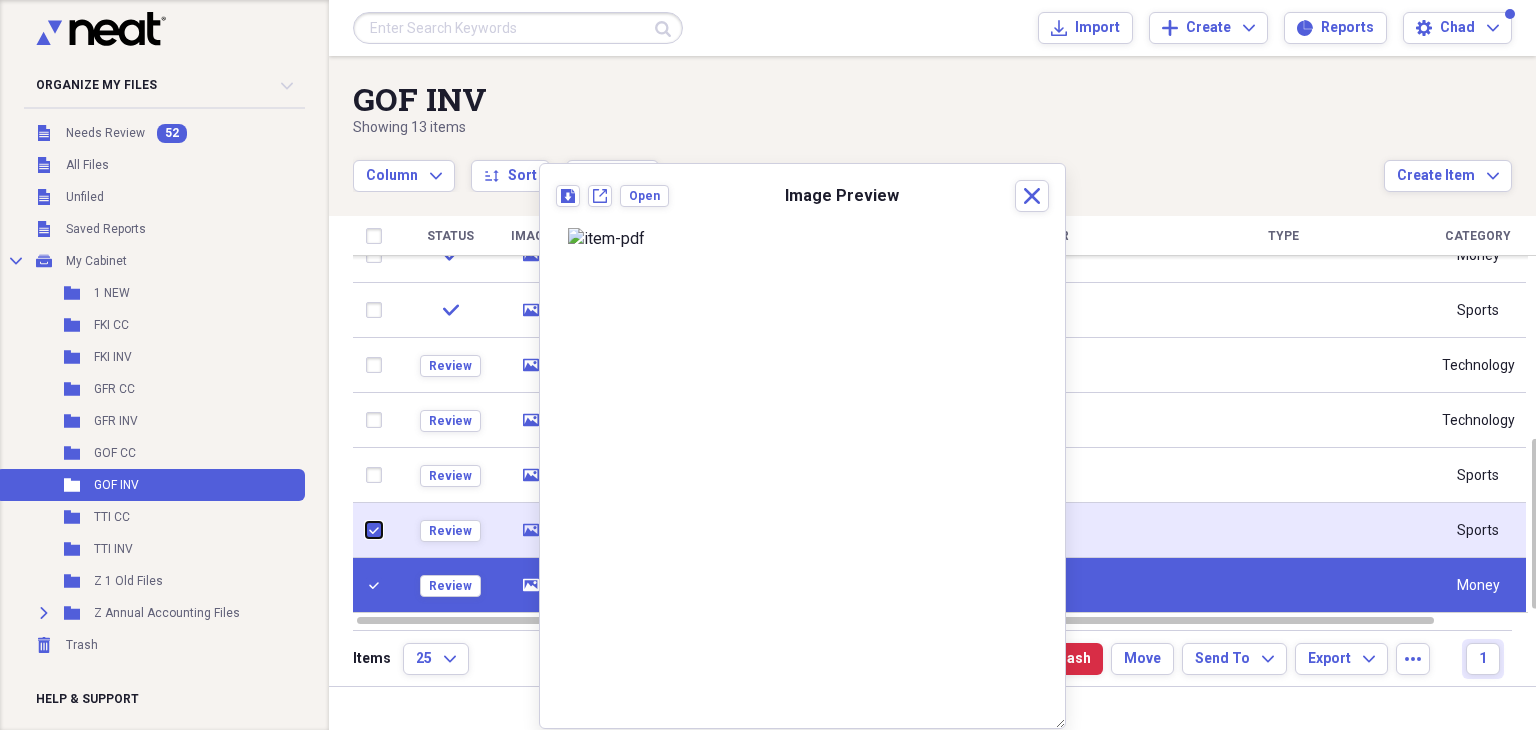 checkbox on "true" 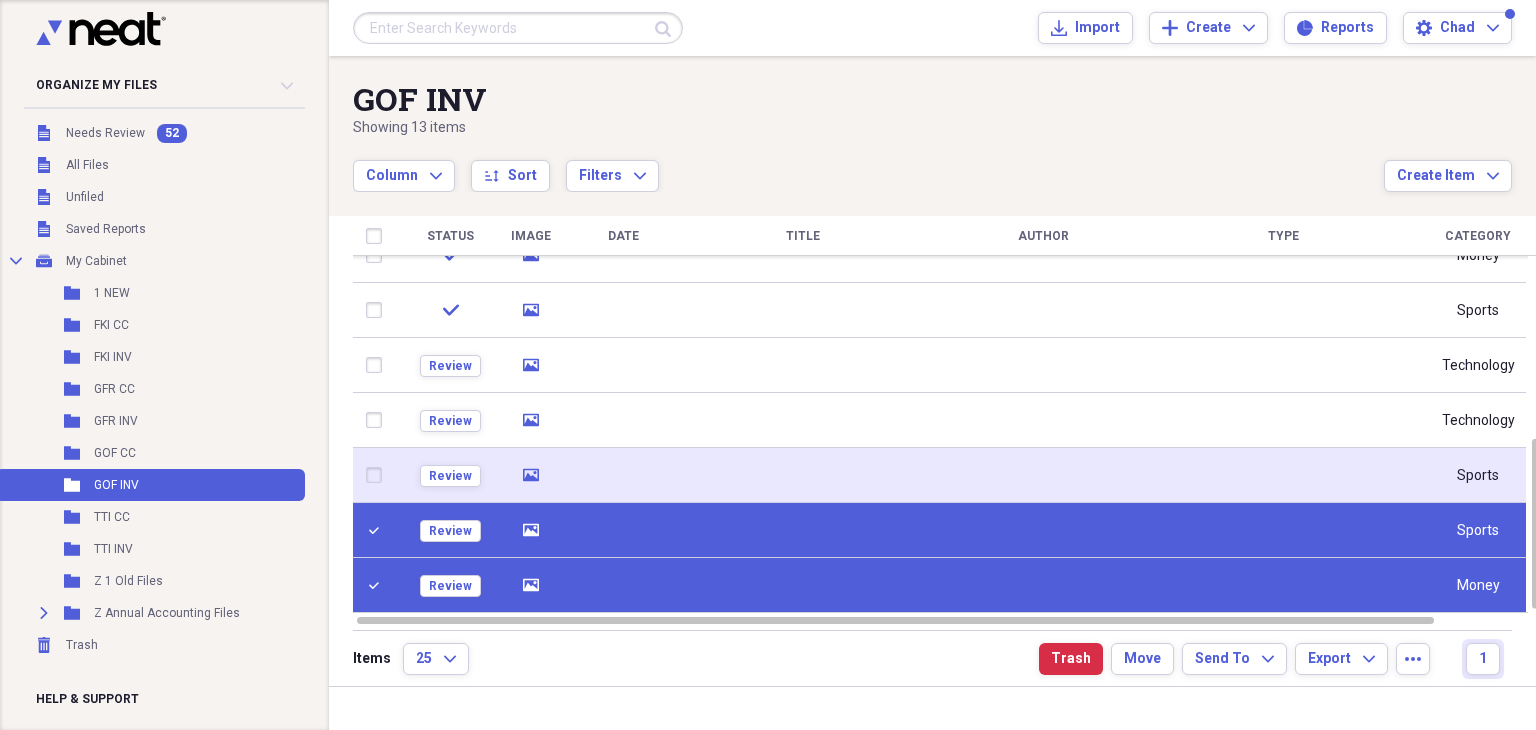 click 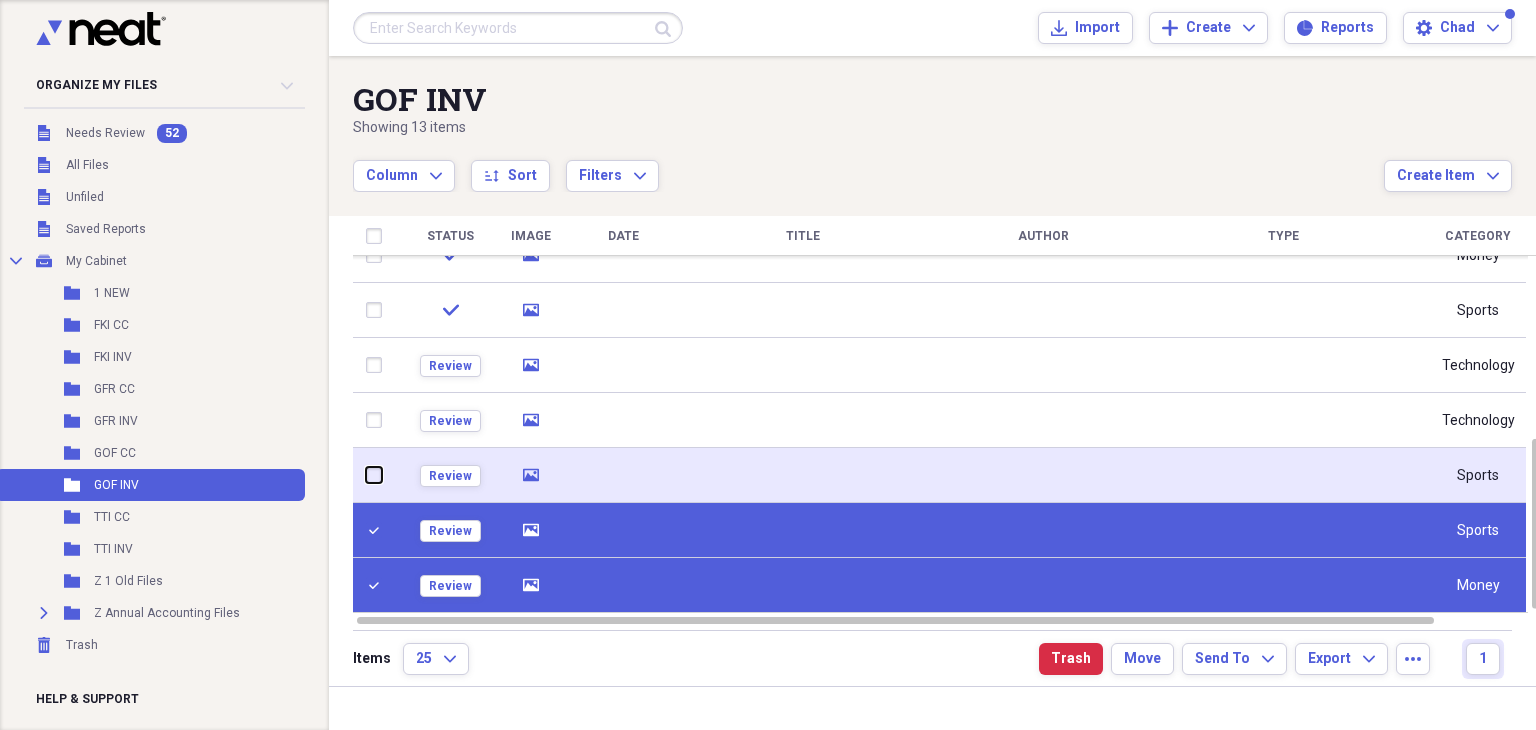 click at bounding box center [366, 475] 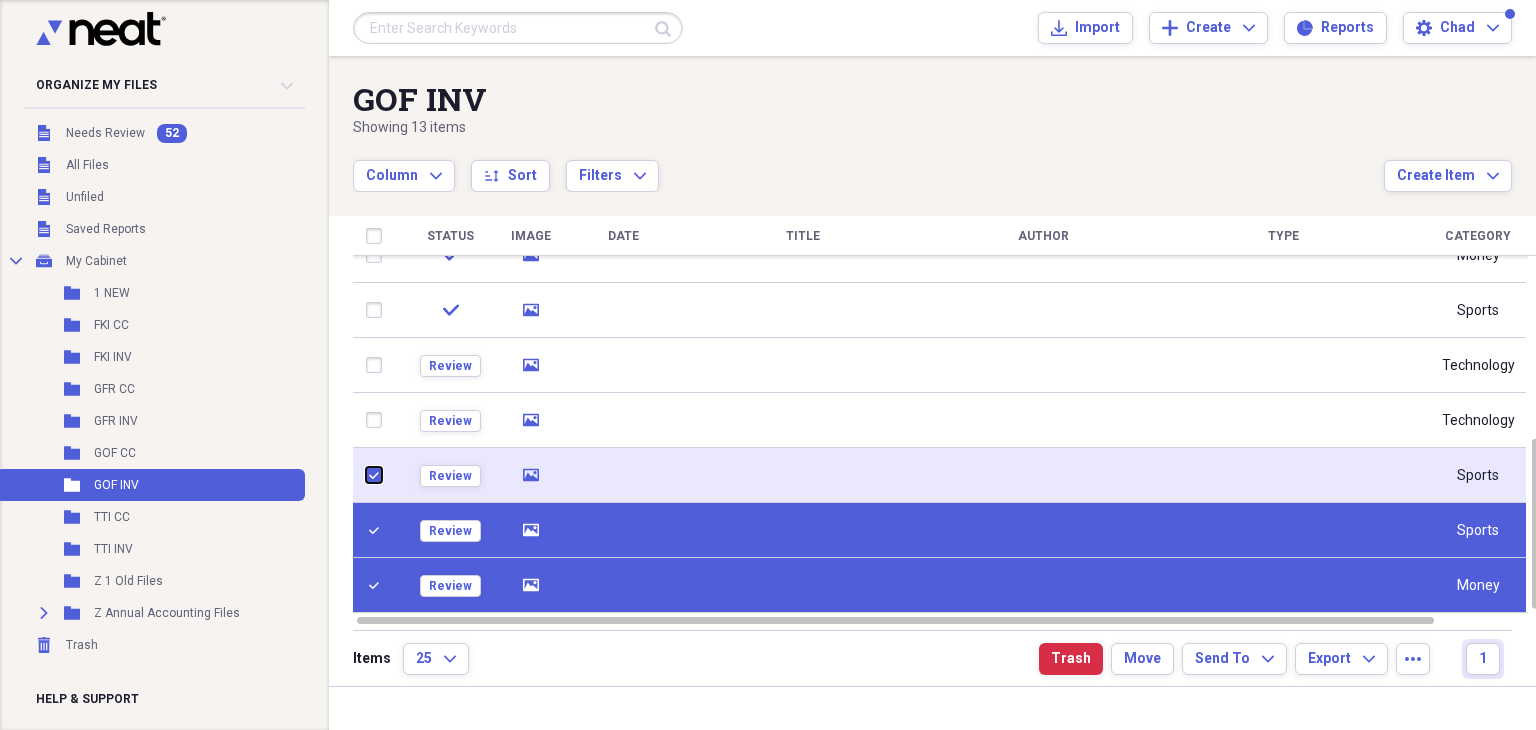 checkbox on "true" 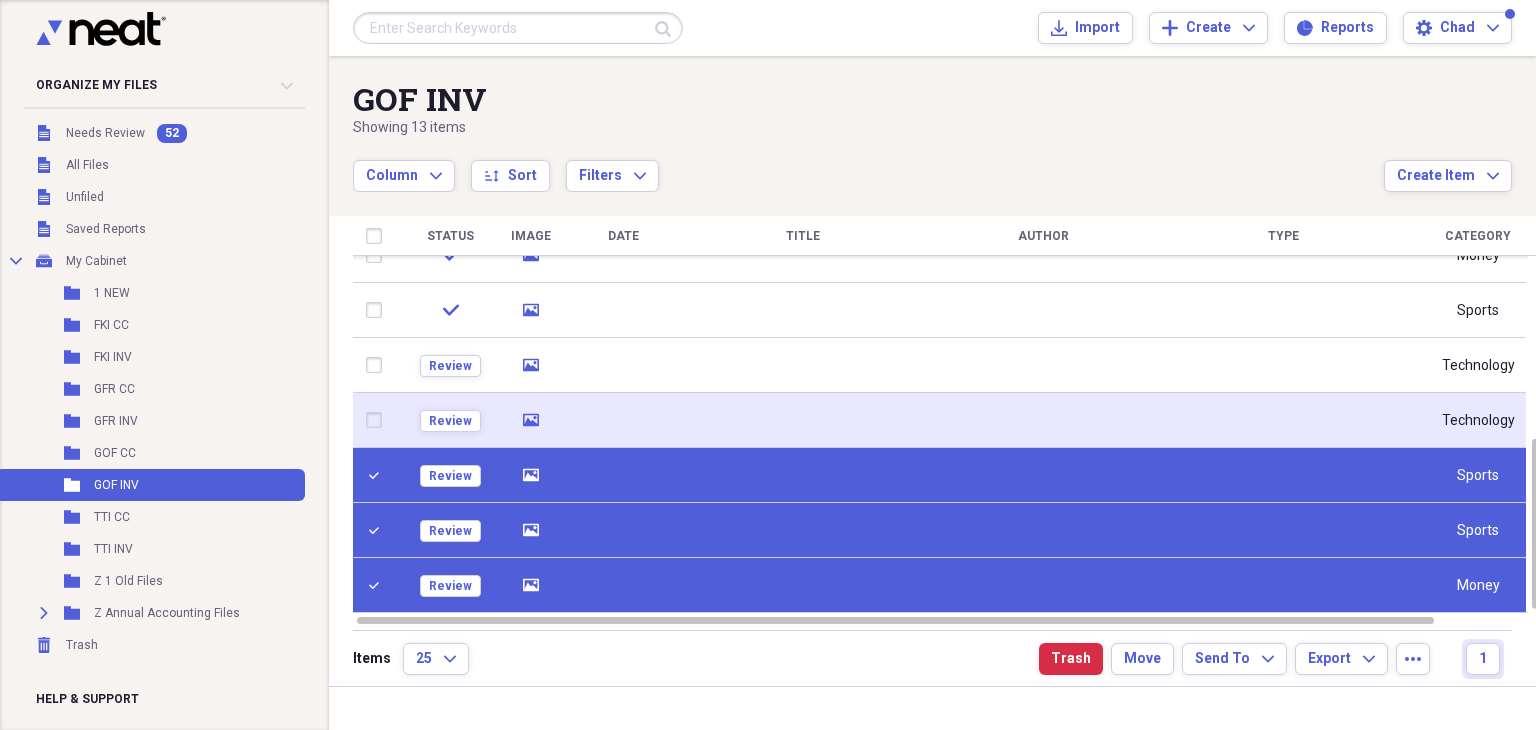 click on "media" 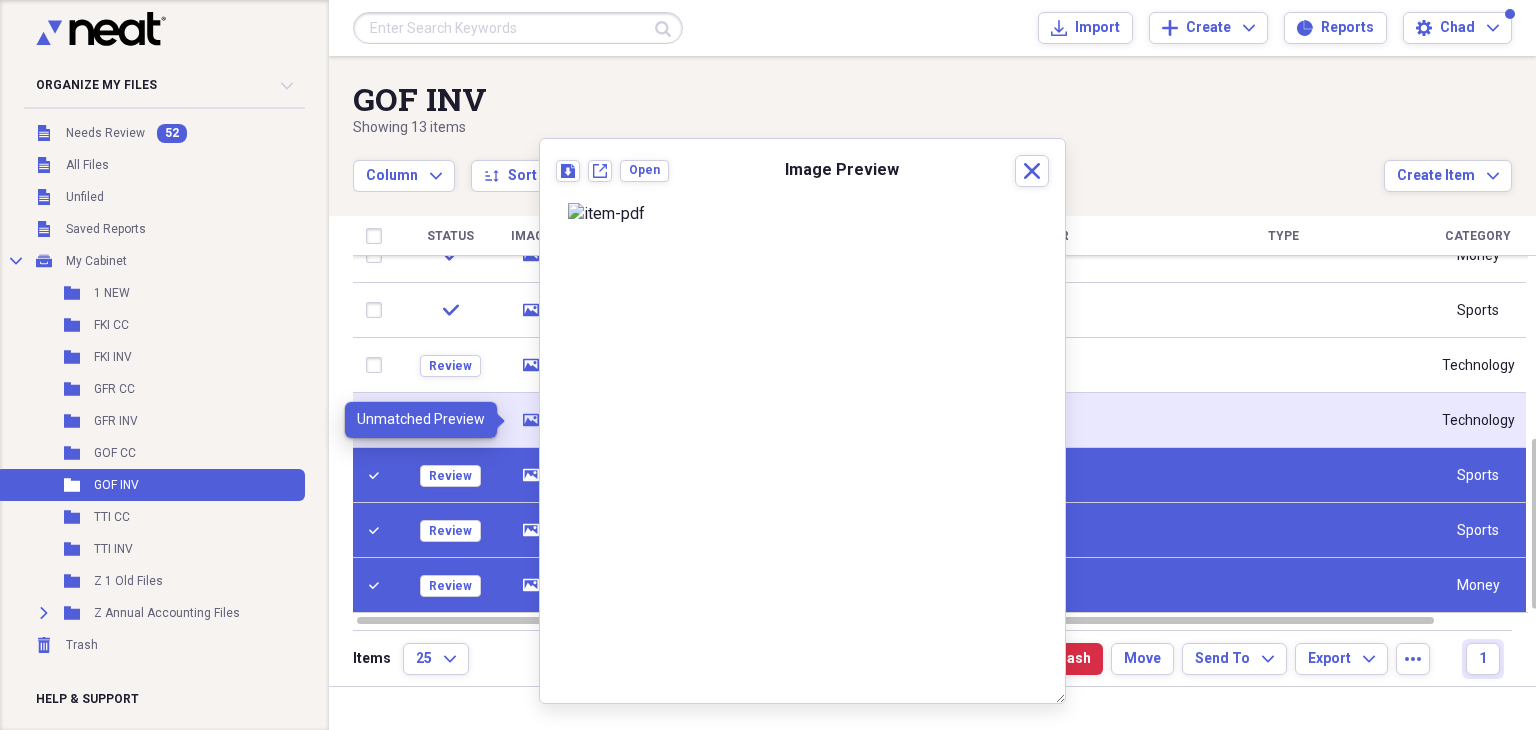 click on "media" 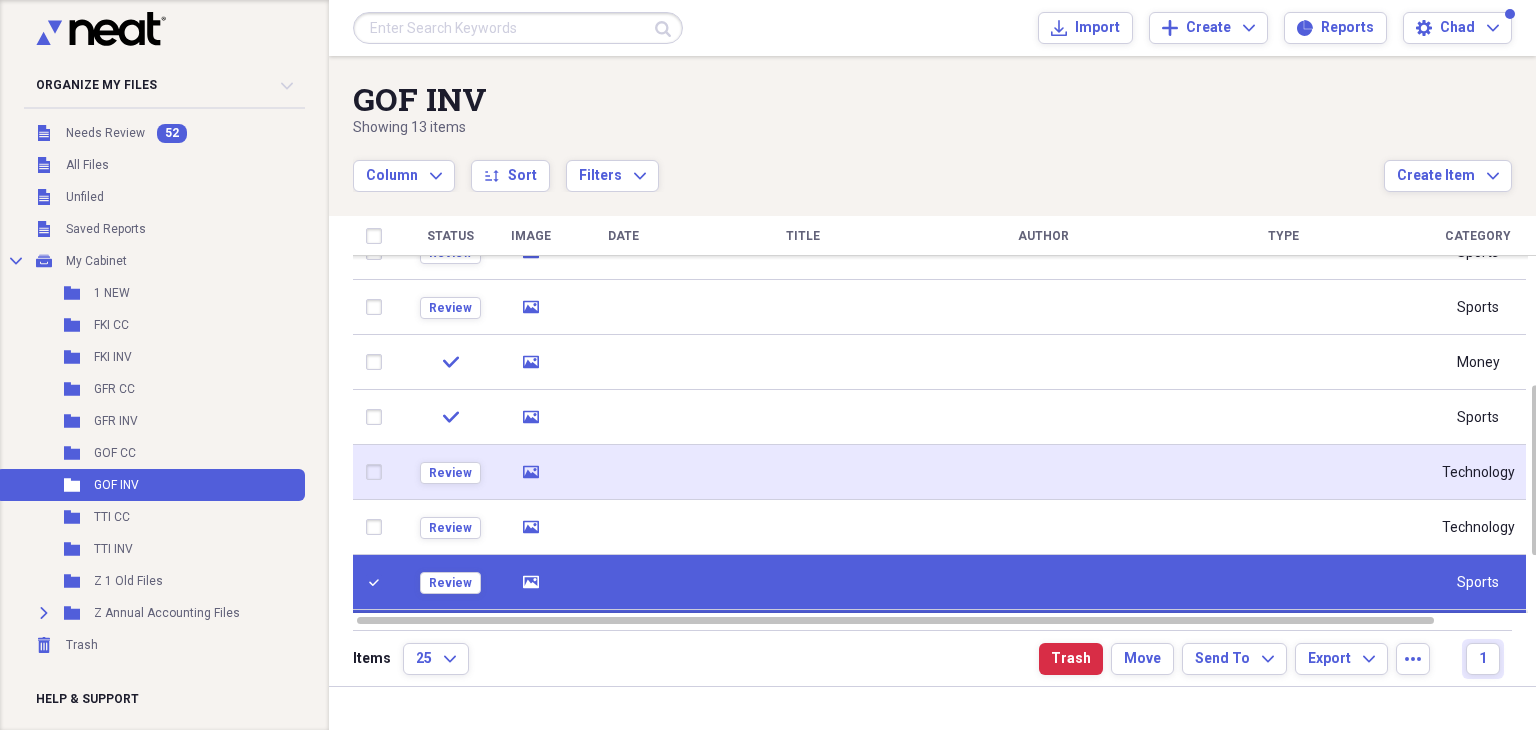 click on "media" 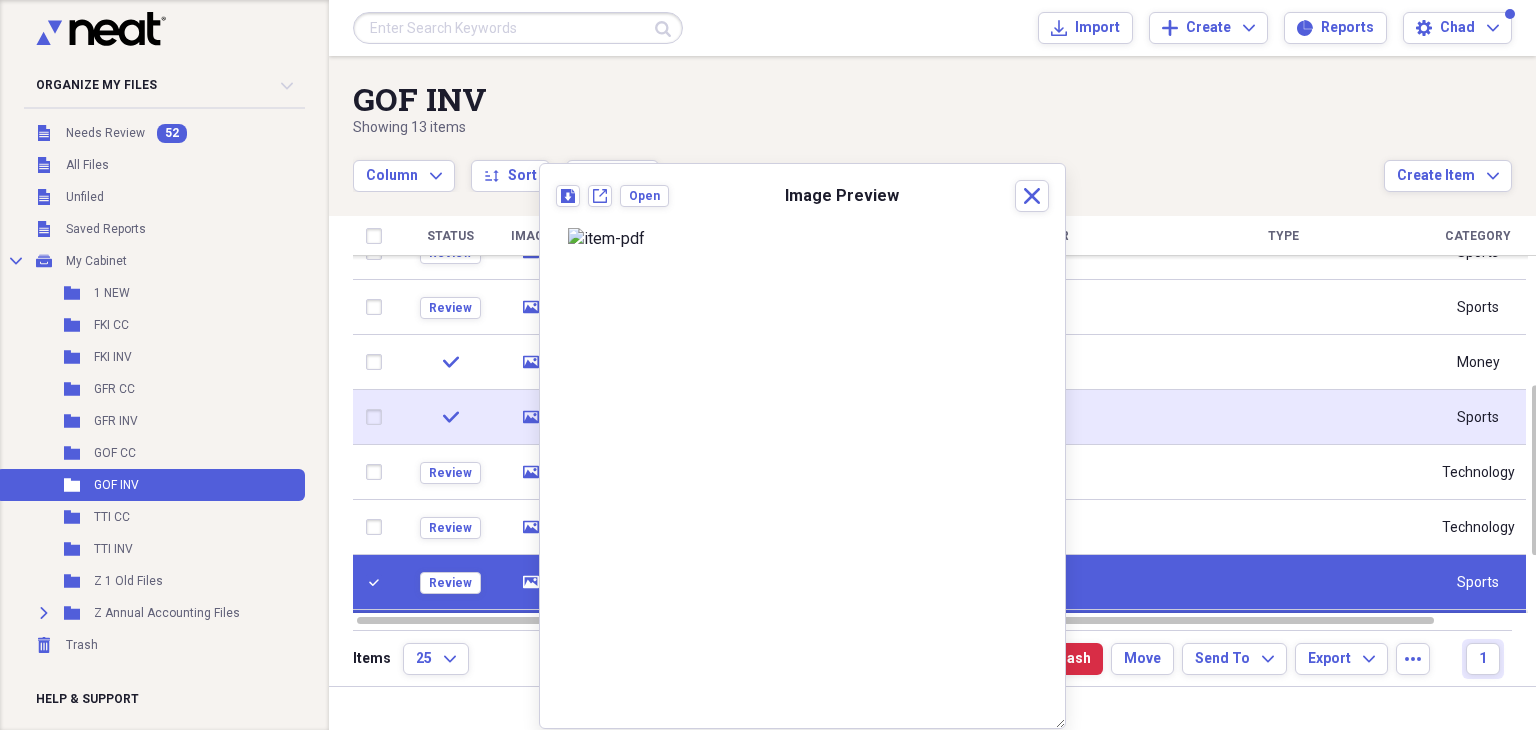 click 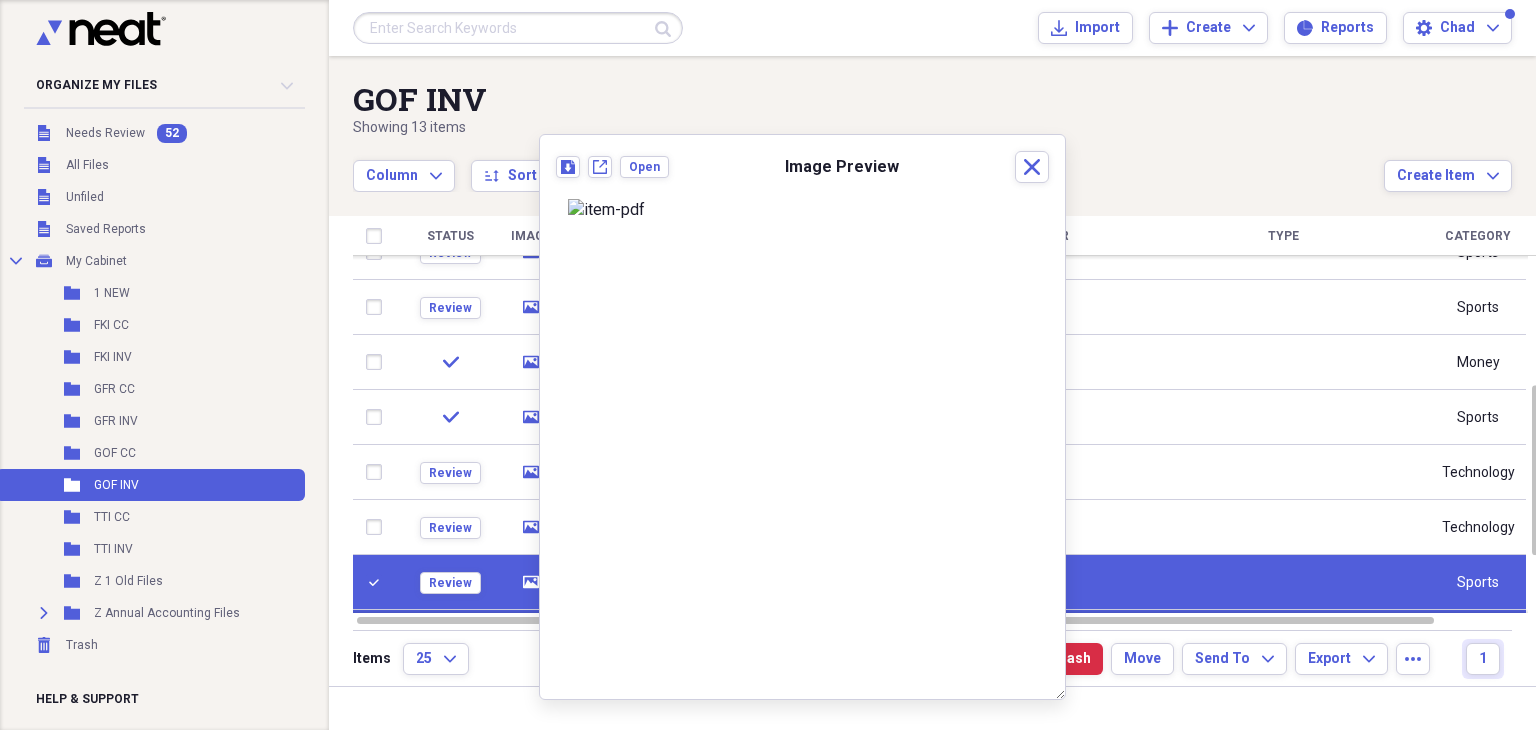 scroll, scrollTop: 184, scrollLeft: 0, axis: vertical 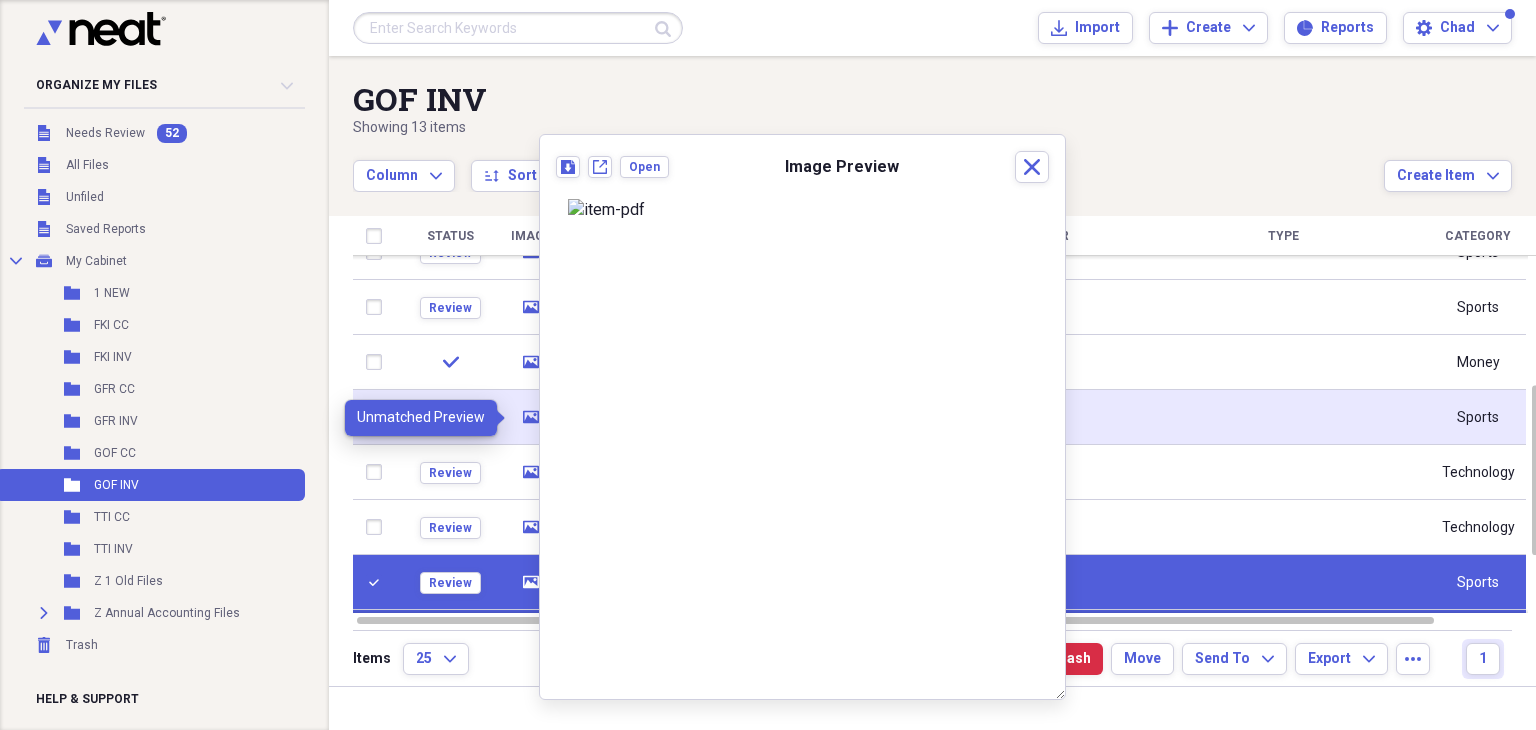 click on "media" 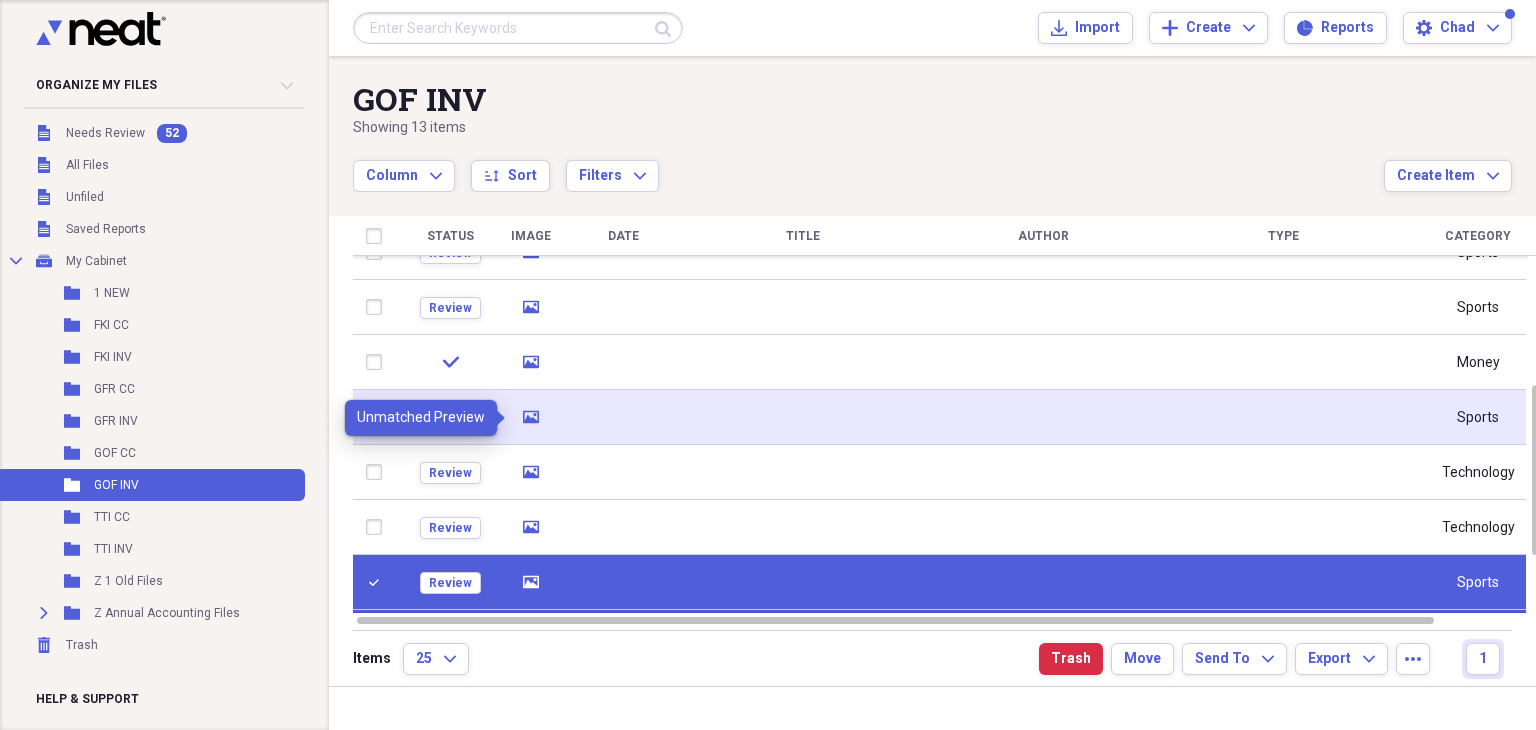click on "media" 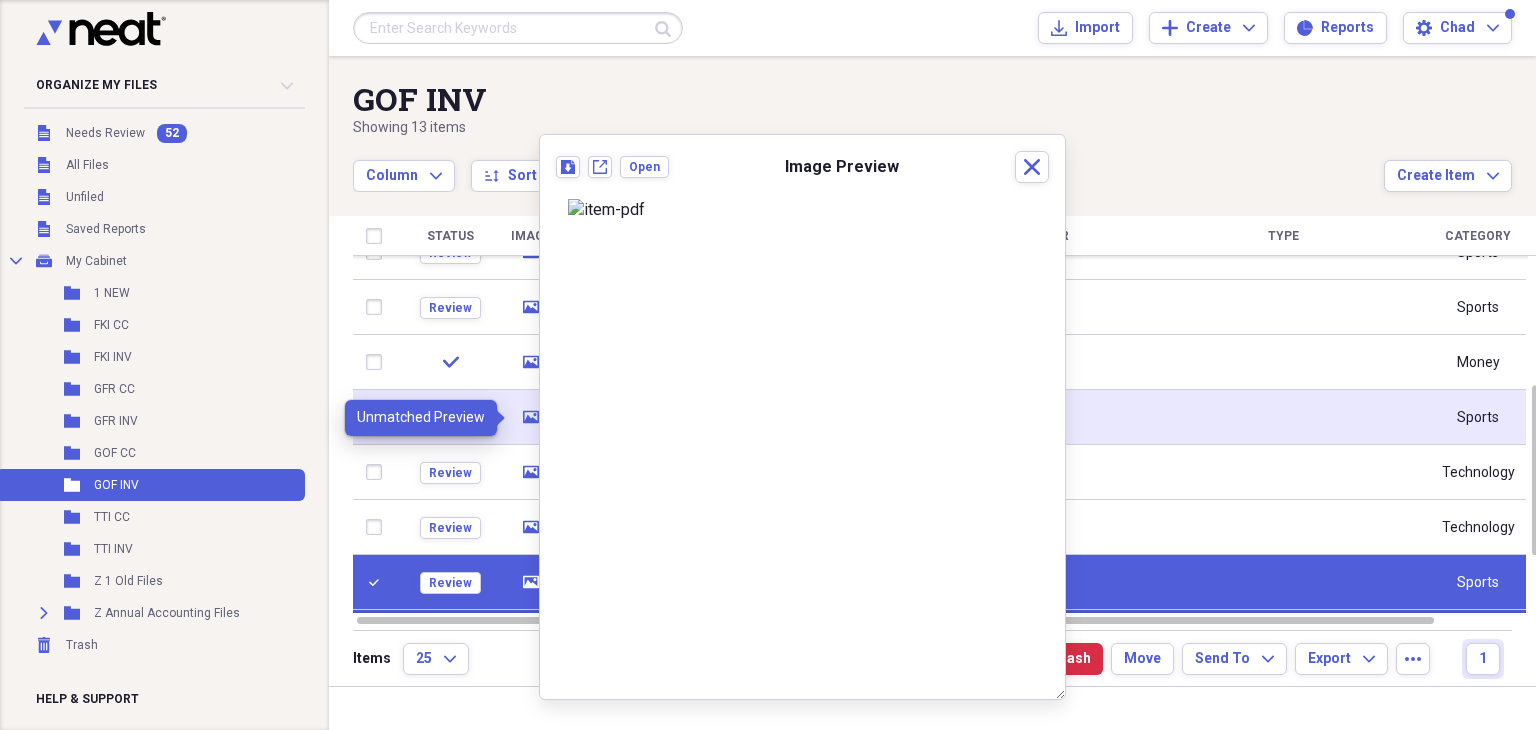 click on "media" 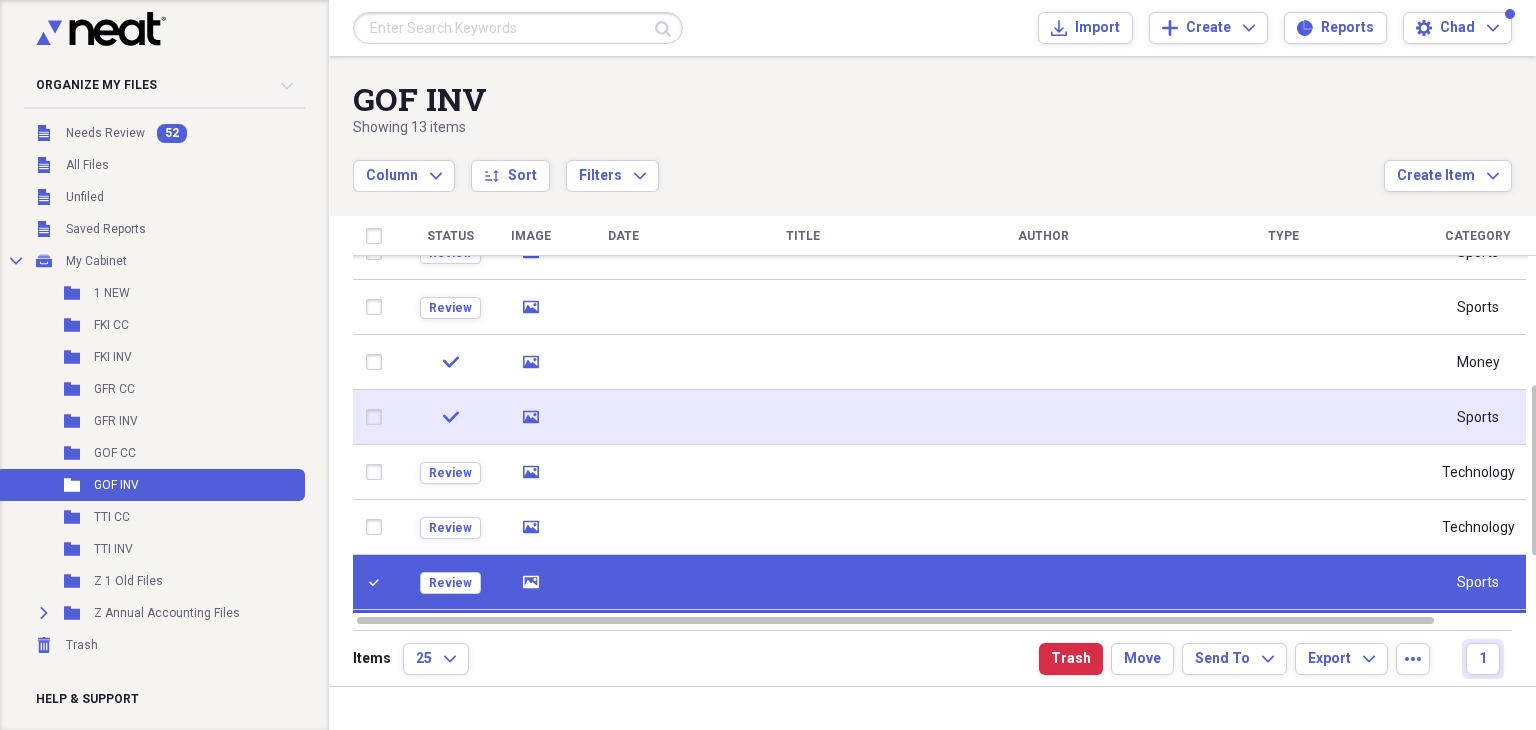 click at bounding box center [378, 417] 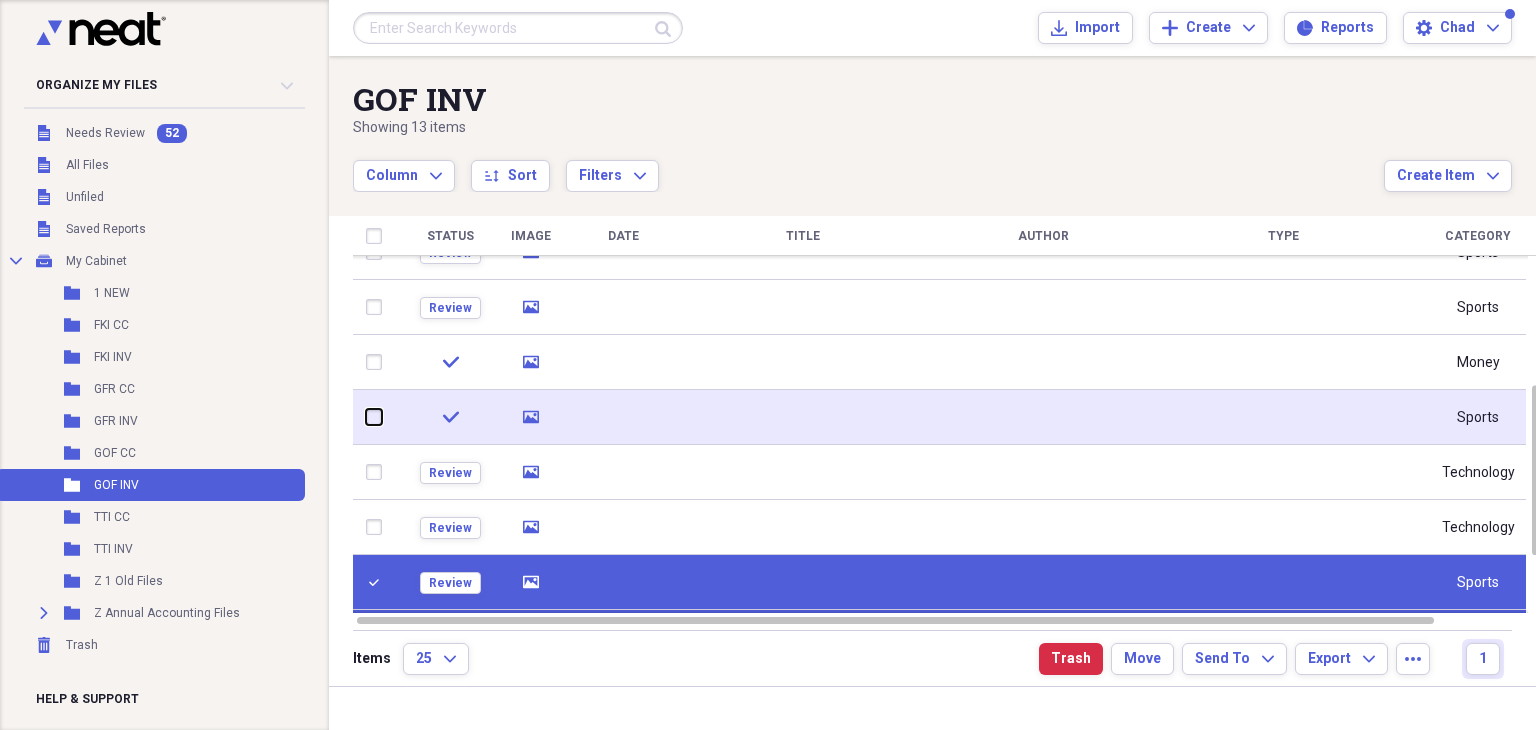 click at bounding box center (366, 417) 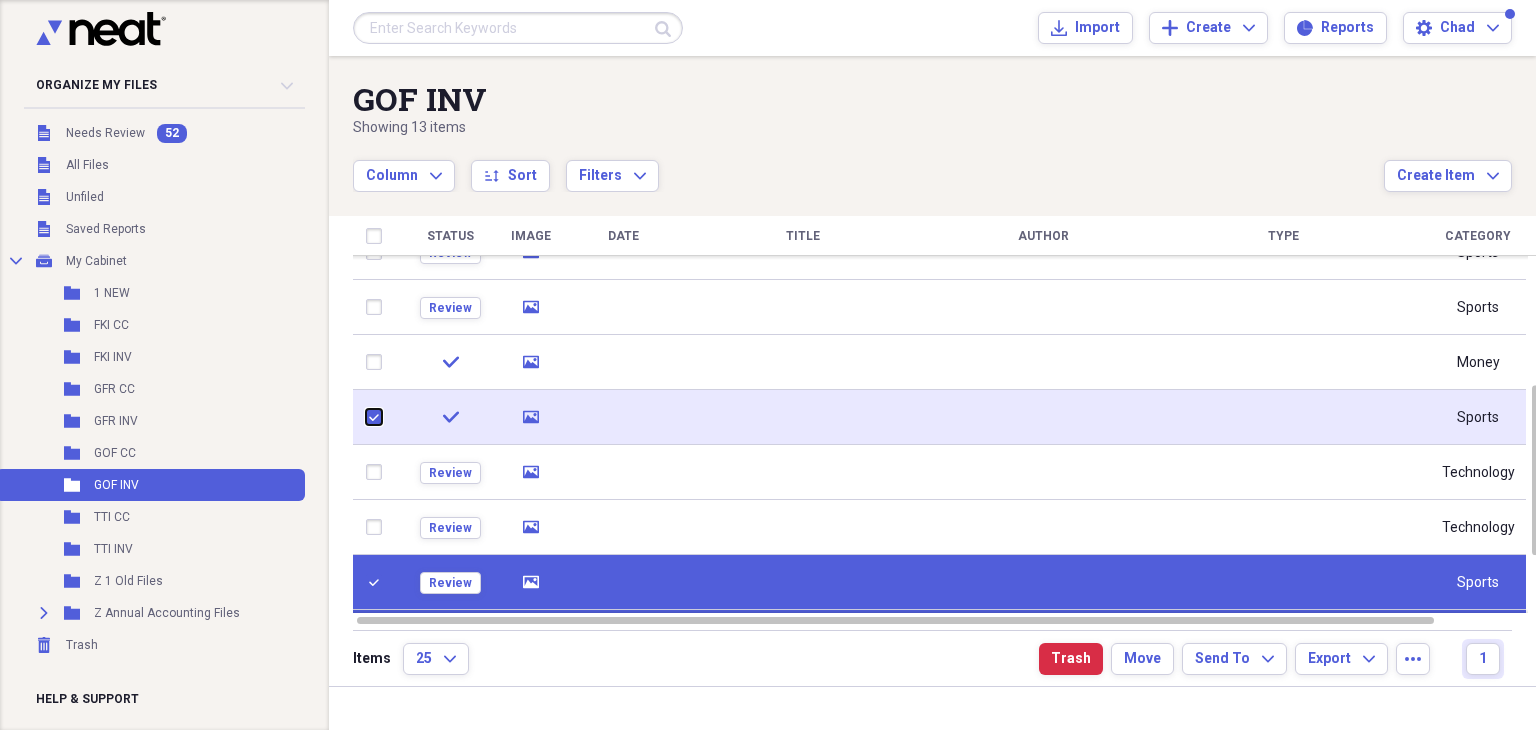 checkbox on "true" 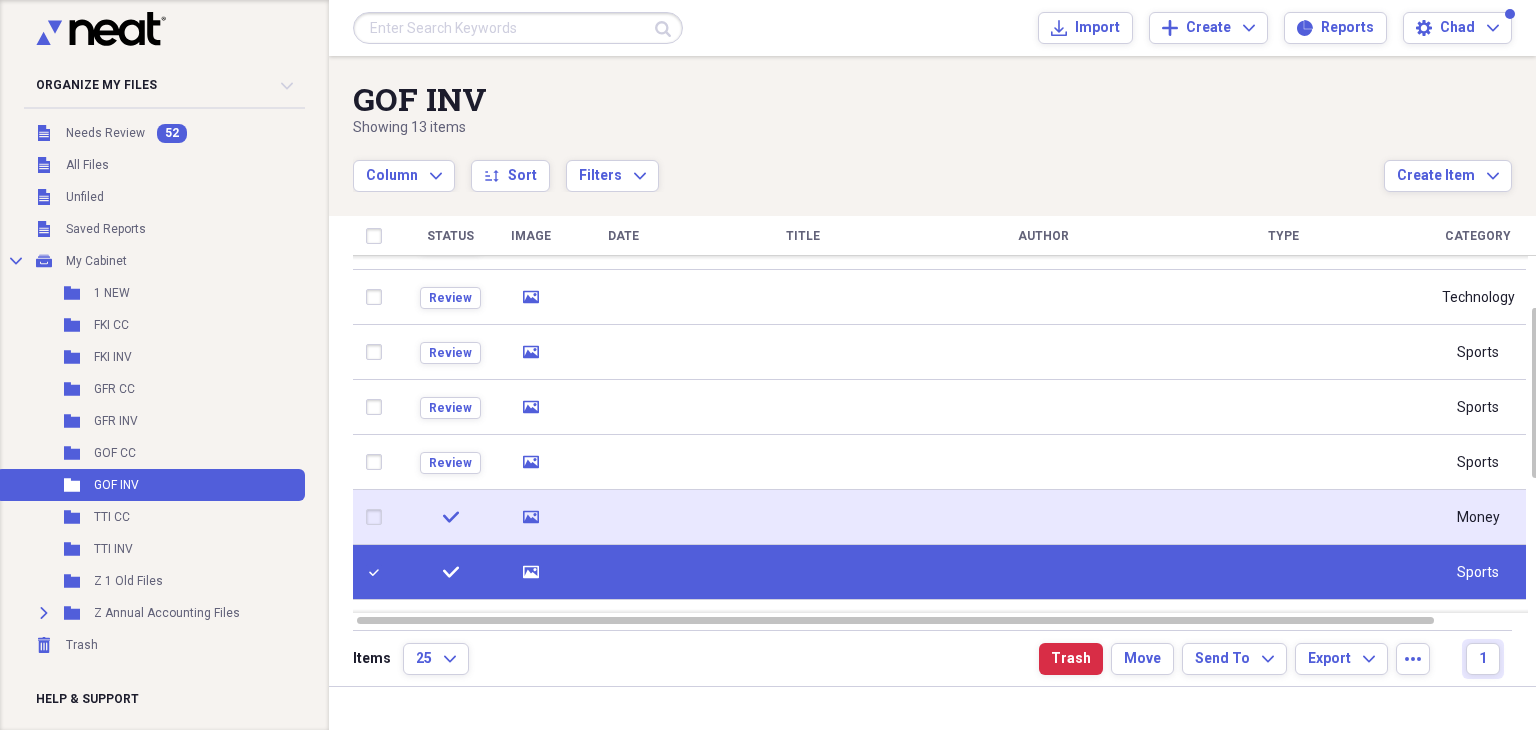 click on "media" 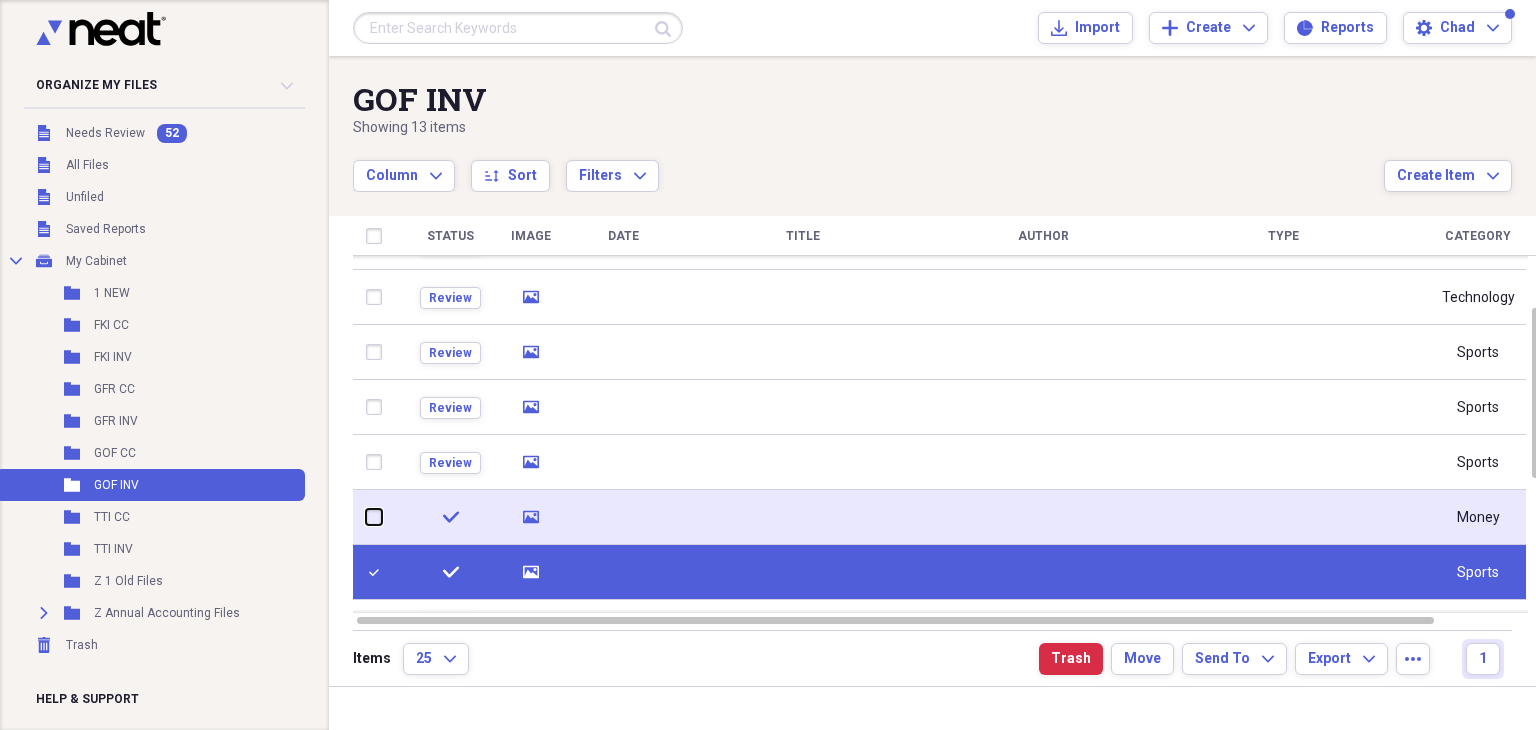 click at bounding box center [366, 517] 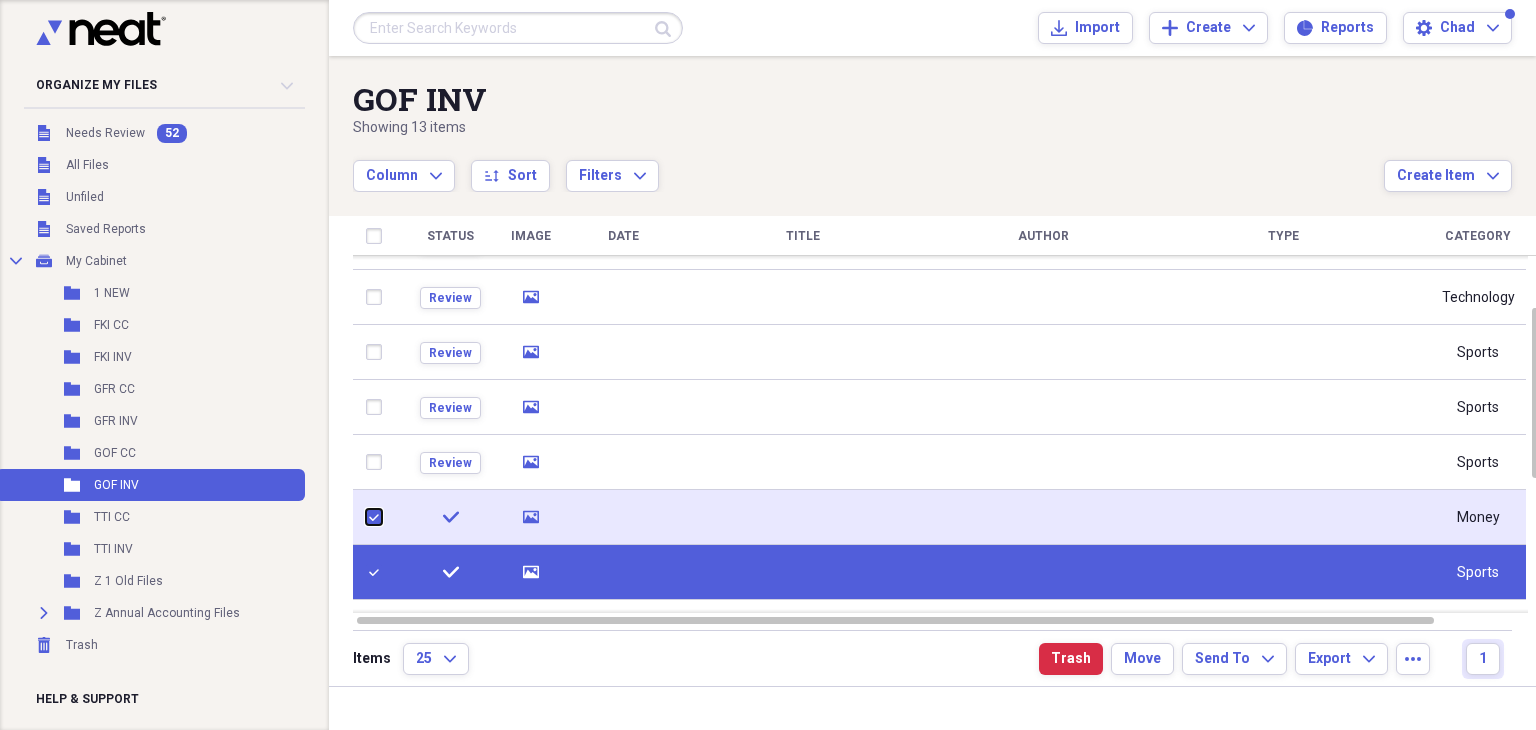 checkbox on "true" 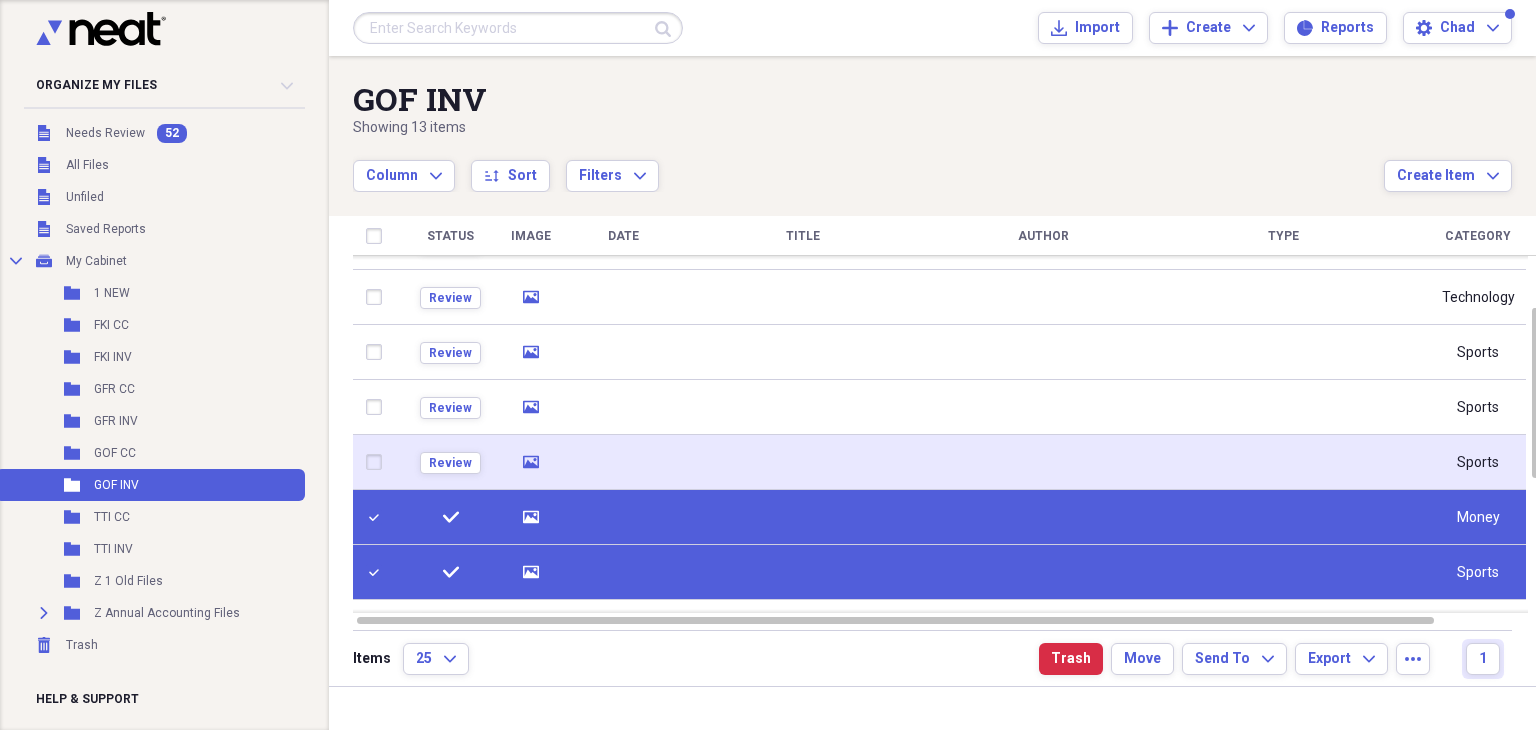 click 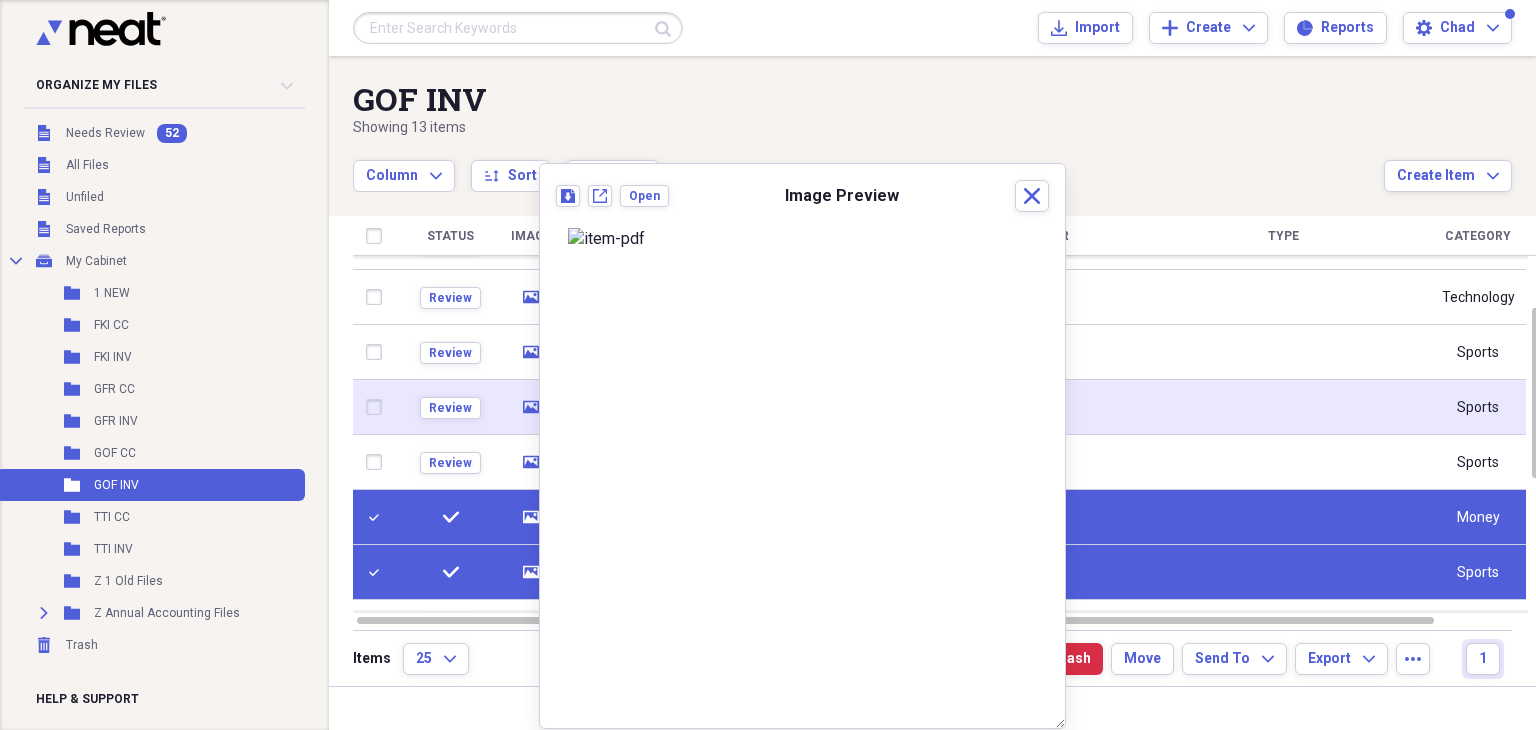 click on "media" 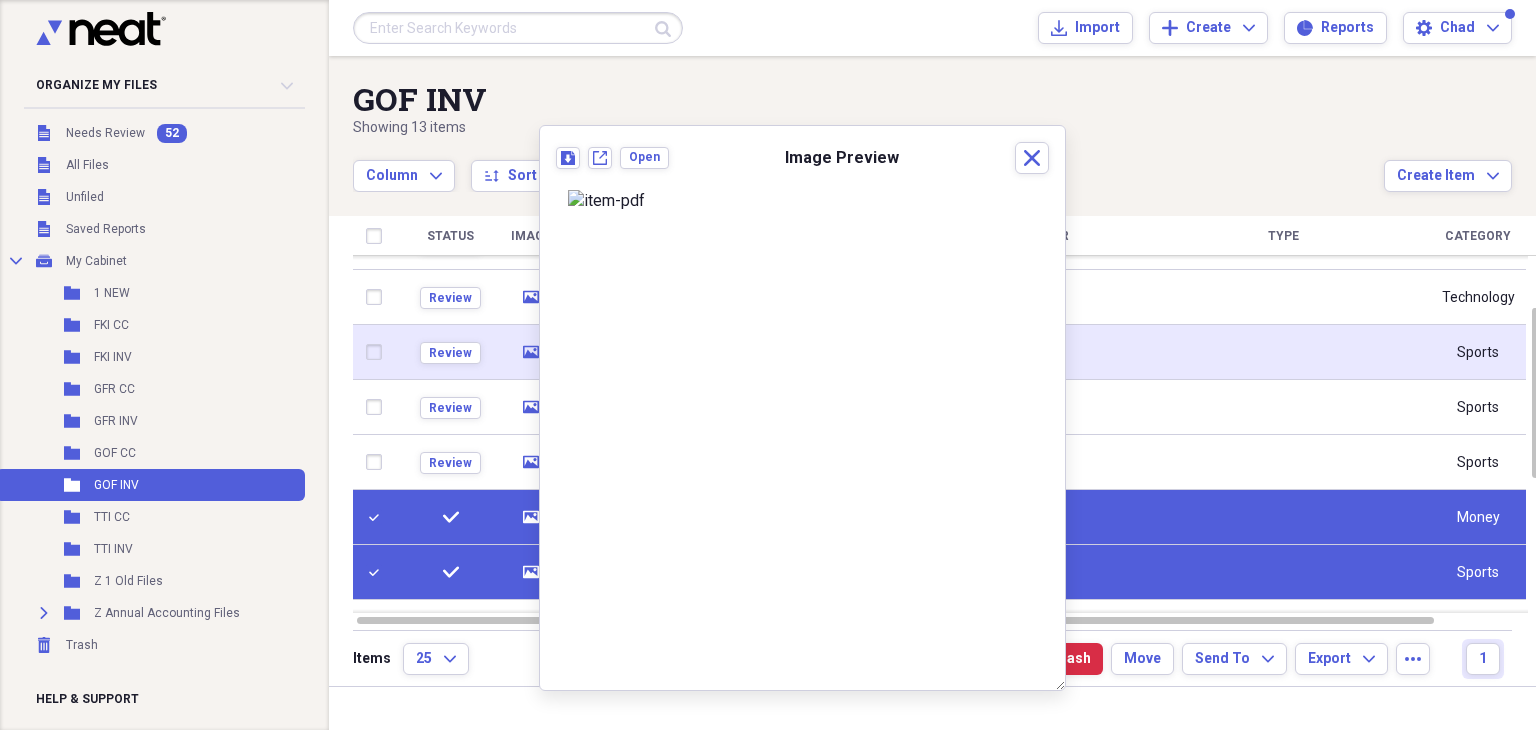click on "media" 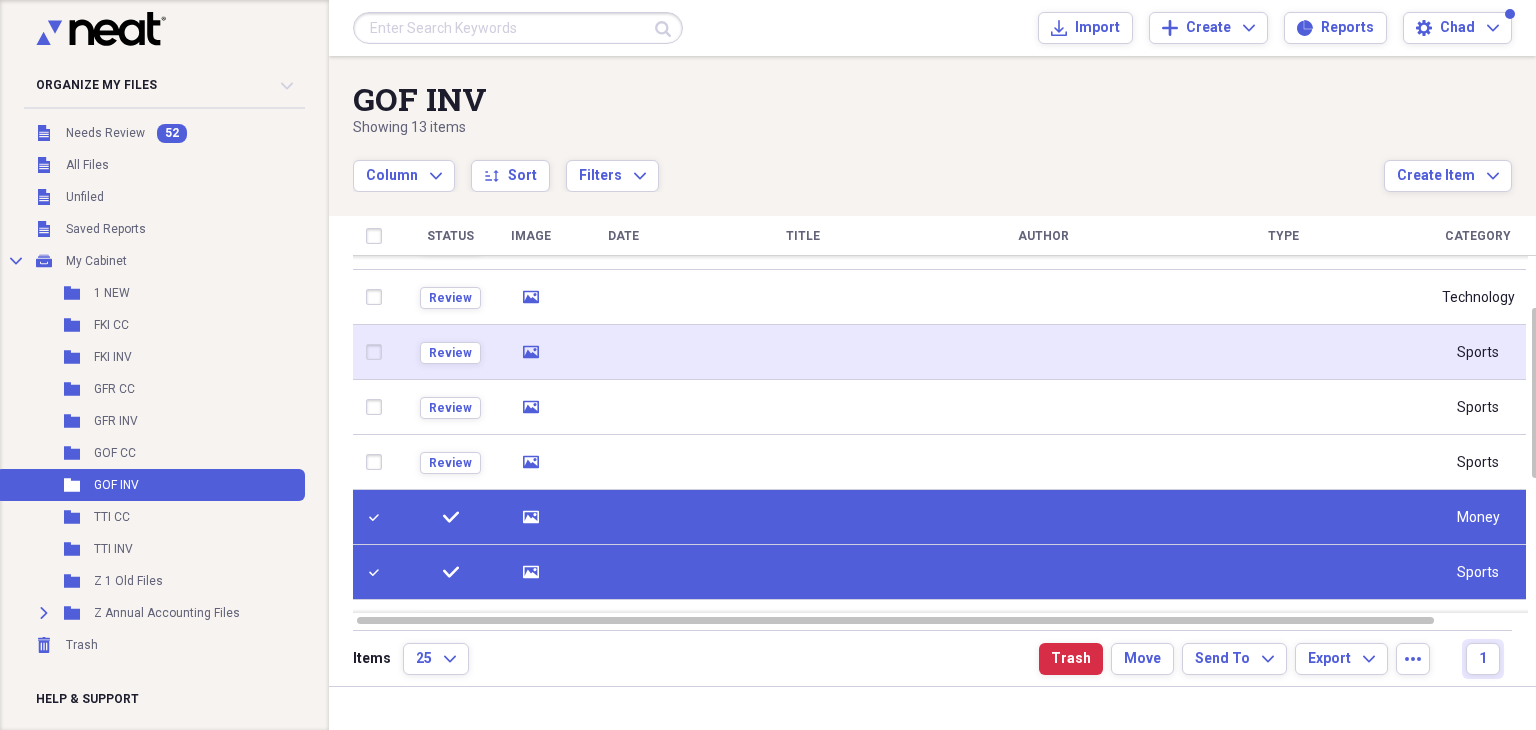 click at bounding box center [378, 352] 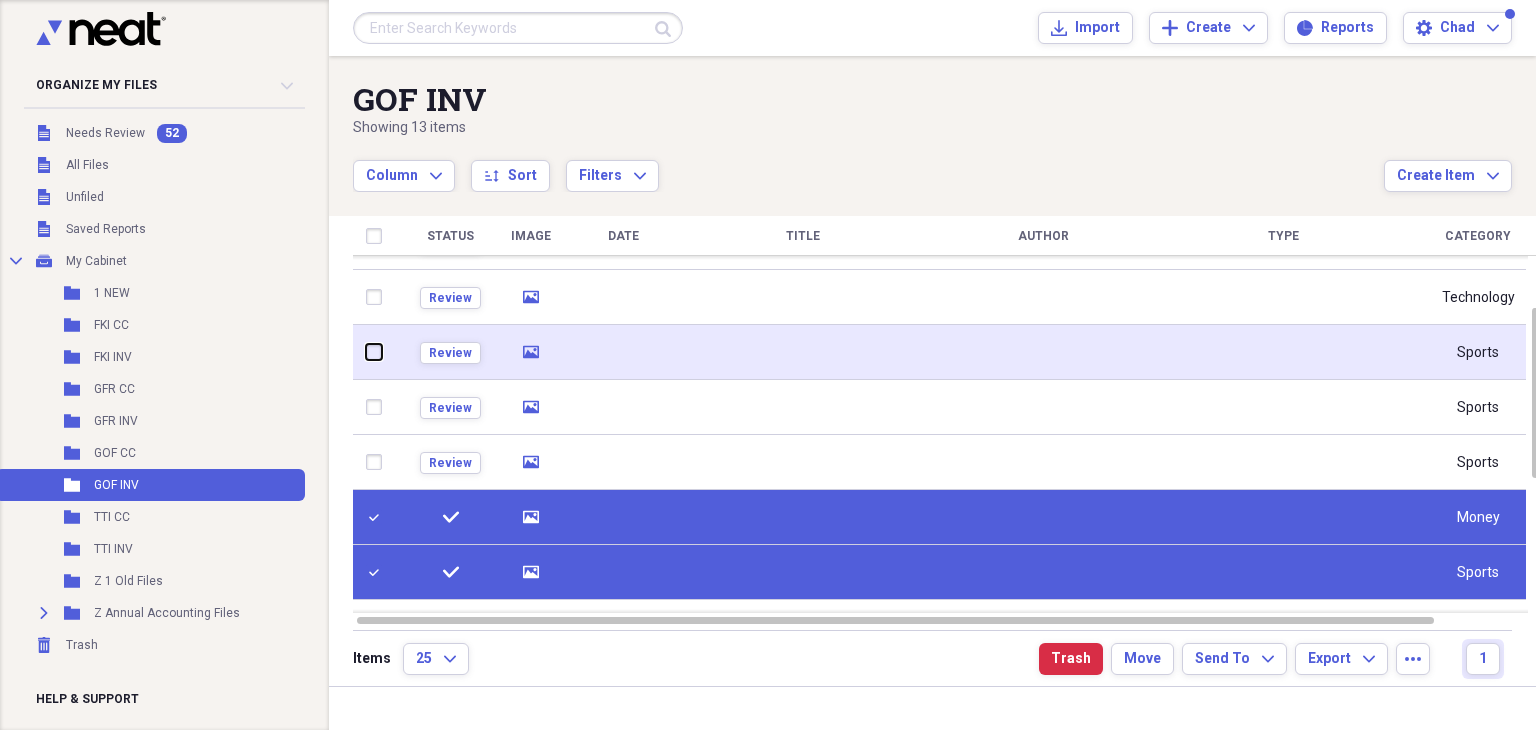 click at bounding box center (366, 352) 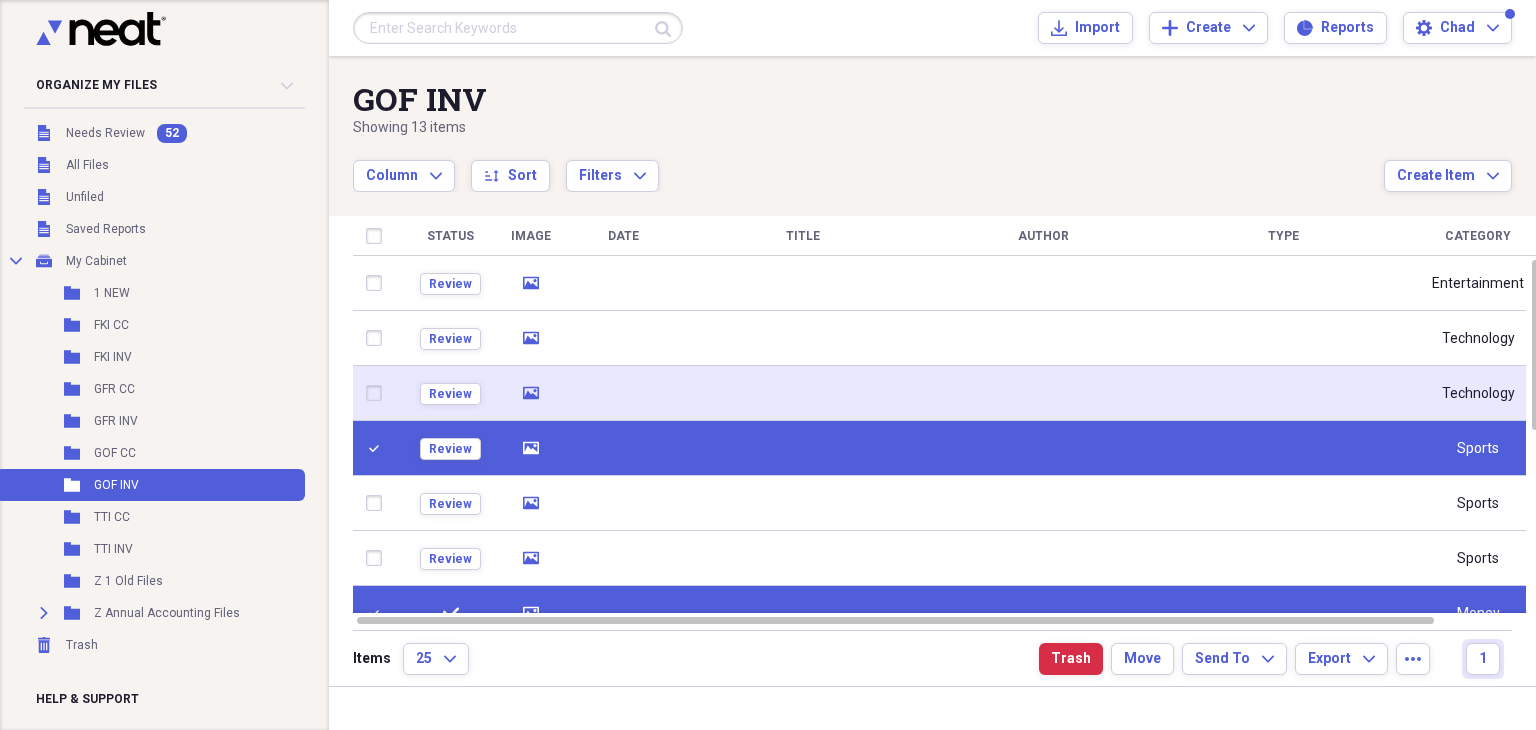 click 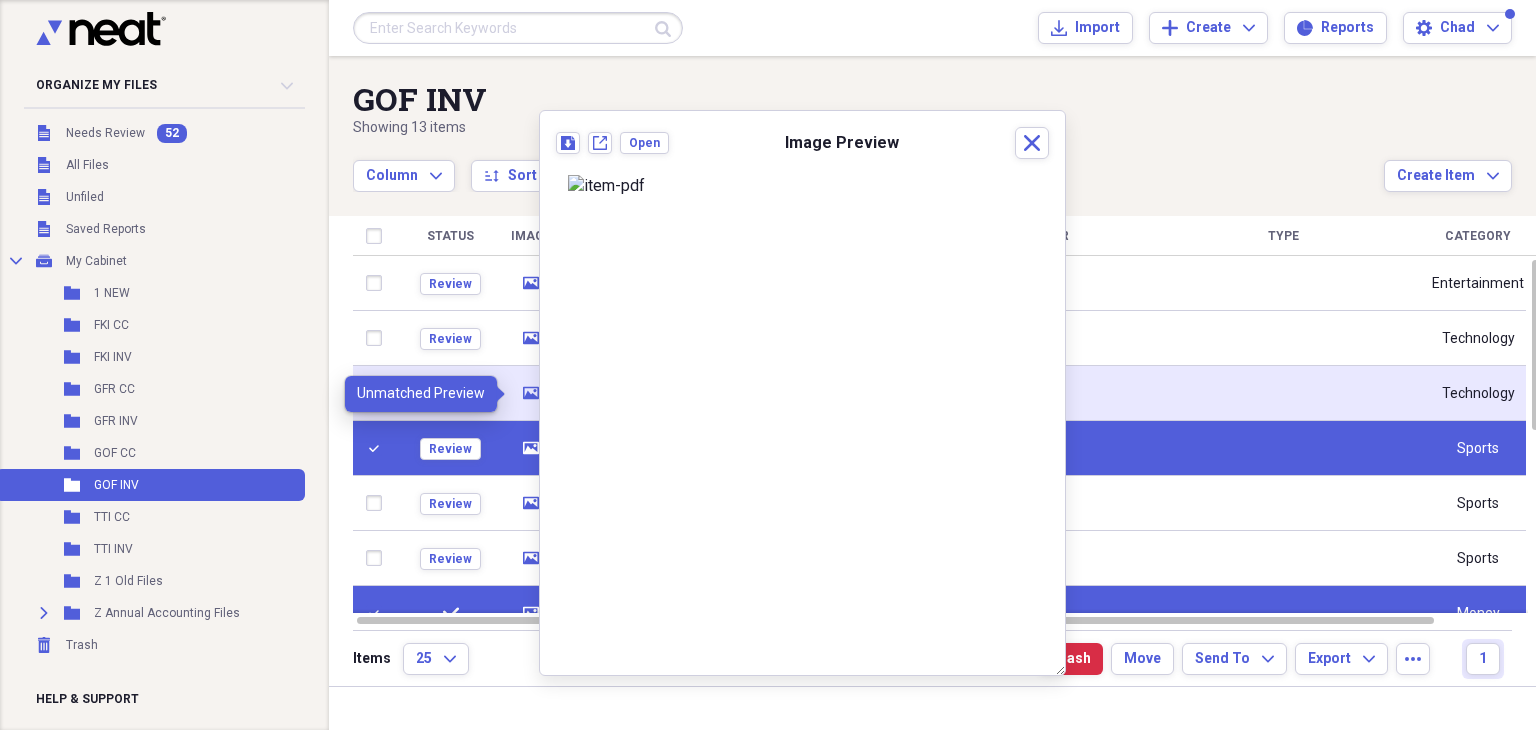 click 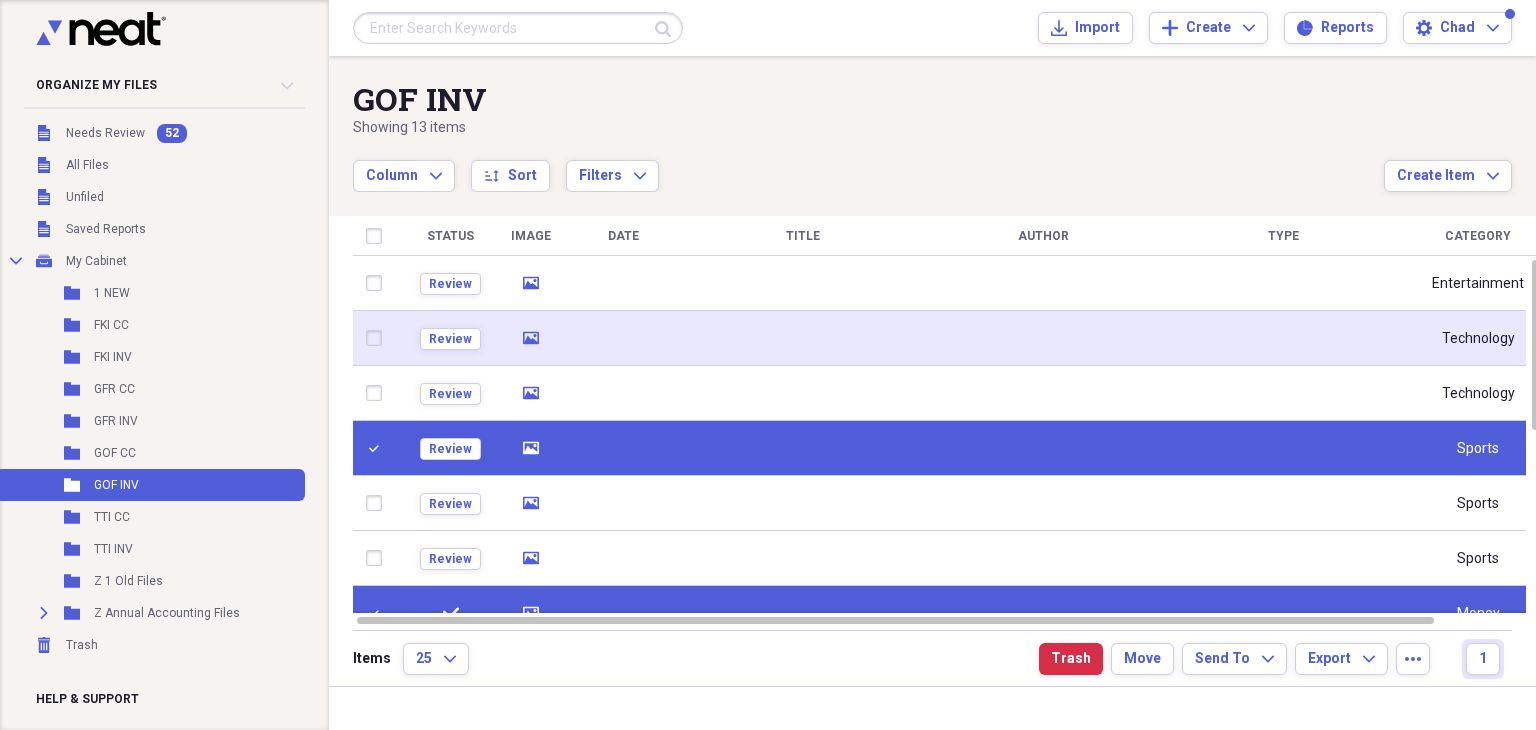 click 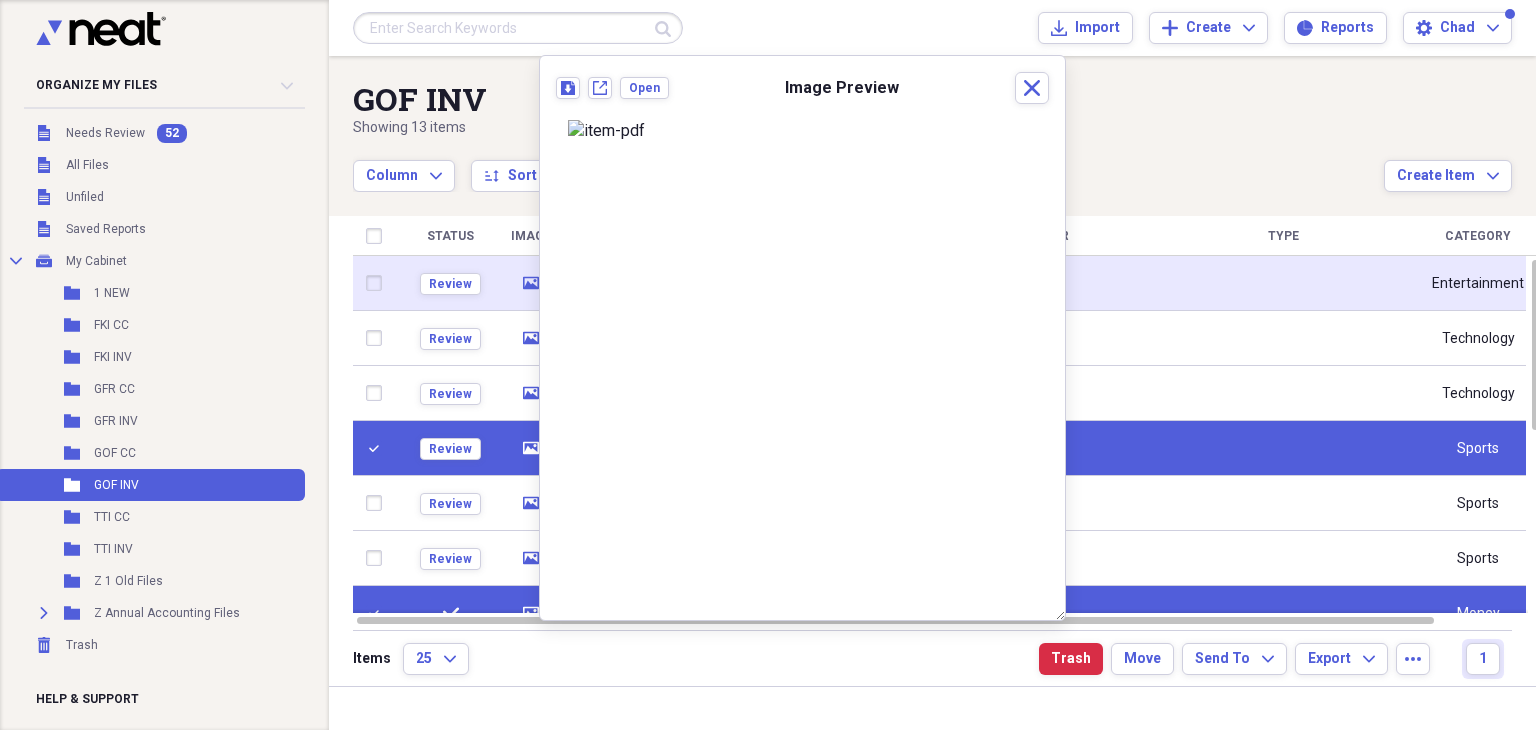 click on "media" 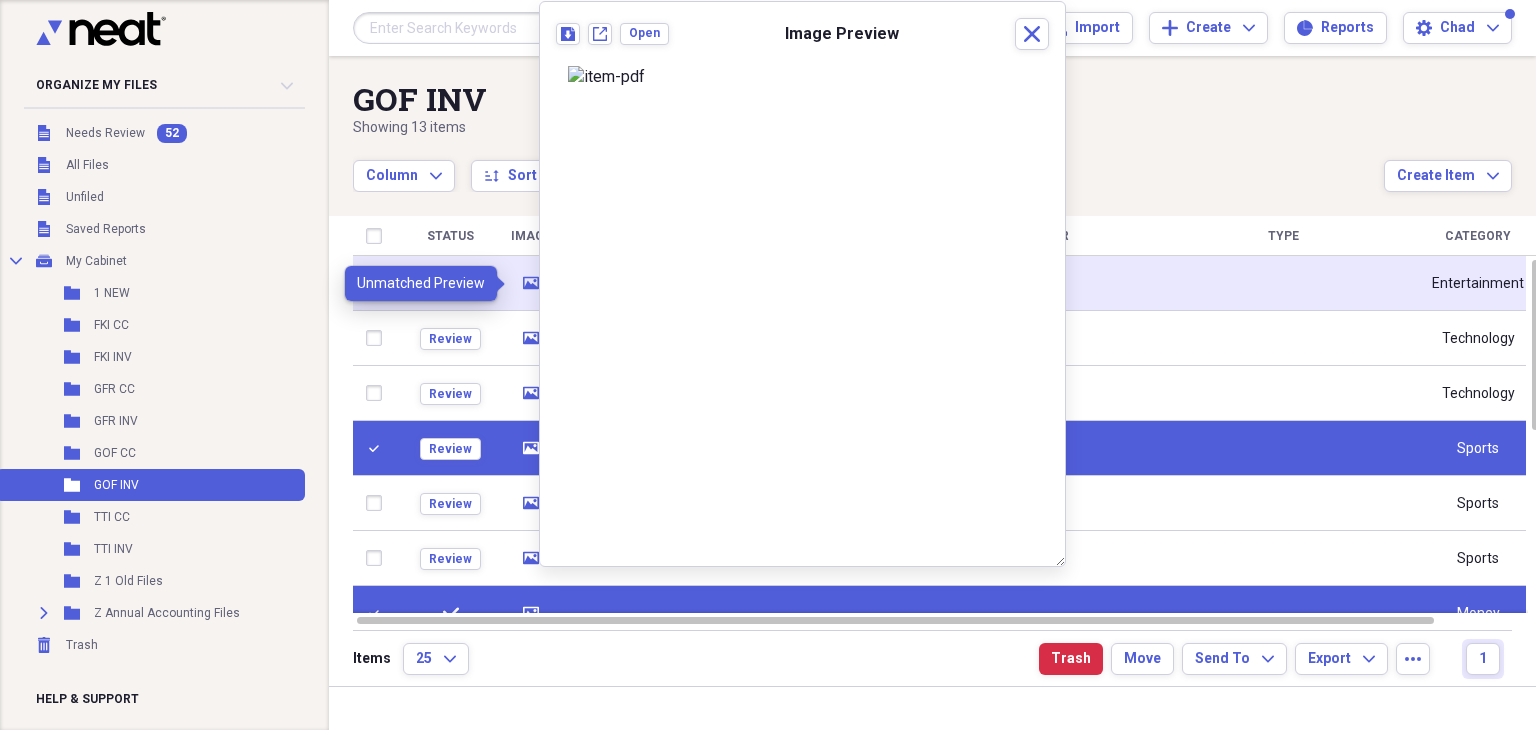 click on "media" 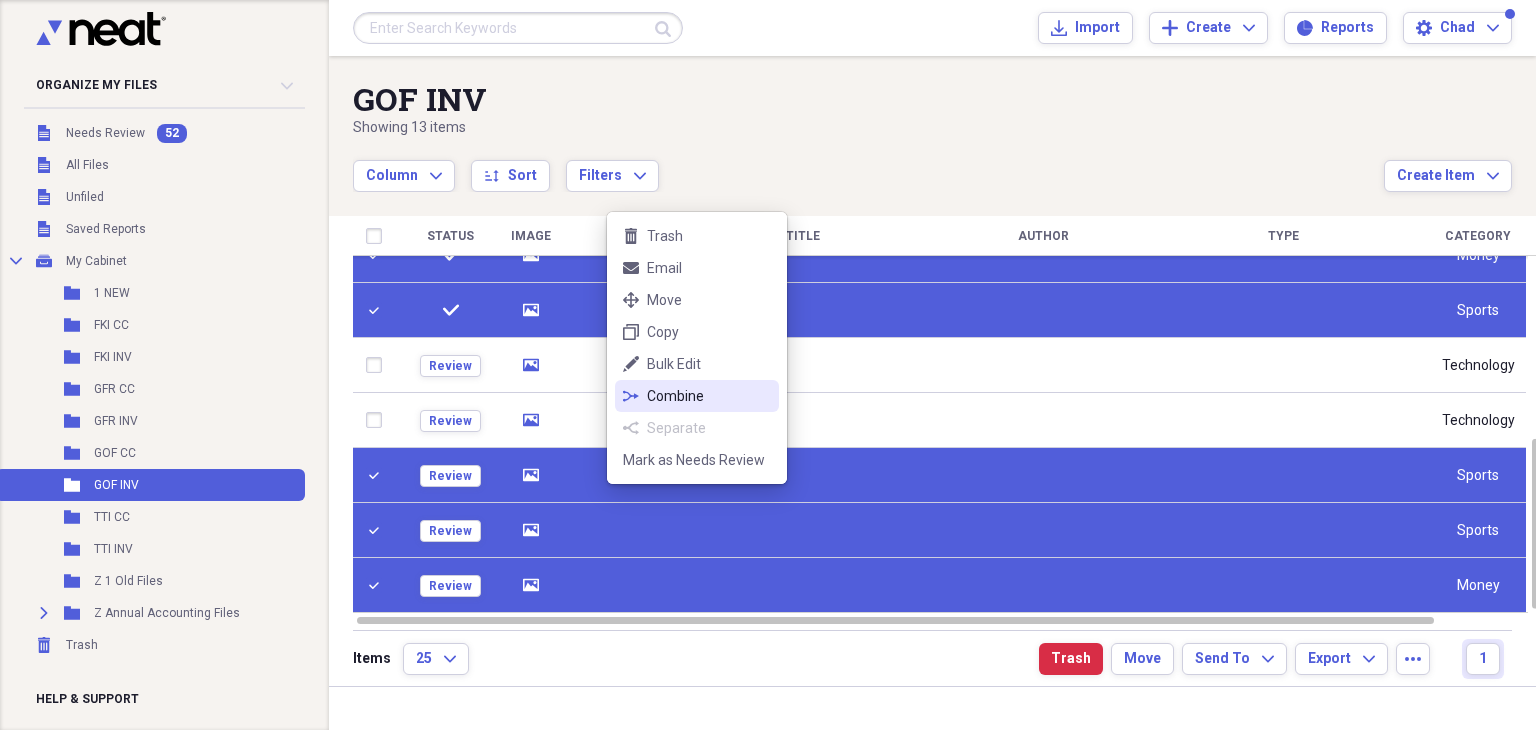 click on "Combine" at bounding box center (709, 396) 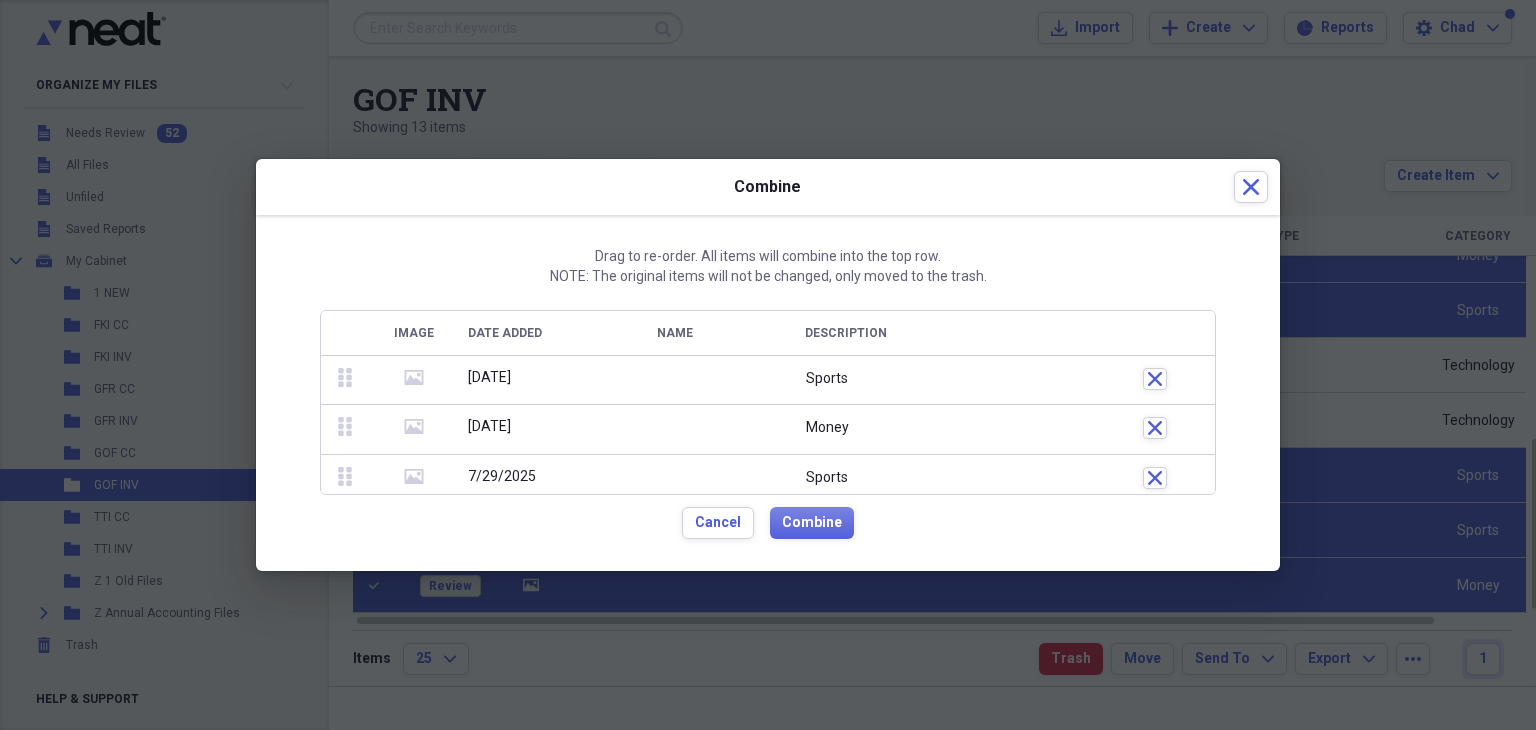 scroll, scrollTop: 154, scrollLeft: 0, axis: vertical 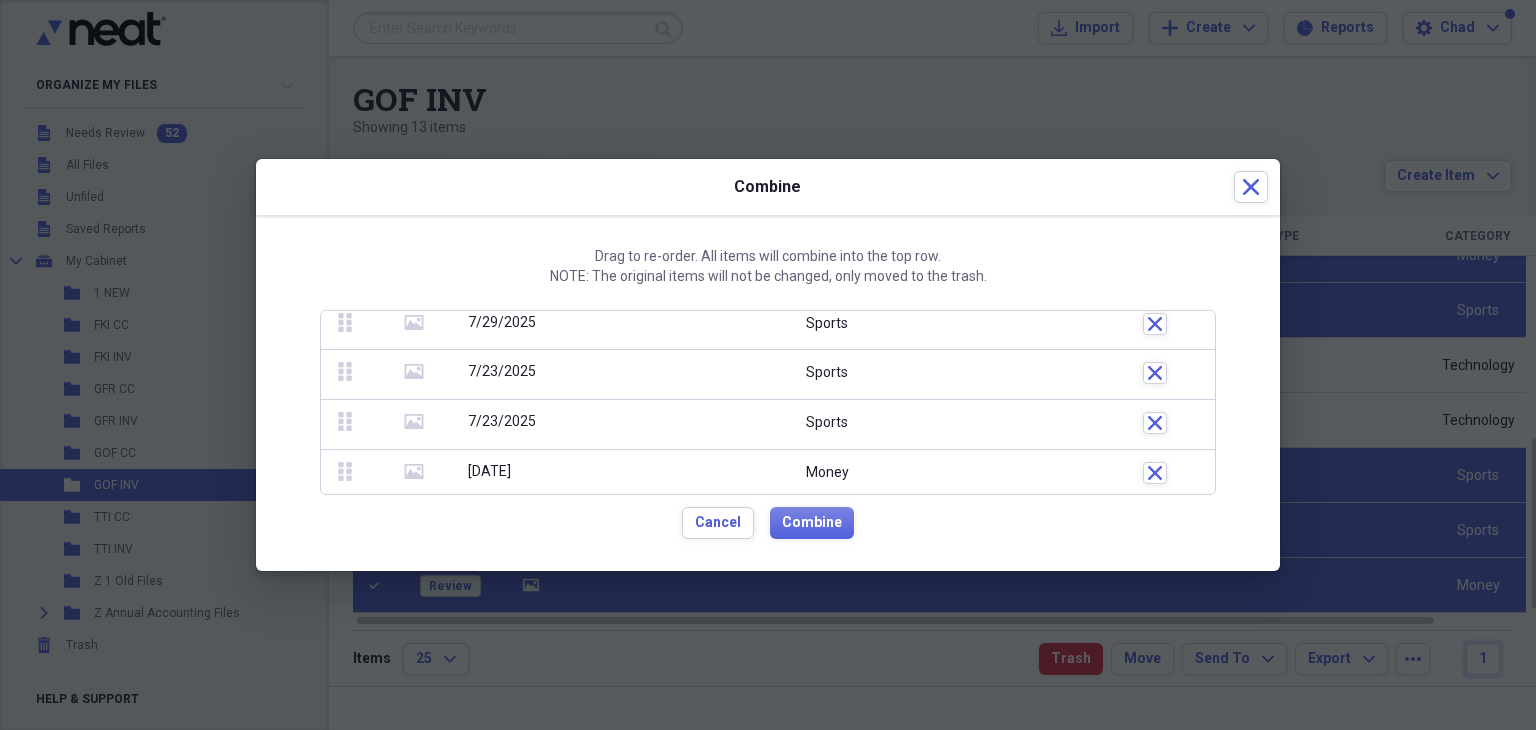 click 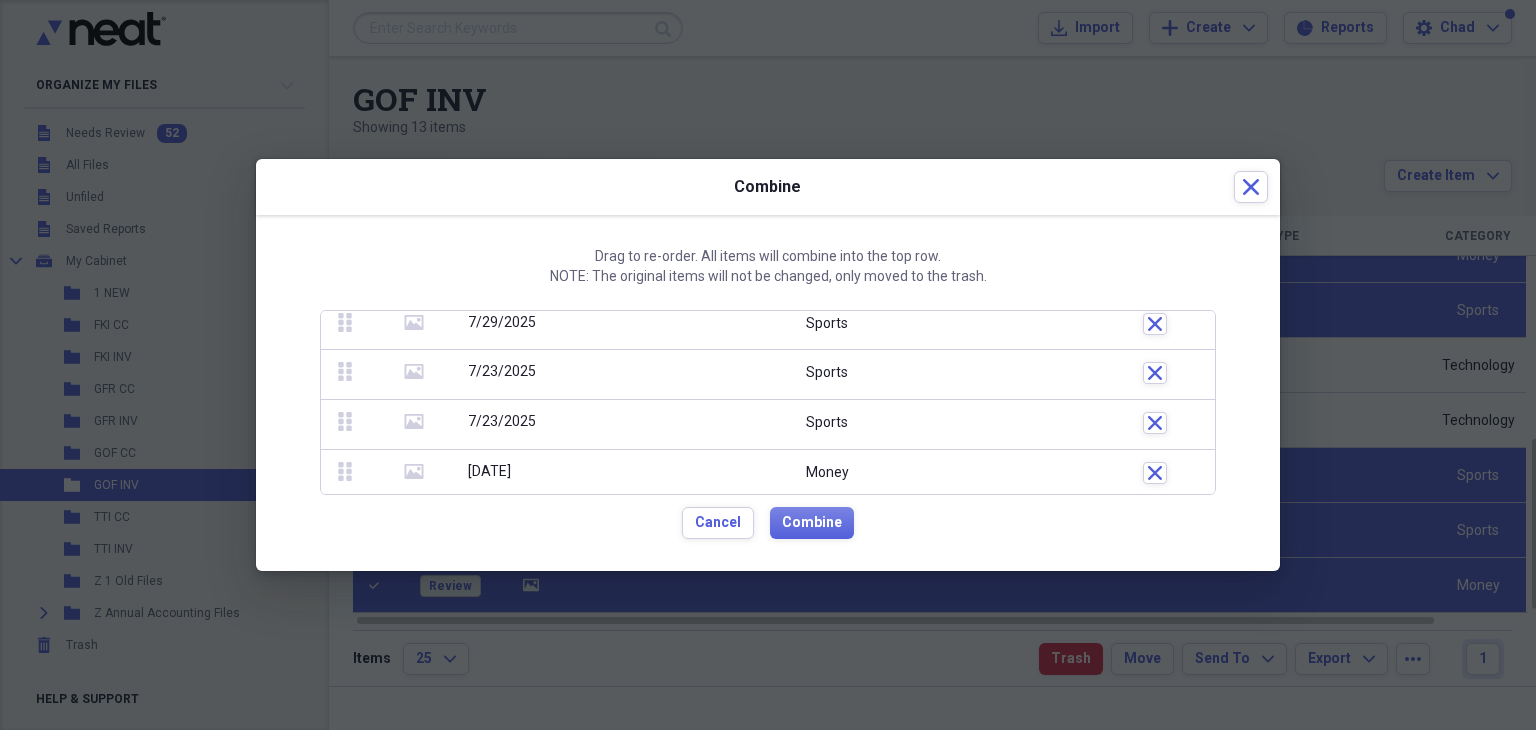 click 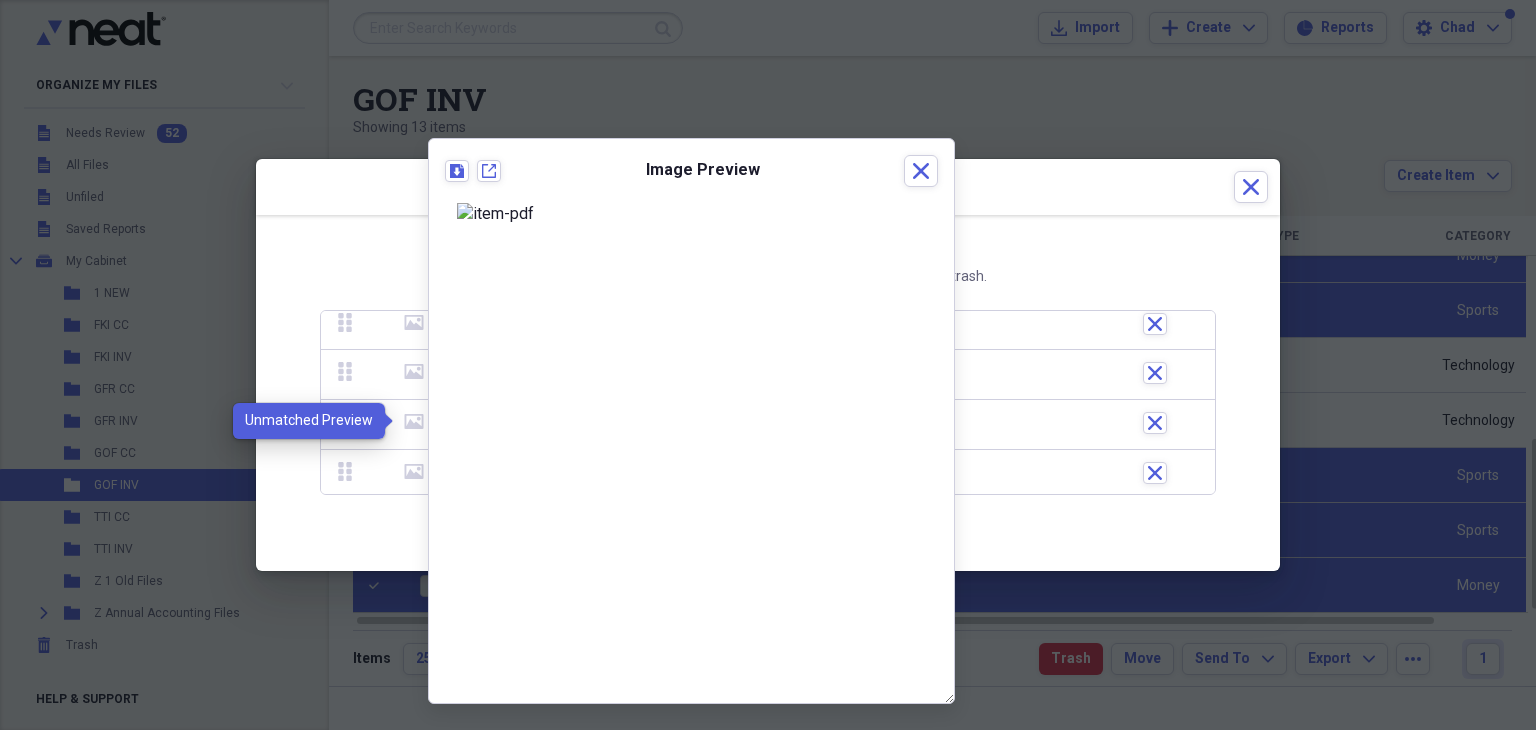 click 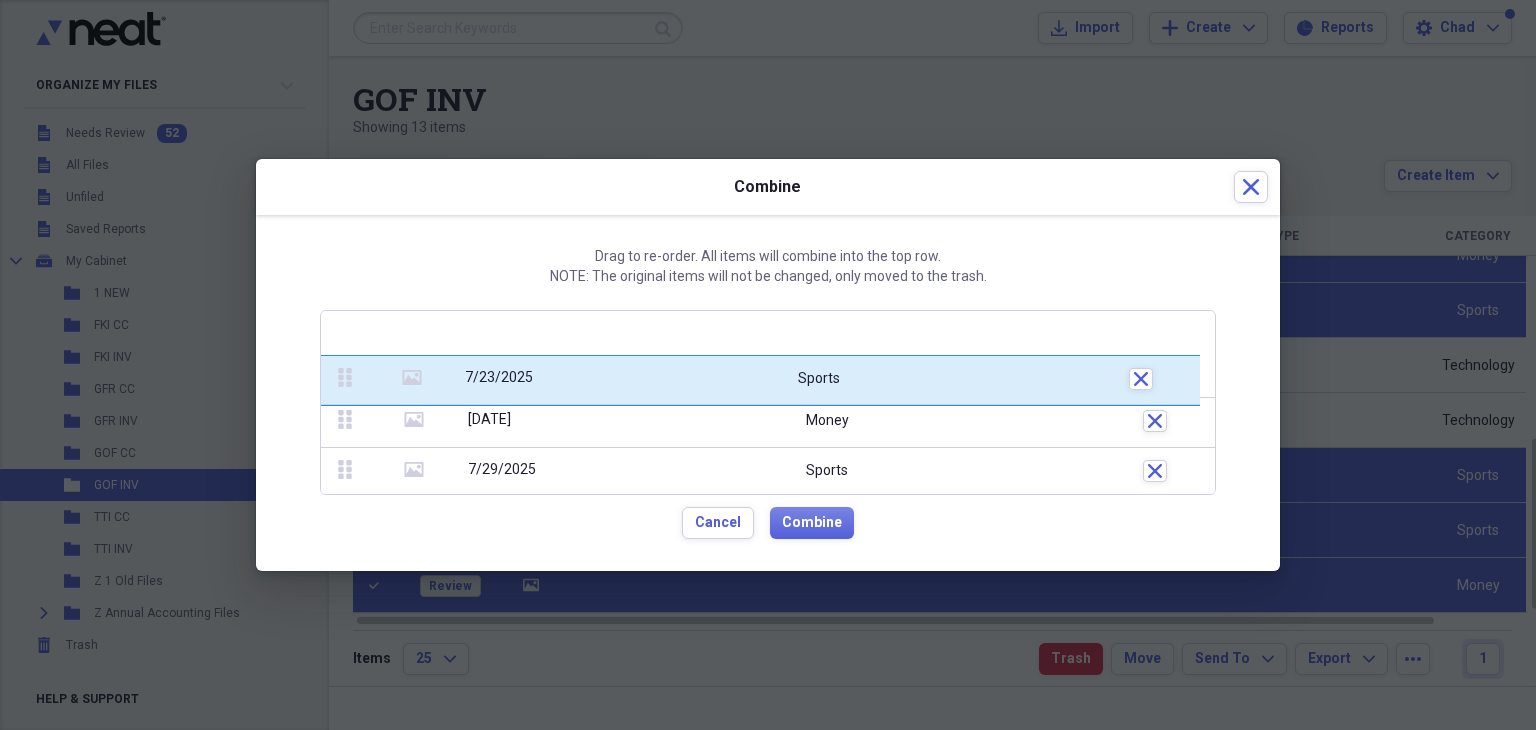 scroll, scrollTop: 0, scrollLeft: 0, axis: both 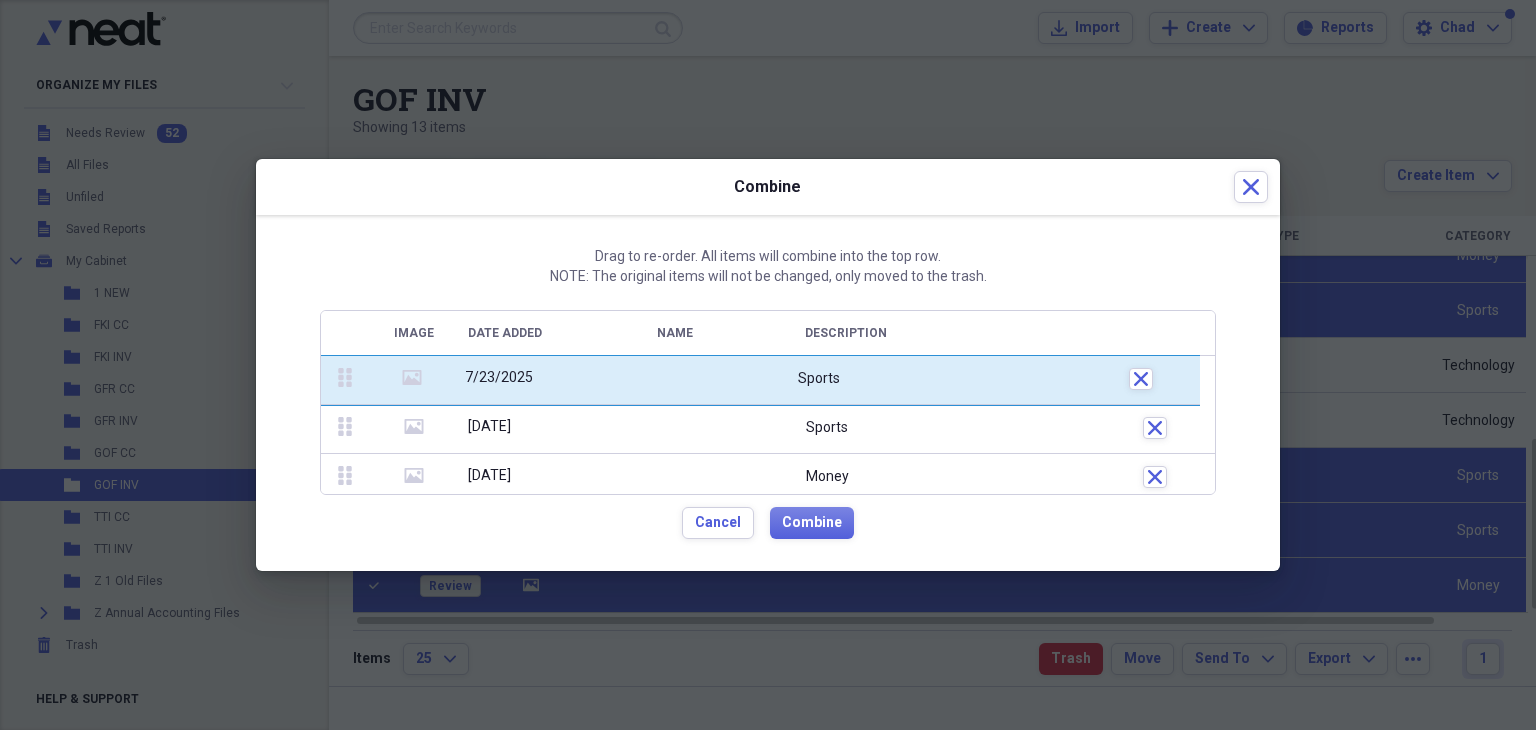 drag, startPoint x: 343, startPoint y: 421, endPoint x: 345, endPoint y: 262, distance: 159.01257 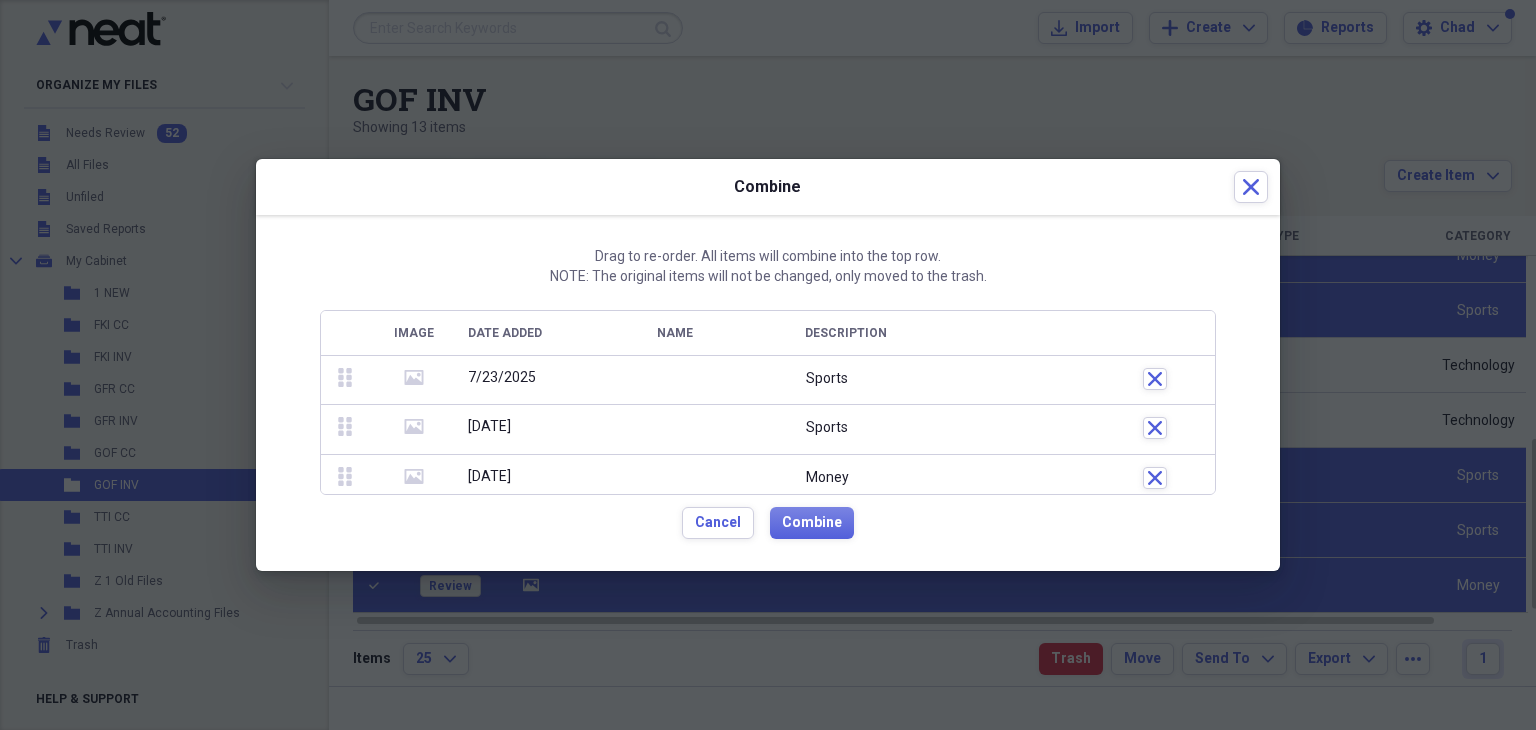 click on "media" 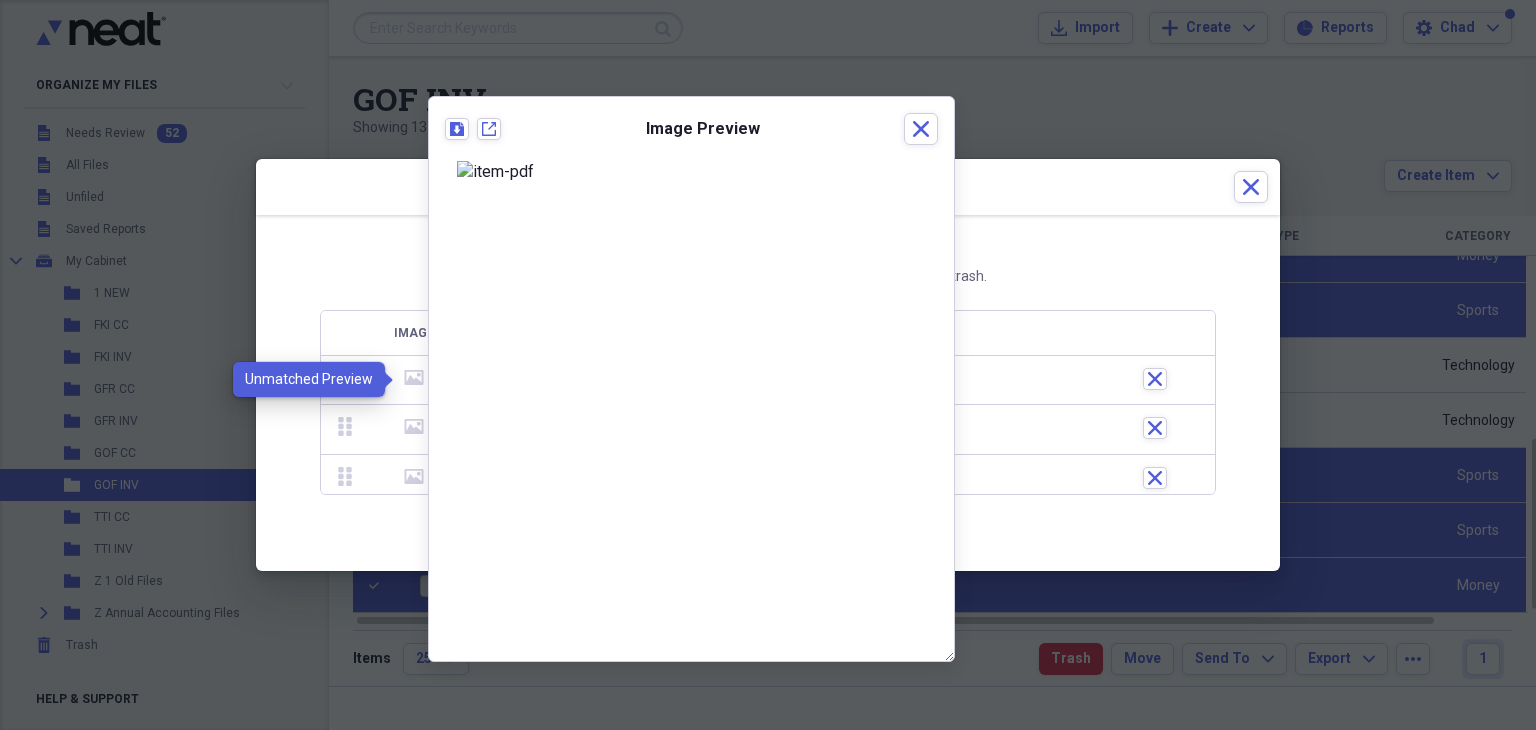 click on "media" 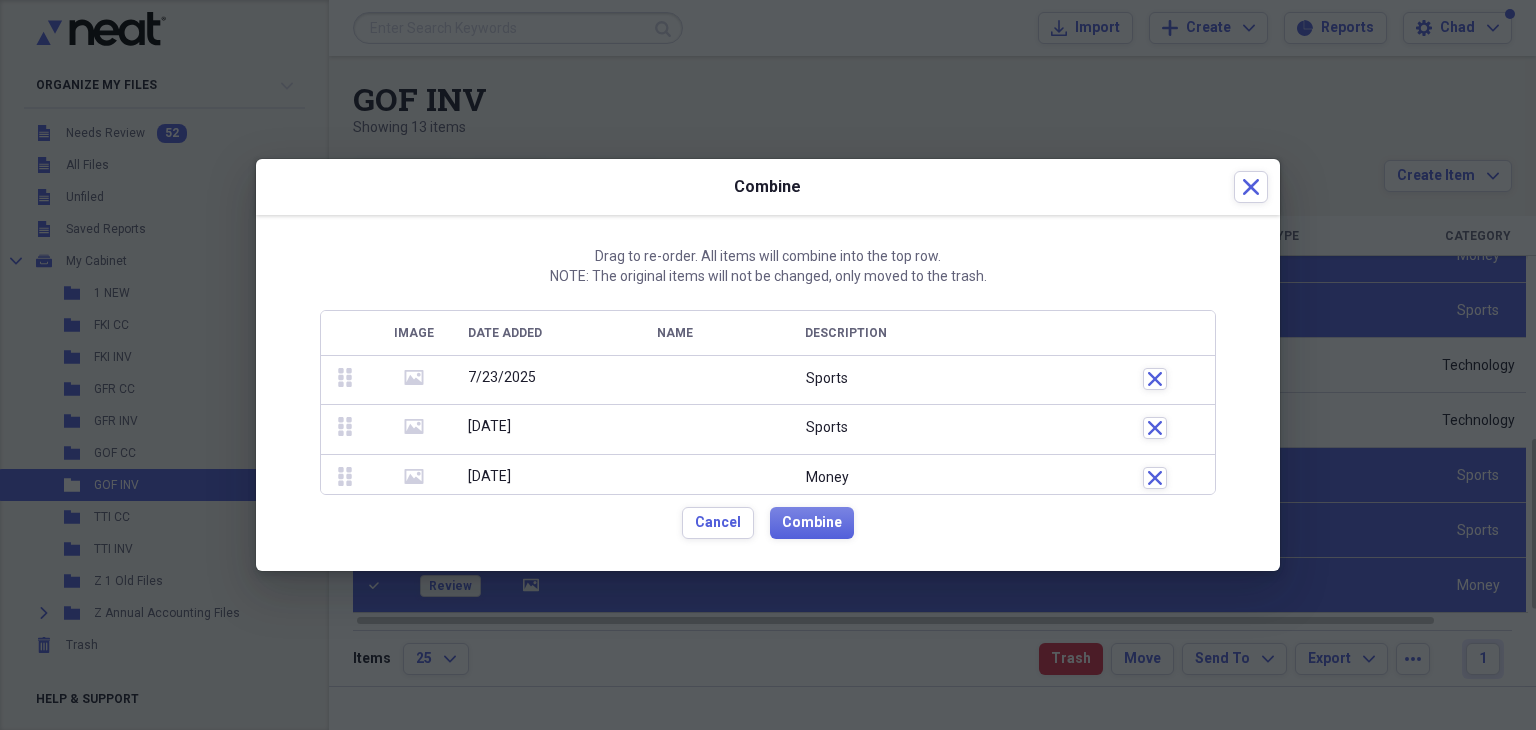 scroll, scrollTop: 154, scrollLeft: 0, axis: vertical 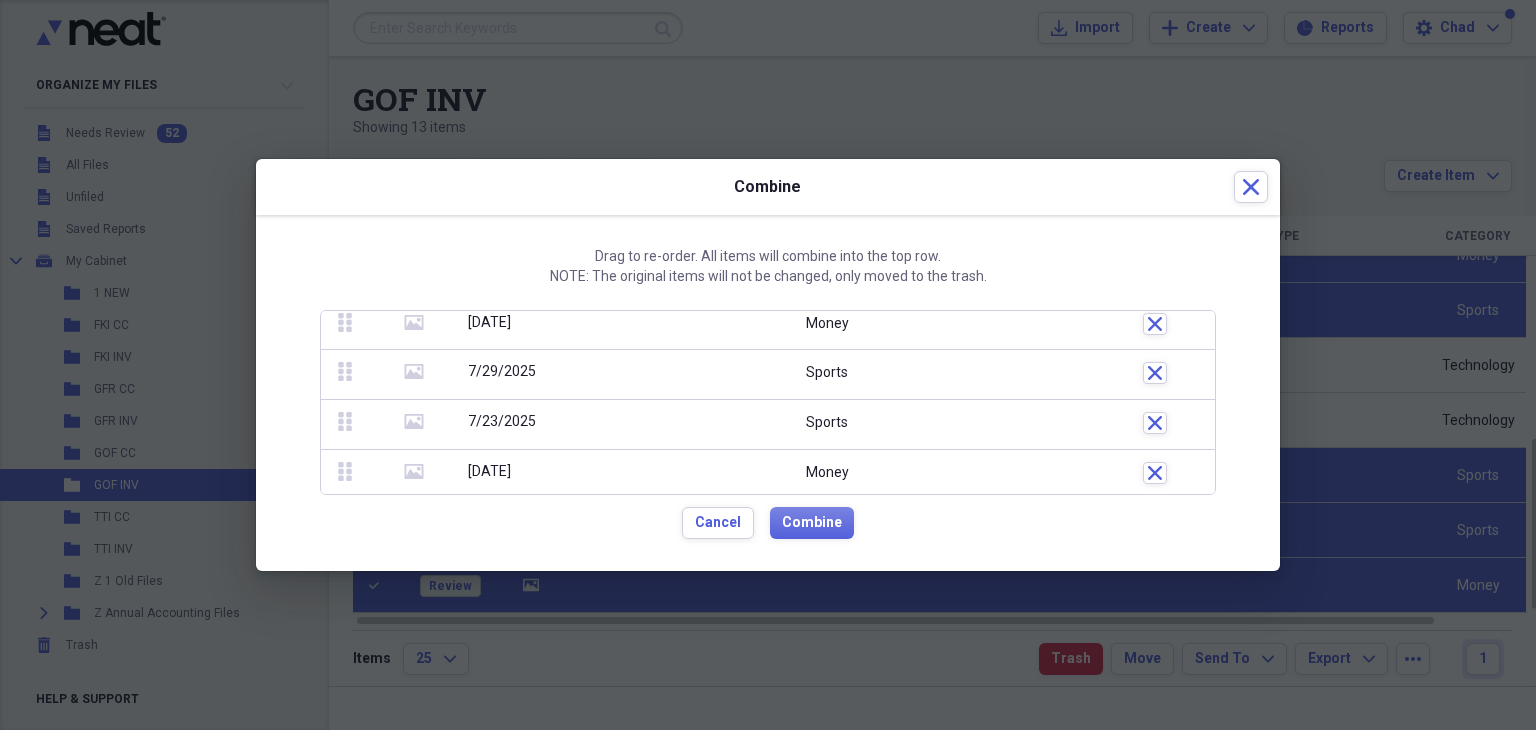 click on "media" at bounding box center [414, 474] 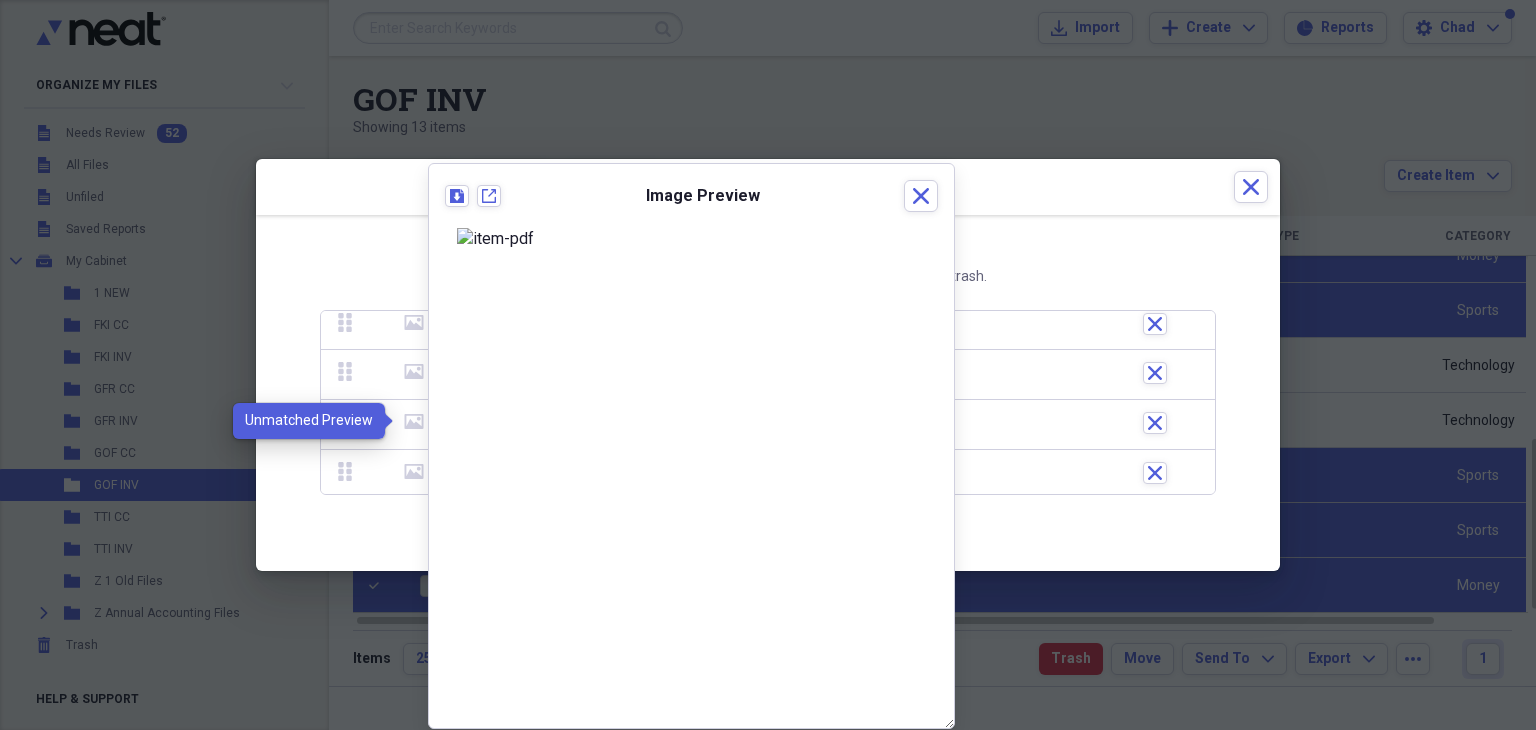 click 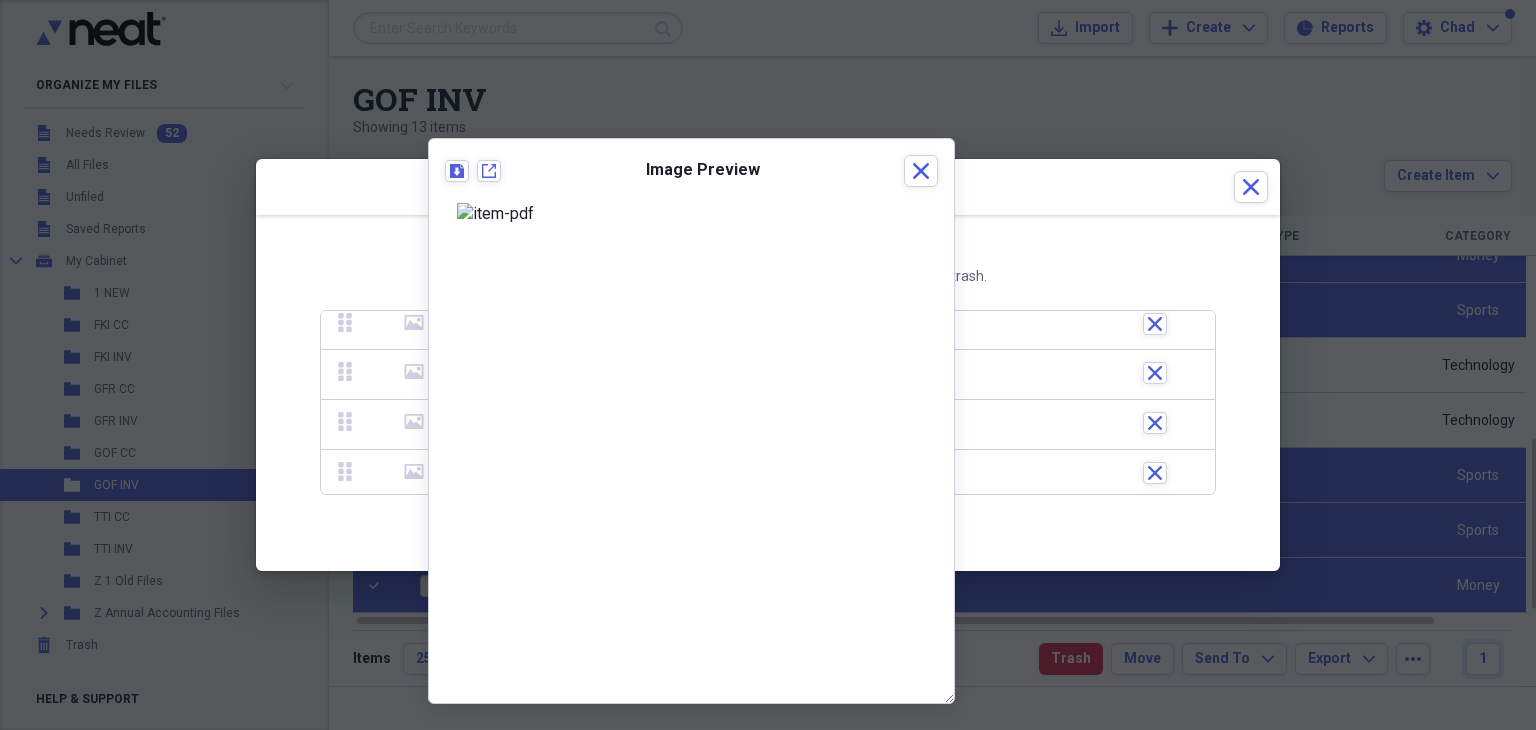 click 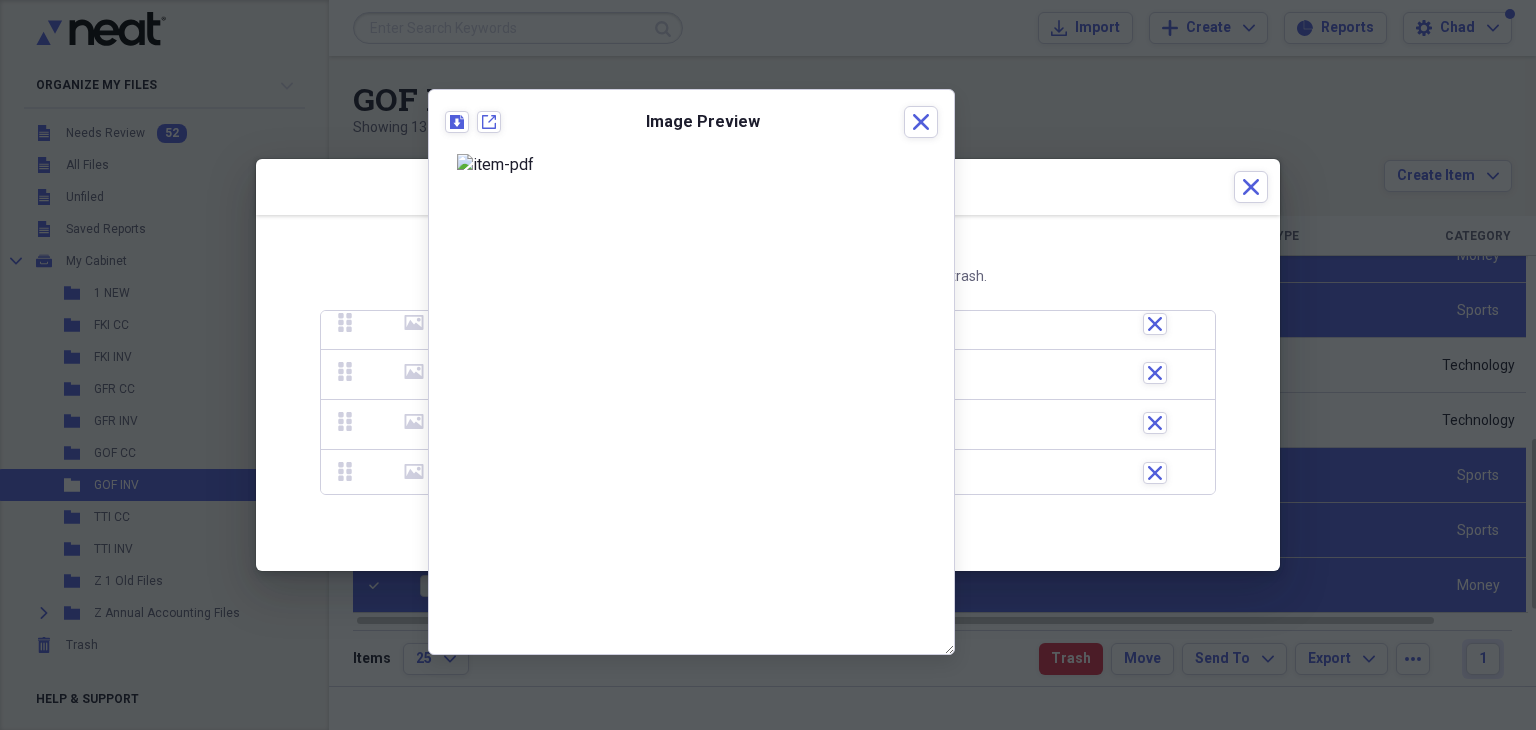 scroll, scrollTop: 255, scrollLeft: 0, axis: vertical 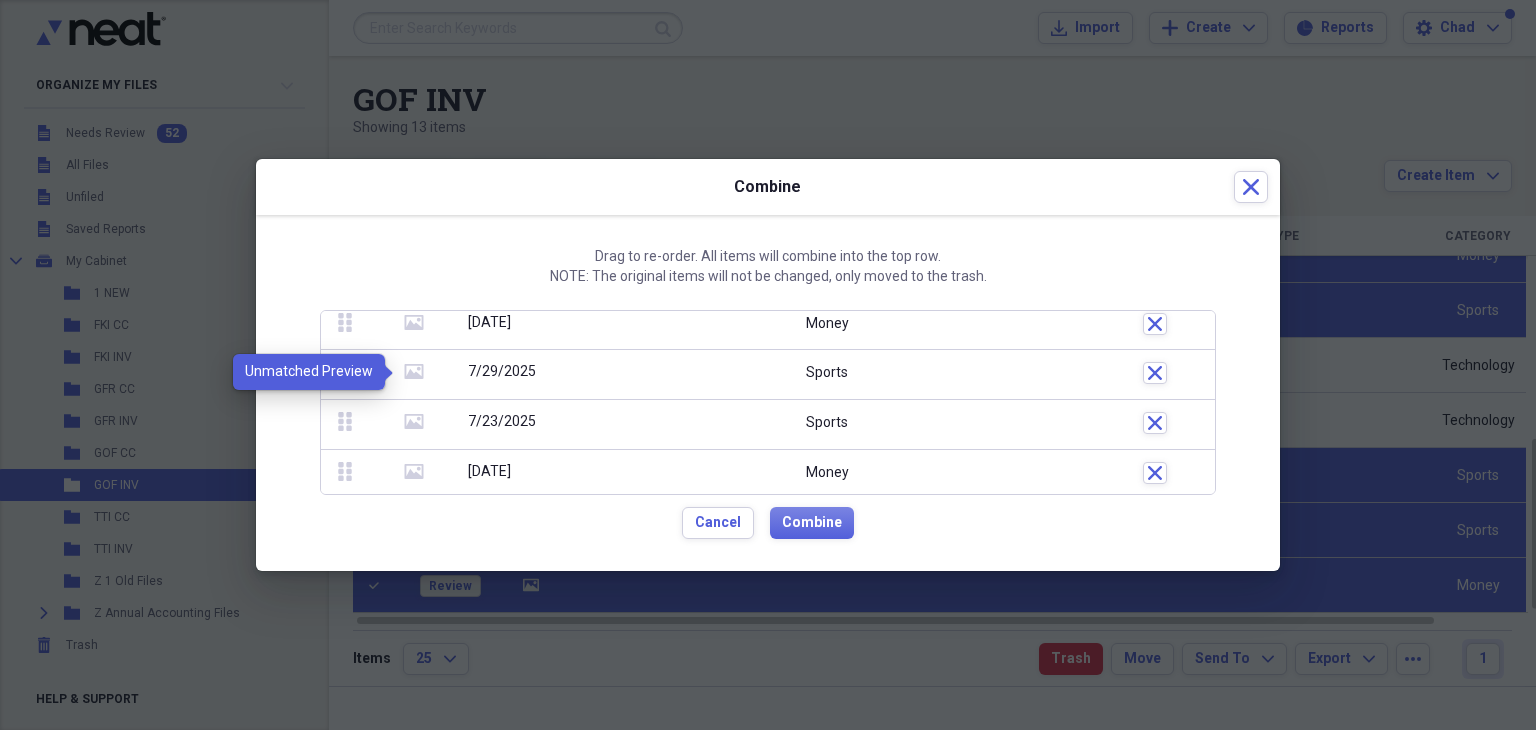 click on "media" 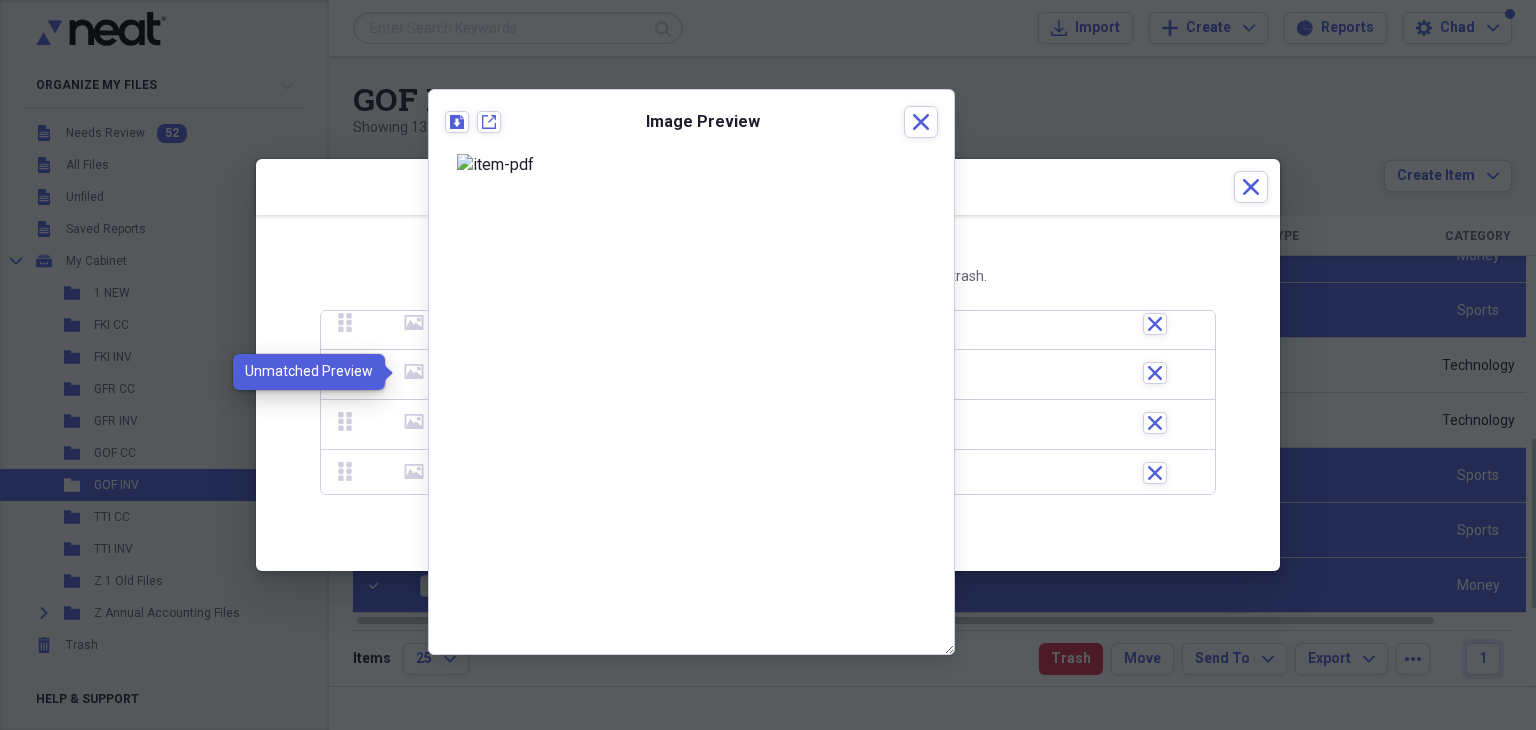 click on "media" 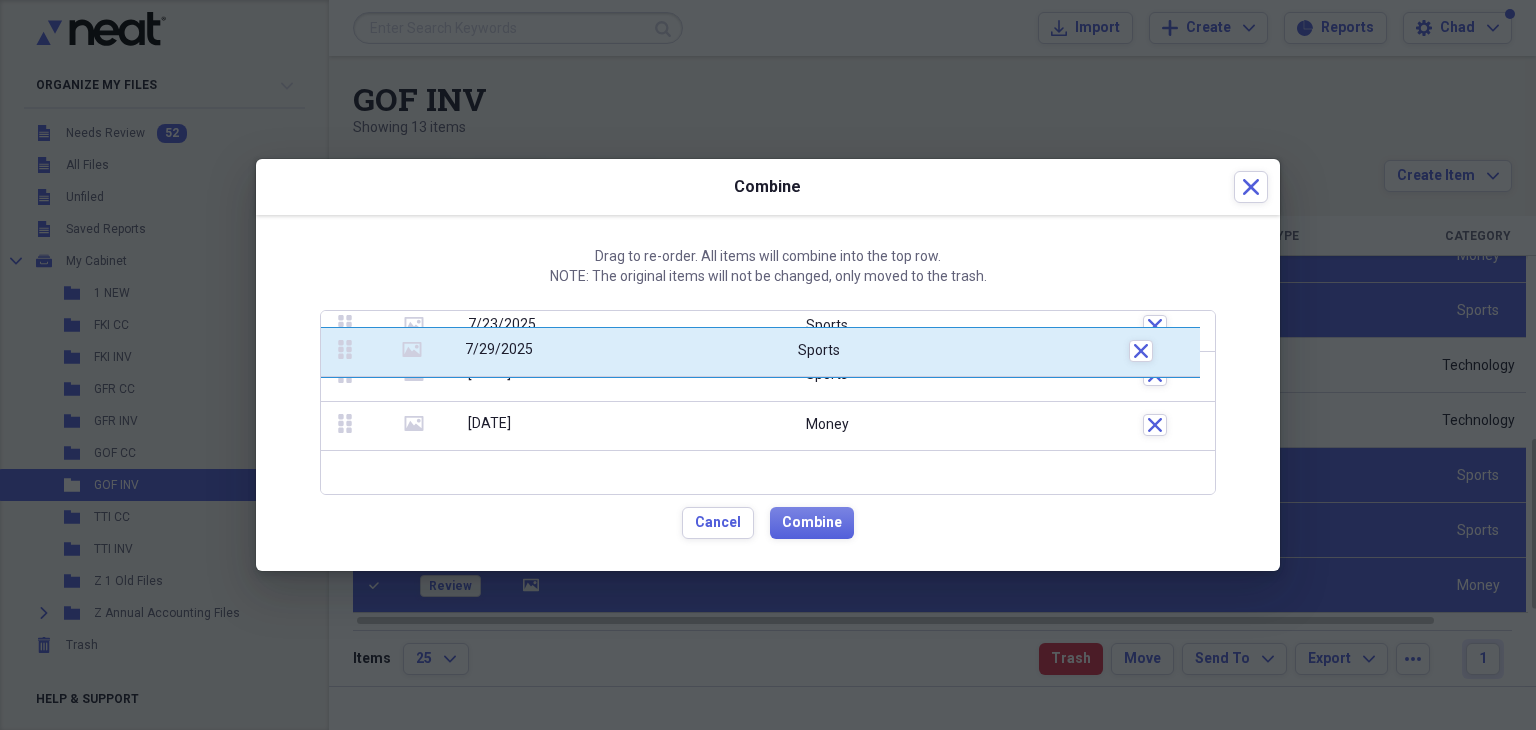 scroll, scrollTop: 0, scrollLeft: 0, axis: both 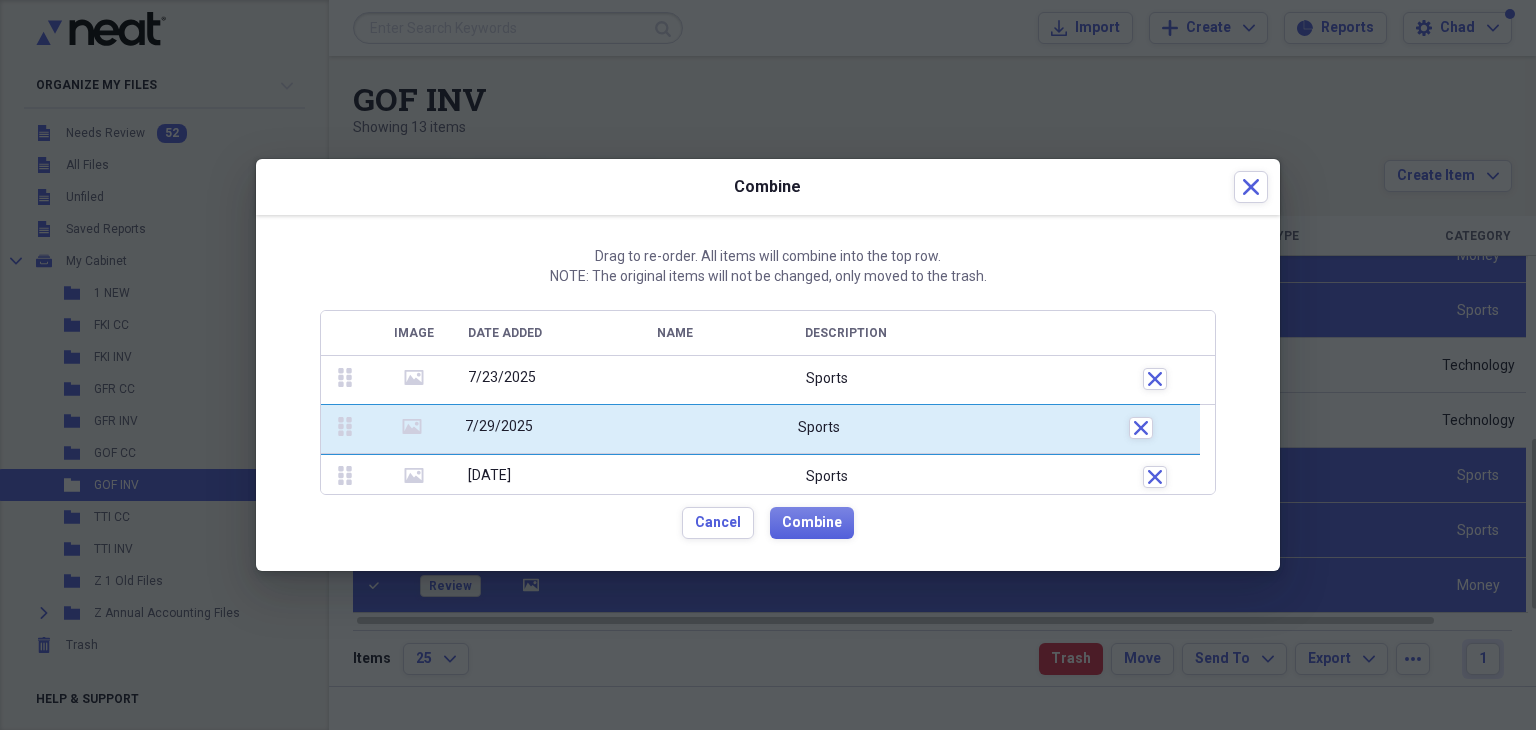 drag, startPoint x: 342, startPoint y: 371, endPoint x: 344, endPoint y: 413, distance: 42.047592 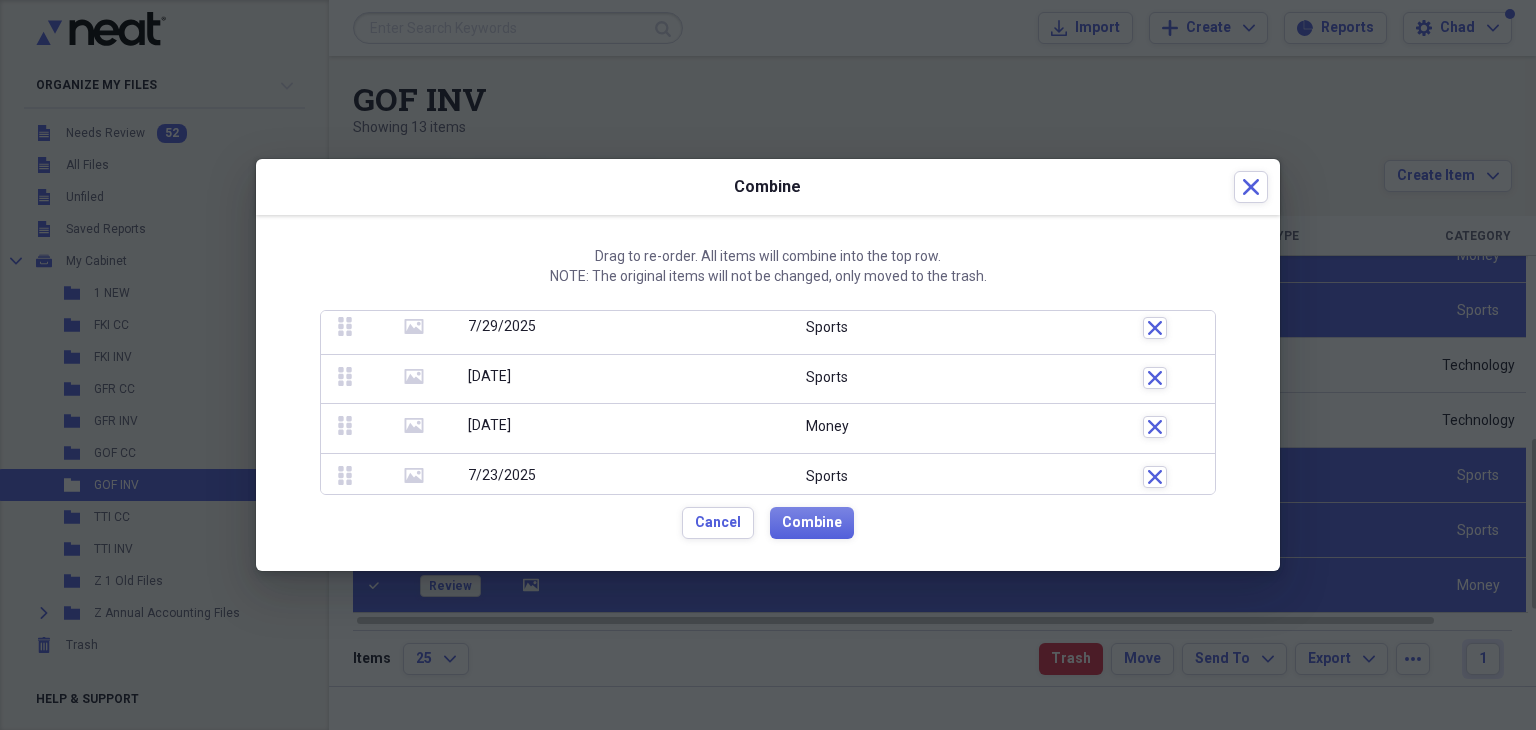 scroll, scrollTop: 154, scrollLeft: 0, axis: vertical 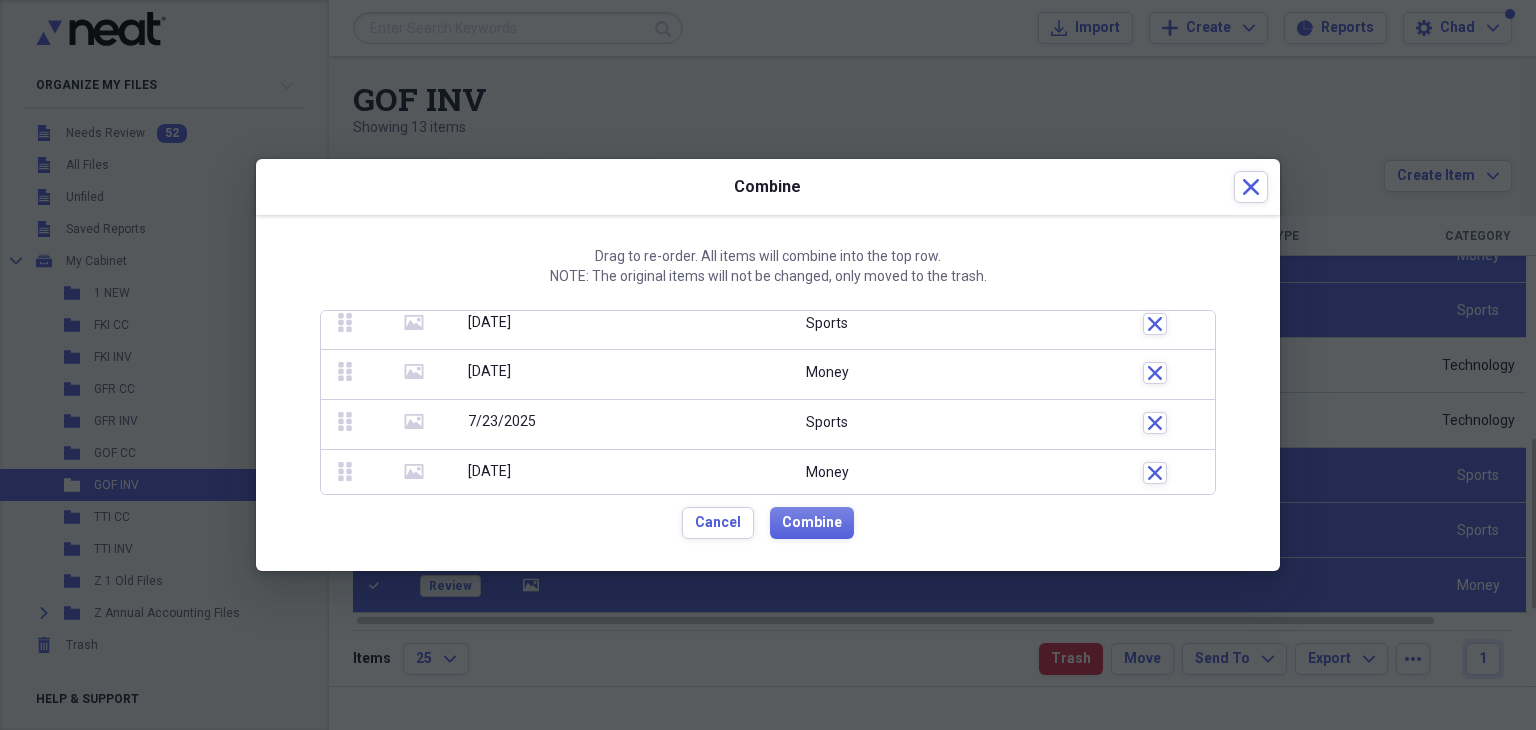 click on "media" 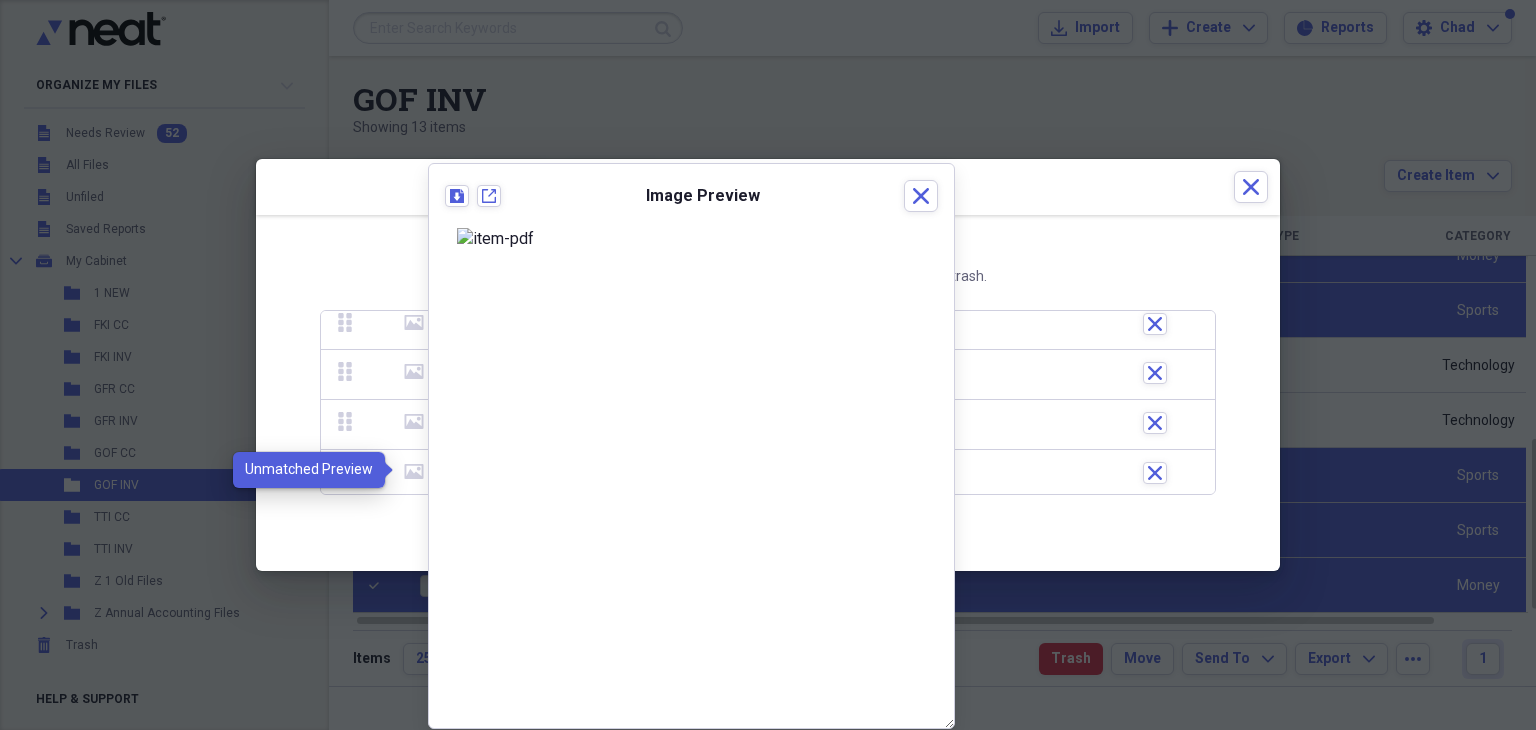 click on "media" 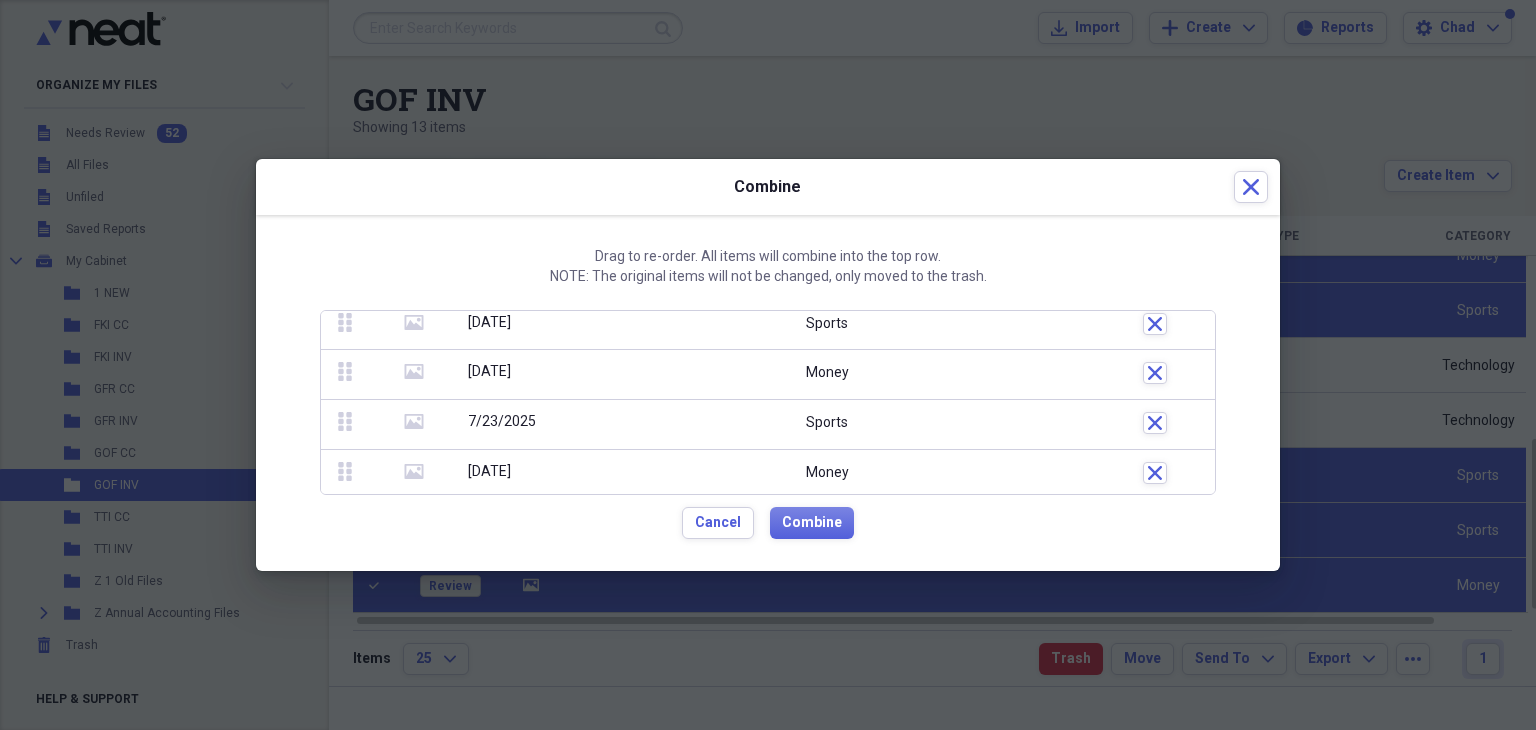 click 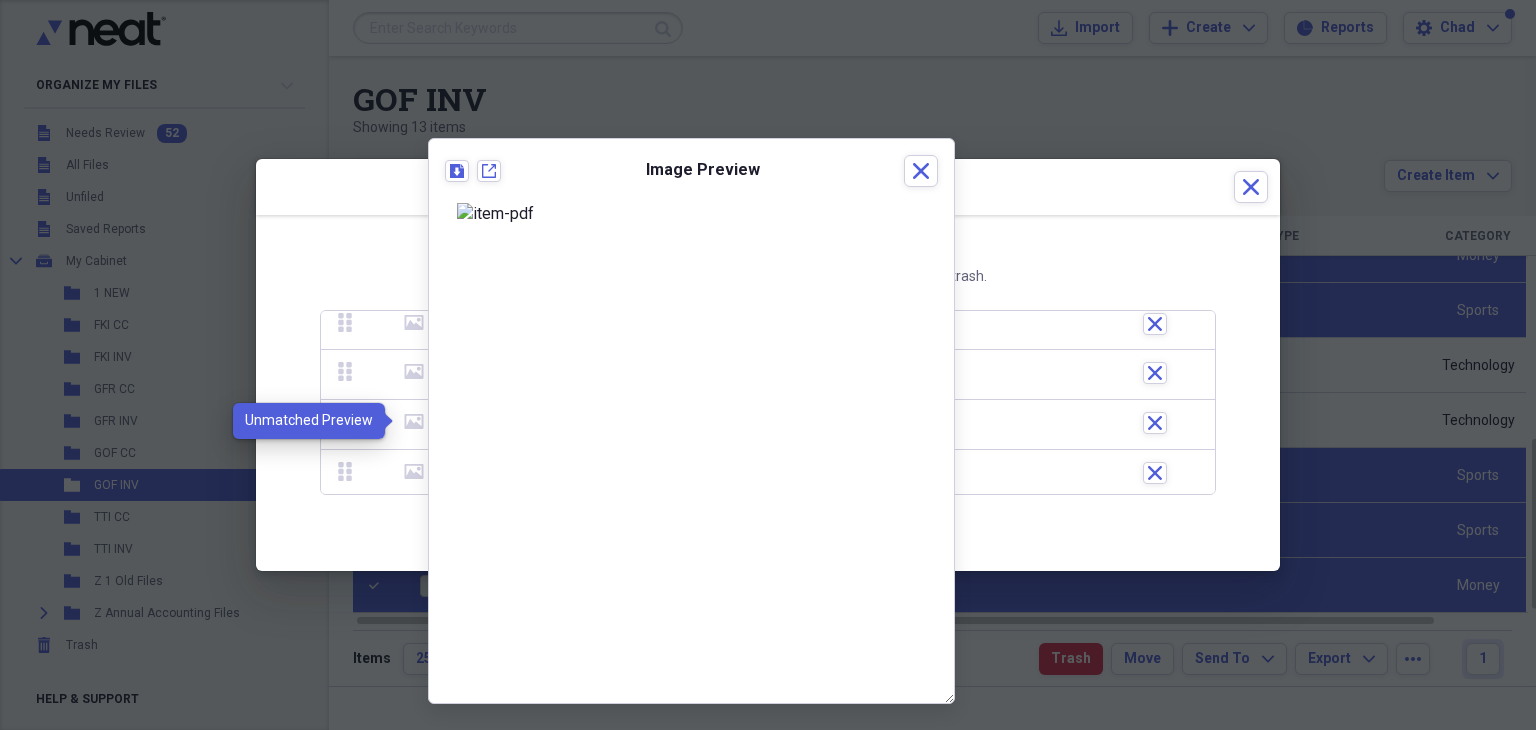 click 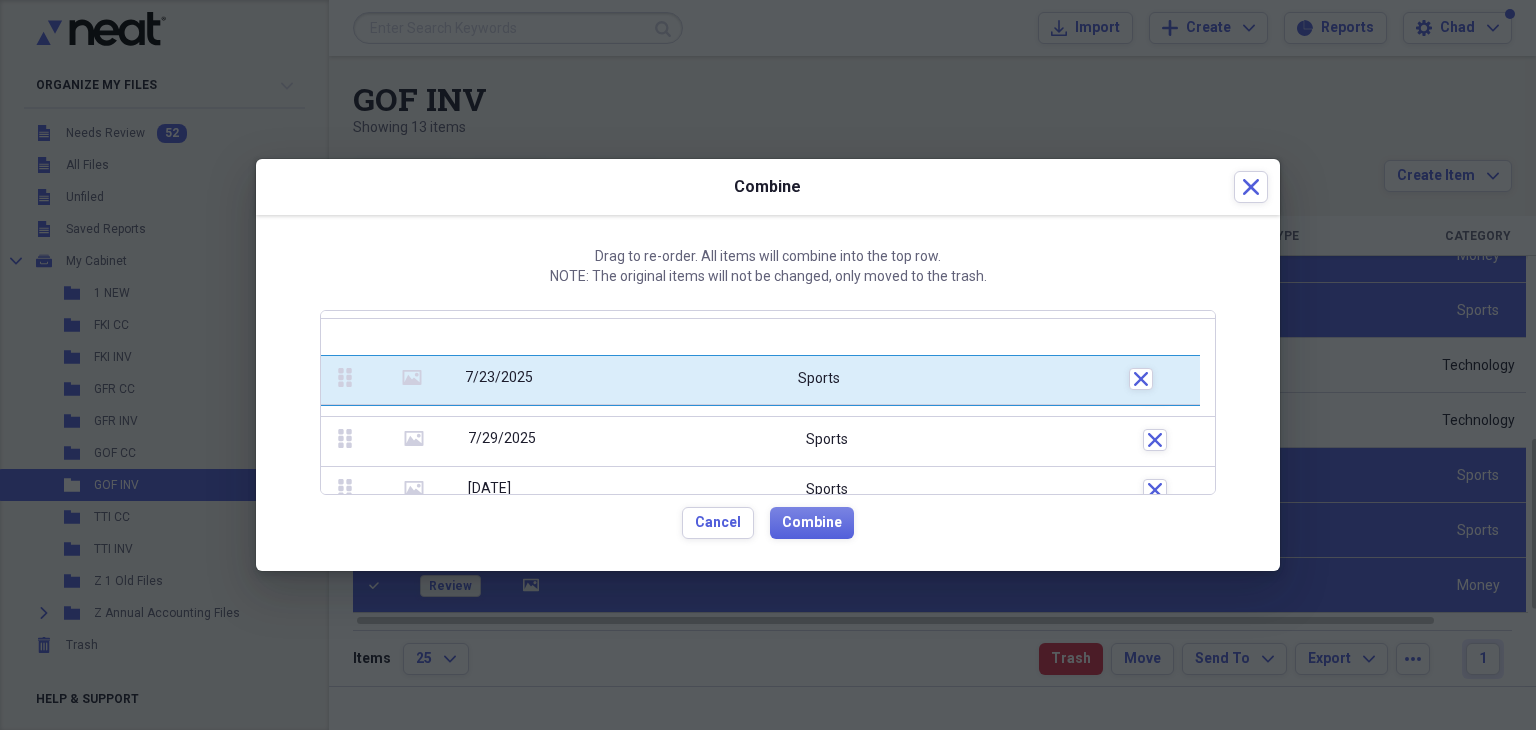 scroll, scrollTop: 0, scrollLeft: 0, axis: both 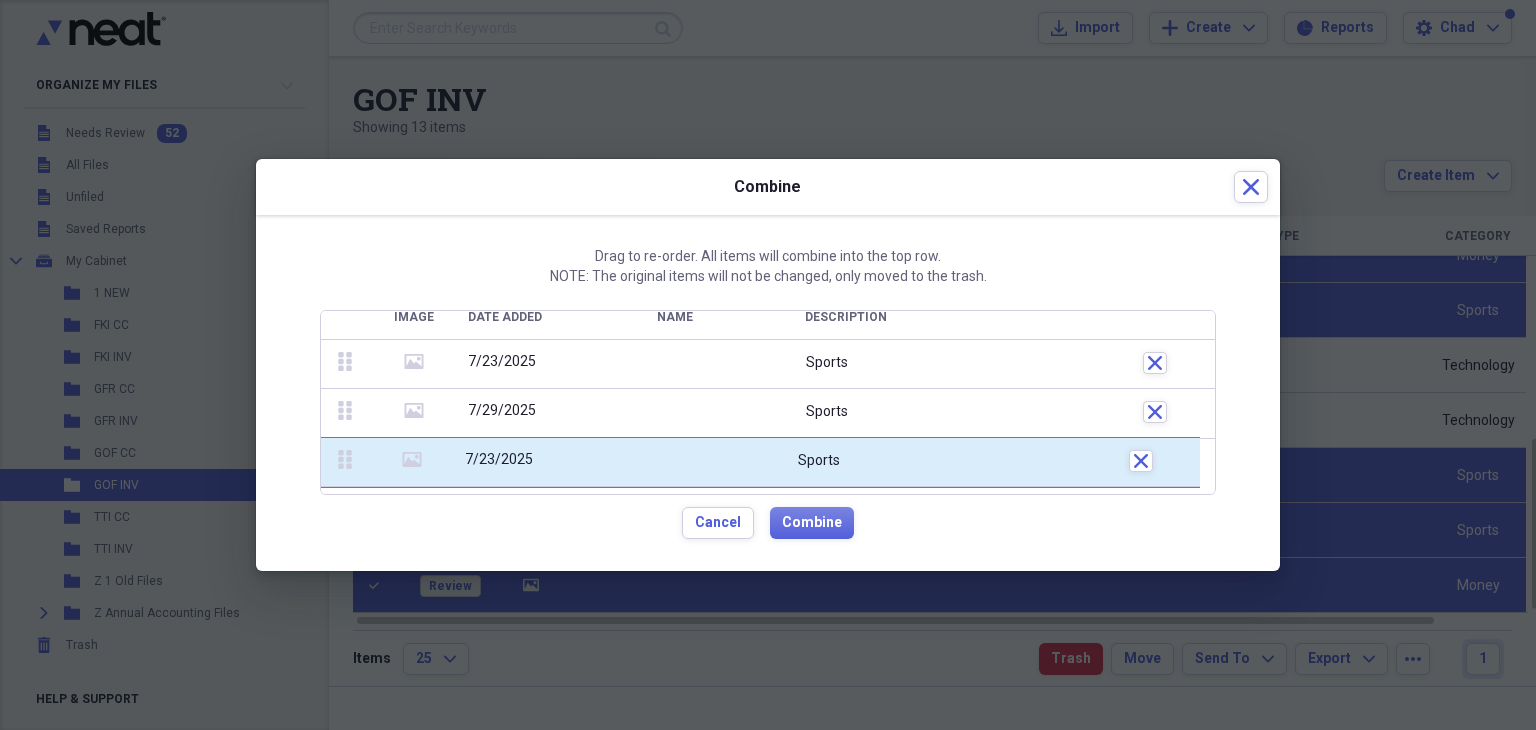 drag, startPoint x: 346, startPoint y: 420, endPoint x: 335, endPoint y: 460, distance: 41.484936 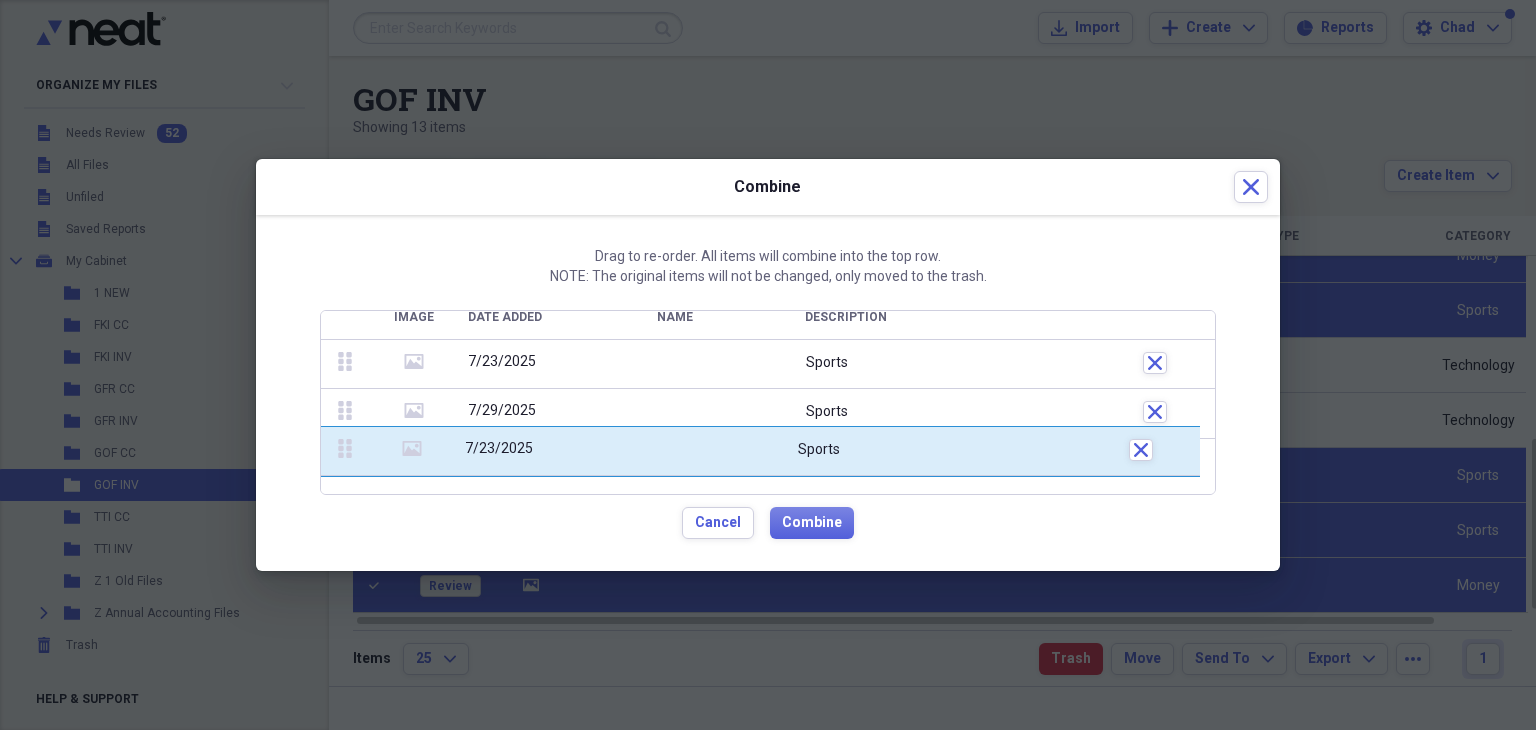 scroll, scrollTop: 27, scrollLeft: 0, axis: vertical 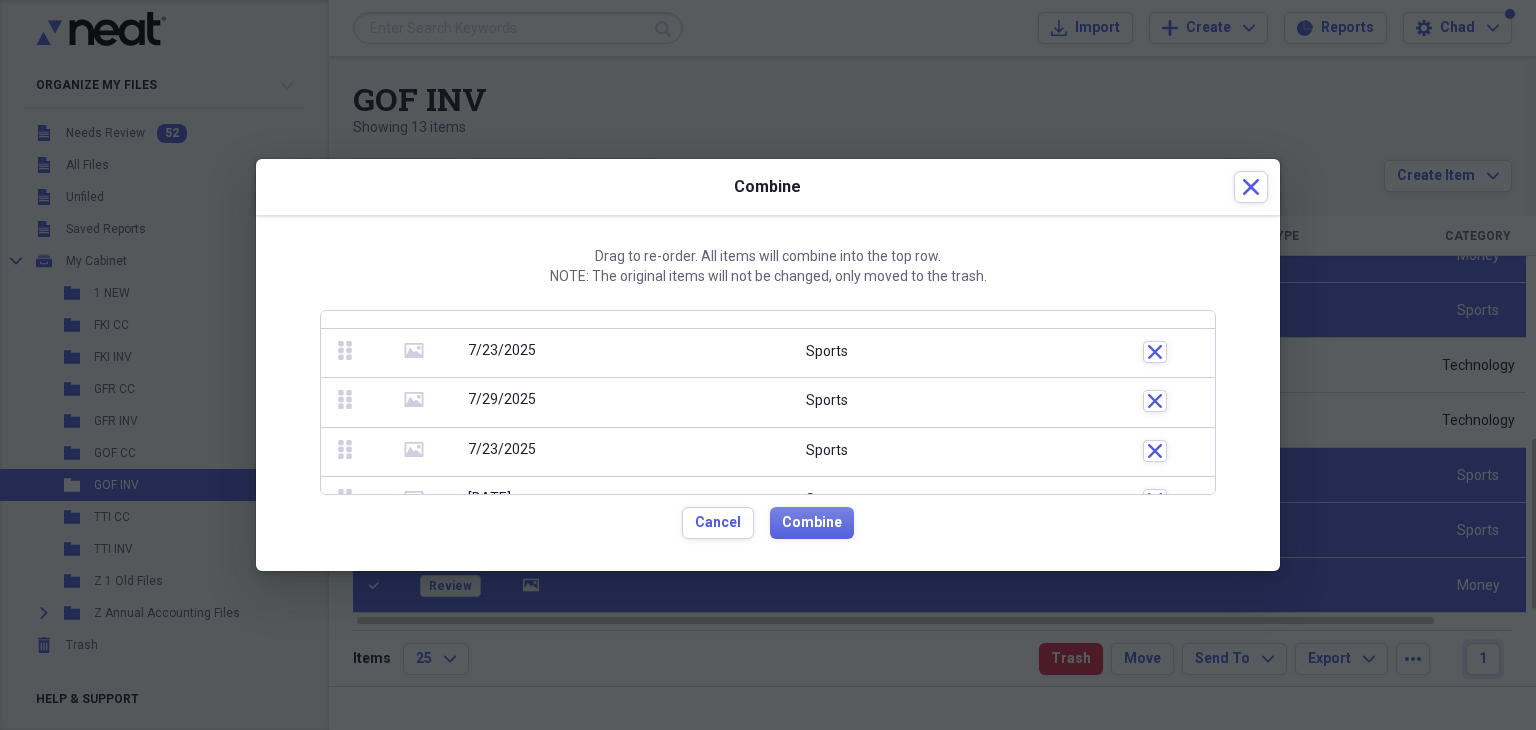click 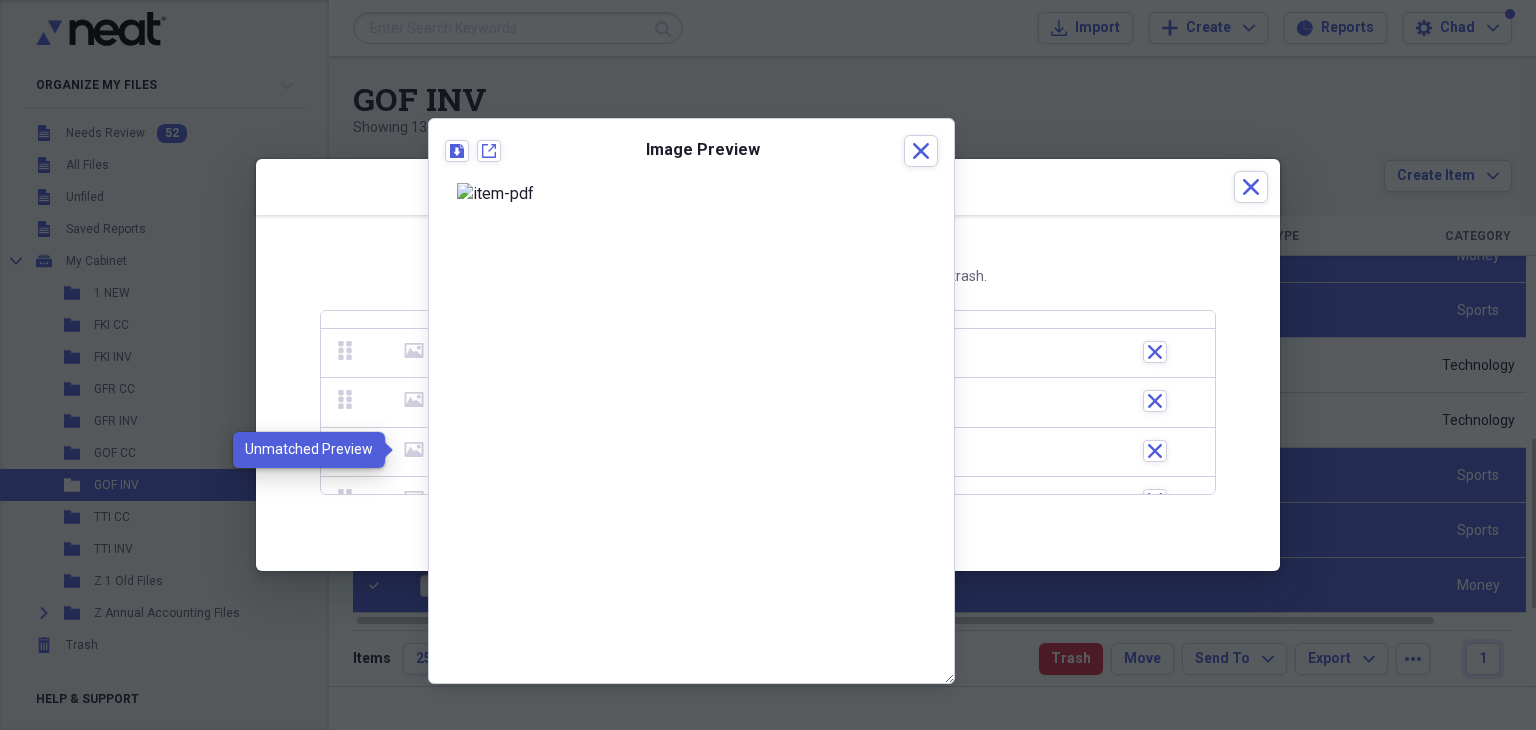 click 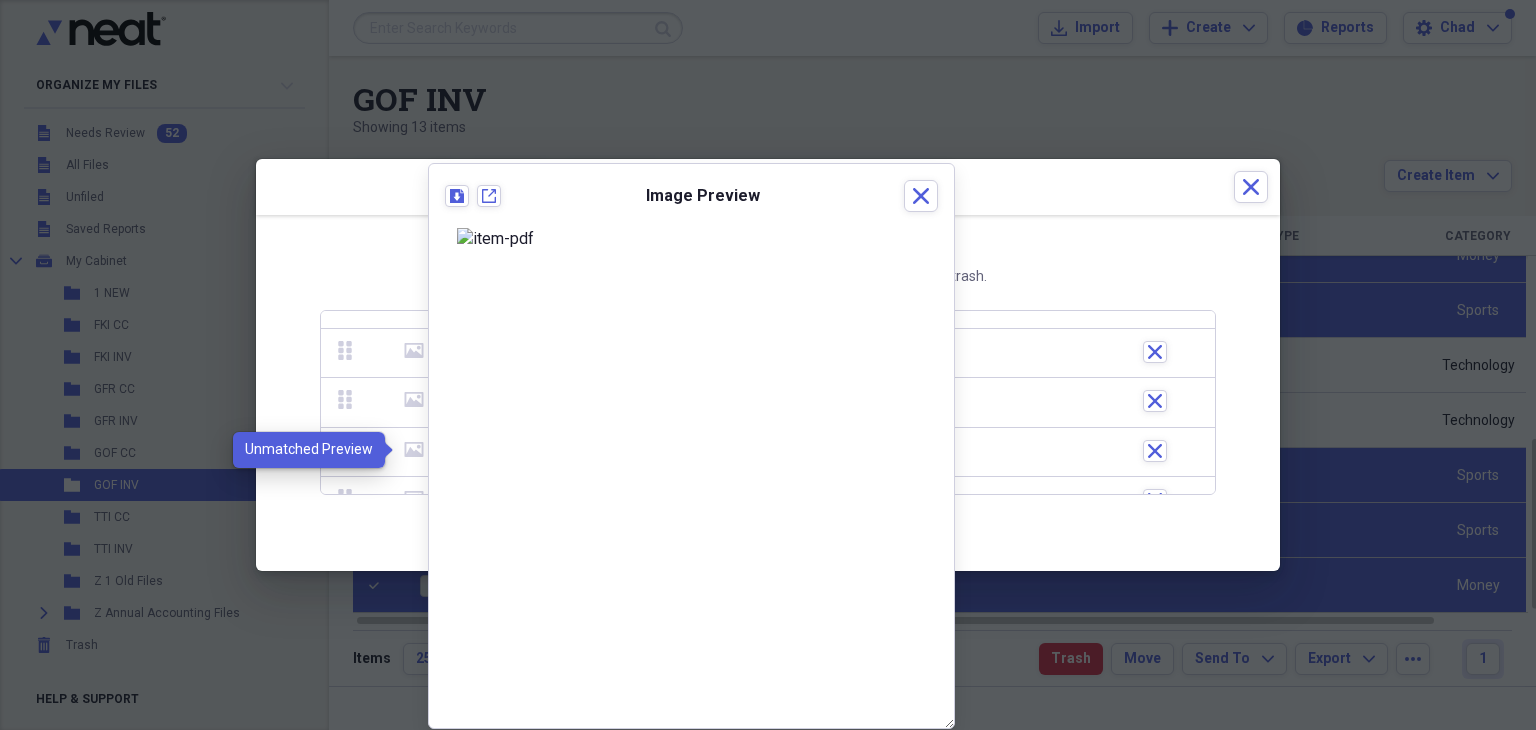 click 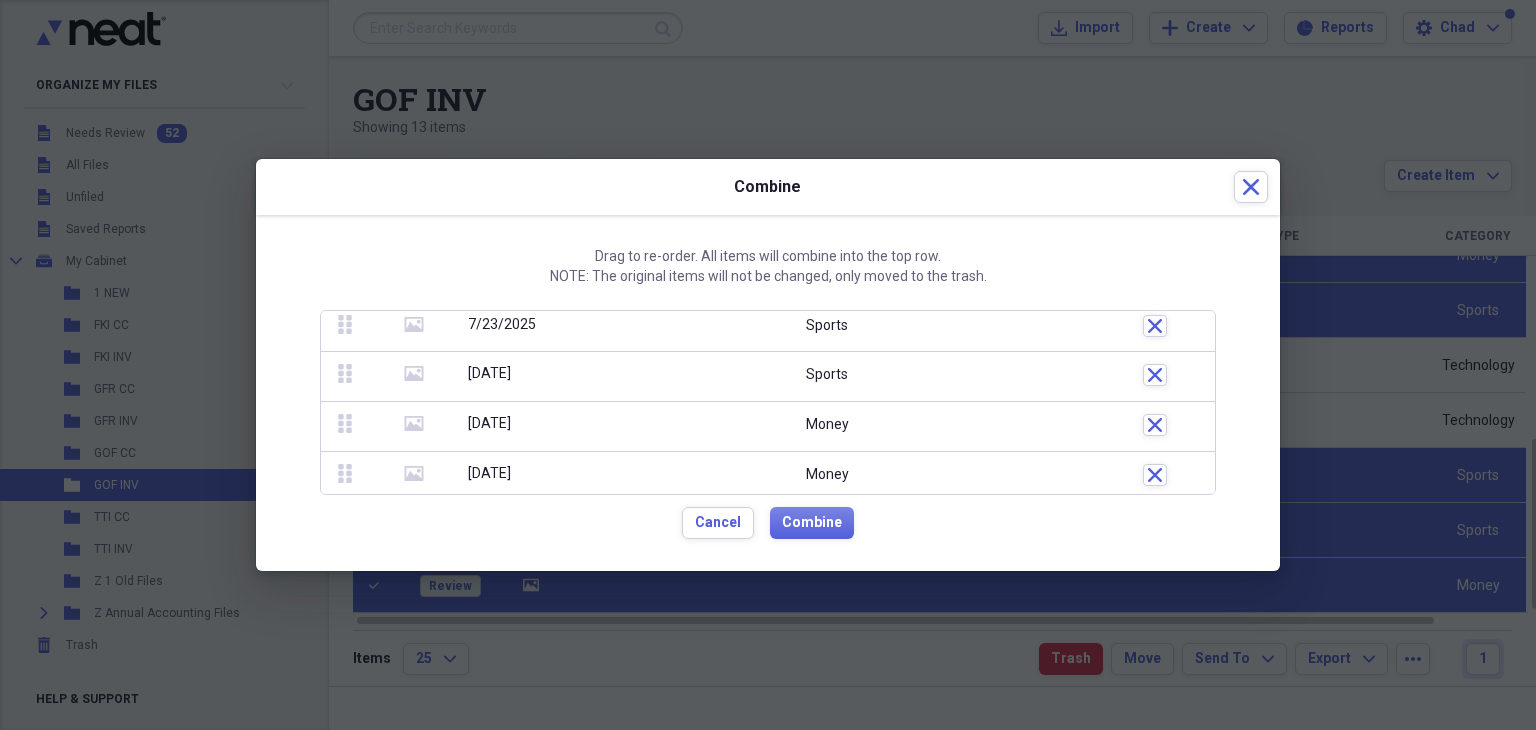 scroll, scrollTop: 154, scrollLeft: 0, axis: vertical 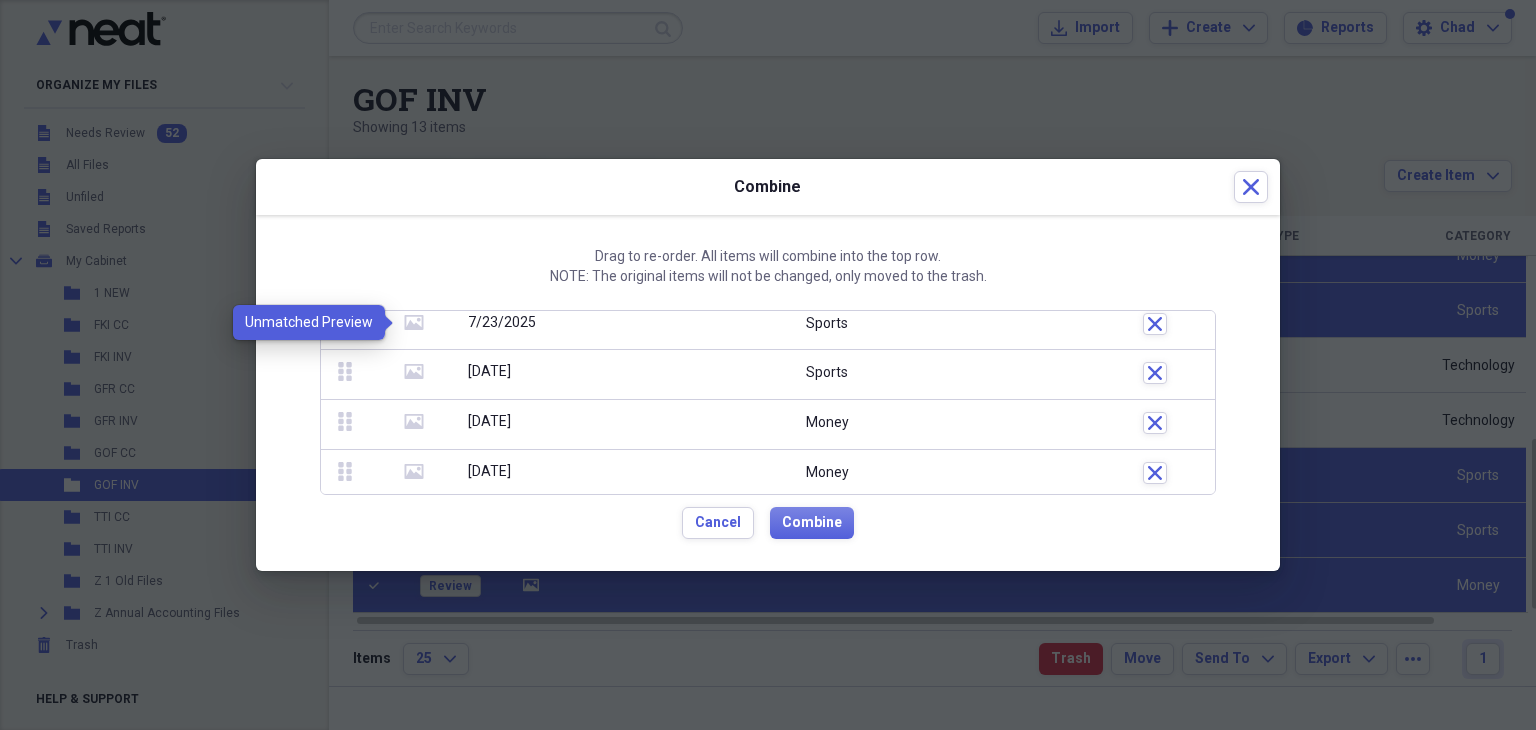 click on "media" 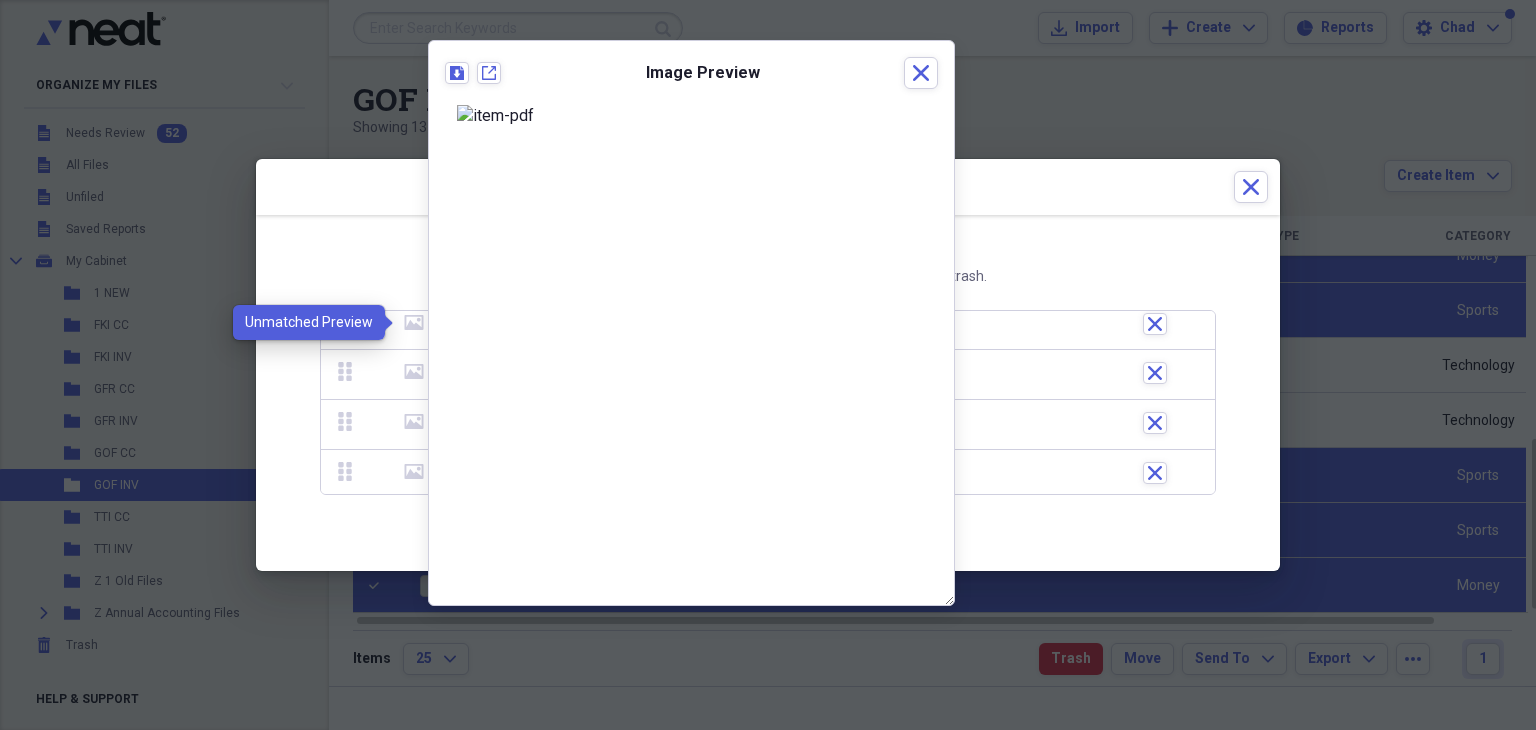 click on "media" 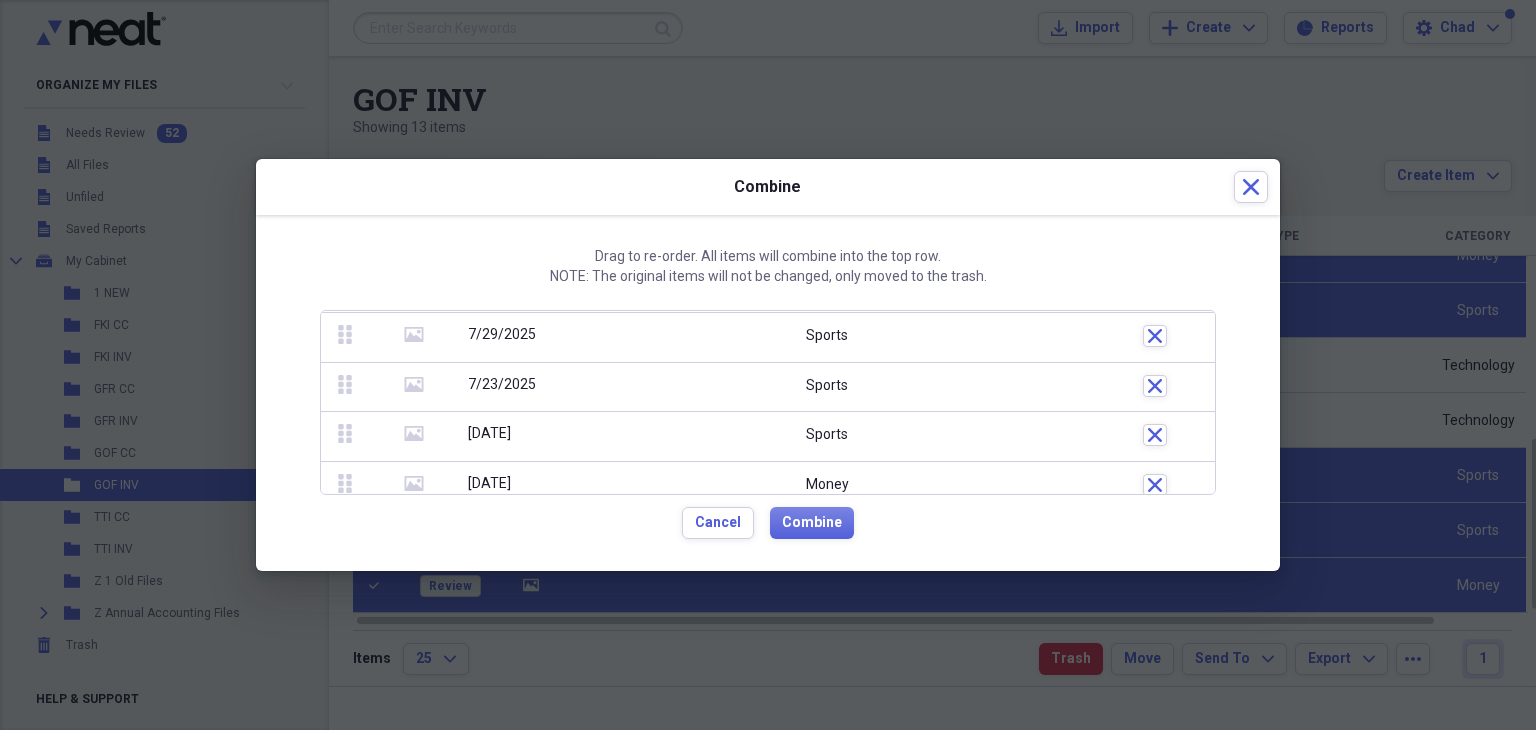 scroll, scrollTop: 82, scrollLeft: 0, axis: vertical 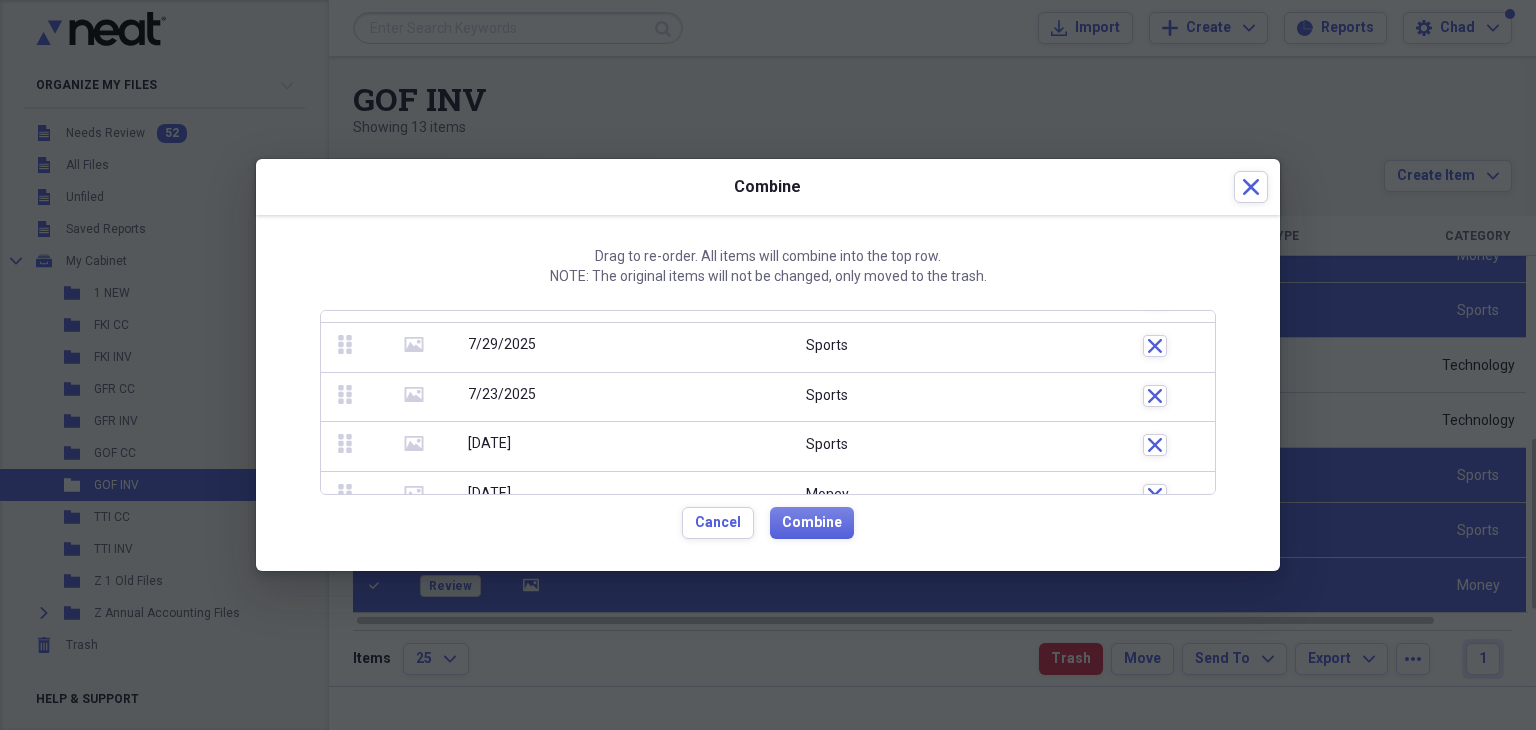 click 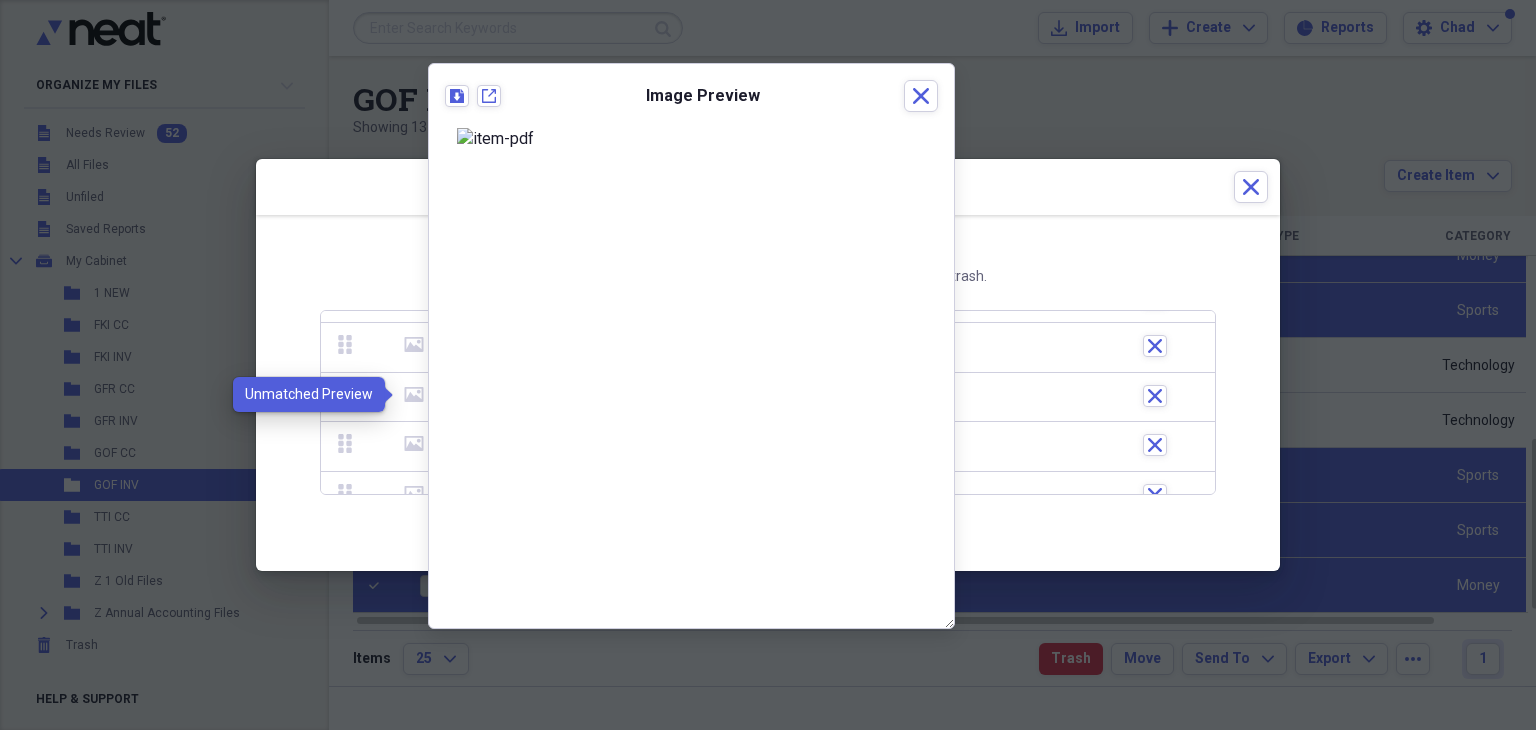 click on "media" 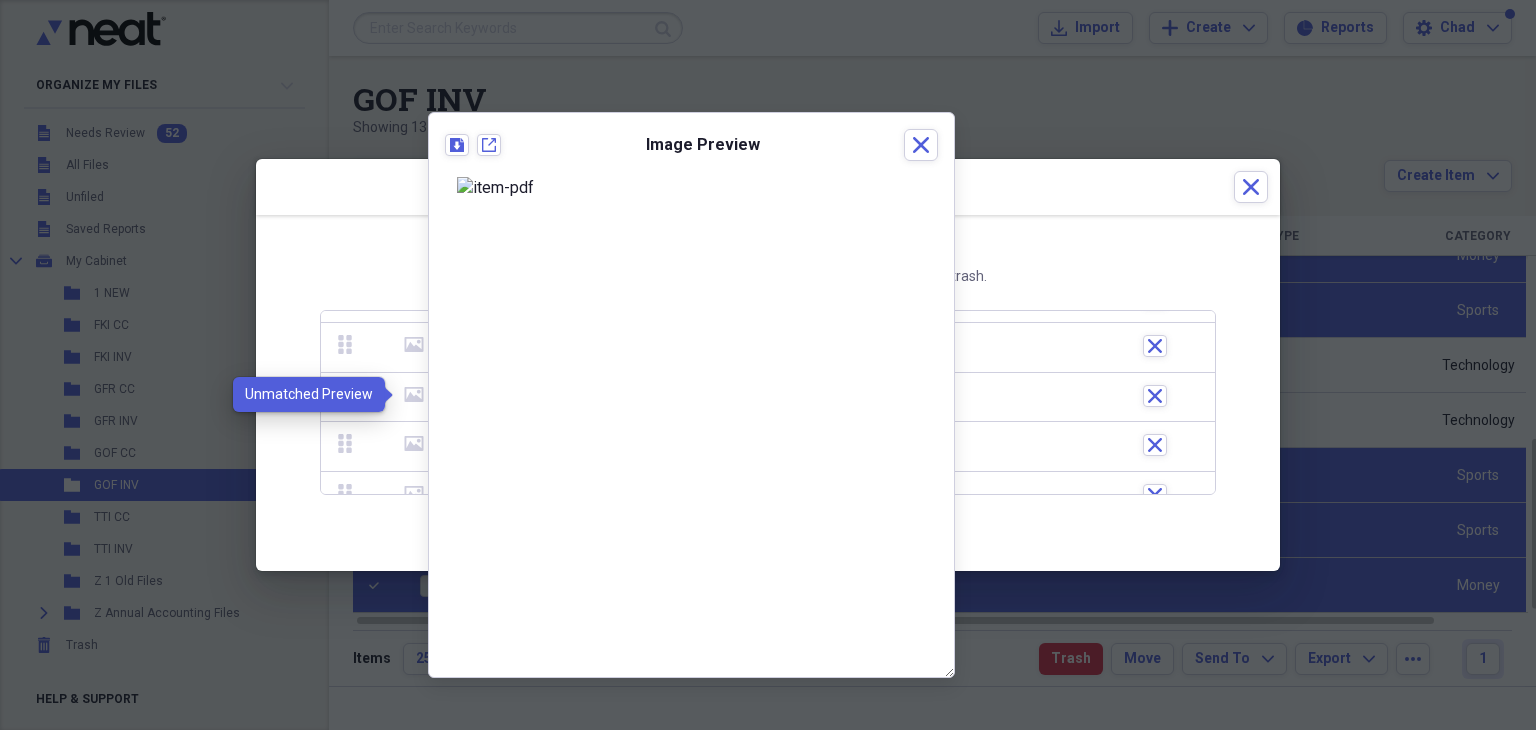 click on "media" 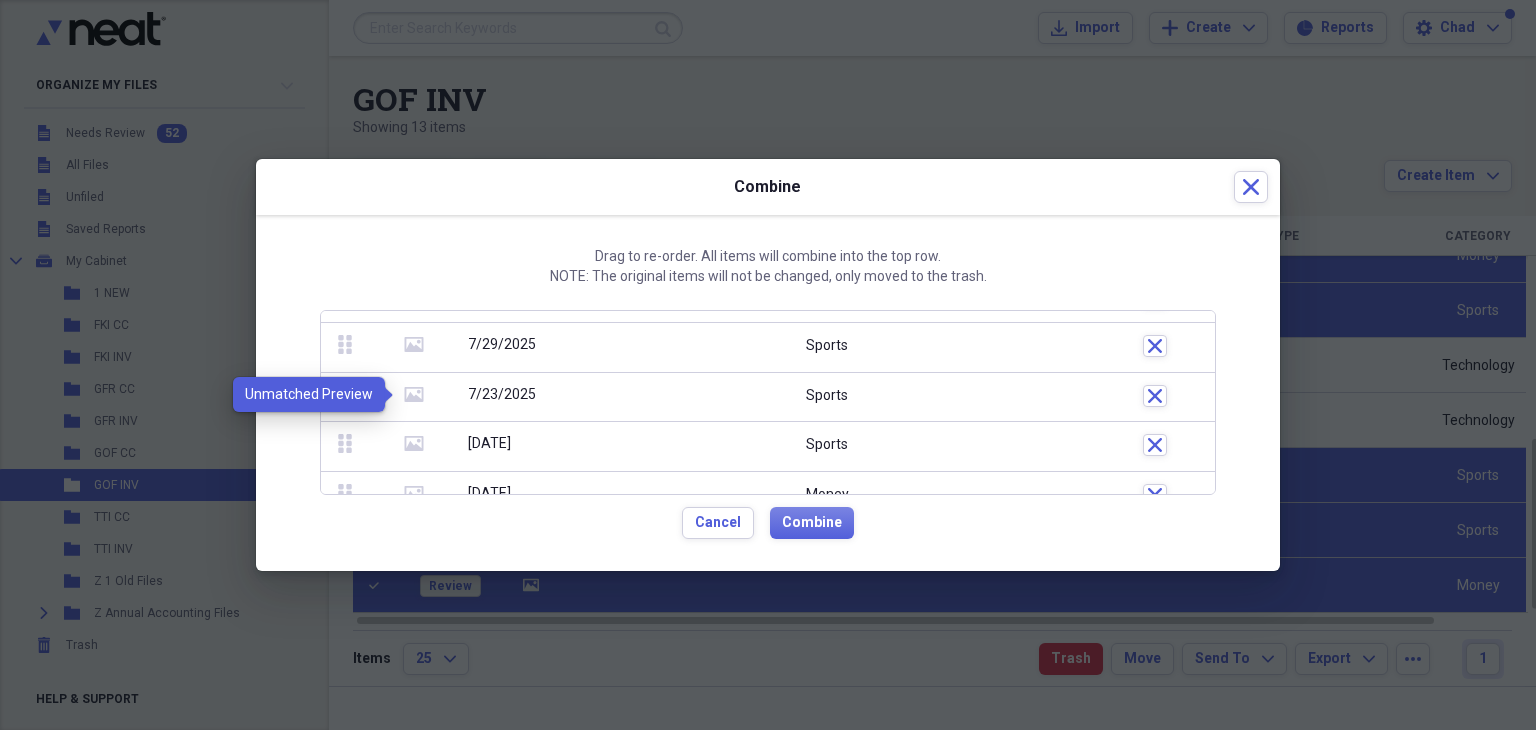 click on "media" 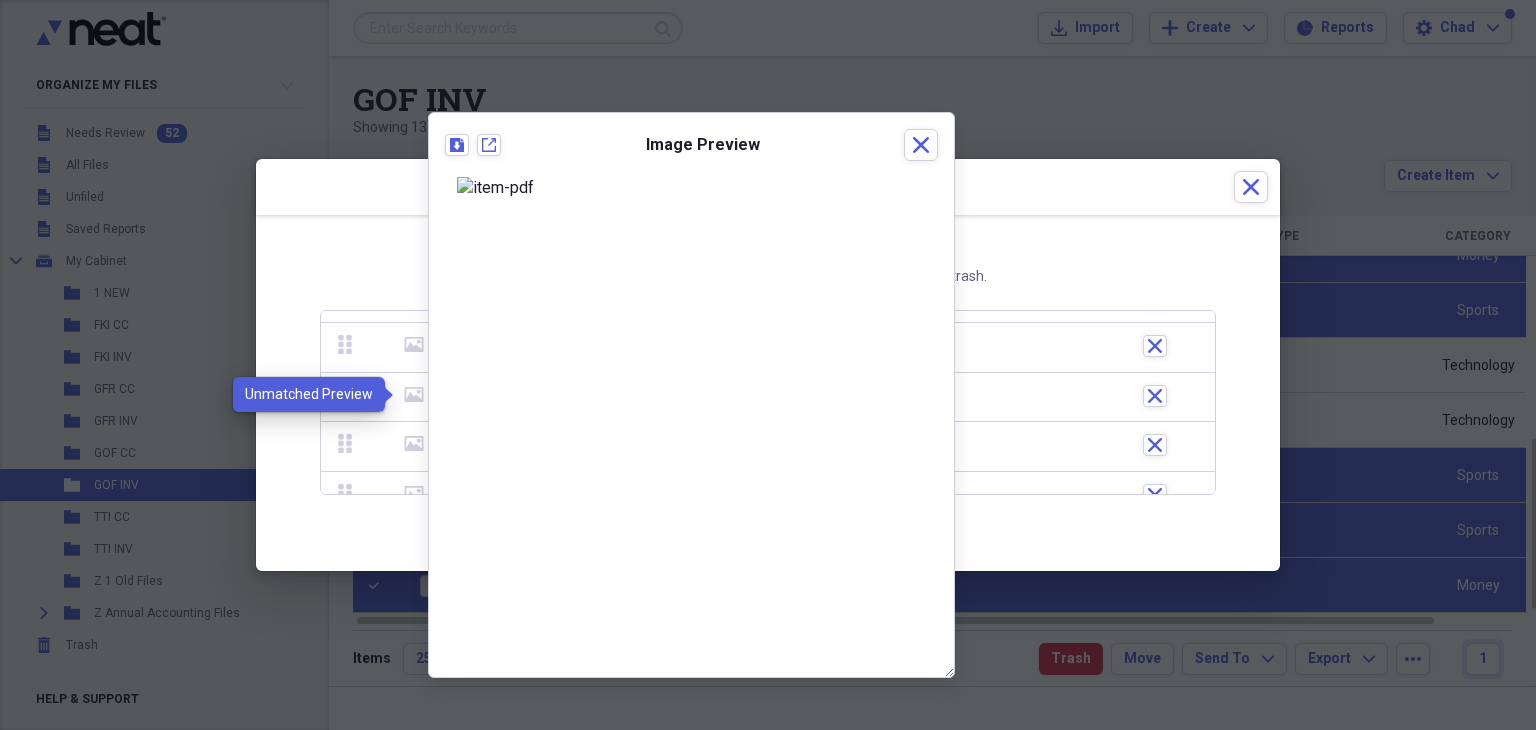 click on "media" 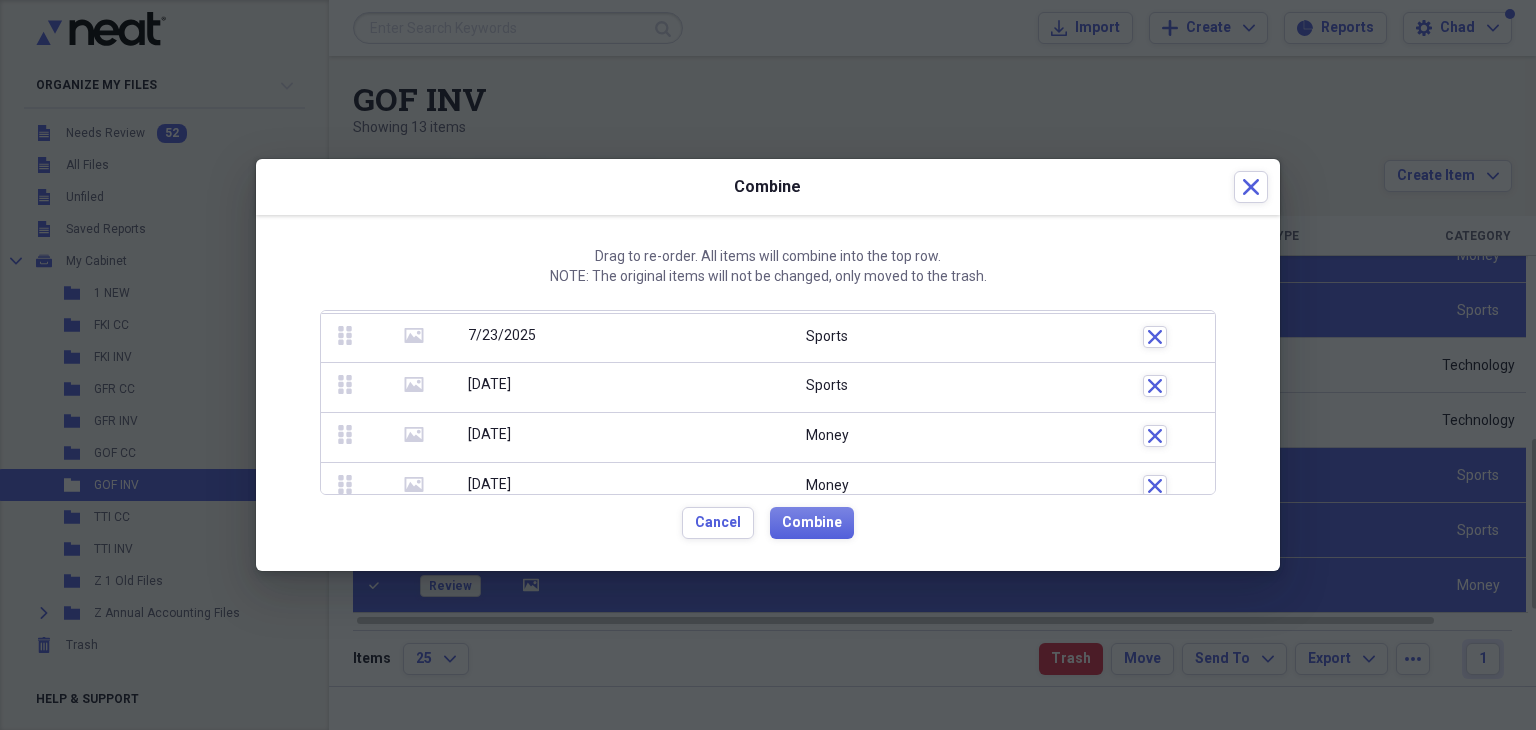 scroll, scrollTop: 154, scrollLeft: 0, axis: vertical 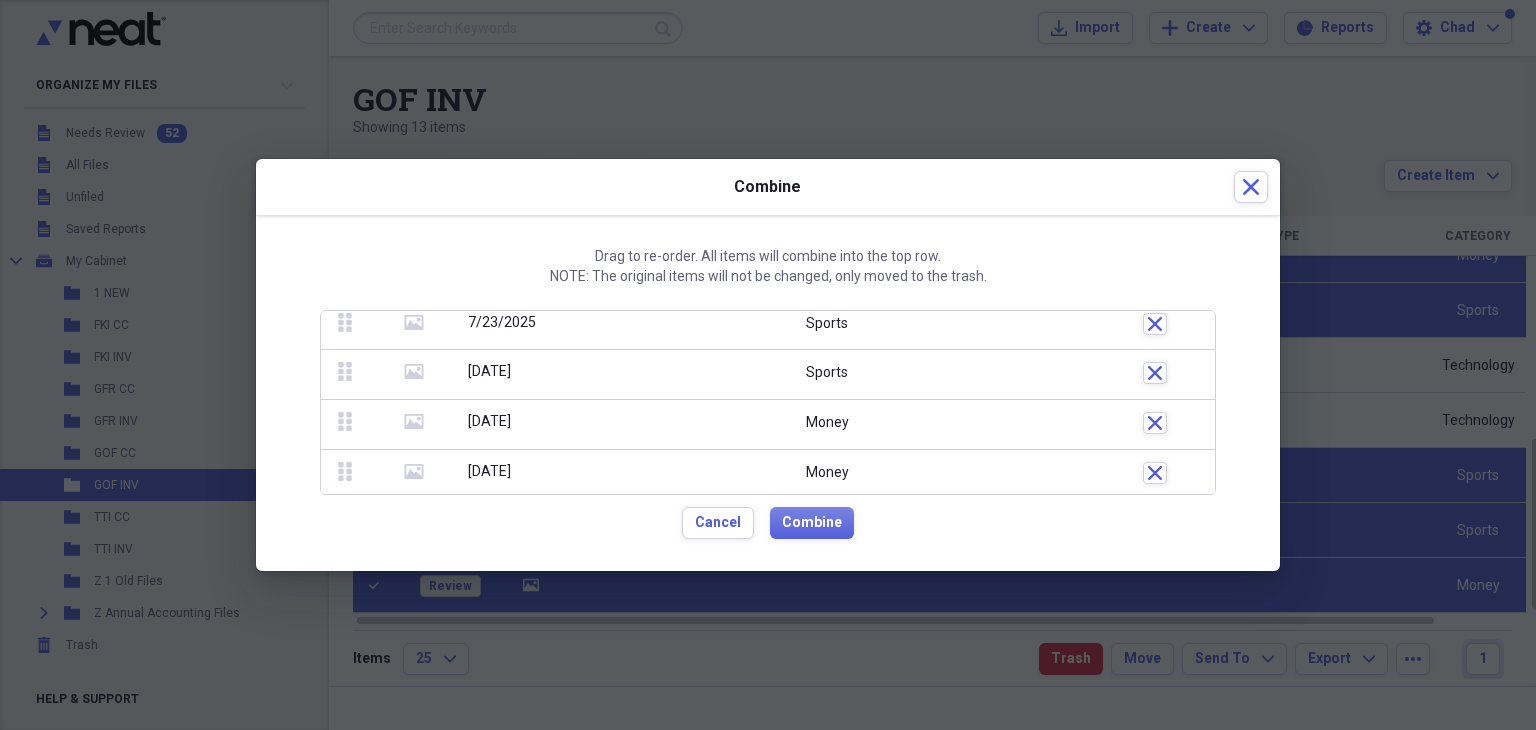 click on "media" 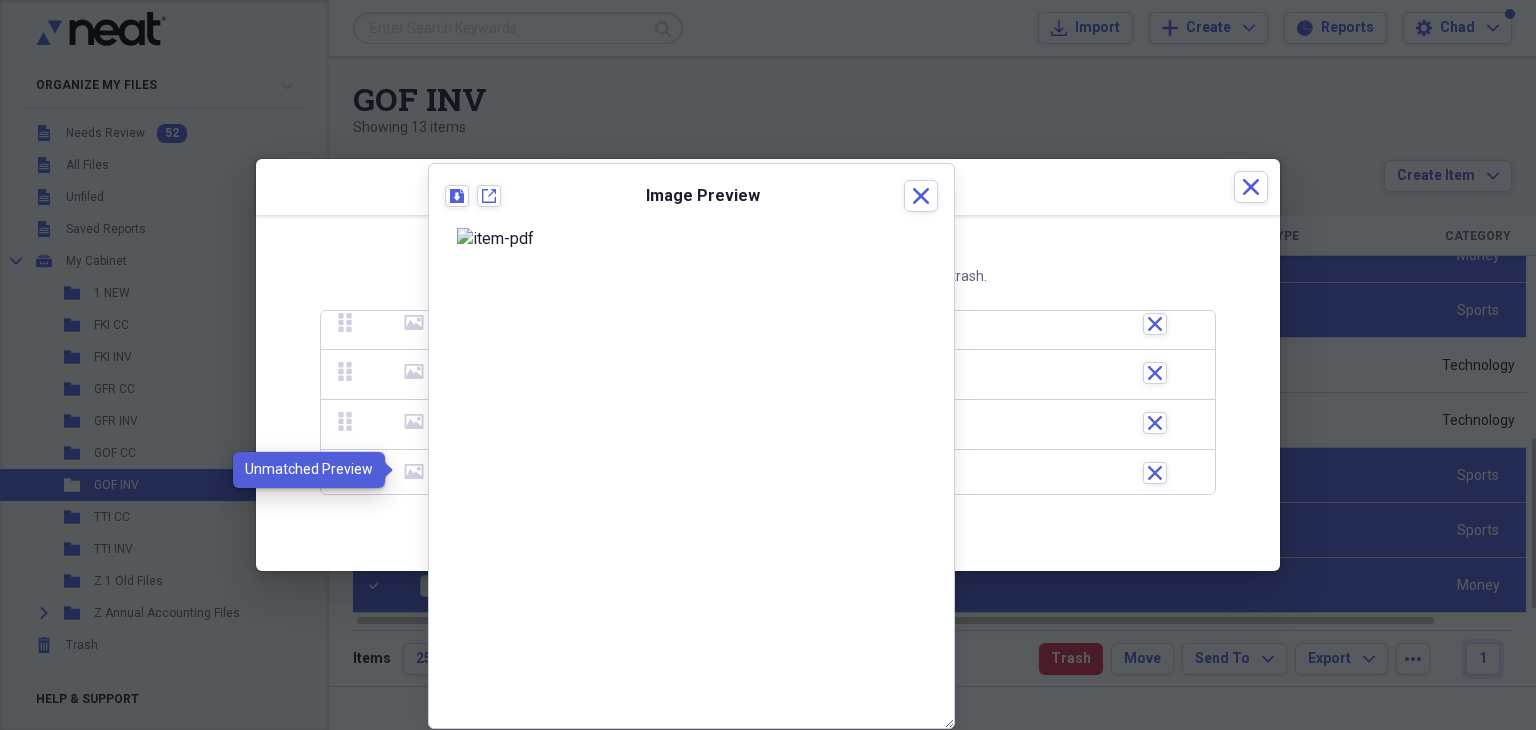 click on "media" 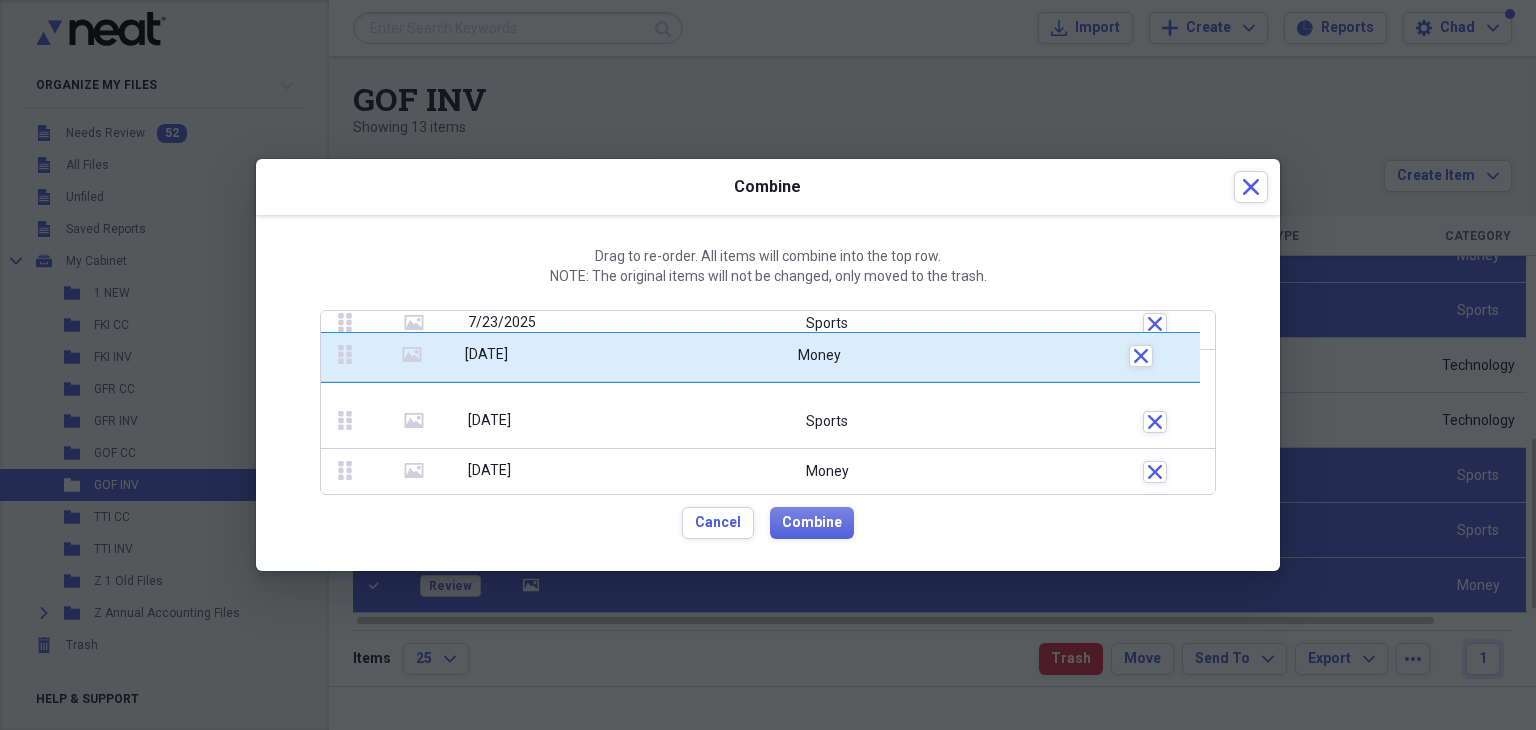 drag, startPoint x: 341, startPoint y: 470, endPoint x: 334, endPoint y: 356, distance: 114.21471 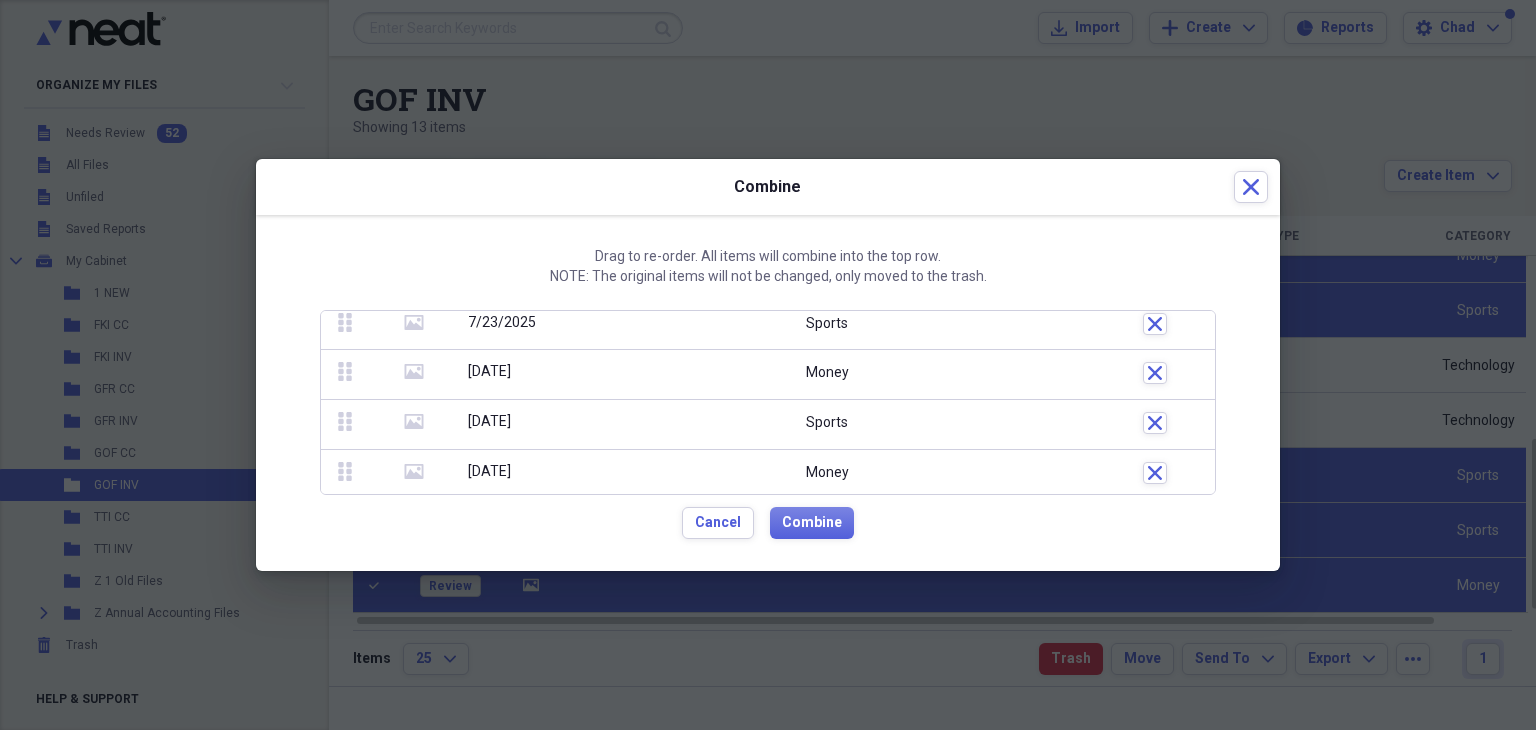 click 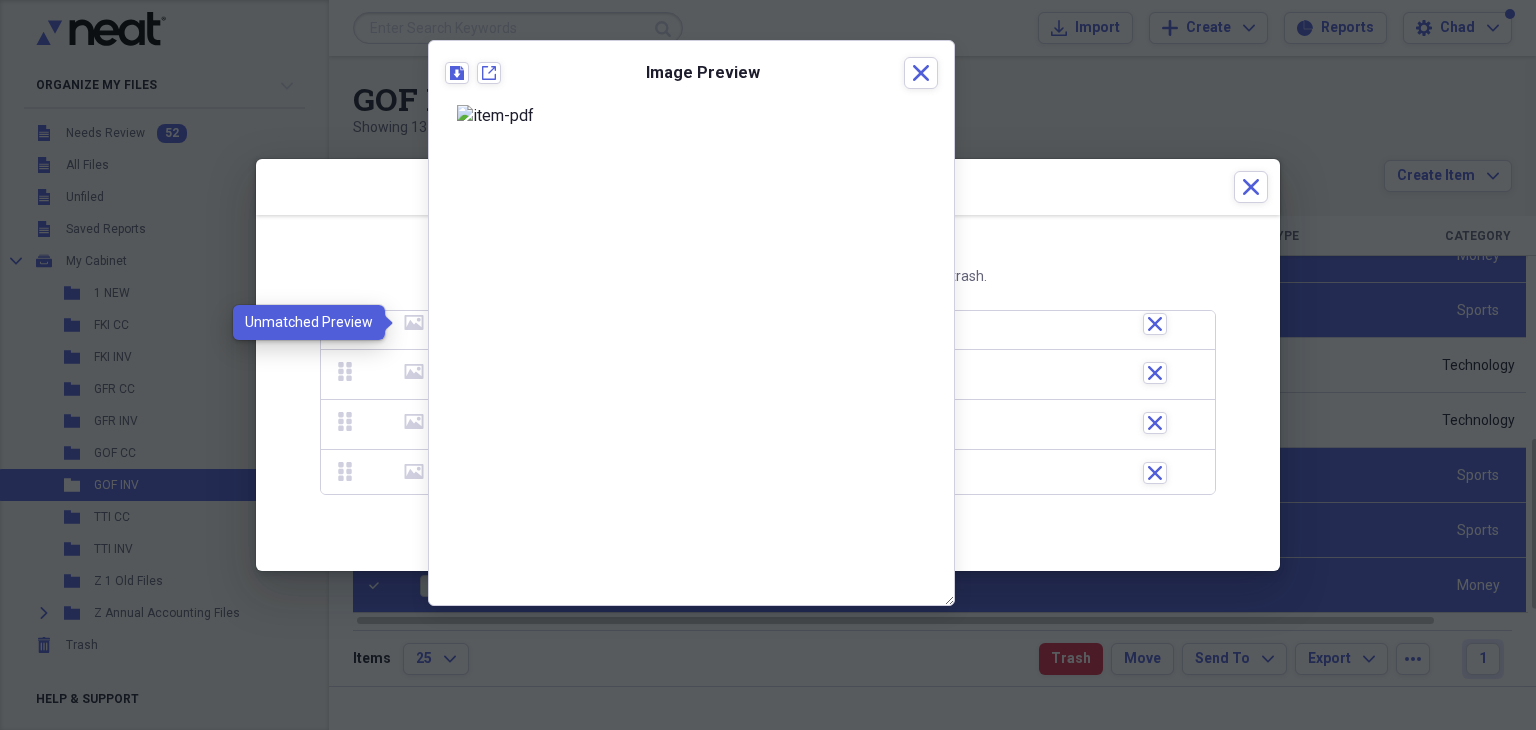 click 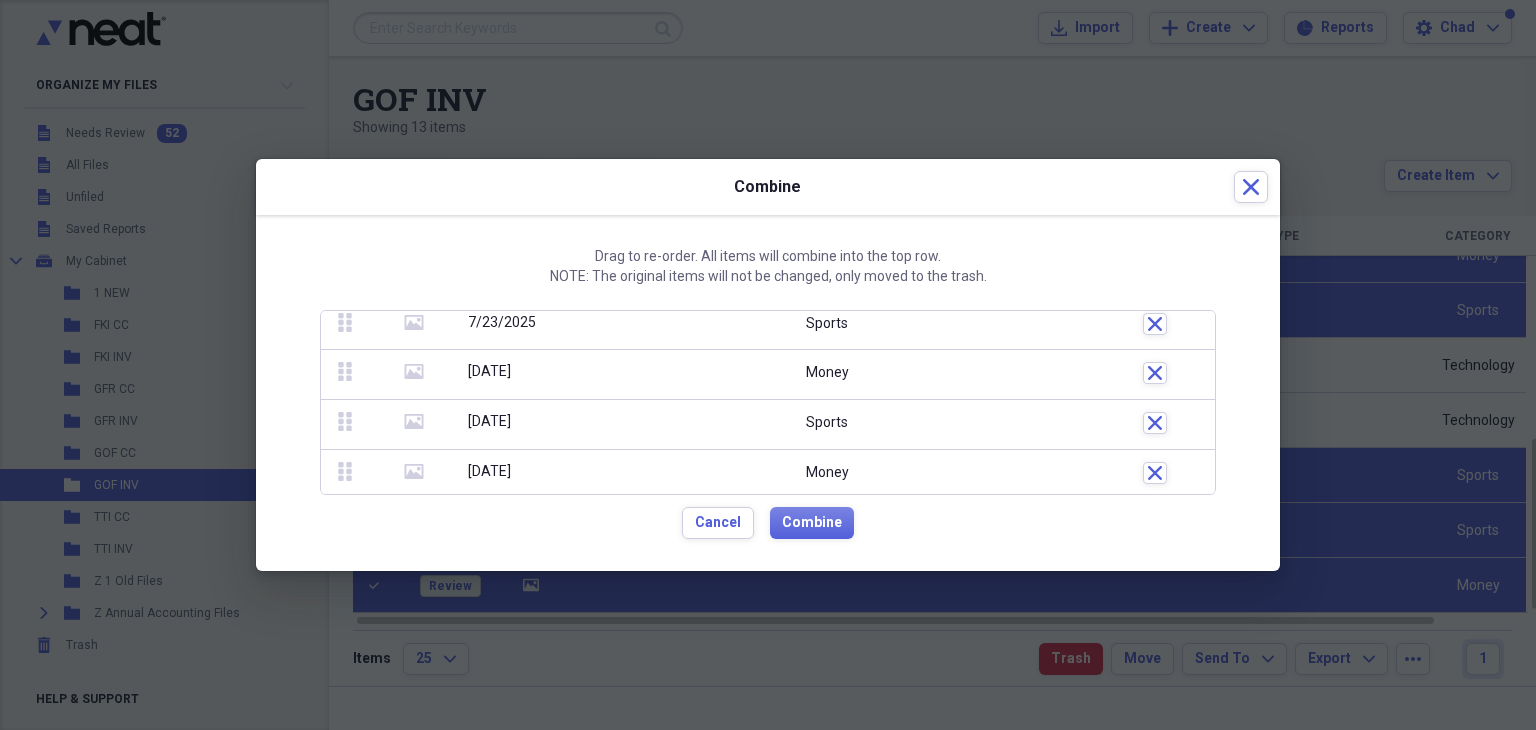 click 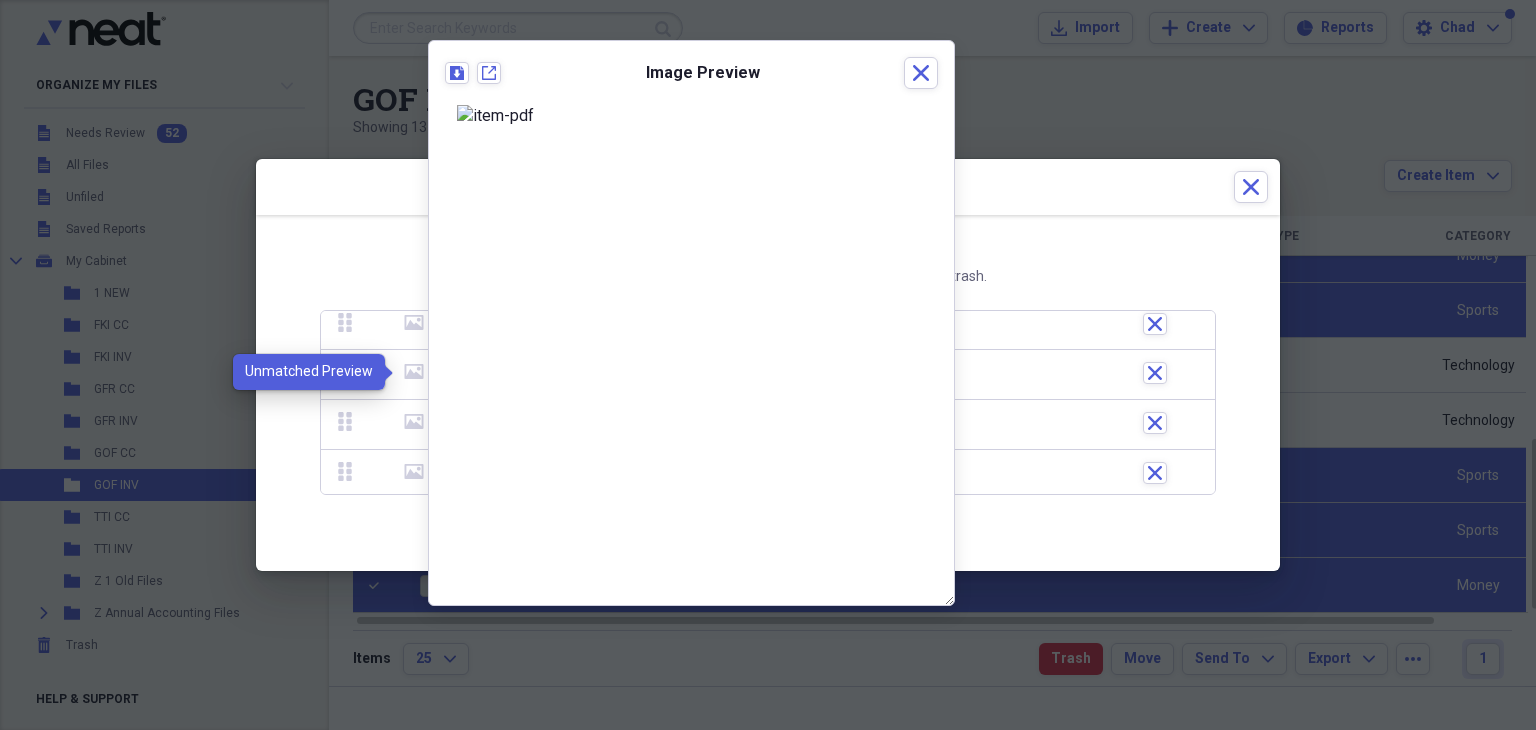 click on "media" 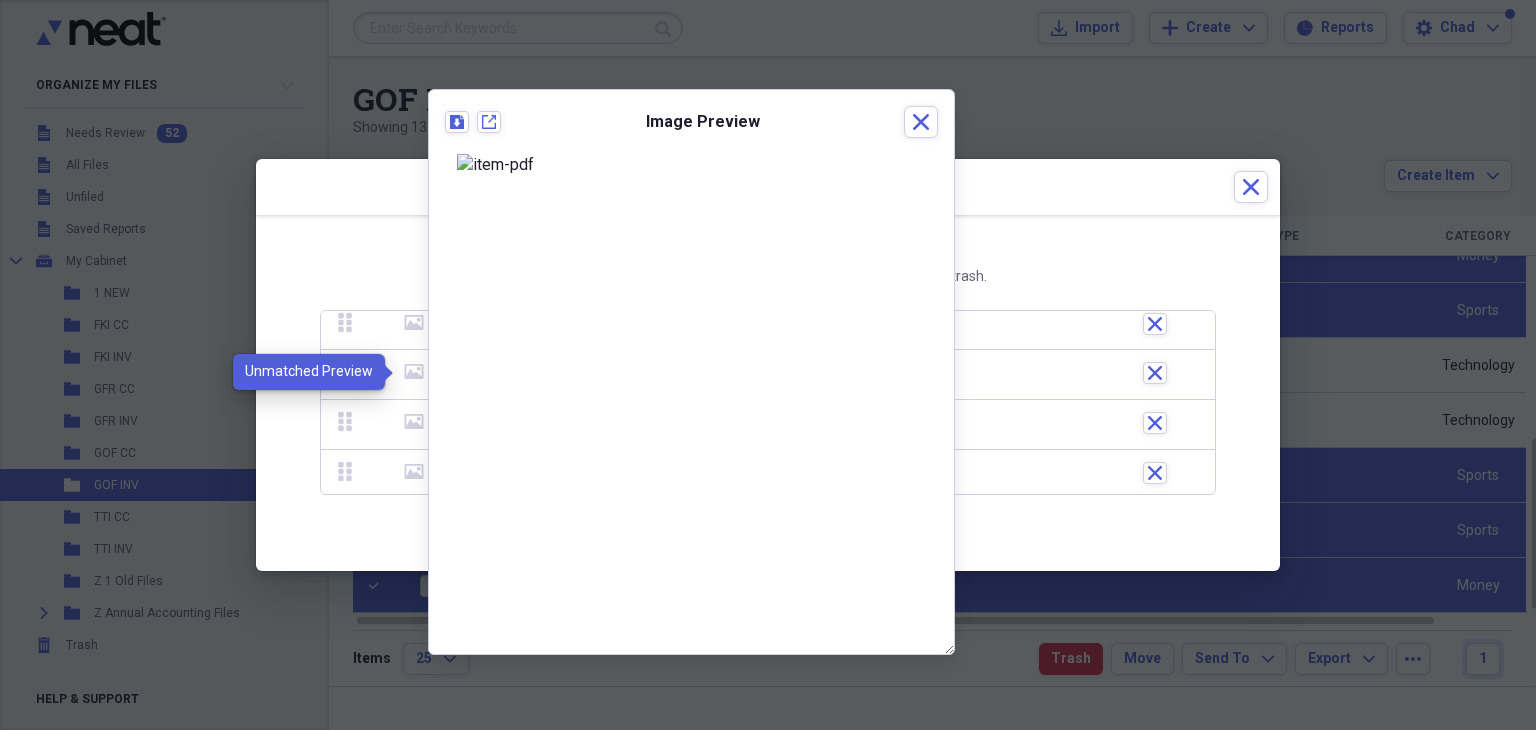 click on "media" 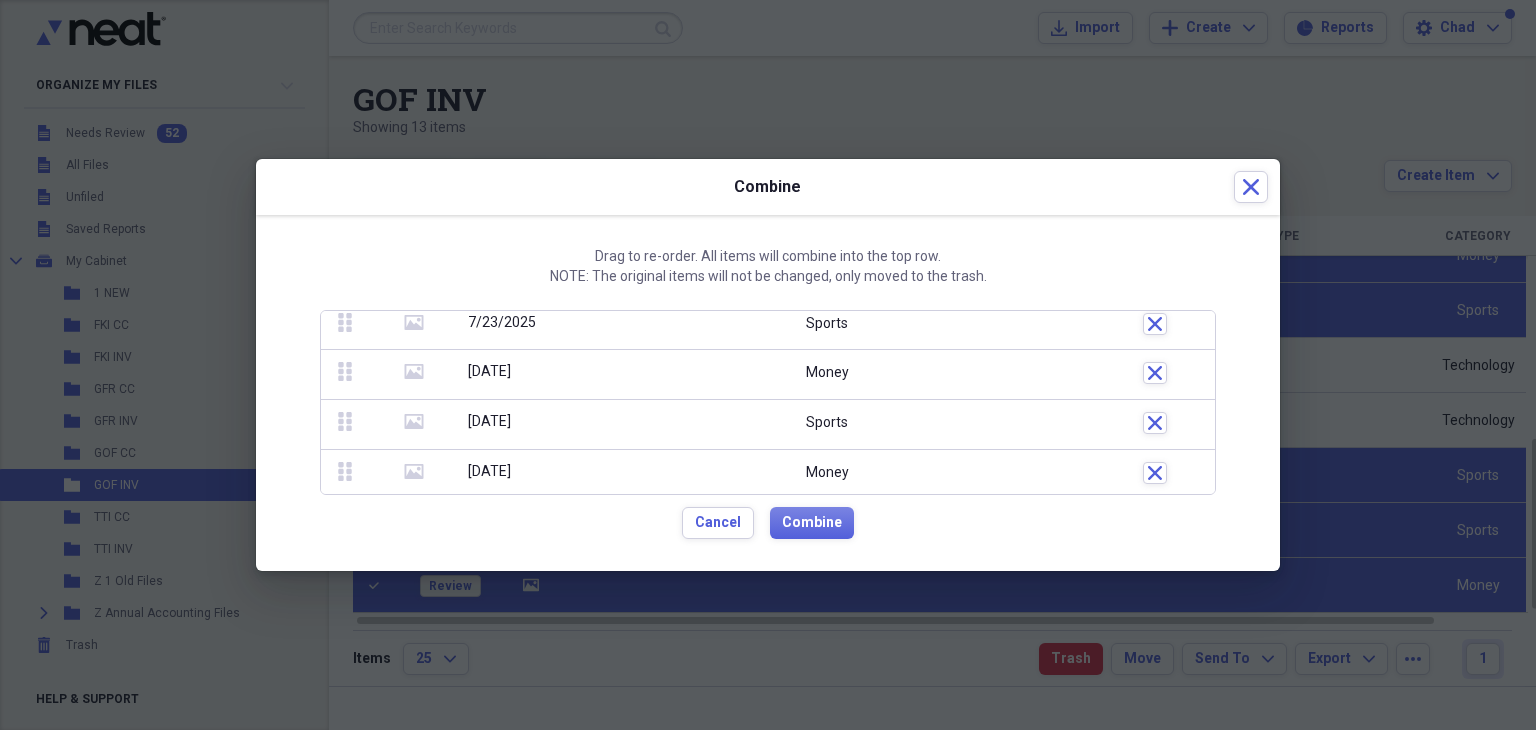 click 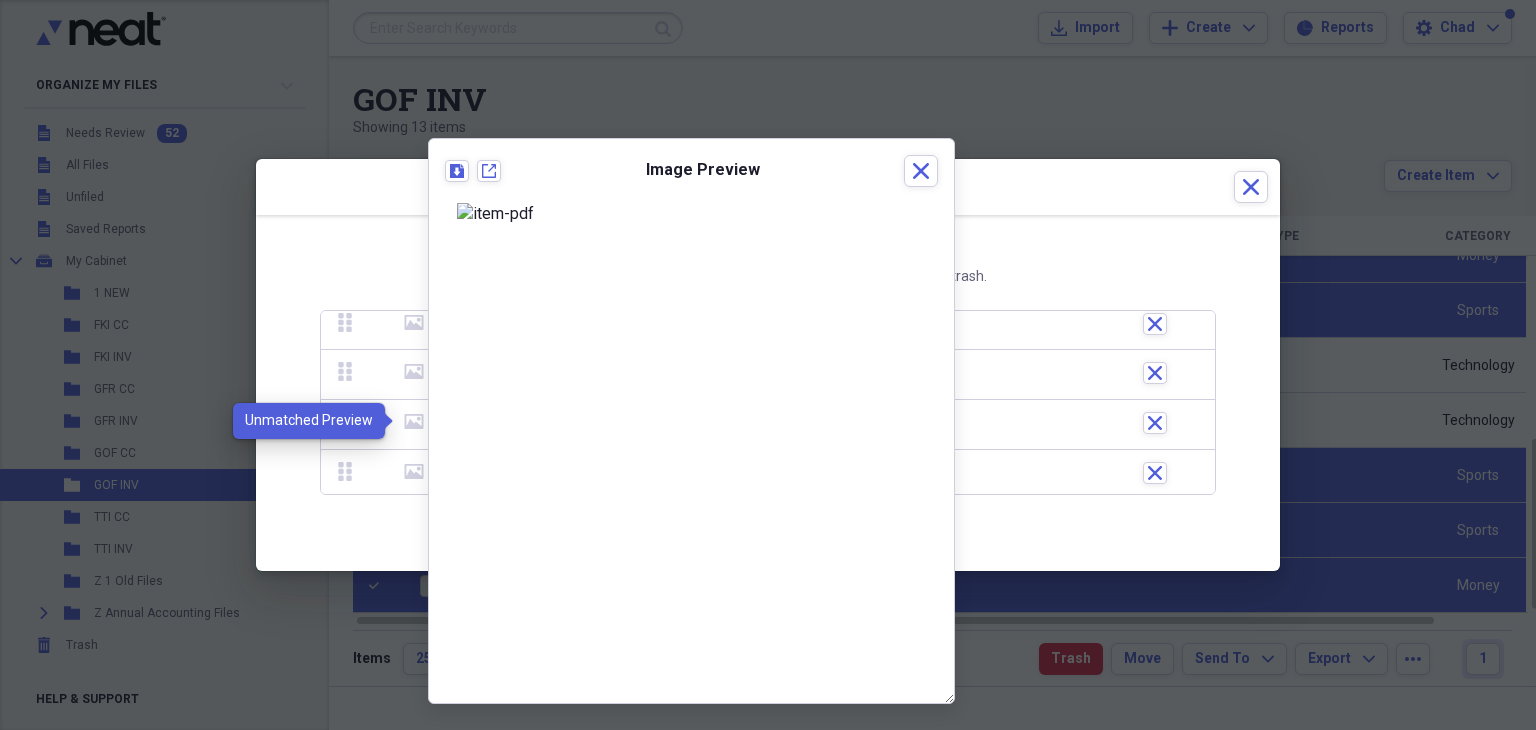 click 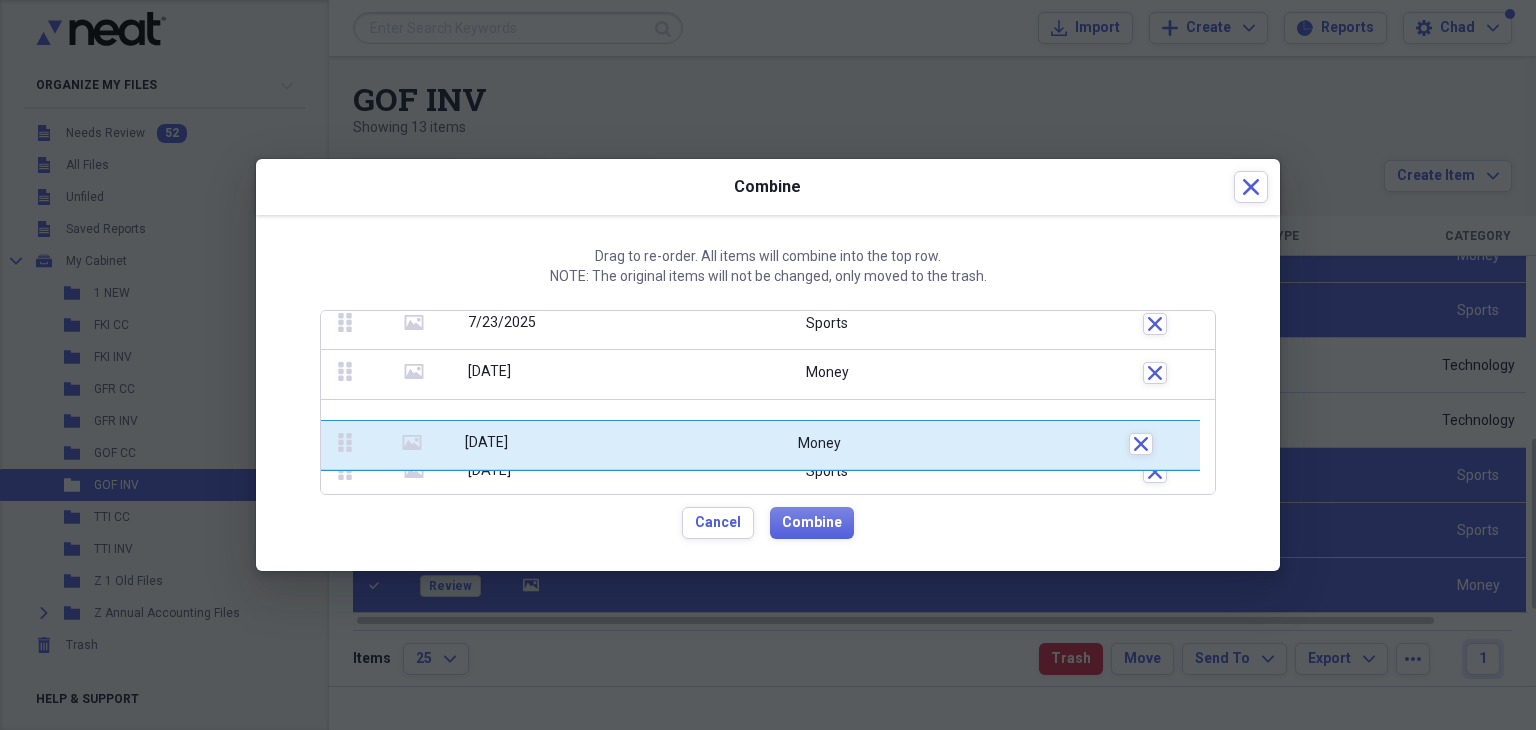 drag, startPoint x: 344, startPoint y: 468, endPoint x: 338, endPoint y: 427, distance: 41.4367 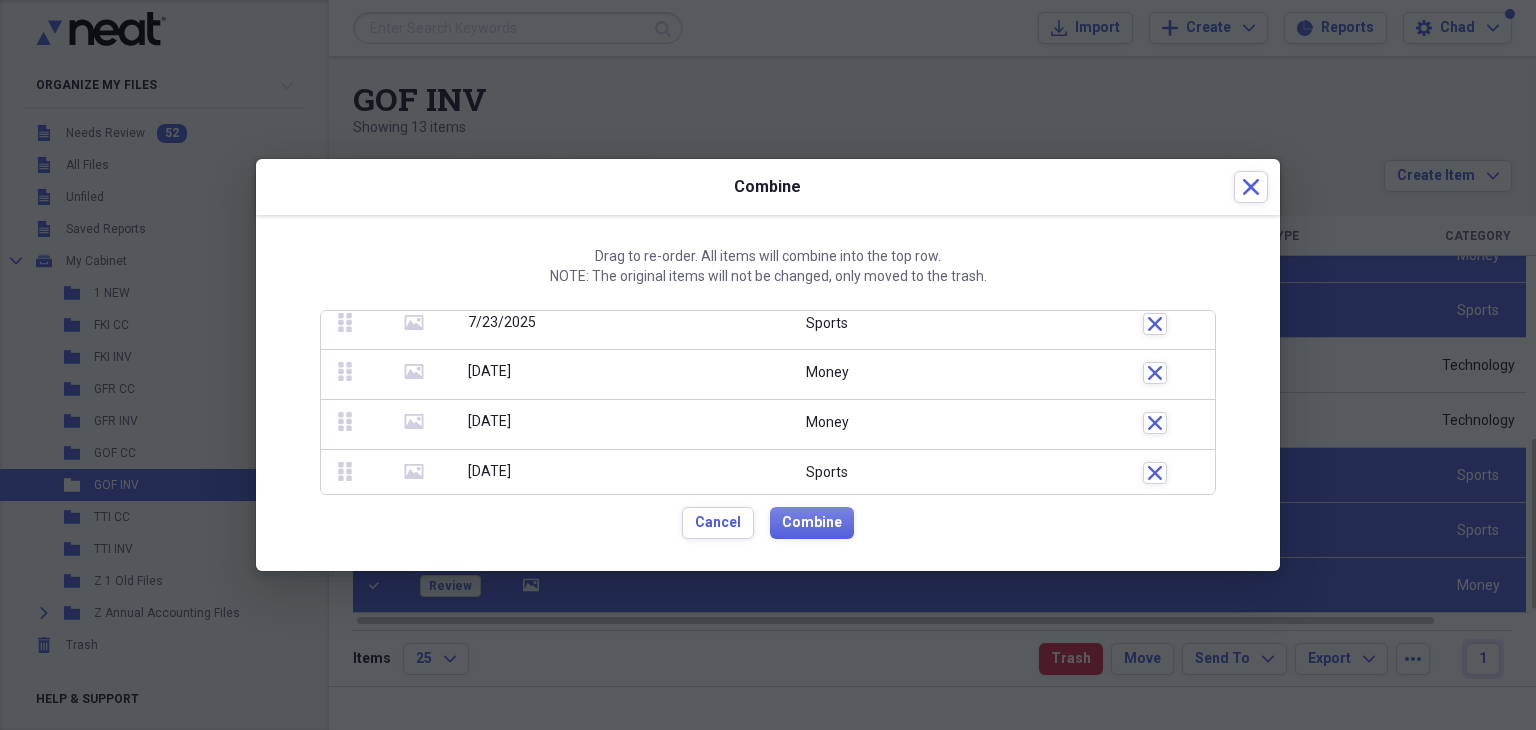 click 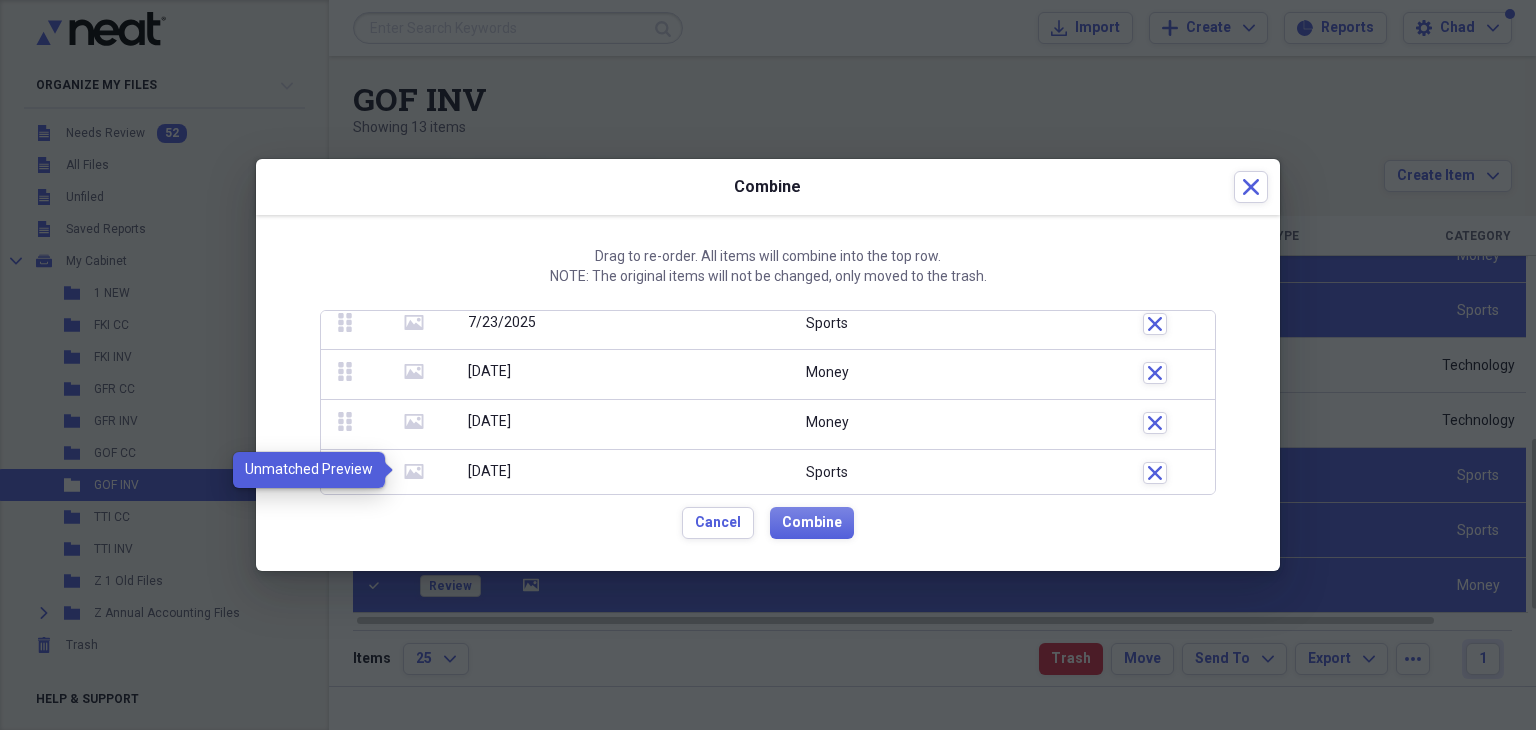 click 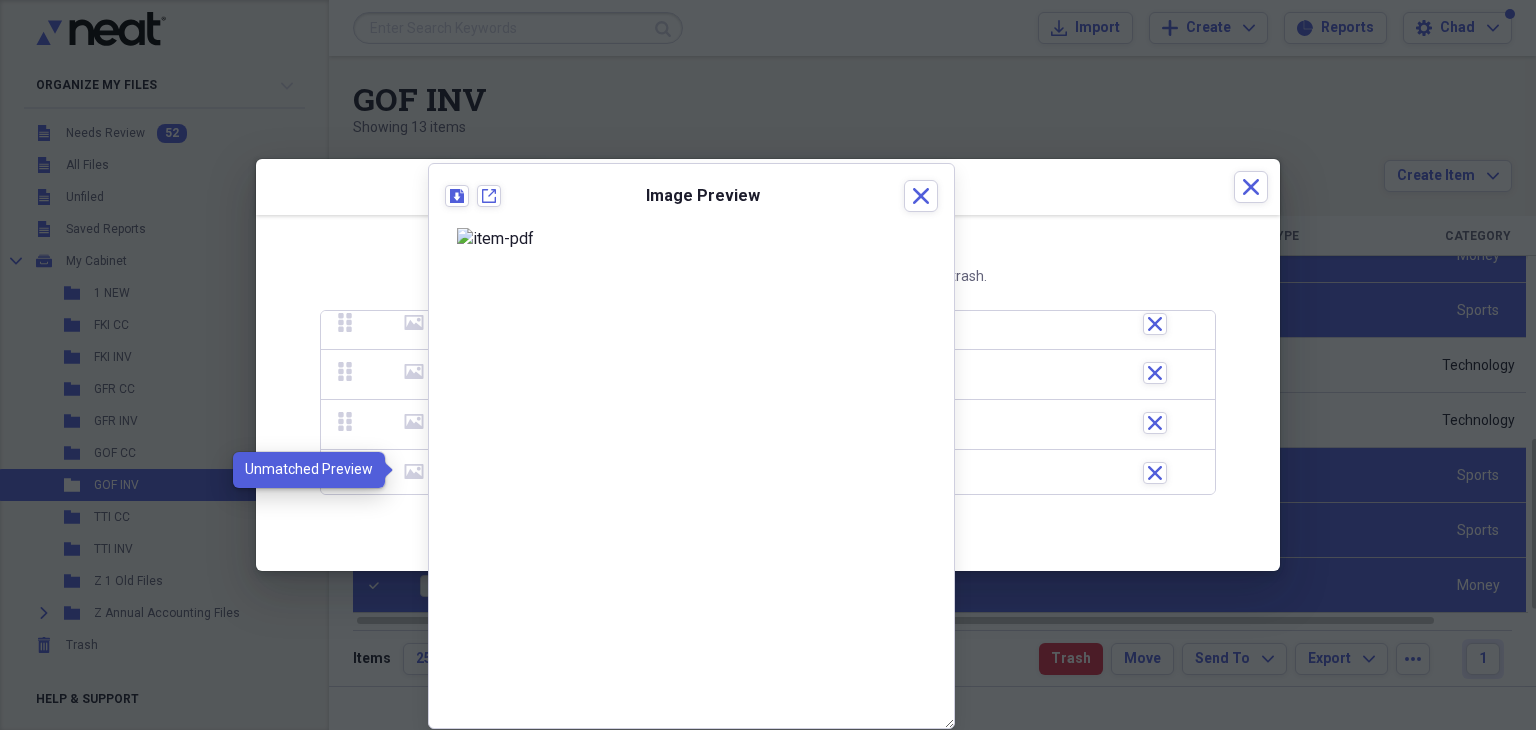 click 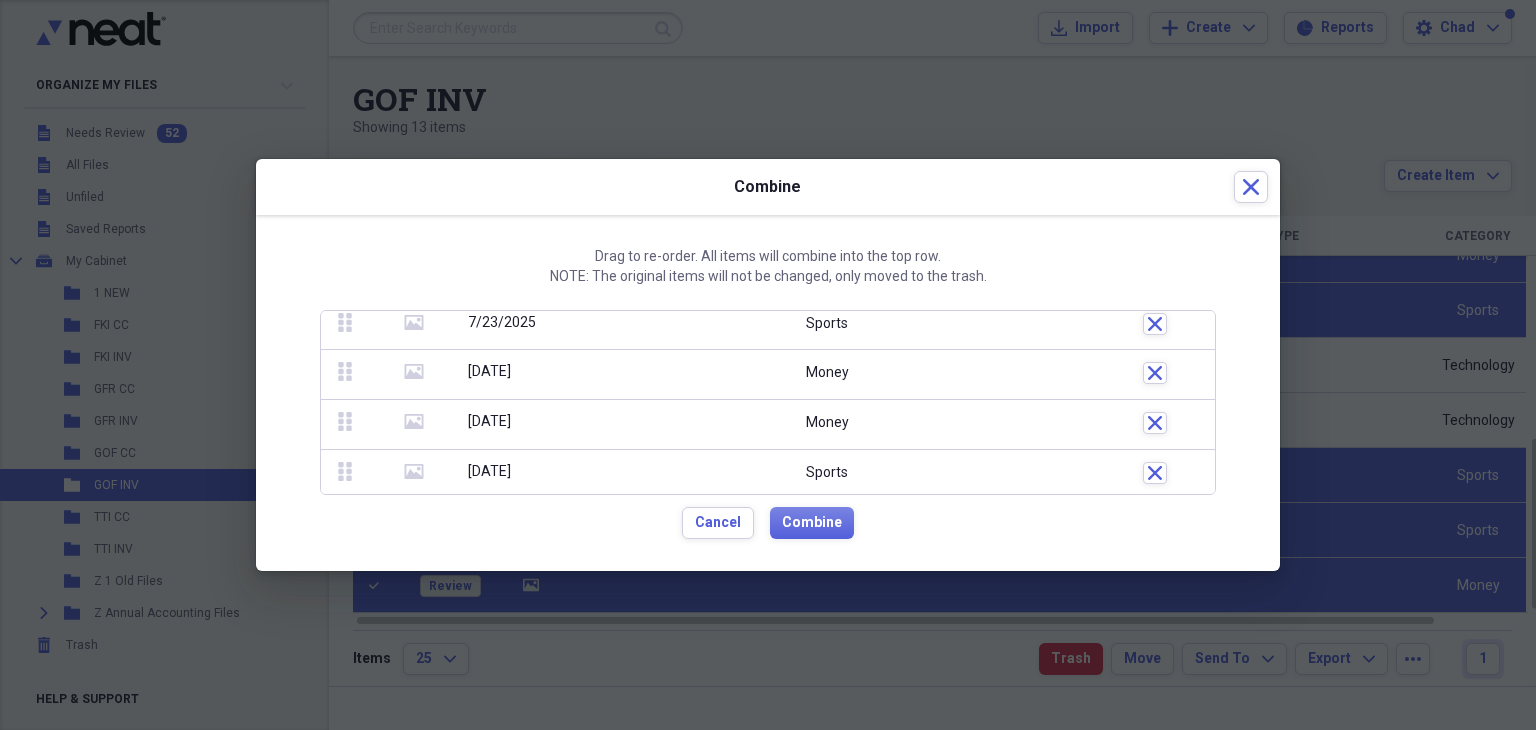 scroll, scrollTop: 0, scrollLeft: 0, axis: both 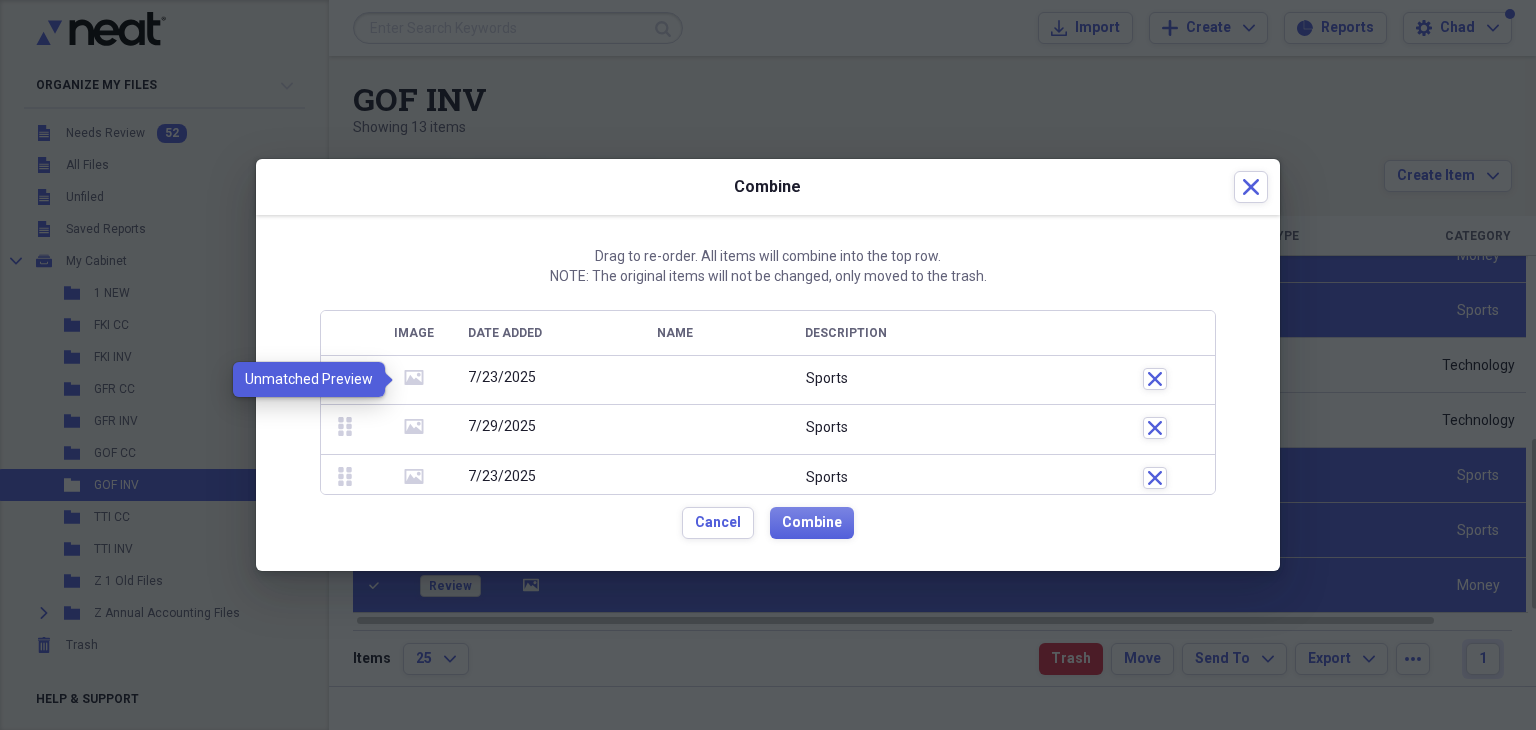 click 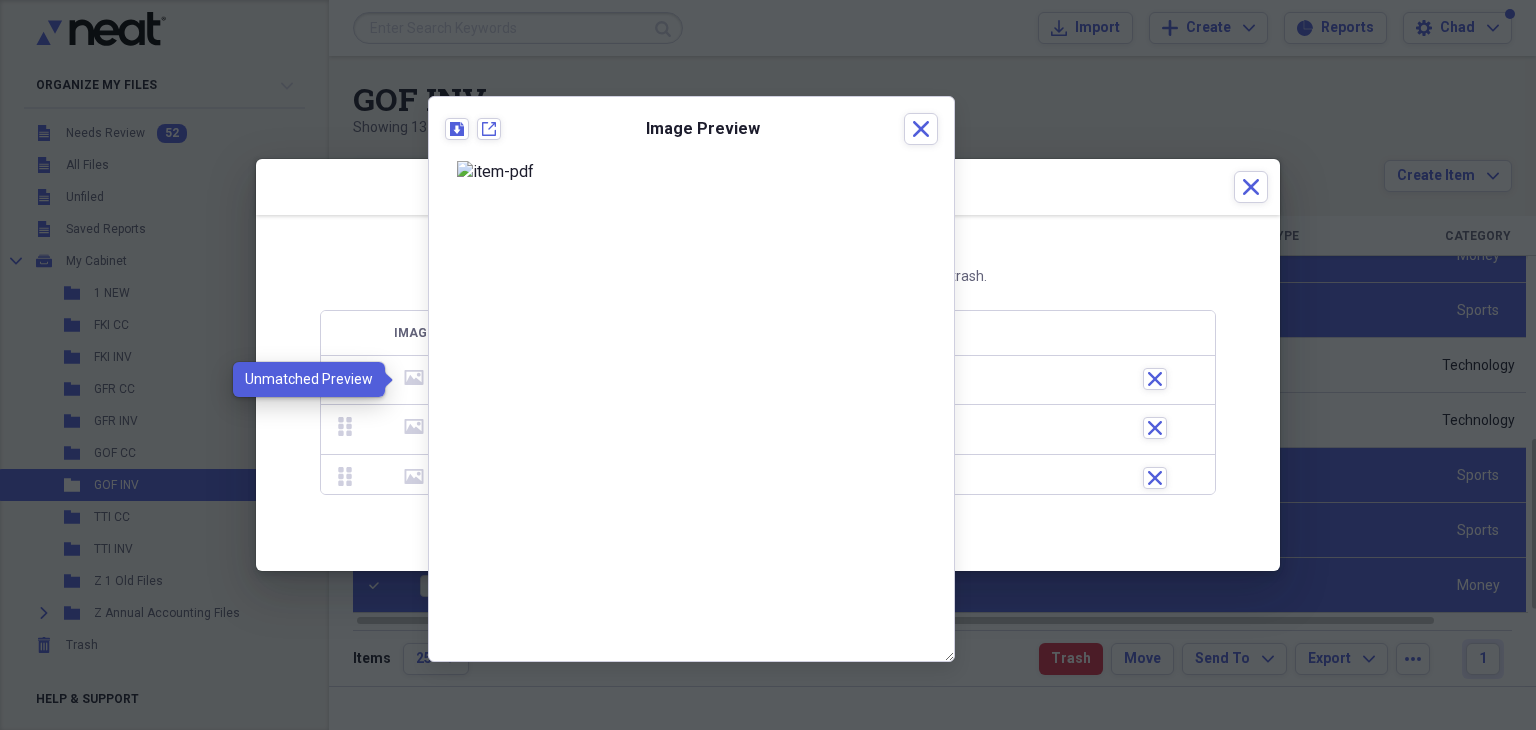 click 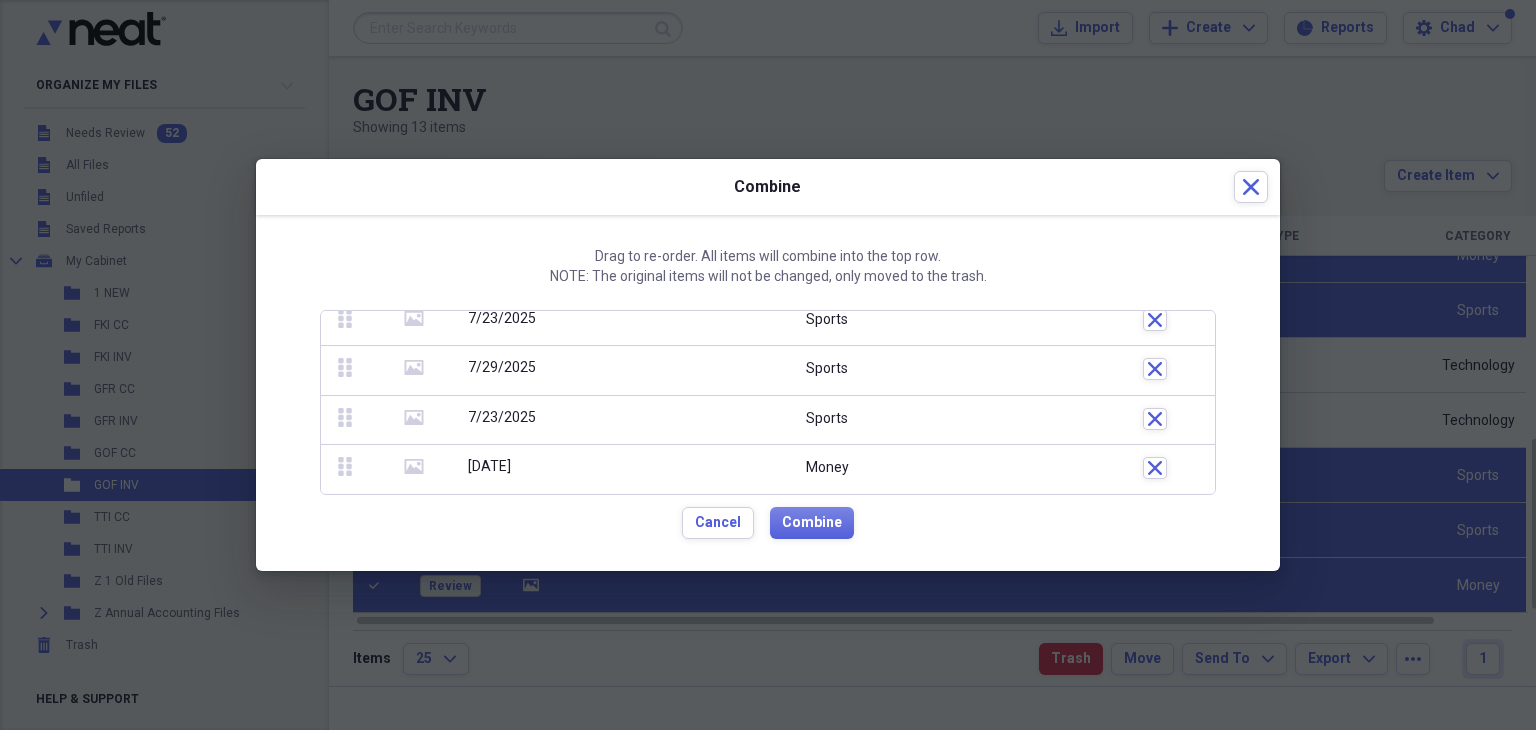 scroll, scrollTop: 60, scrollLeft: 0, axis: vertical 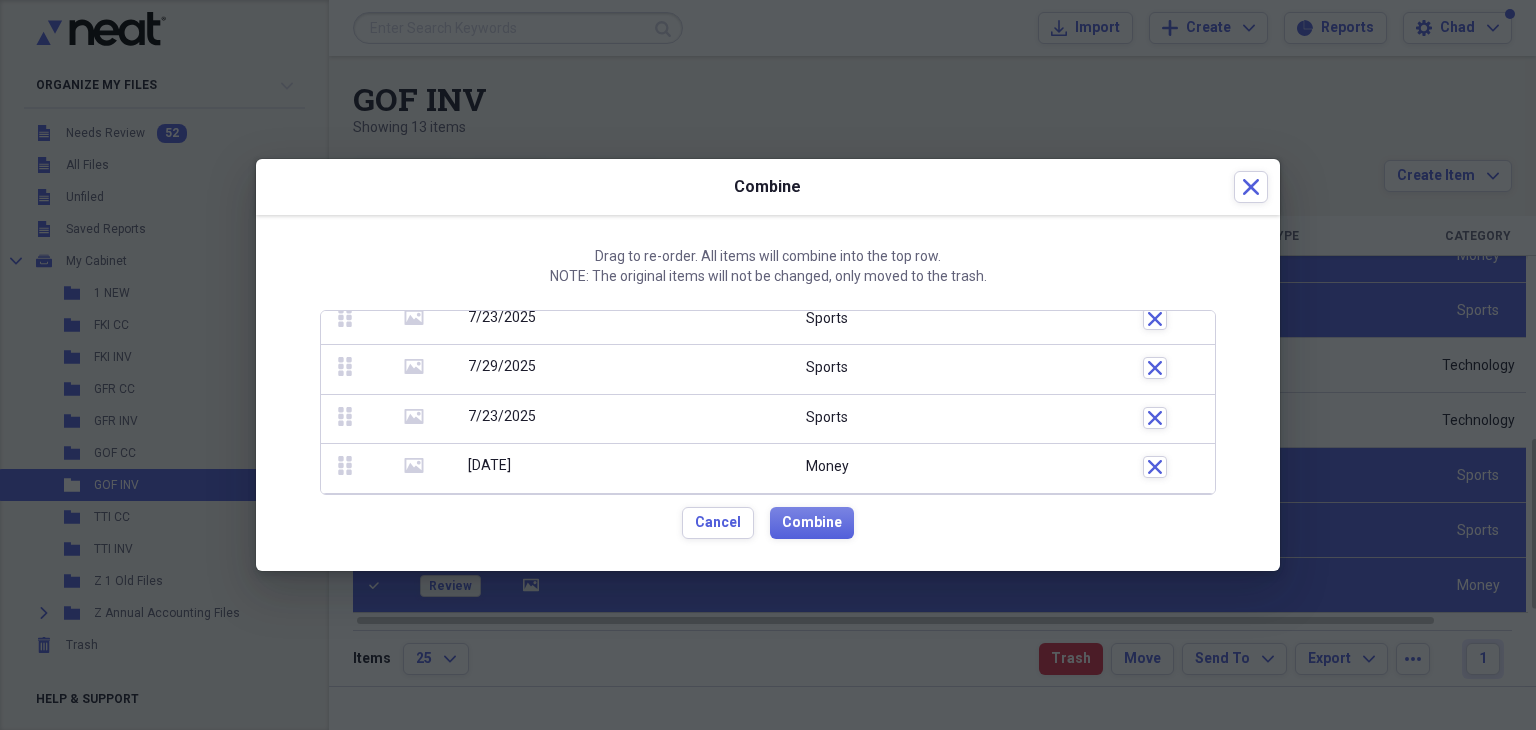 click 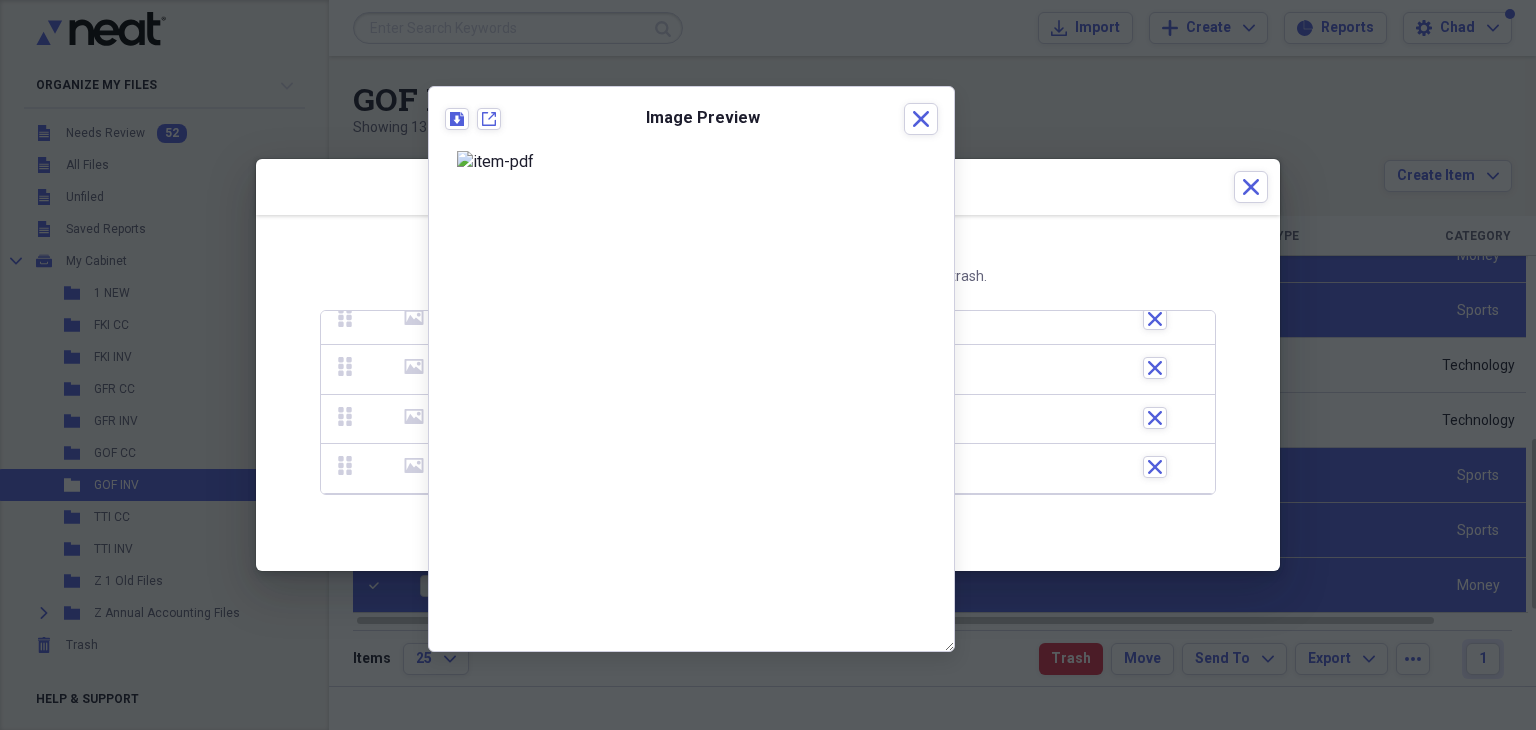scroll, scrollTop: 356, scrollLeft: 0, axis: vertical 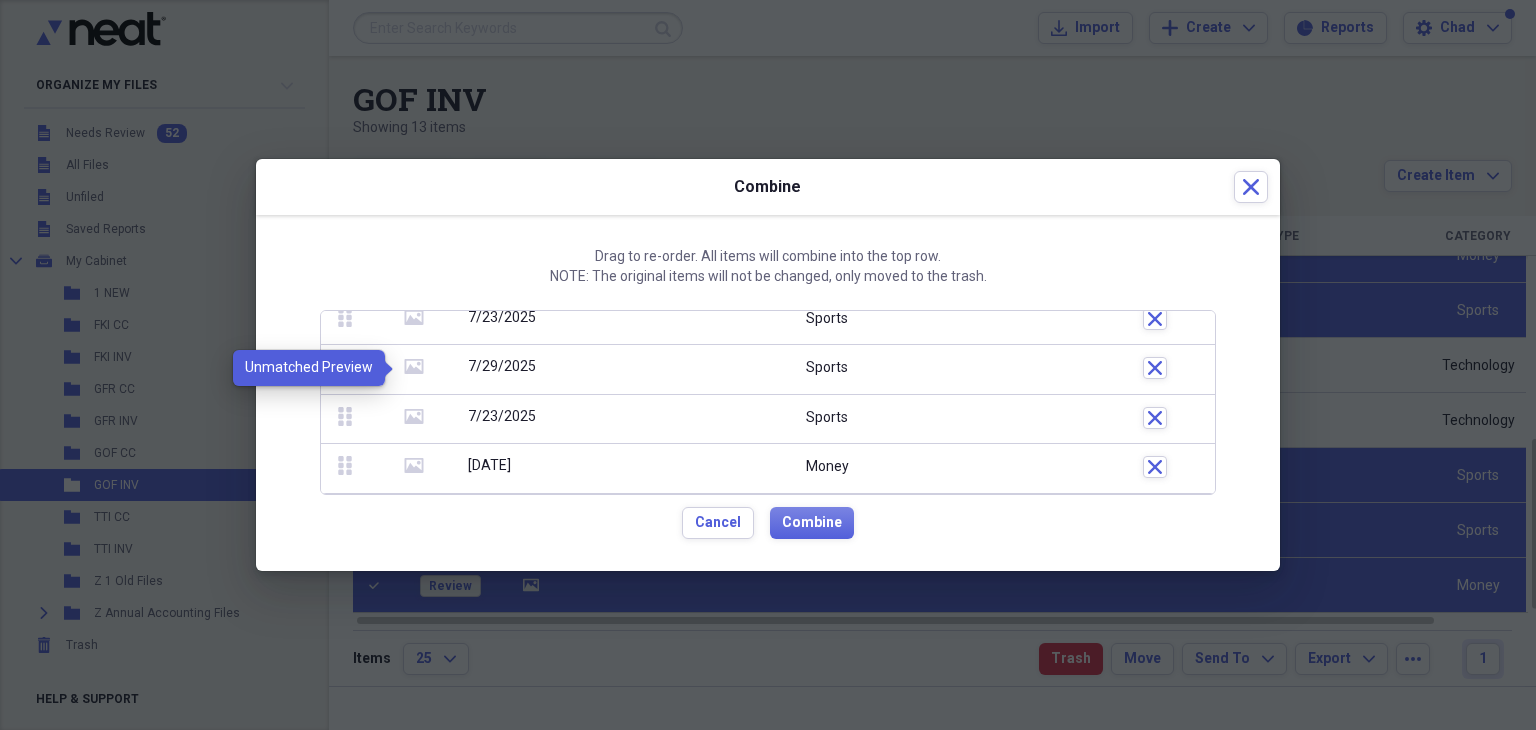 click on "media" 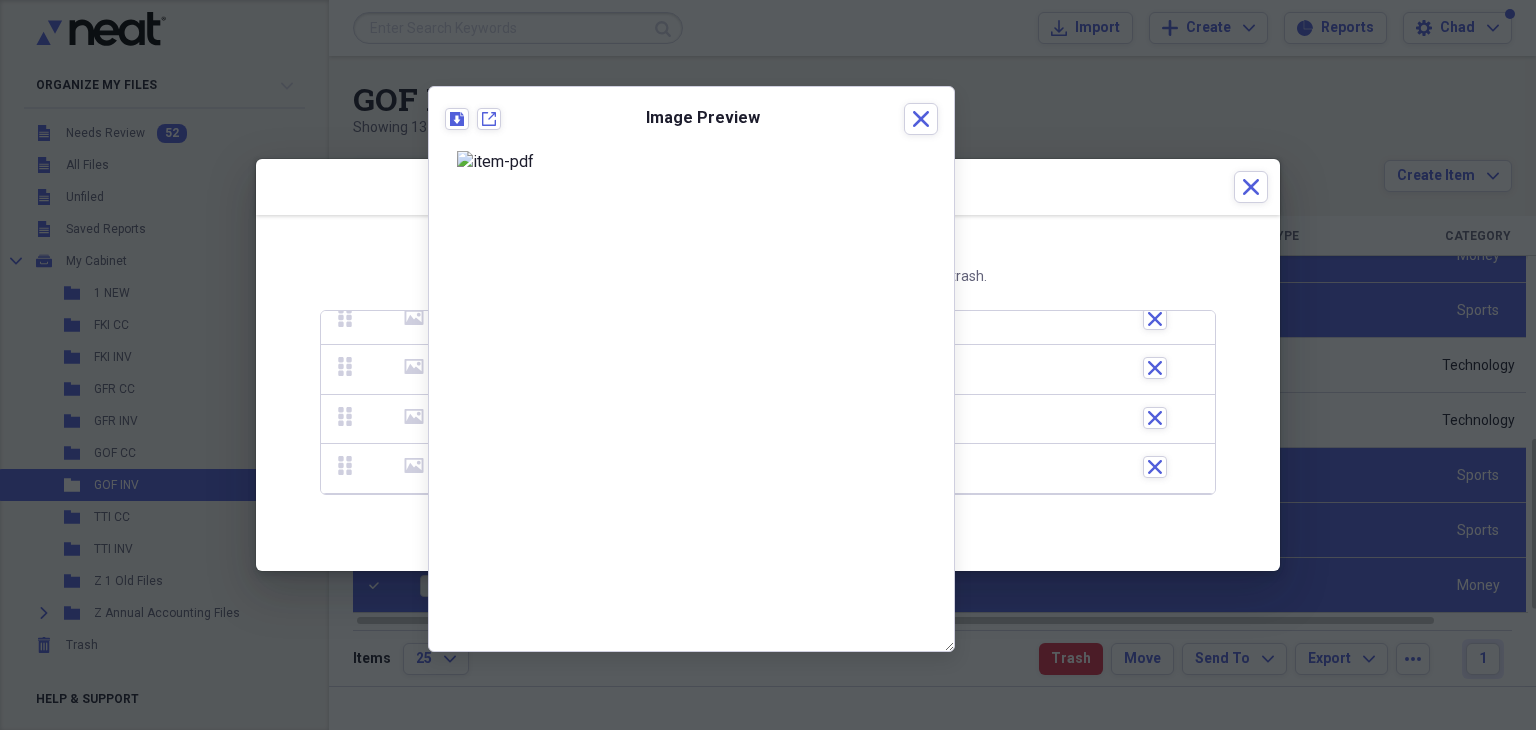 scroll, scrollTop: 356, scrollLeft: 0, axis: vertical 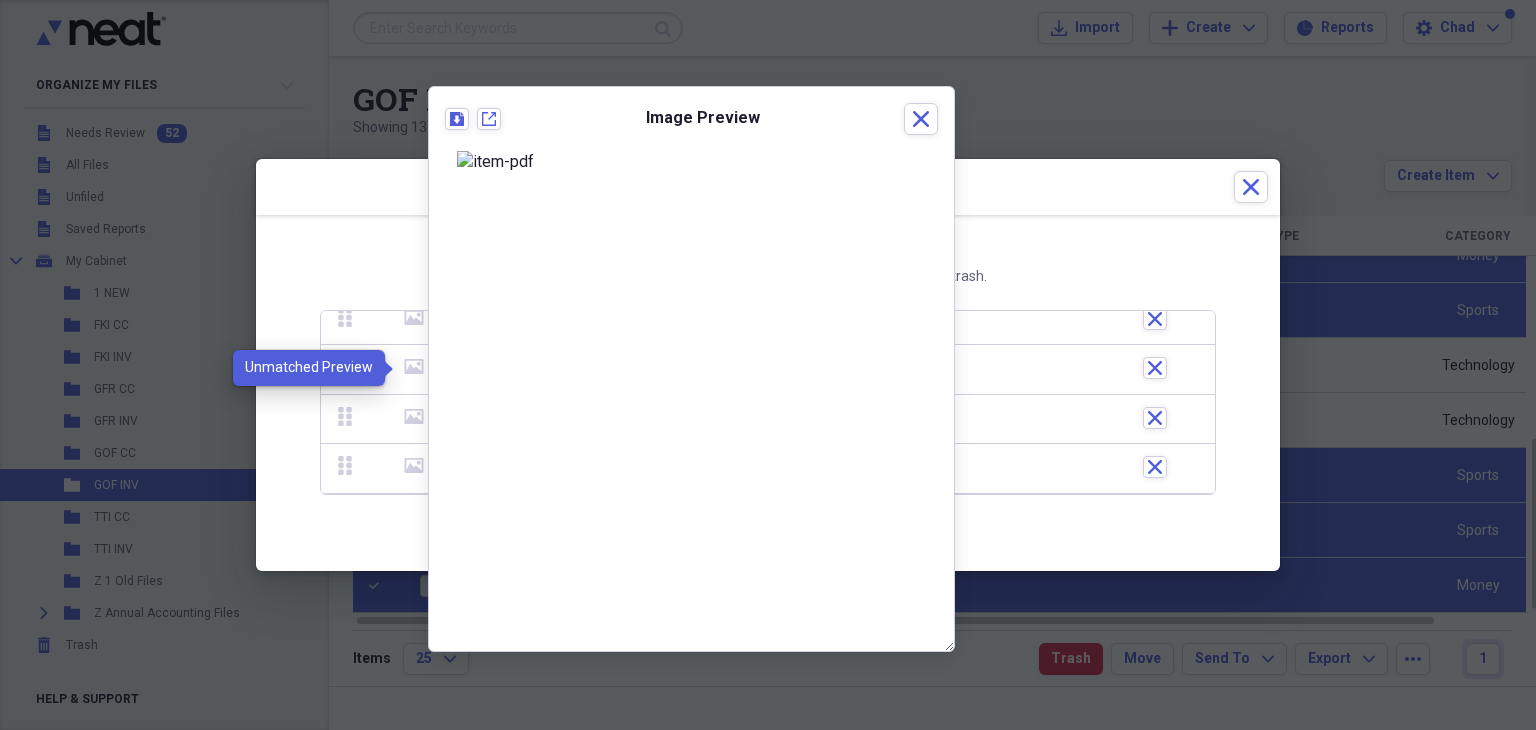 click 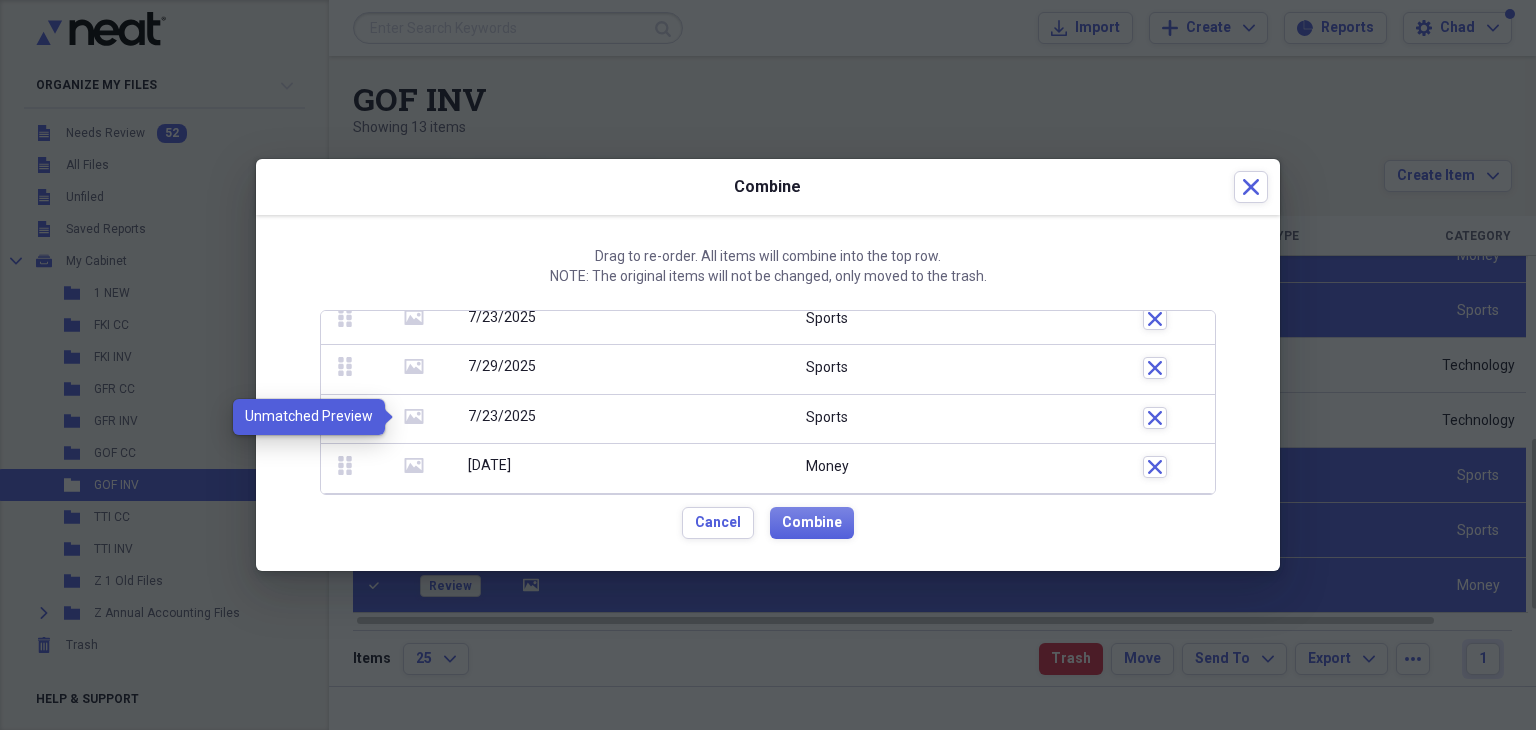 click on "media" 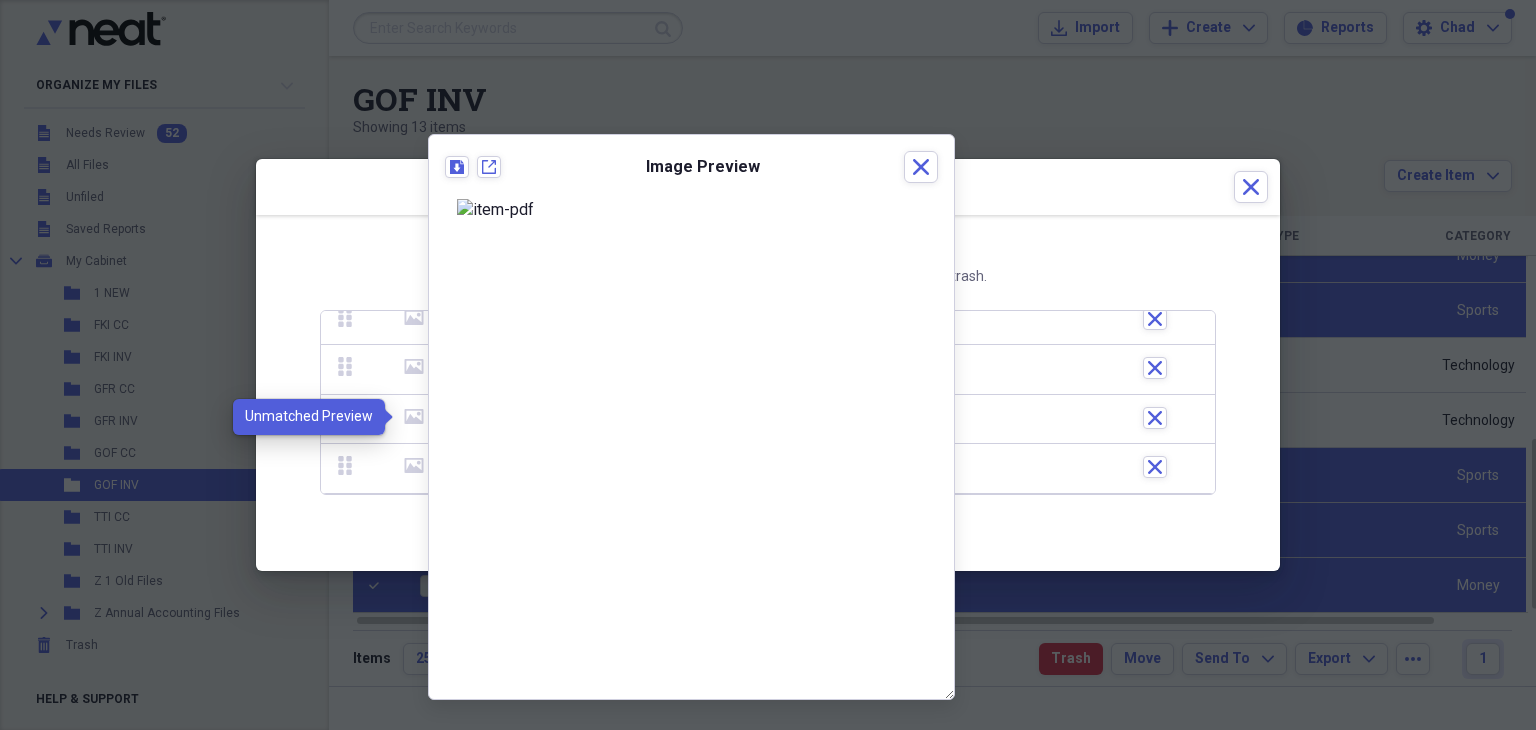 click on "media" 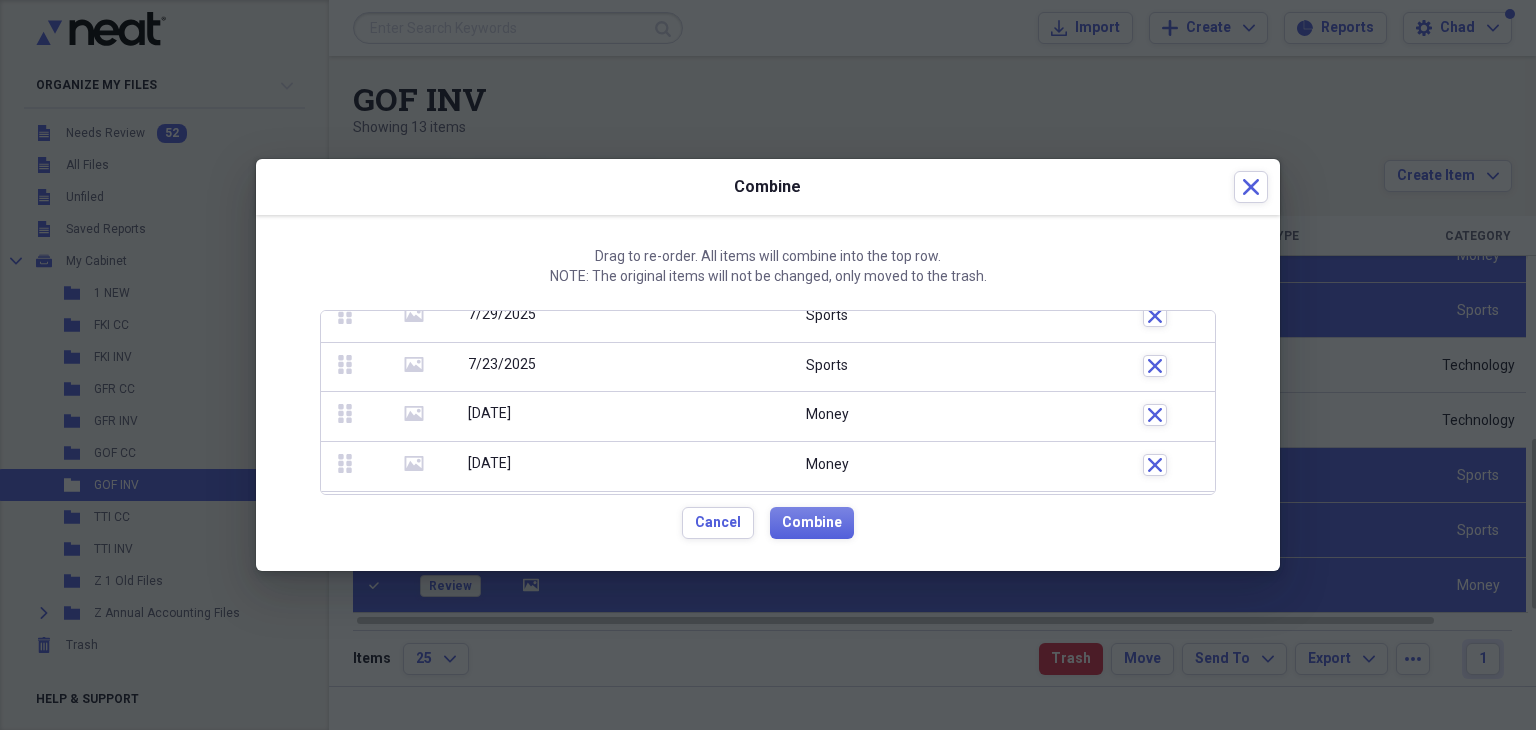 scroll, scrollTop: 154, scrollLeft: 0, axis: vertical 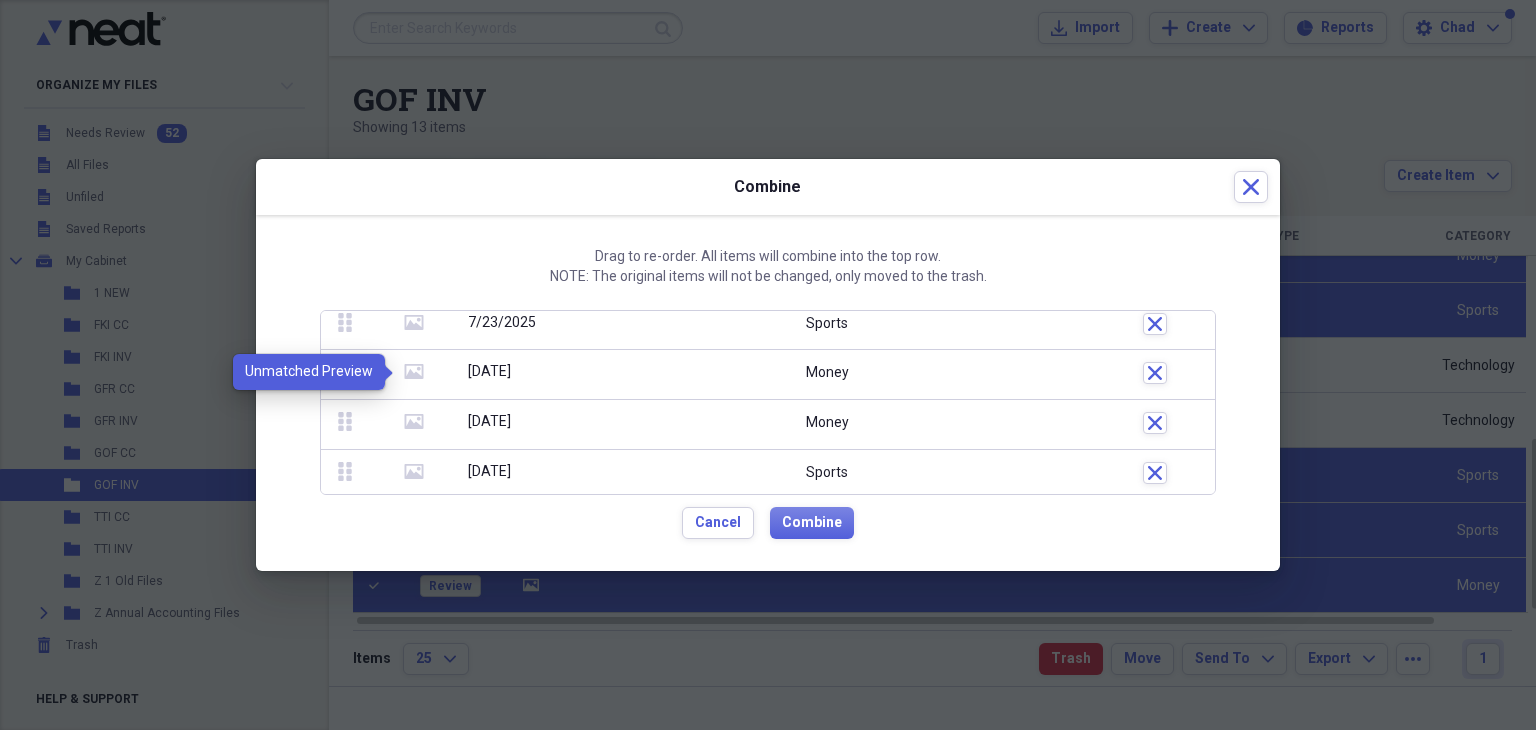 click 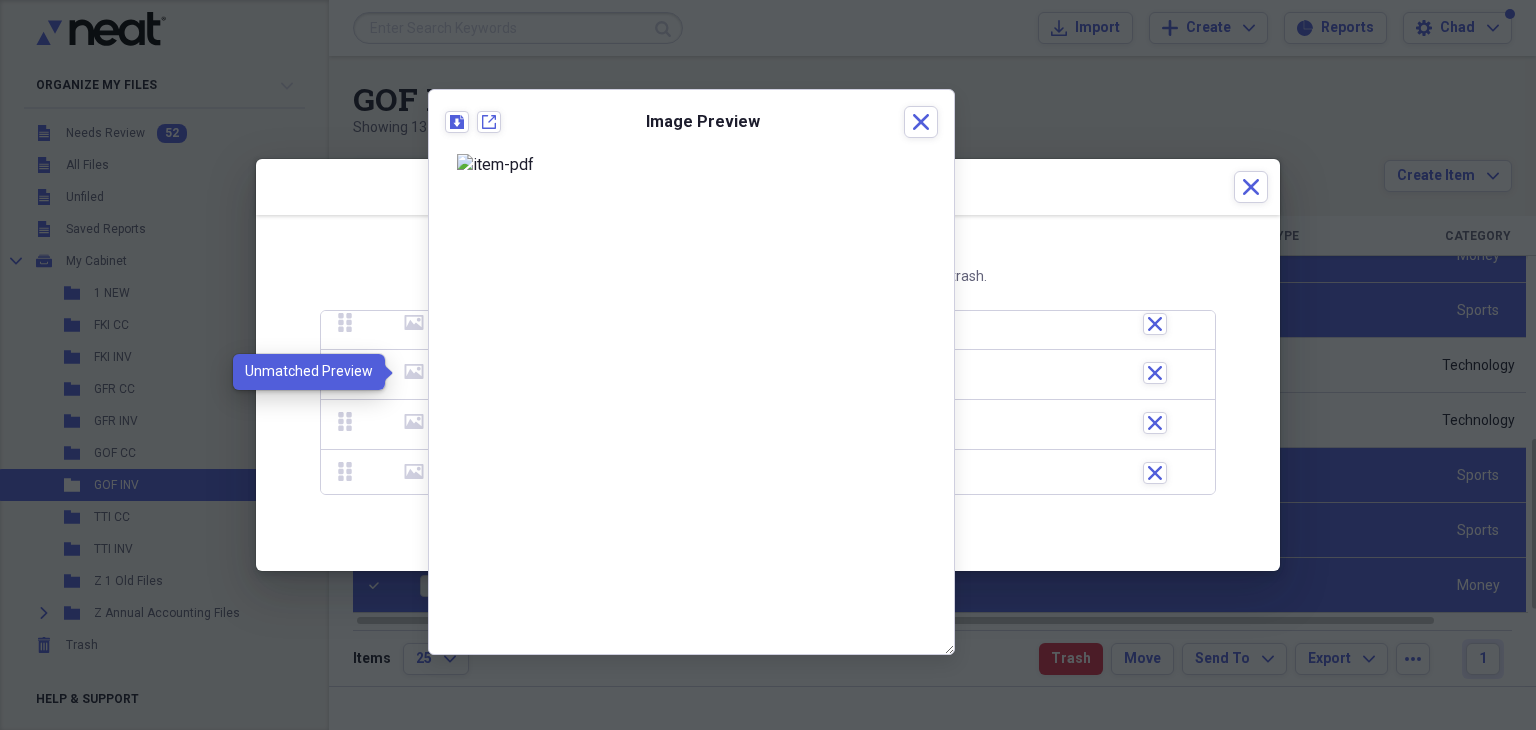 click 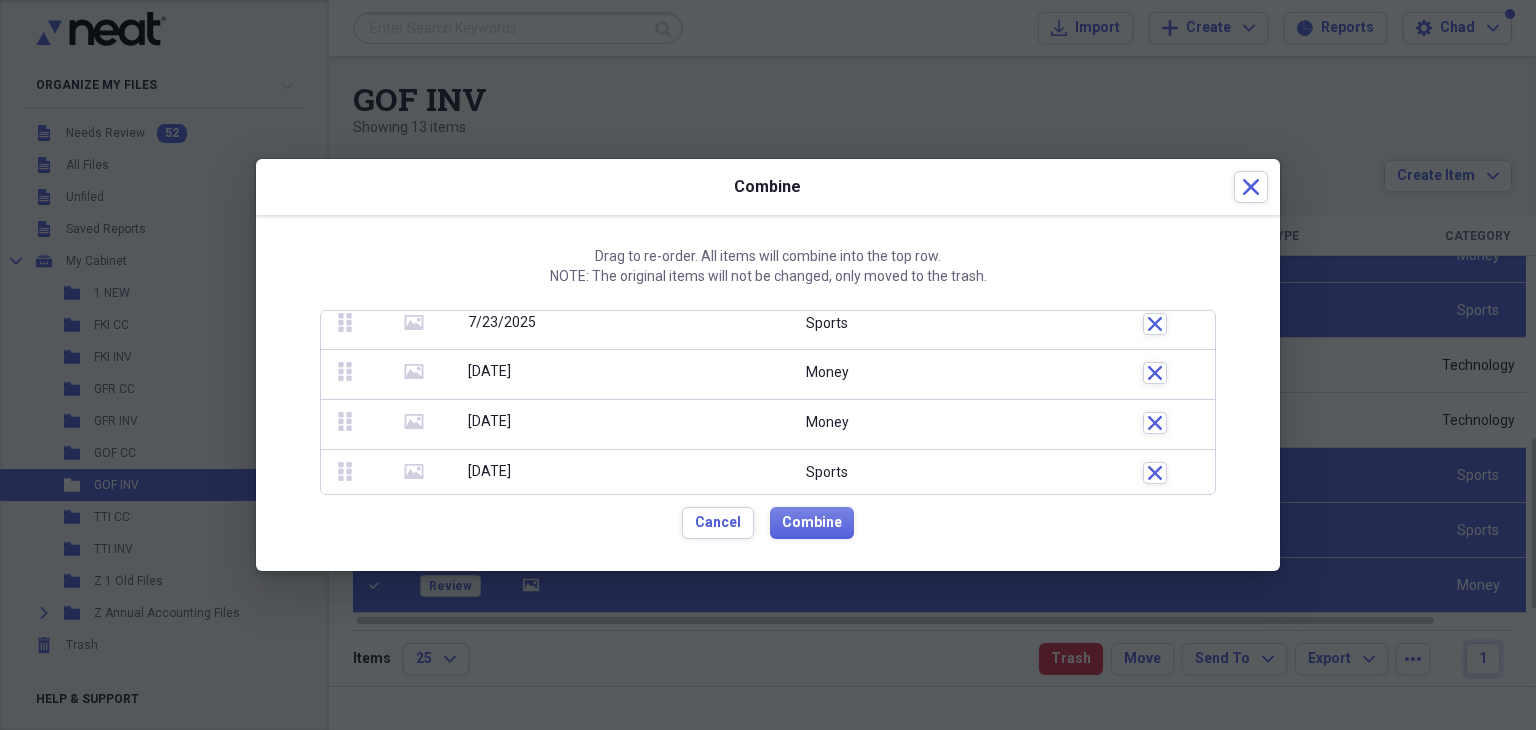 click 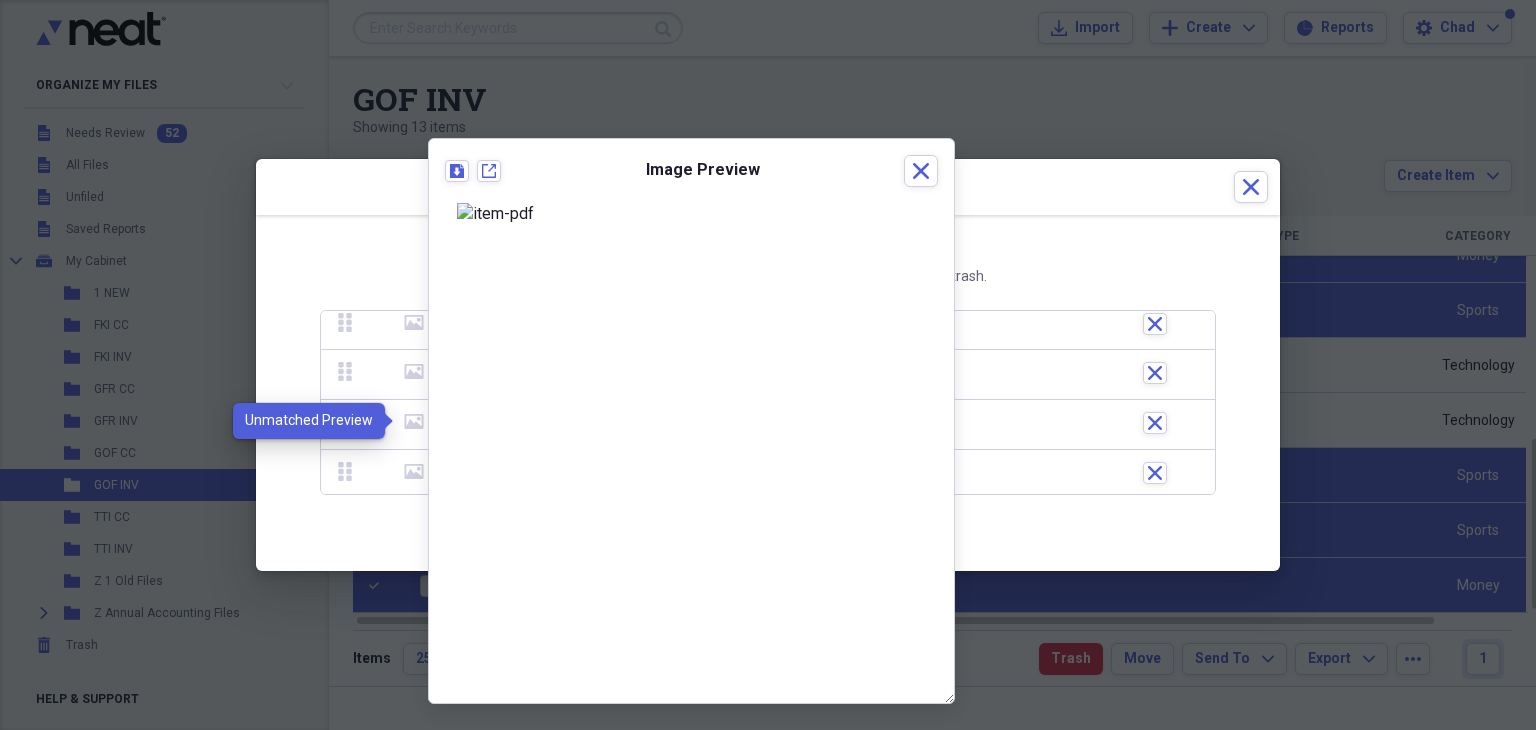 click 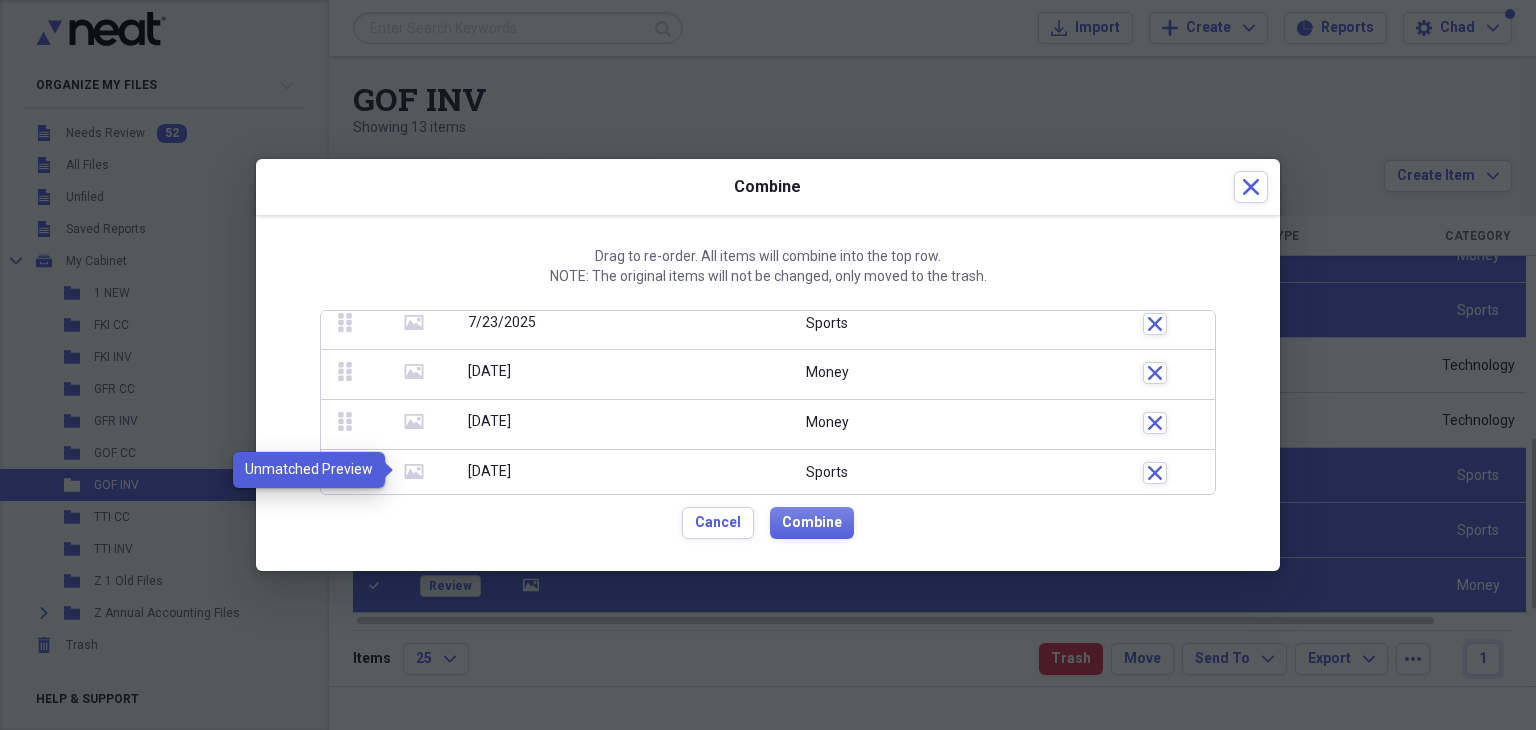 click 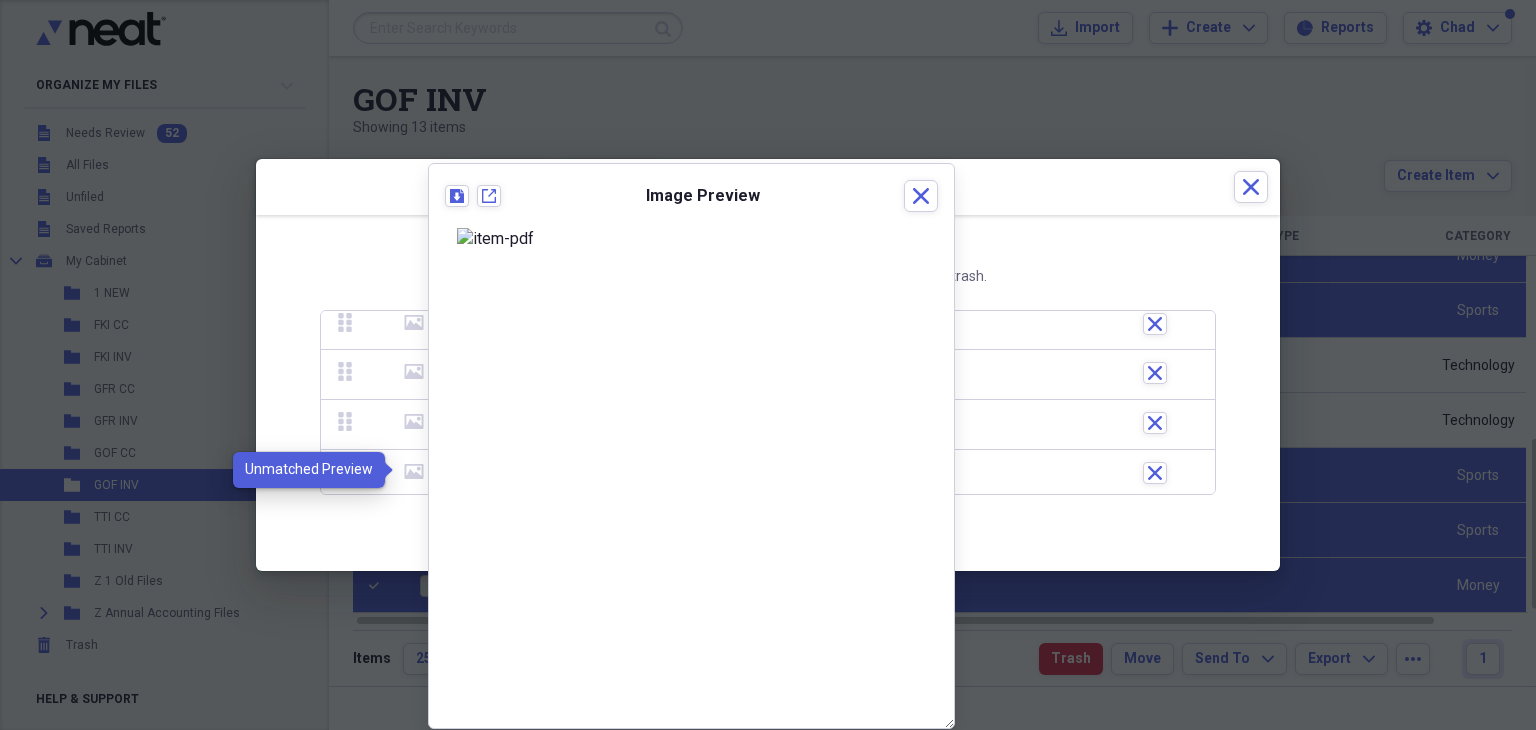 click 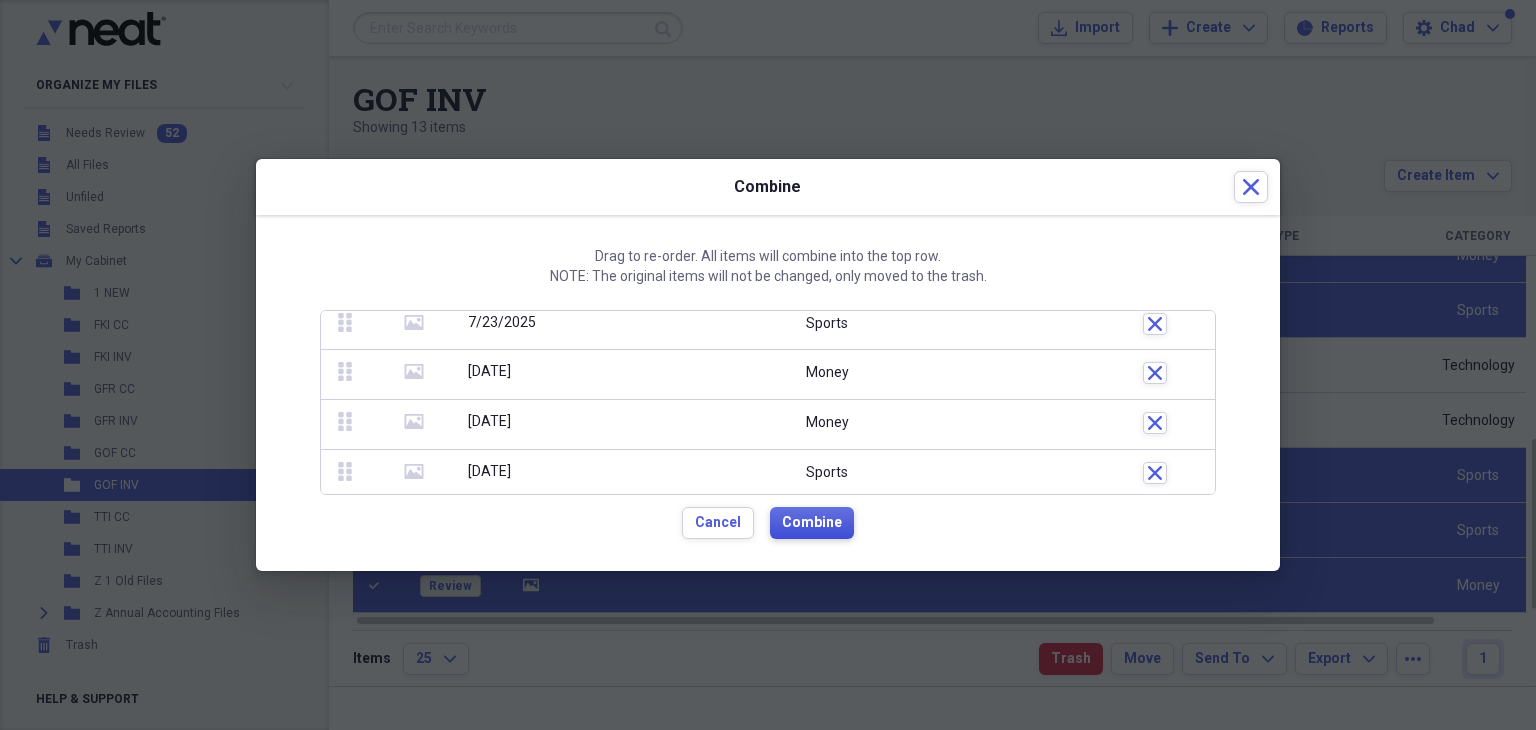 click on "Combine" at bounding box center [812, 523] 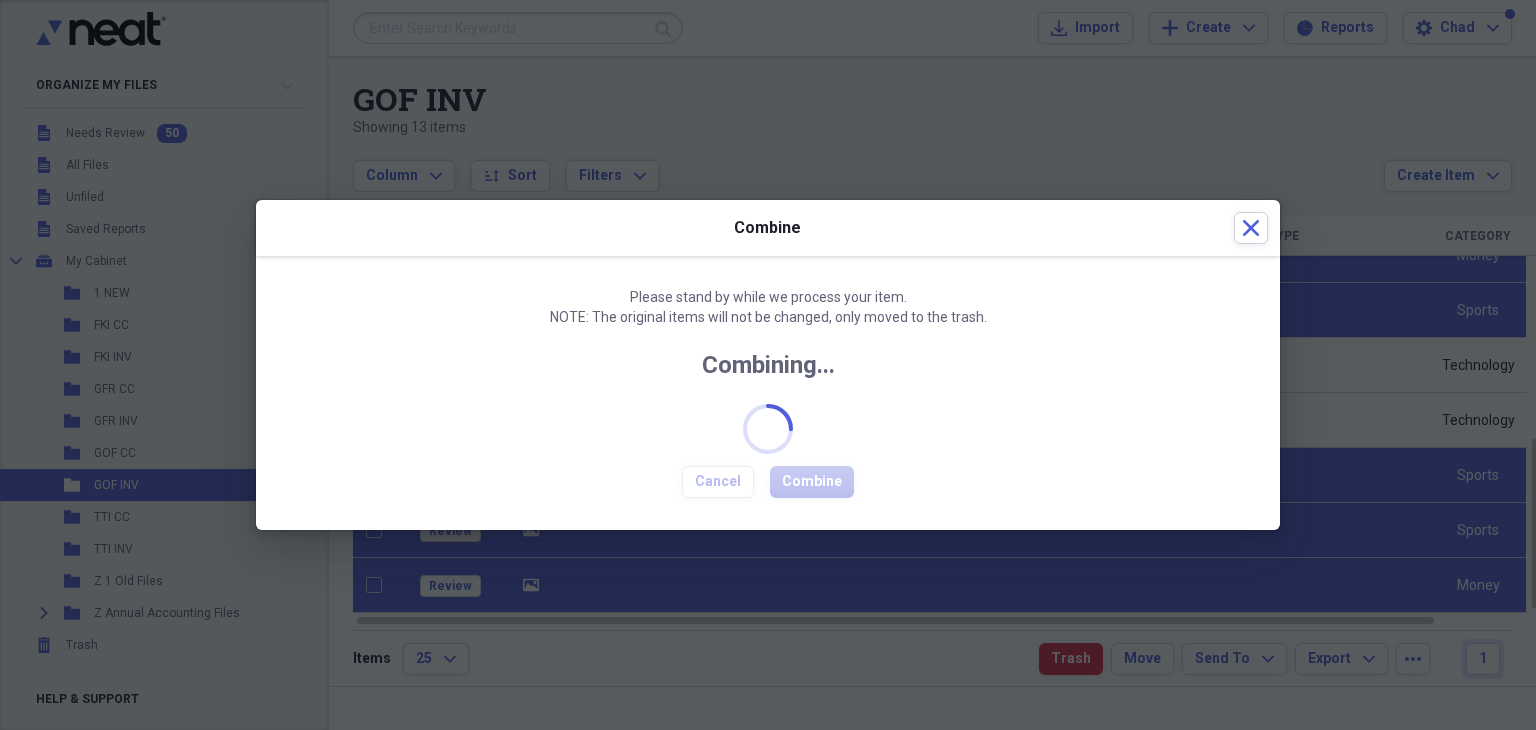checkbox on "false" 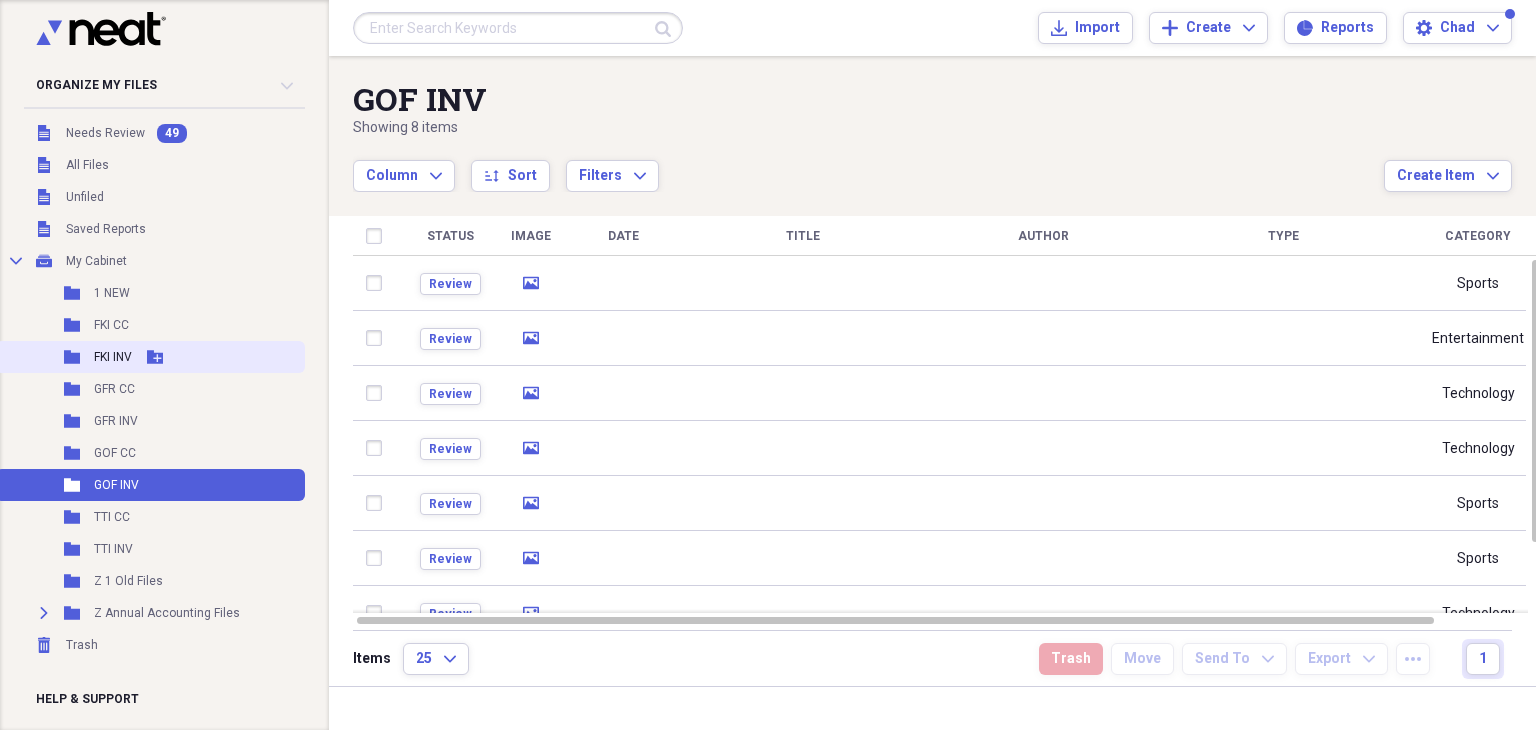 click on "Folder FKI INV Add Folder" at bounding box center (150, 357) 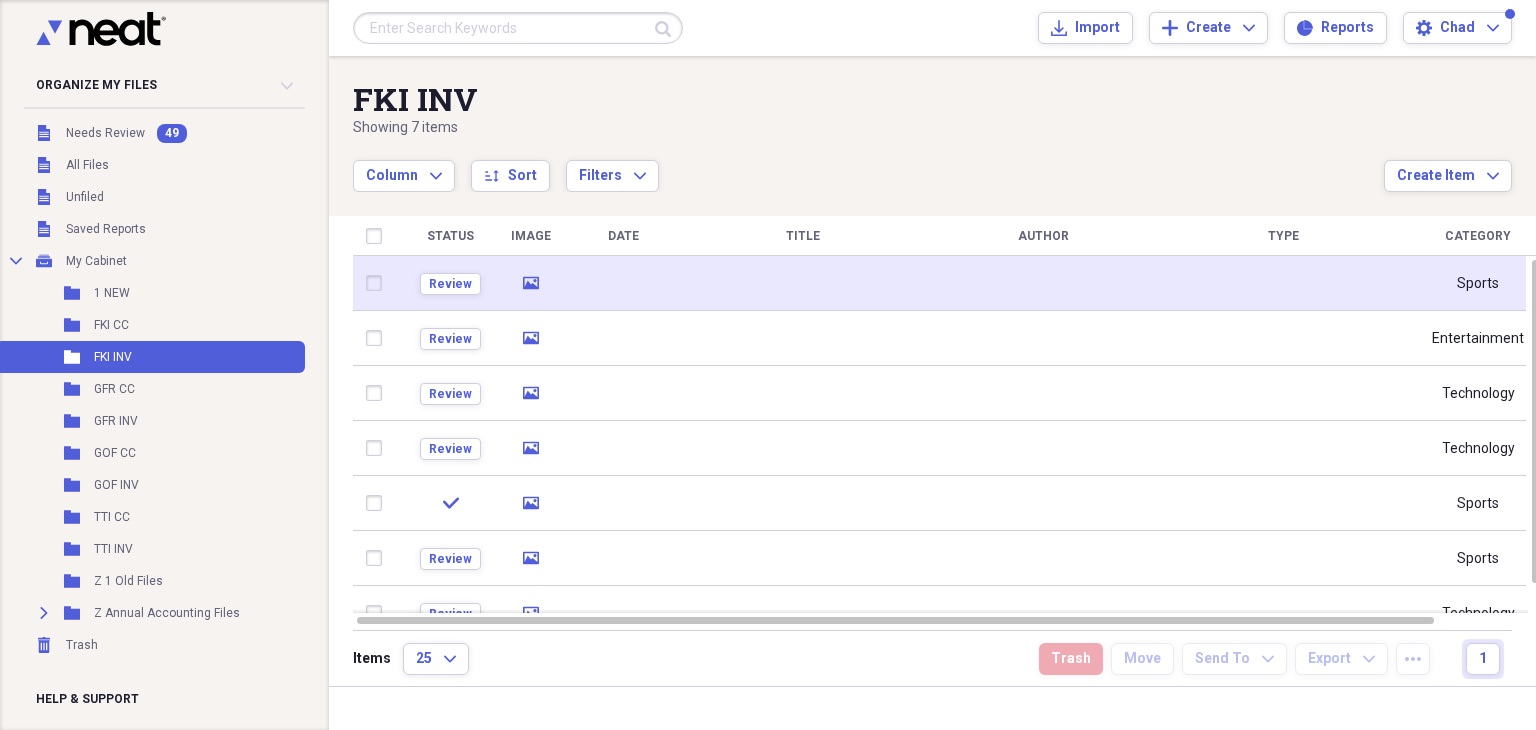 click at bounding box center (623, 283) 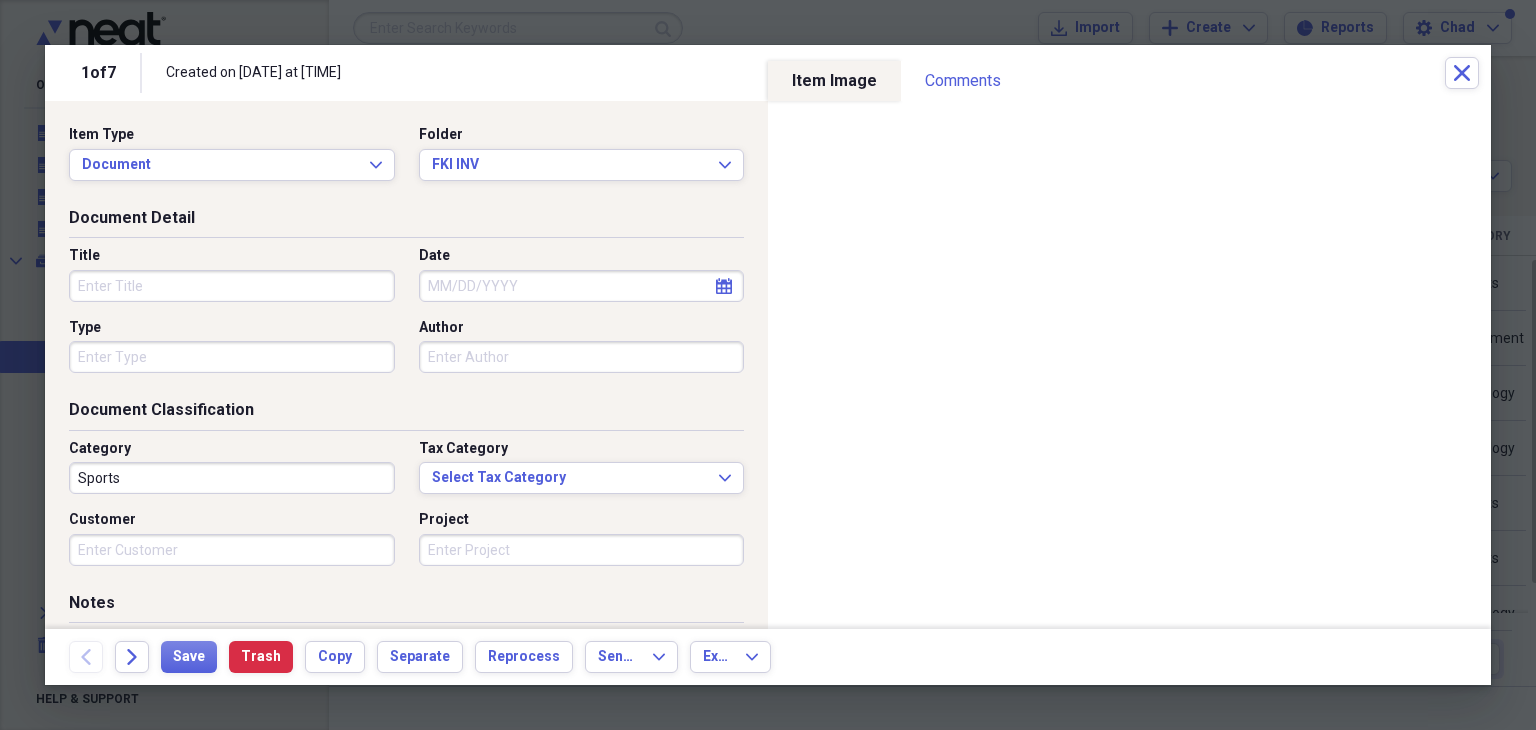 click on "calendar" 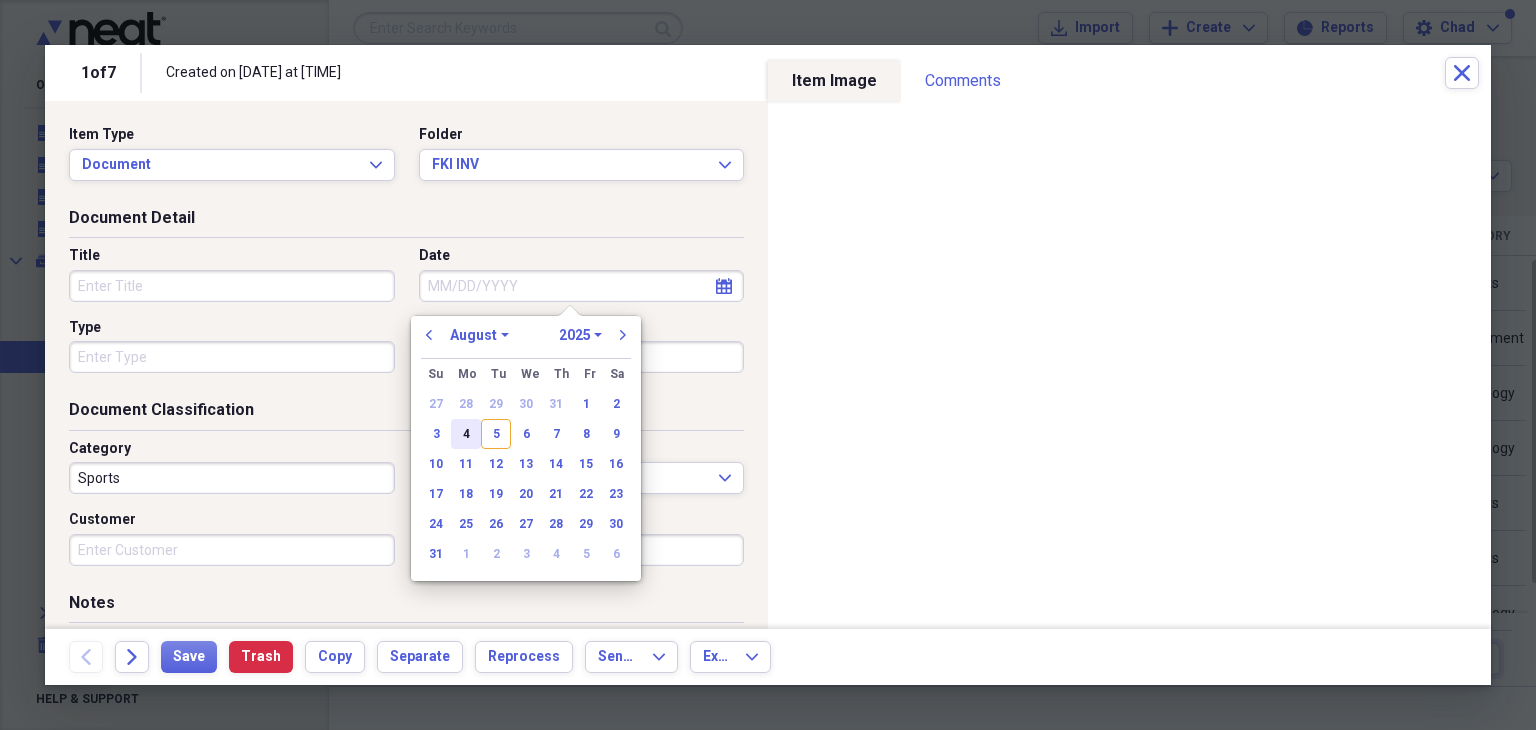 click on "4" at bounding box center [466, 434] 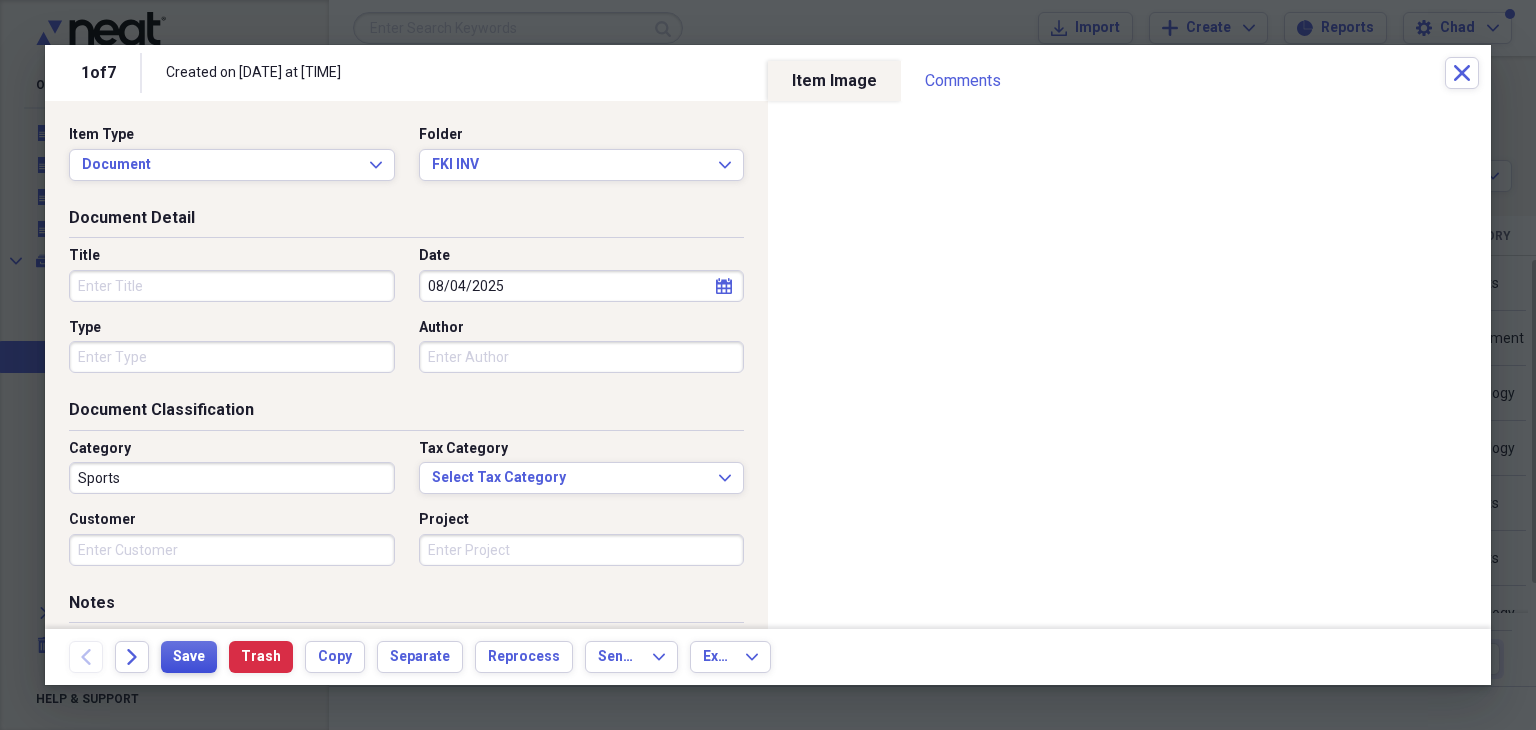 click on "Save" at bounding box center [189, 657] 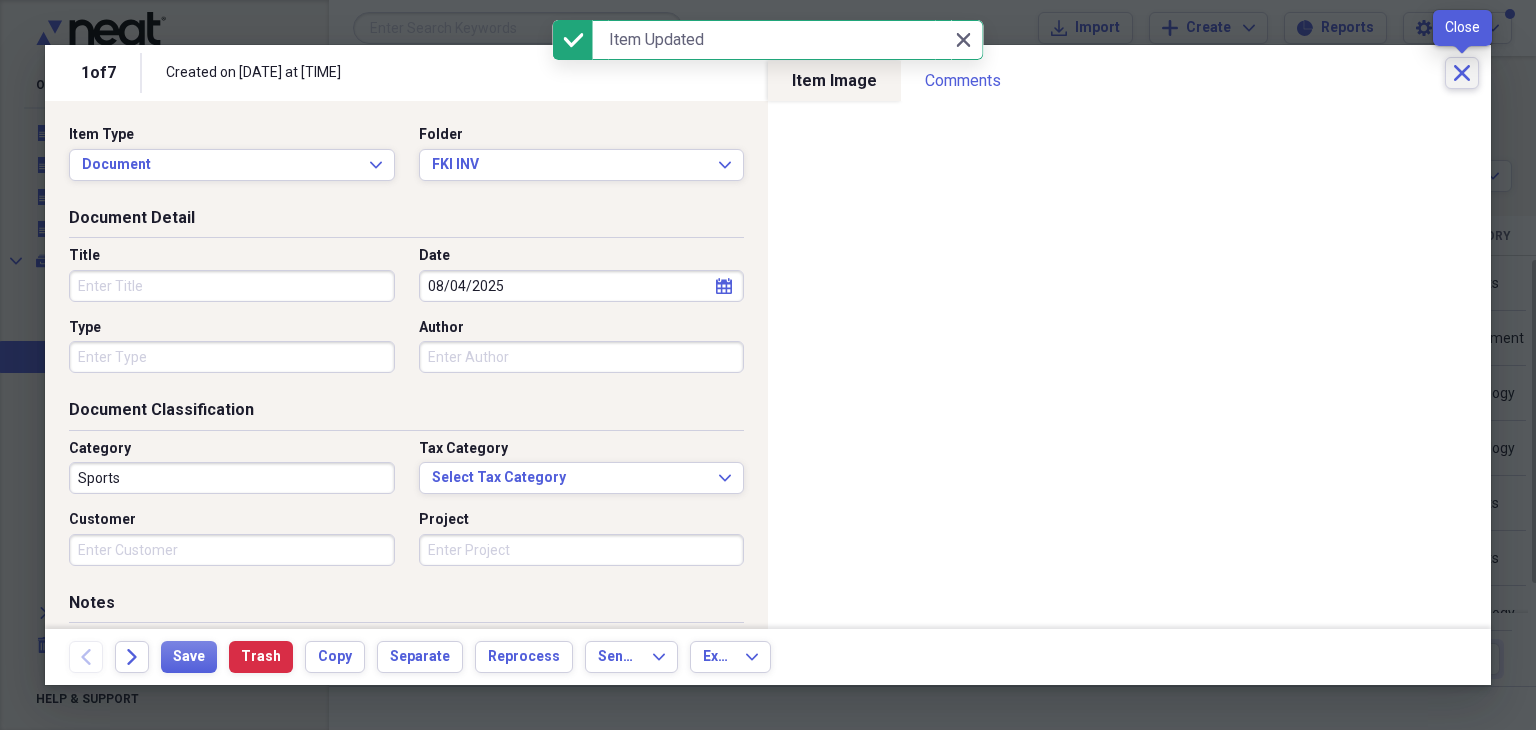 click on "Close" at bounding box center [1462, 73] 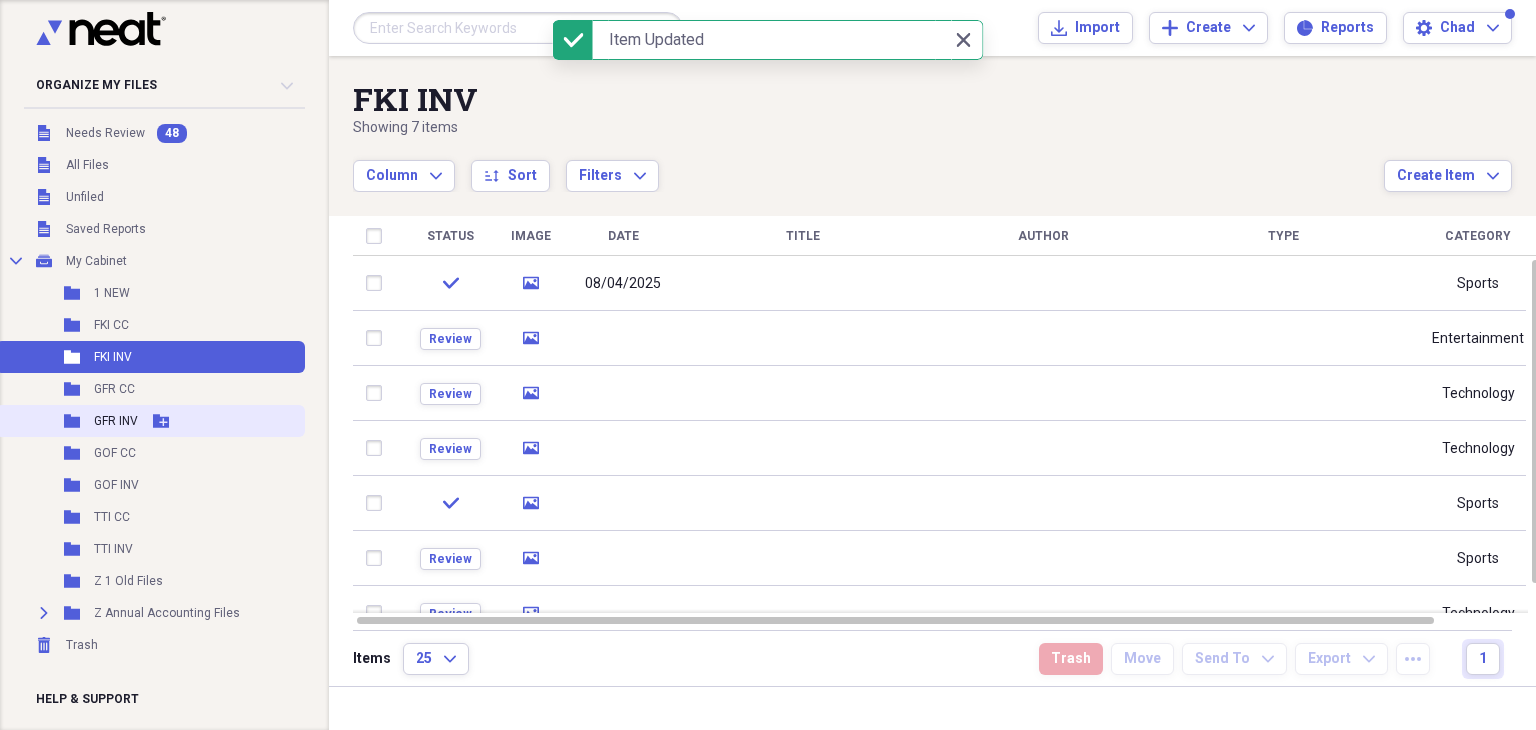 click on "GFR INV" at bounding box center [116, 421] 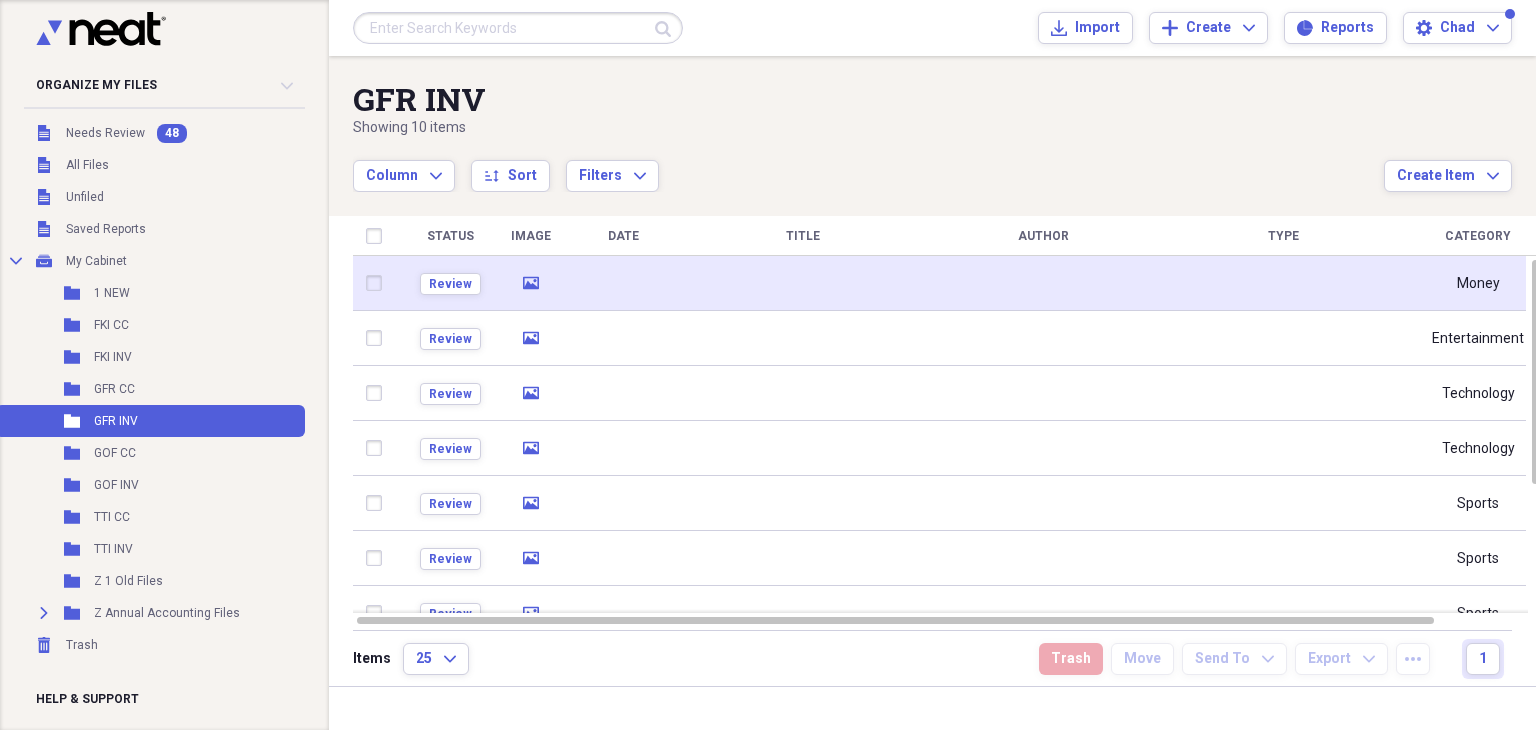 click at bounding box center [623, 283] 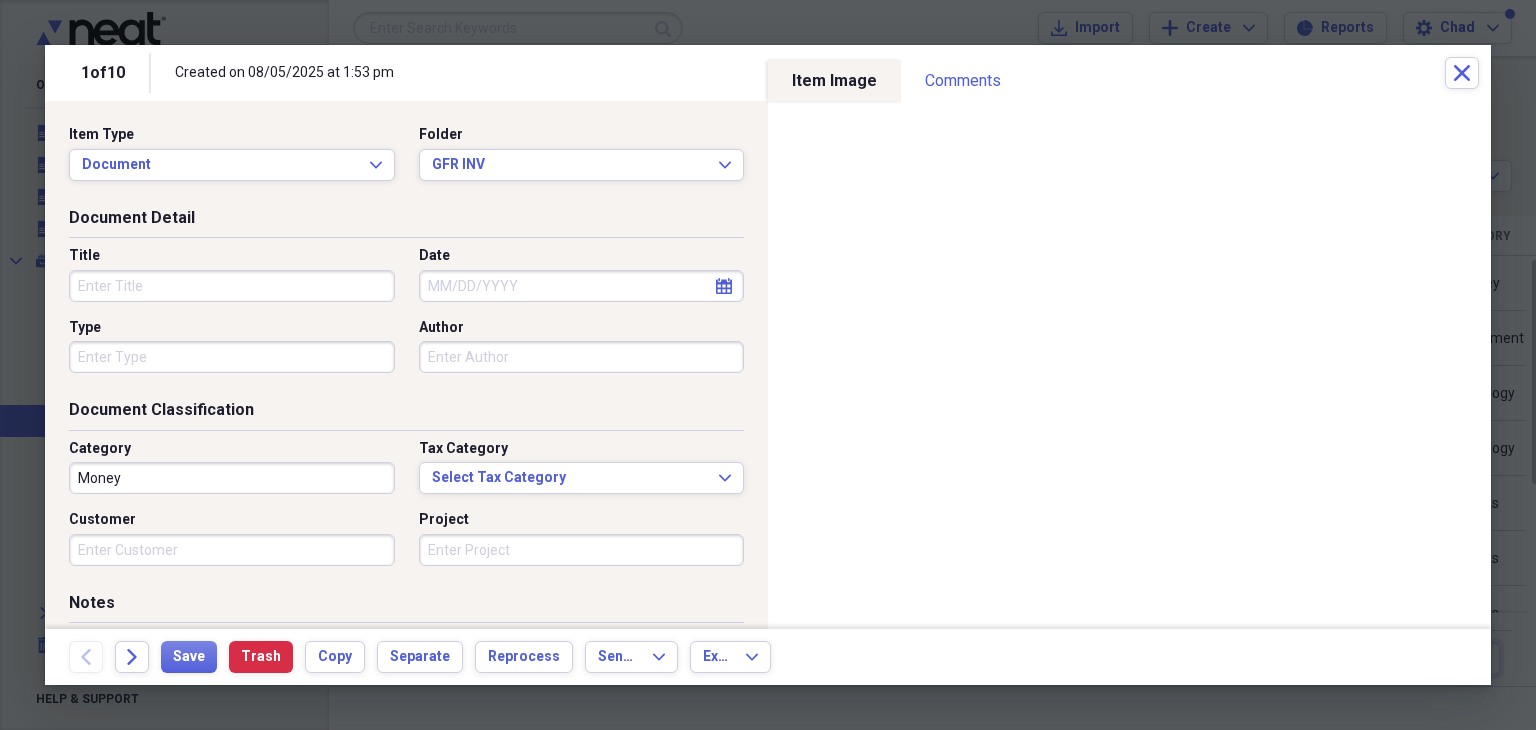click 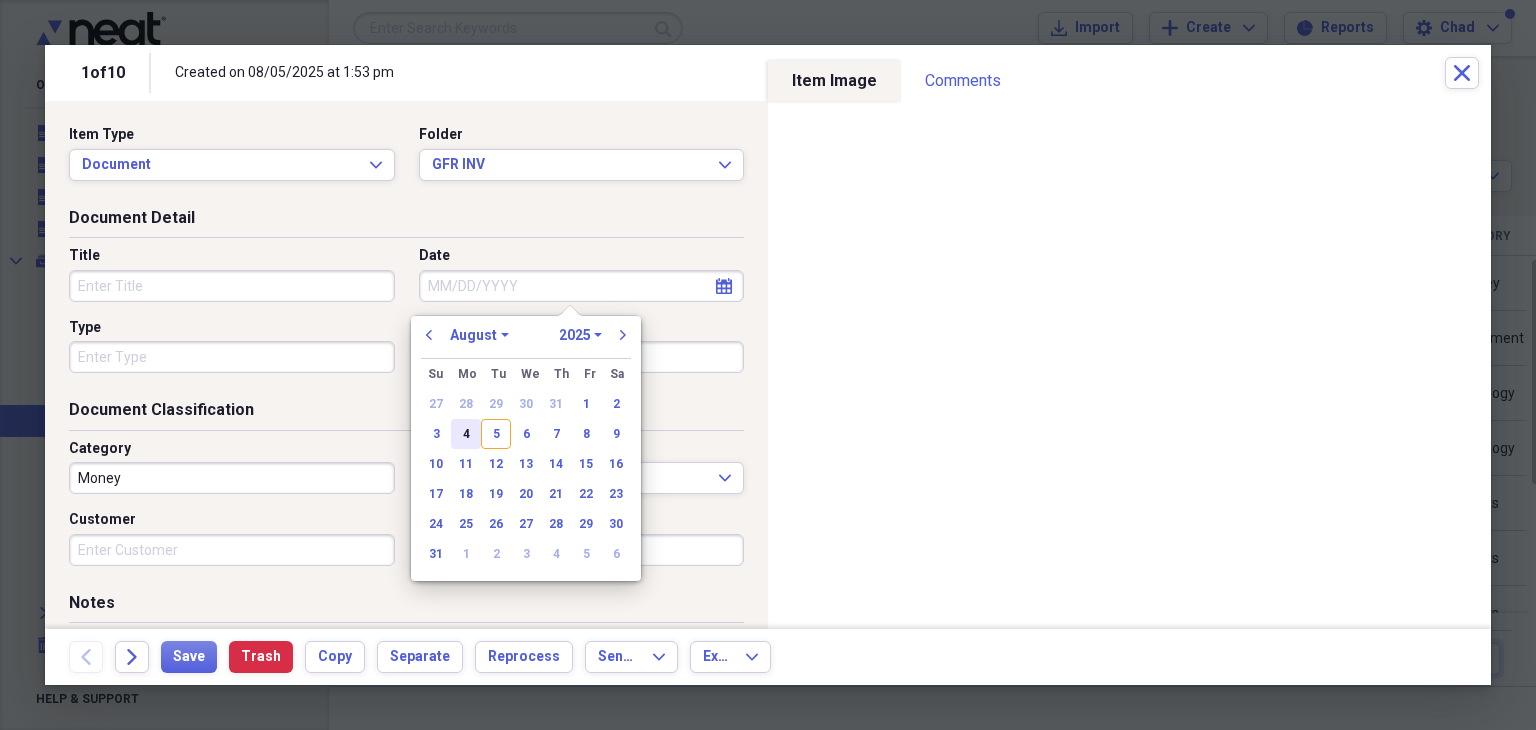 click on "4" at bounding box center [466, 434] 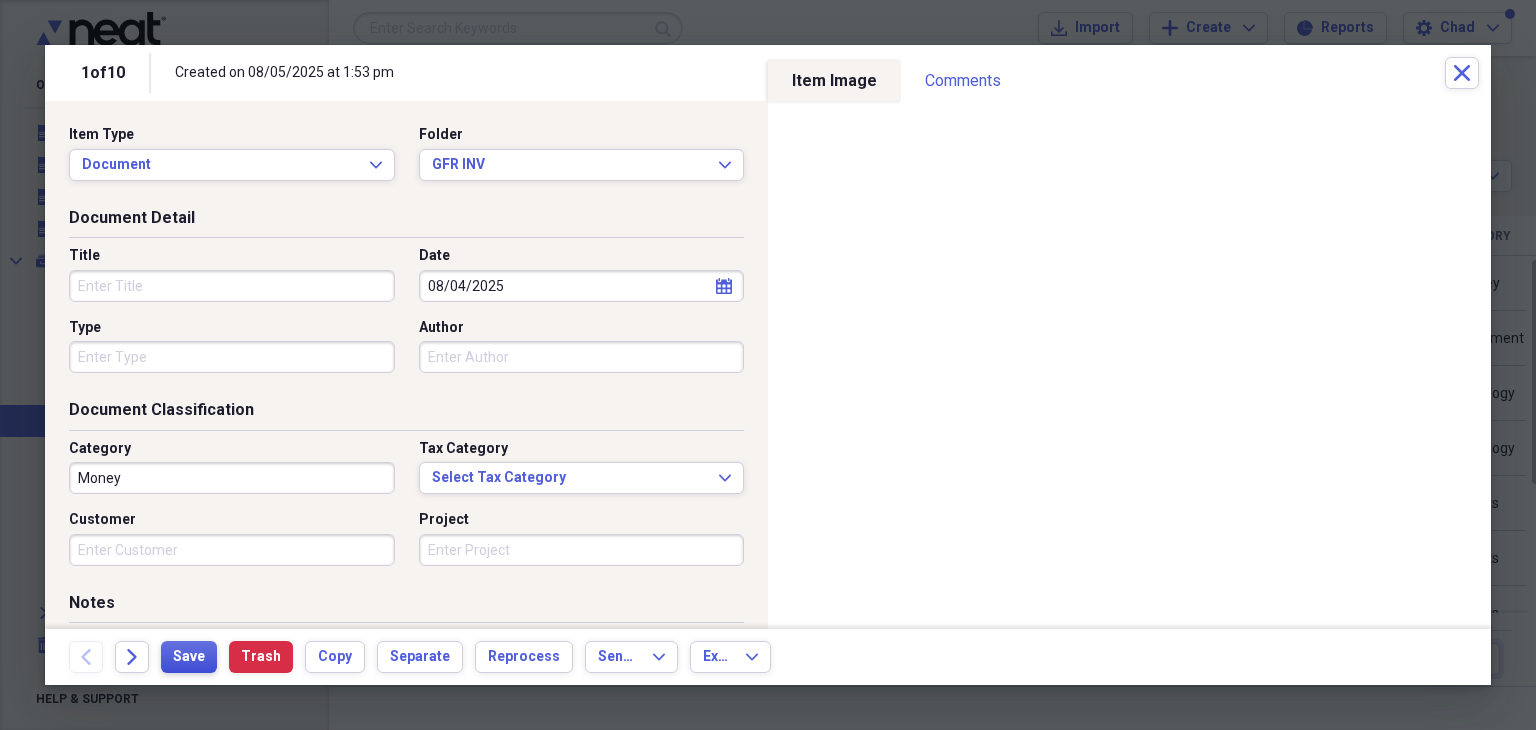 click on "Save" at bounding box center [189, 657] 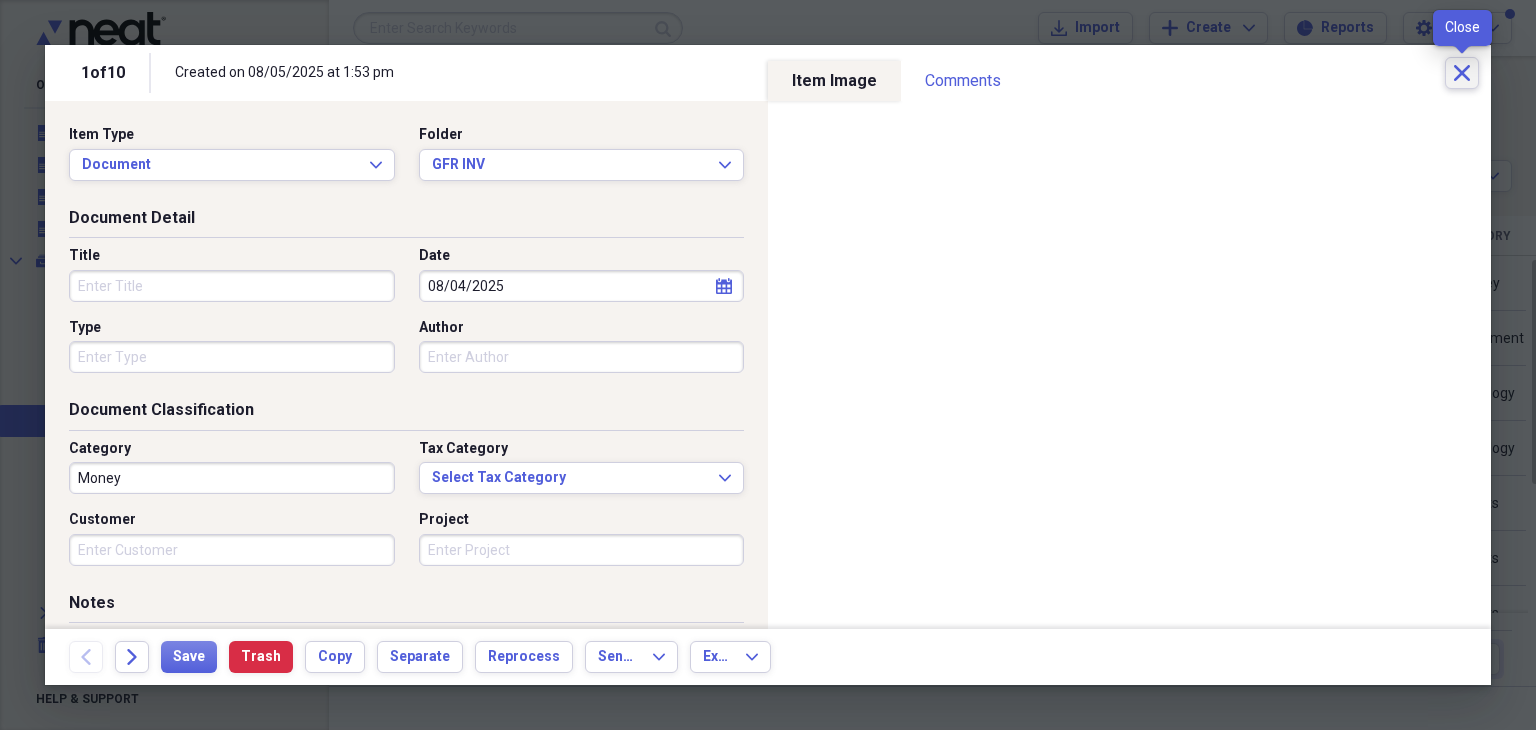 click on "Close" 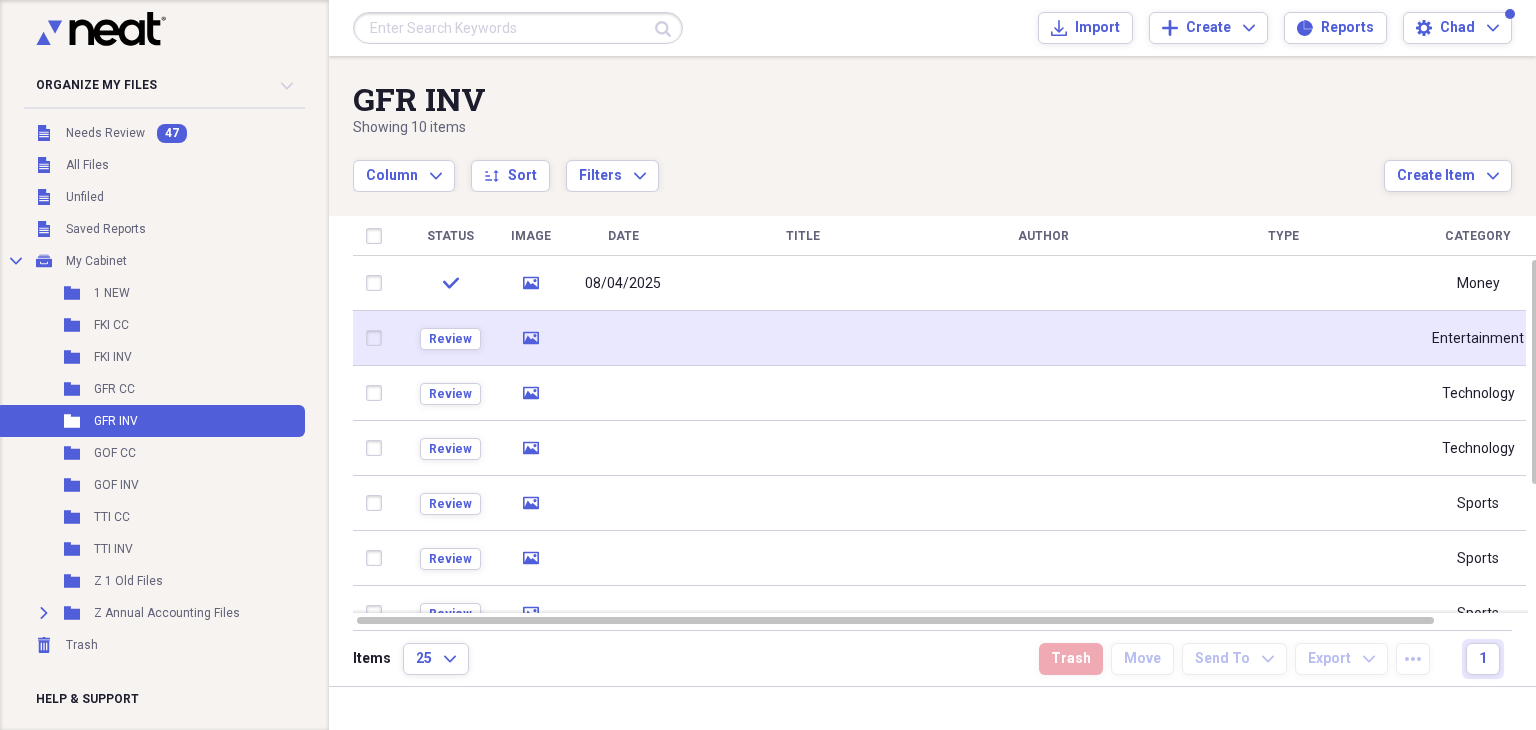 click 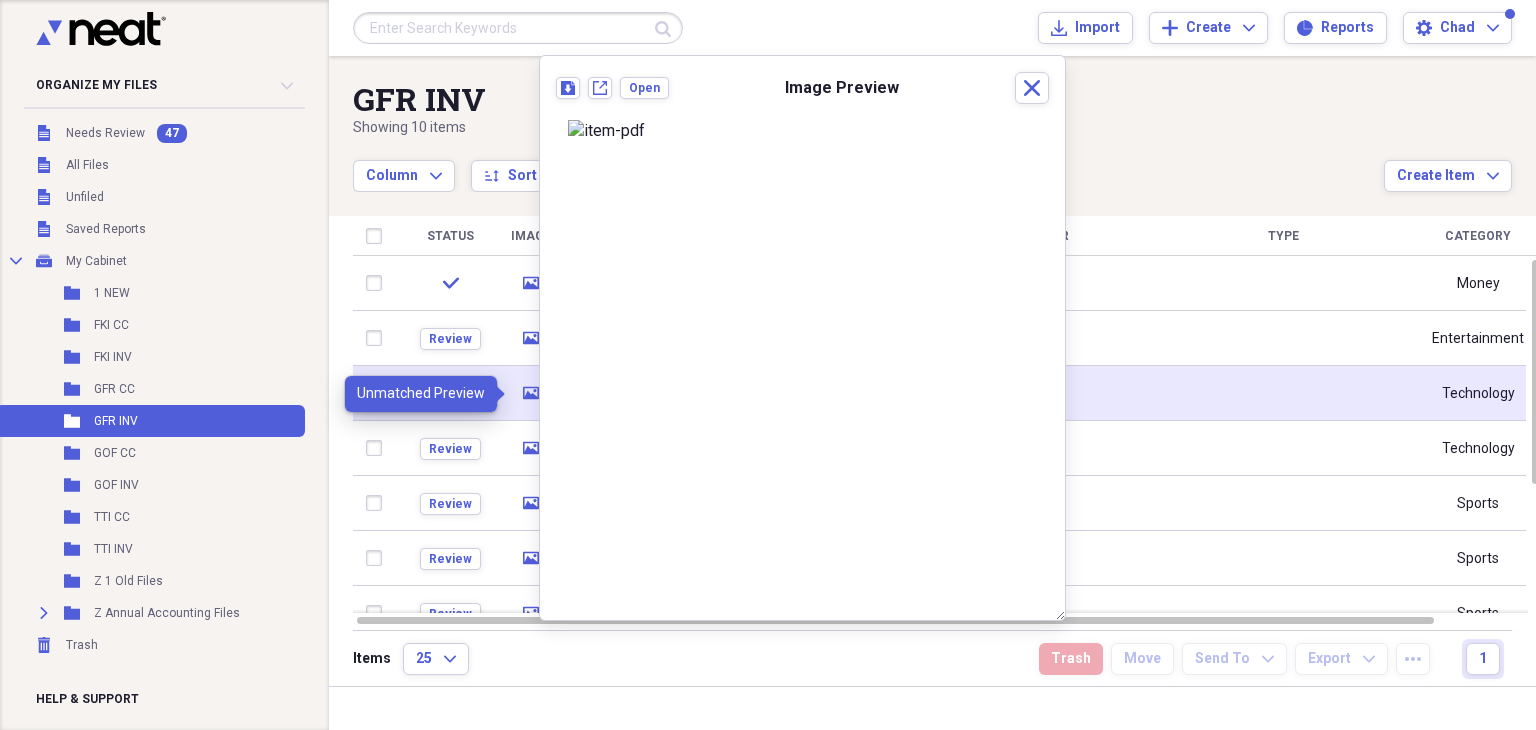 click on "media" 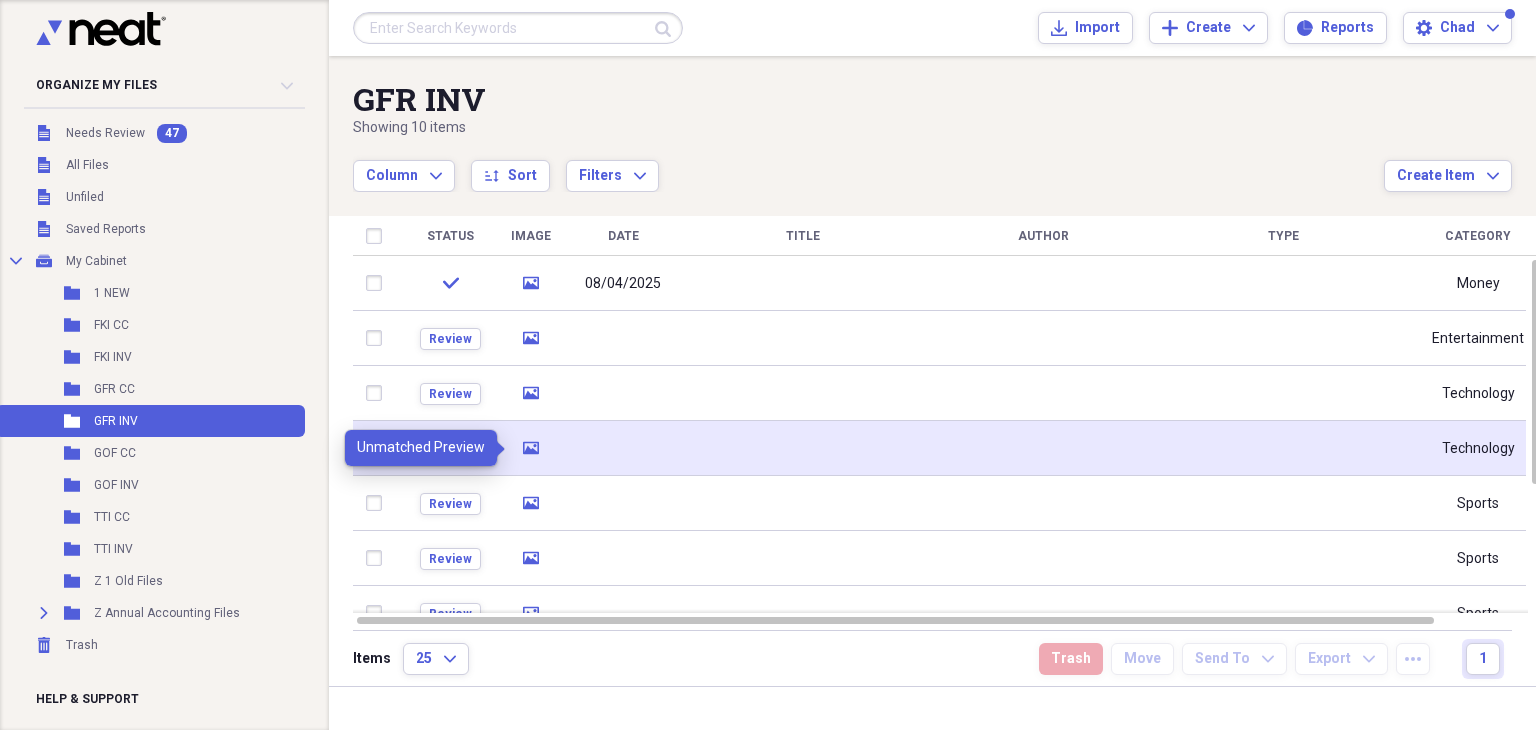 click on "media" 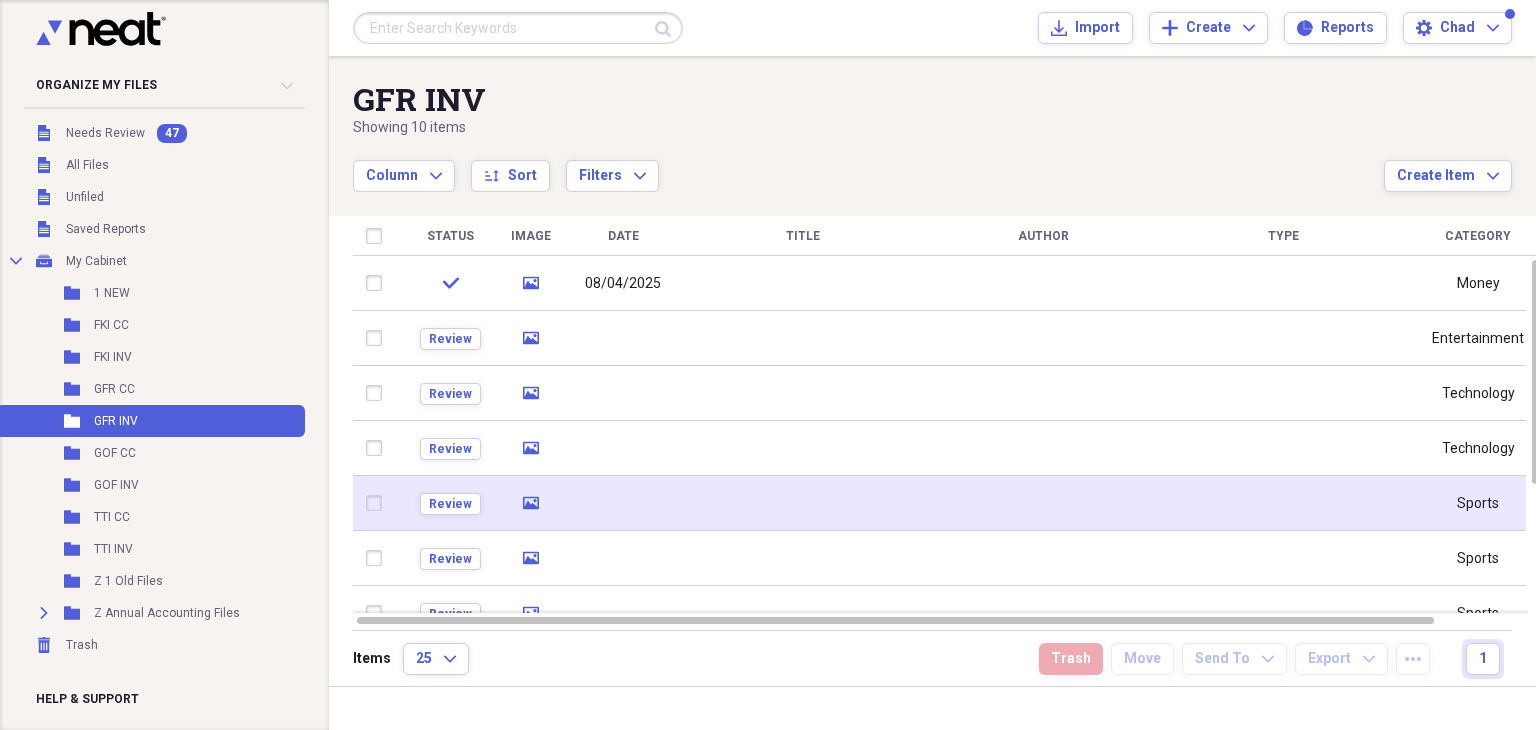 click on "media" at bounding box center (531, 503) 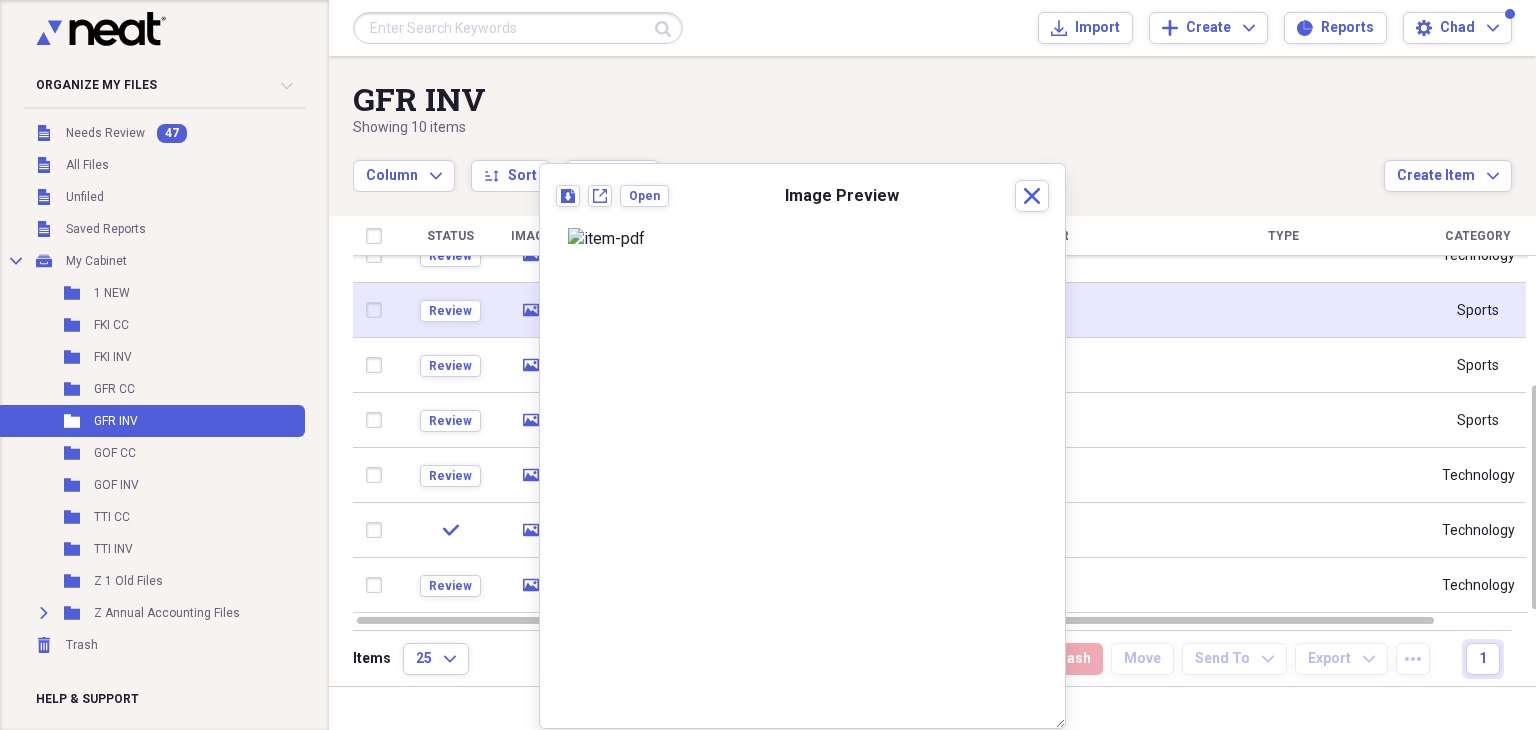 click 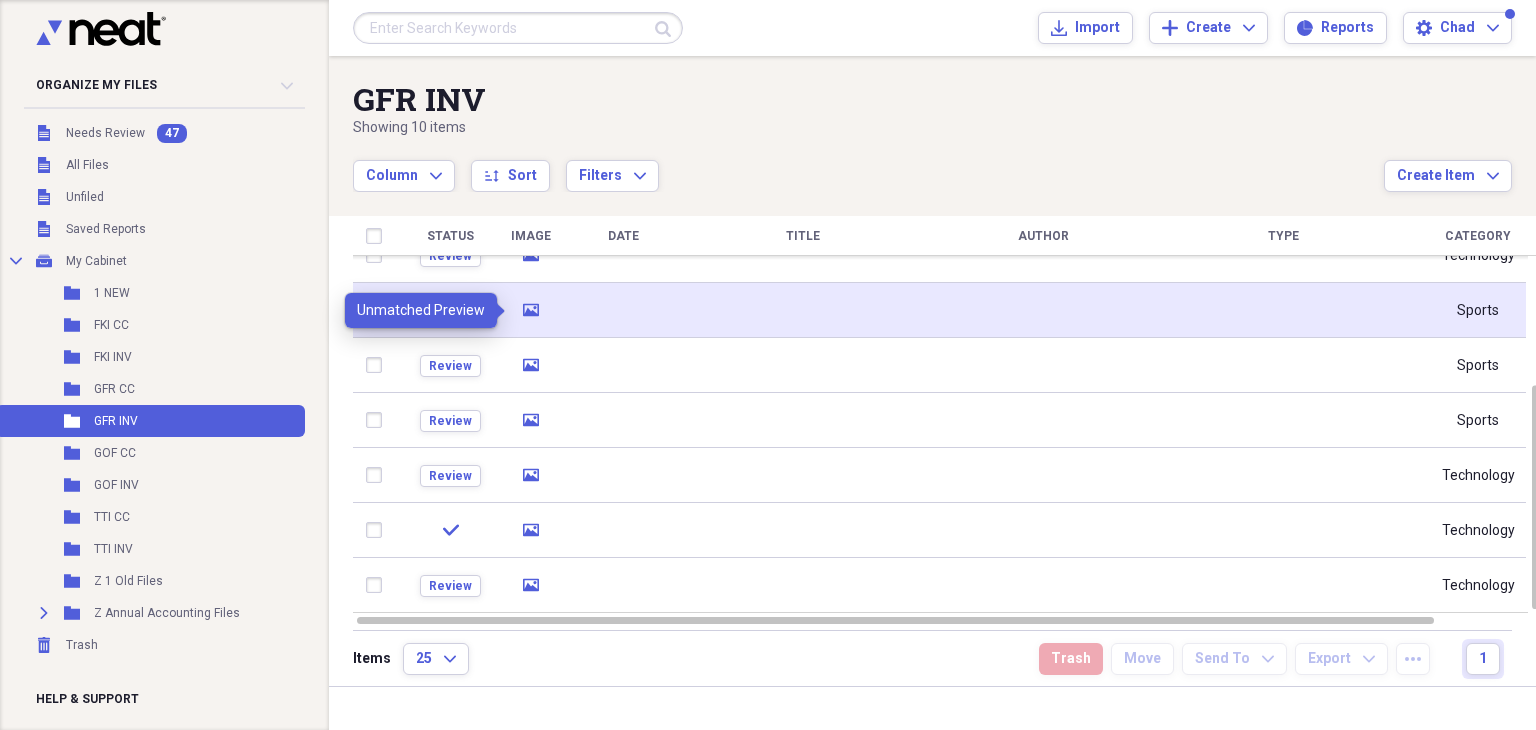 click 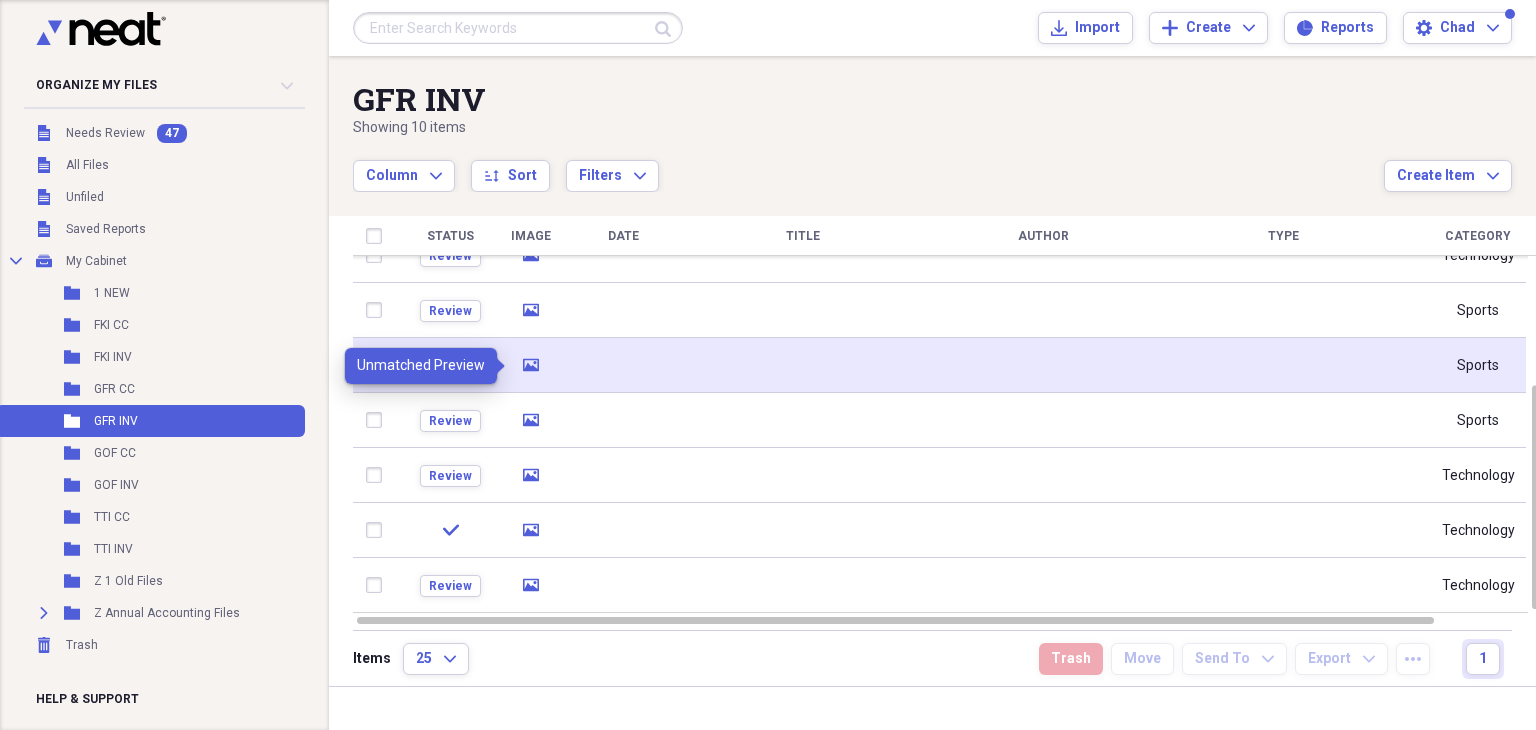 click 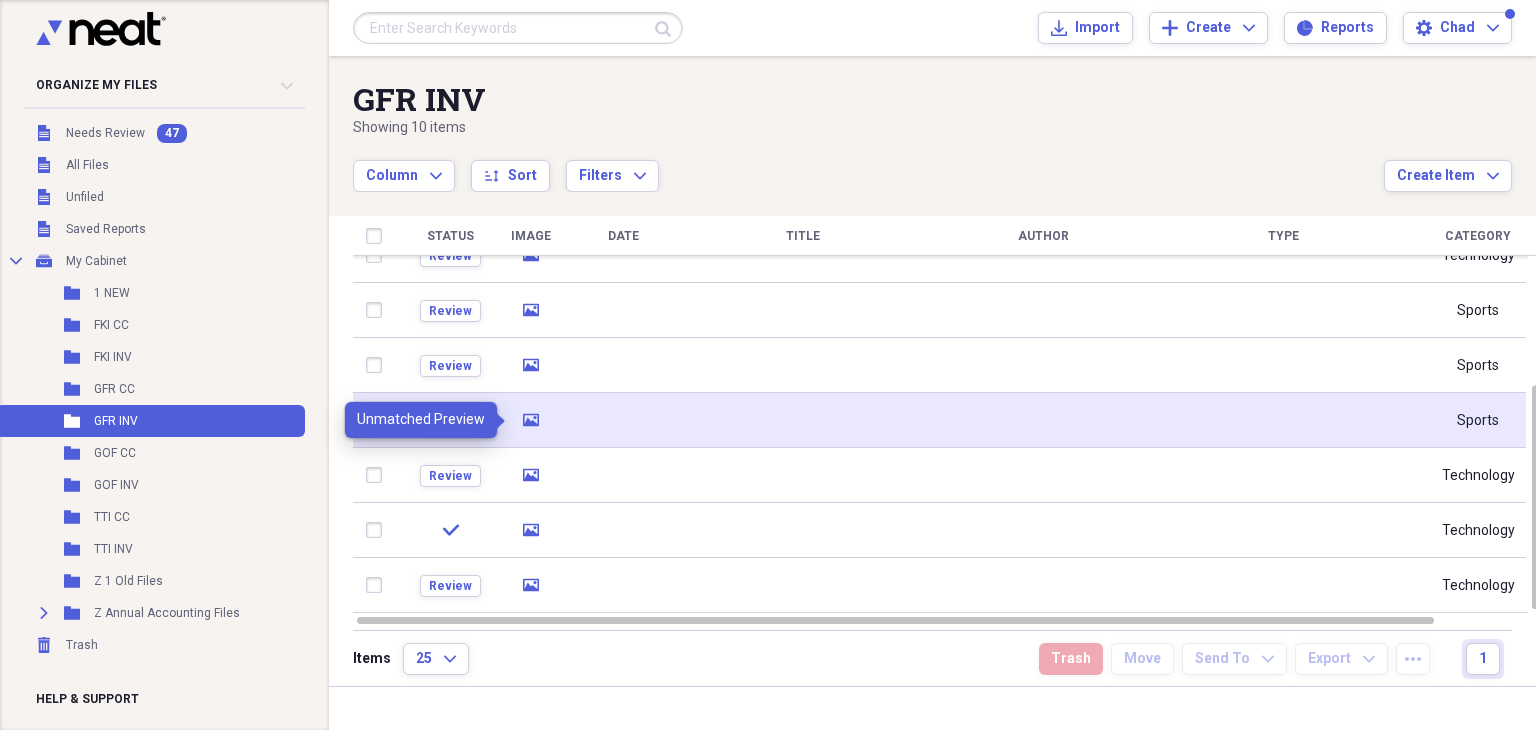 click on "media" 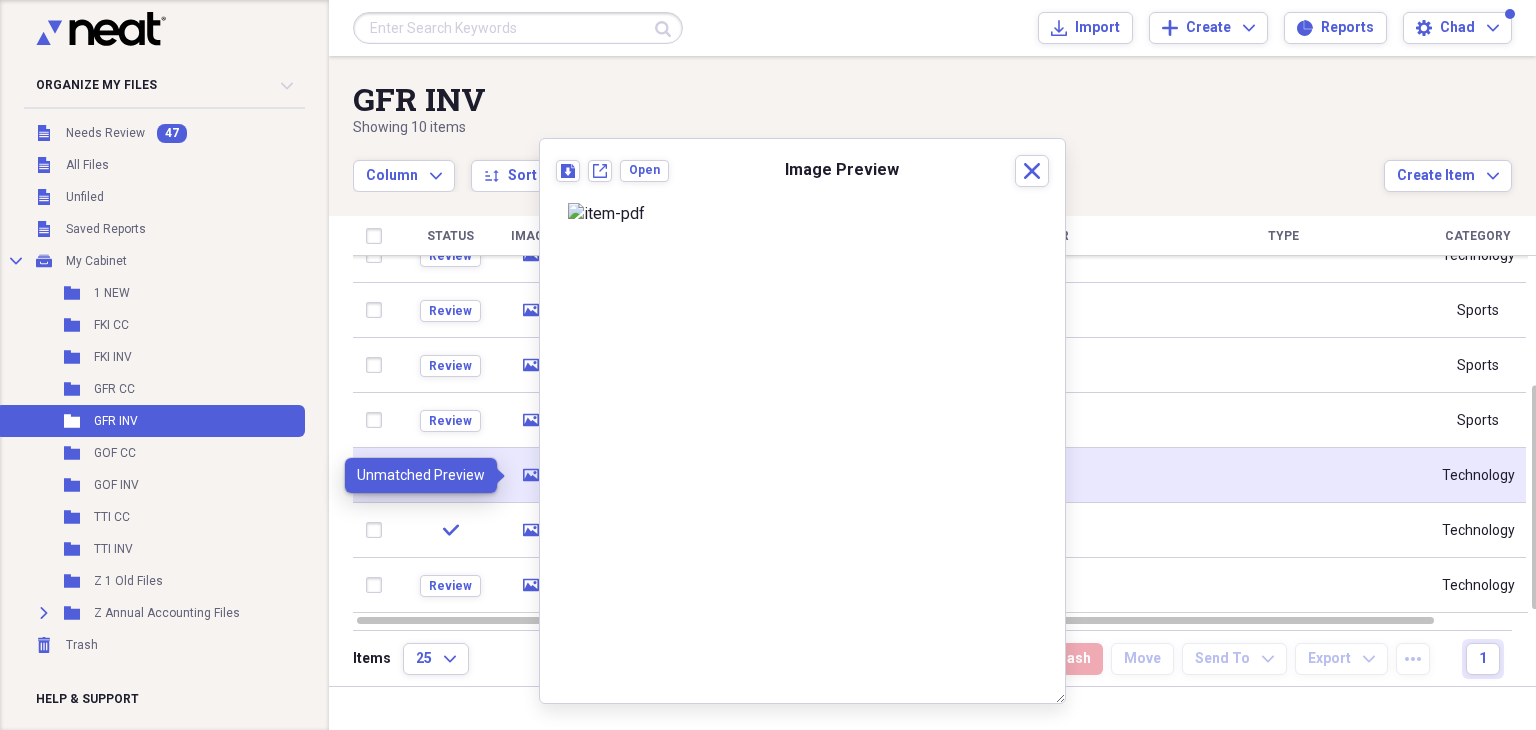 click 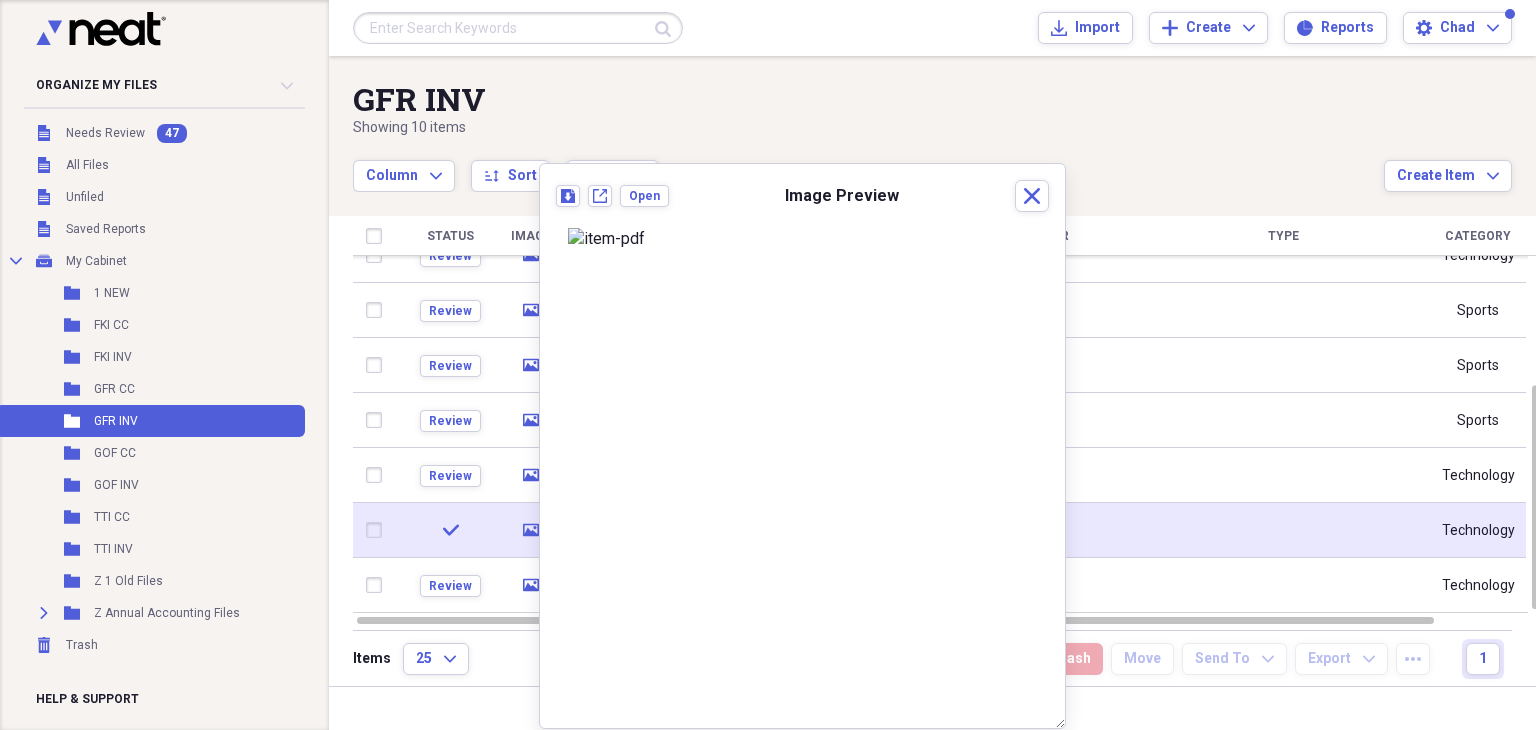 click 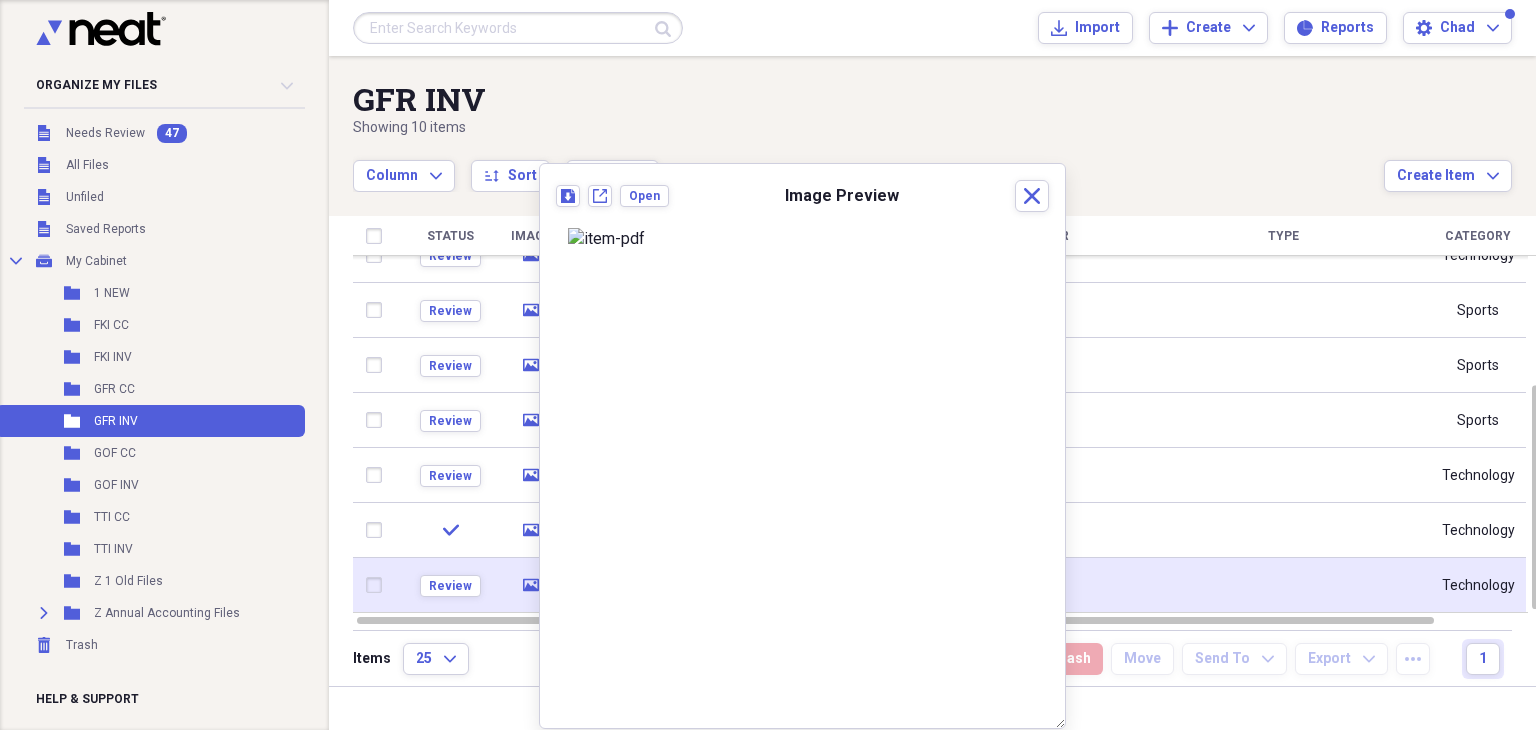 click 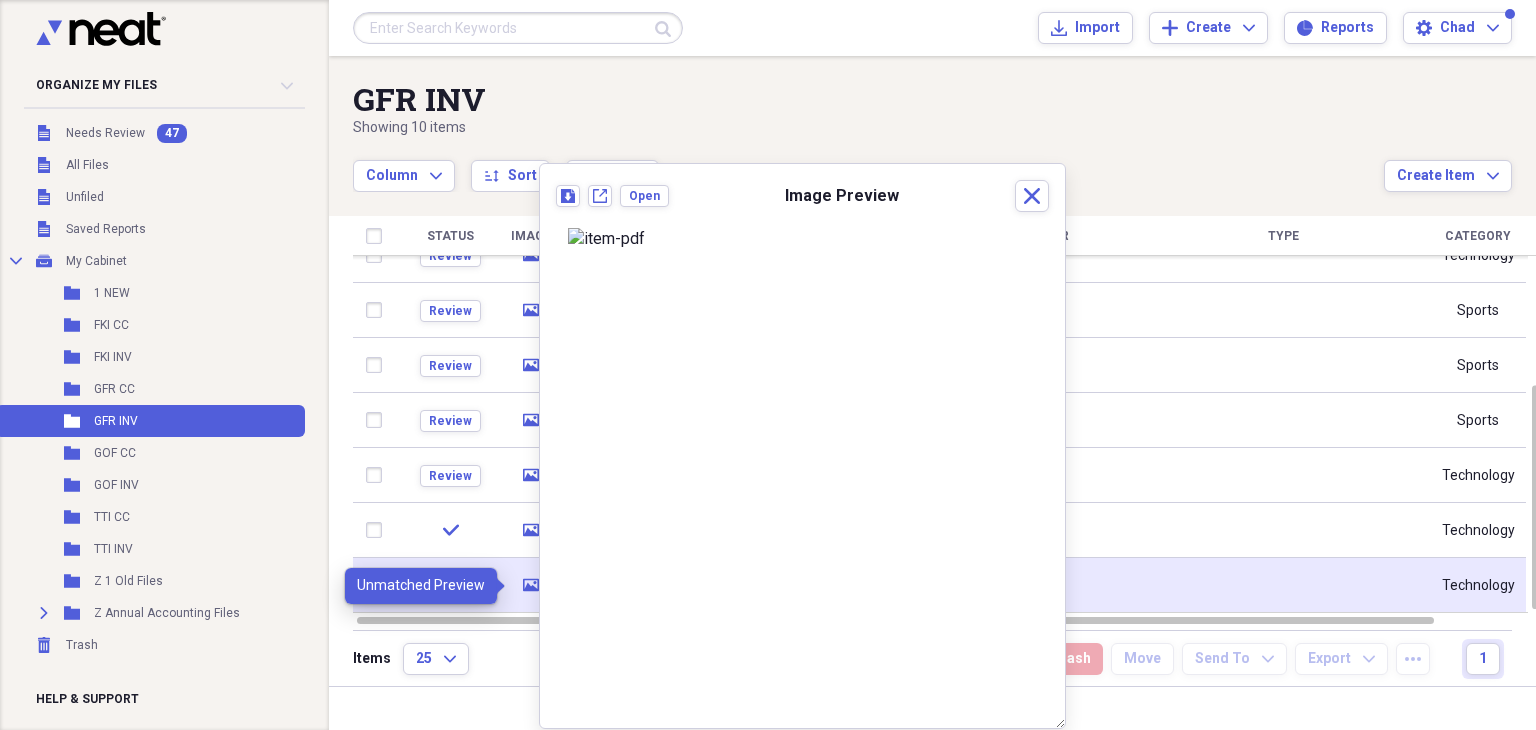 click 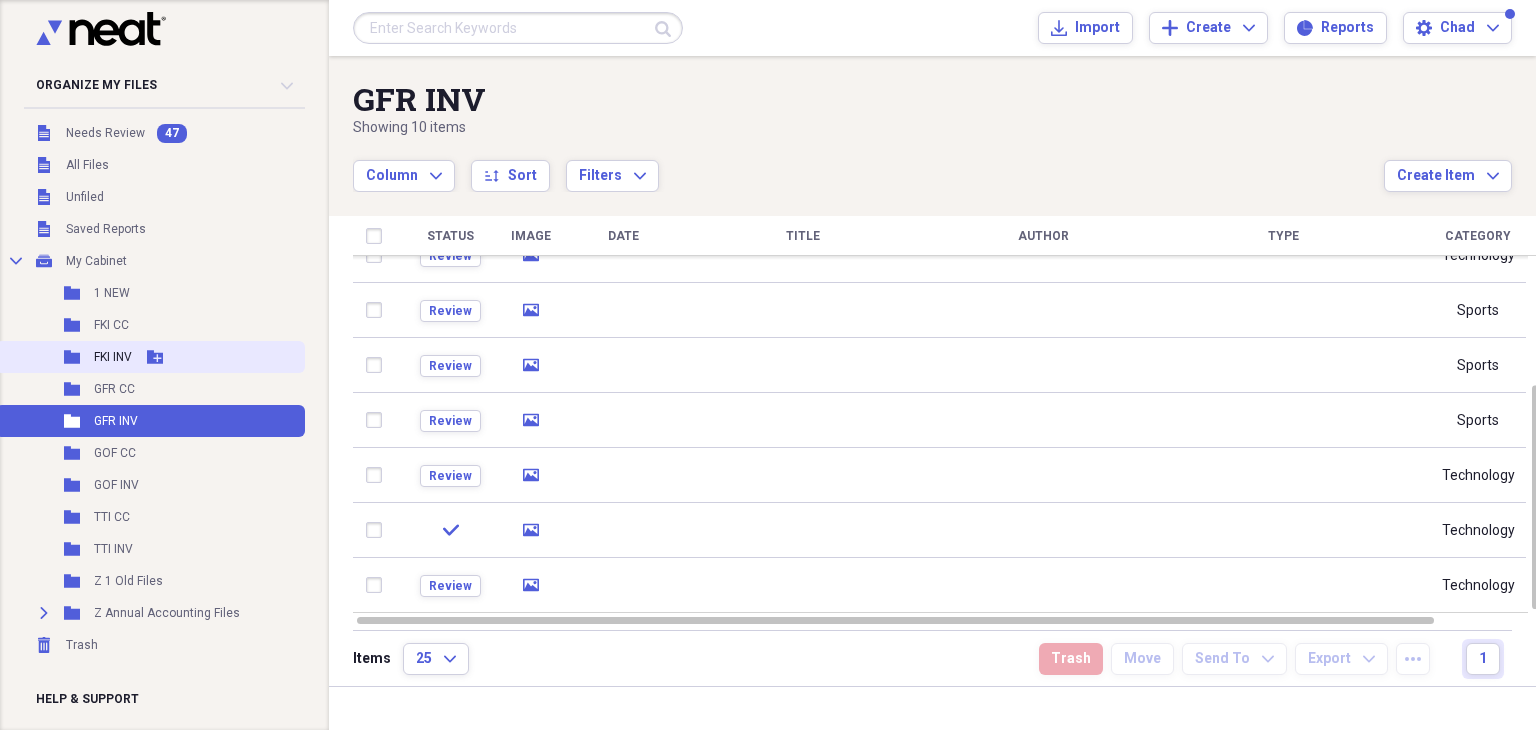 click on "FKI INV" at bounding box center (113, 357) 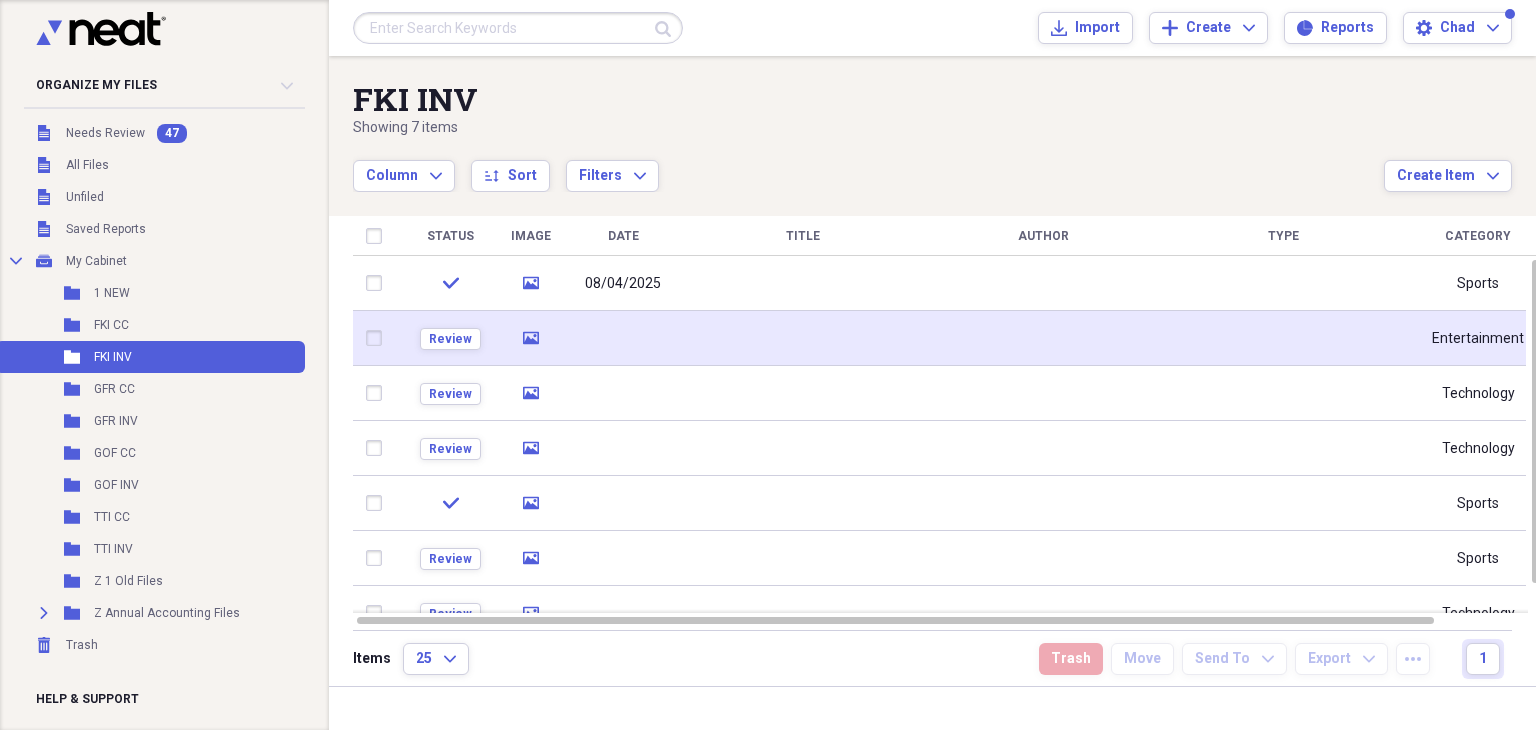click on "media" at bounding box center [531, 338] 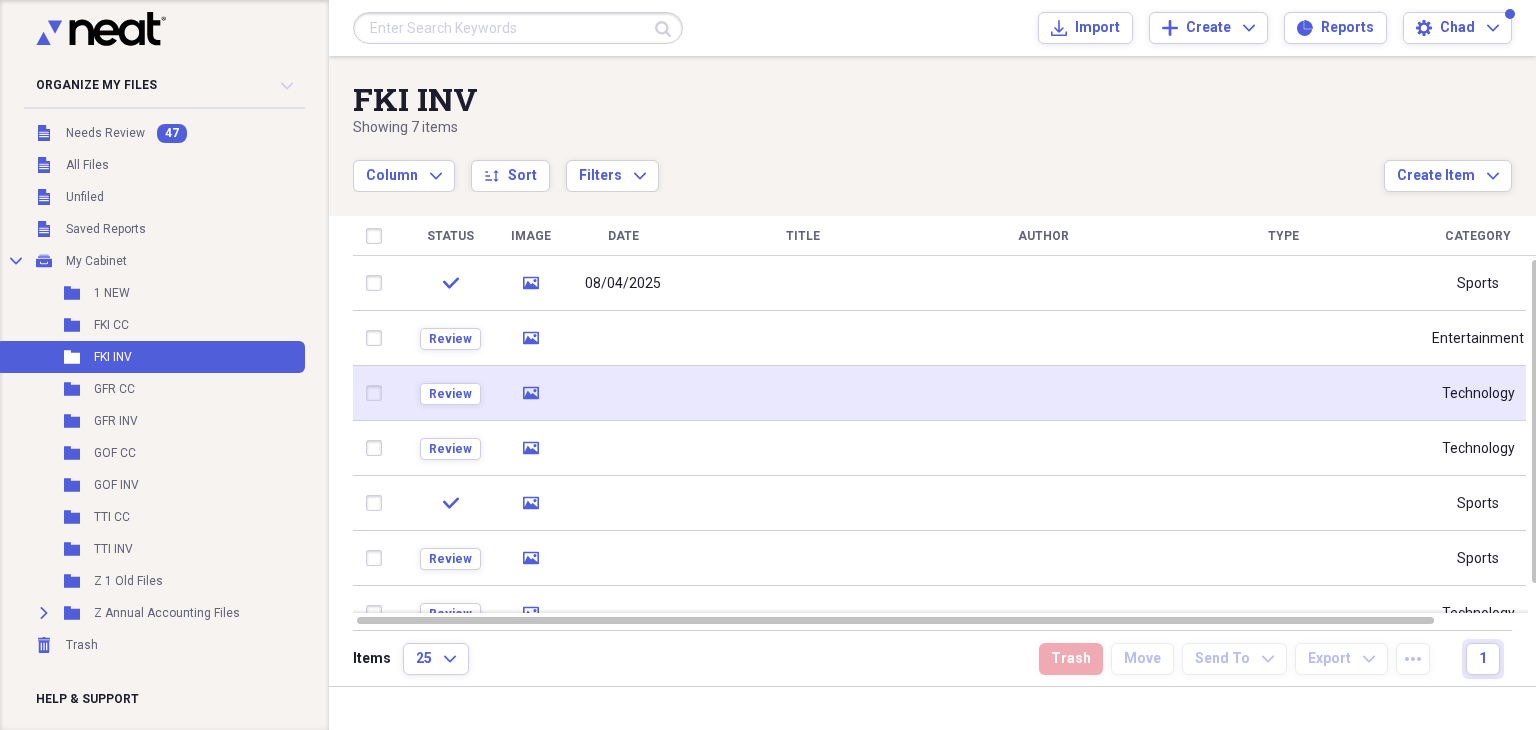 click on "media" at bounding box center [531, 393] 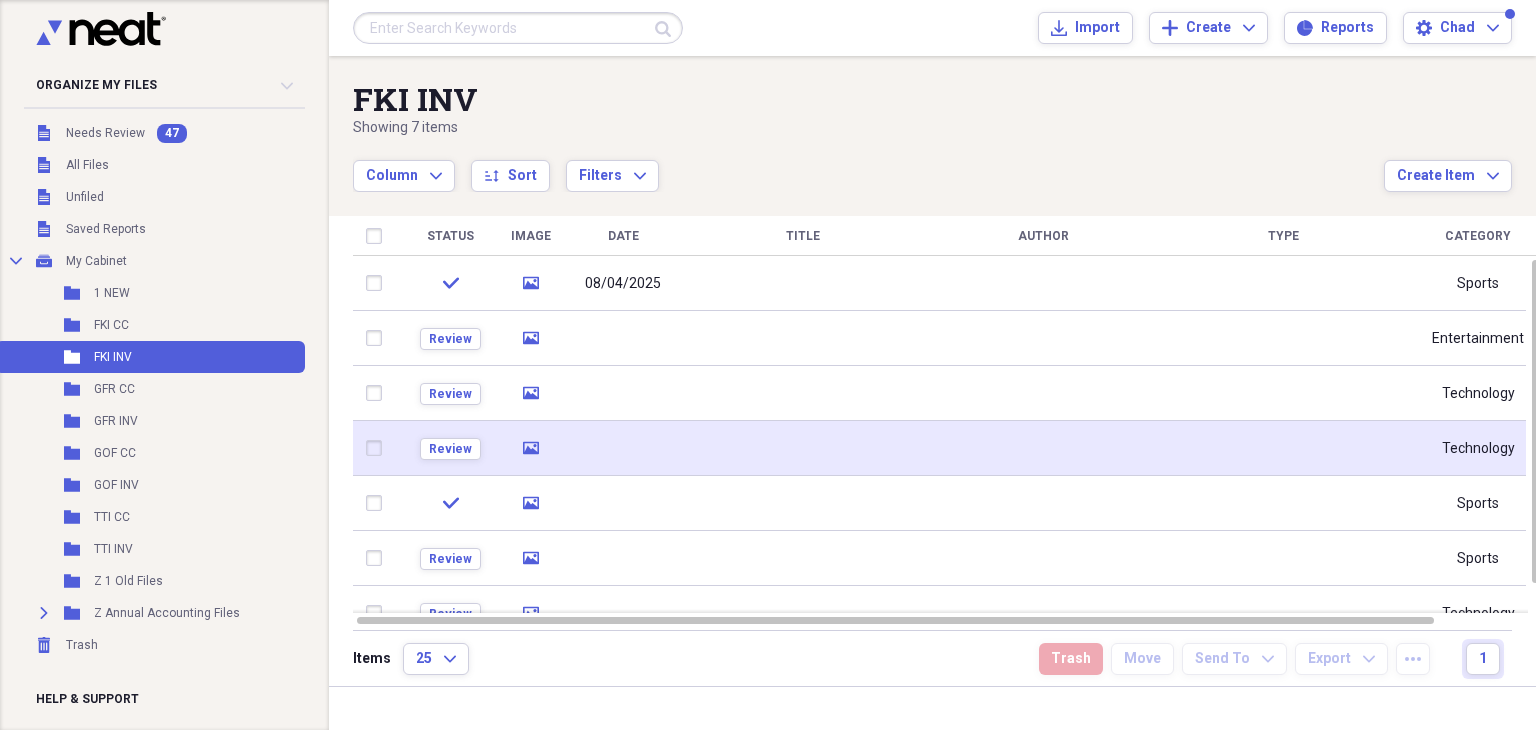 click on "media" 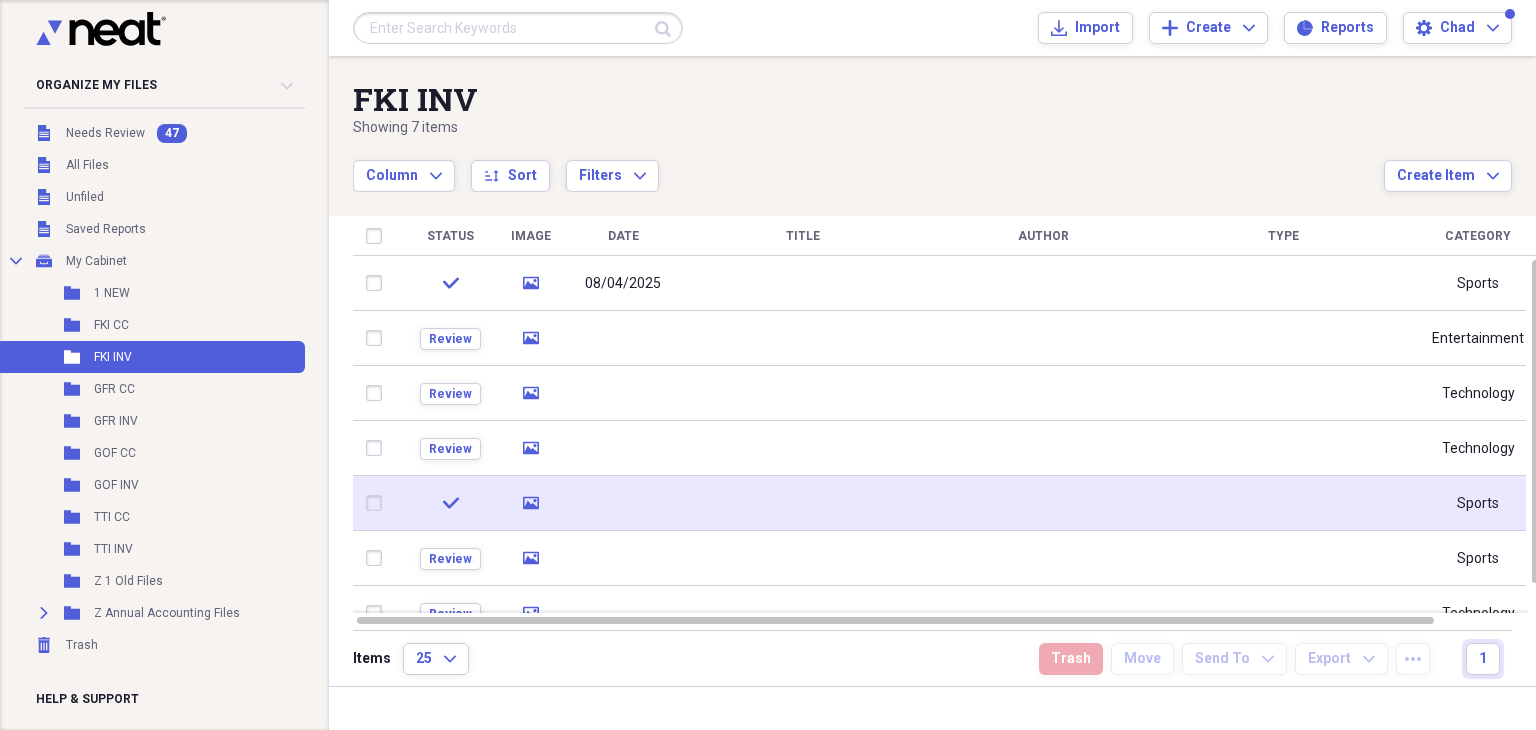 click on "media" 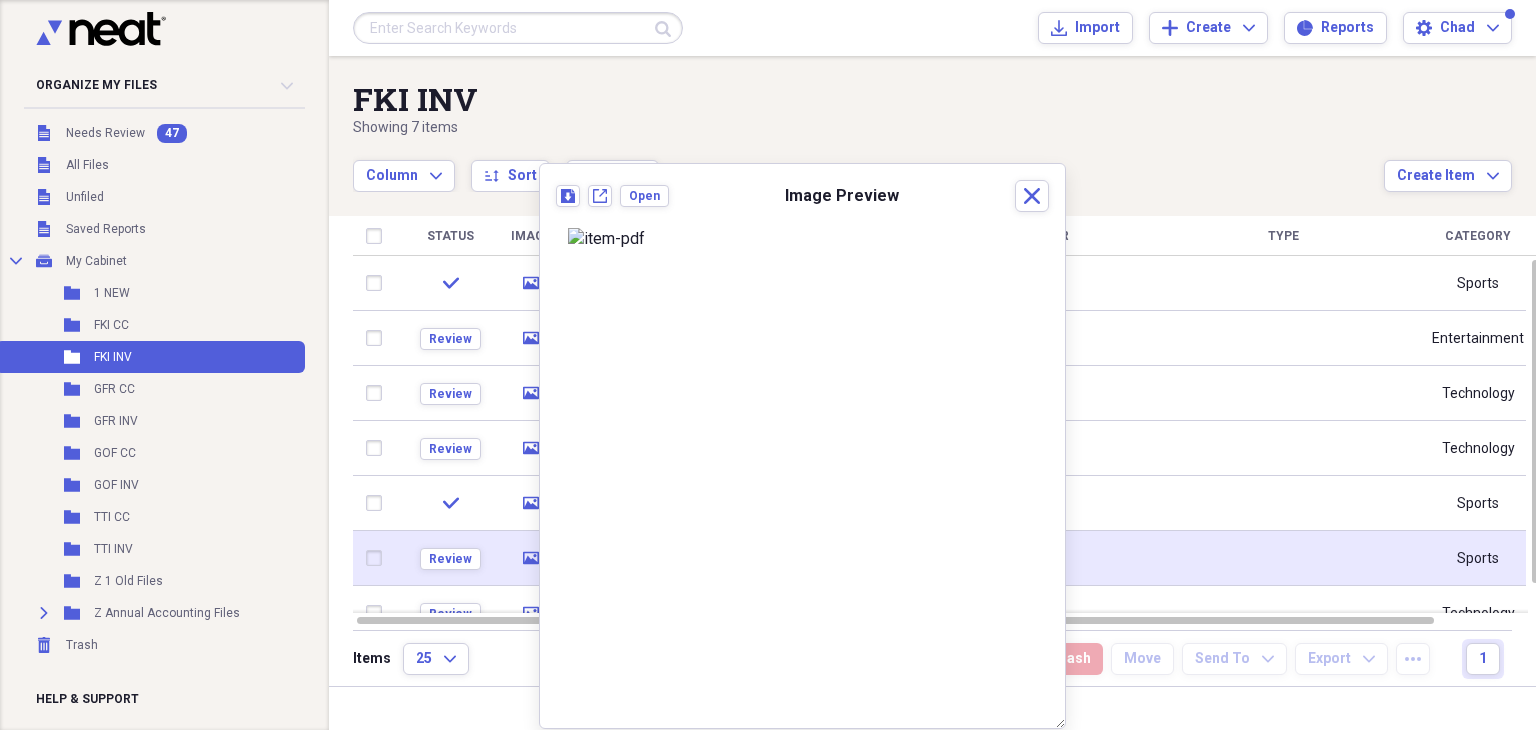click 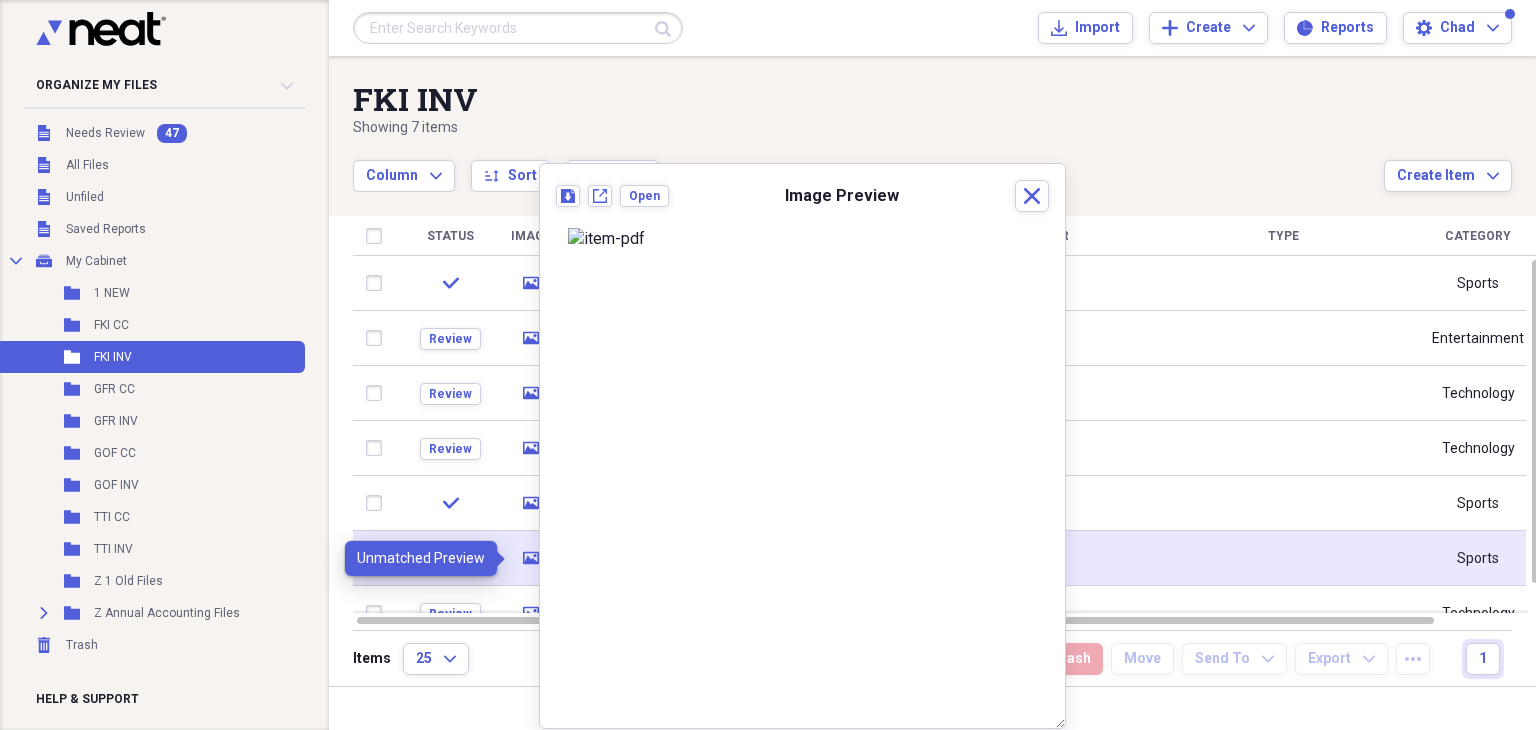click 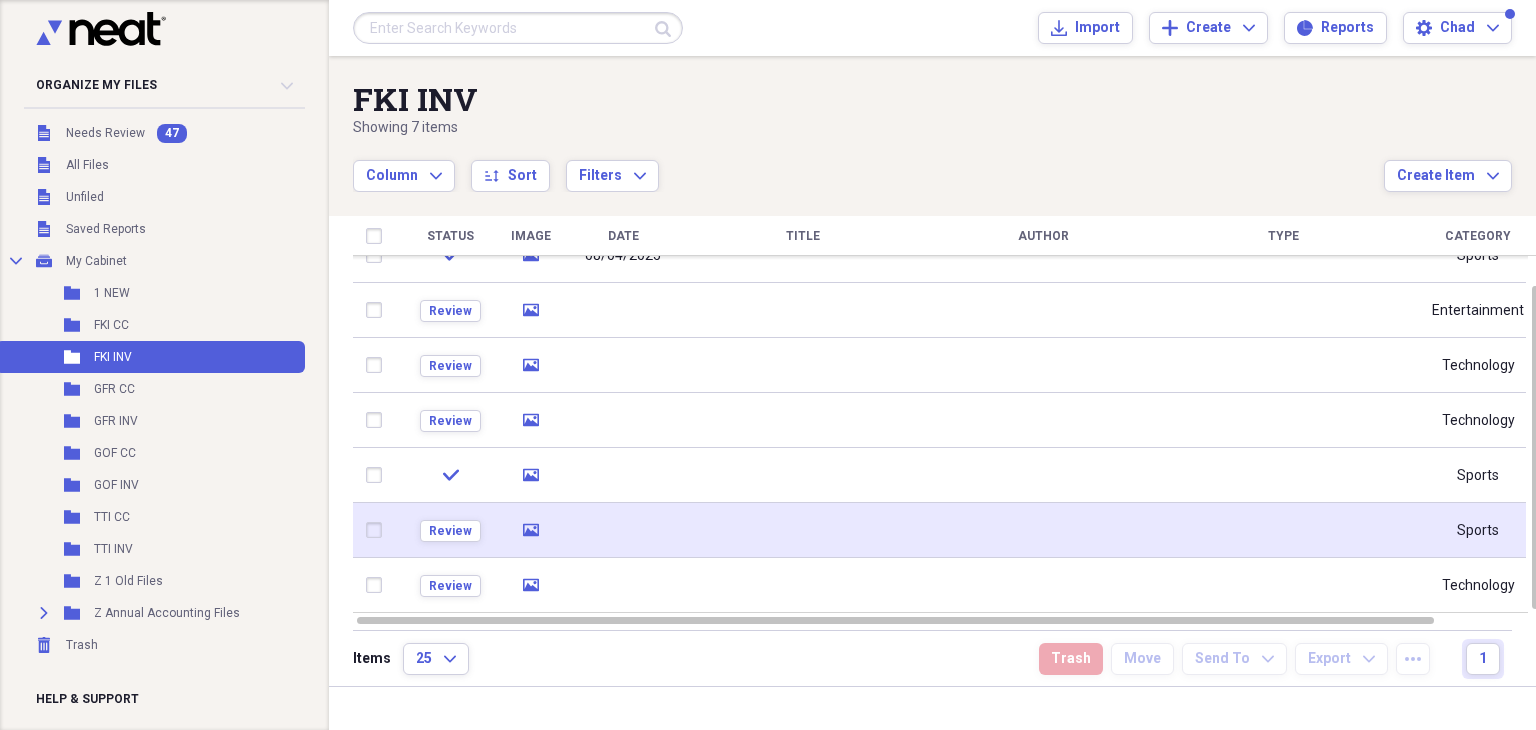 click on "media" 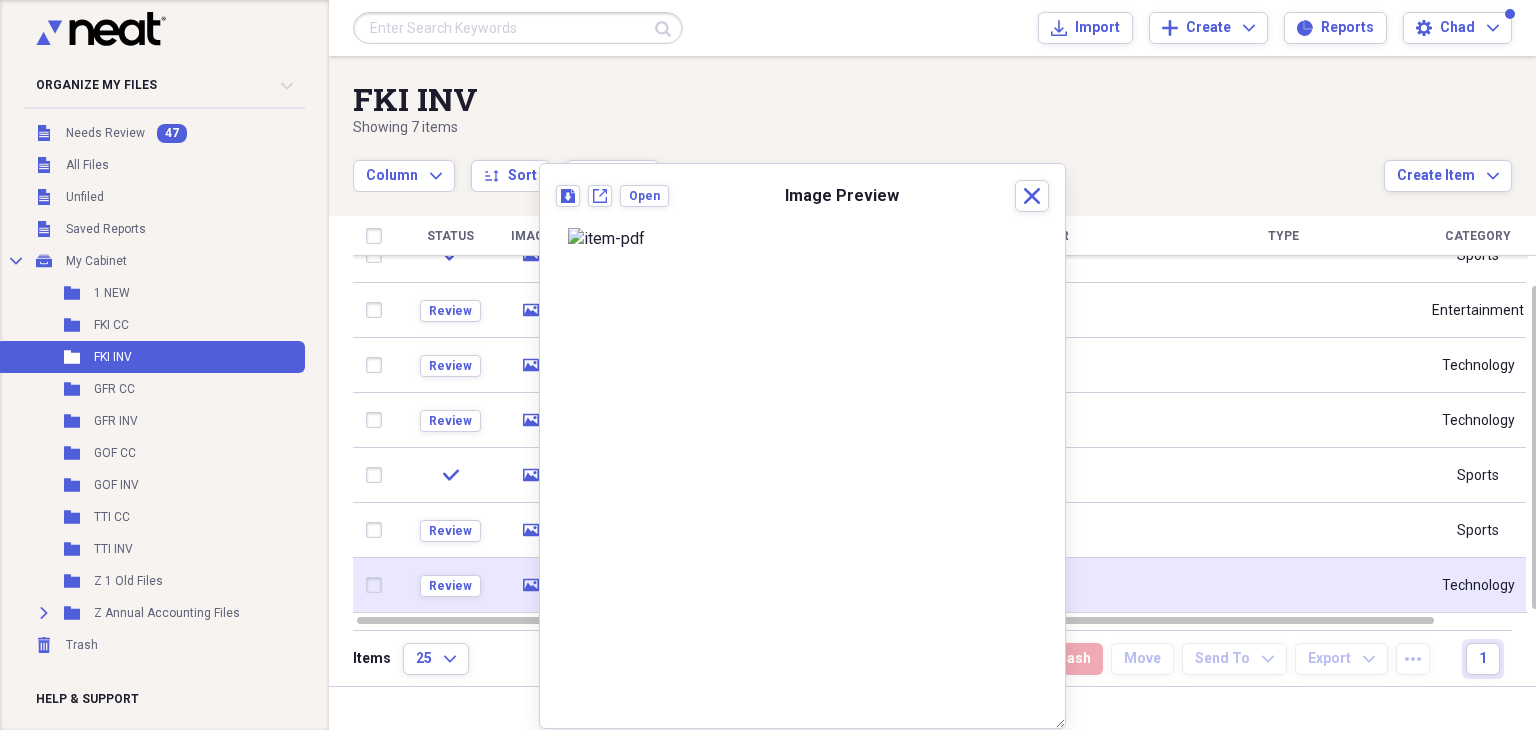 click 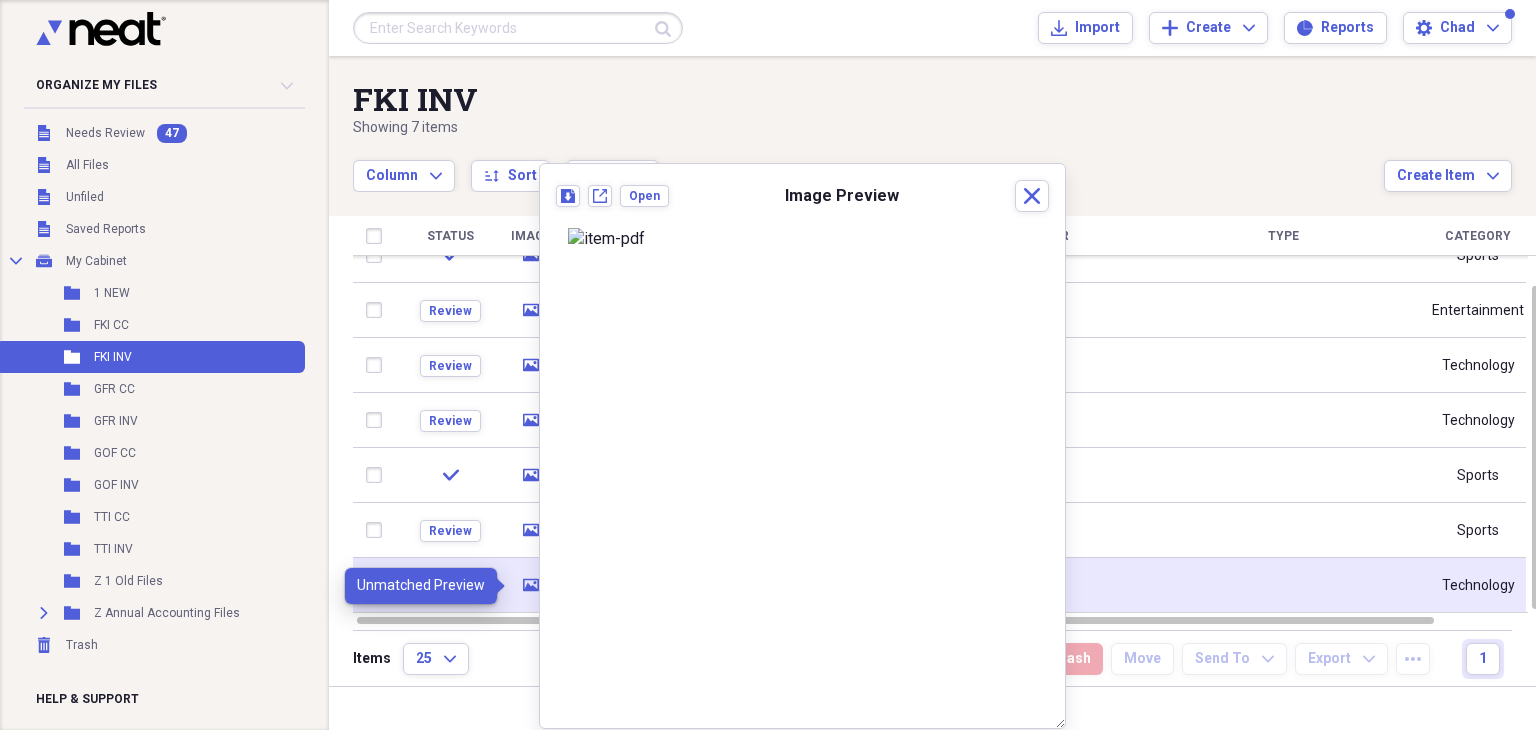 click 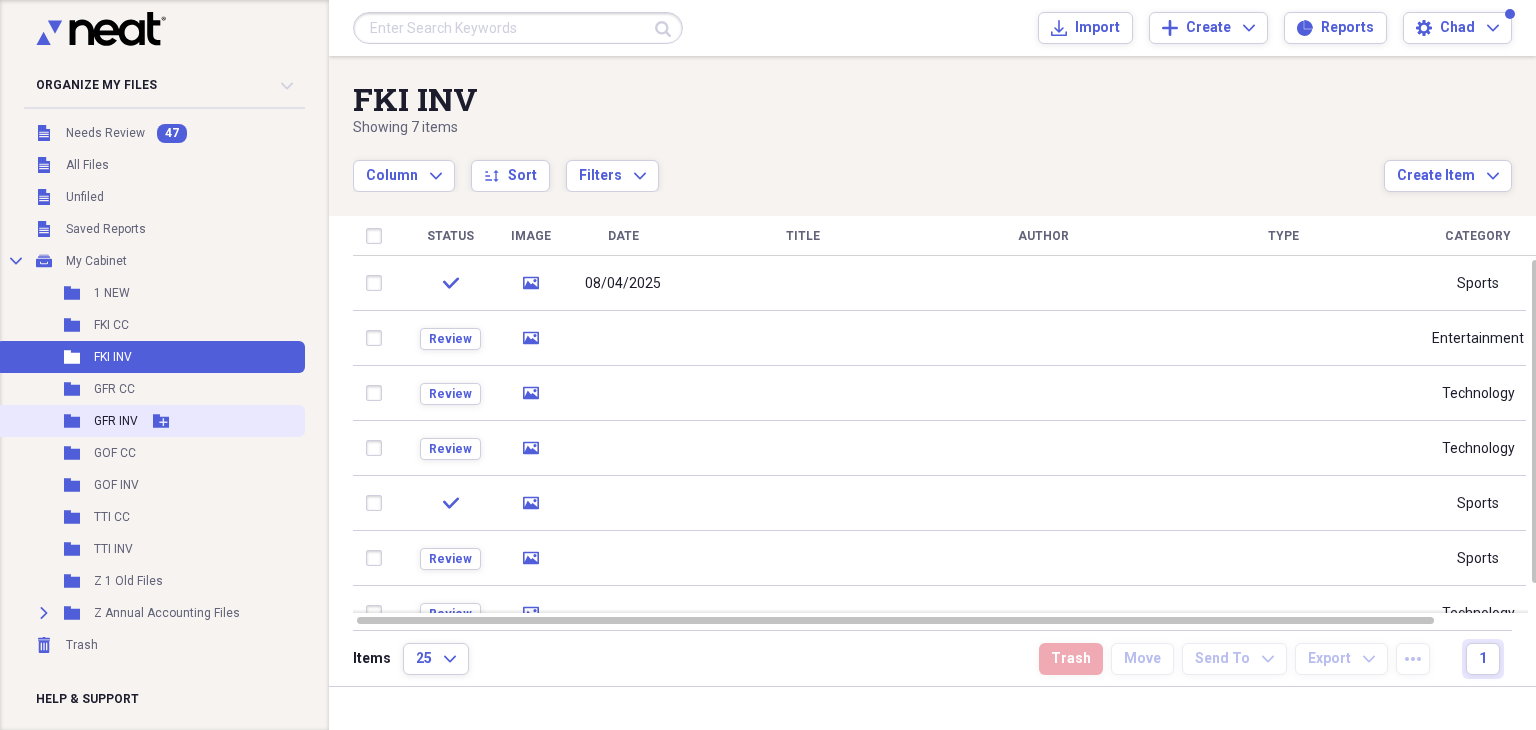 click on "GFR INV" at bounding box center (116, 421) 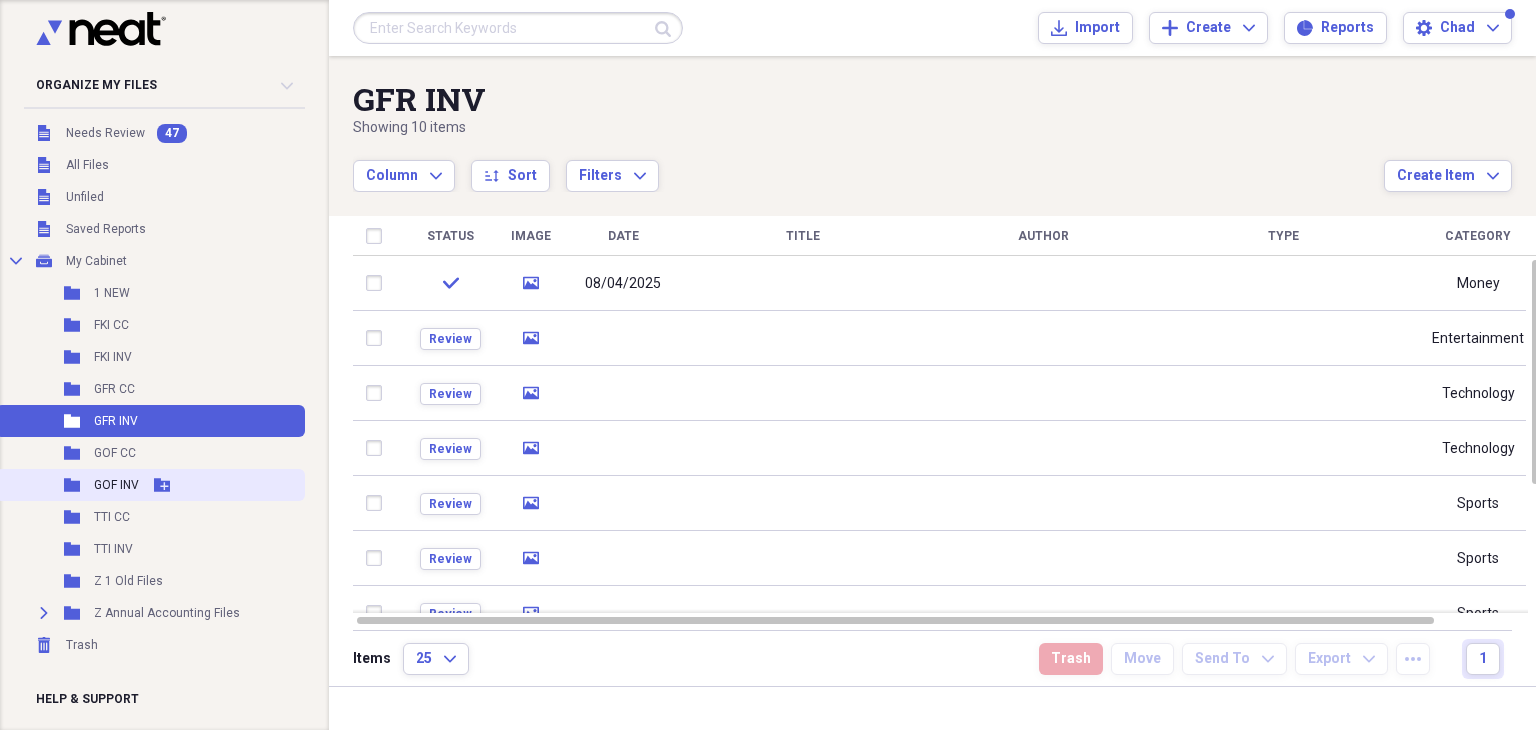 click on "GOF INV" at bounding box center (116, 485) 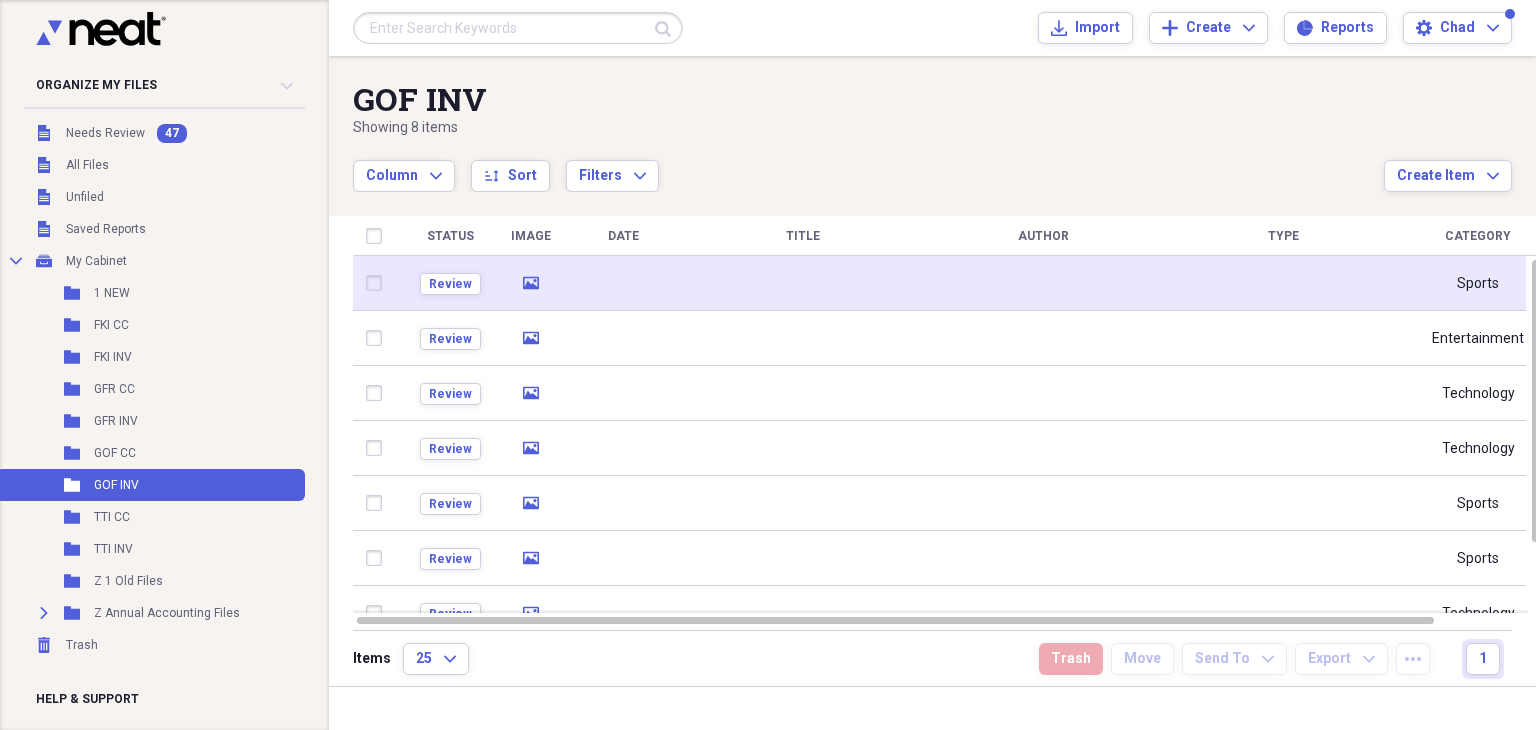 click at bounding box center (623, 283) 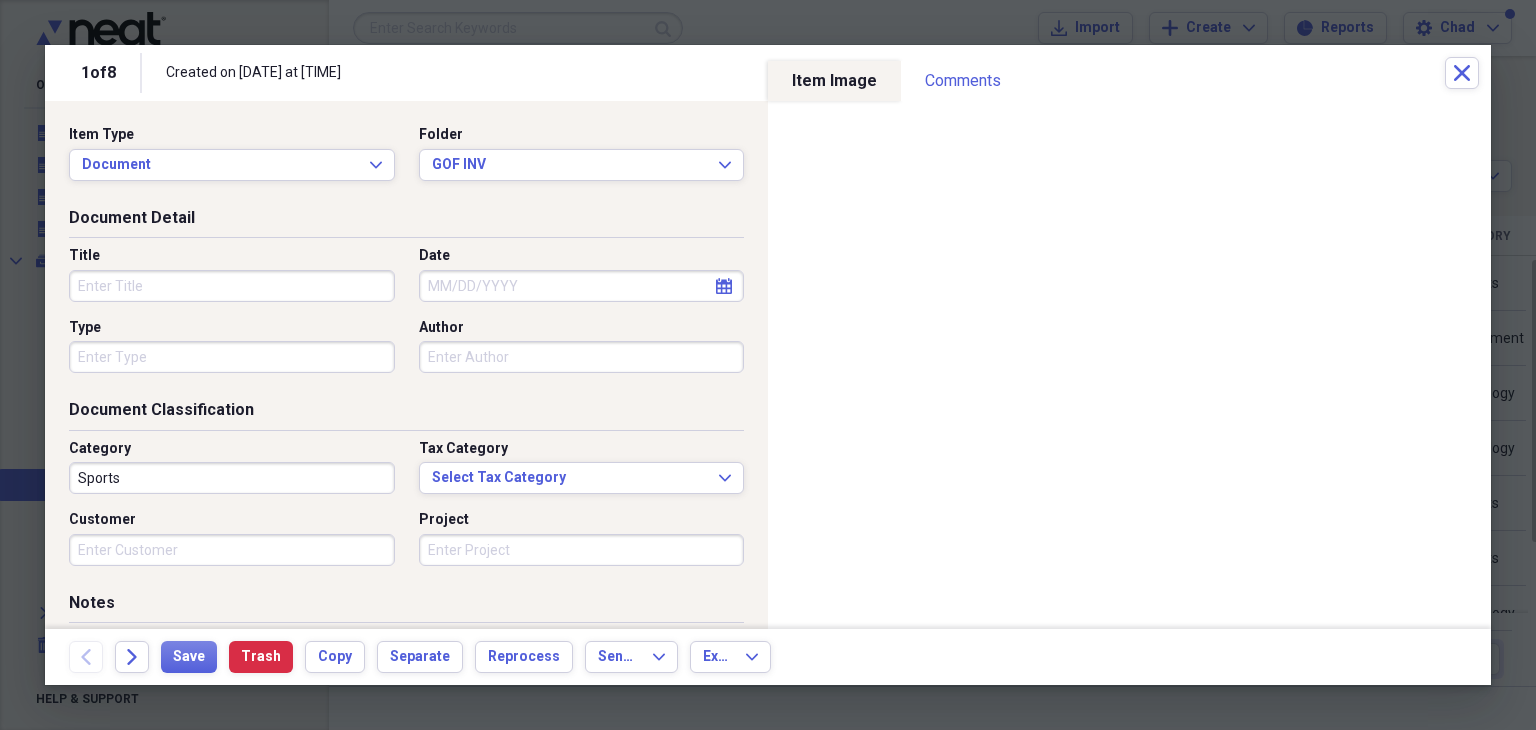 click 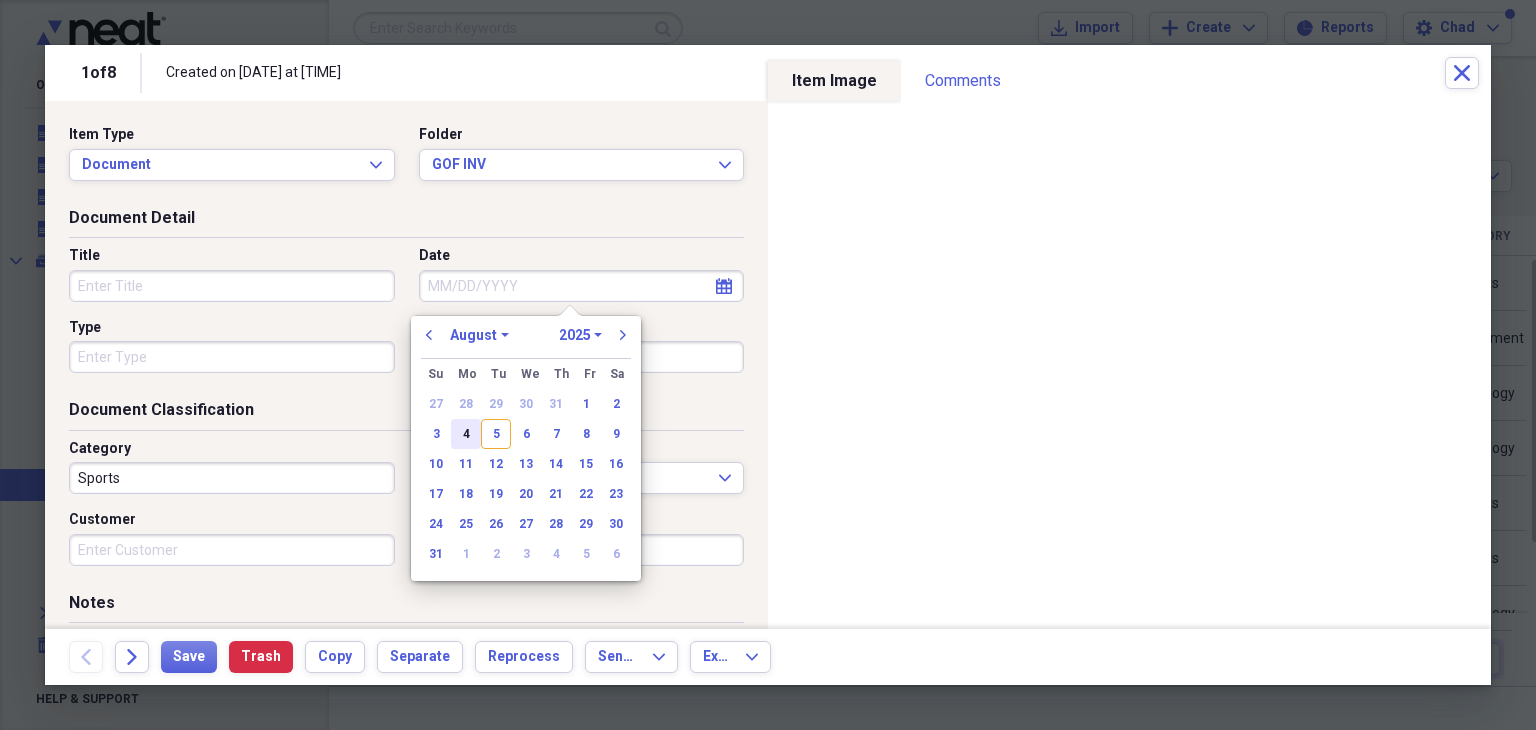 click on "4" at bounding box center (466, 434) 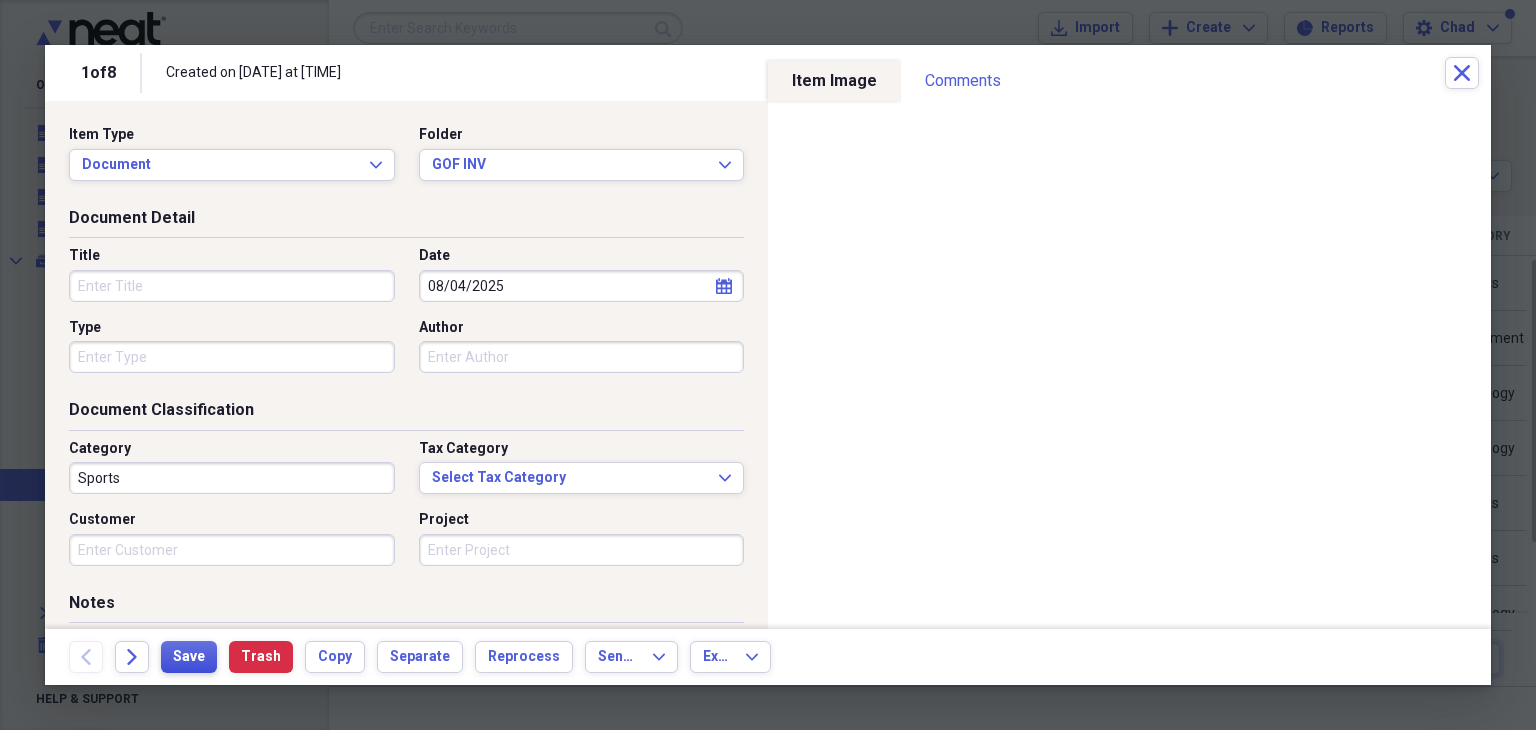 click on "Save" at bounding box center (189, 657) 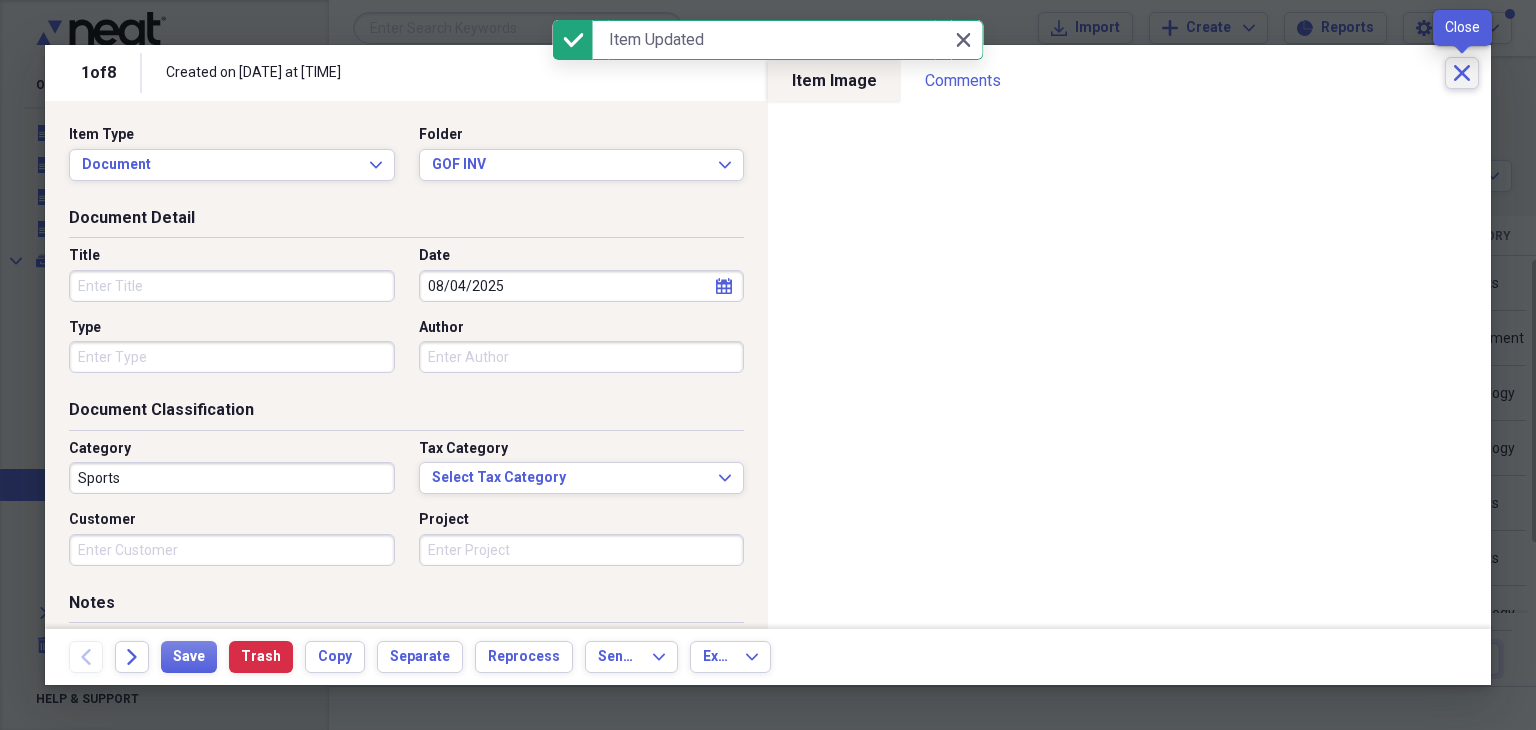 click on "Close" at bounding box center [1462, 73] 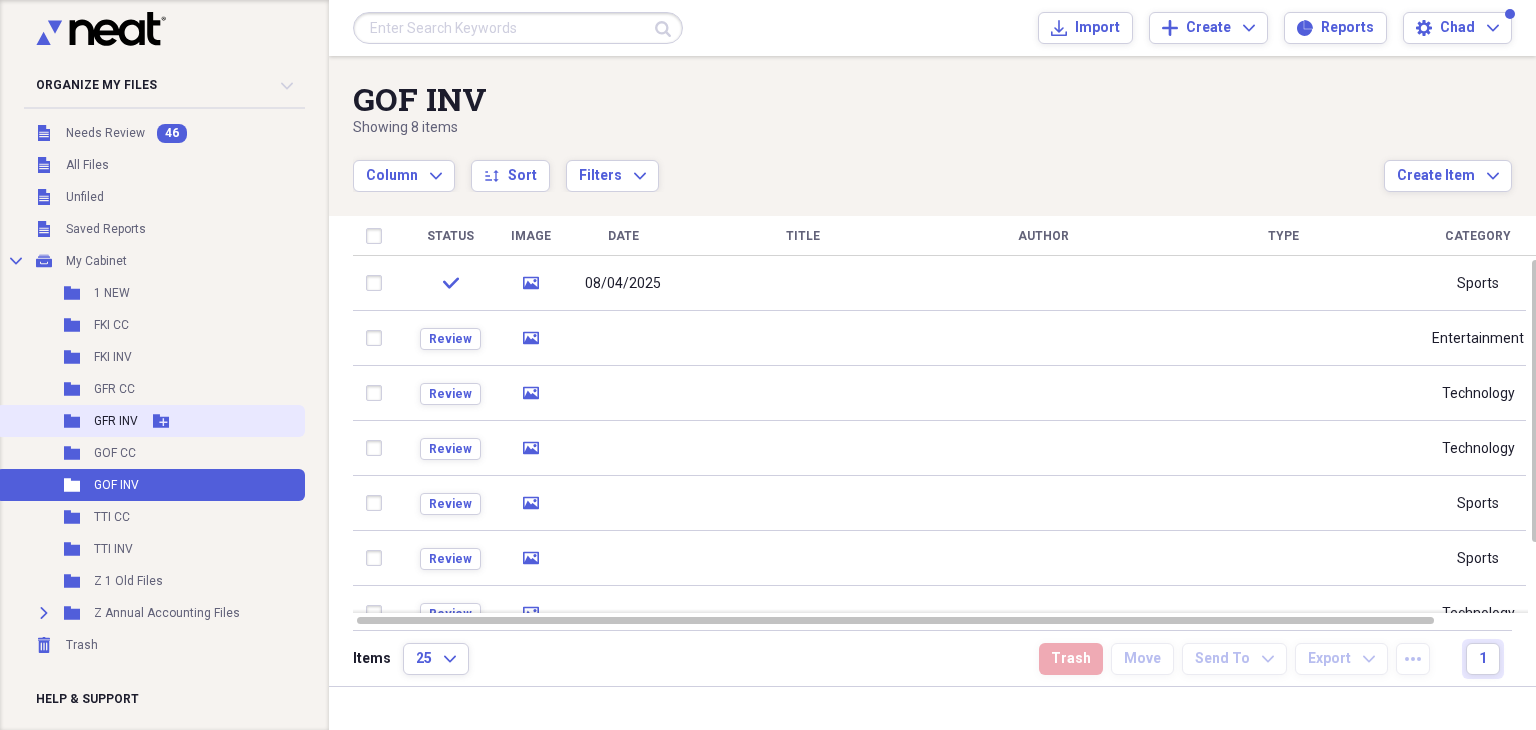 click on "GFR INV" at bounding box center [116, 421] 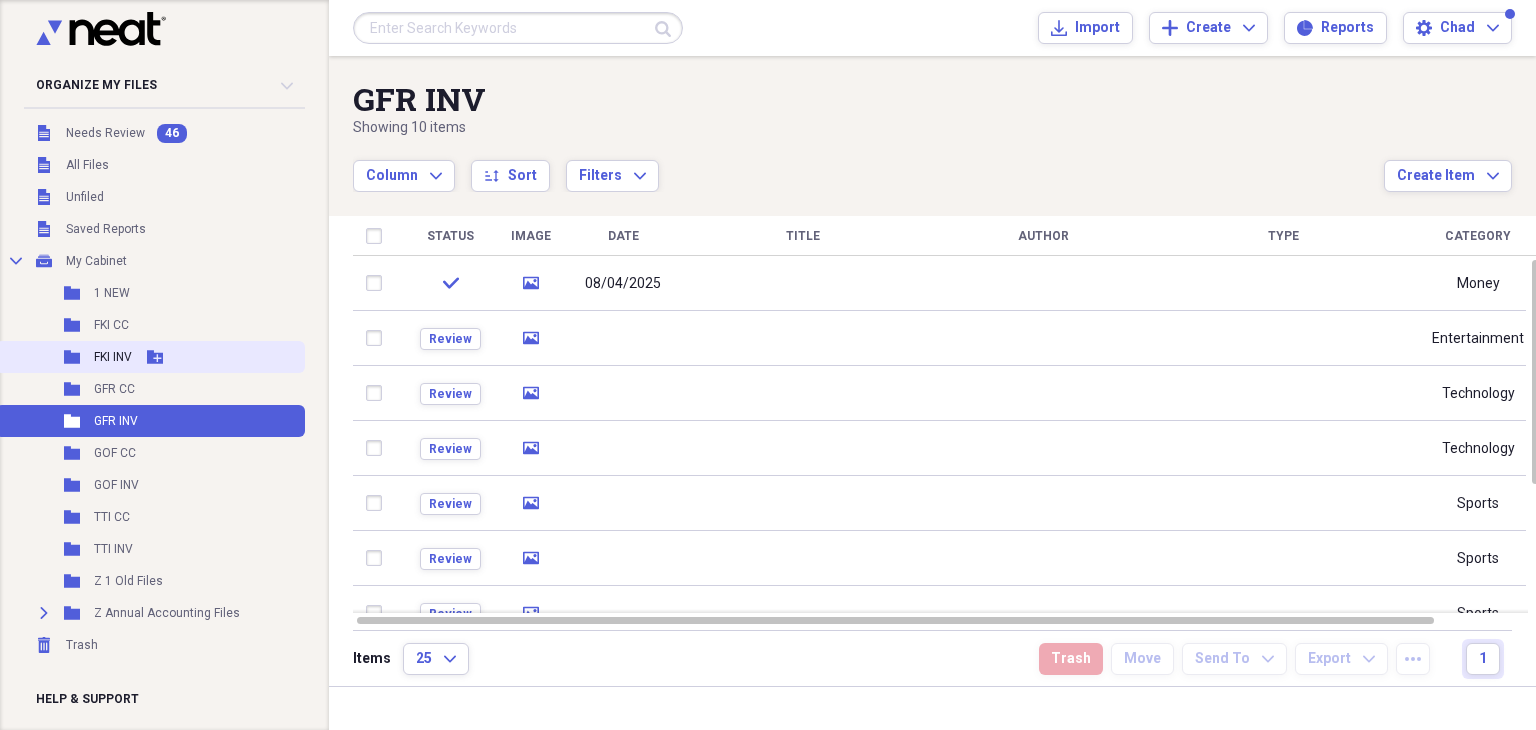 click on "FKI INV" at bounding box center (113, 357) 